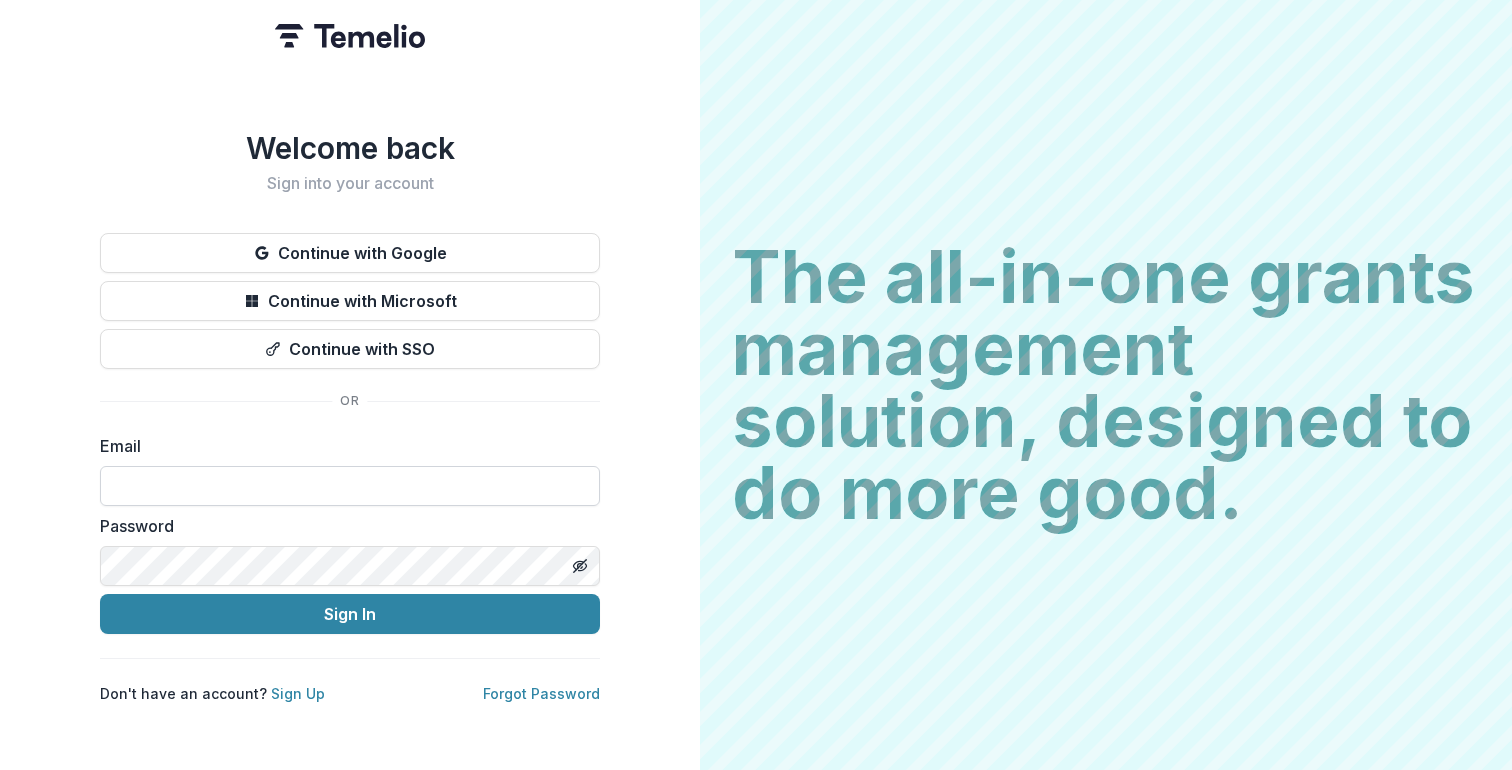 scroll, scrollTop: 0, scrollLeft: 0, axis: both 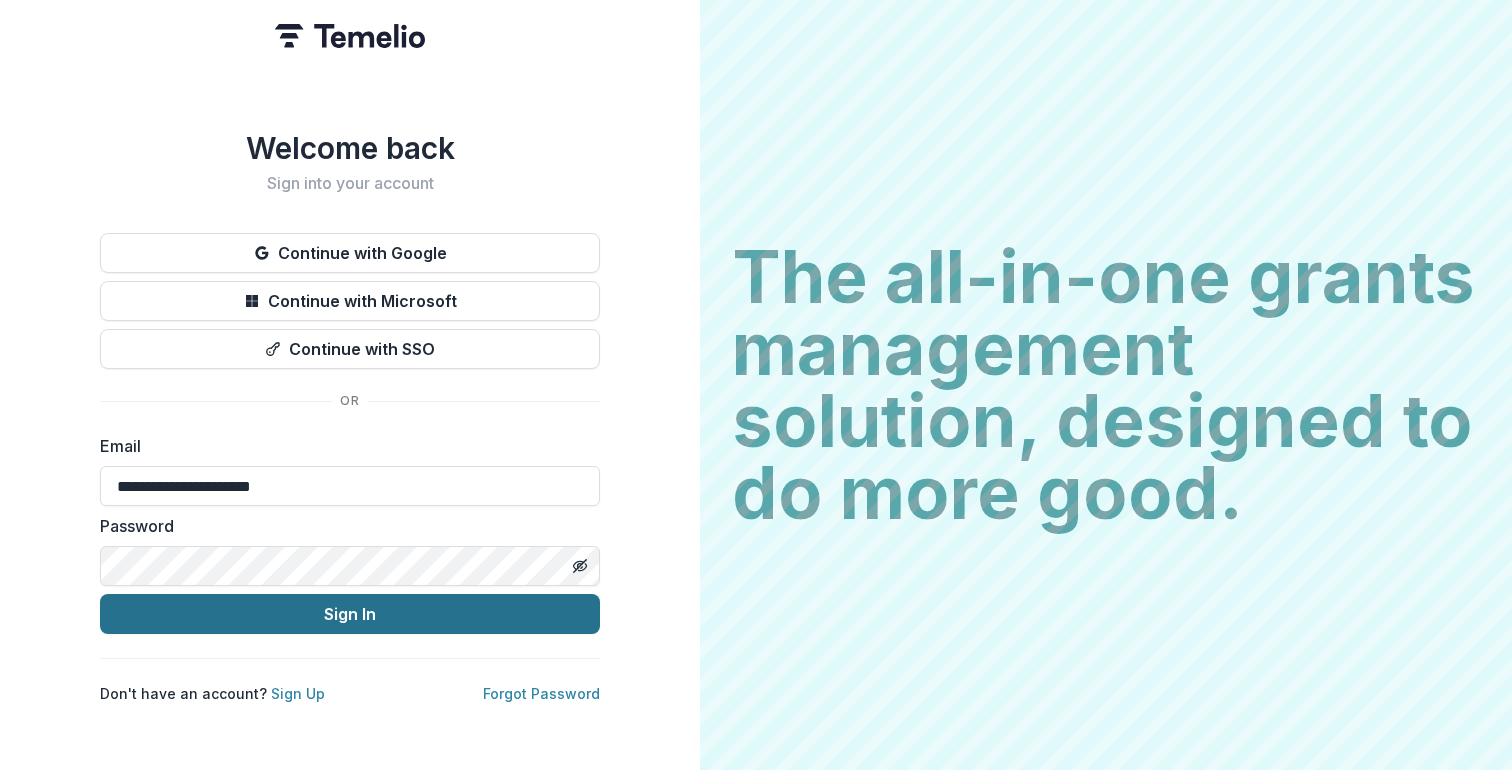 click on "Sign In" at bounding box center [350, 614] 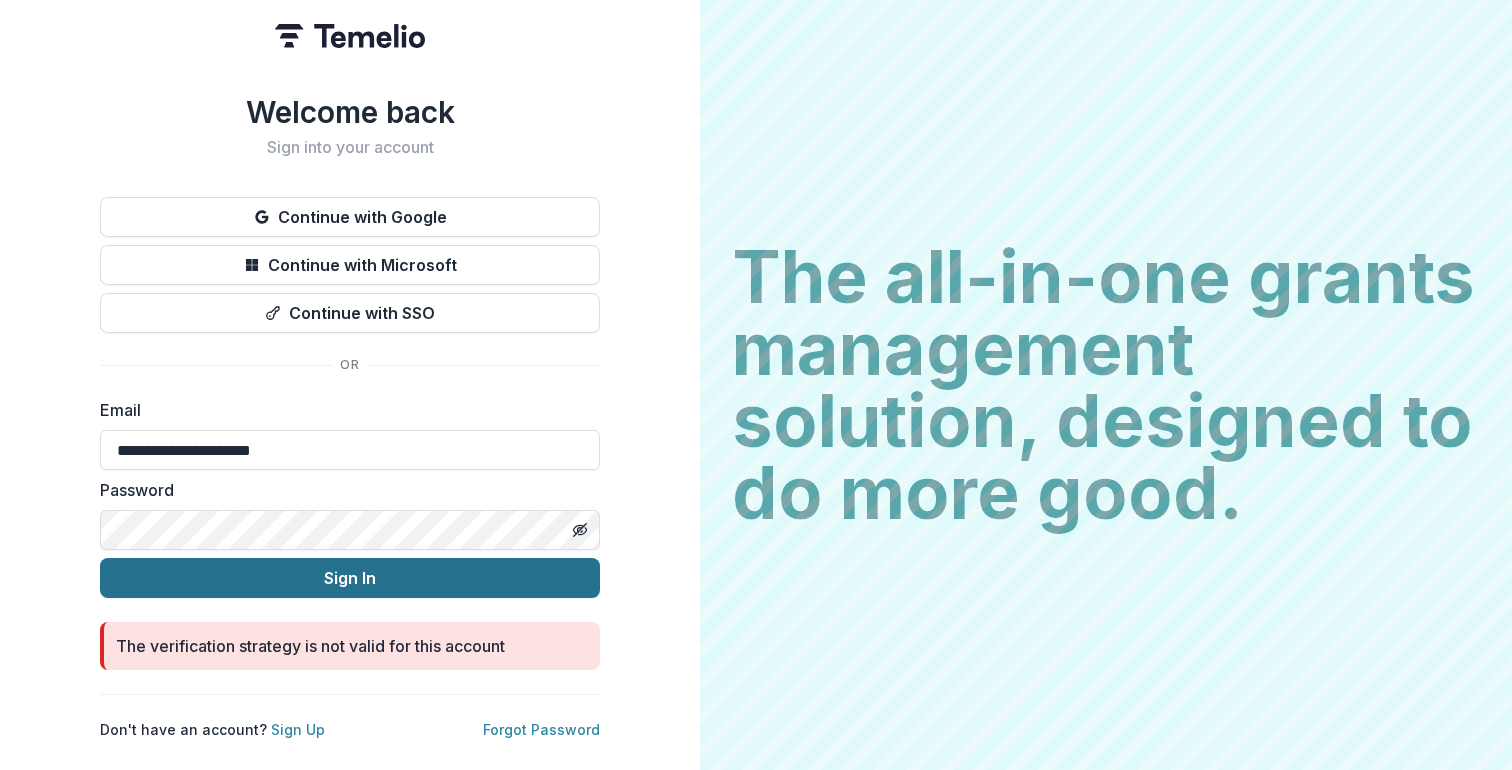 click on "Sign In" at bounding box center (350, 578) 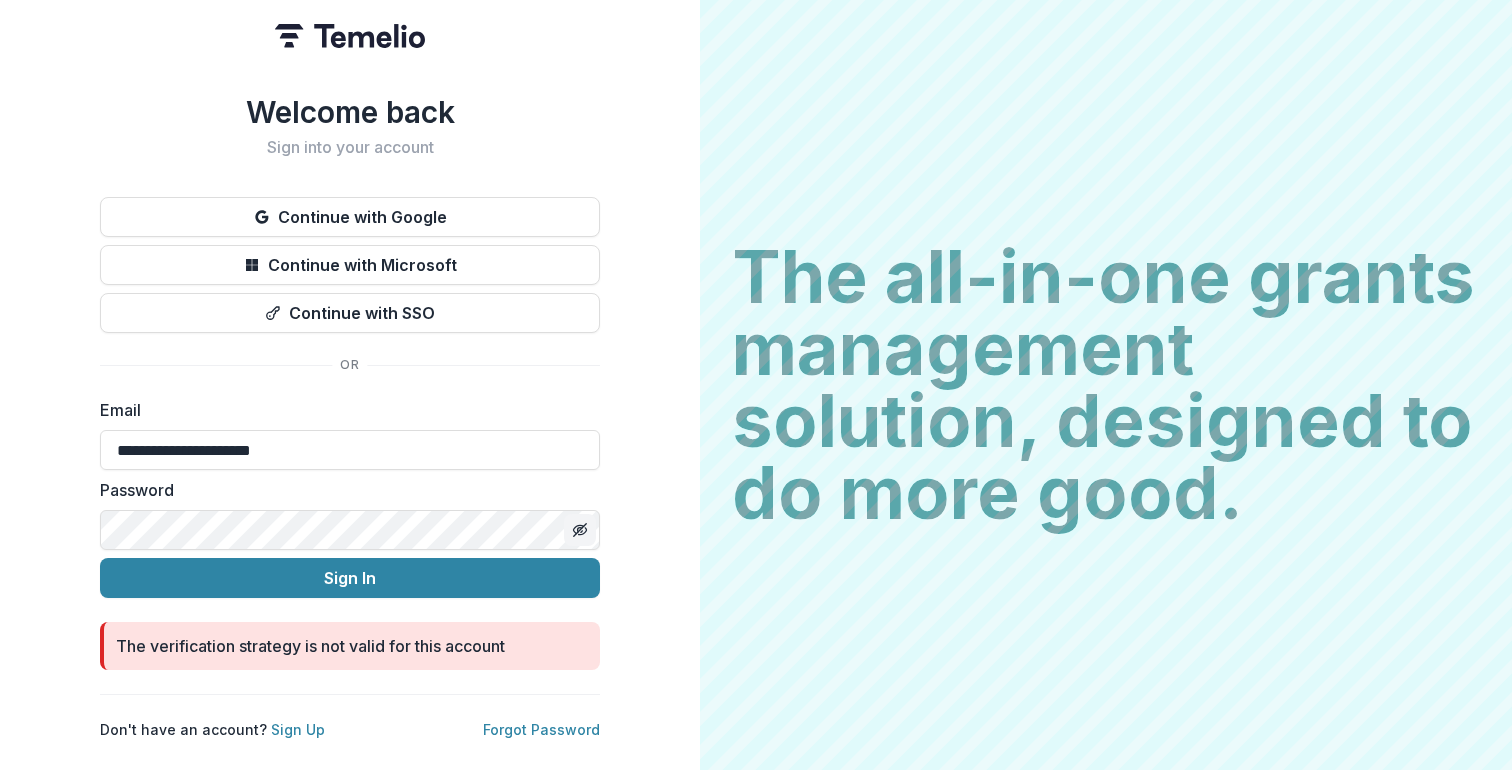 click at bounding box center (580, 530) 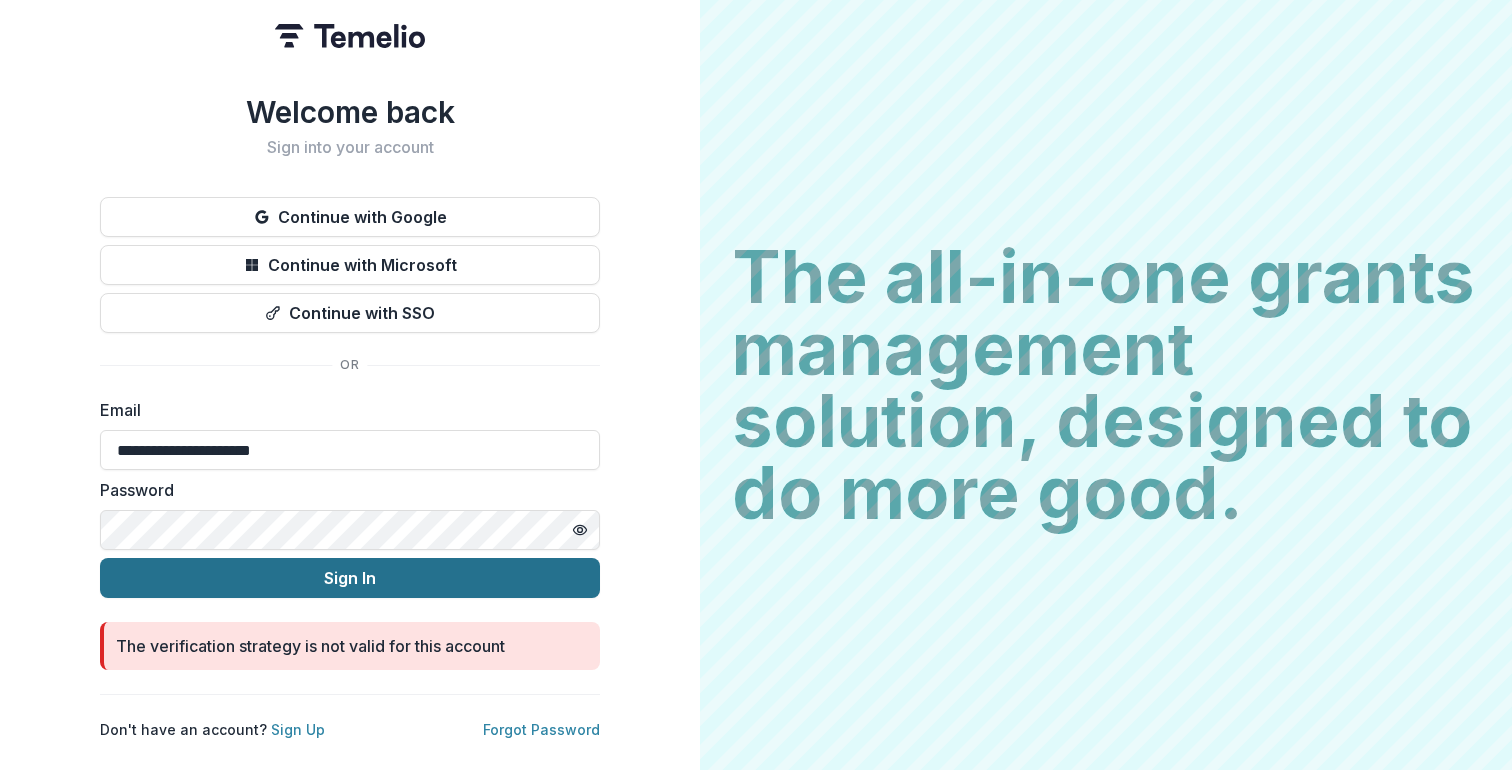 click on "Sign In" at bounding box center (350, 578) 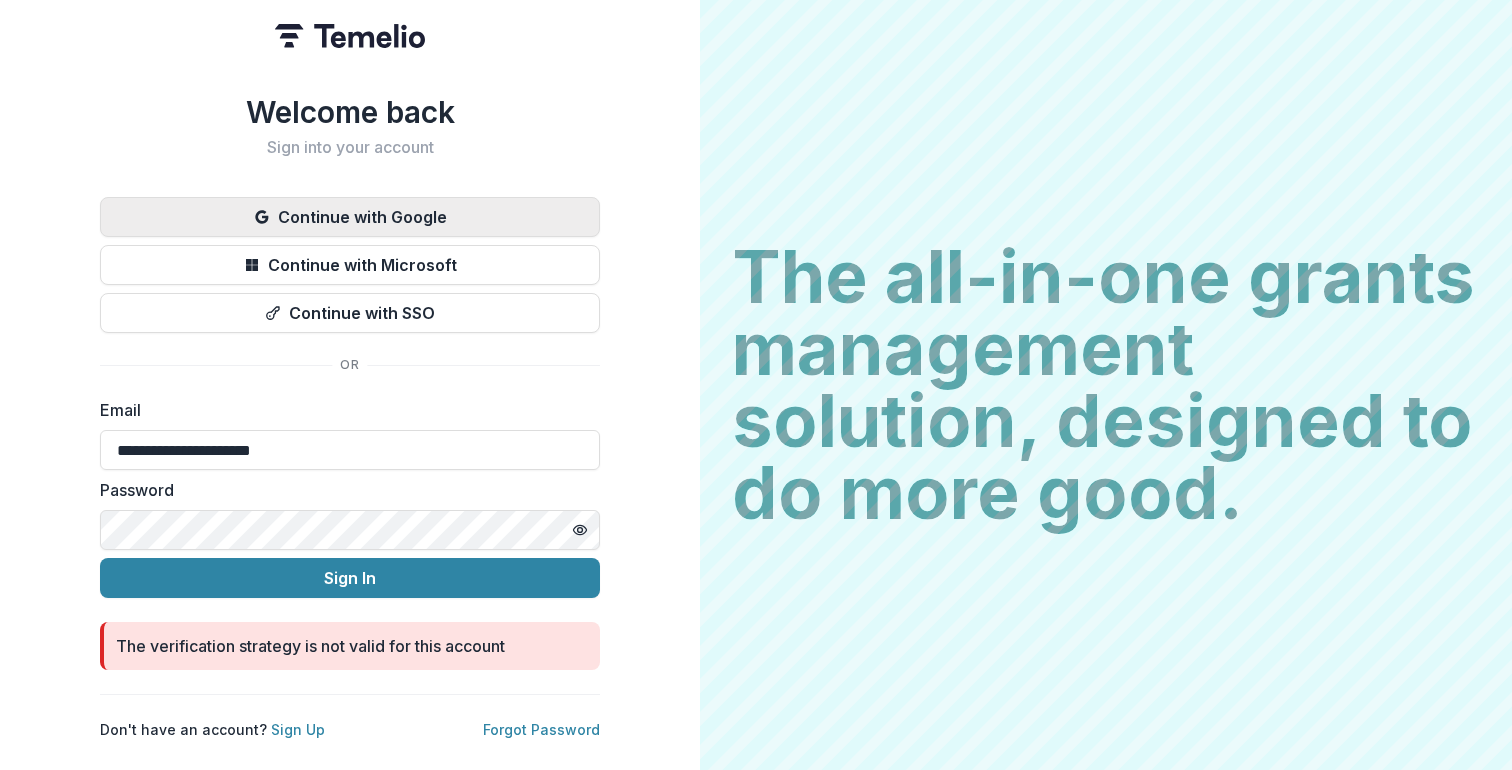 click on "Continue with Google" at bounding box center (350, 217) 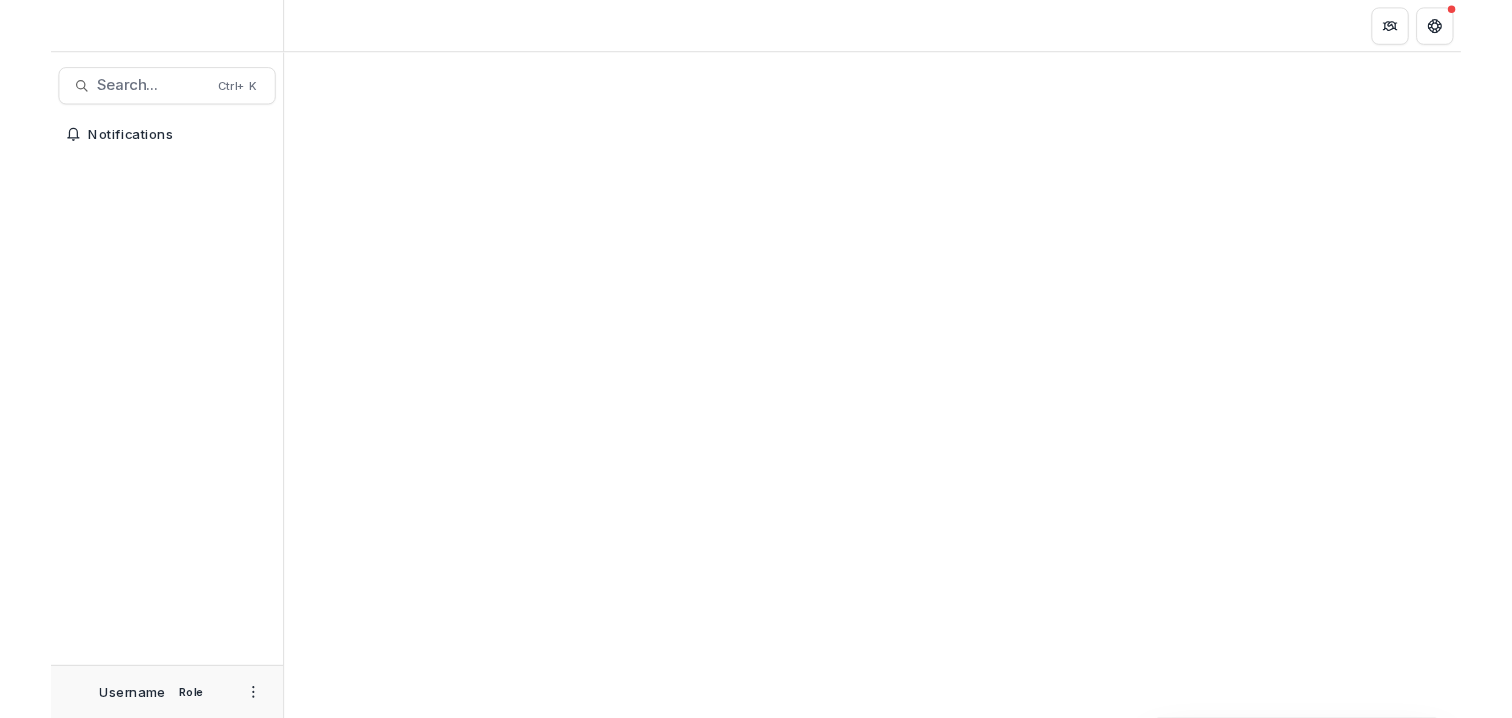scroll, scrollTop: 0, scrollLeft: 0, axis: both 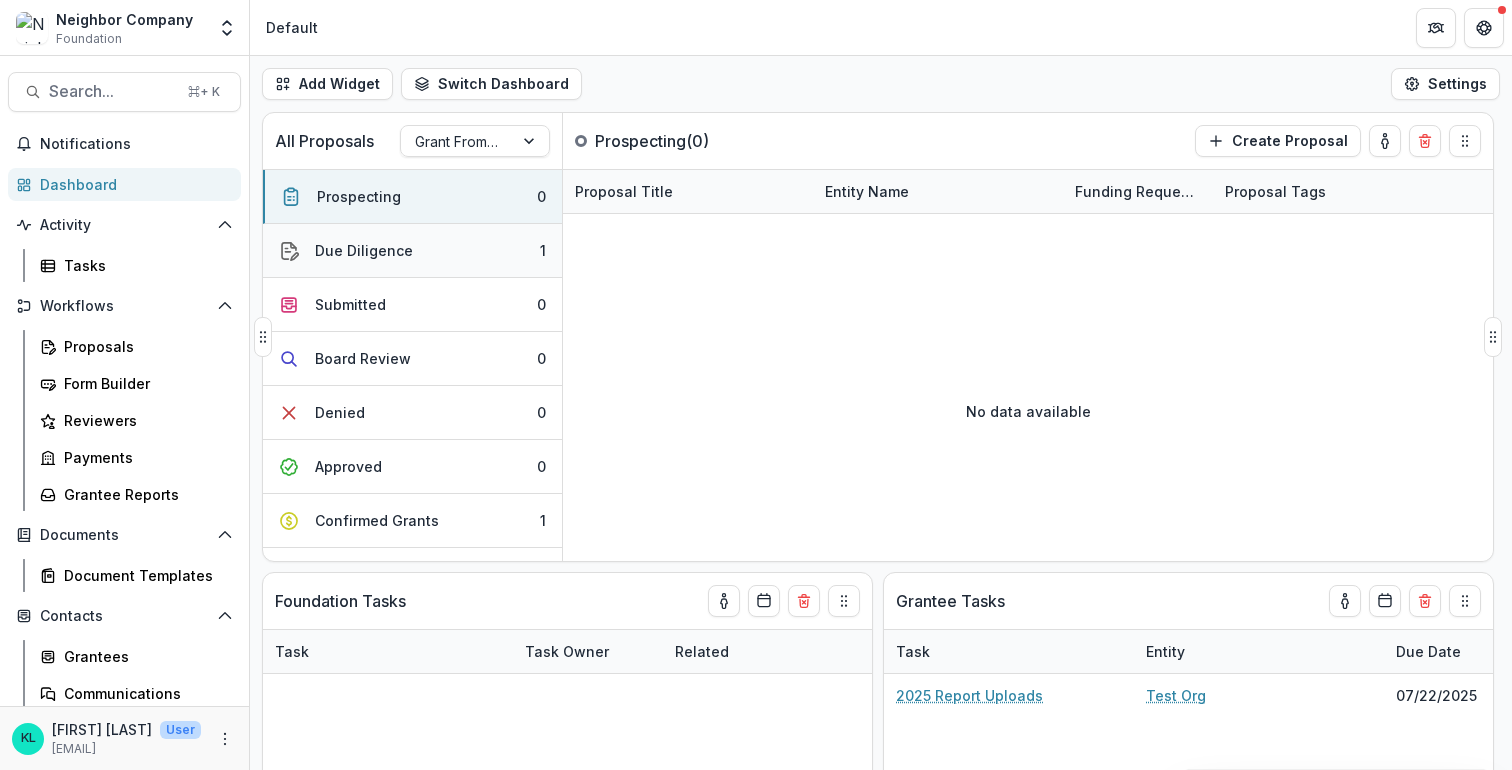 click on "Due Diligence" at bounding box center (364, 250) 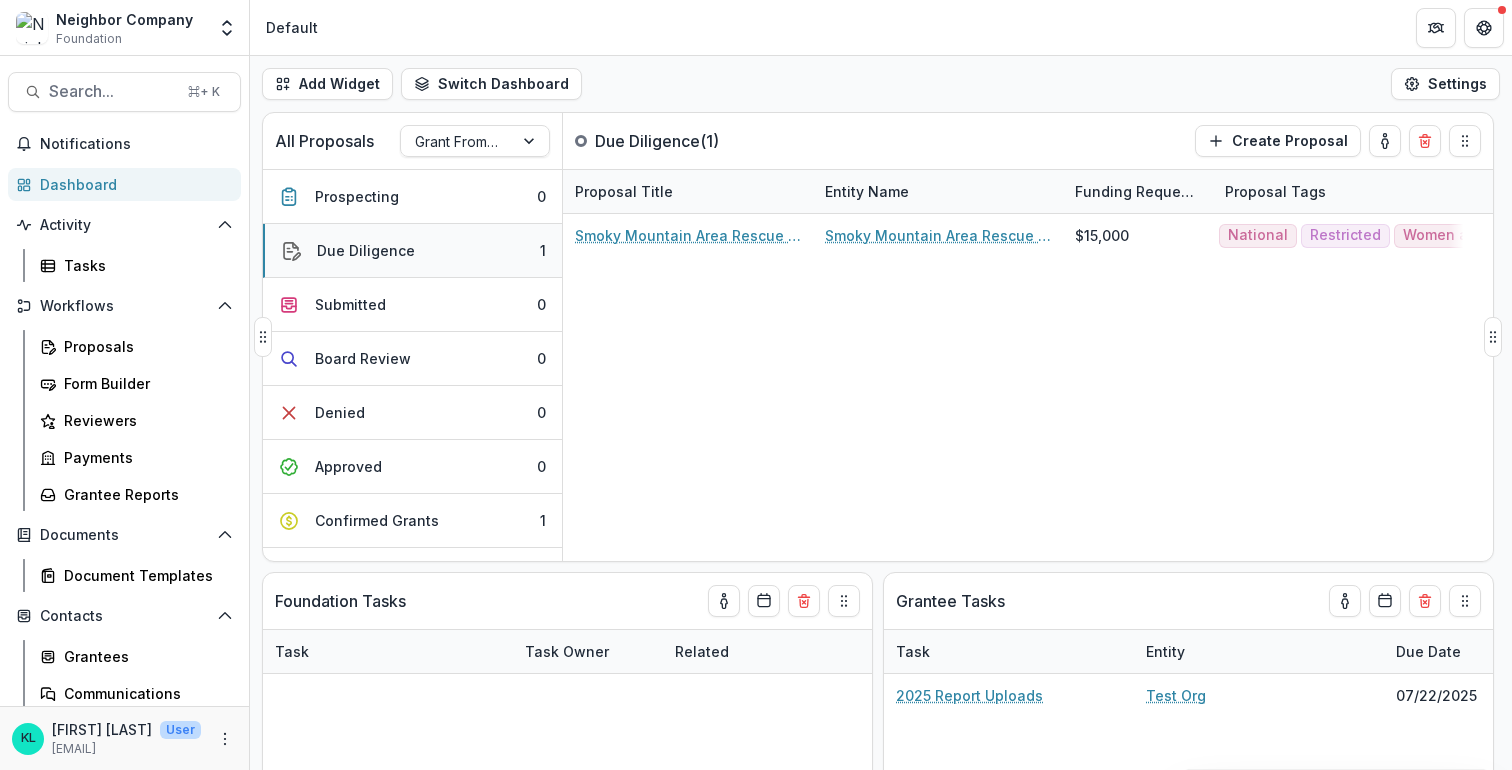 click on "Due Diligence 1" at bounding box center (412, 251) 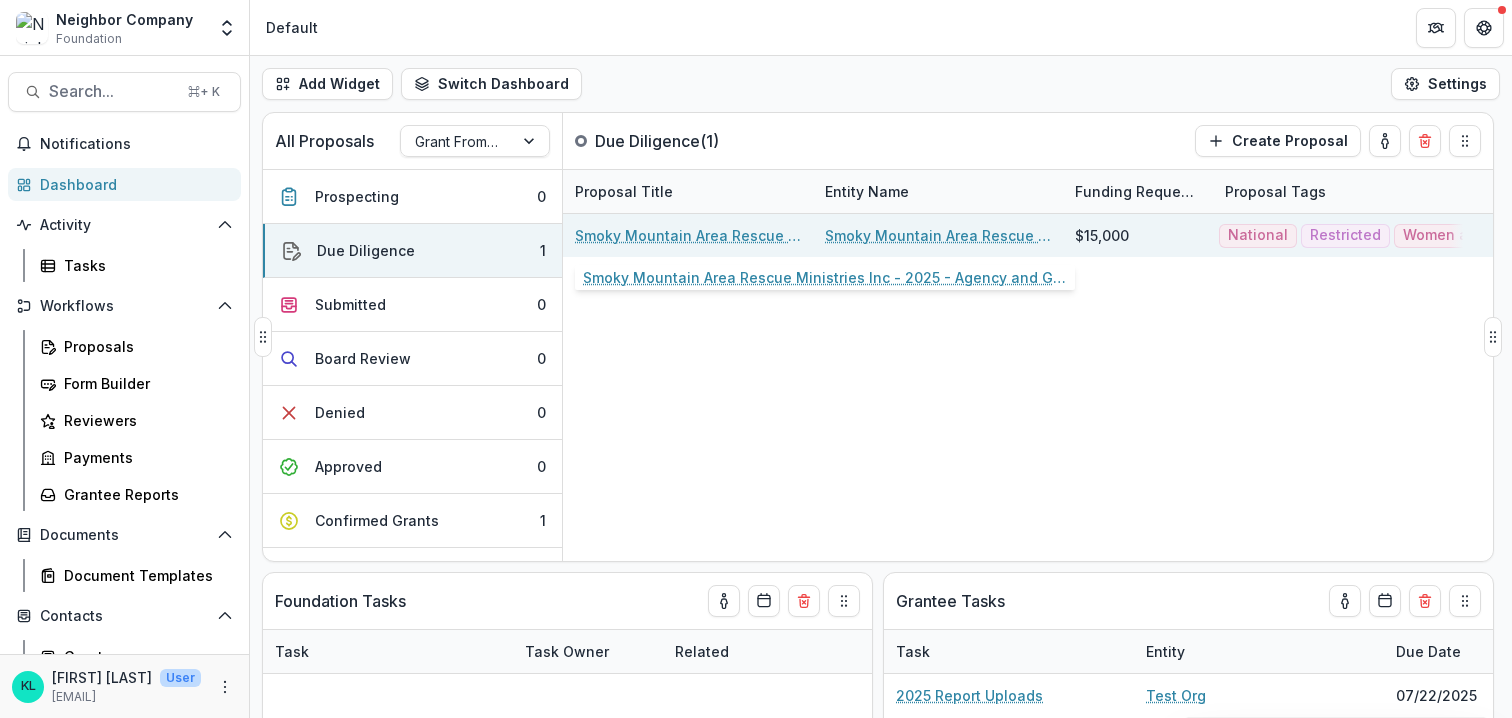 click on "Smoky Mountain Area Rescue Ministries Inc - 2025 - Agency and Grant Information" at bounding box center (688, 235) 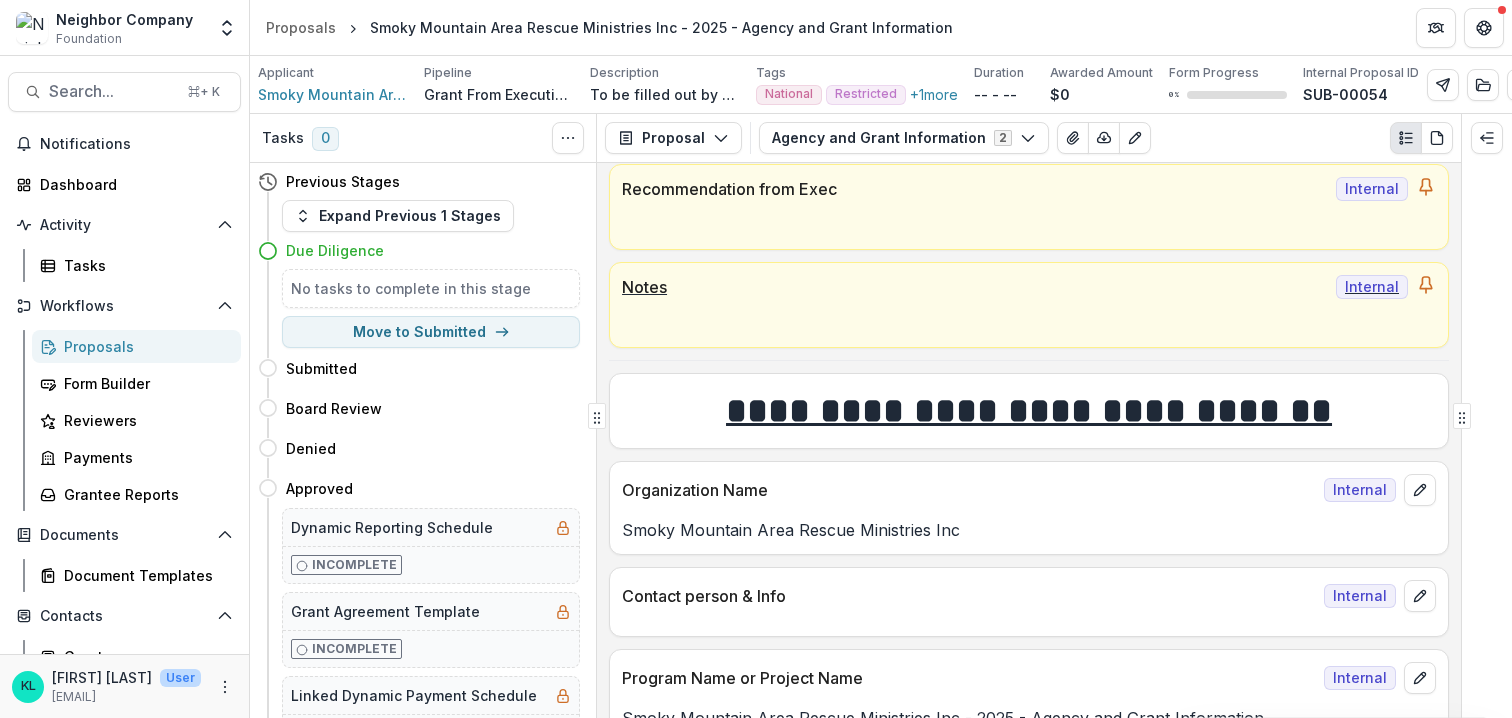 scroll, scrollTop: 0, scrollLeft: 0, axis: both 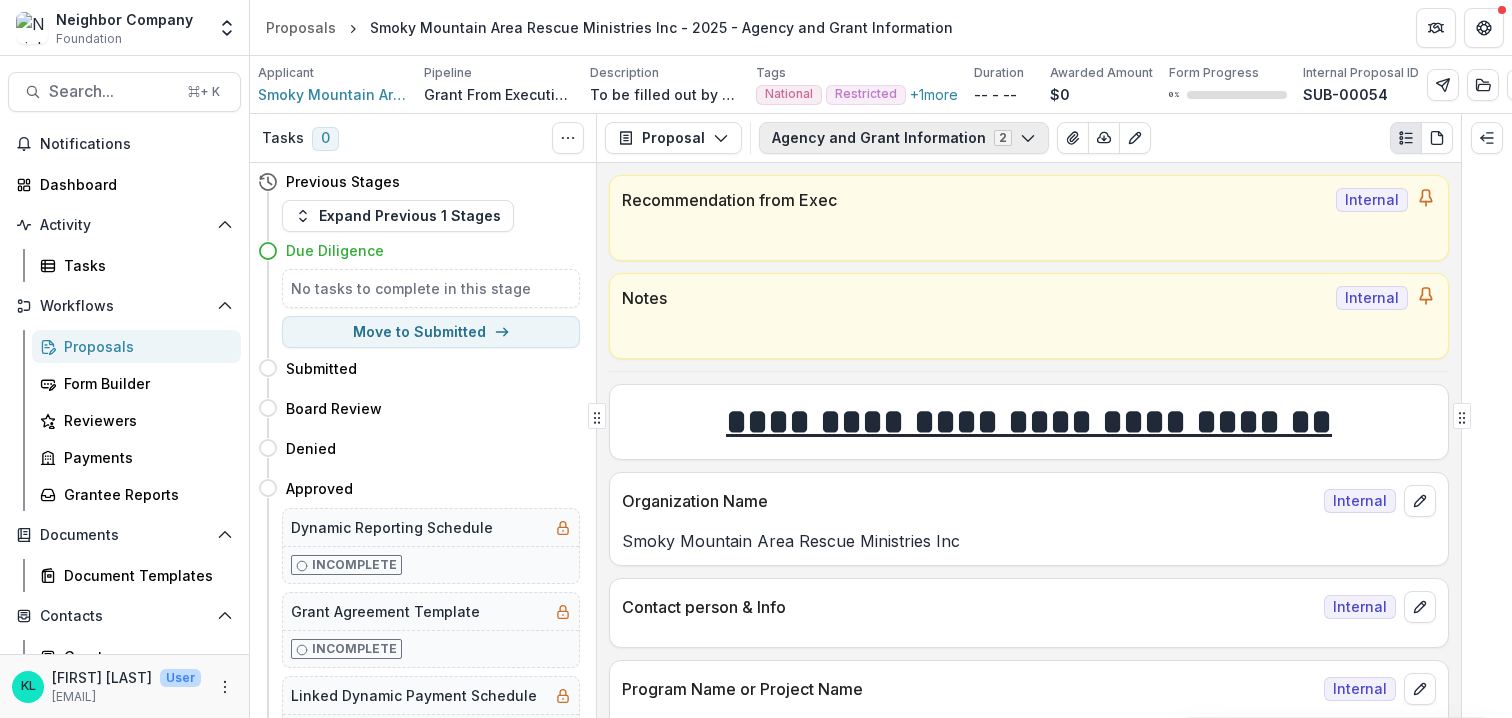 click 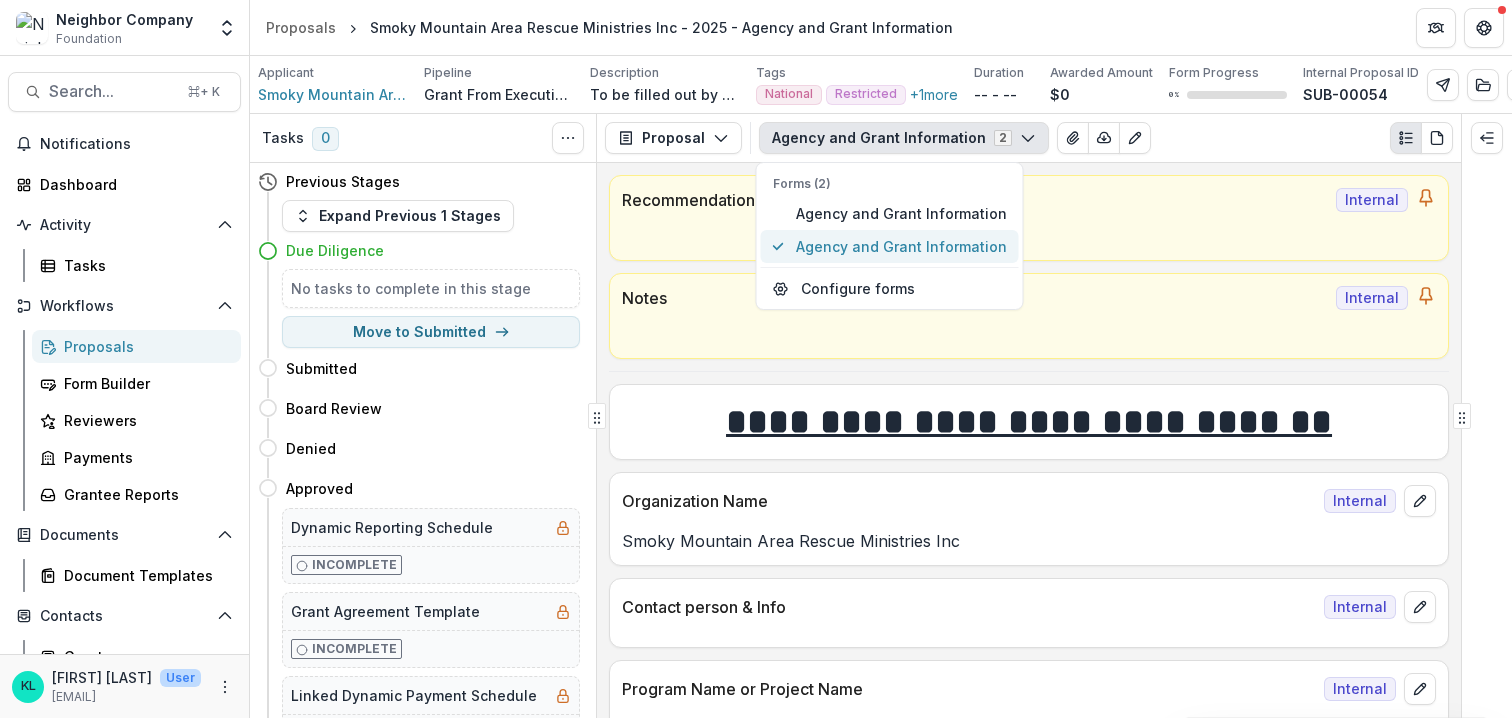 click on "Agency and Grant Information" at bounding box center [901, 246] 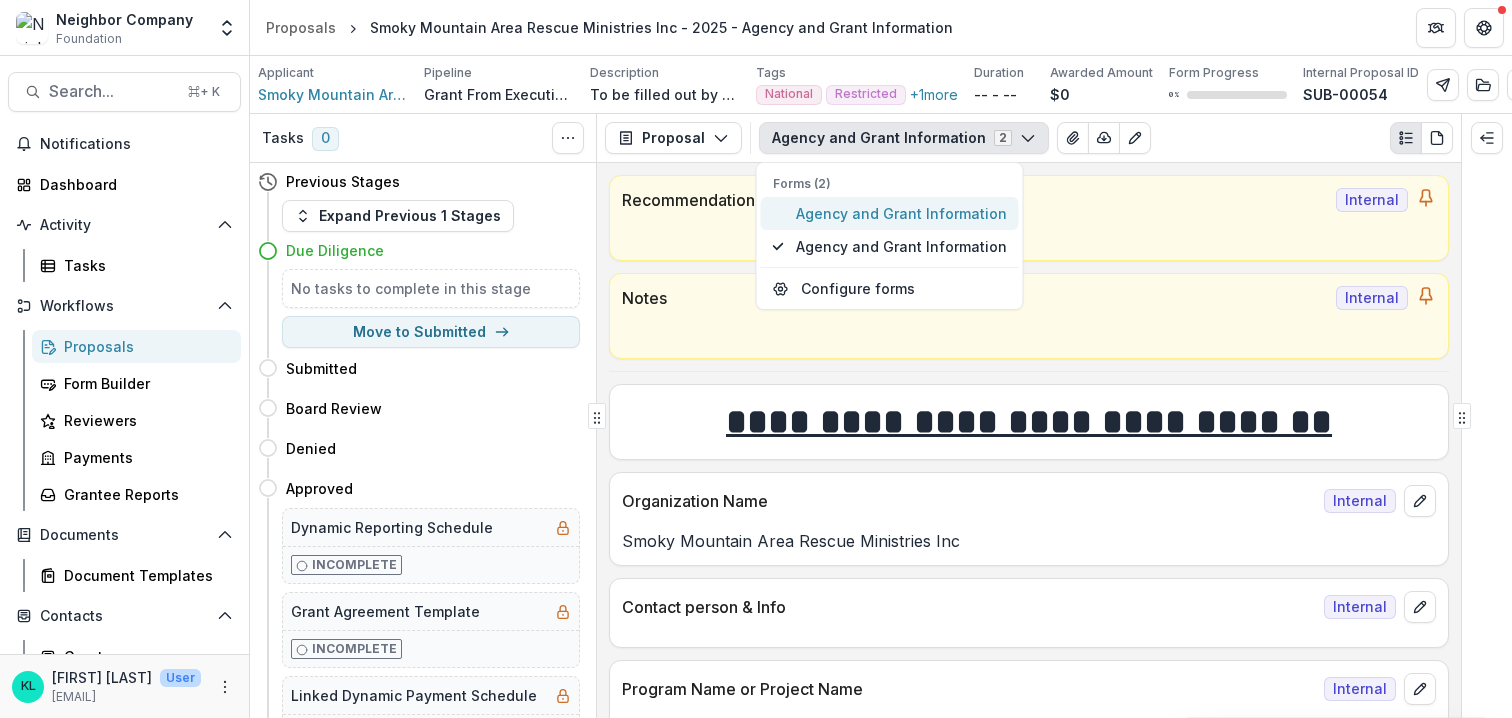 click on "Agency and Grant Information" at bounding box center [901, 213] 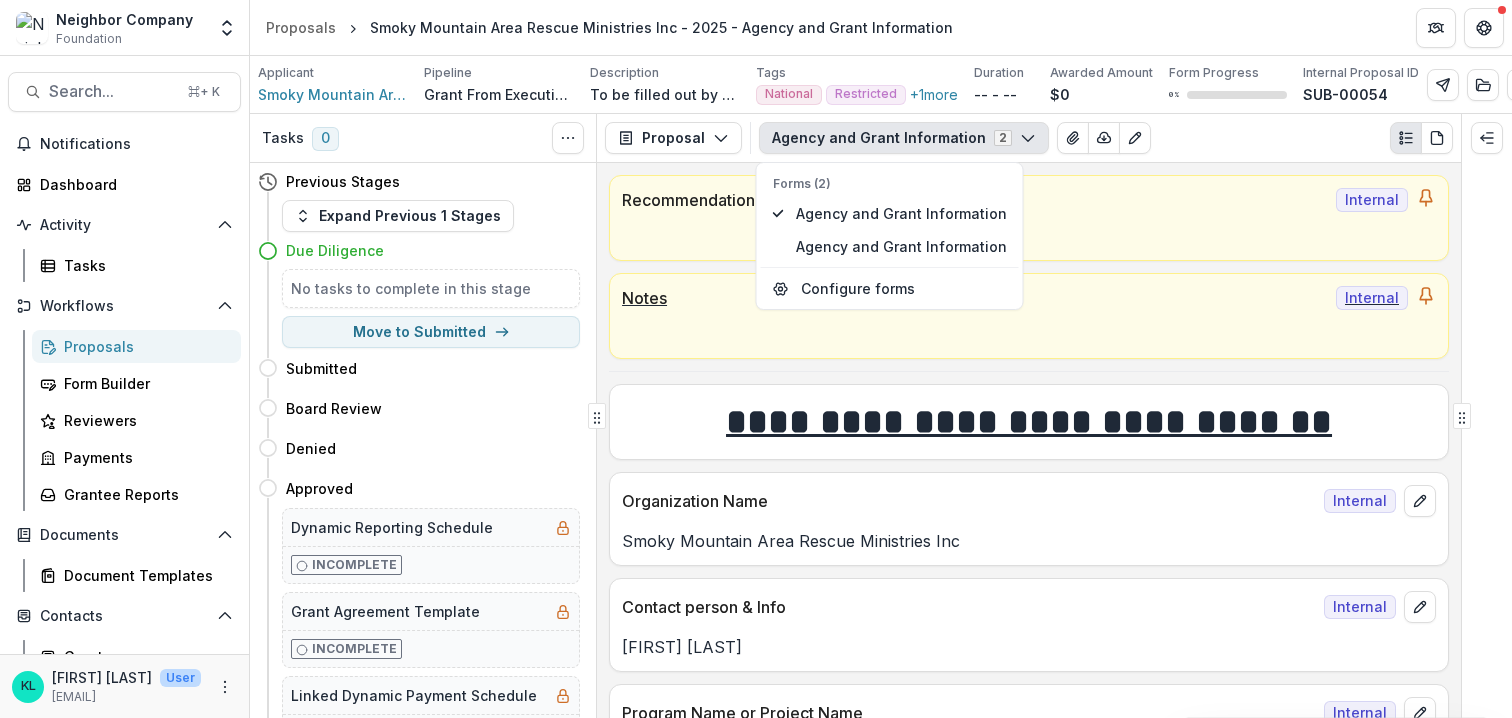 scroll, scrollTop: 0, scrollLeft: 0, axis: both 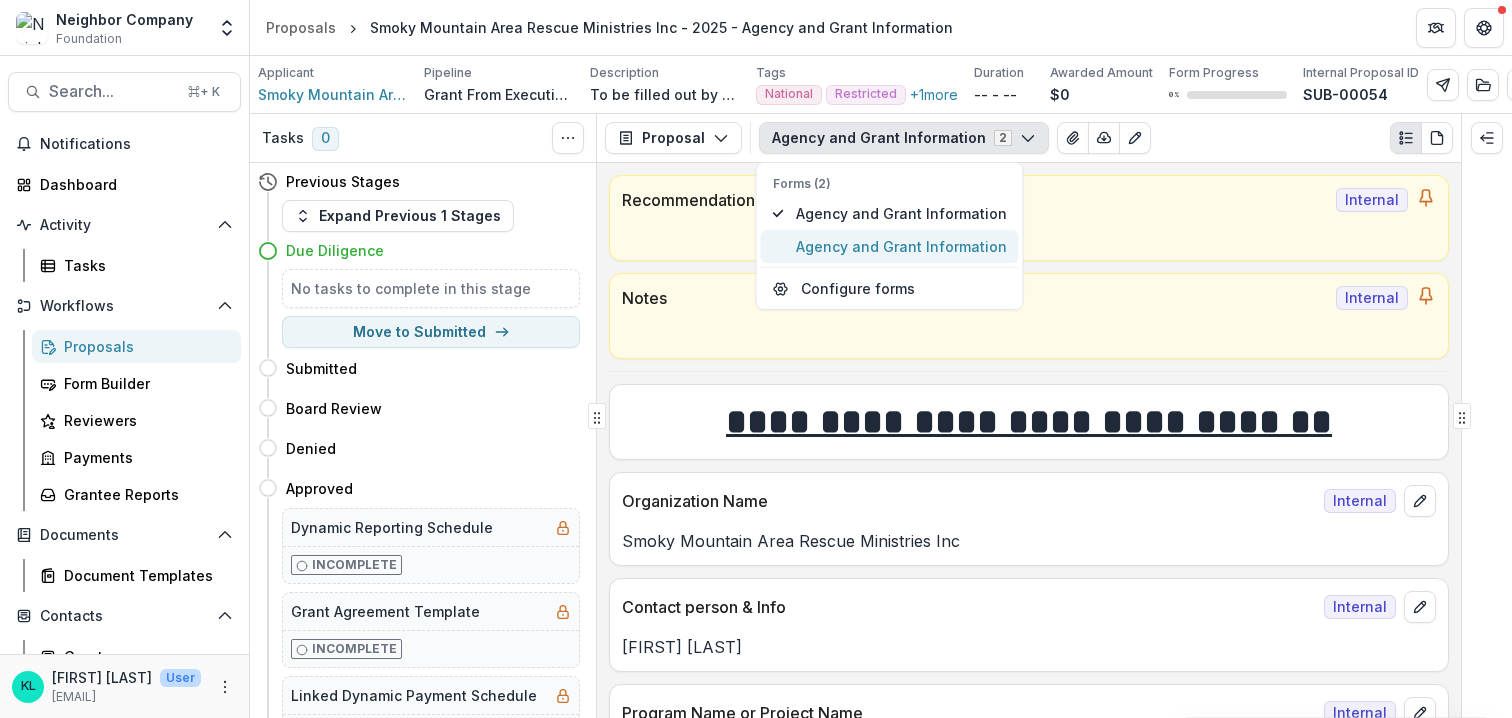 click on "Agency and Grant Information" at bounding box center [901, 246] 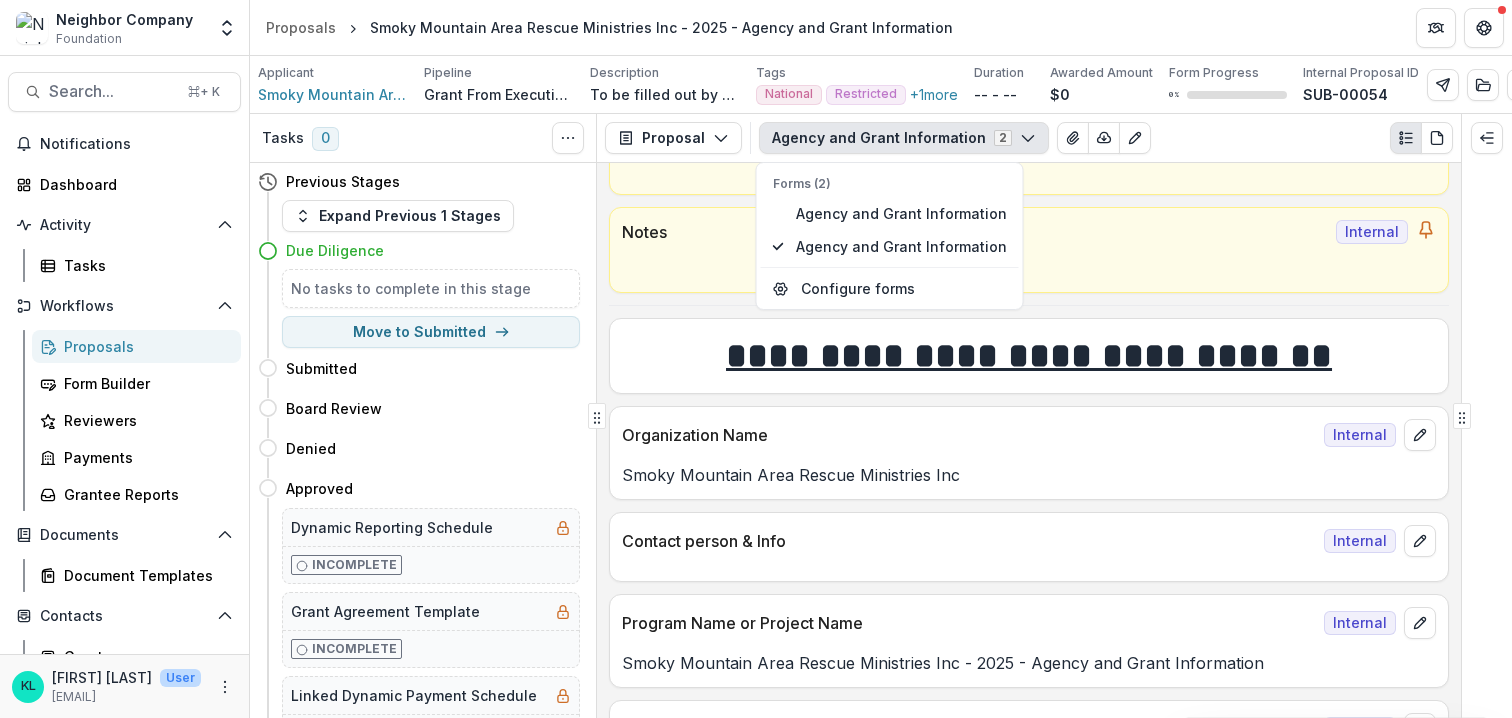 scroll, scrollTop: 0, scrollLeft: 0, axis: both 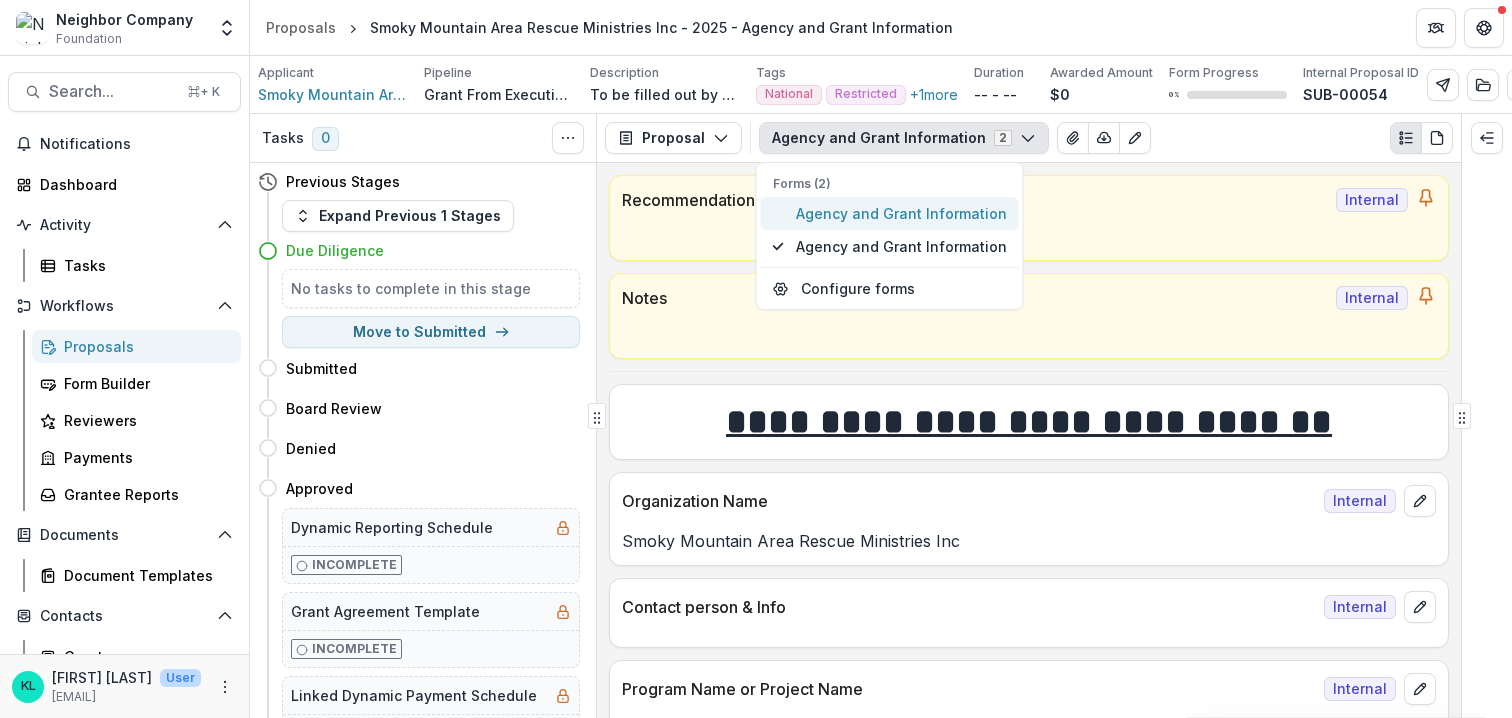 click on "Agency and Grant Information" at bounding box center (901, 213) 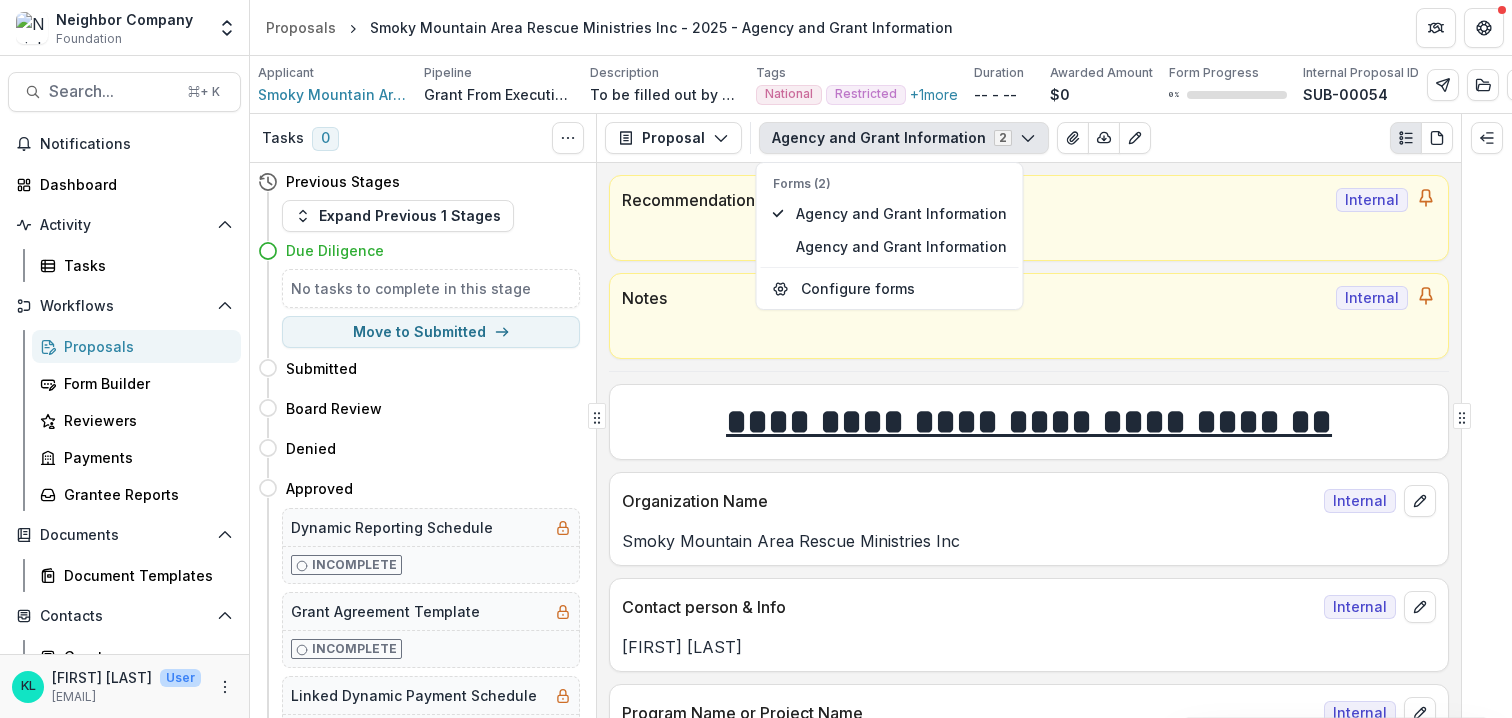 scroll, scrollTop: 1194, scrollLeft: 0, axis: vertical 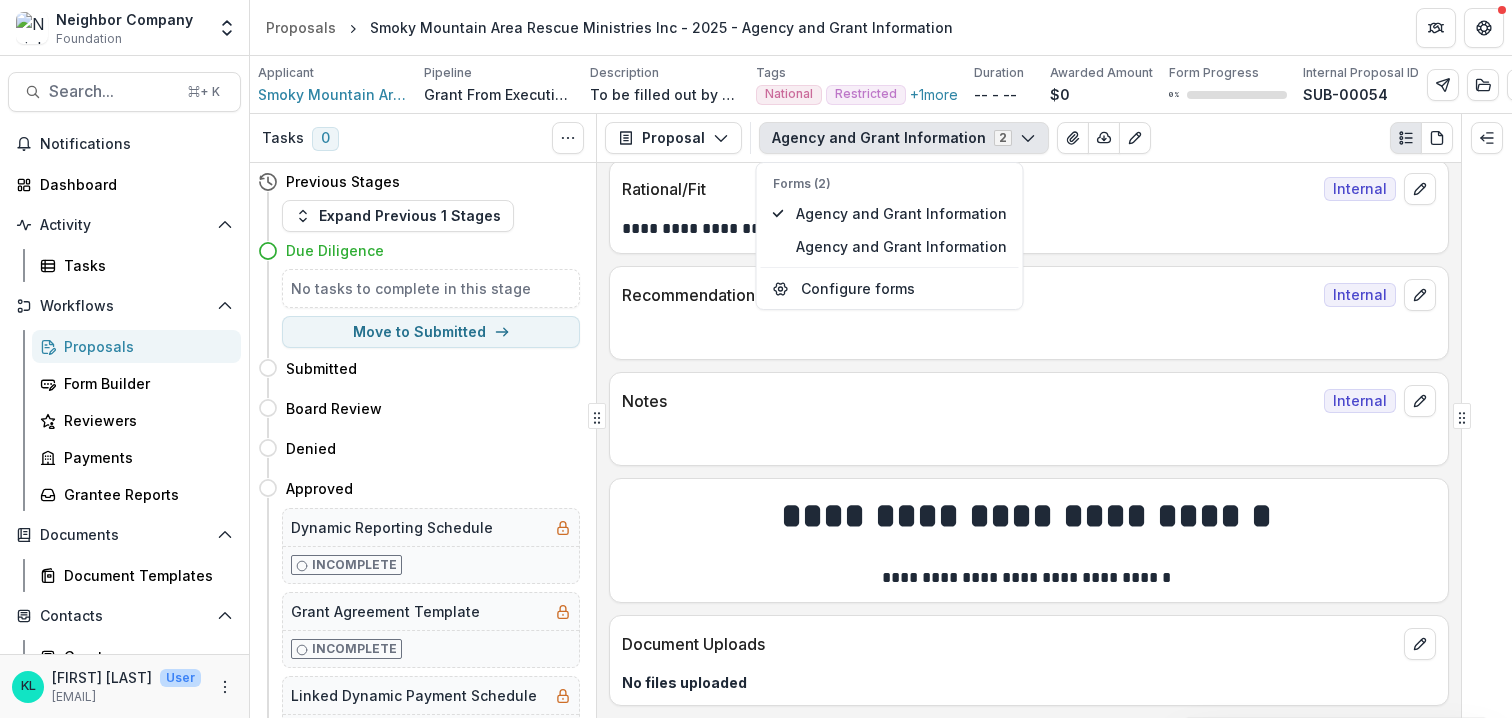 click on "**********" at bounding box center [1026, 578] 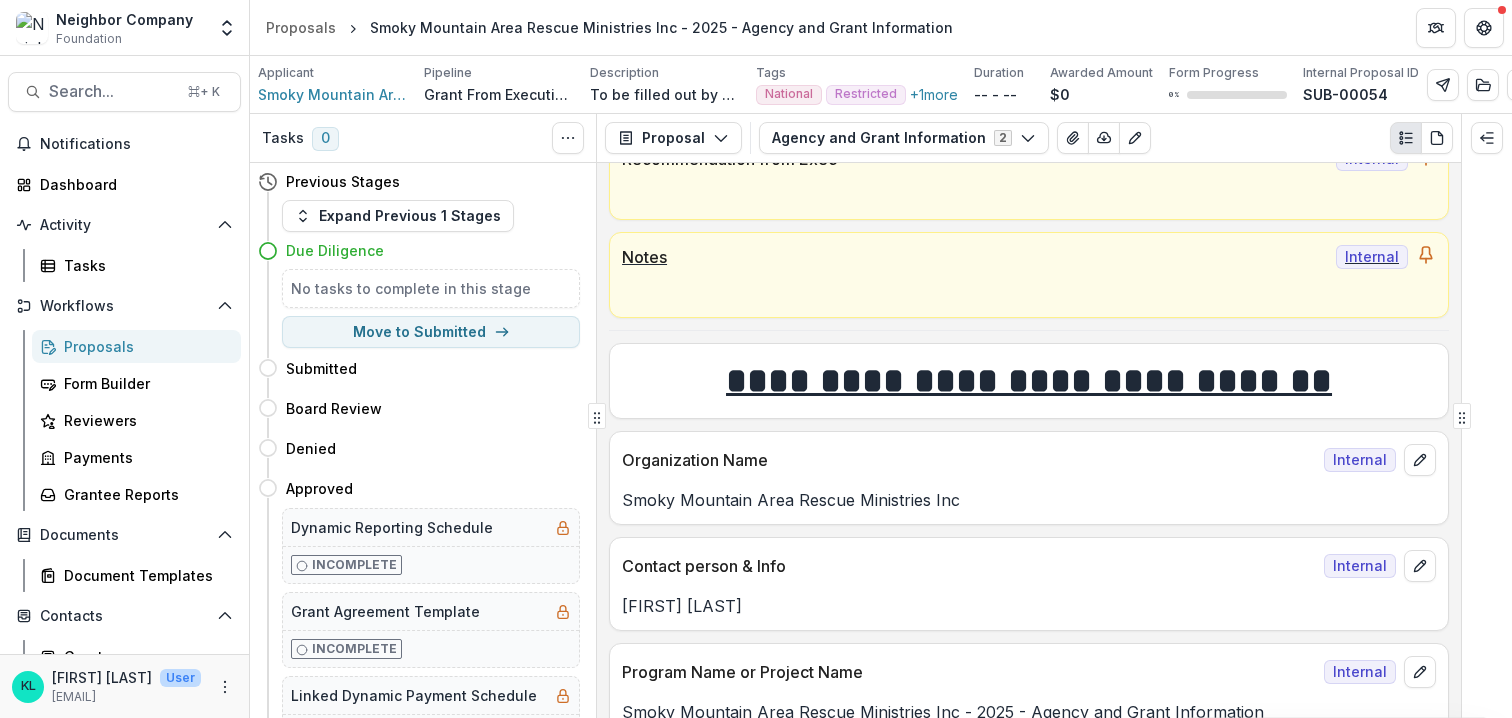 scroll, scrollTop: 0, scrollLeft: 0, axis: both 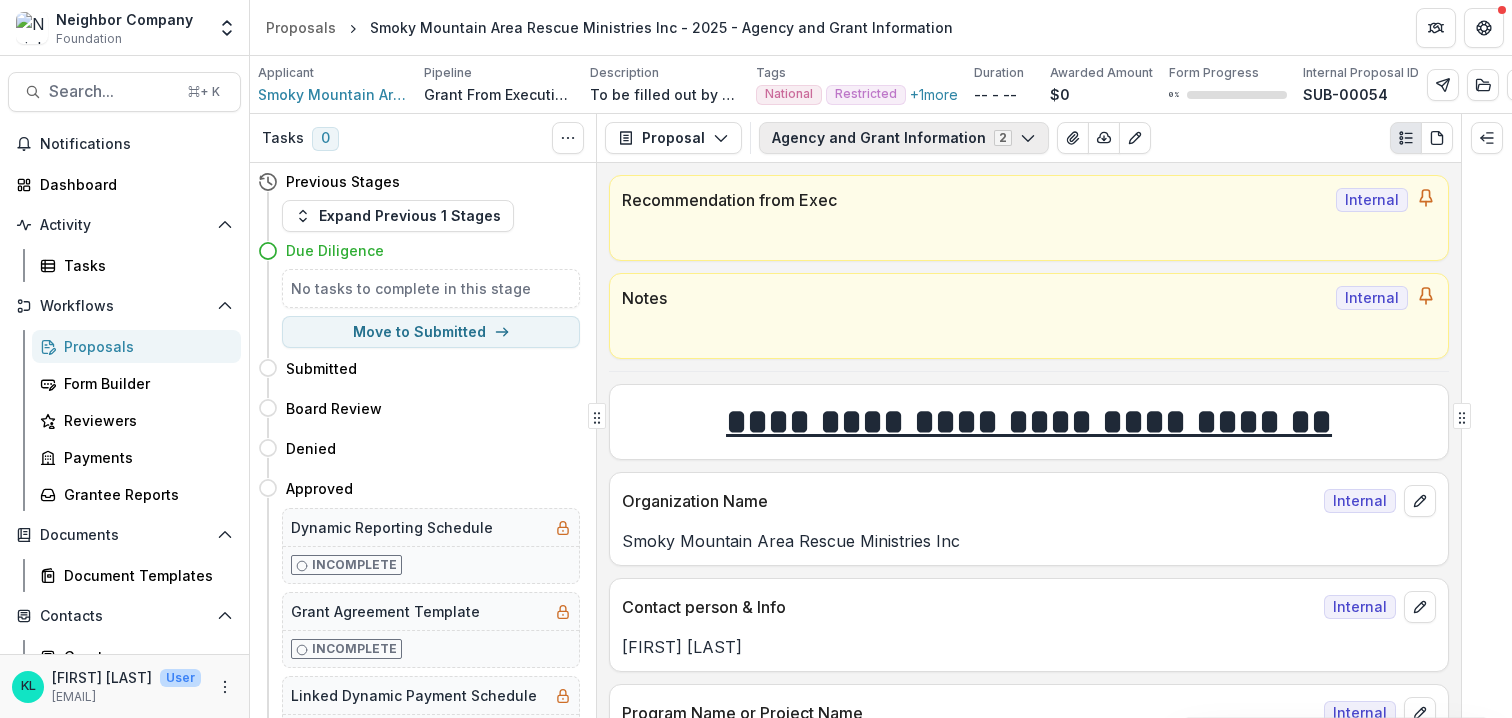 click 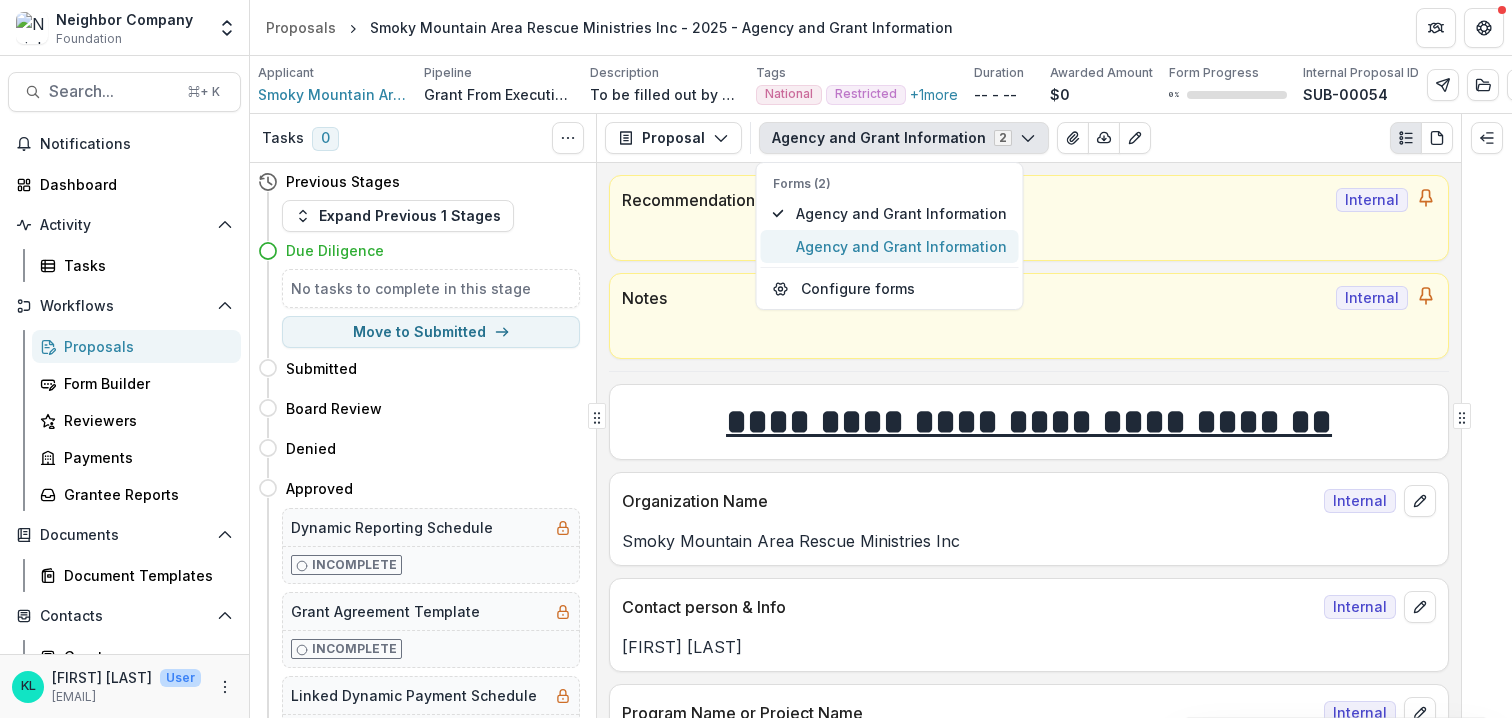 click on "Agency and Grant Information" at bounding box center (901, 246) 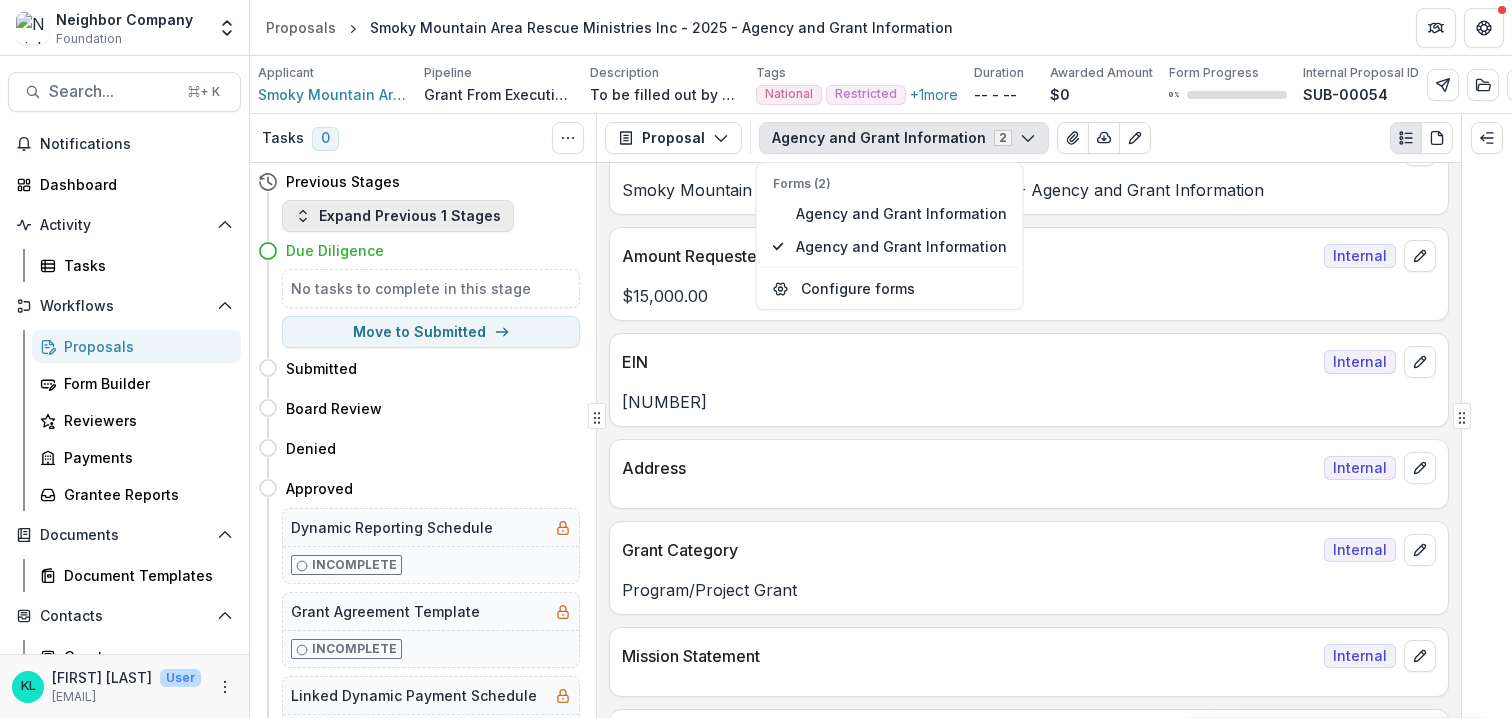 scroll, scrollTop: 517, scrollLeft: 0, axis: vertical 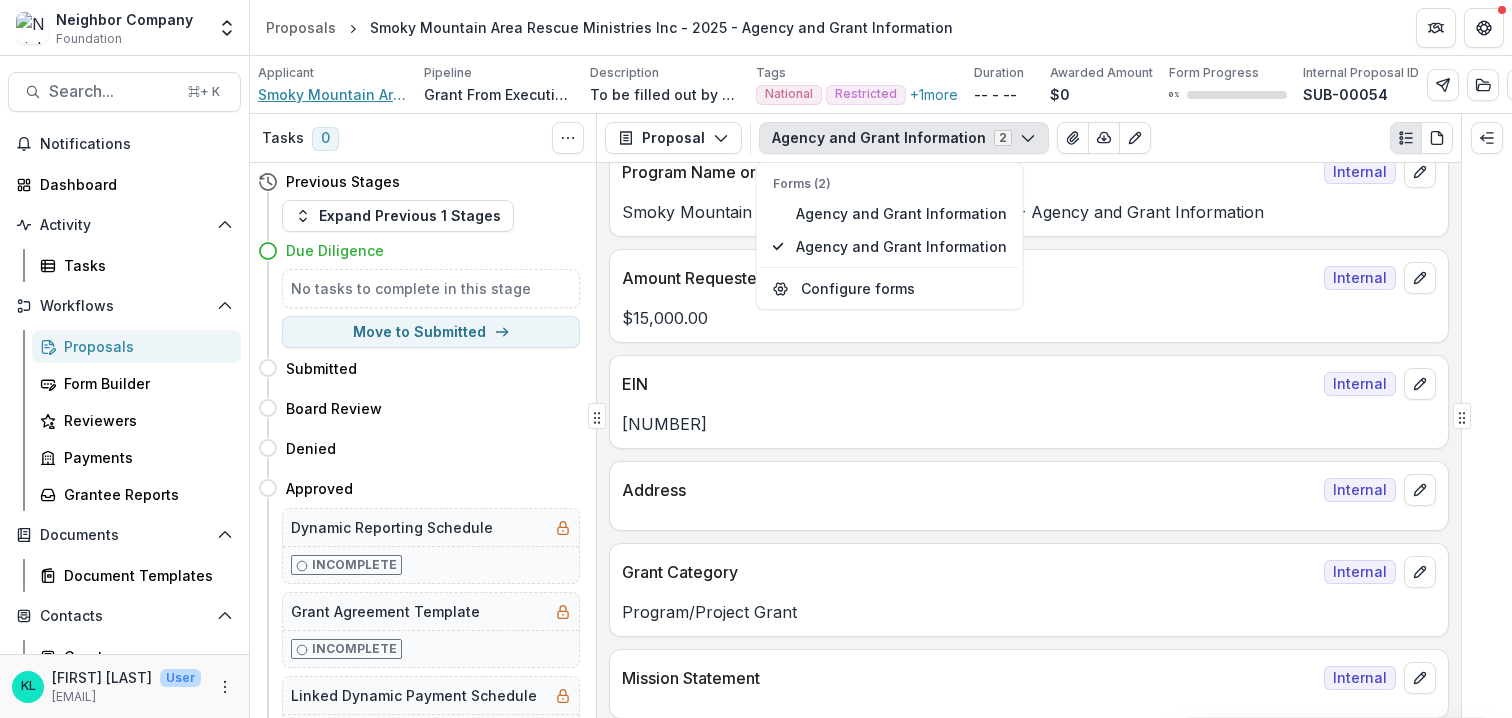 click on "Smoky Mountain Area Rescue Ministries Inc" at bounding box center [333, 94] 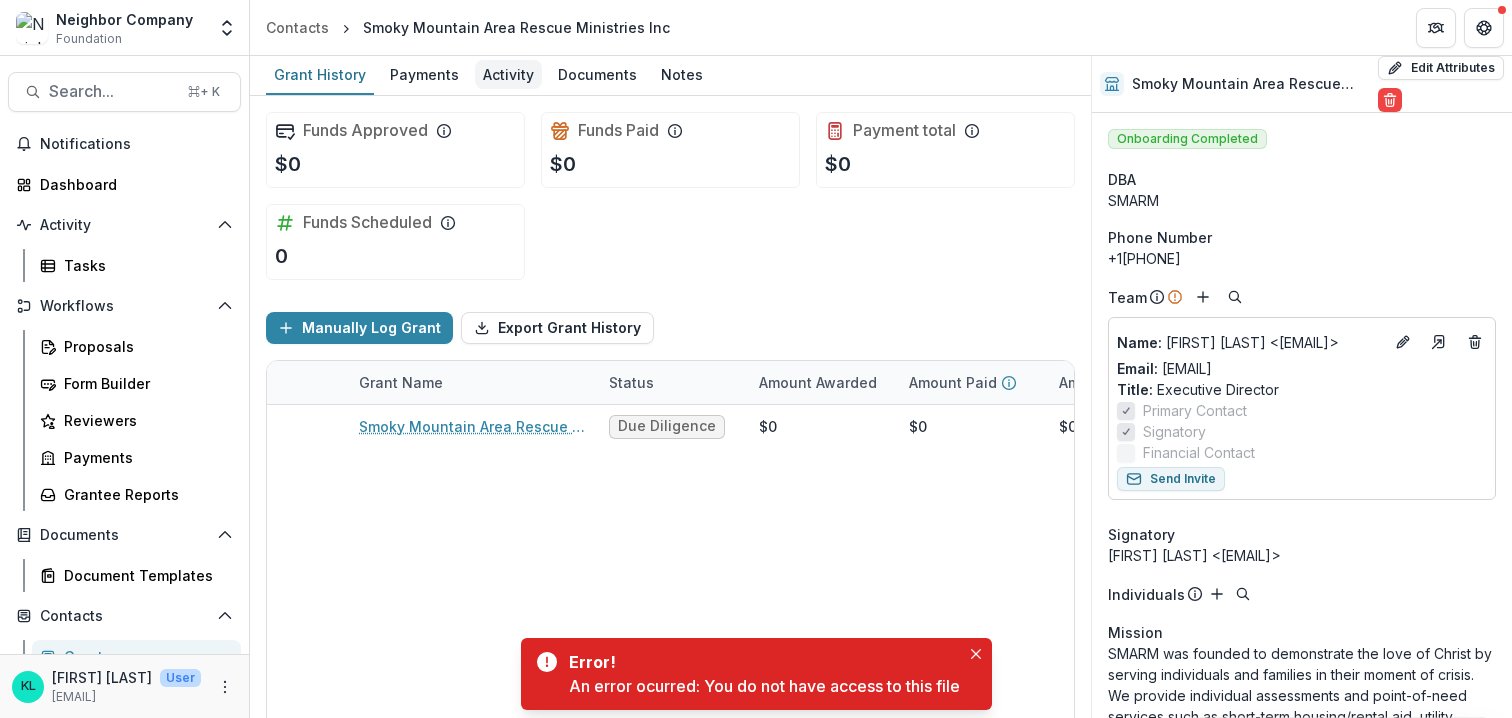 click on "Activity" at bounding box center (508, 74) 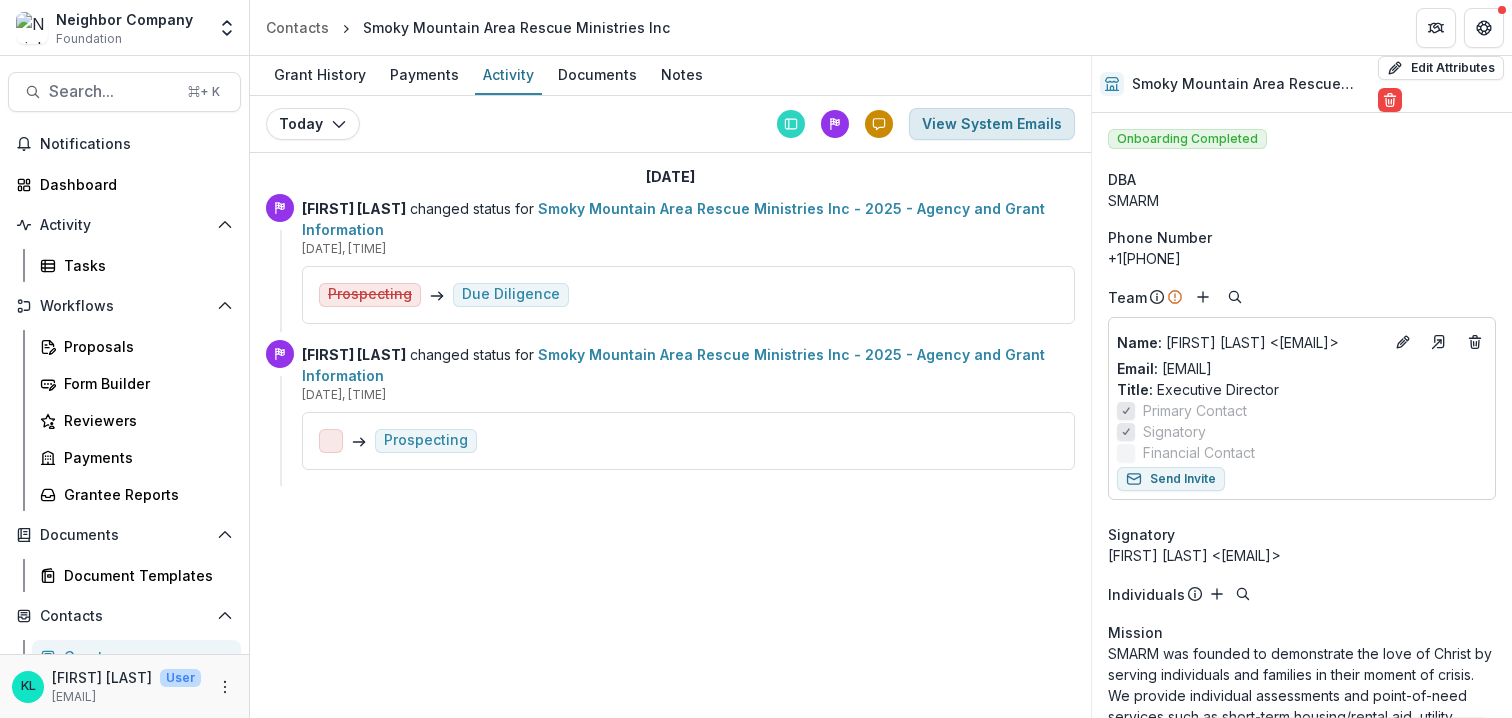 click on "View System Emails" at bounding box center (992, 124) 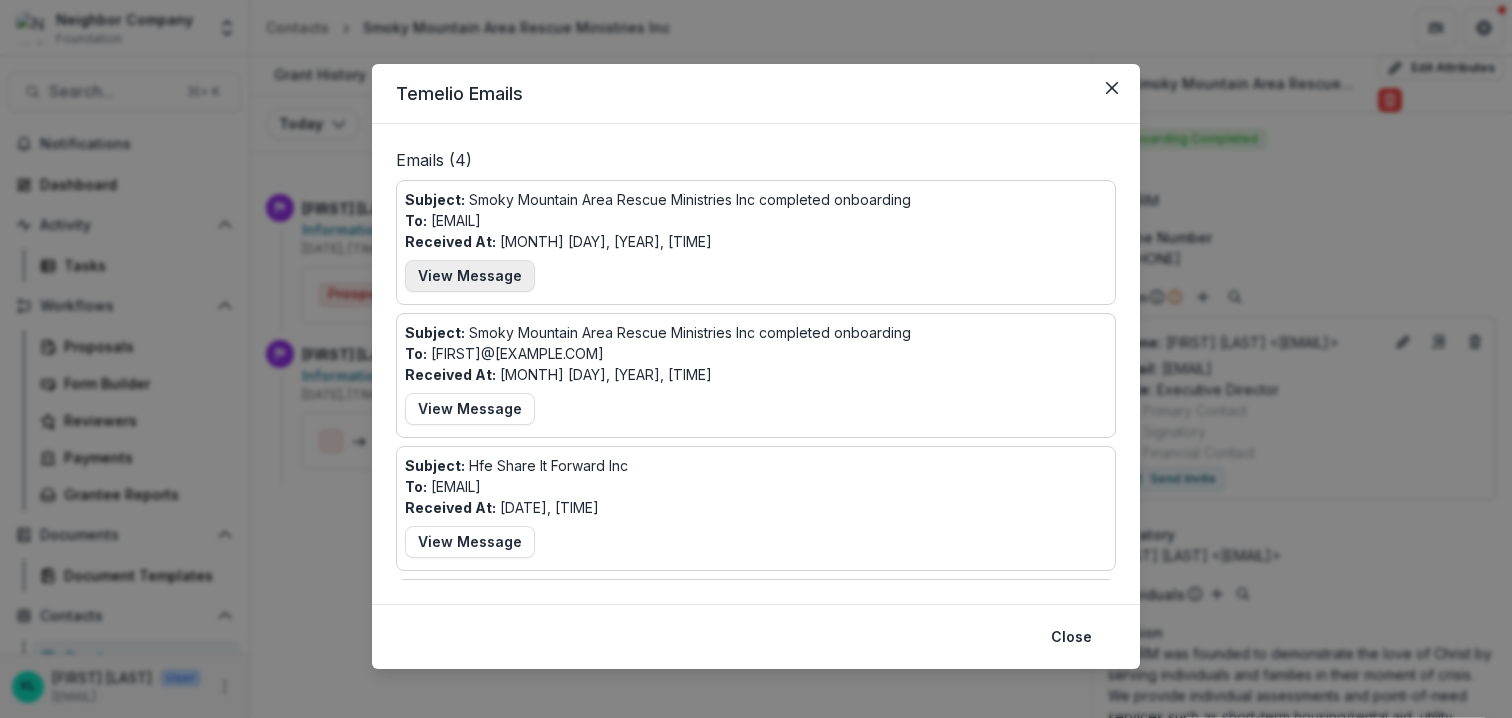 click on "View Message" at bounding box center (470, 276) 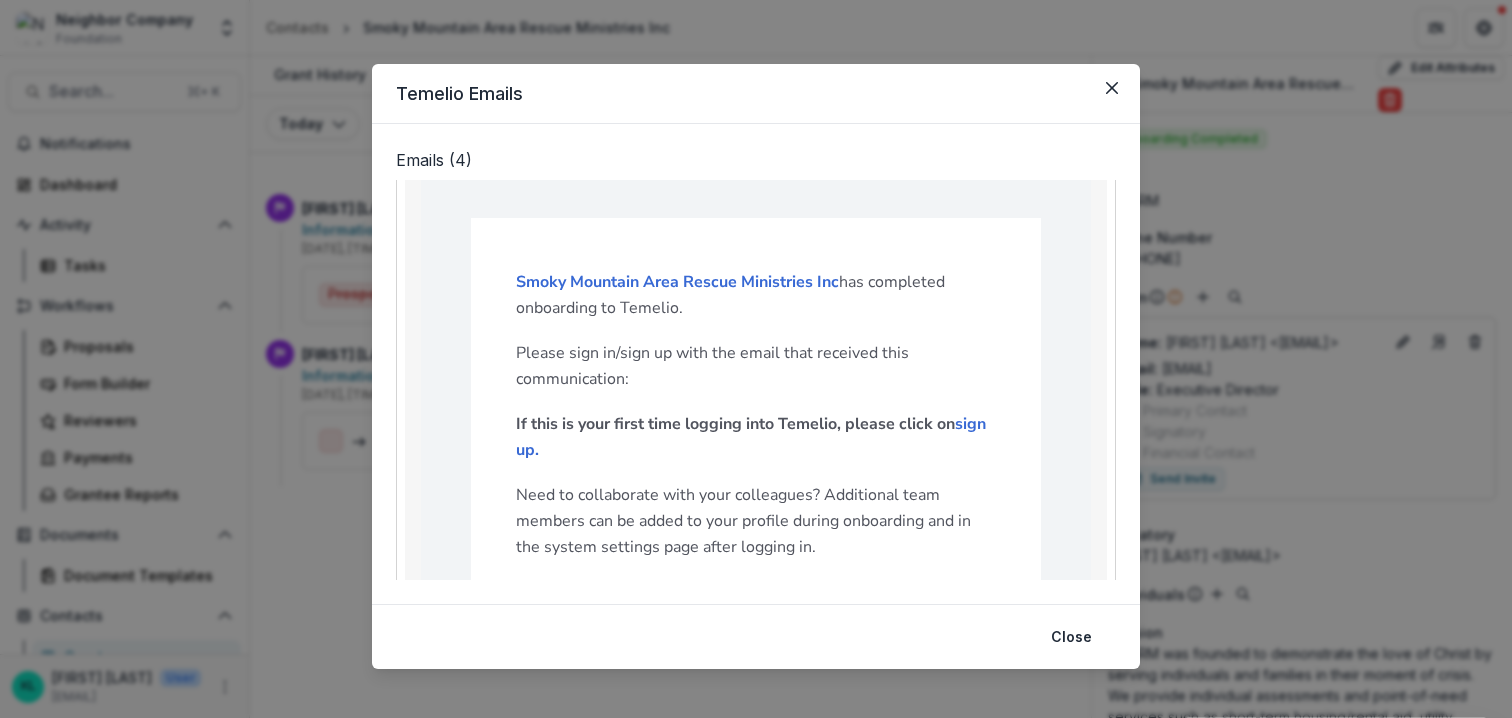 scroll, scrollTop: 146, scrollLeft: 0, axis: vertical 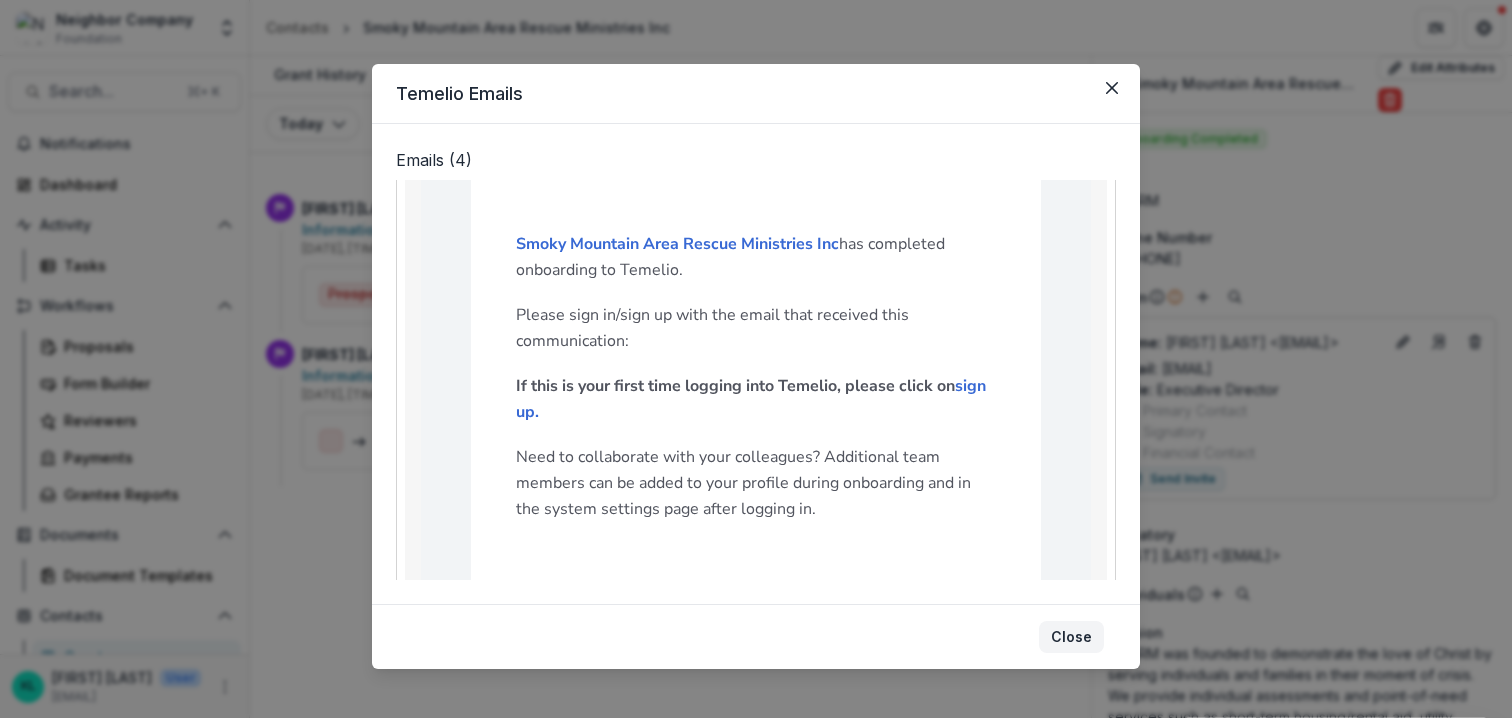 click on "Close" at bounding box center [1071, 637] 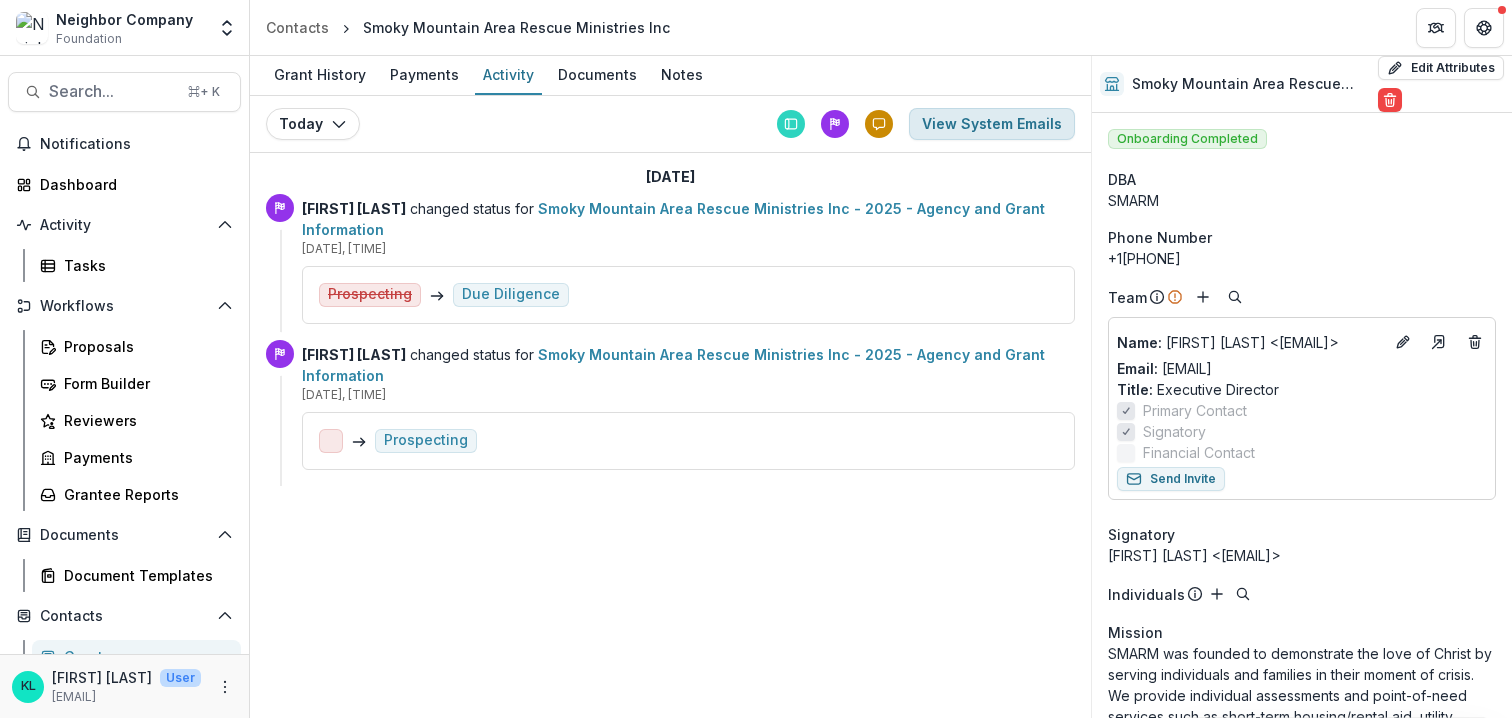 click on "View System Emails" at bounding box center (992, 124) 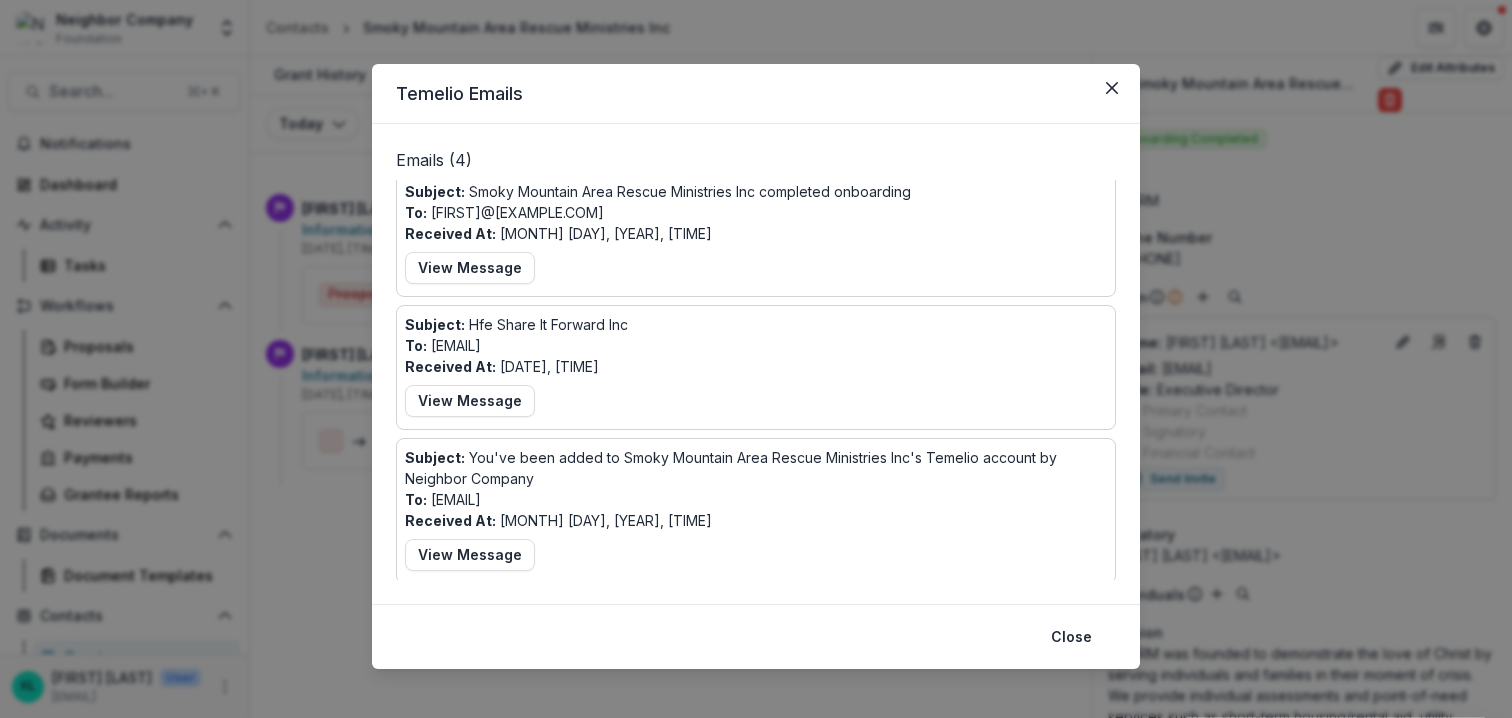 scroll, scrollTop: 145, scrollLeft: 0, axis: vertical 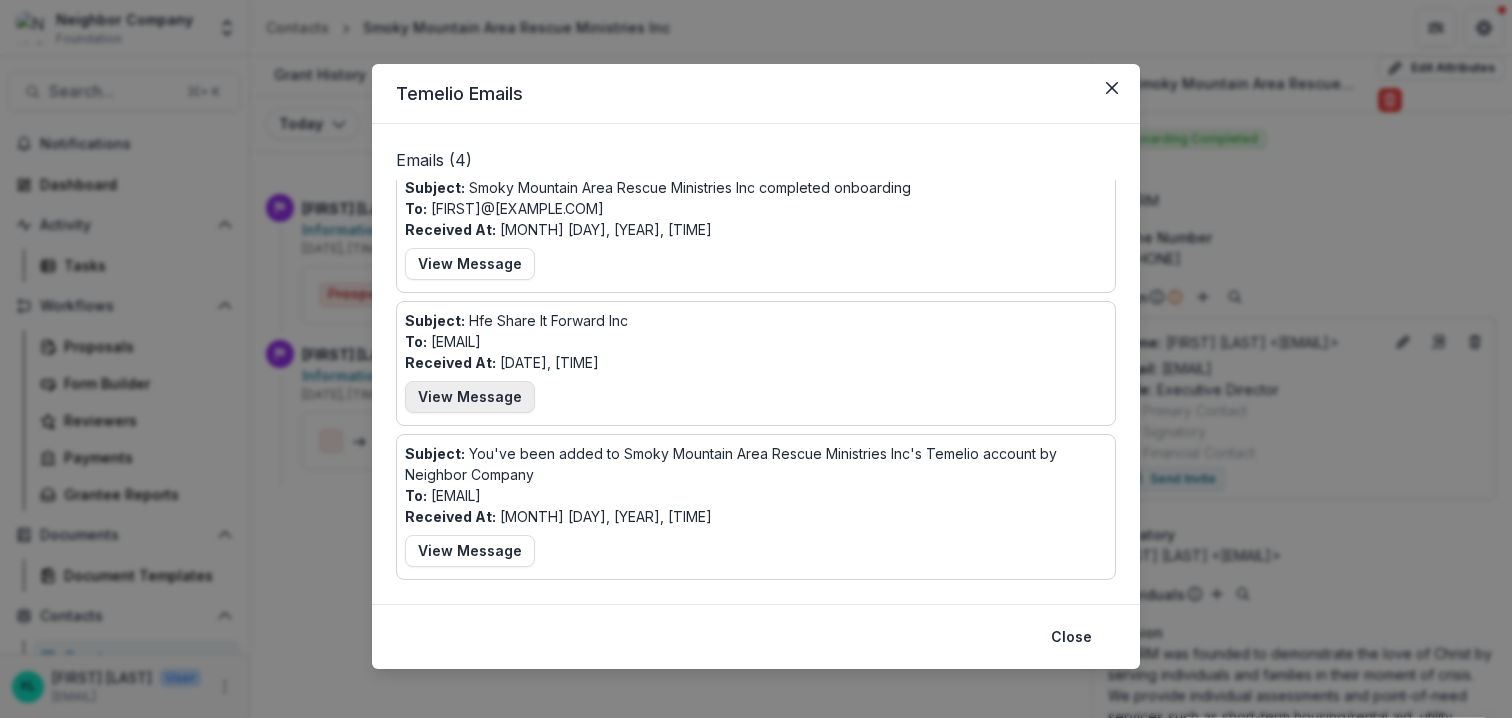 click on "View Message" at bounding box center [470, 397] 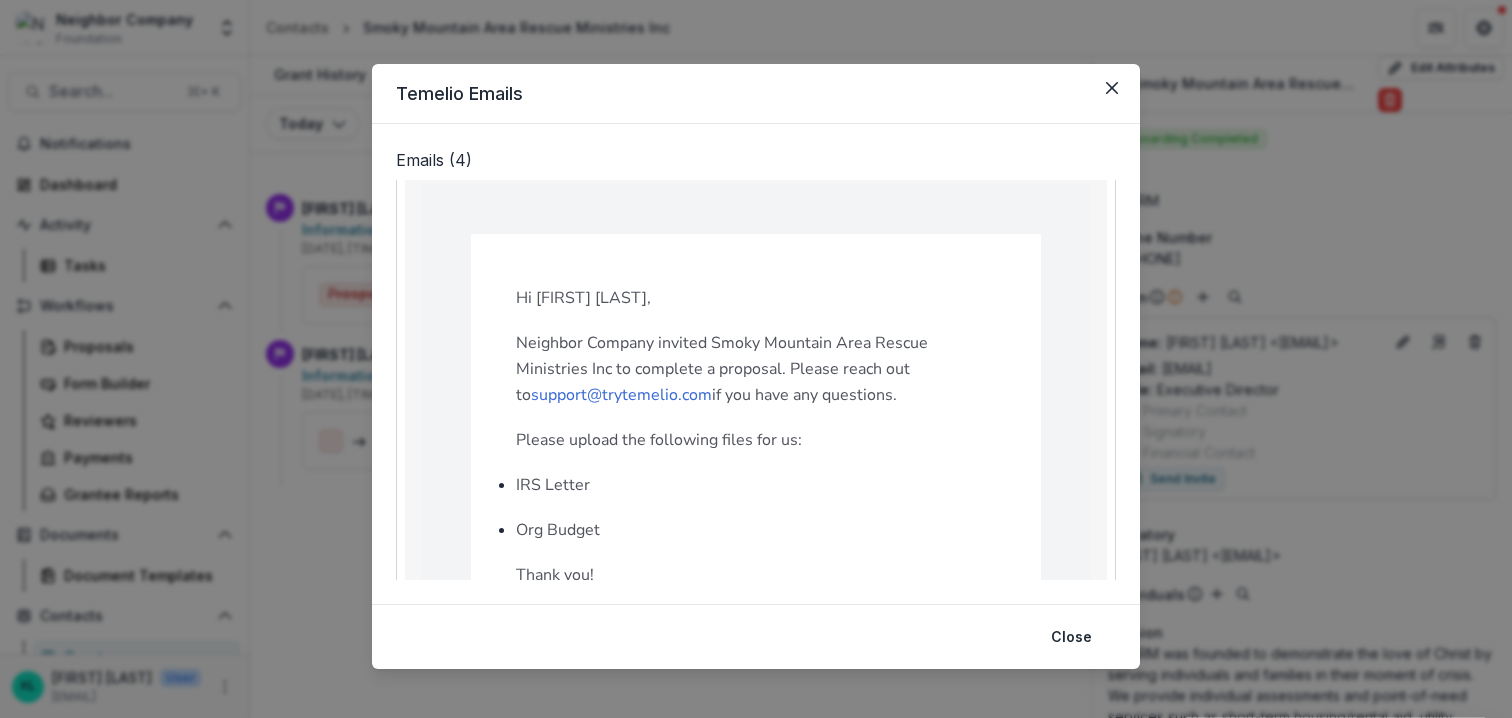 scroll, scrollTop: 355, scrollLeft: 0, axis: vertical 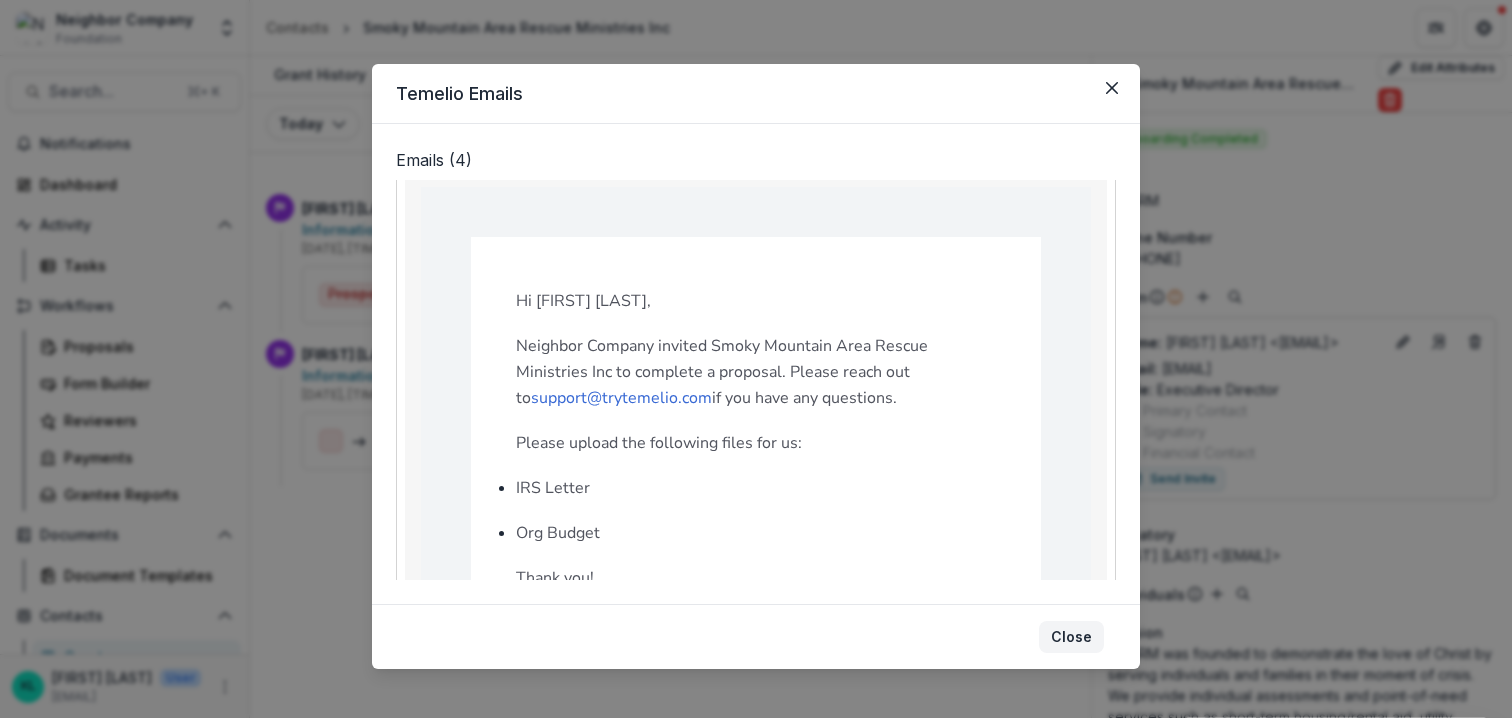 click on "Close" at bounding box center [1071, 637] 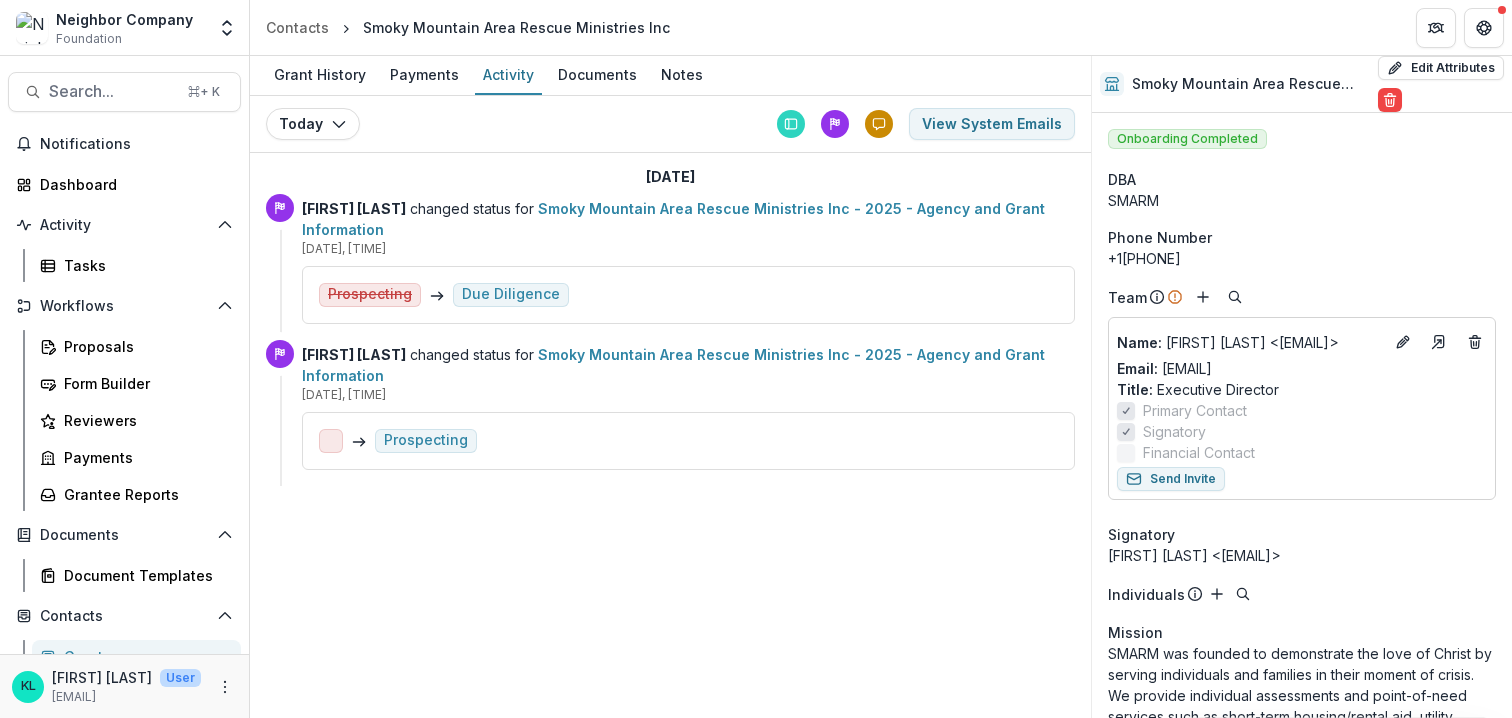 click on "Smoky Mountain Area Rescue Ministries Inc" at bounding box center (516, 27) 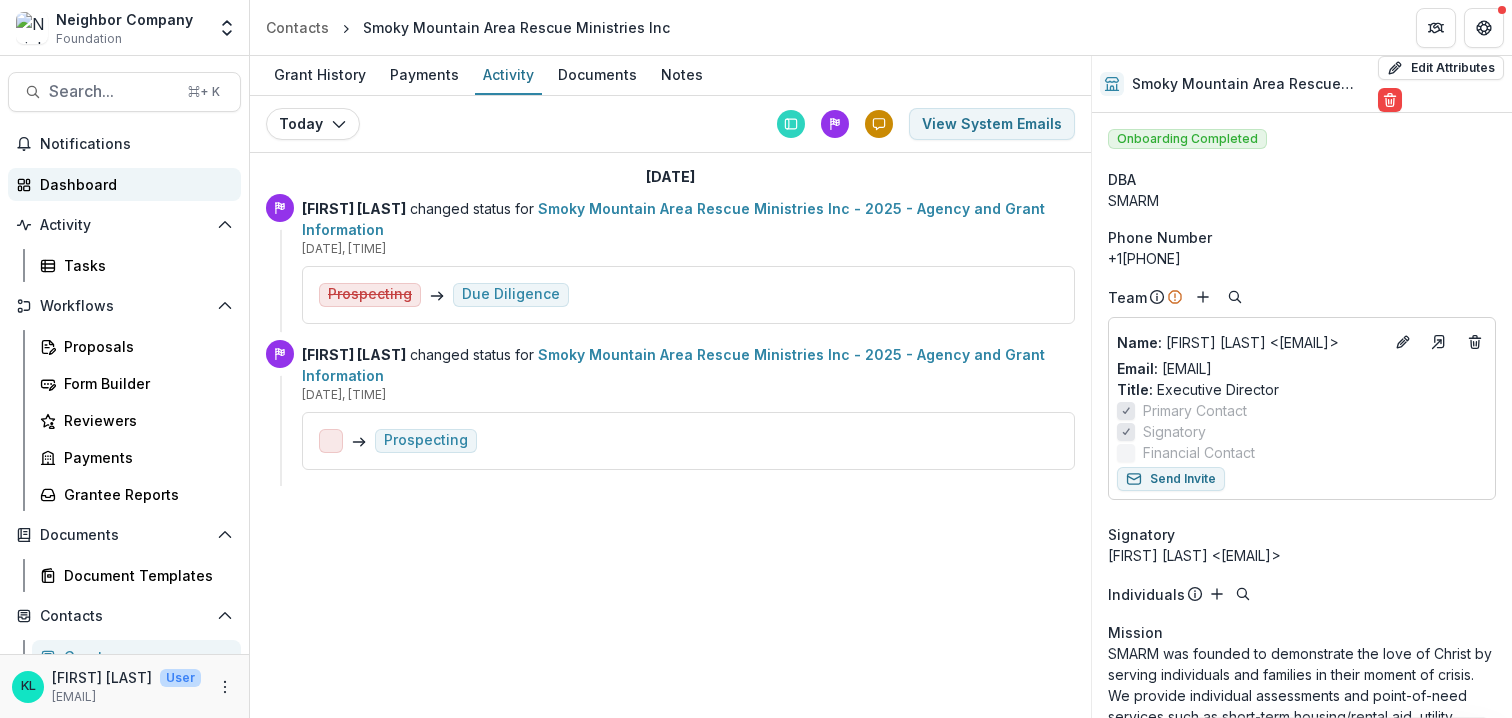 click on "Dashboard" at bounding box center [124, 184] 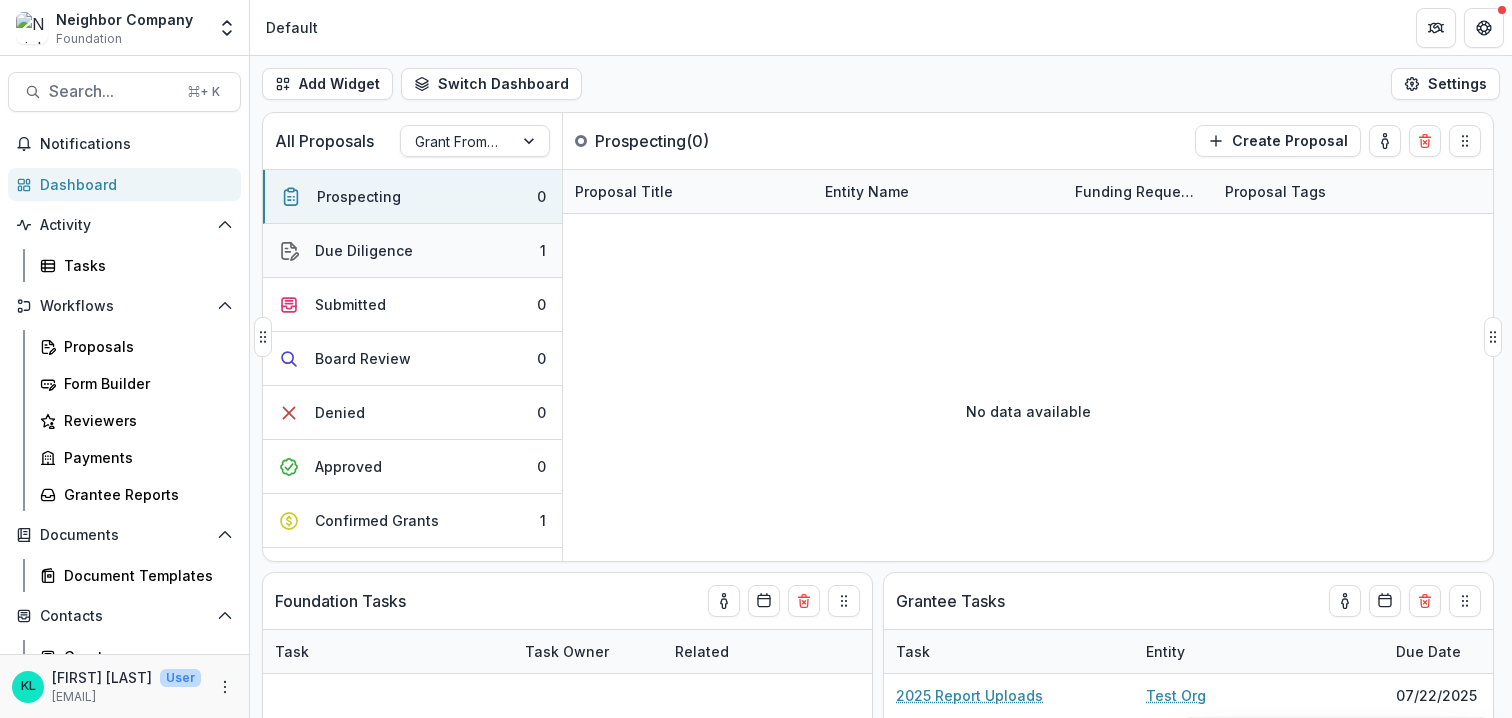click on "Due Diligence" at bounding box center (364, 250) 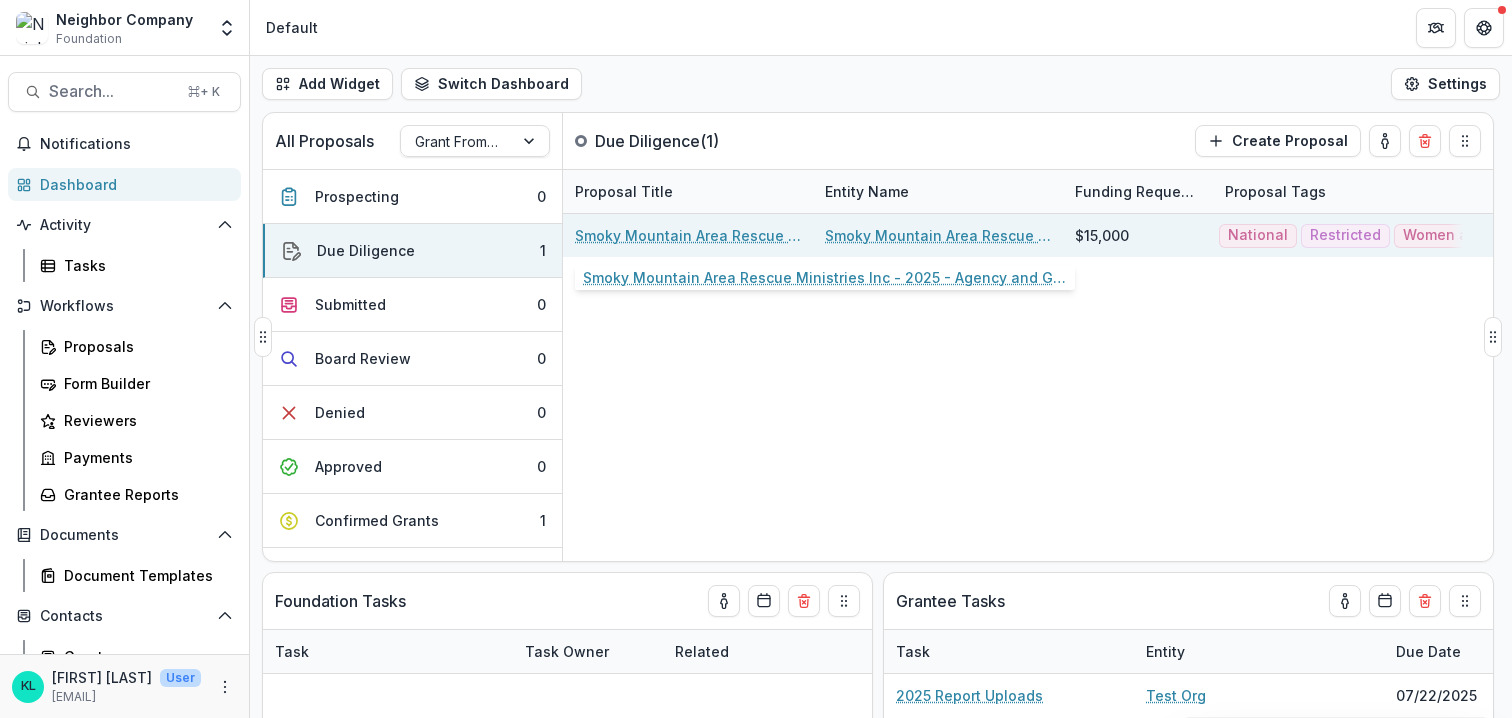 click on "Smoky Mountain Area Rescue Ministries Inc - 2025 - Agency and Grant Information" at bounding box center [688, 235] 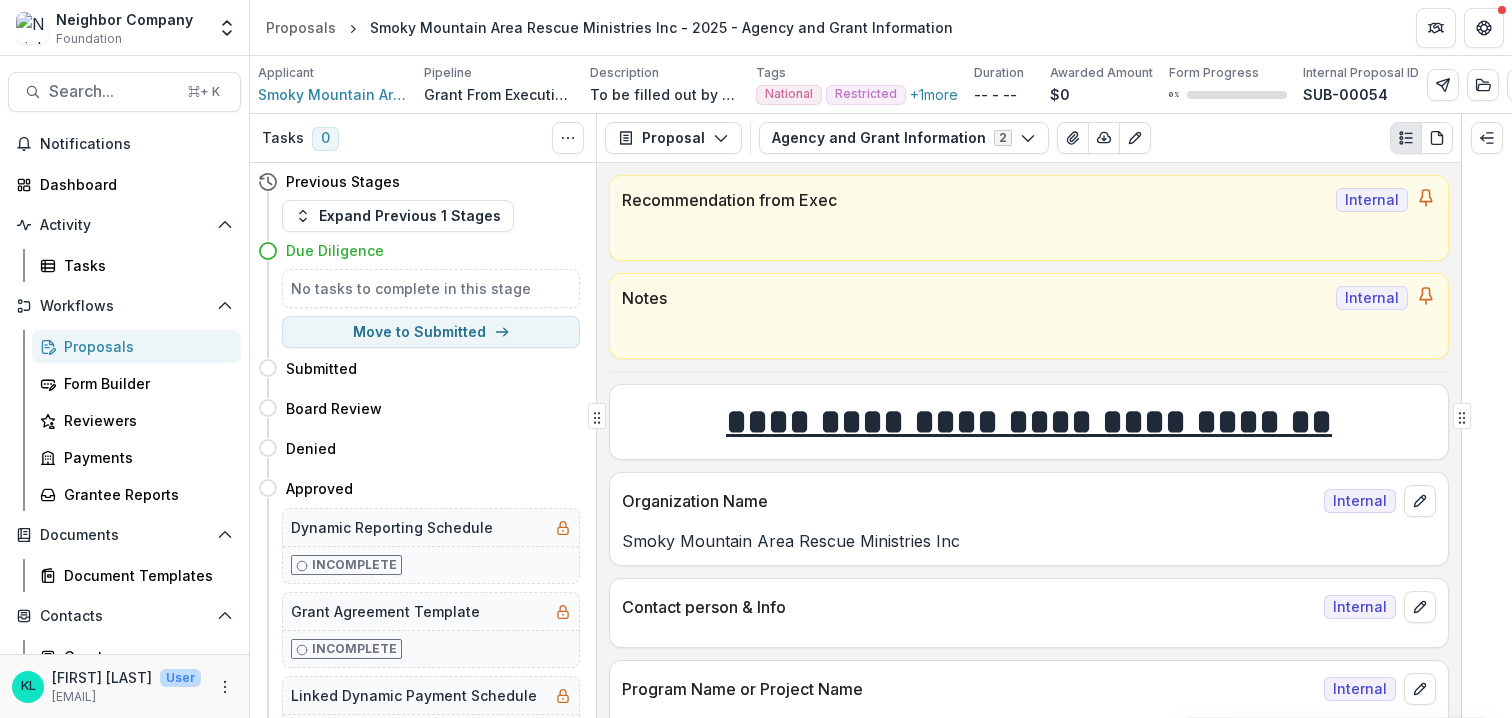 click 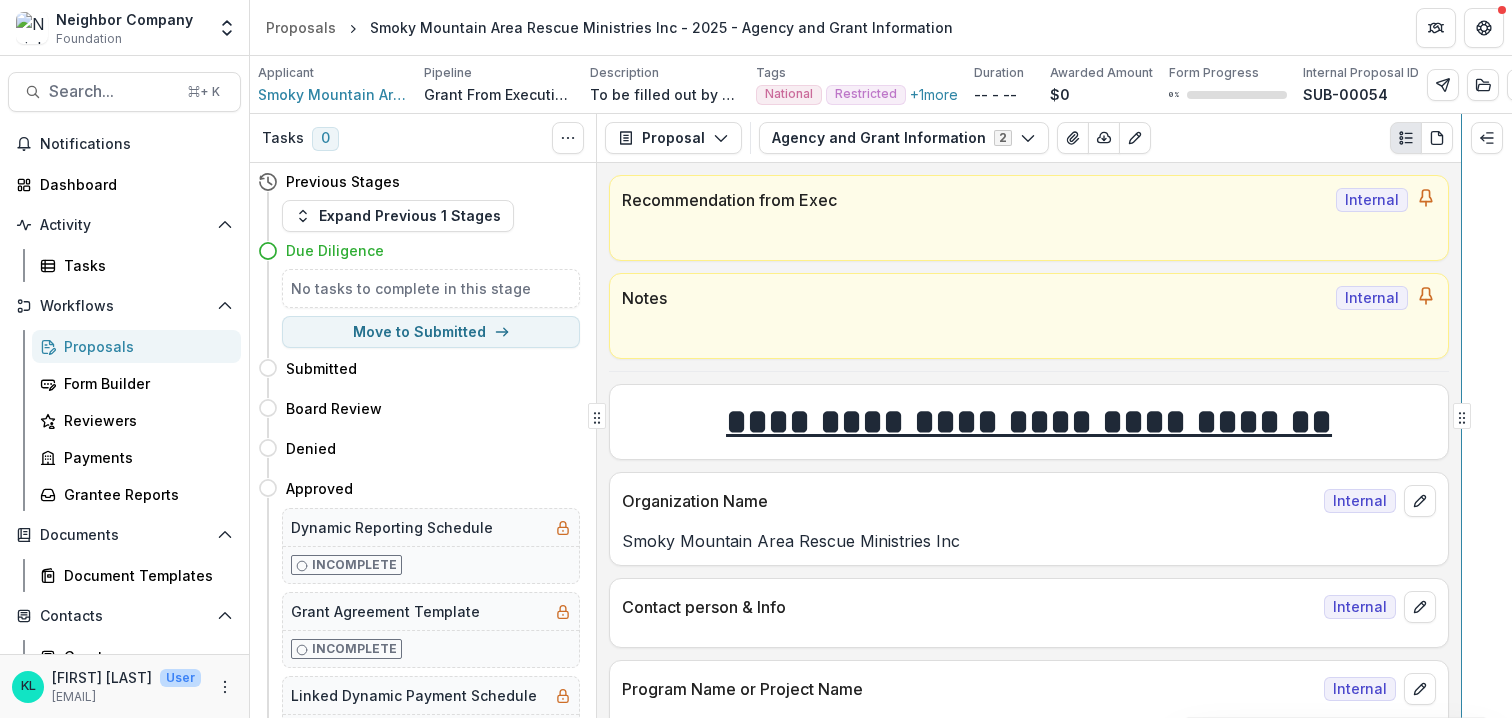 click on "**********" at bounding box center (881, 416) 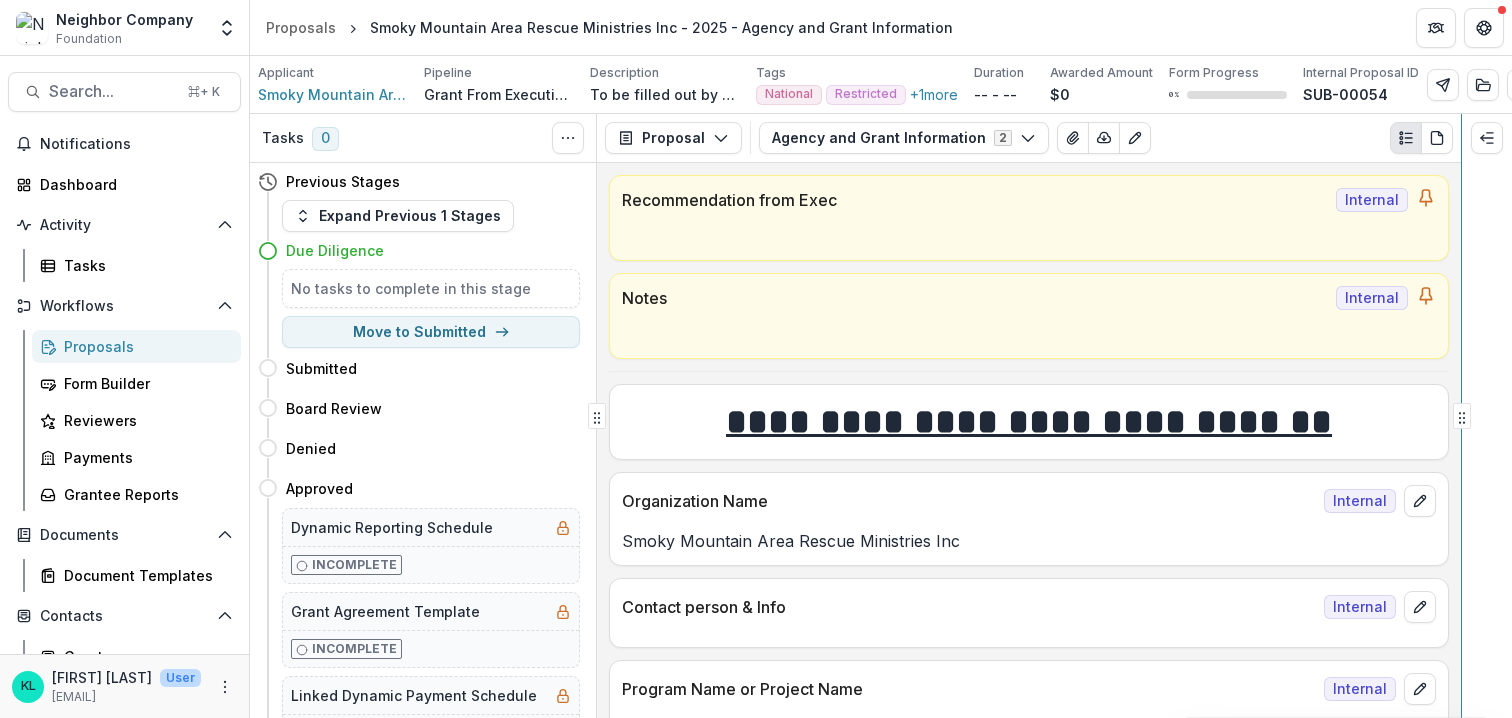 click on "**********" at bounding box center (881, 416) 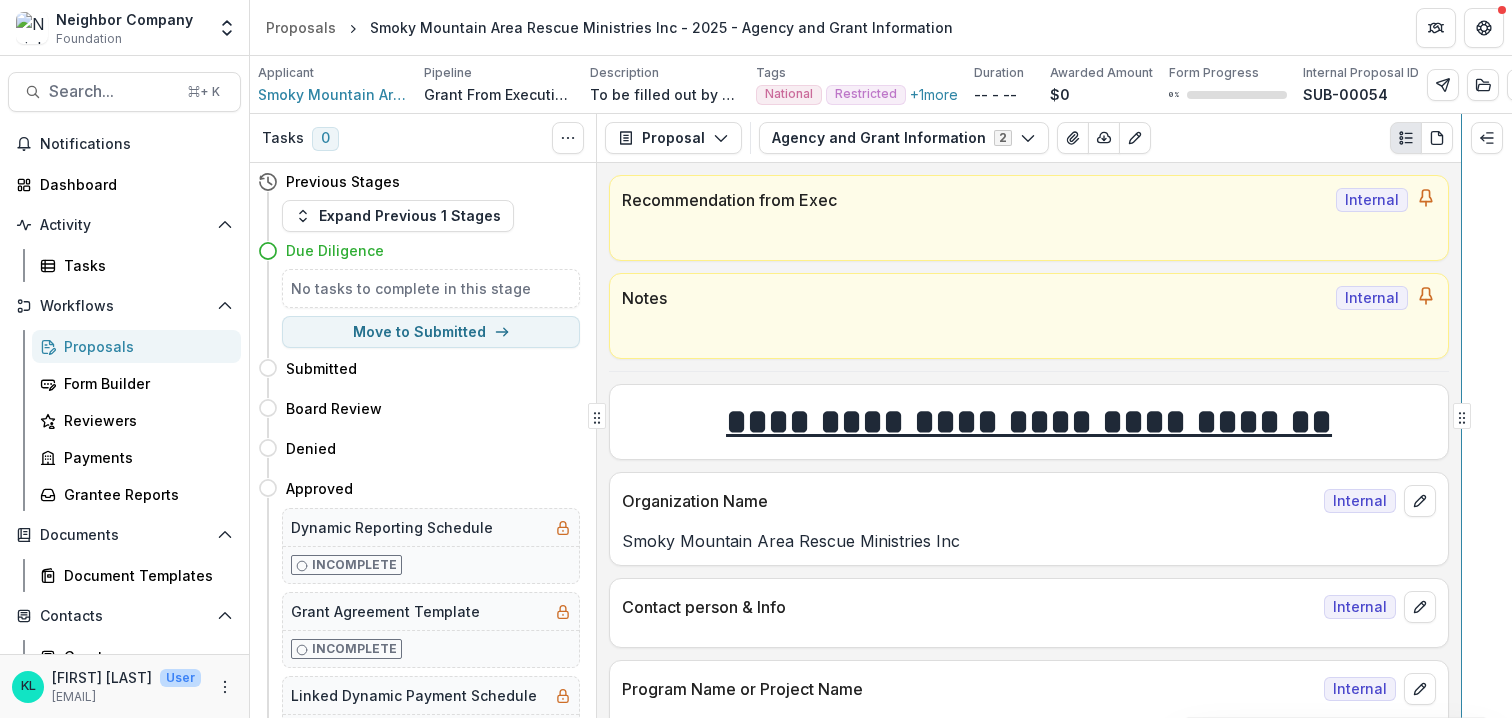 click on "**********" at bounding box center (881, 416) 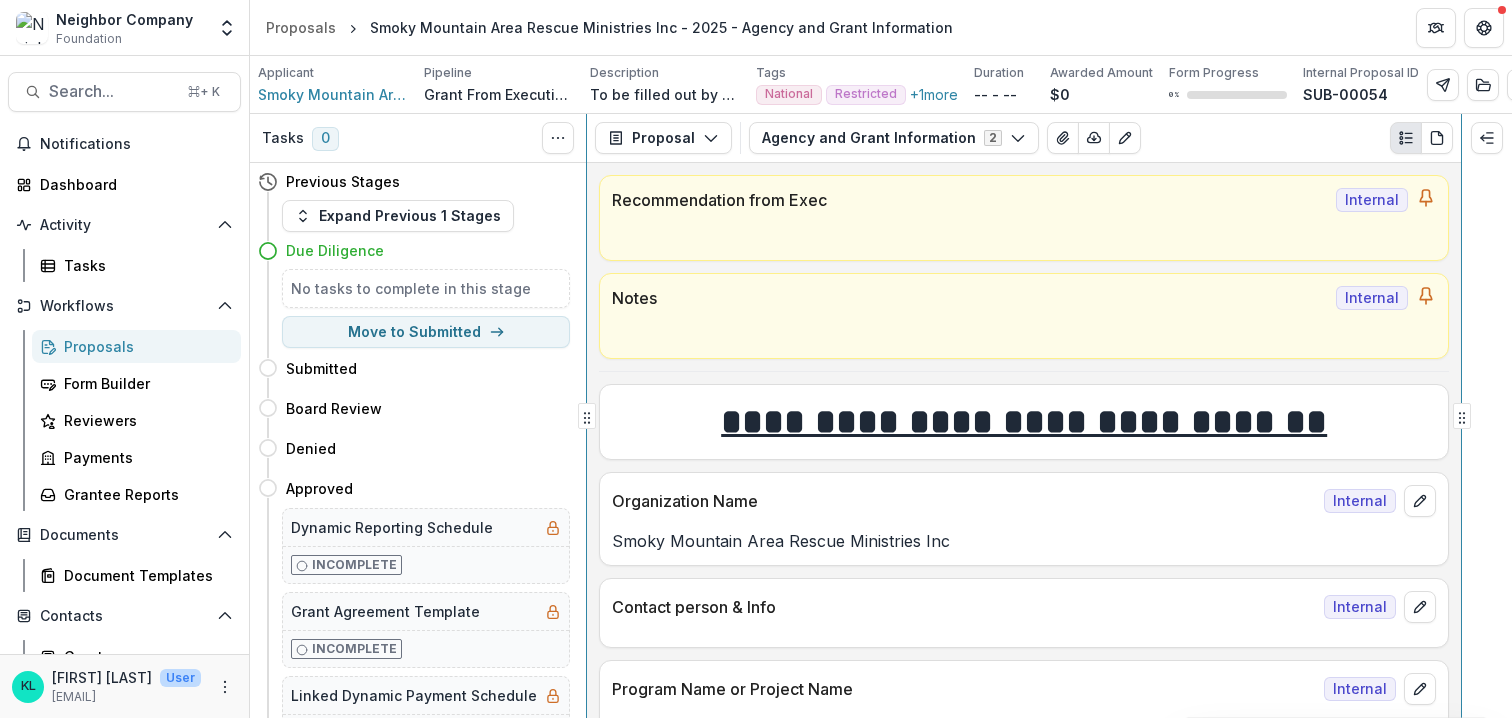 click on "**********" at bounding box center [881, 416] 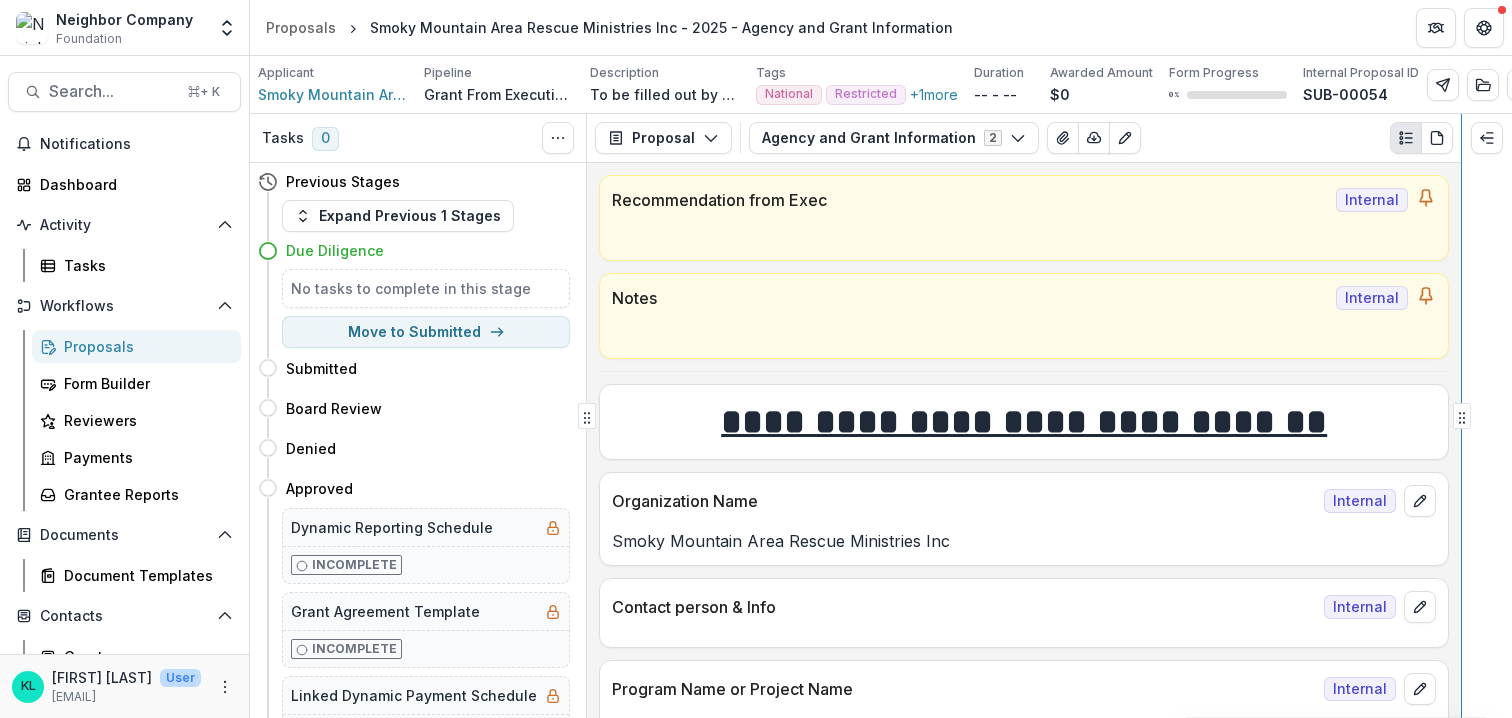 click on "**********" at bounding box center [881, 416] 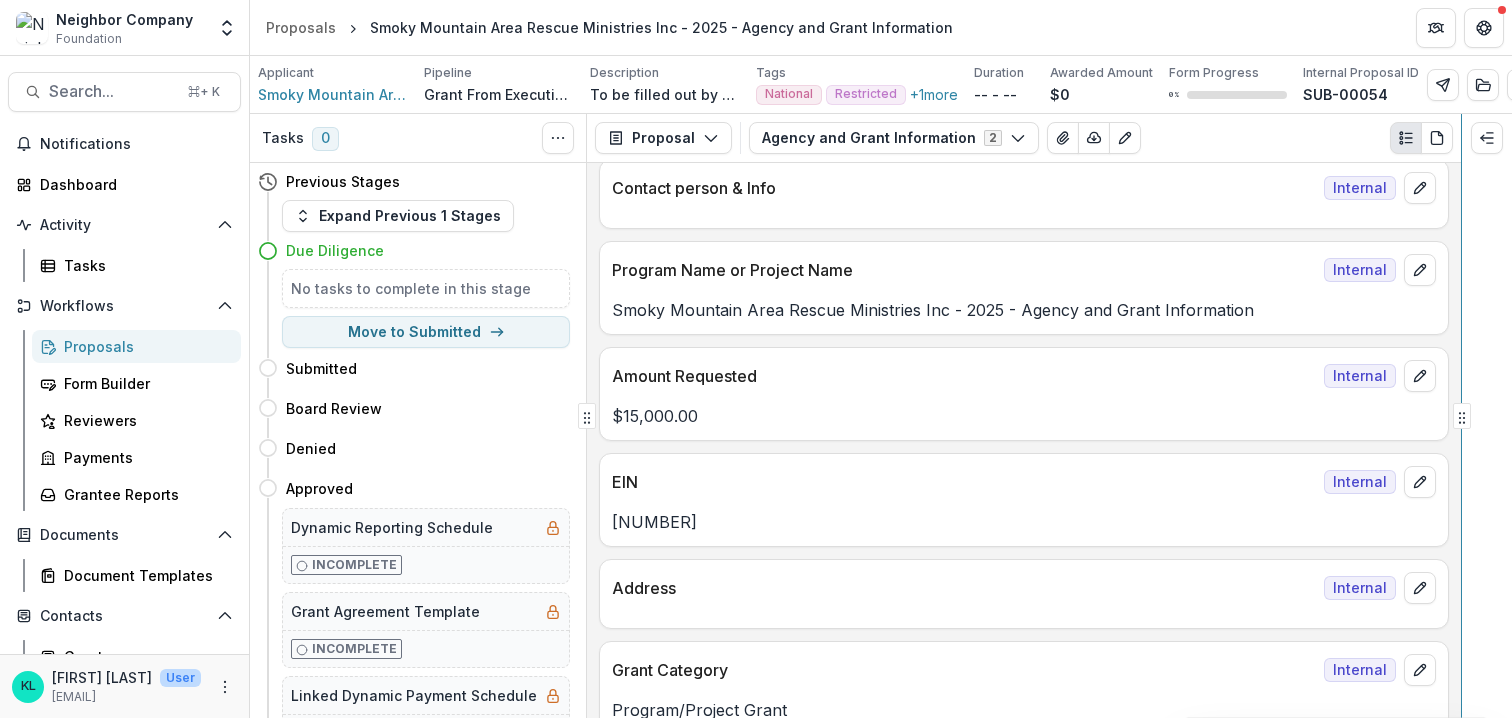 scroll, scrollTop: 1170, scrollLeft: 0, axis: vertical 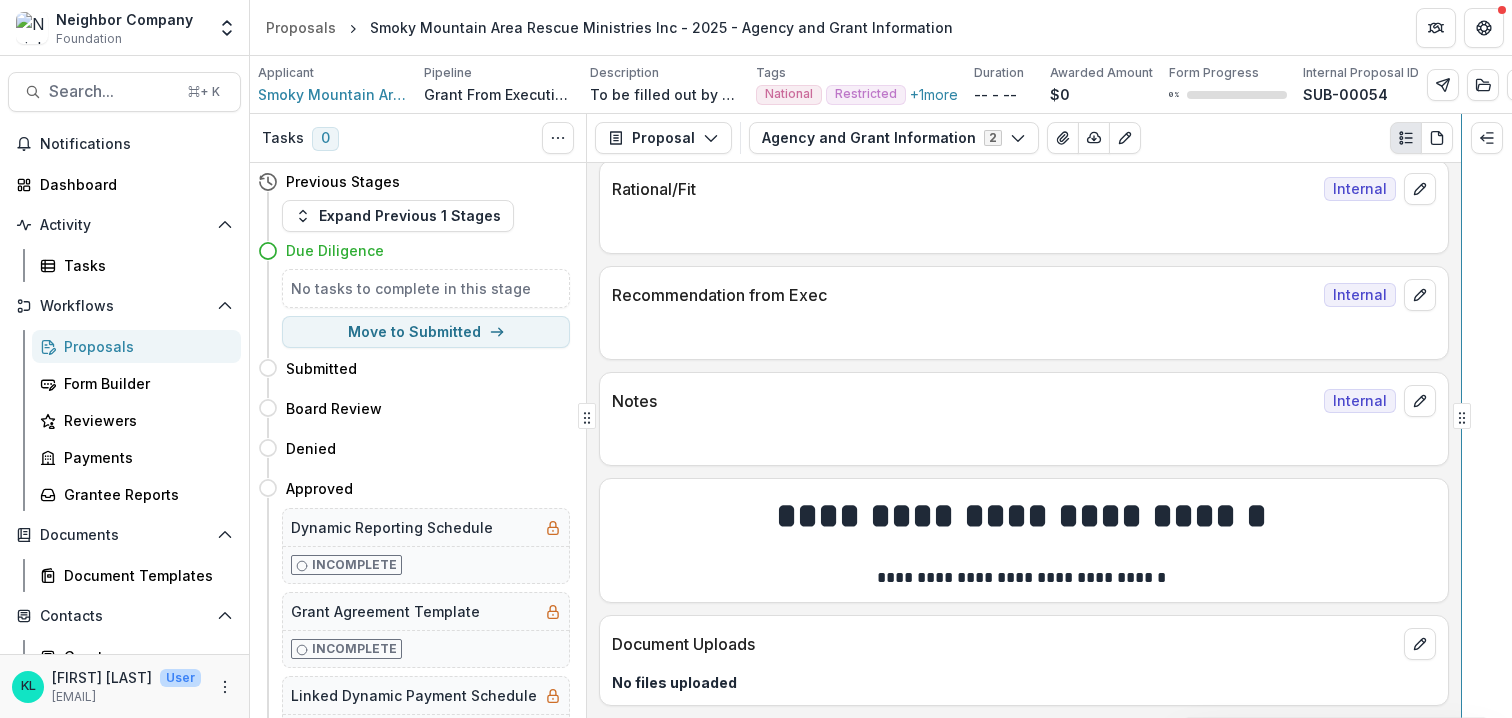 click on "**********" at bounding box center [881, 416] 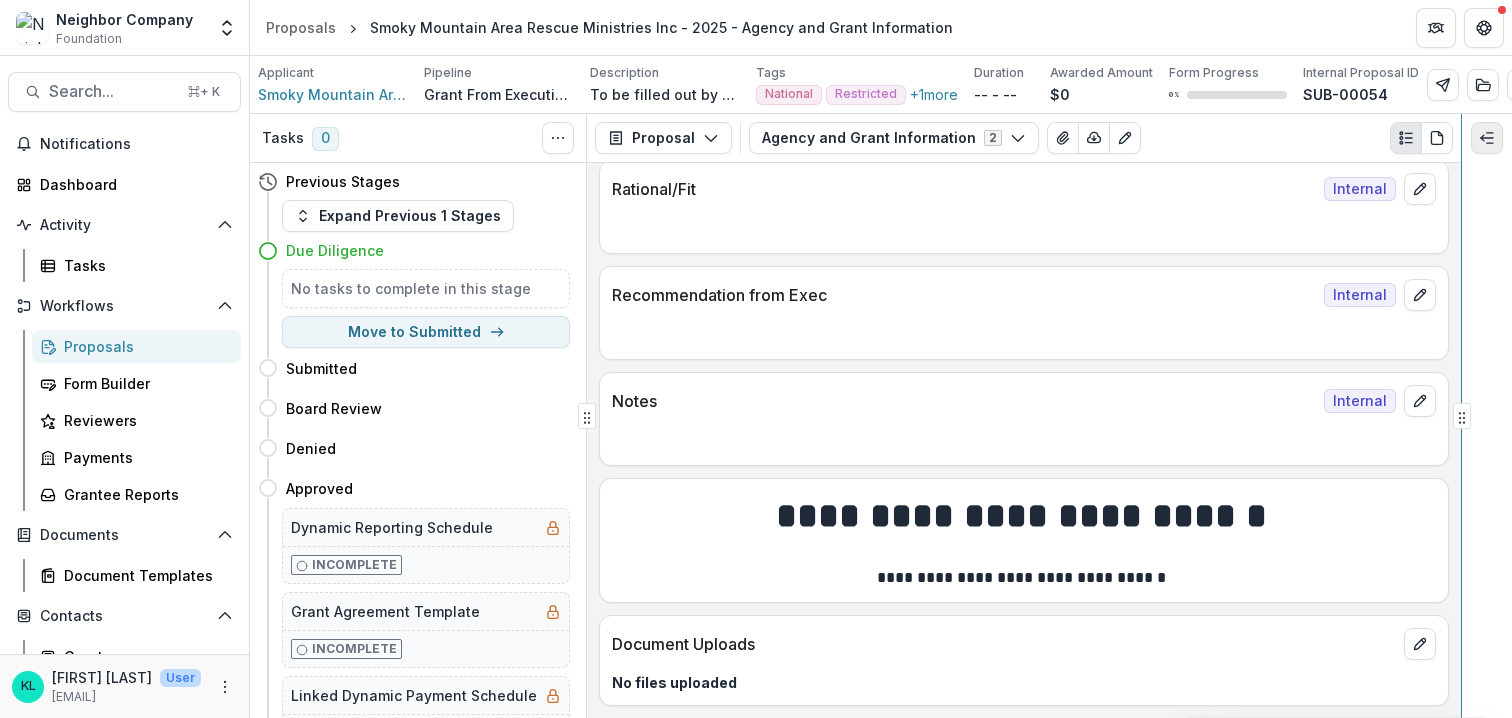 click 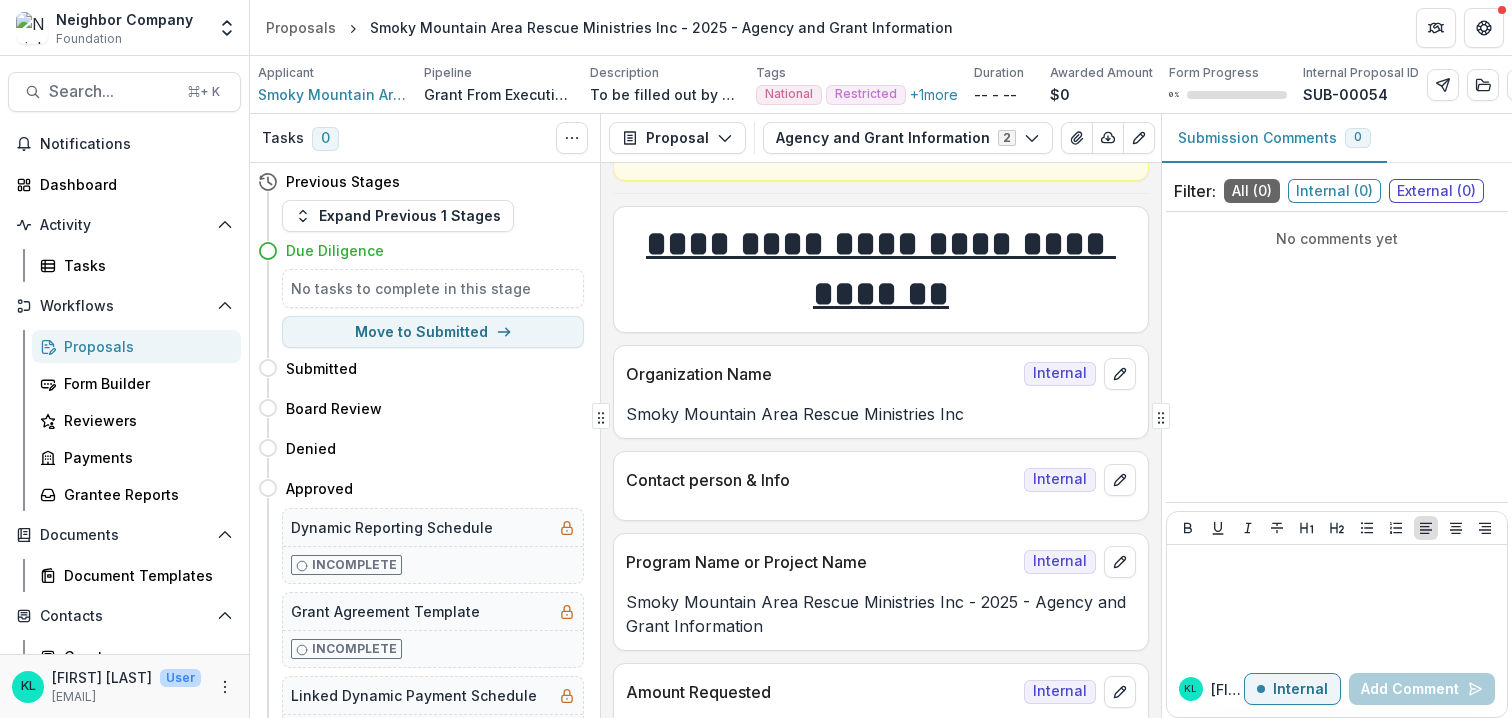 scroll, scrollTop: 0, scrollLeft: 0, axis: both 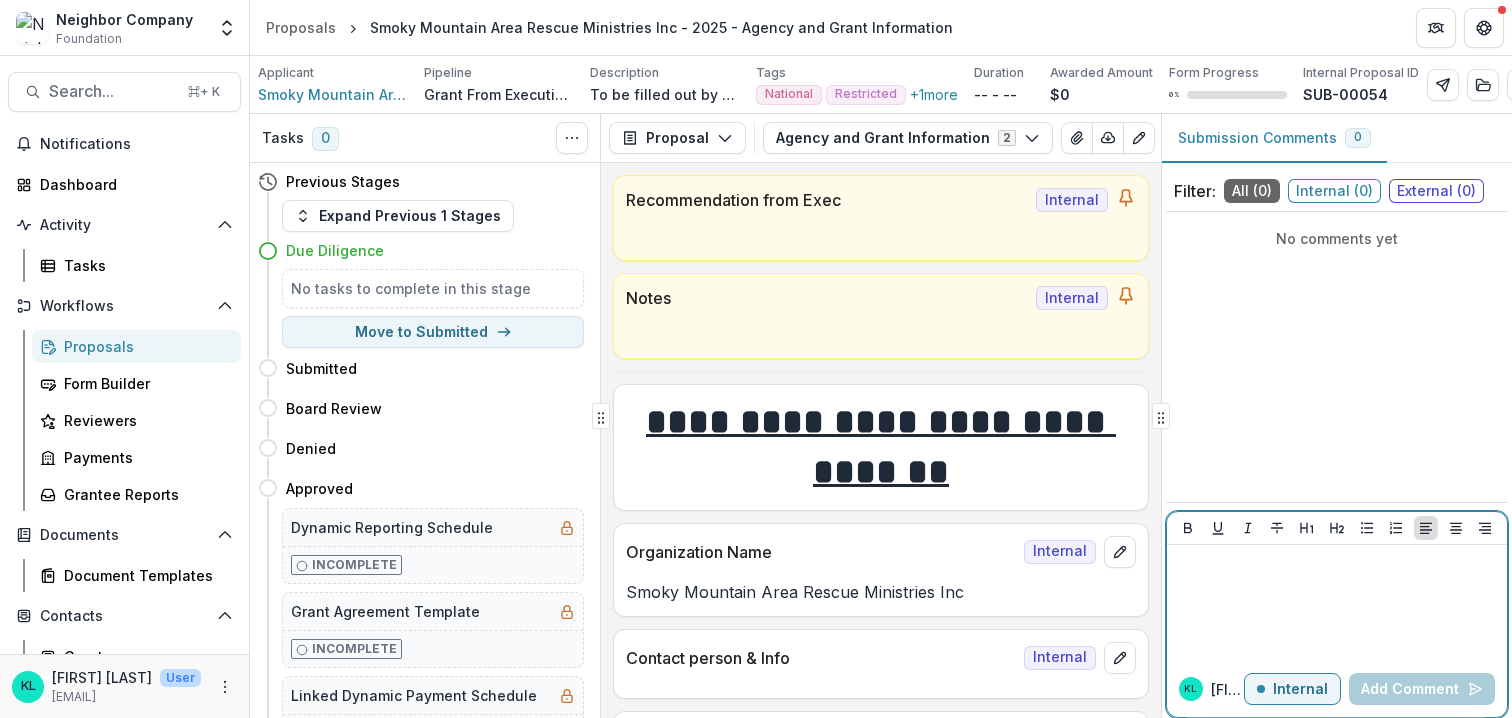 click at bounding box center (1337, 564) 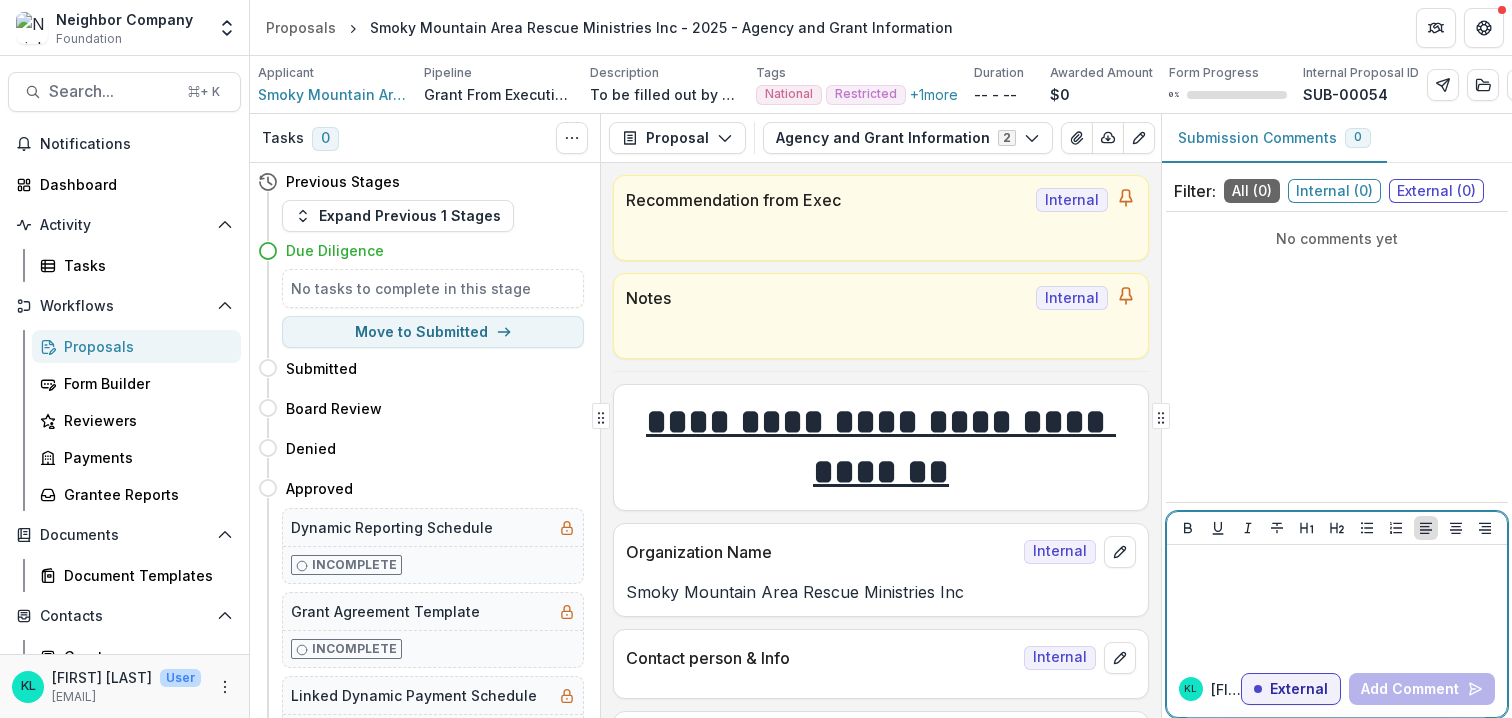 click at bounding box center (1337, 603) 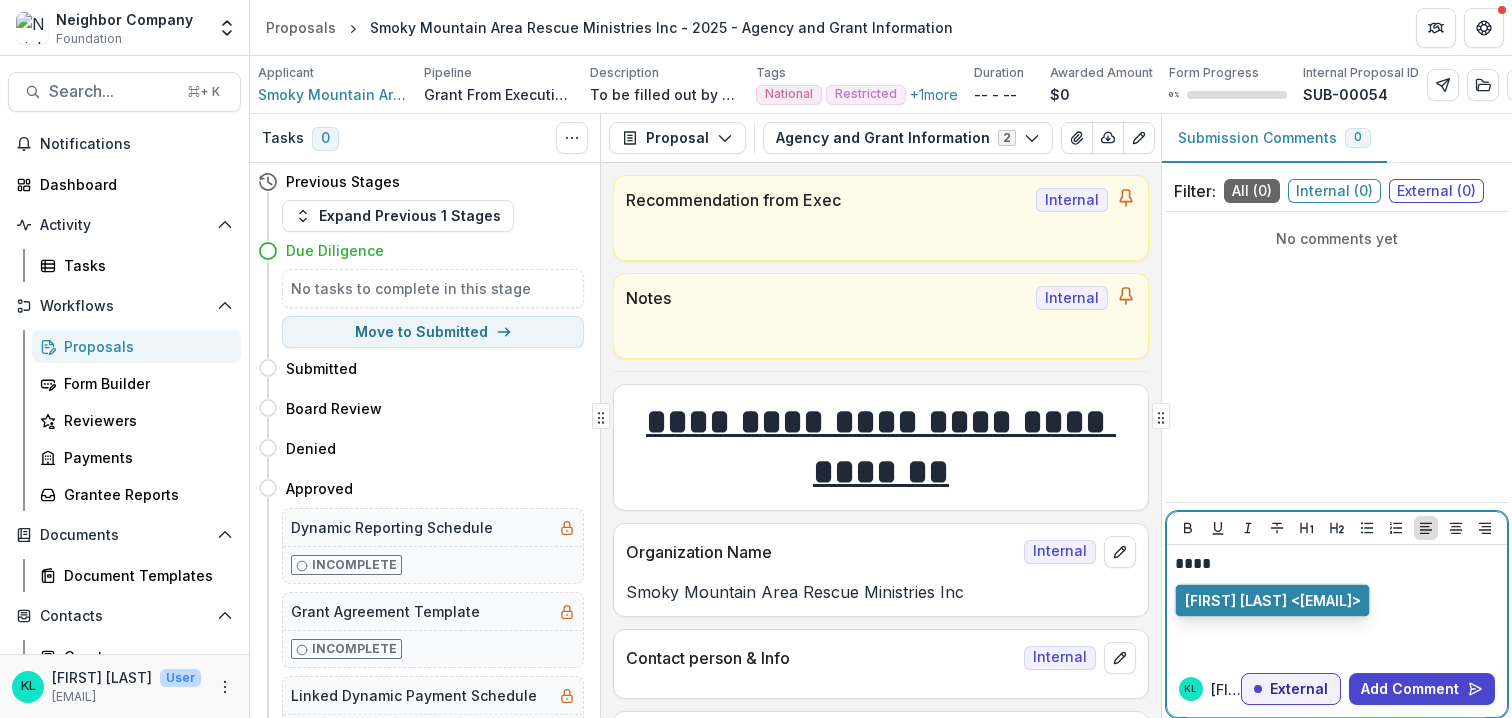 type 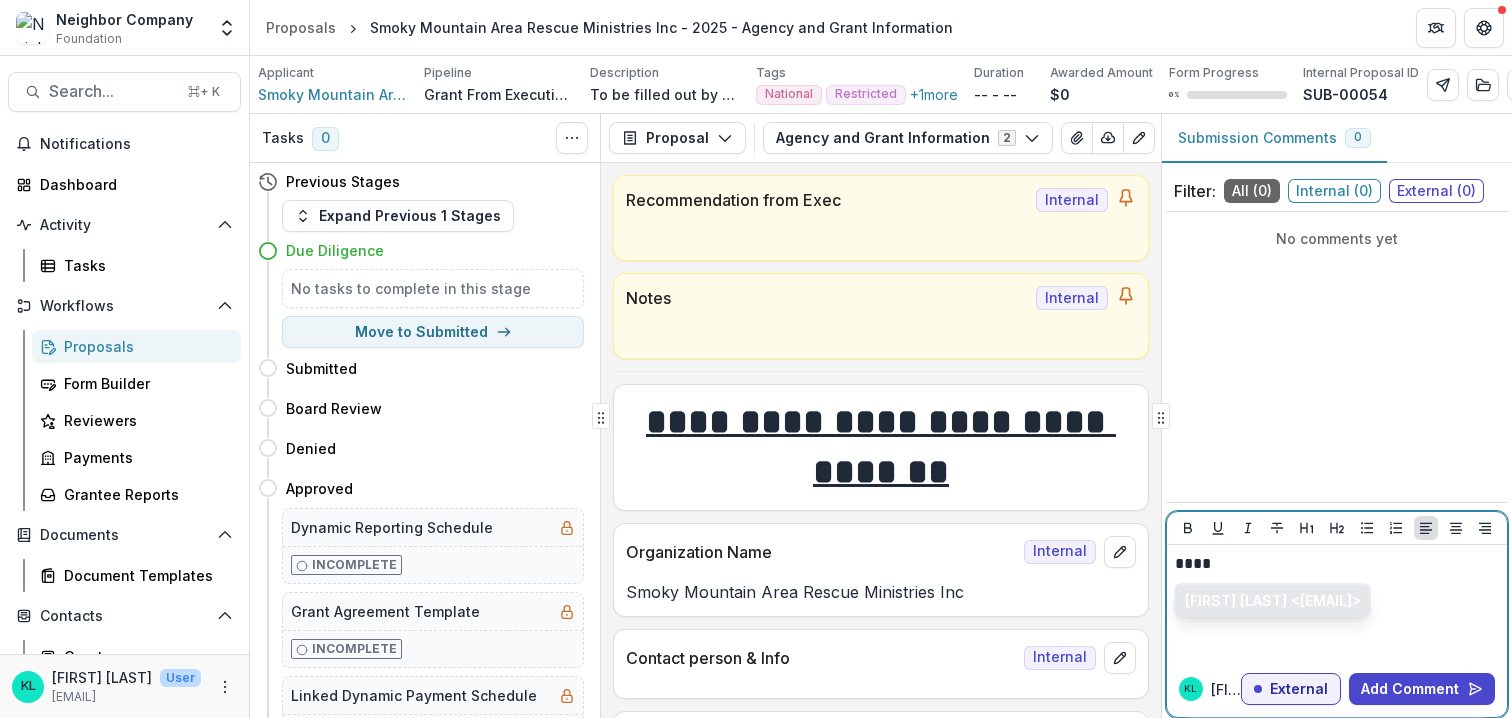 click on "[FIRST] [LAST] <[EMAIL]>" at bounding box center [1273, 601] 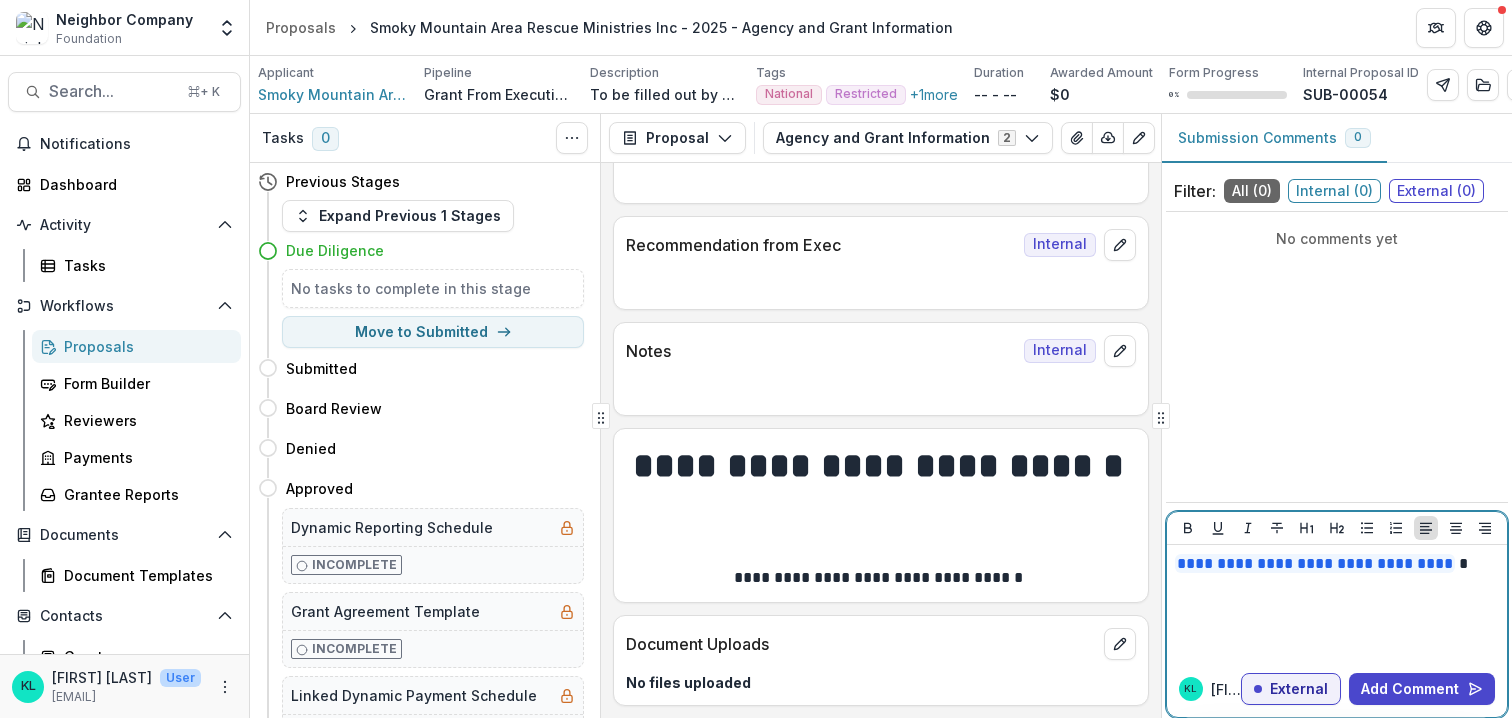 scroll, scrollTop: 0, scrollLeft: 0, axis: both 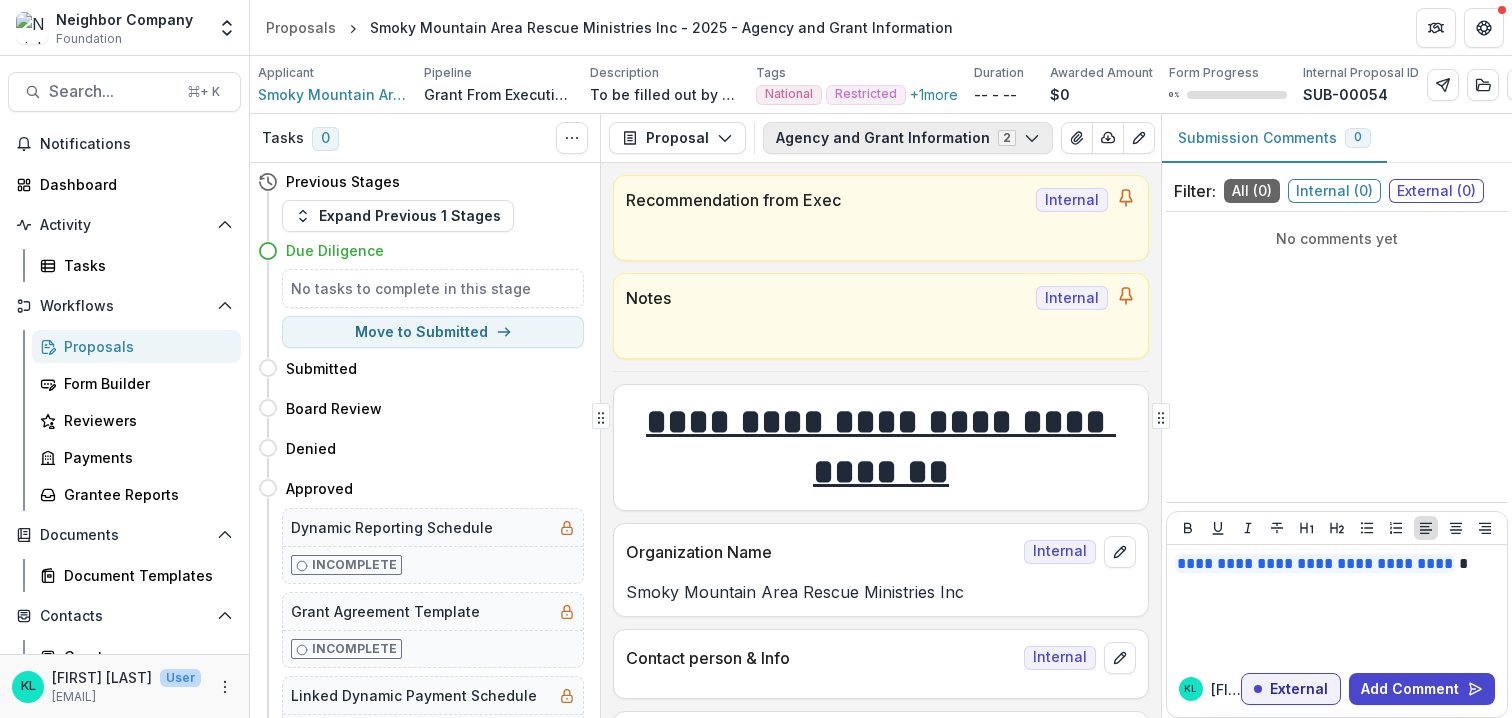 click on "Agency and Grant Information 2" at bounding box center [908, 138] 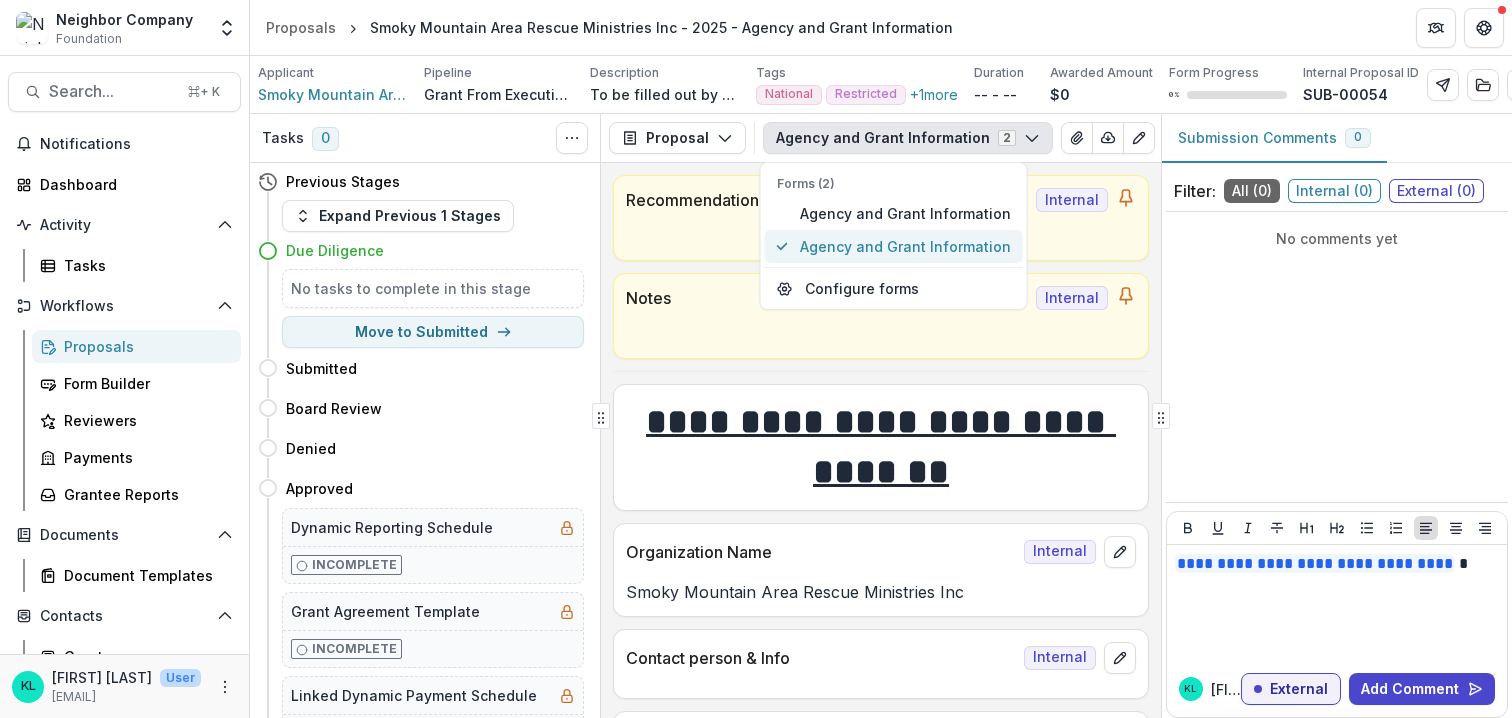 click on "Agency and Grant Information" at bounding box center [905, 246] 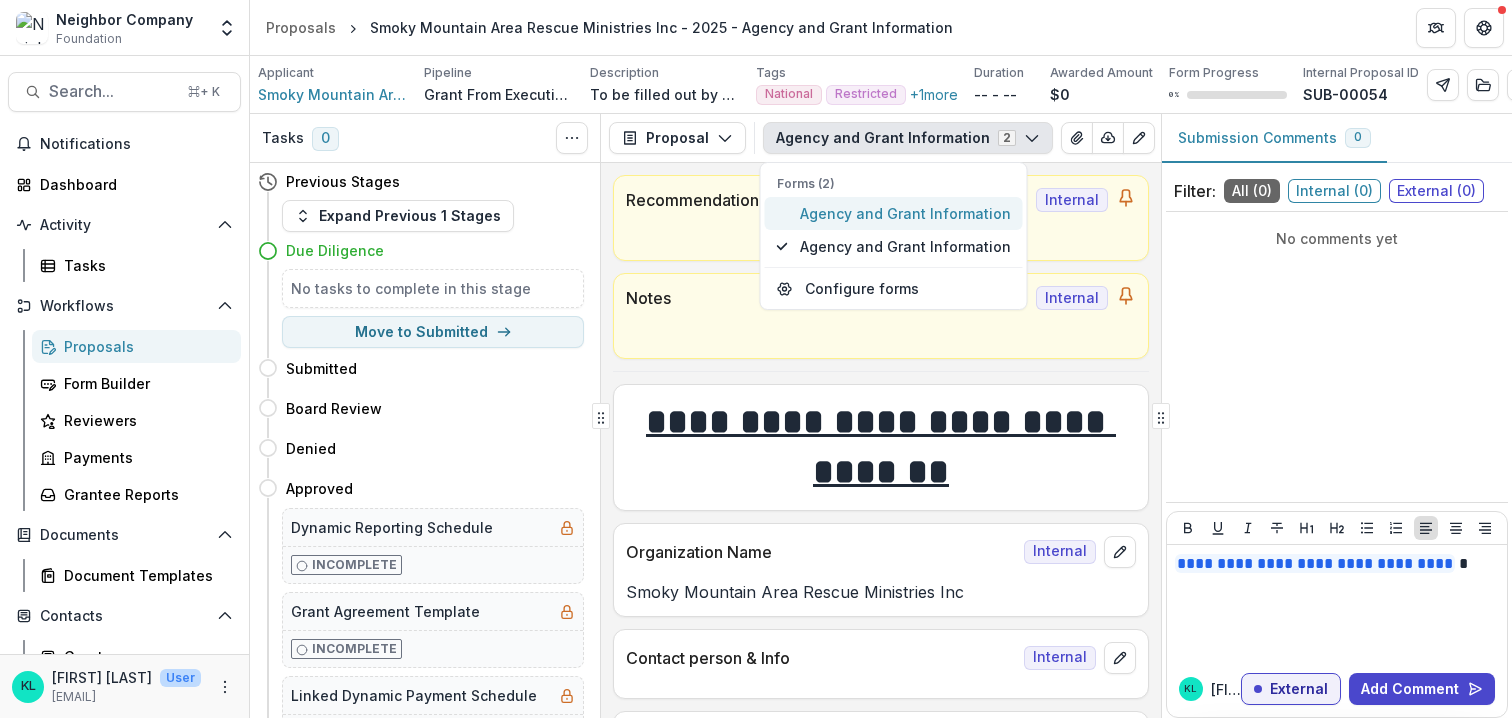 click on "Agency and Grant Information" at bounding box center [905, 213] 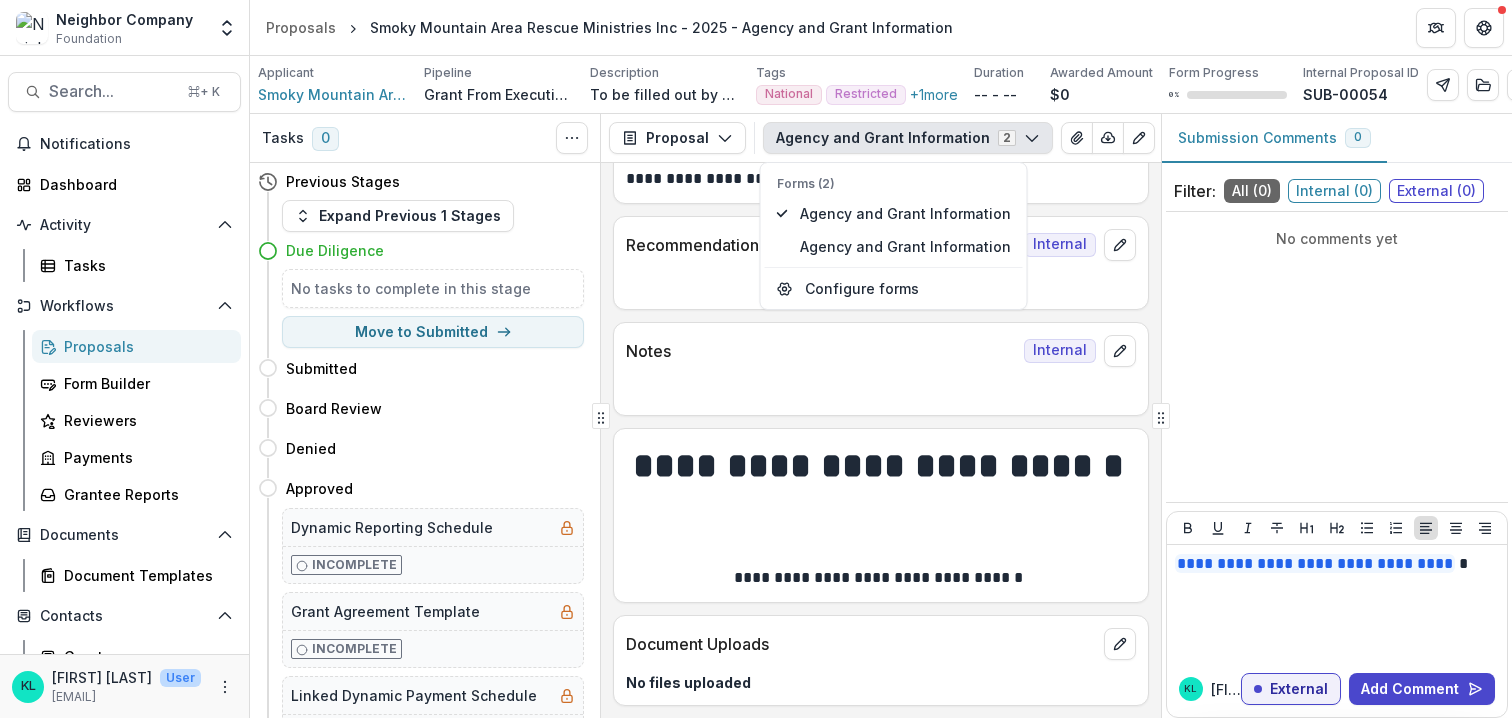 scroll, scrollTop: 1321, scrollLeft: 0, axis: vertical 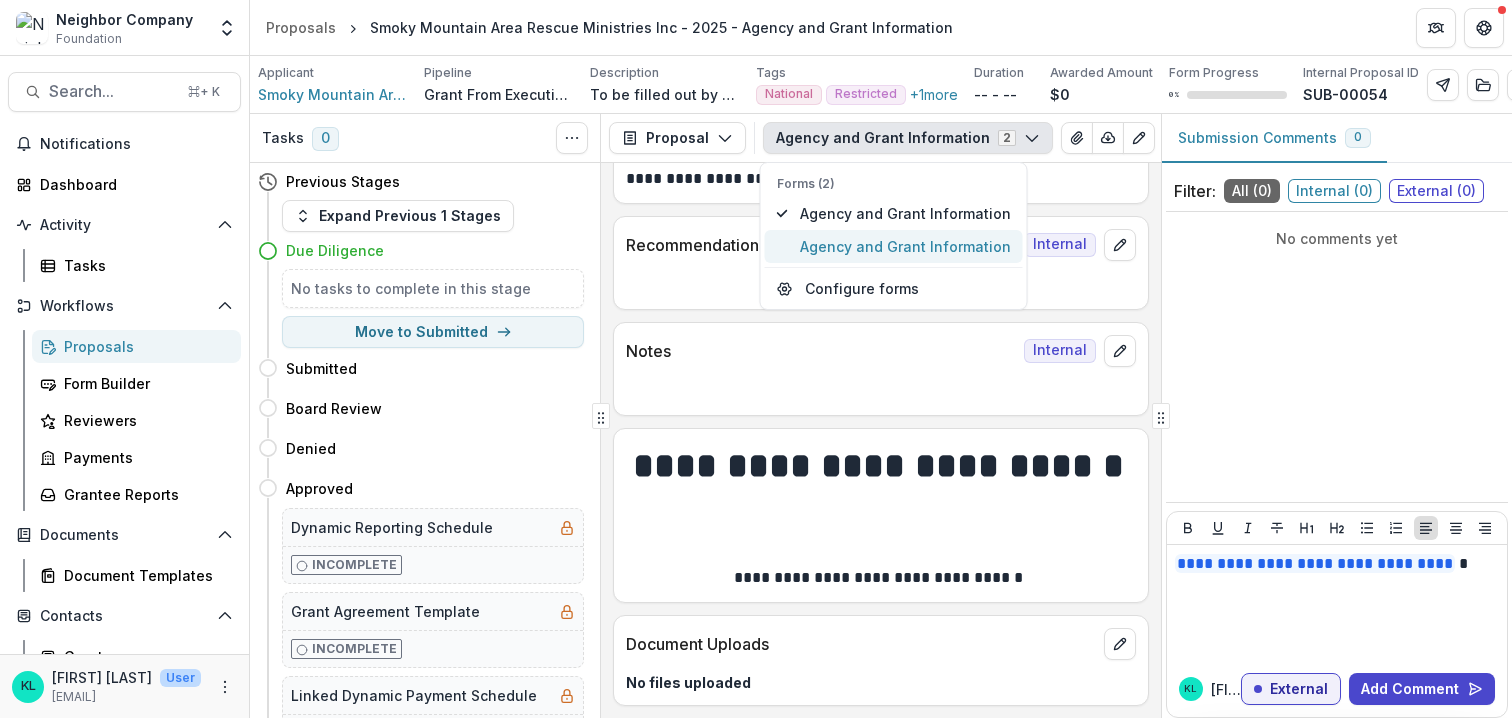 click on "Agency and Grant Information" at bounding box center (905, 246) 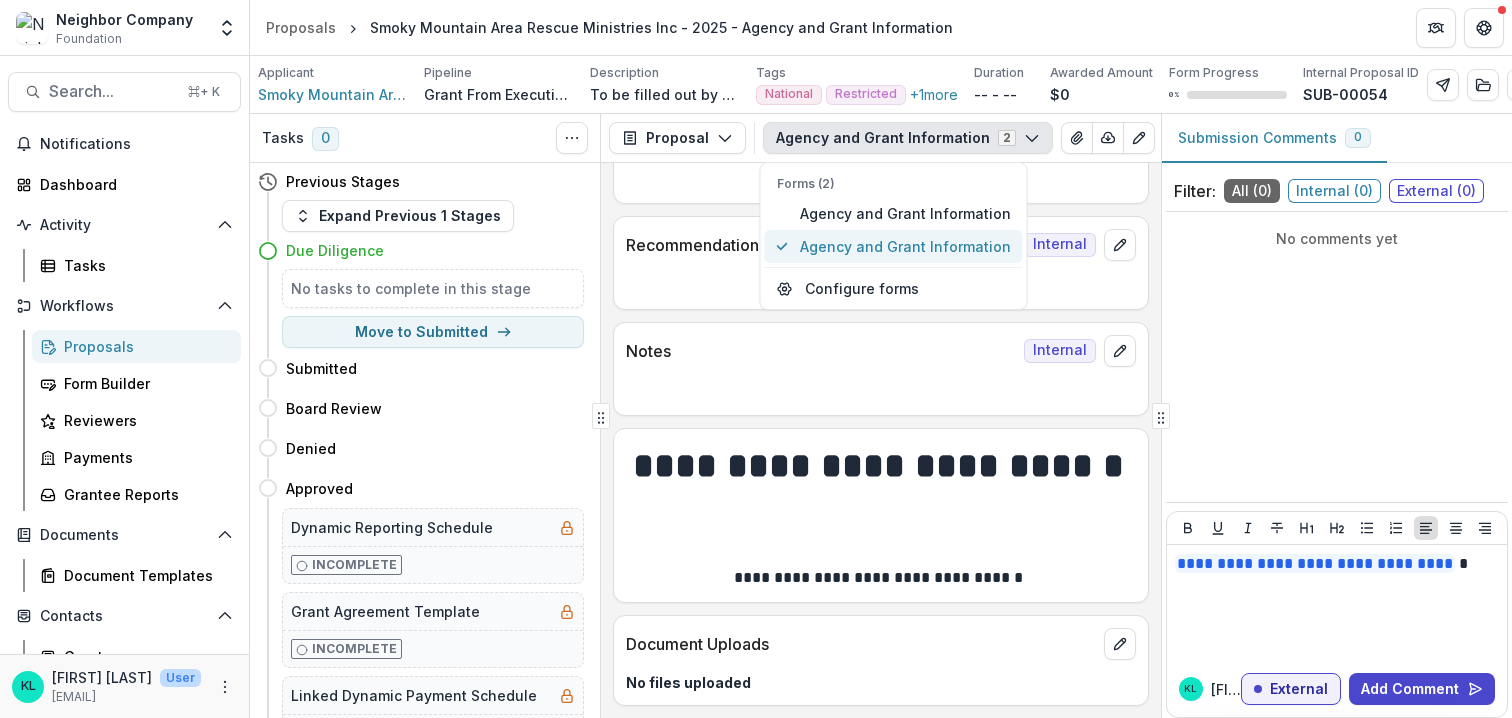 scroll, scrollTop: 1297, scrollLeft: 0, axis: vertical 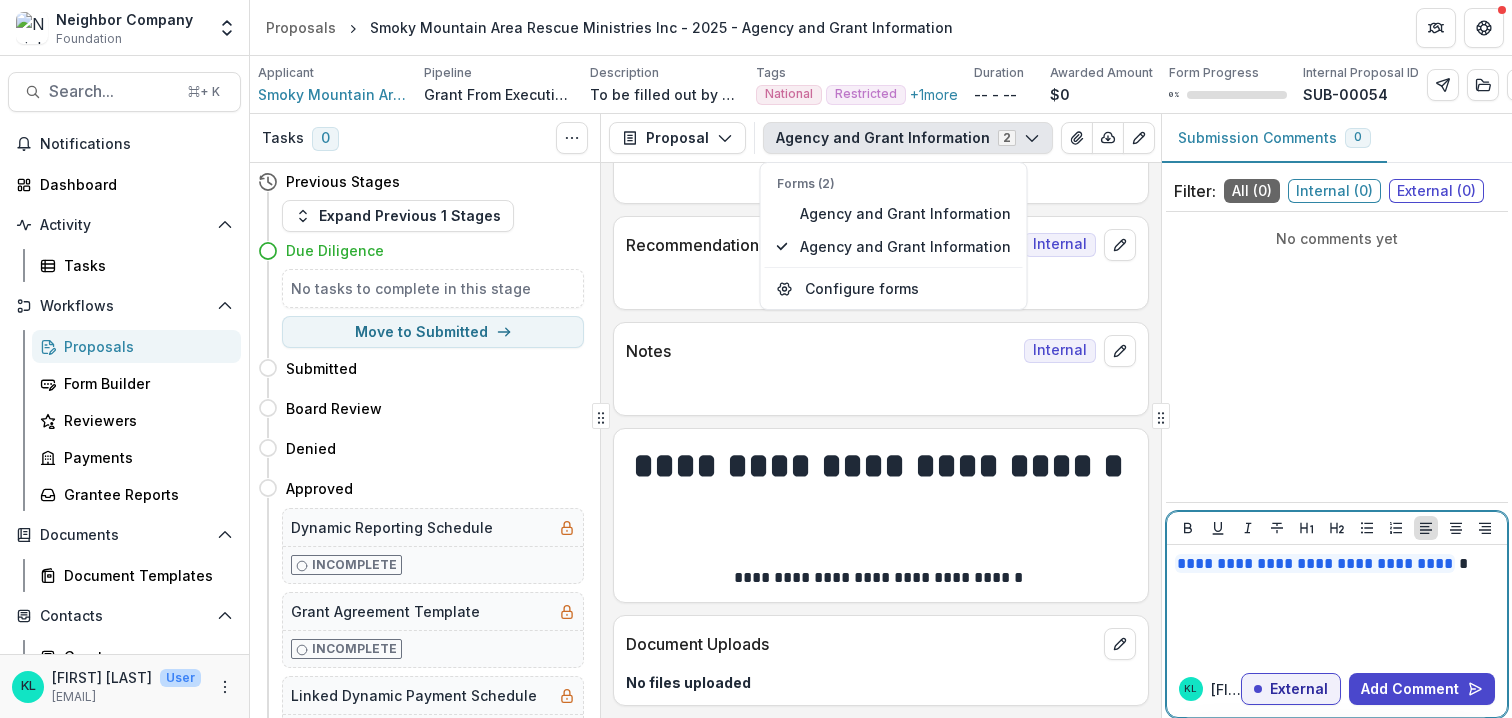 click on "**********" at bounding box center [1337, 603] 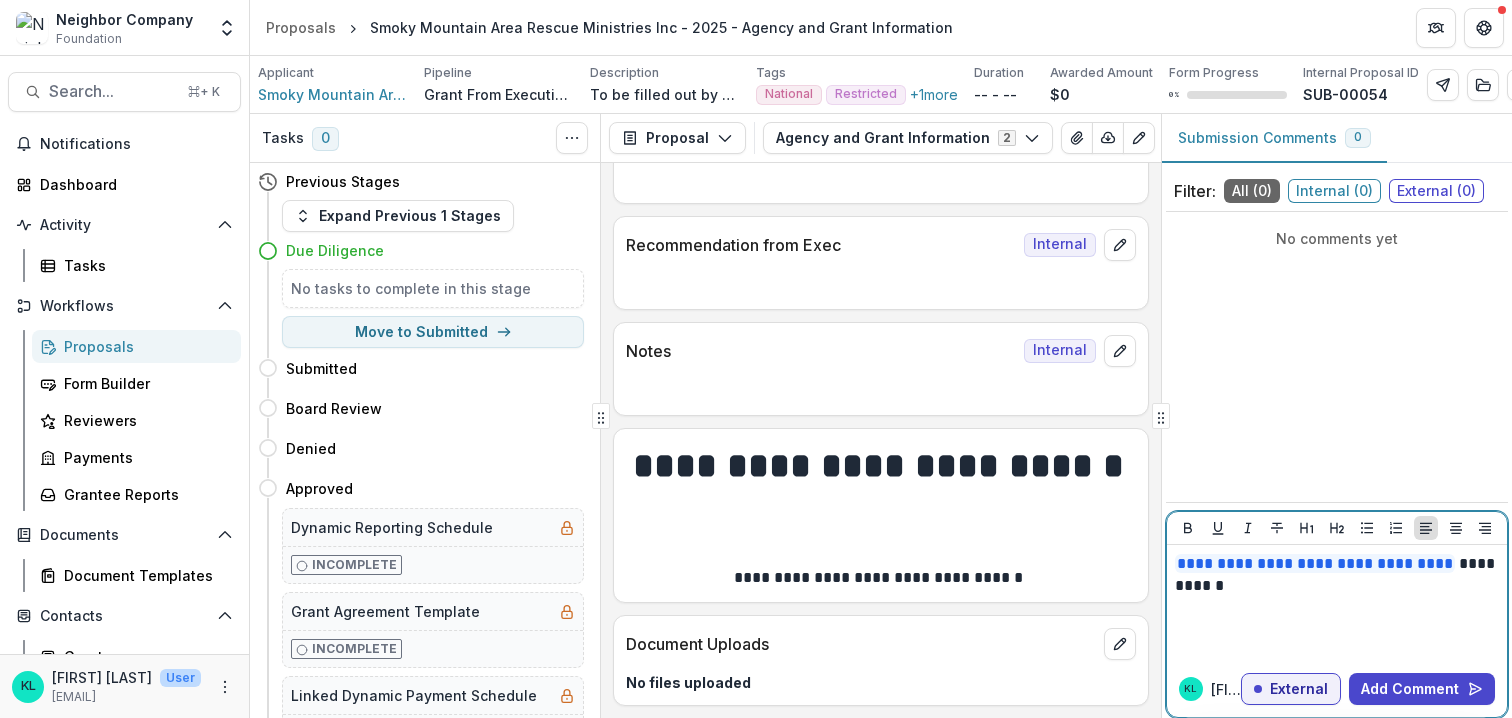 scroll, scrollTop: 1297, scrollLeft: 0, axis: vertical 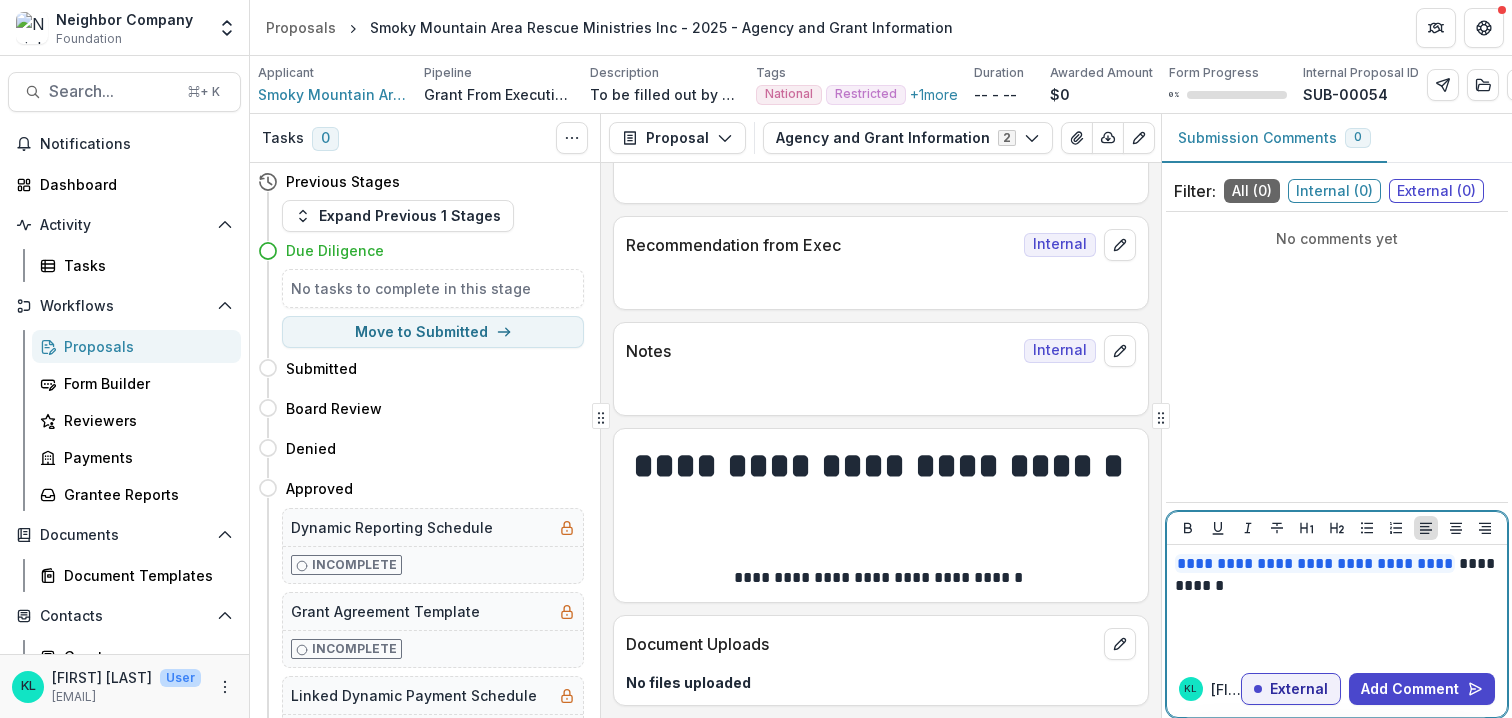 click on "External" at bounding box center (1299, 689) 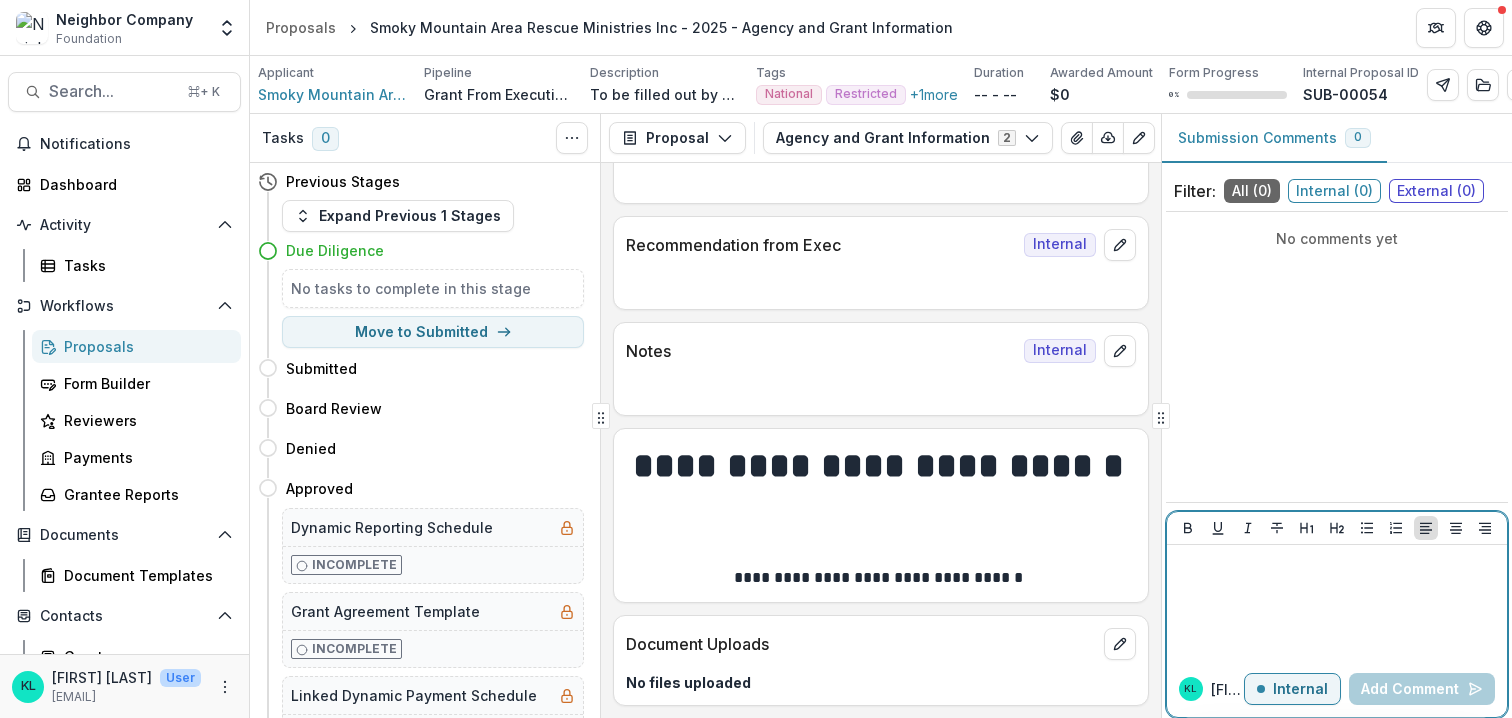 click at bounding box center [1337, 603] 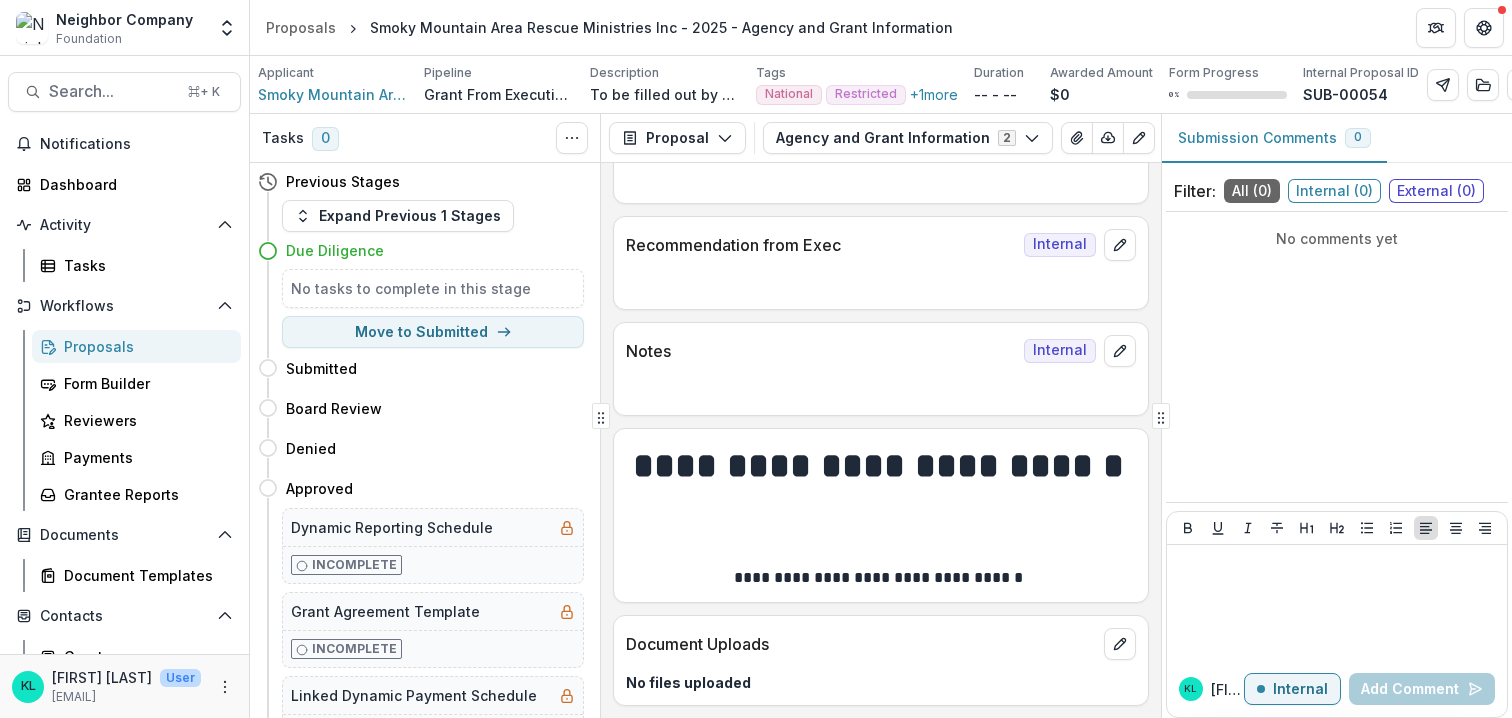 click on "No comments yet" at bounding box center (1337, 357) 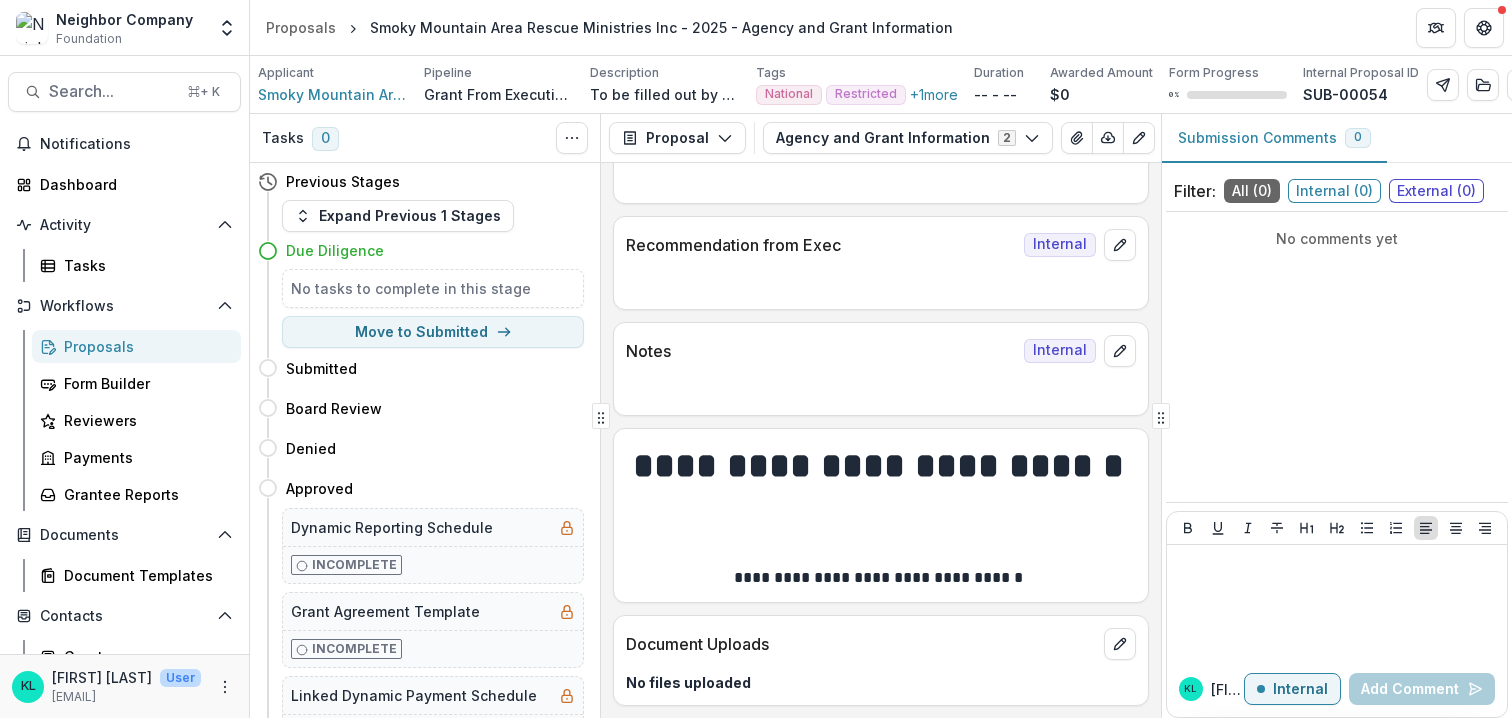 click on "Submission Comments  0" at bounding box center (1337, 138) 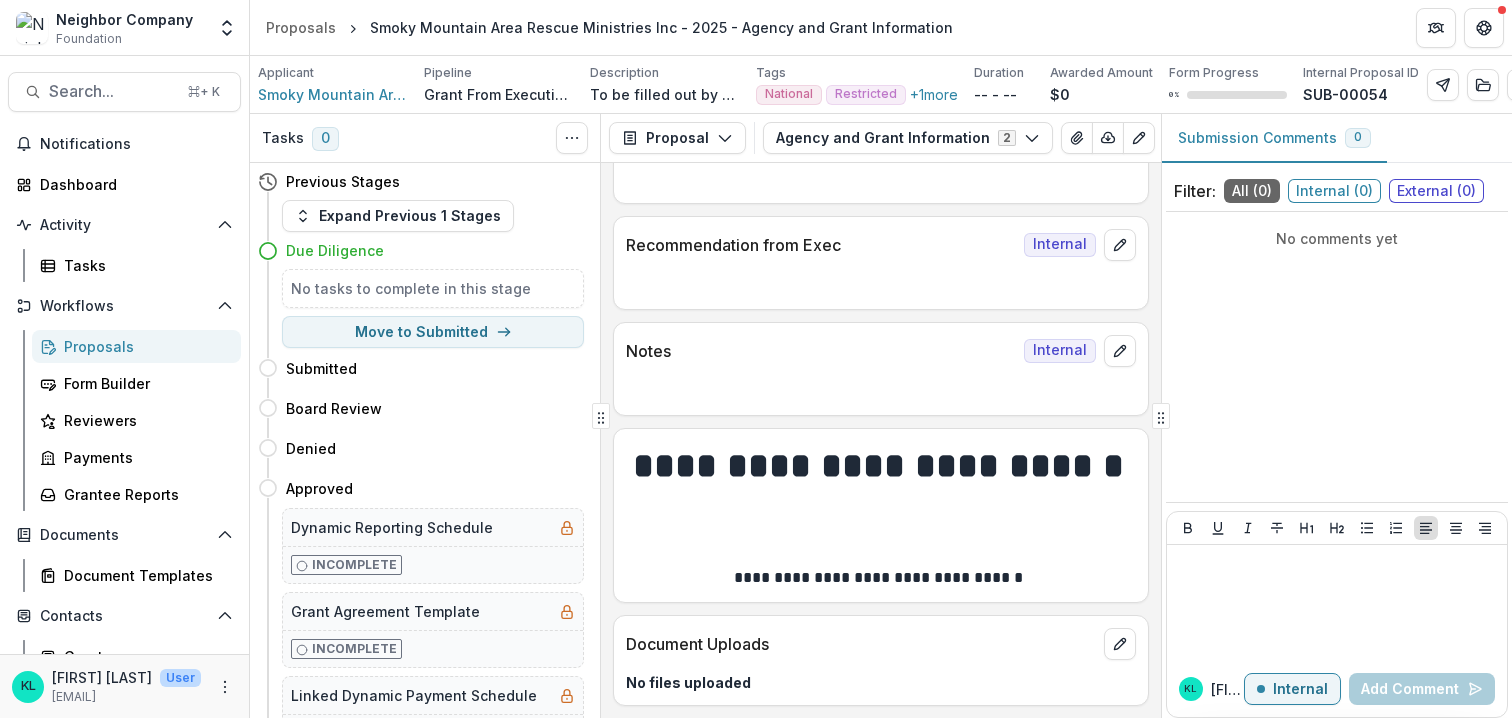 click on "**********" at bounding box center (881, 416) 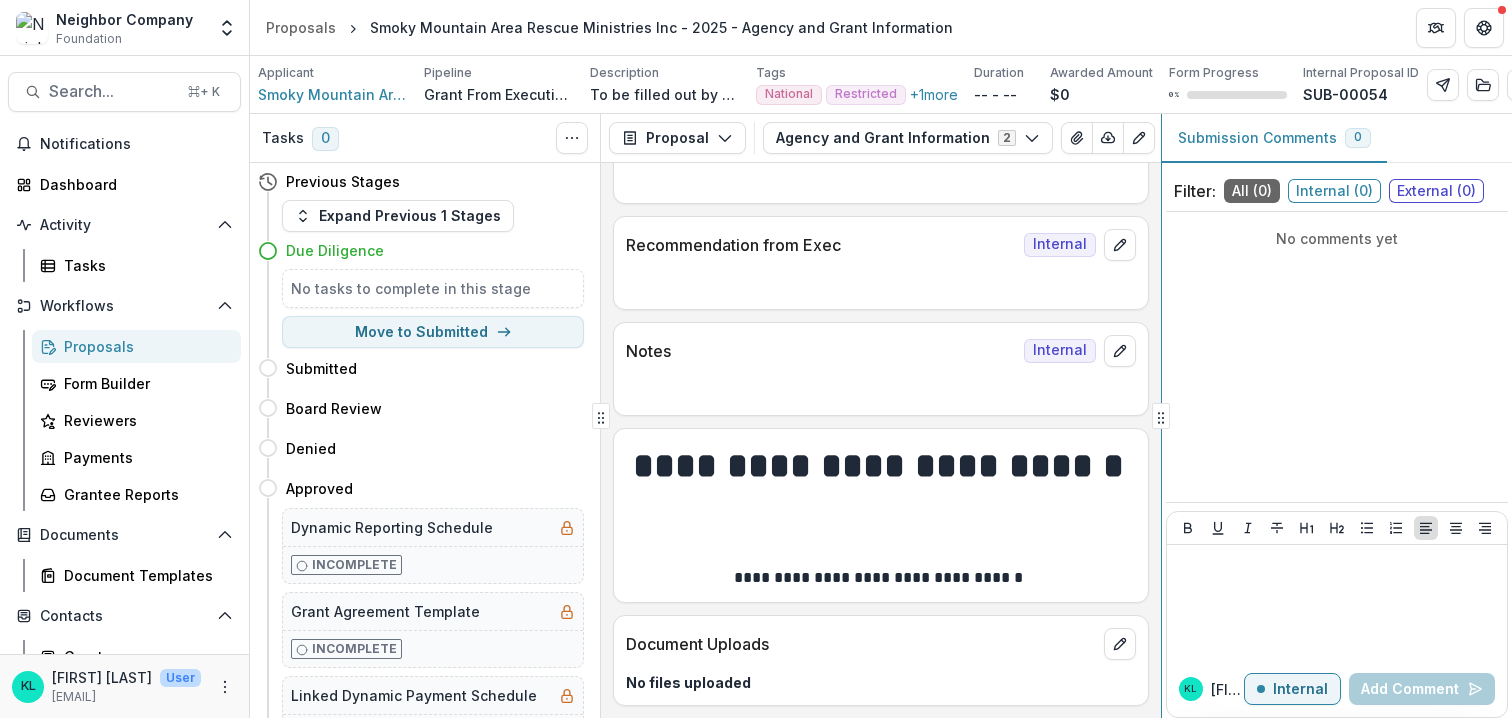click on "**********" at bounding box center (881, 416) 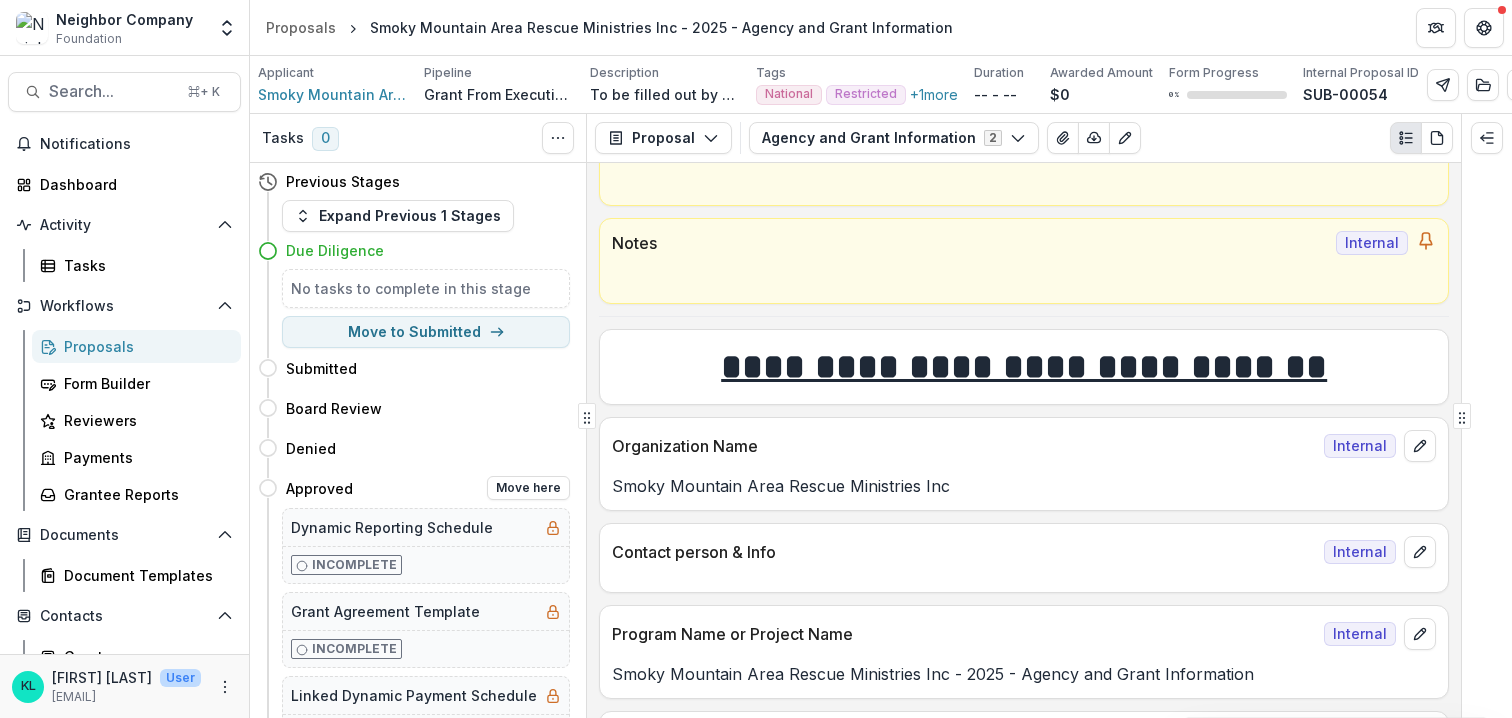 scroll, scrollTop: 0, scrollLeft: 0, axis: both 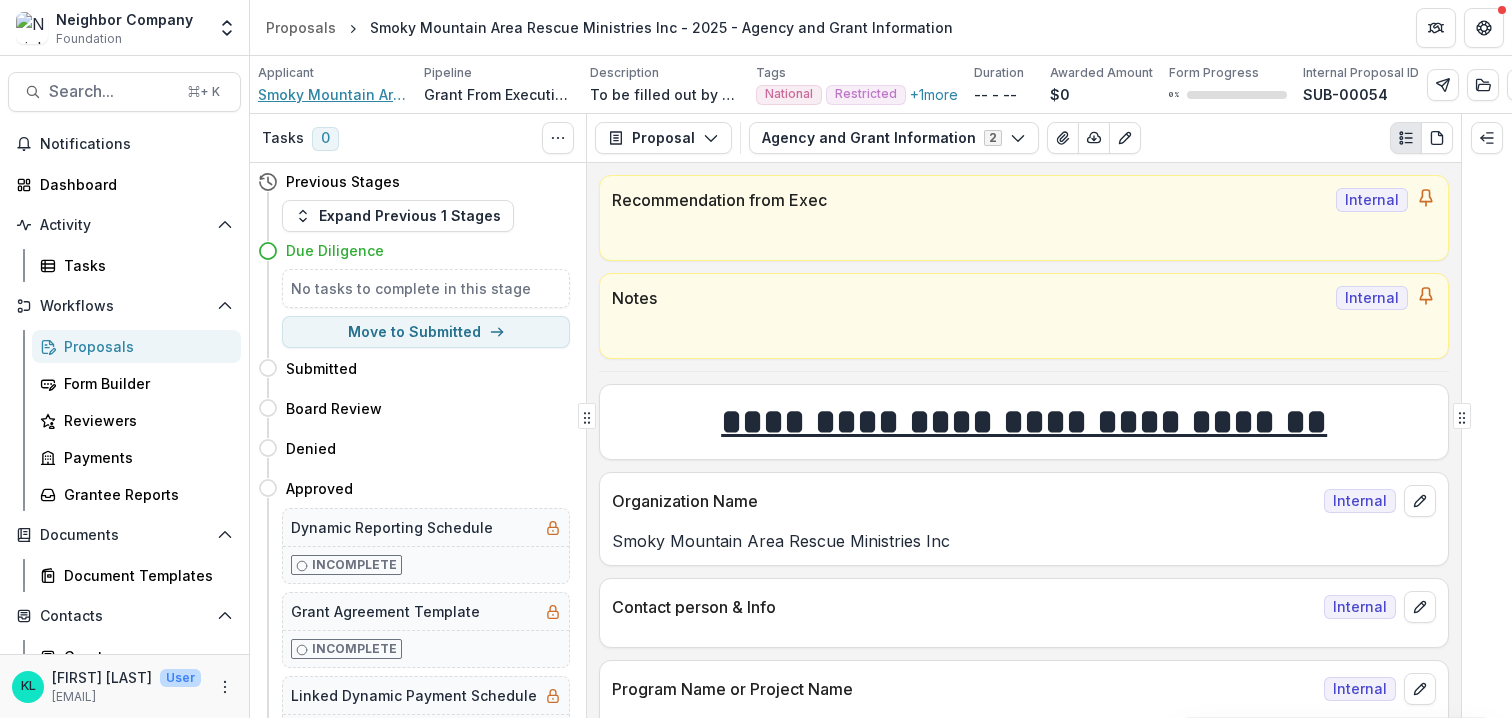 click on "Smoky Mountain Area Rescue Ministries Inc" at bounding box center (333, 94) 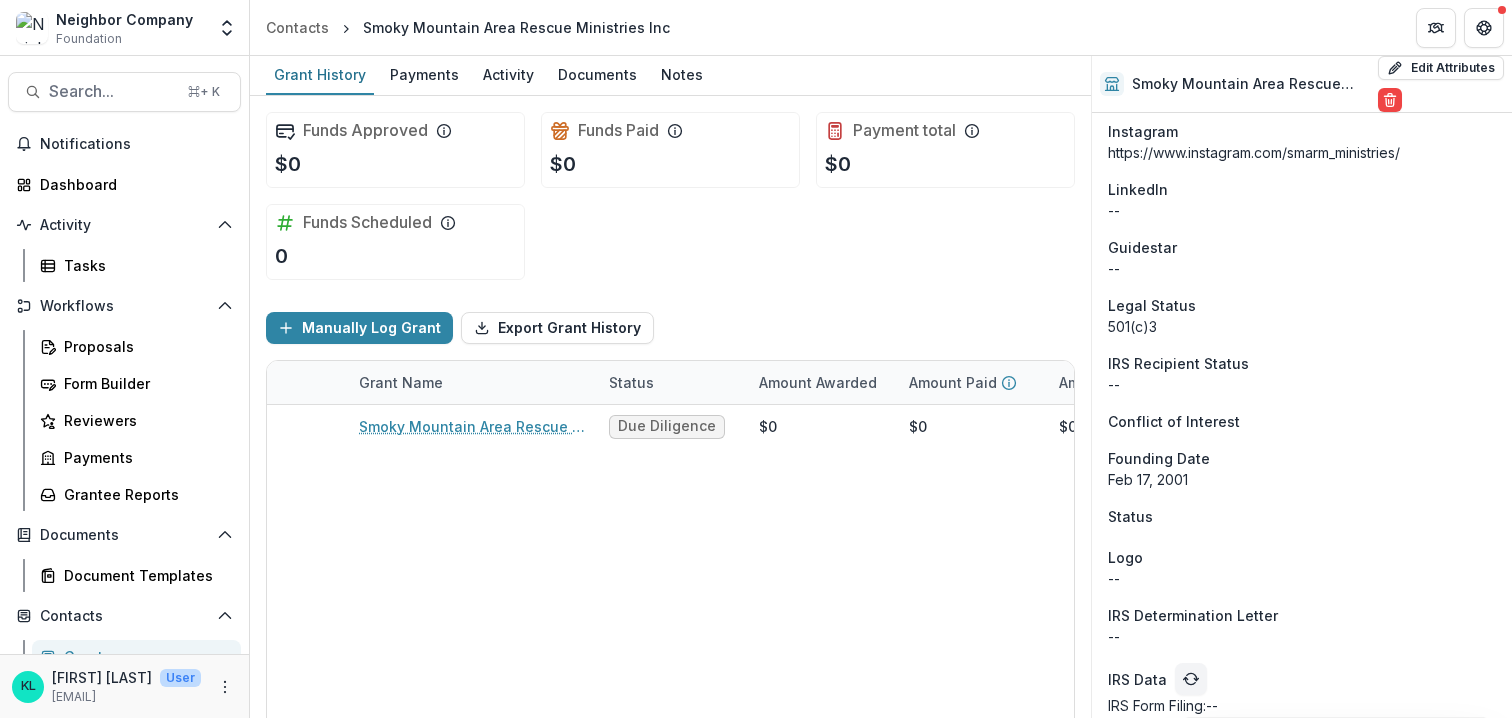 scroll, scrollTop: 1907, scrollLeft: 0, axis: vertical 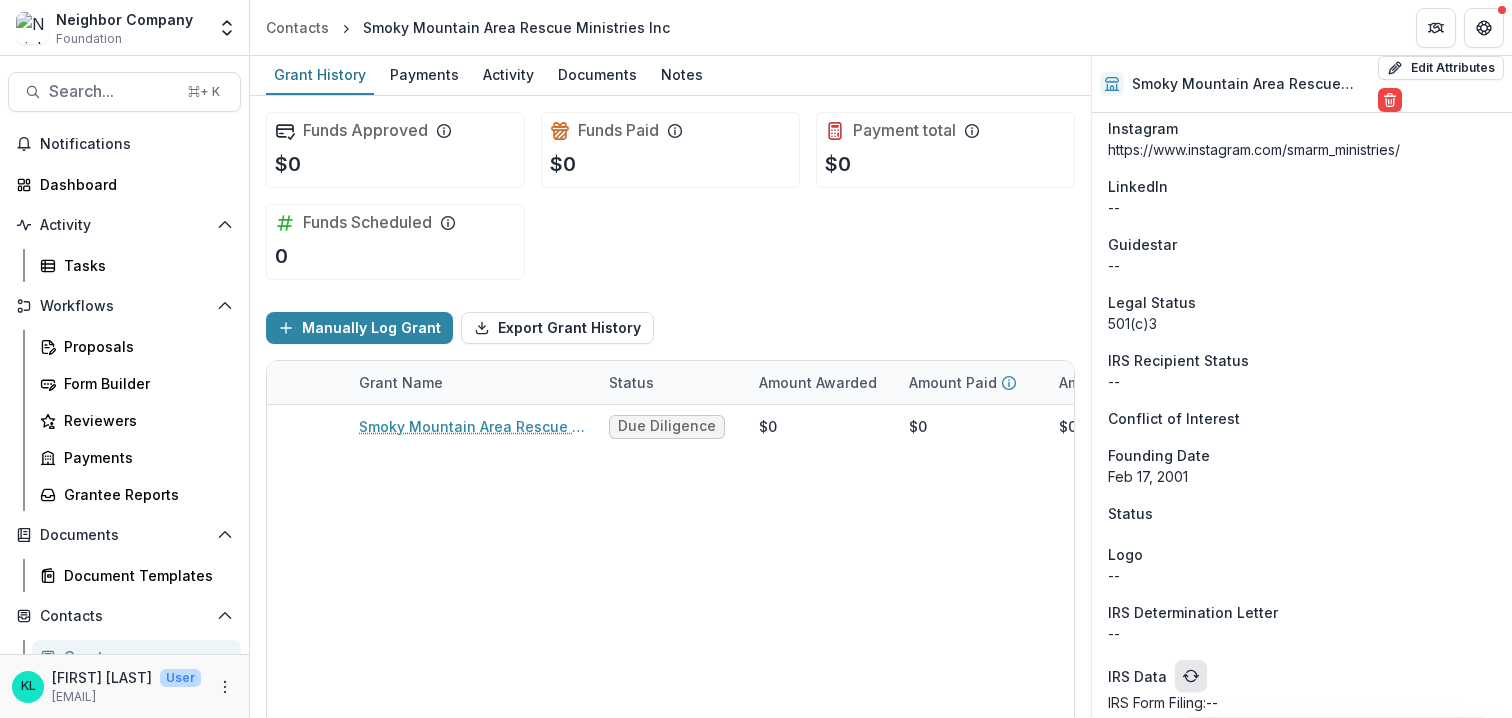 click 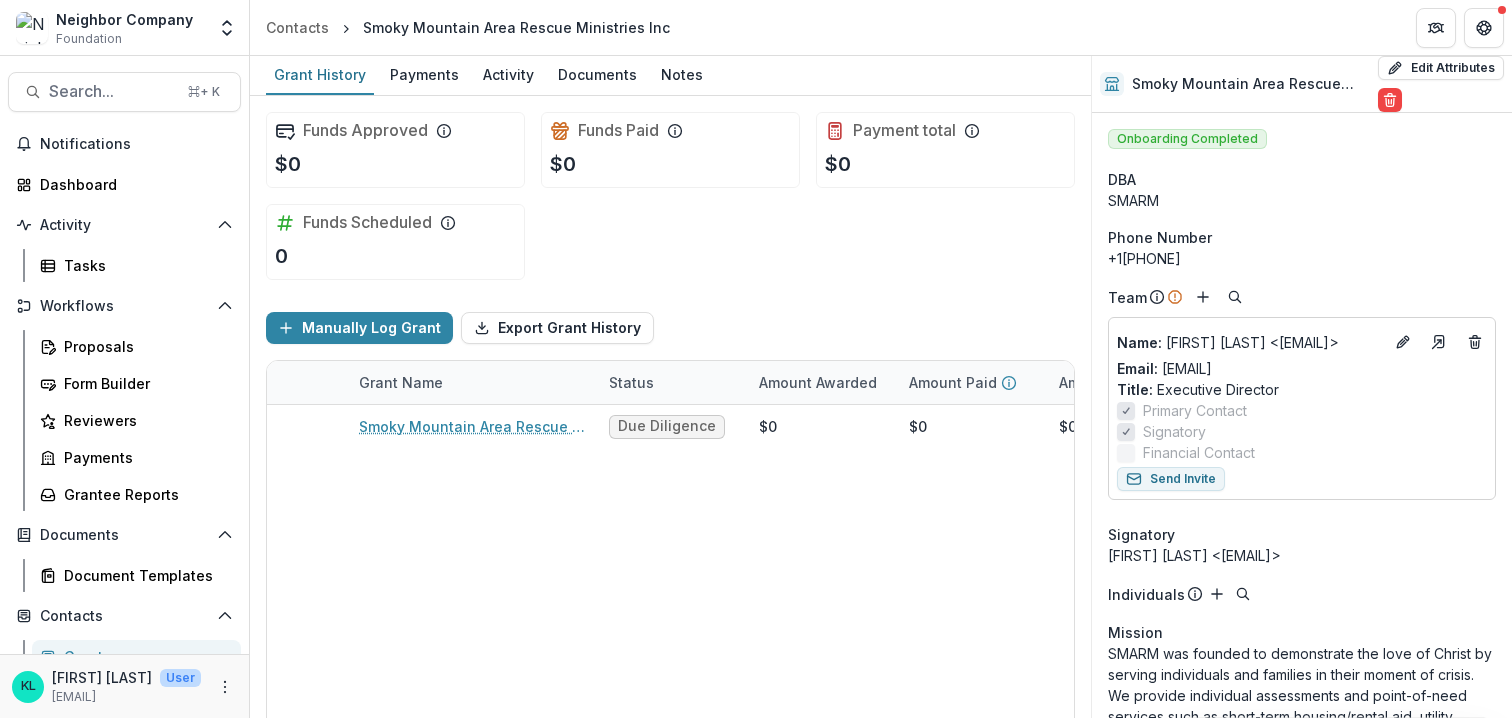 scroll, scrollTop: 1939, scrollLeft: 0, axis: vertical 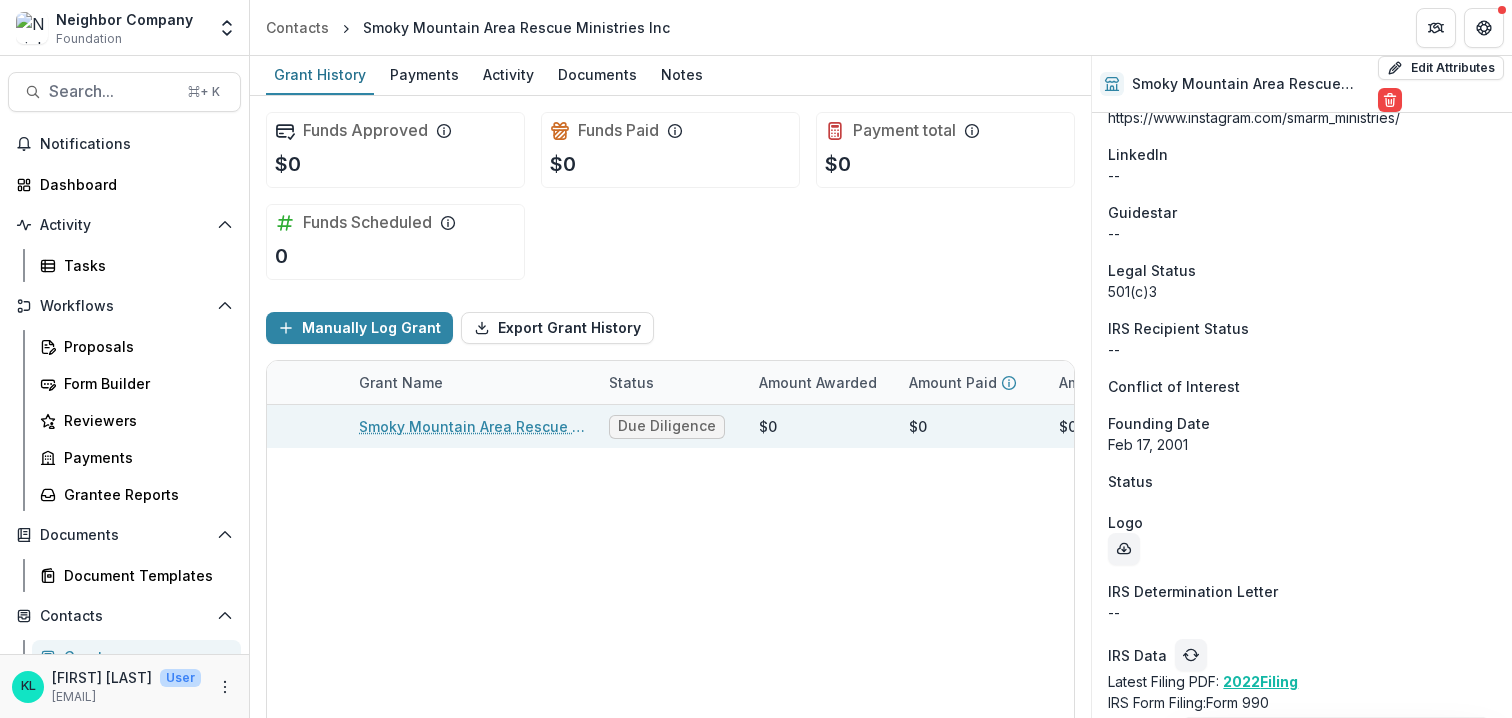 click on "Smoky Mountain Area Rescue Ministries Inc - 2025 - Agency and Grant Information" at bounding box center (472, 426) 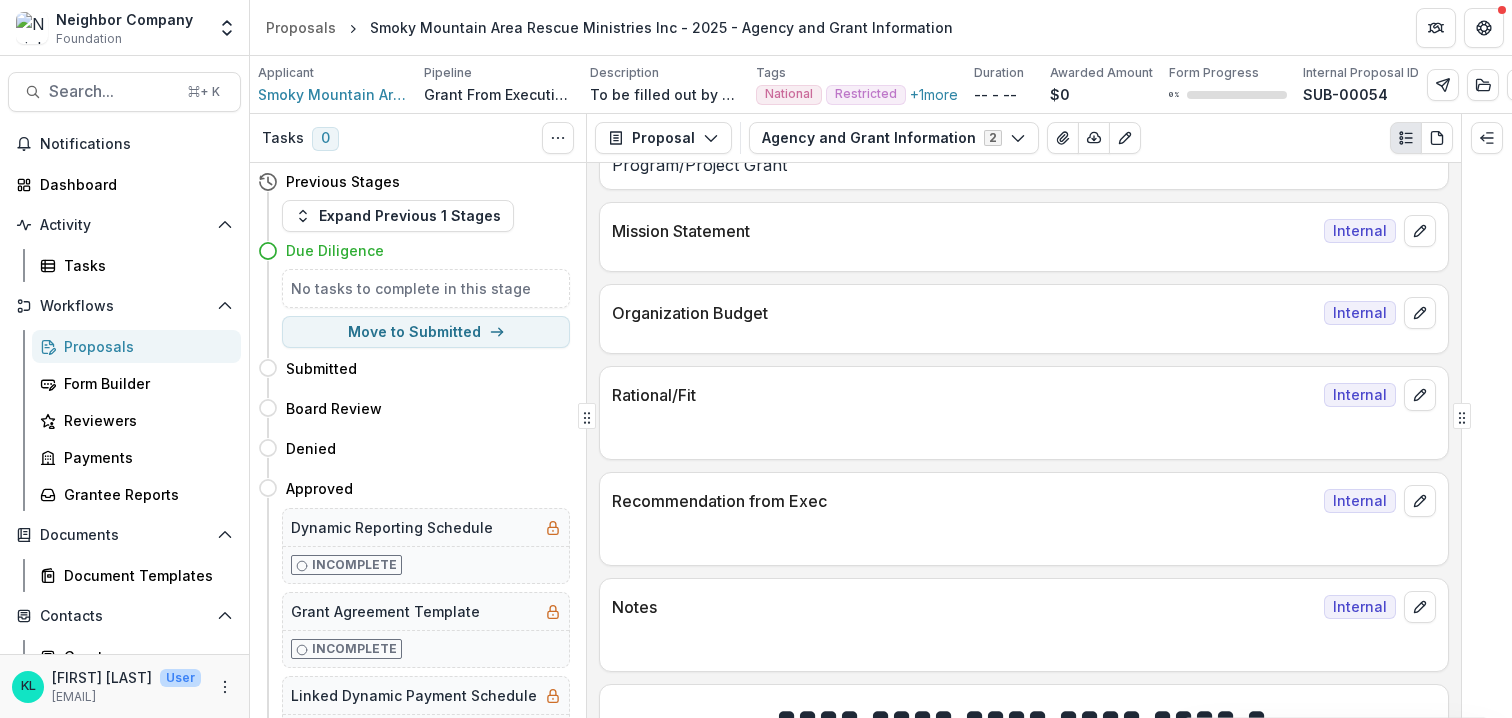 scroll, scrollTop: 1170, scrollLeft: 0, axis: vertical 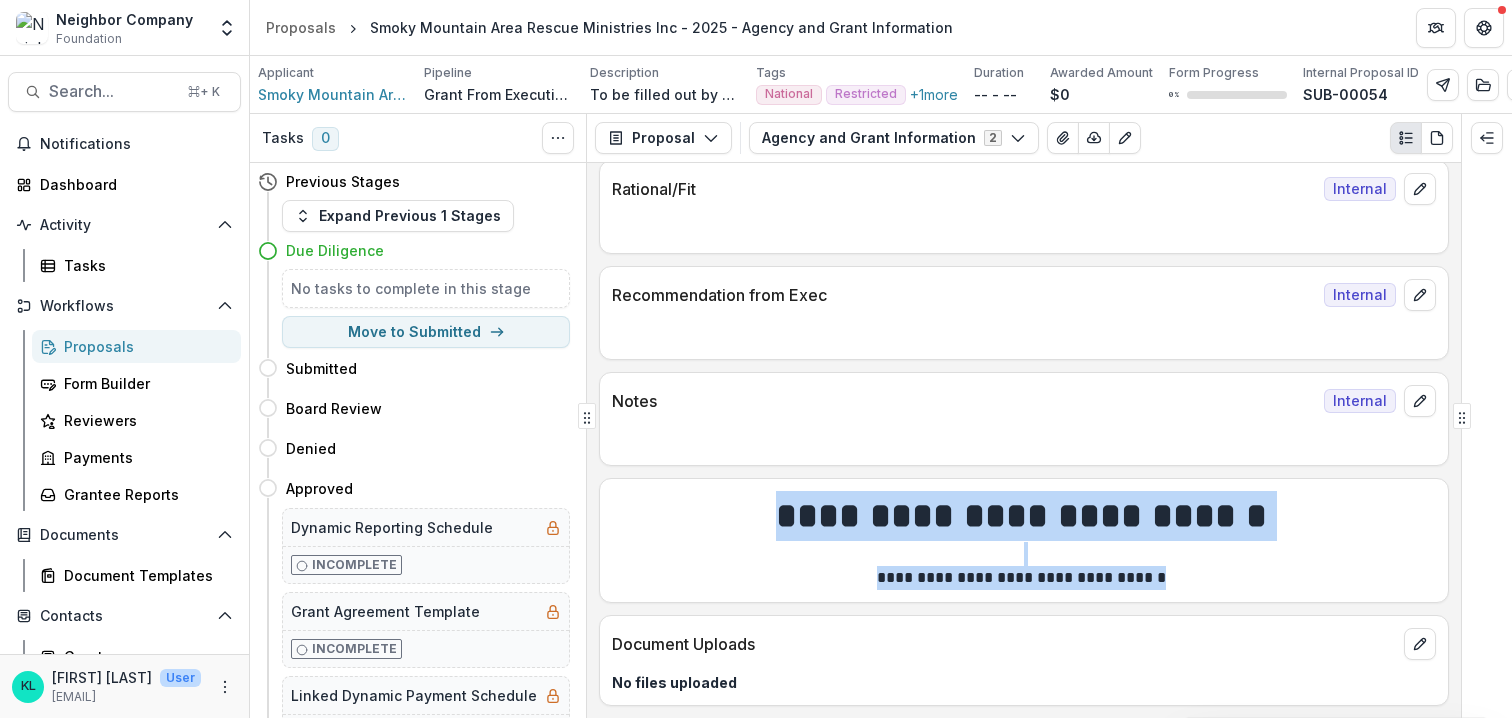 drag, startPoint x: 759, startPoint y: 505, endPoint x: 1281, endPoint y: 597, distance: 530.0453 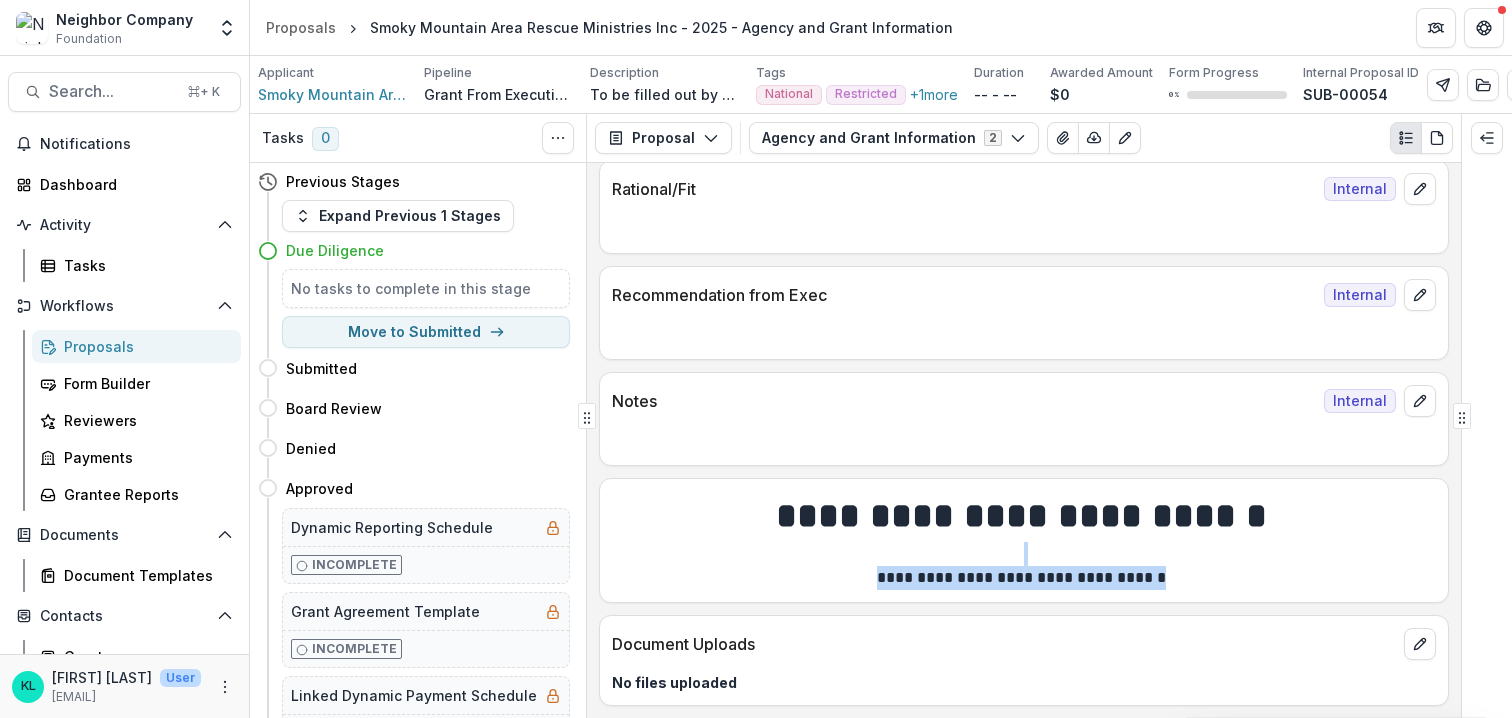 drag, startPoint x: 1208, startPoint y: 584, endPoint x: 880, endPoint y: 575, distance: 328.12344 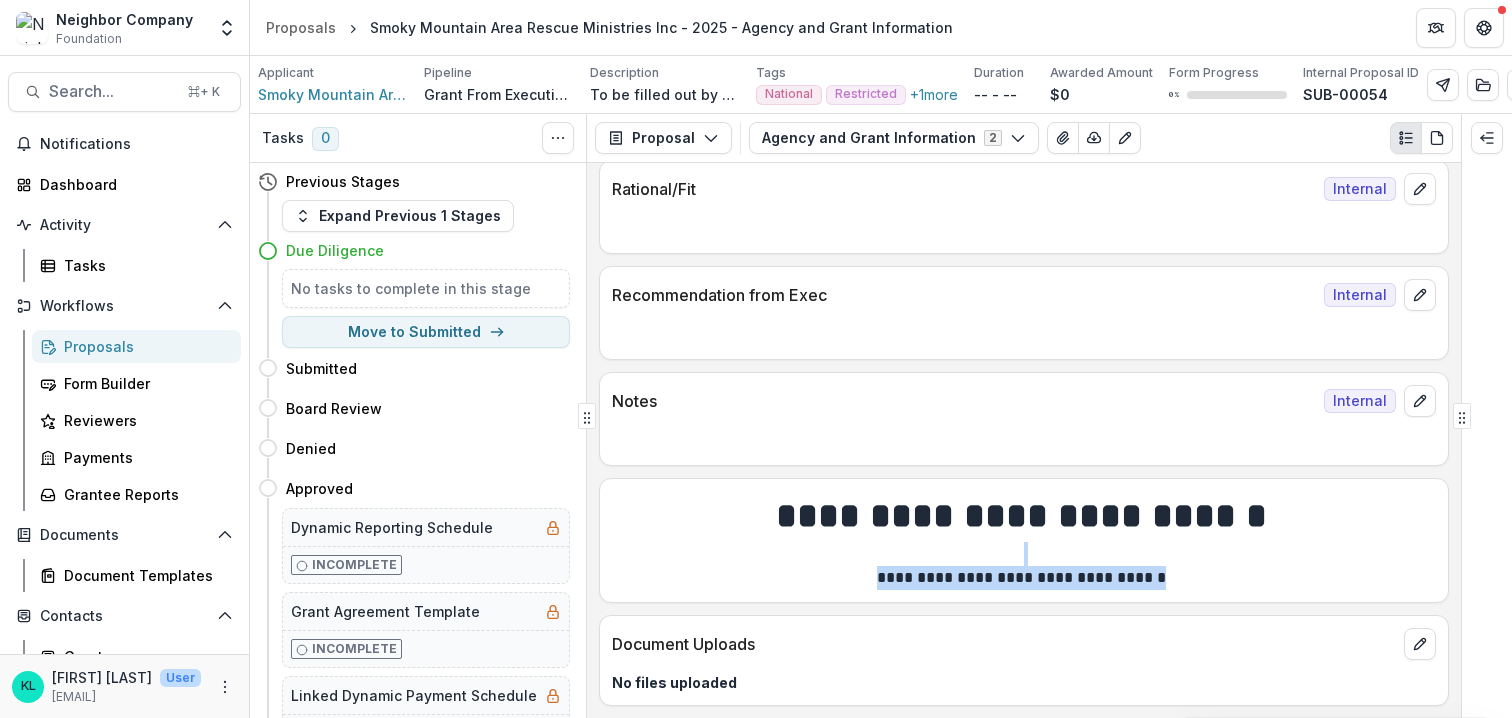 click on "**********" at bounding box center (1021, 578) 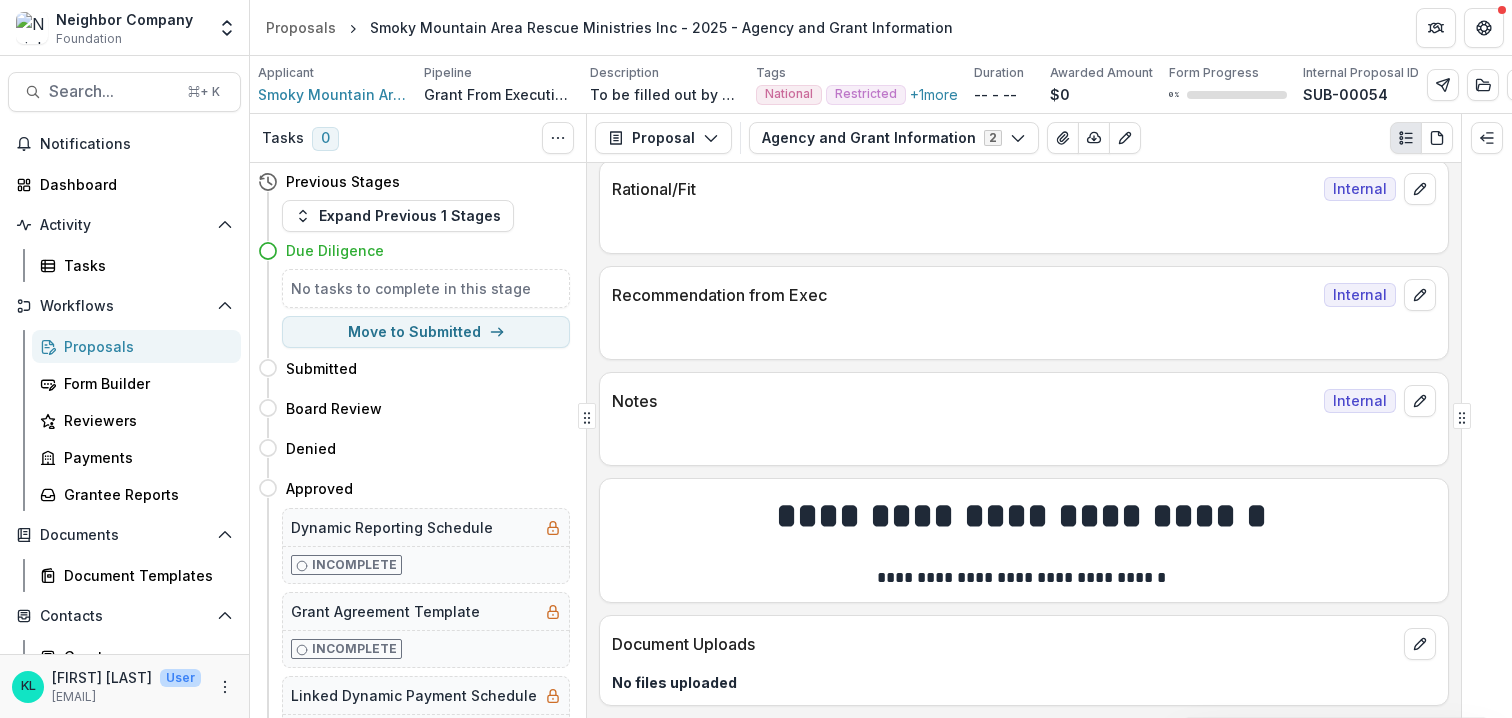 click on "**********" at bounding box center (1021, 578) 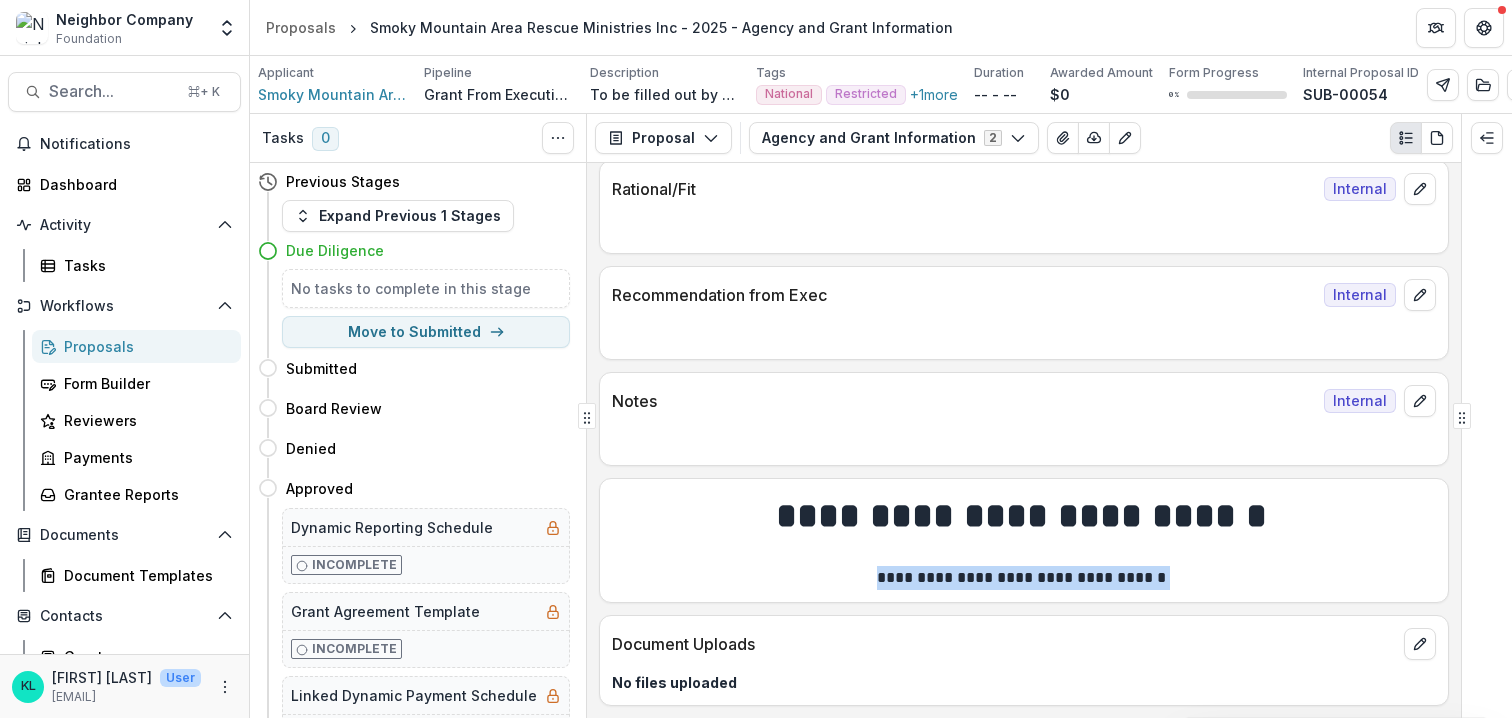 drag, startPoint x: 1177, startPoint y: 579, endPoint x: 887, endPoint y: 580, distance: 290.0017 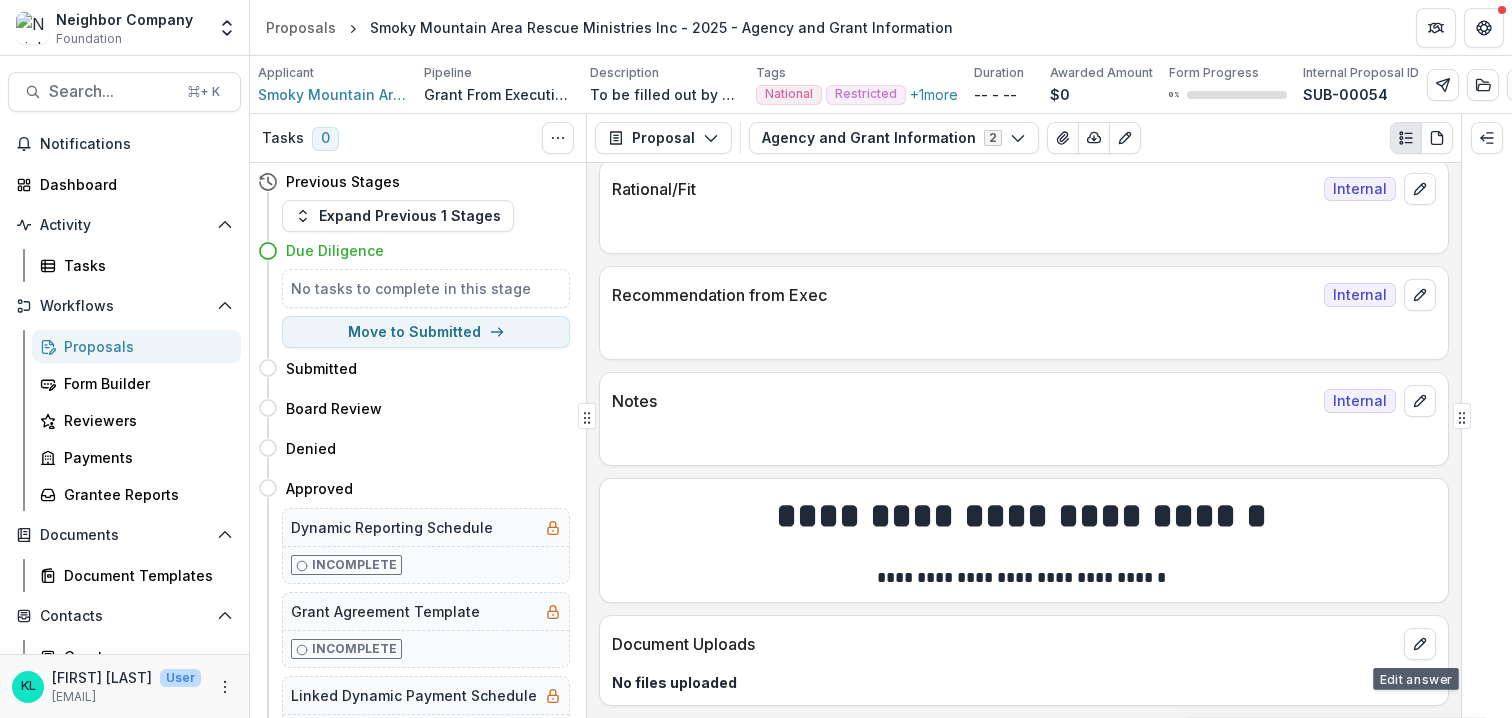 click on "**********" at bounding box center (1021, 578) 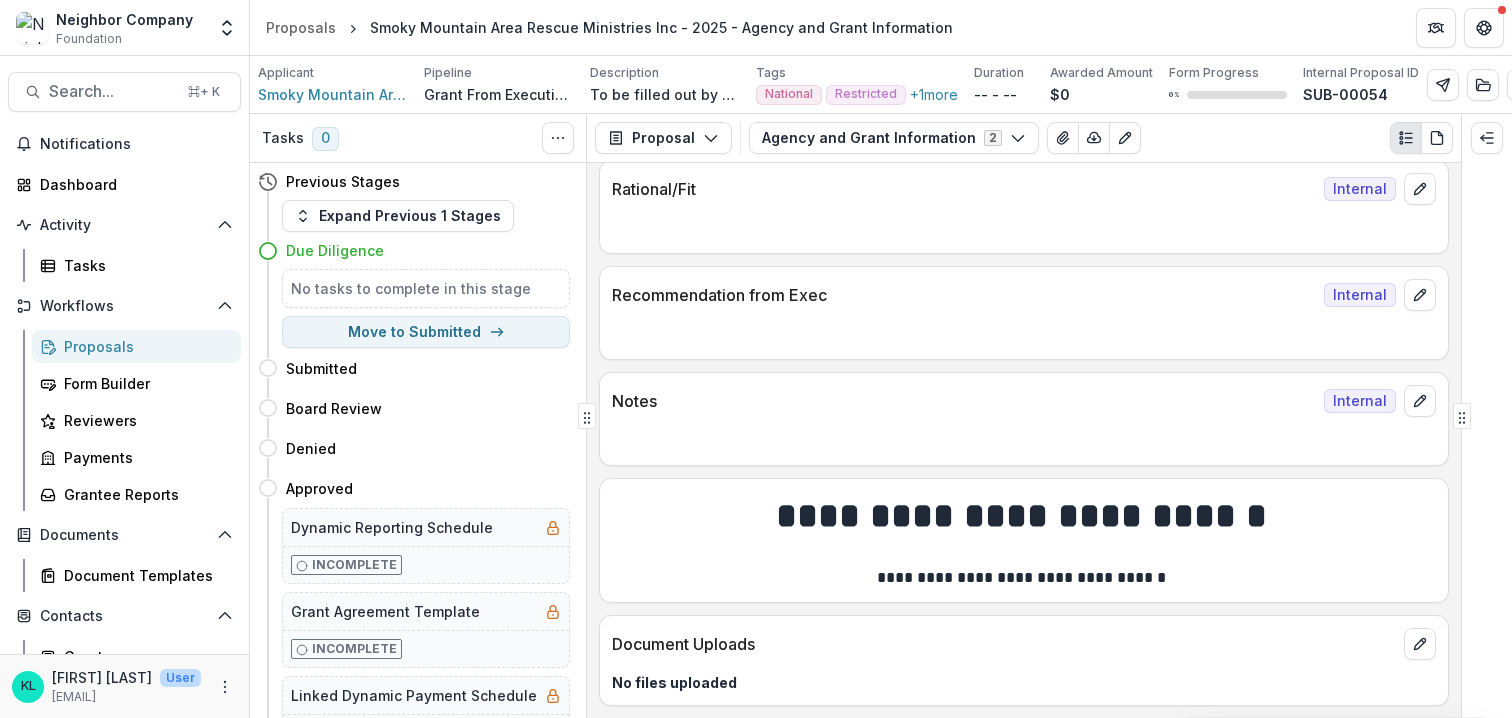 click on "**********" at bounding box center [1021, 578] 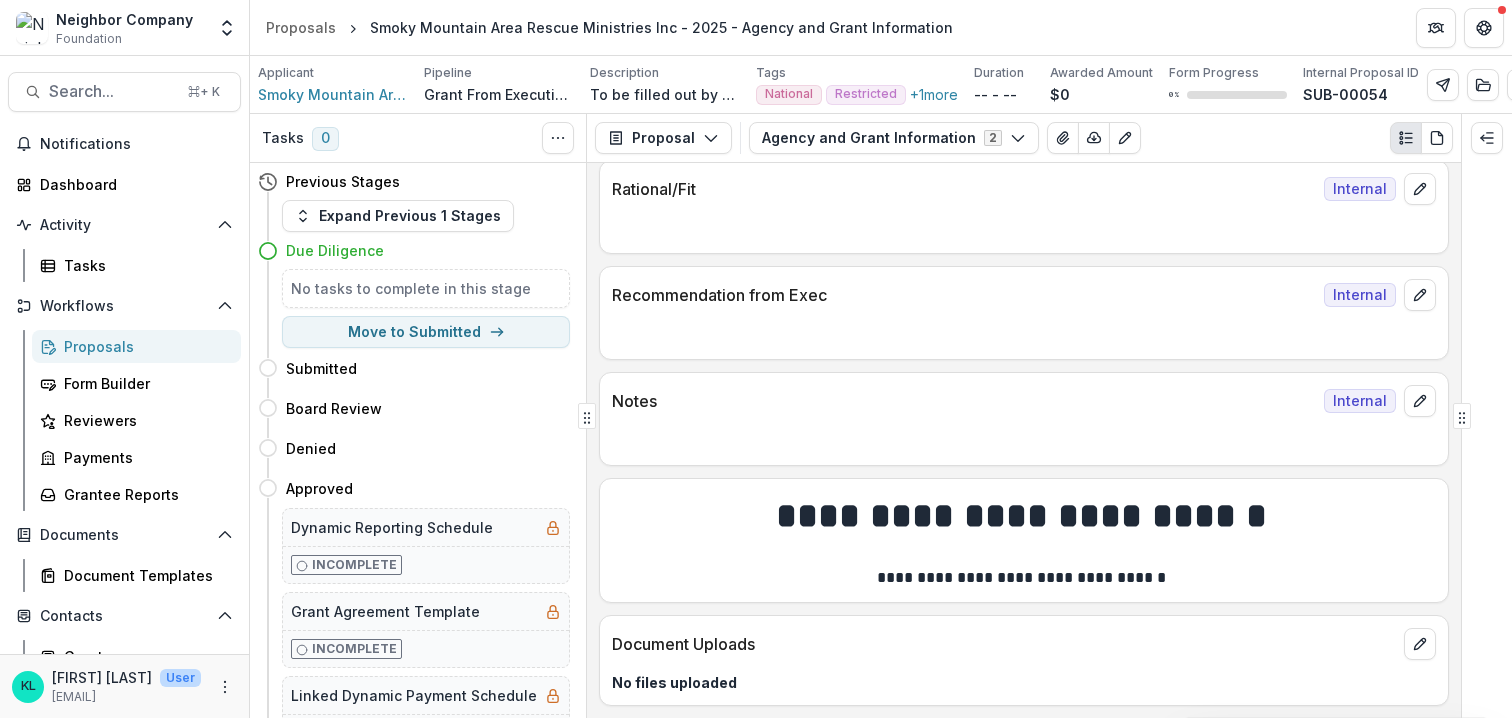 click on "**********" at bounding box center (1021, 578) 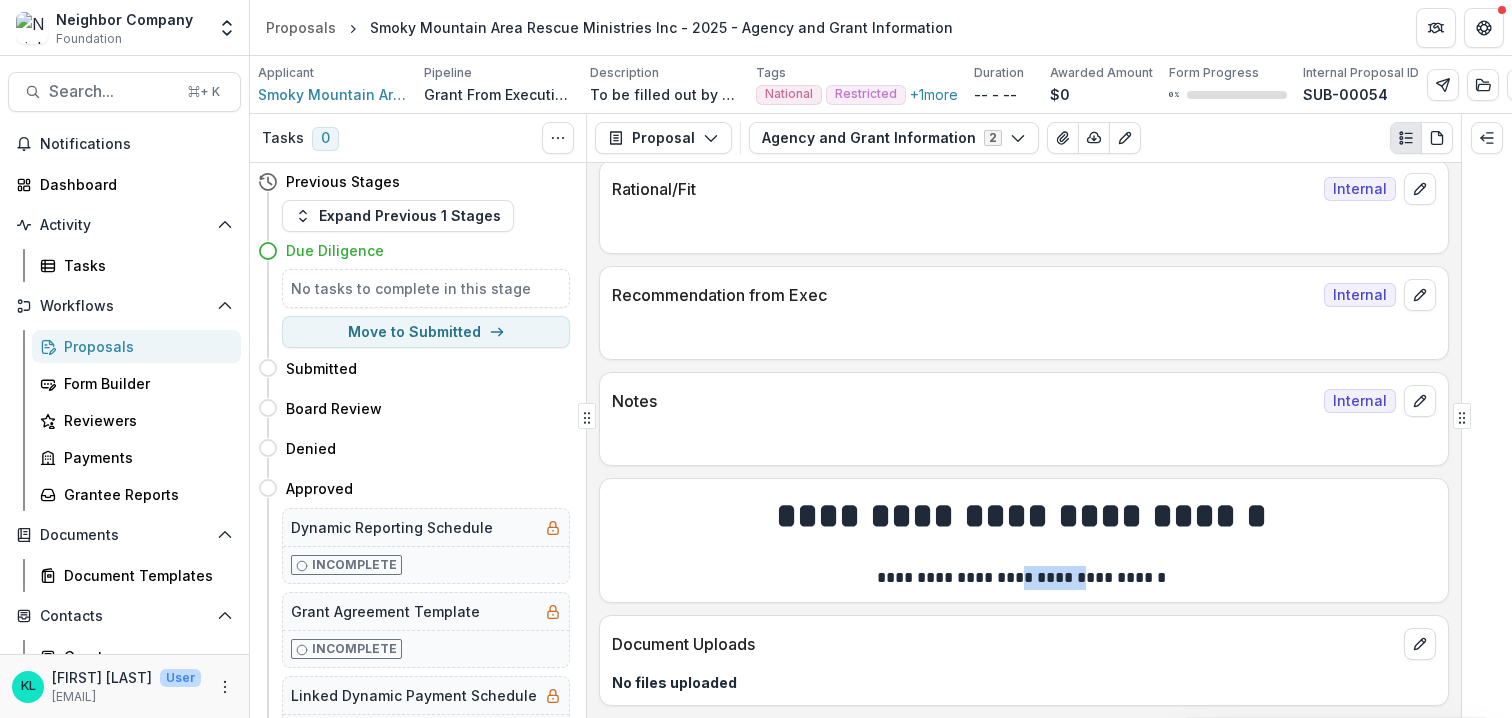 click on "**********" at bounding box center (1021, 578) 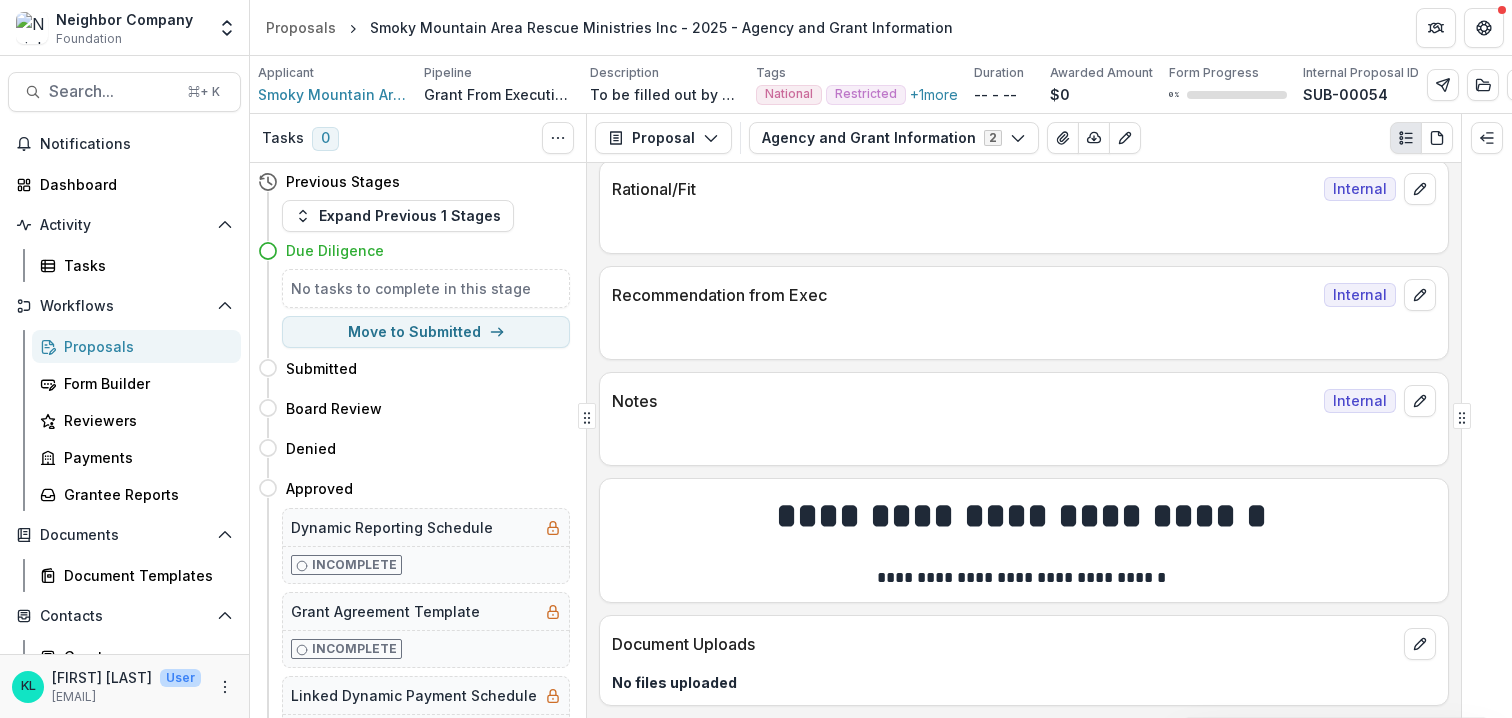 click on "**********" at bounding box center [1021, 516] 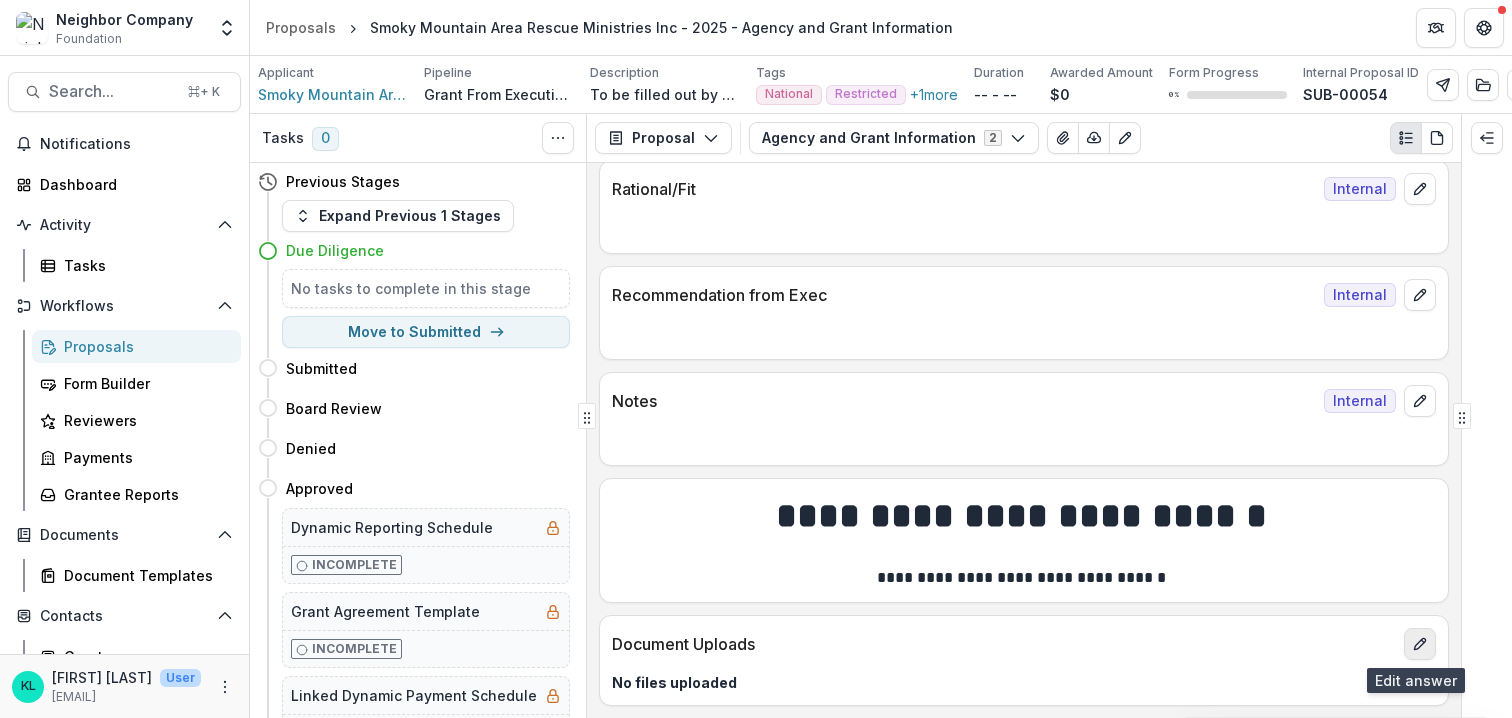 click 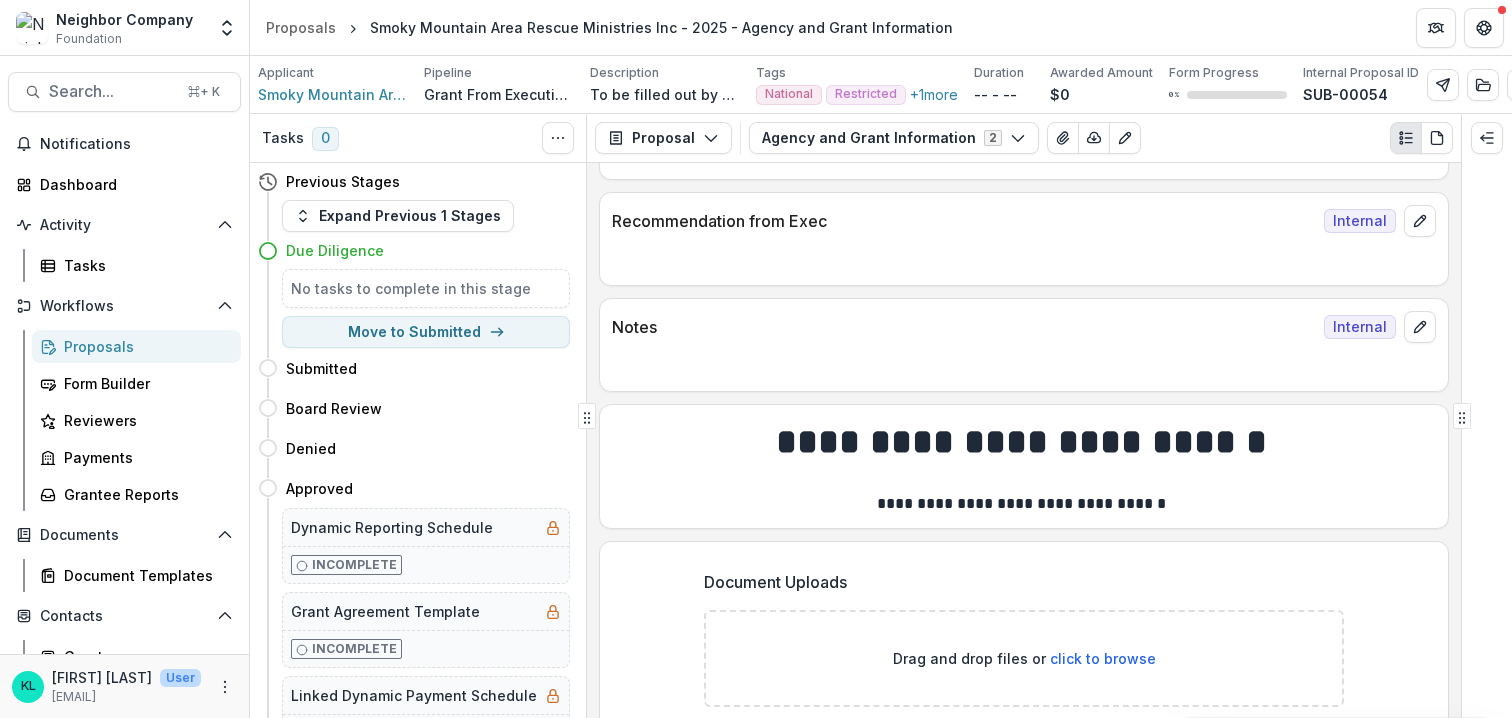 scroll, scrollTop: 1335, scrollLeft: 0, axis: vertical 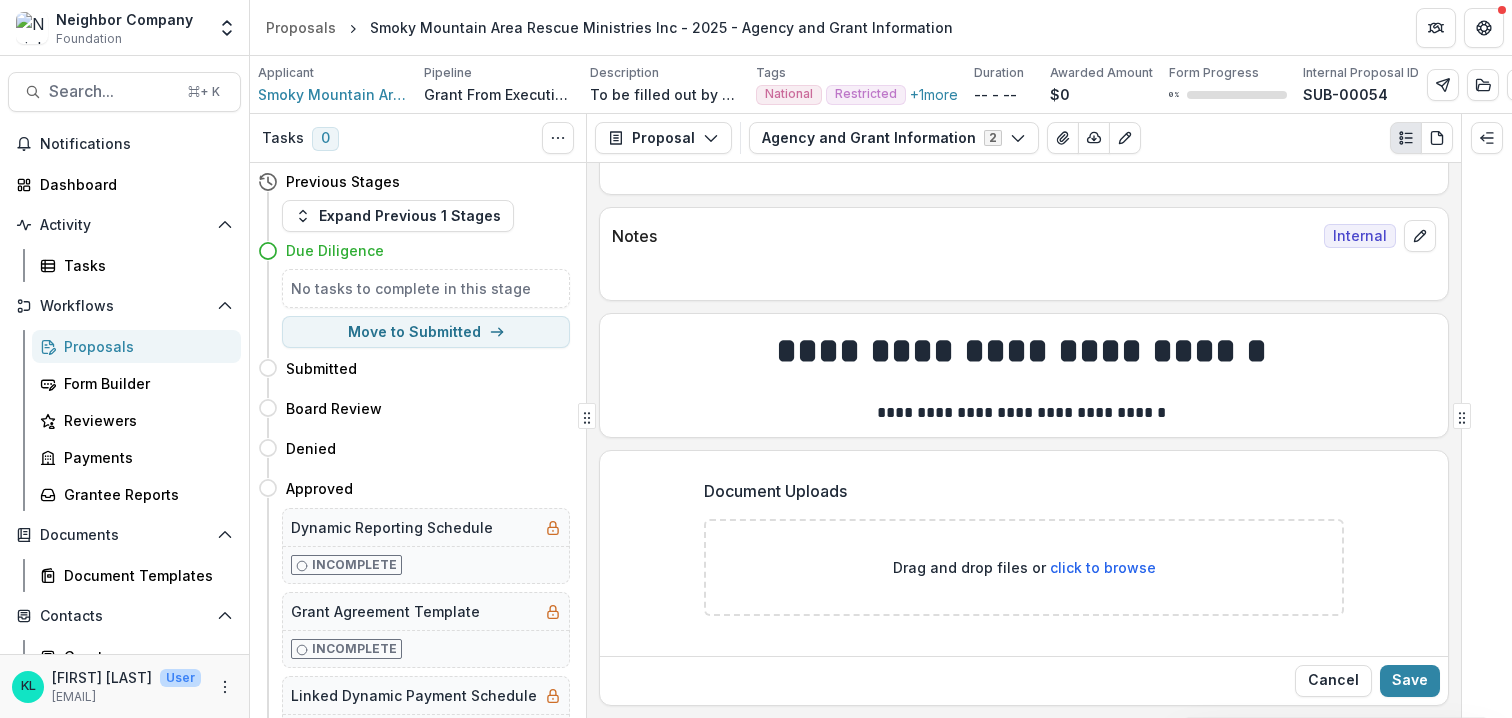 click on "**********" at bounding box center [1021, 413] 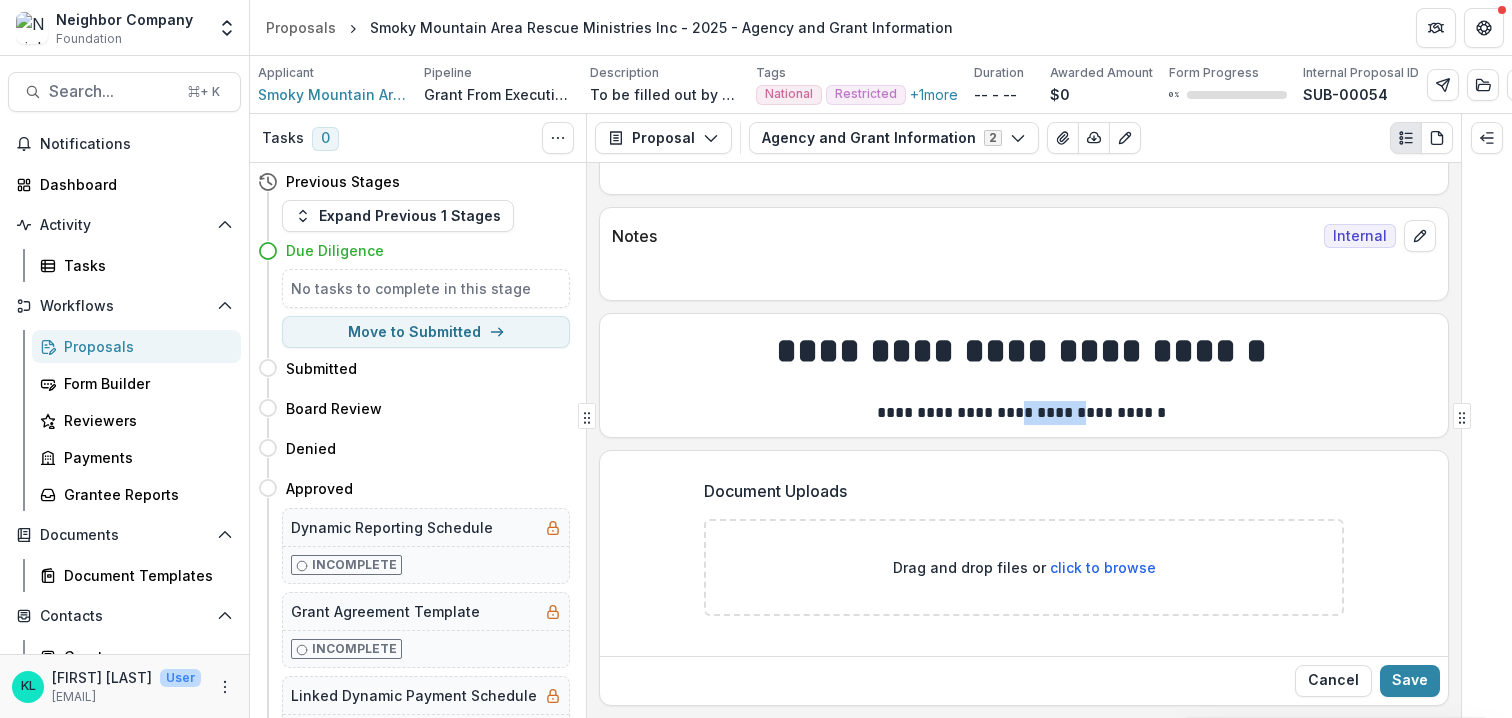 click on "**********" at bounding box center [1021, 413] 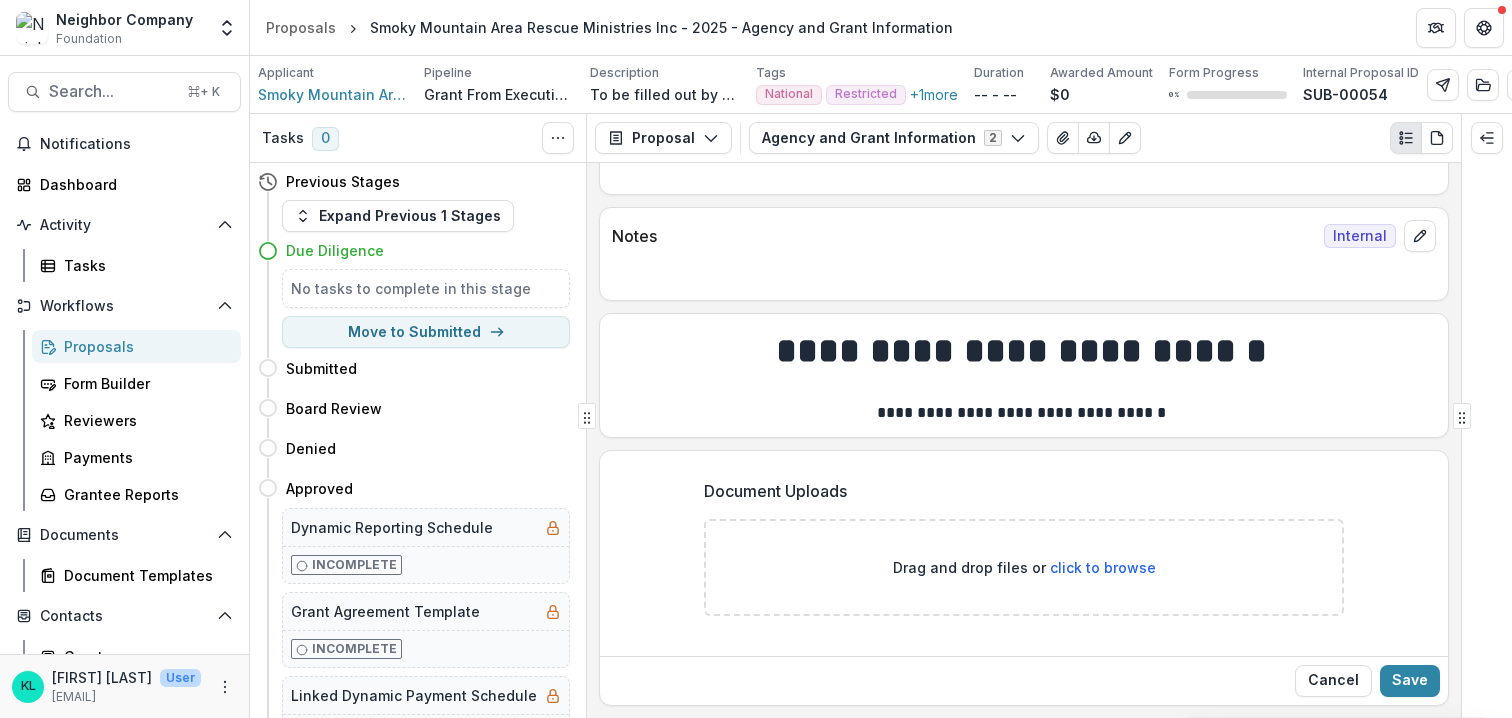 click at bounding box center [1024, 389] 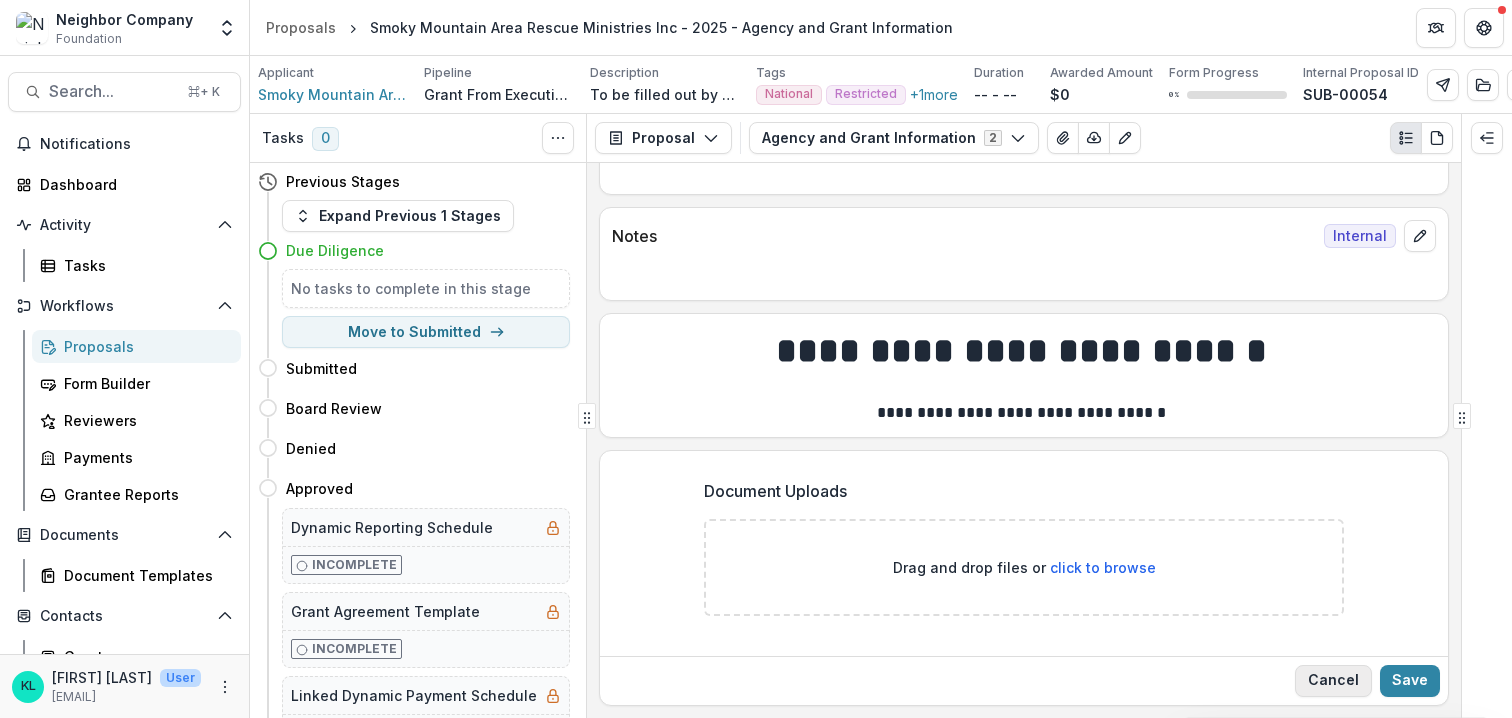 click on "Cancel" at bounding box center [1333, 681] 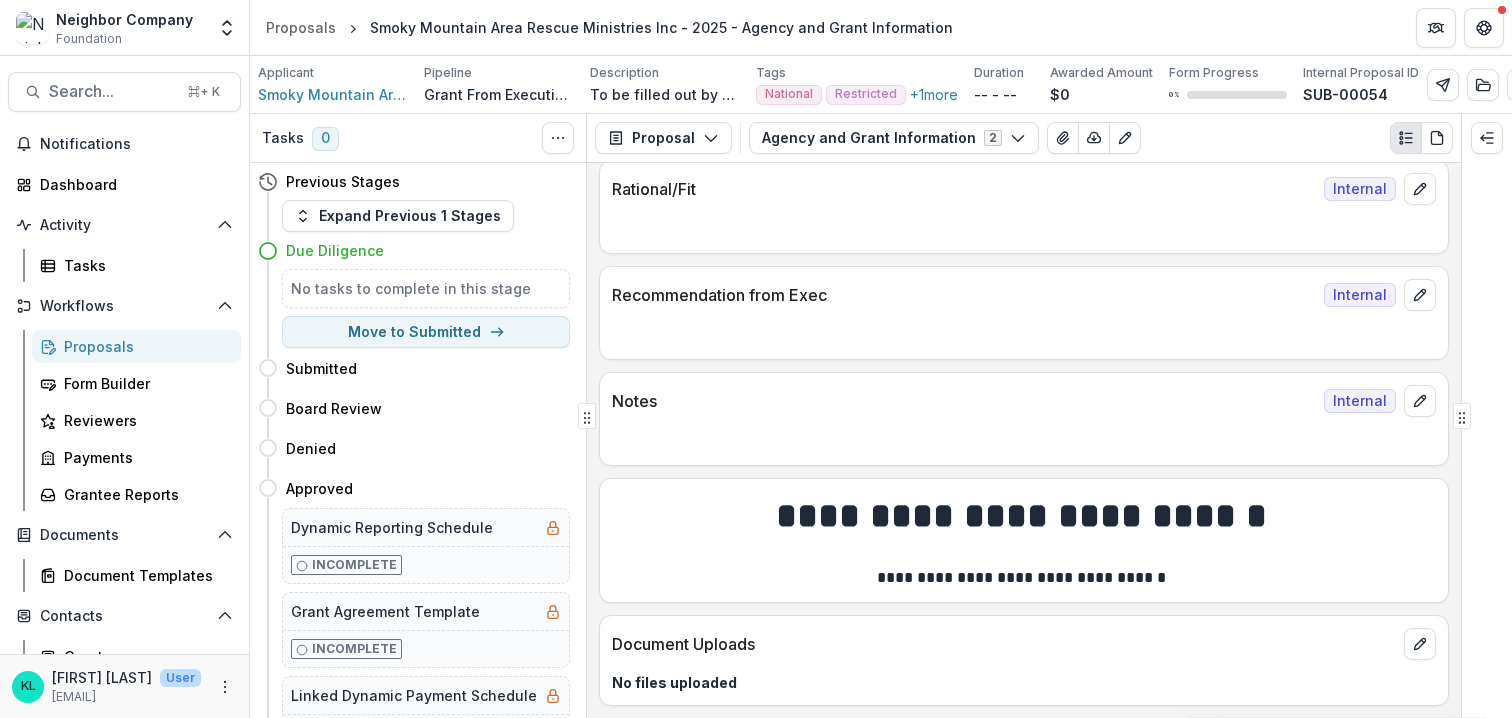 scroll, scrollTop: 1170, scrollLeft: 0, axis: vertical 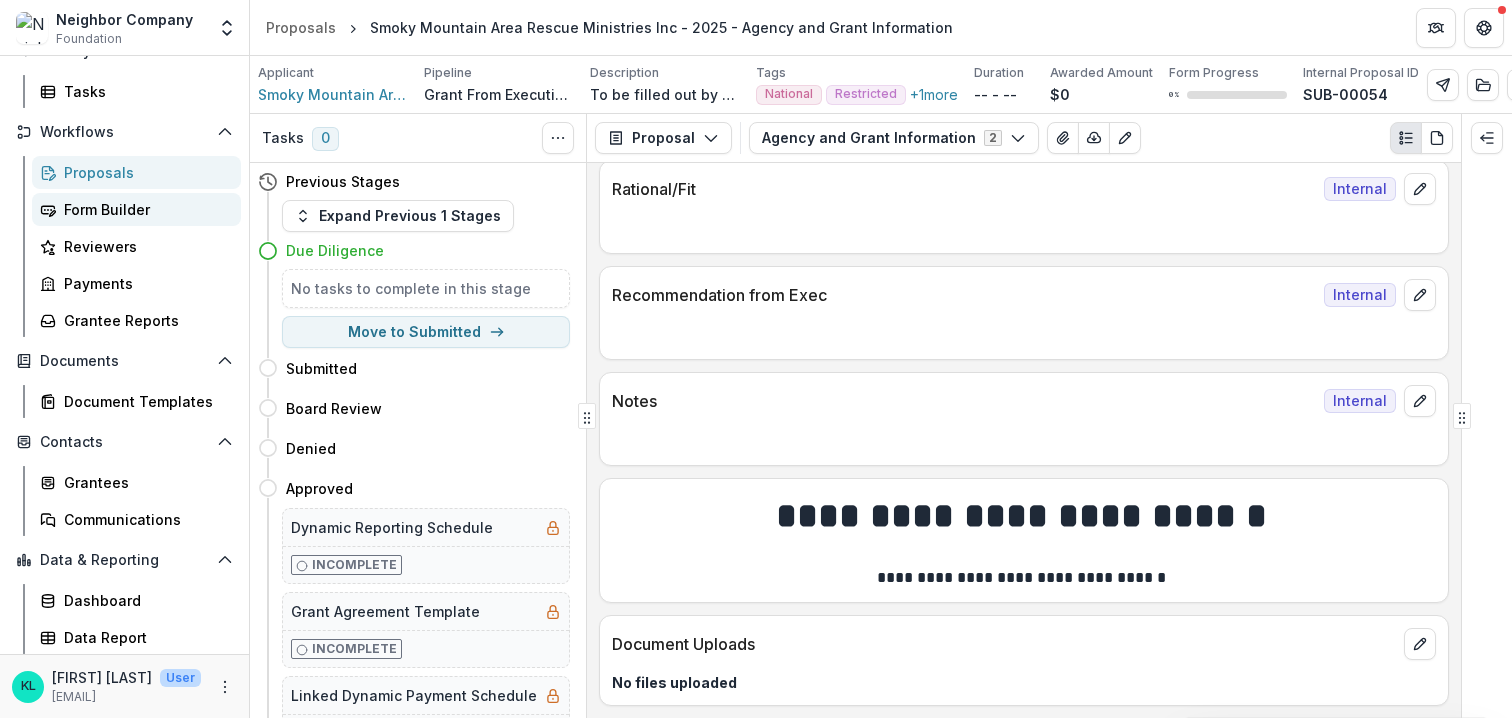 click on "Form Builder" at bounding box center [144, 209] 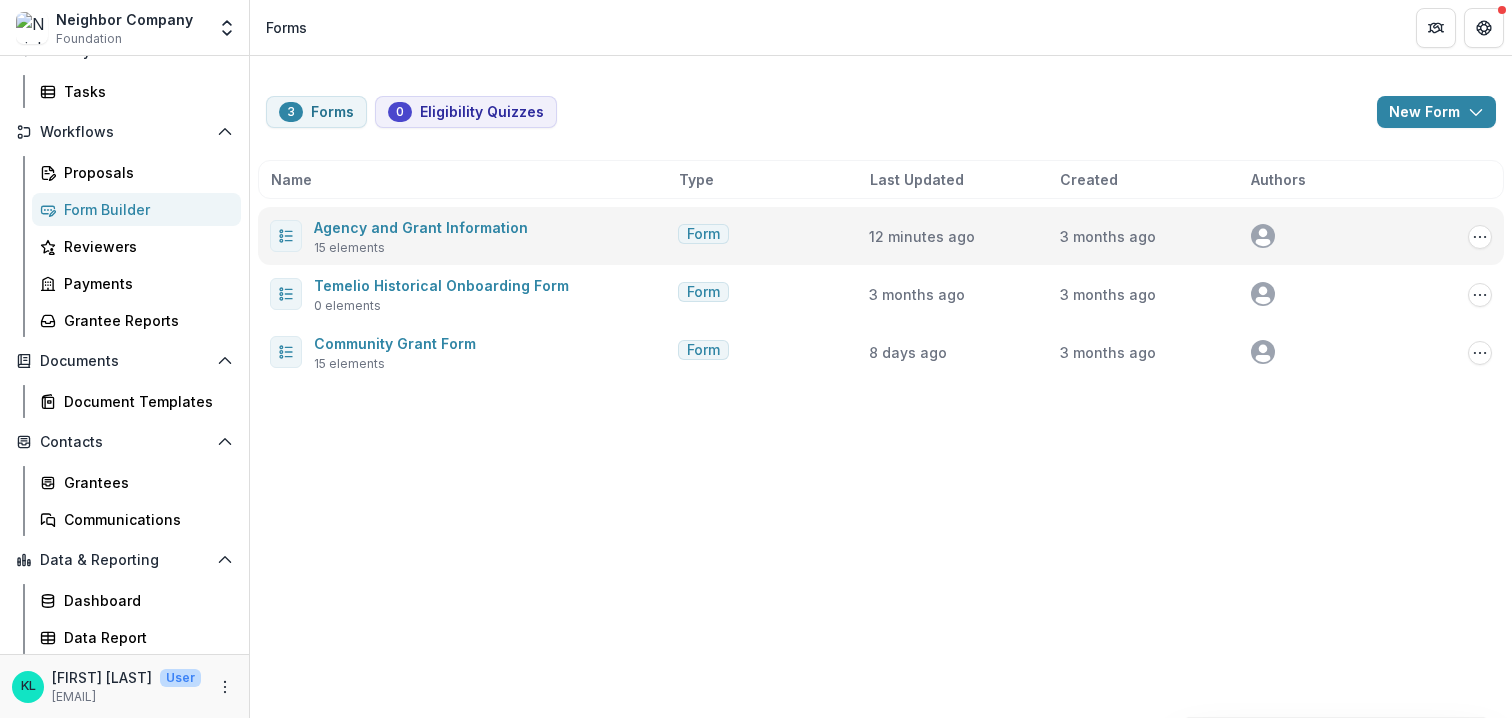 click on "Agency and Grant Information 15   elements" at bounding box center (421, 236) 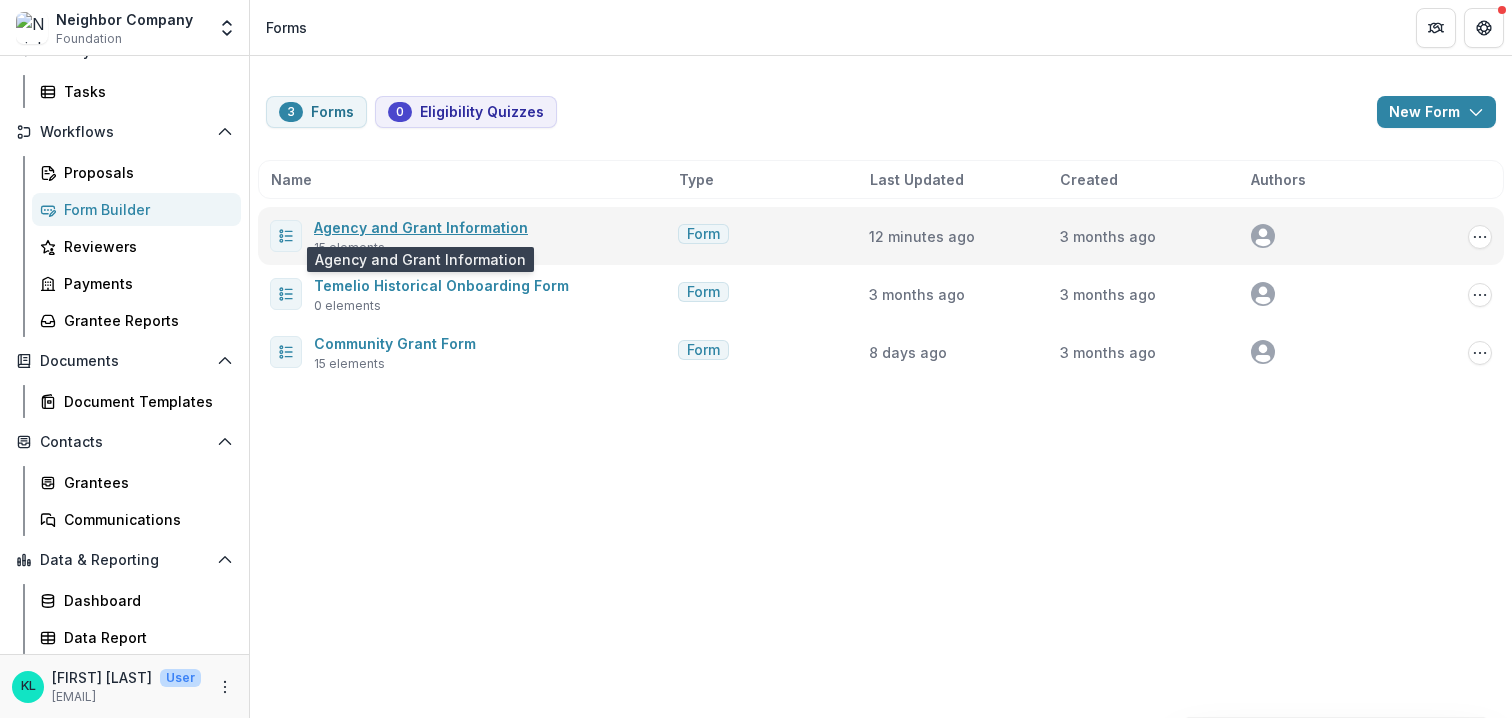click on "Agency and Grant Information" at bounding box center [421, 227] 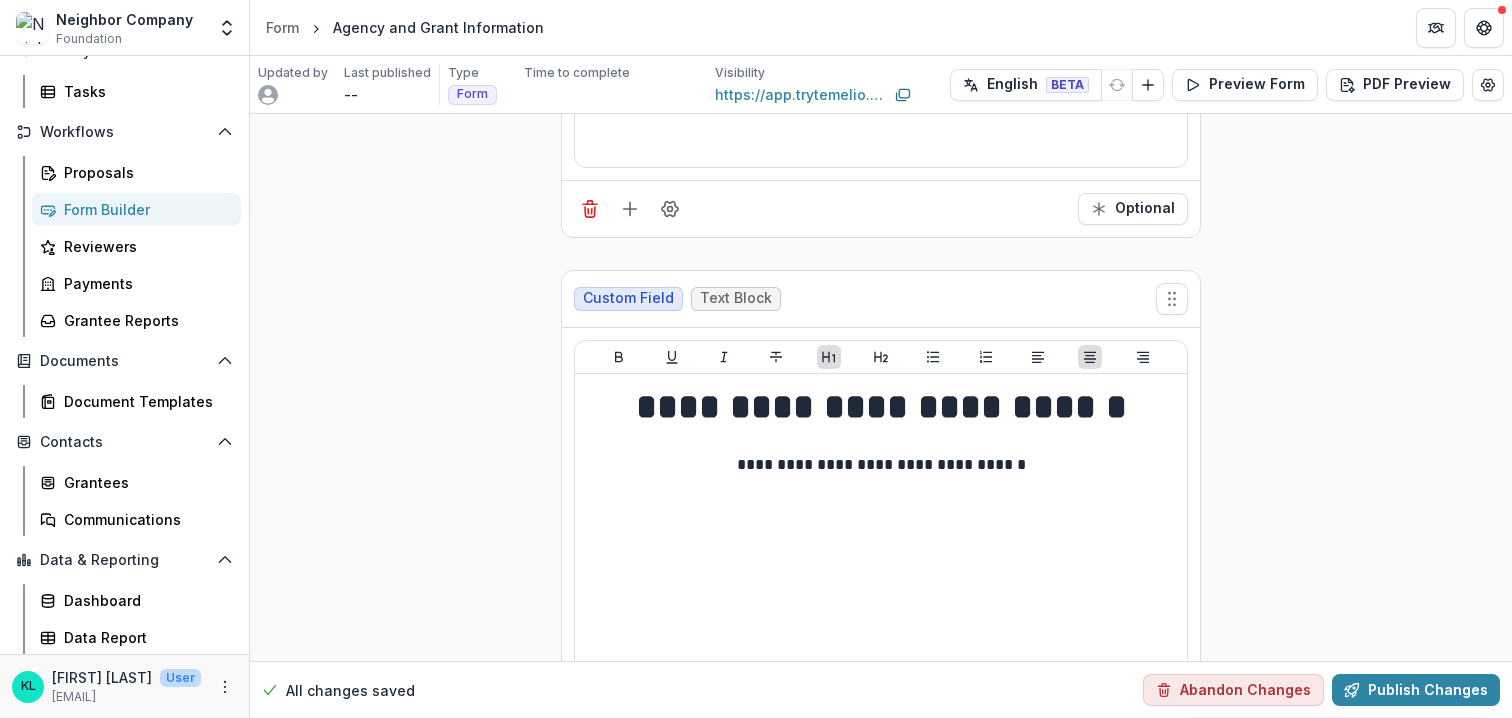 scroll, scrollTop: 5532, scrollLeft: 0, axis: vertical 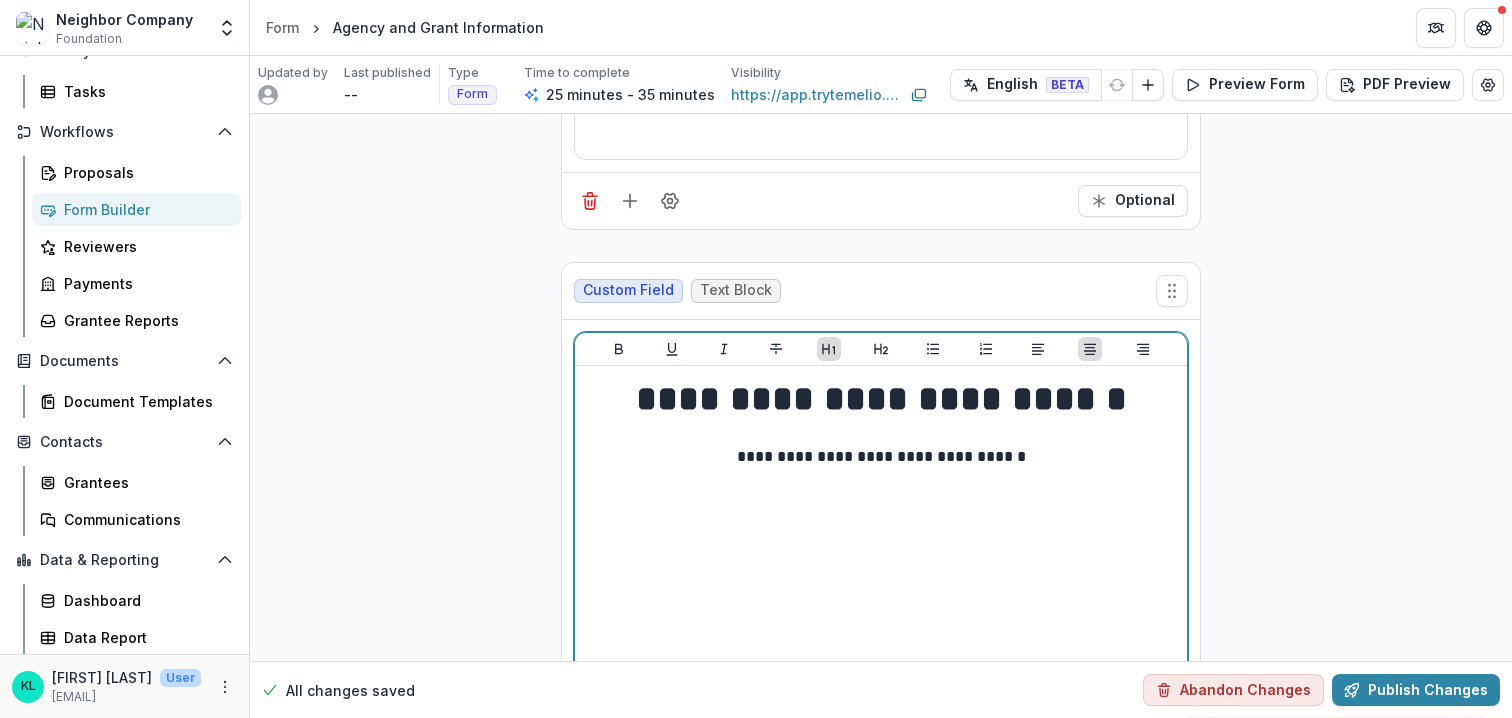 click on "**********" at bounding box center [881, 457] 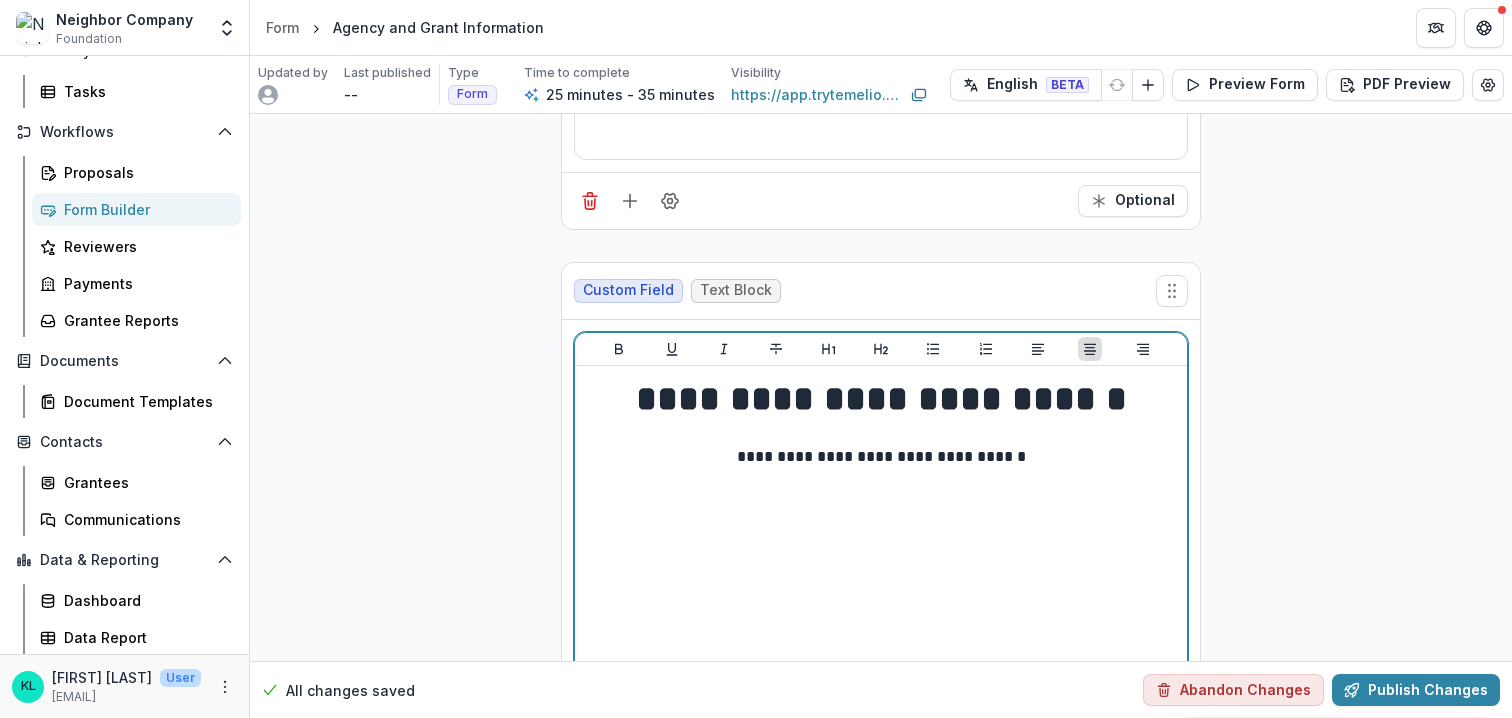 click on "**********" at bounding box center (881, 457) 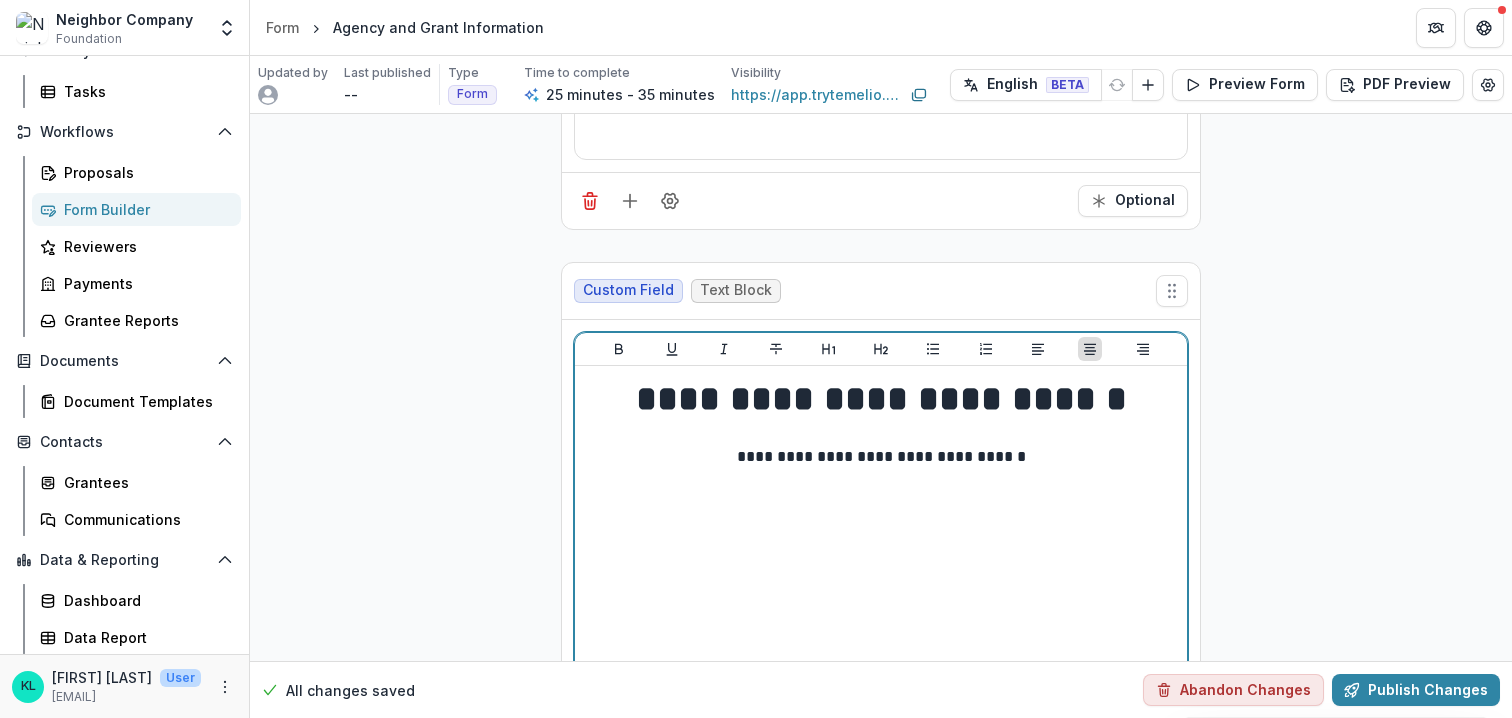 type 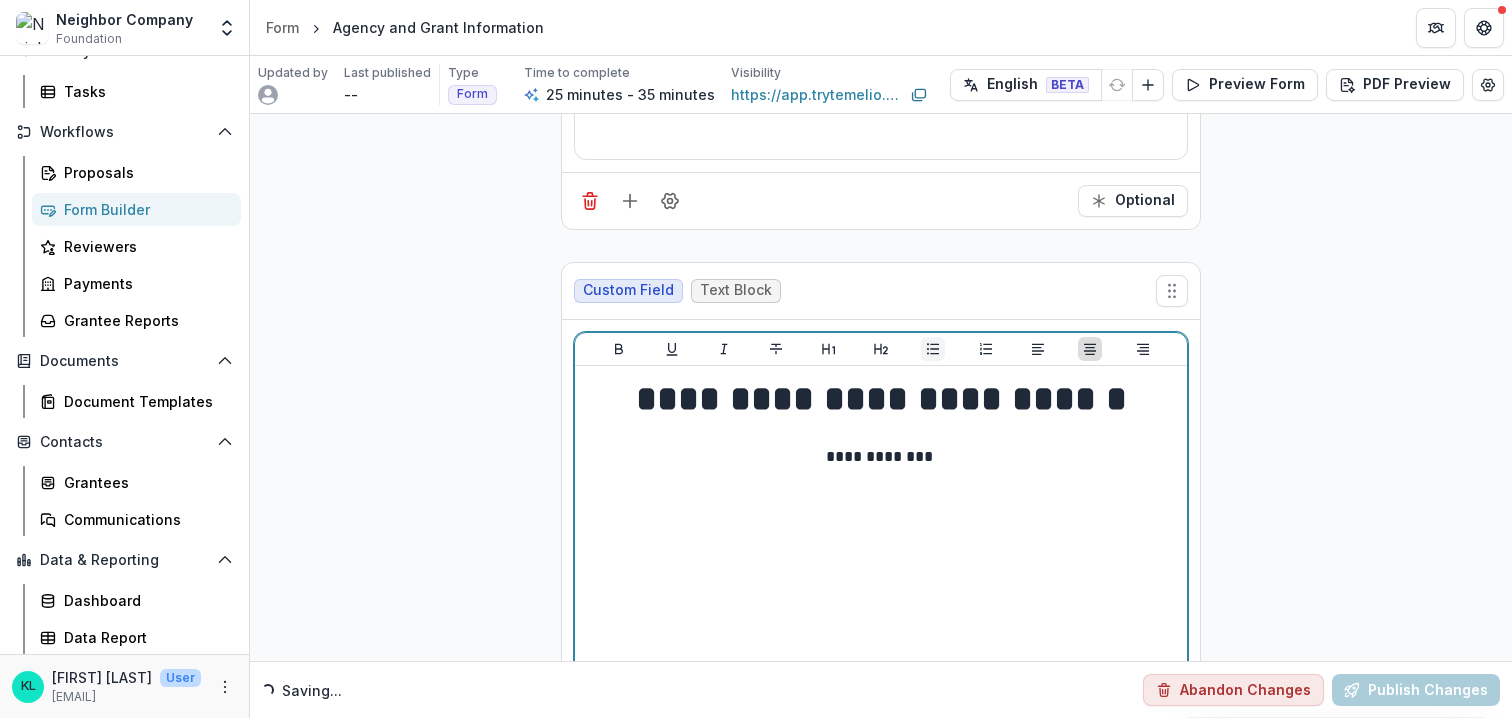 click 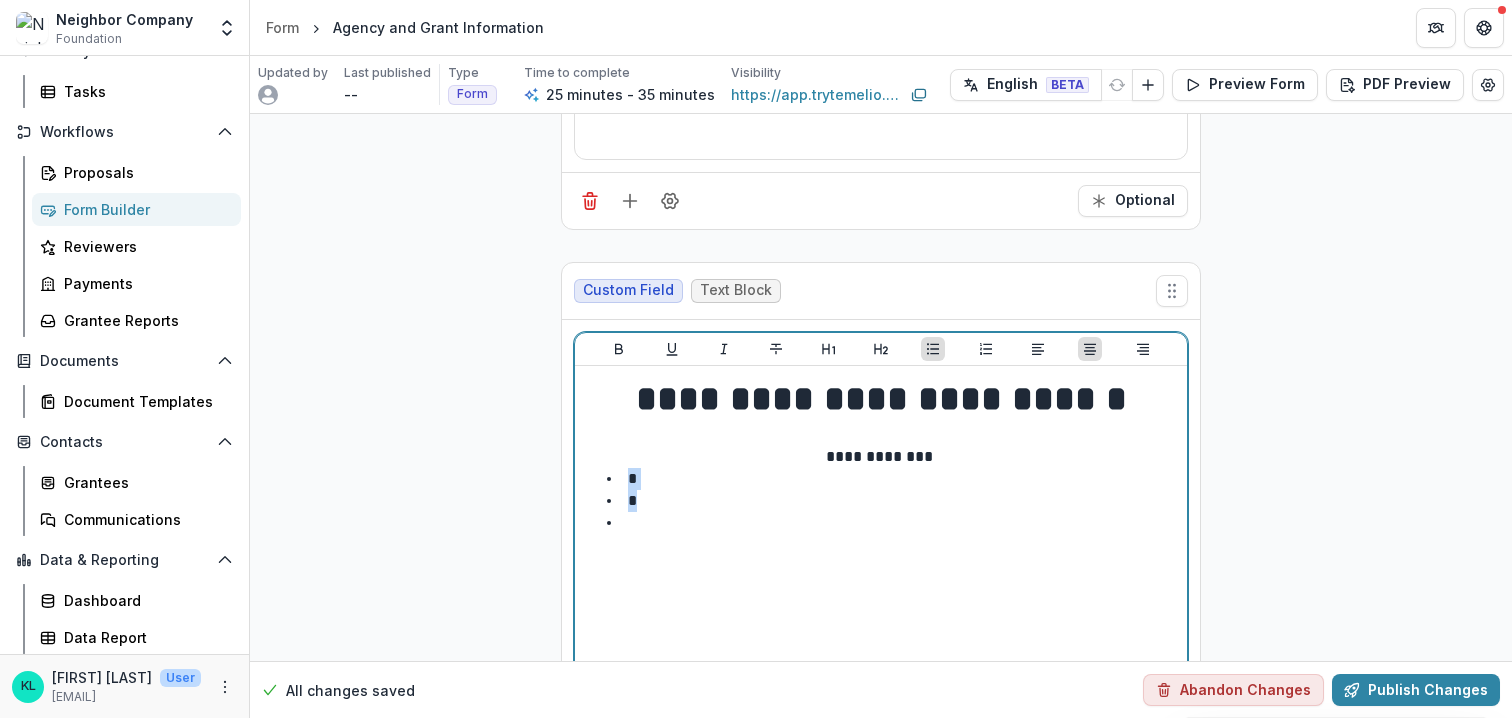 drag, startPoint x: 666, startPoint y: 503, endPoint x: 587, endPoint y: 475, distance: 83.81527 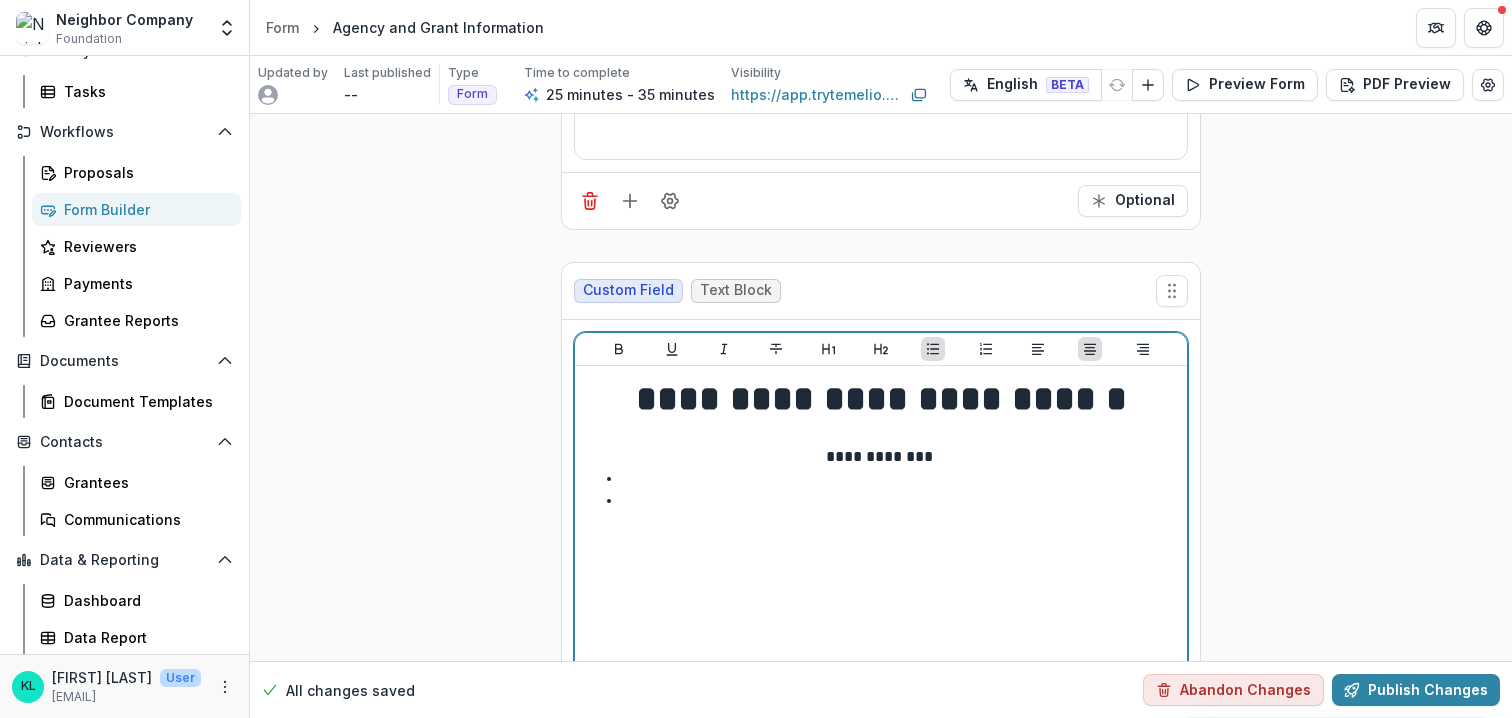 click at bounding box center (893, 501) 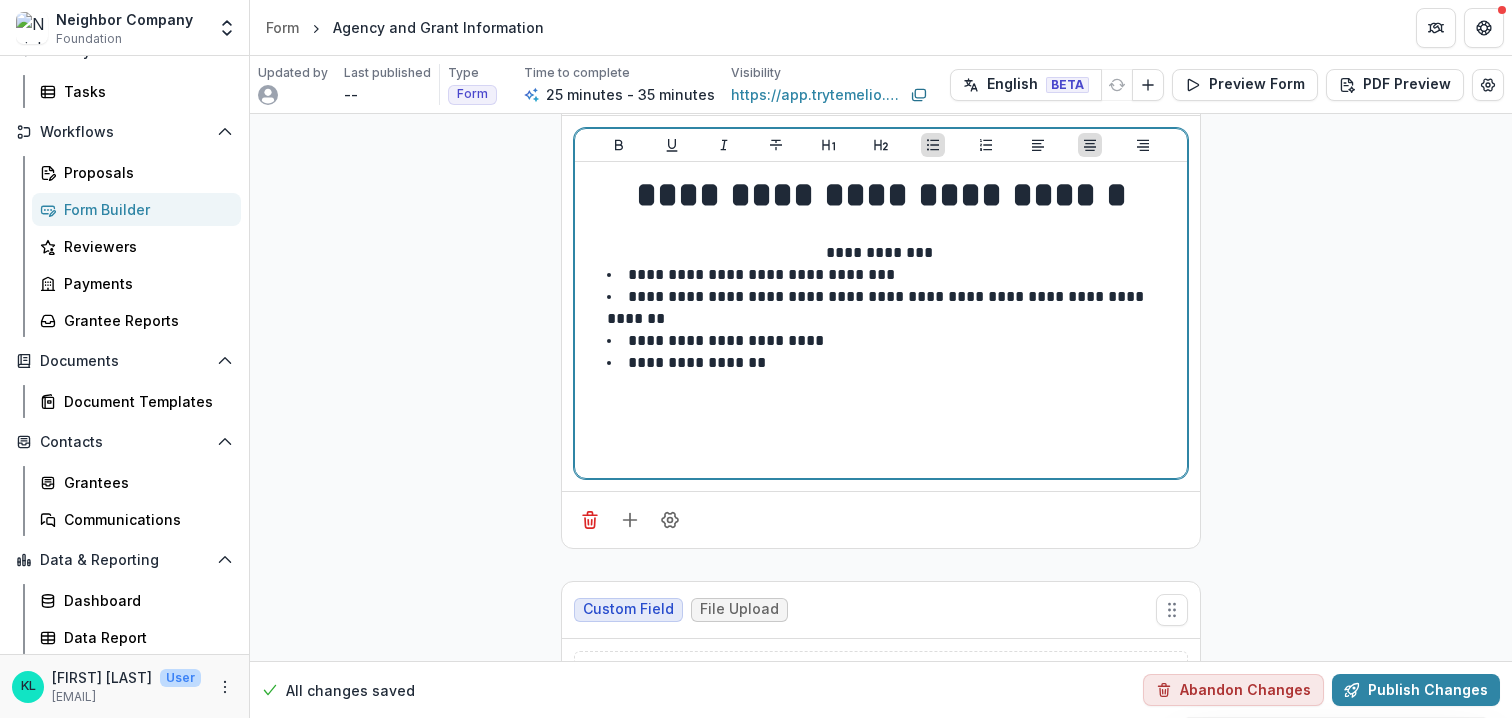 scroll, scrollTop: 5719, scrollLeft: 0, axis: vertical 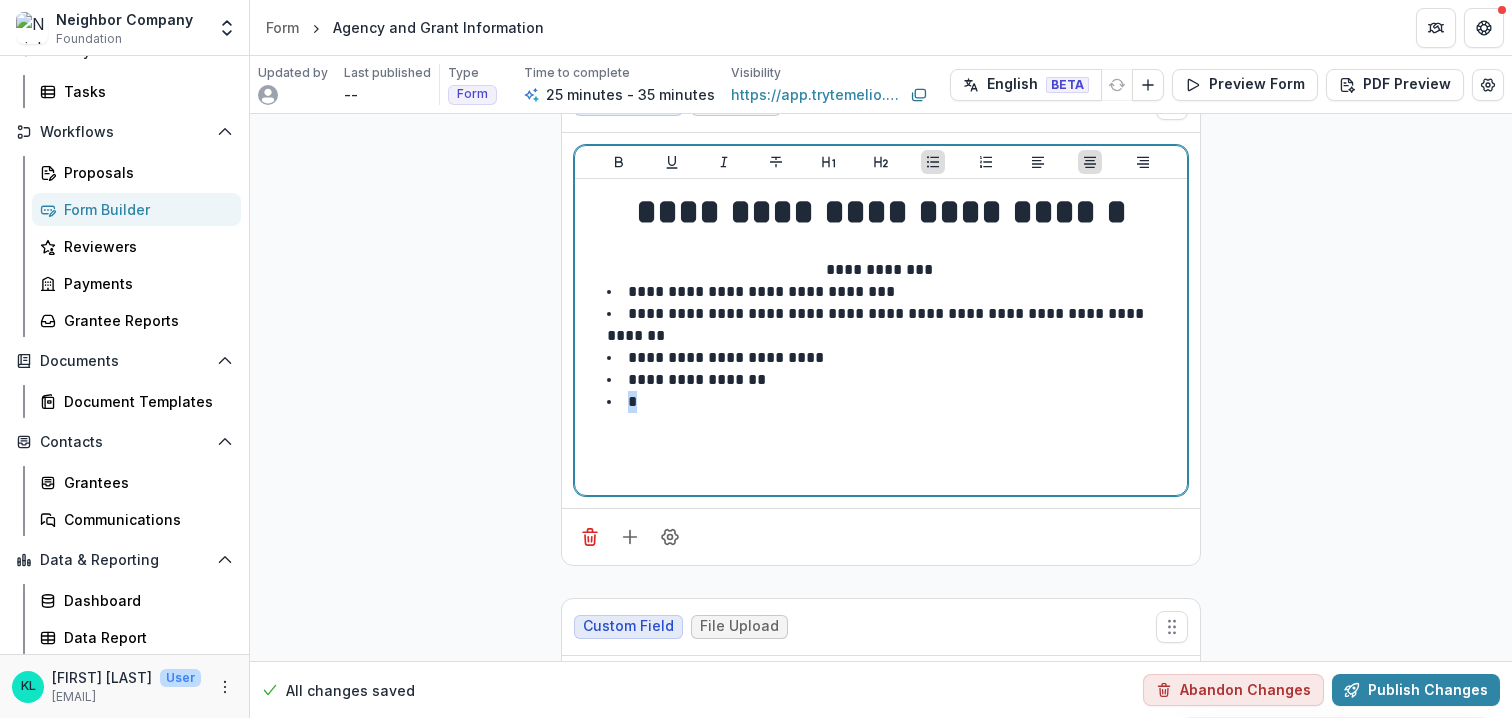 drag, startPoint x: 643, startPoint y: 370, endPoint x: 617, endPoint y: 370, distance: 26 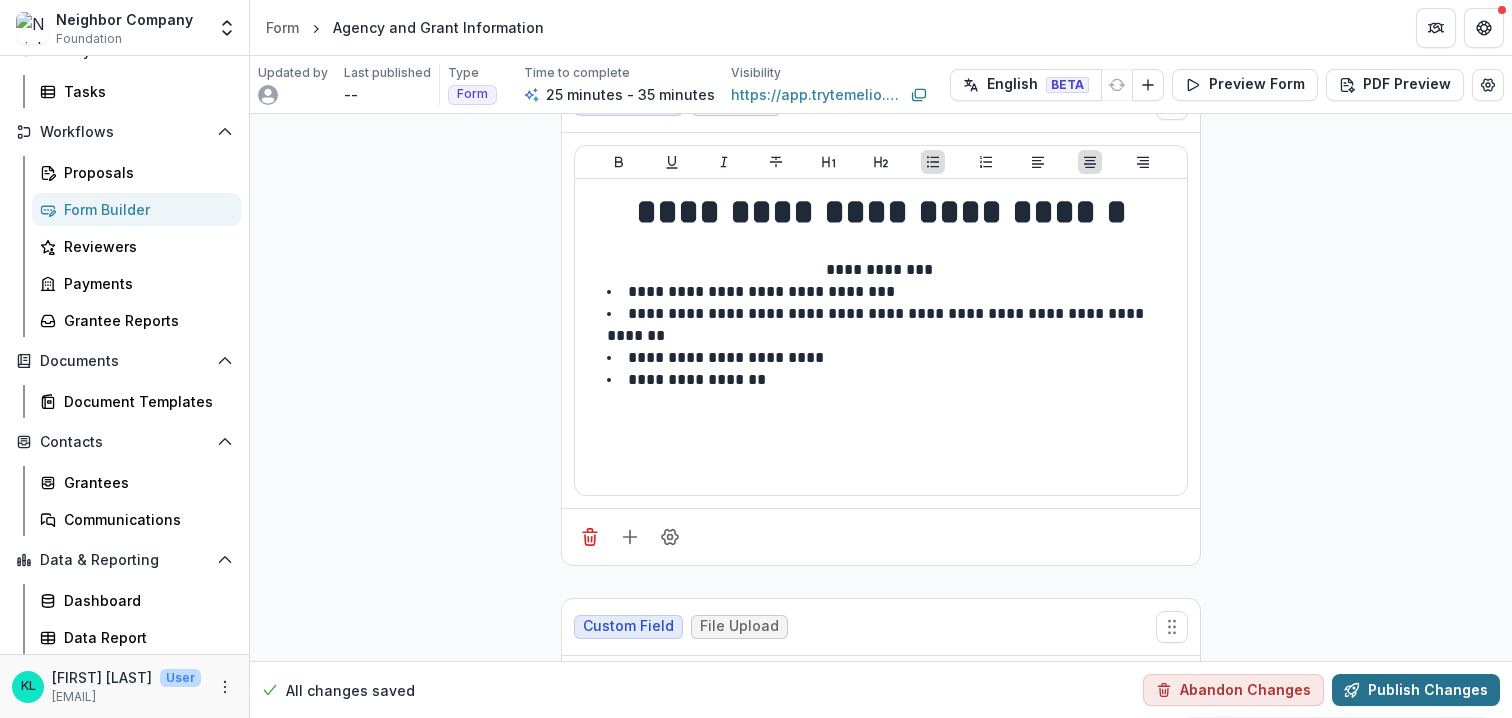 click on "Publish Changes" at bounding box center (1416, 690) 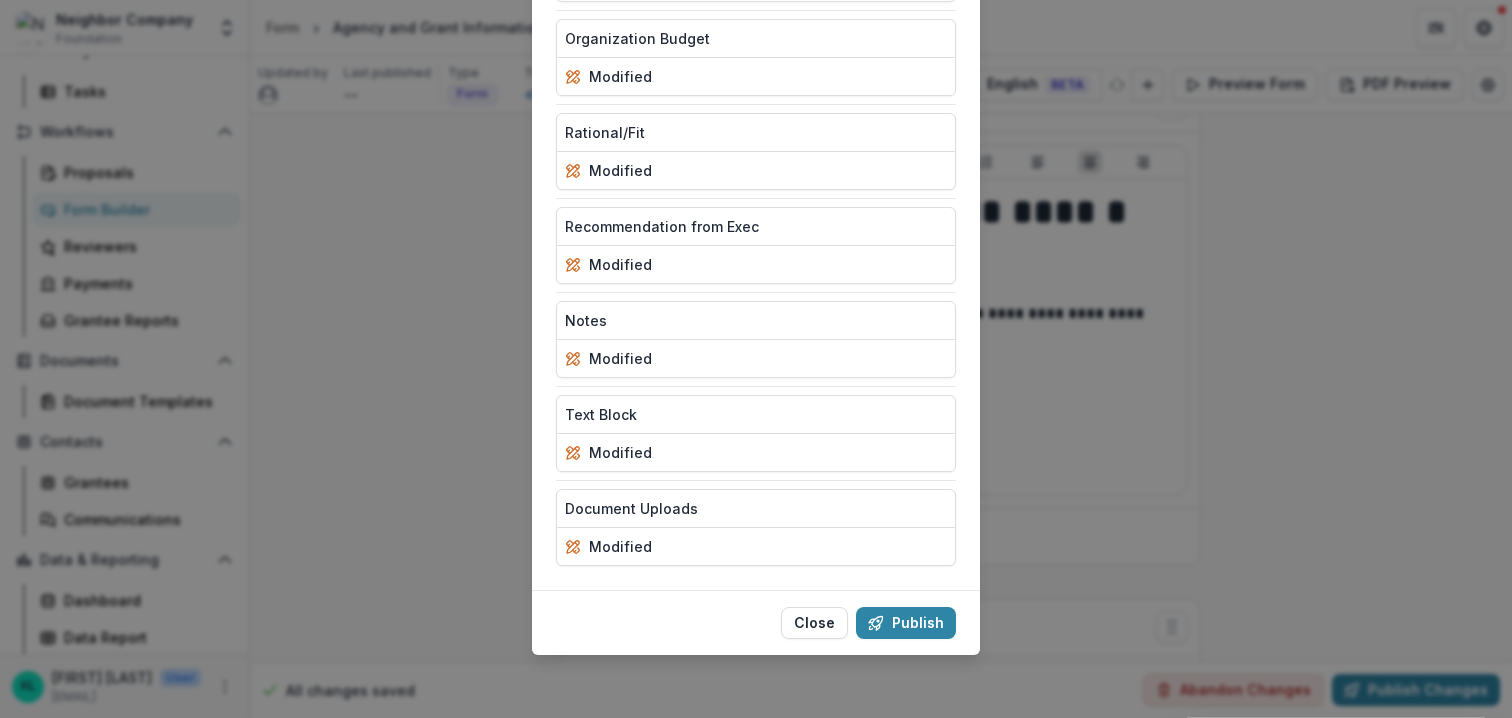 scroll, scrollTop: 976, scrollLeft: 0, axis: vertical 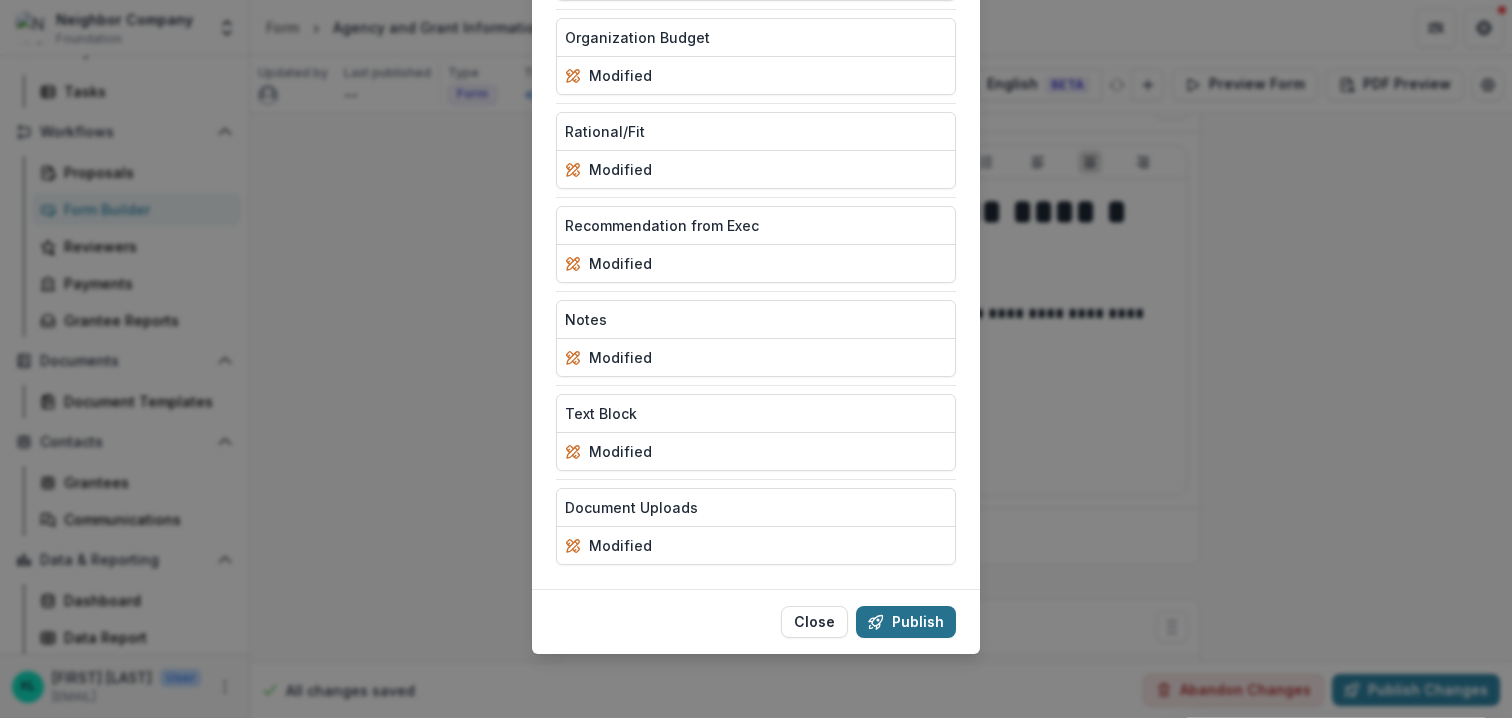 click on "Publish" at bounding box center (906, 622) 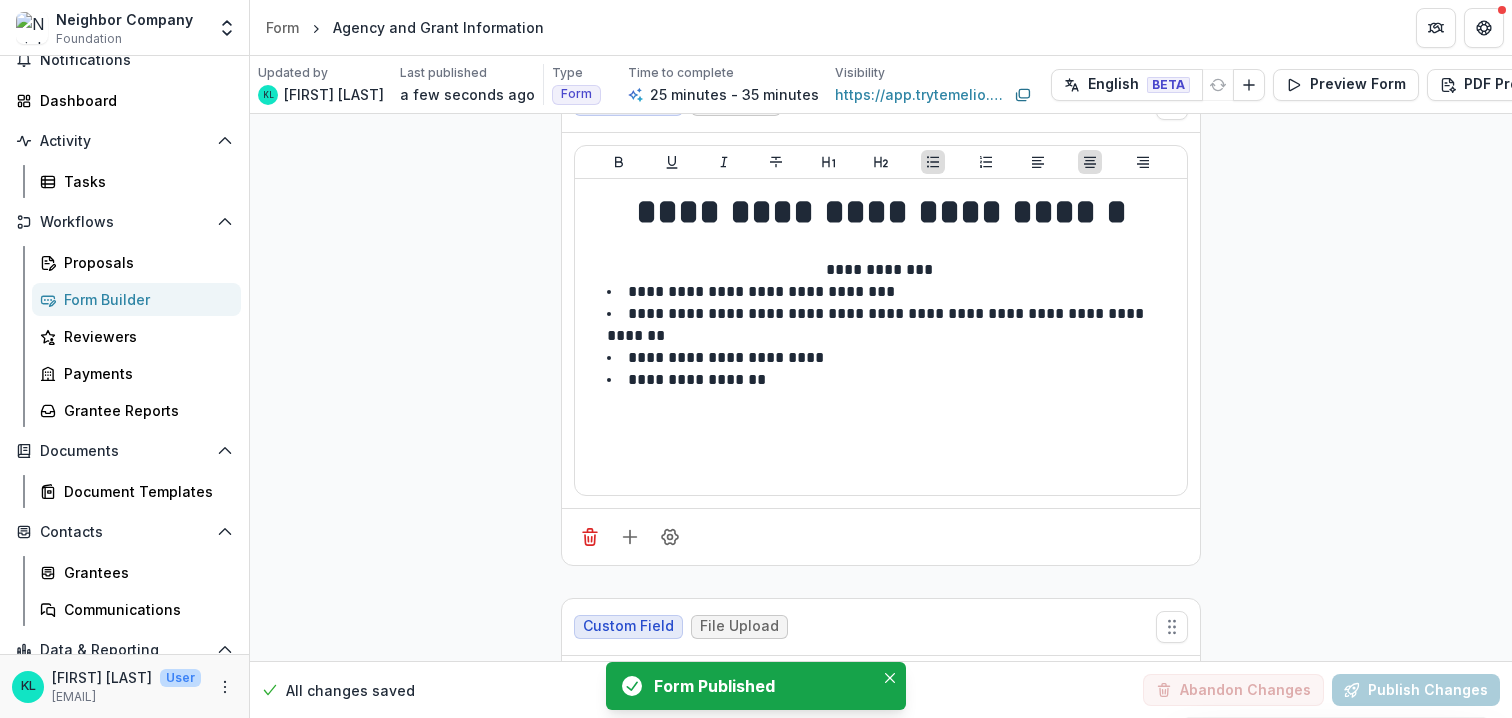 scroll, scrollTop: 0, scrollLeft: 0, axis: both 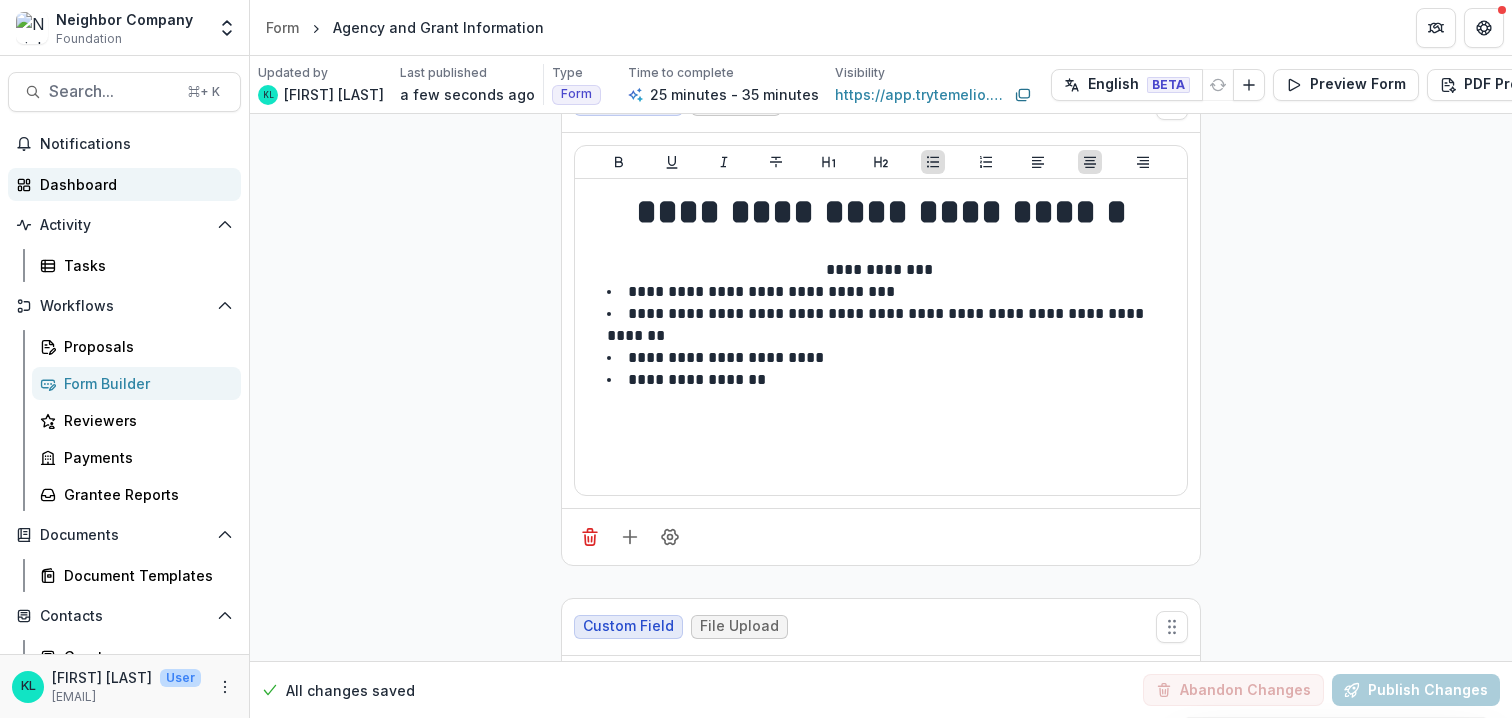 click on "Dashboard" at bounding box center (132, 184) 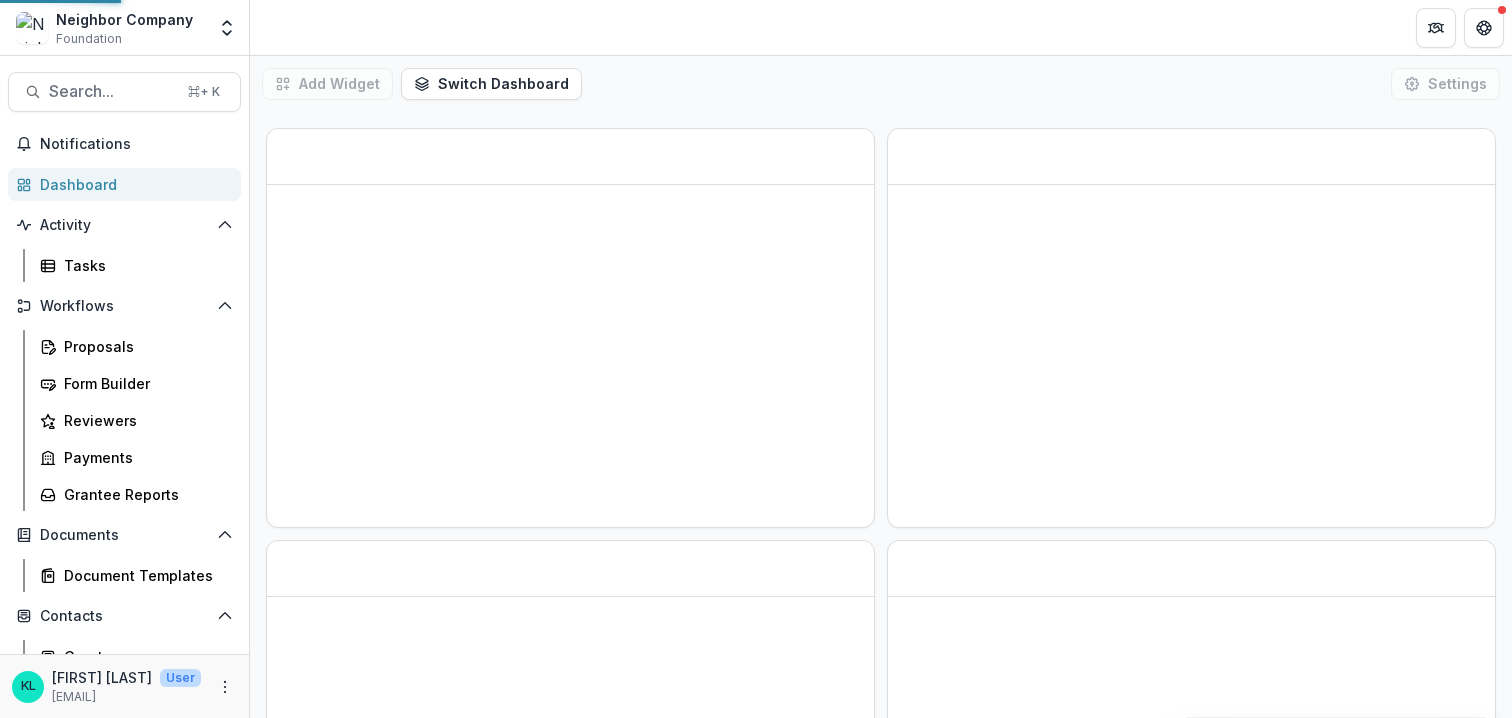scroll, scrollTop: 0, scrollLeft: 0, axis: both 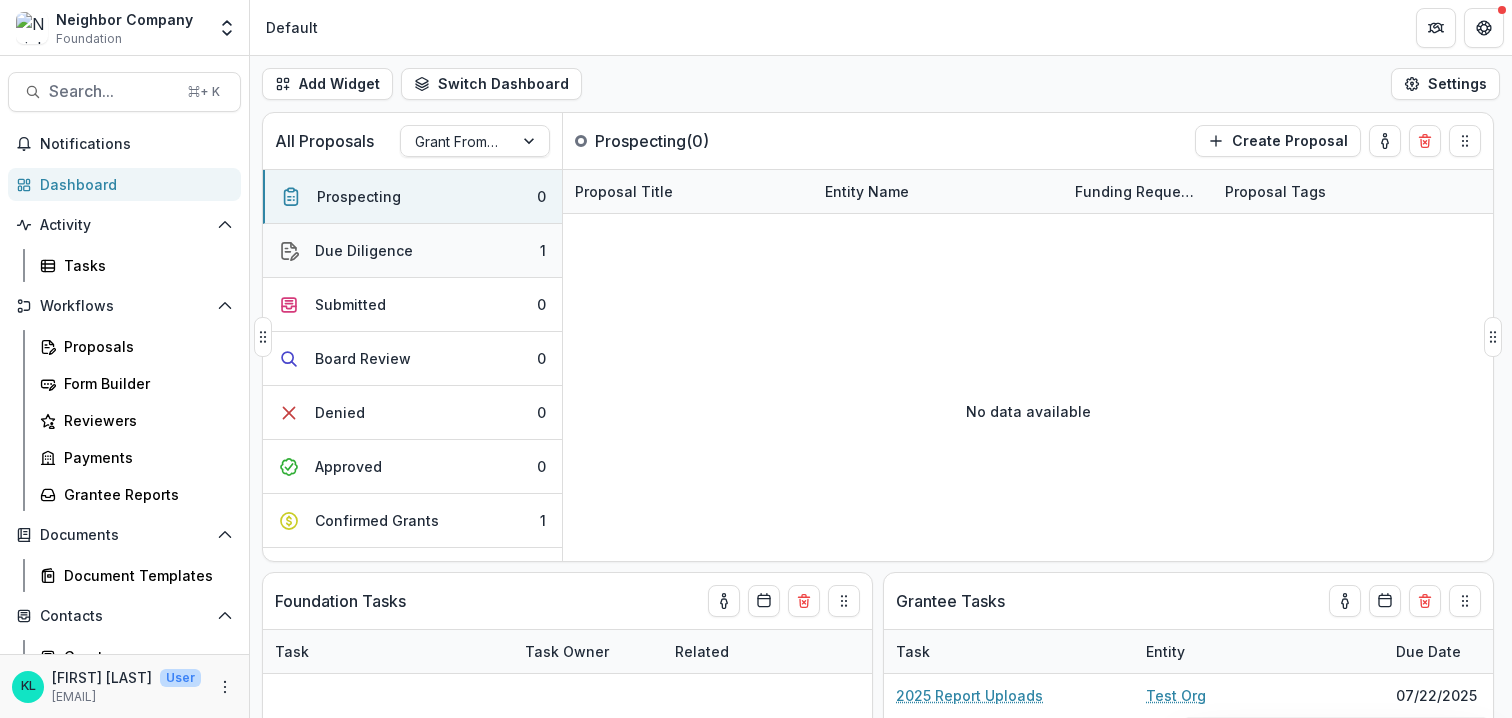 click on "Due Diligence" at bounding box center (364, 250) 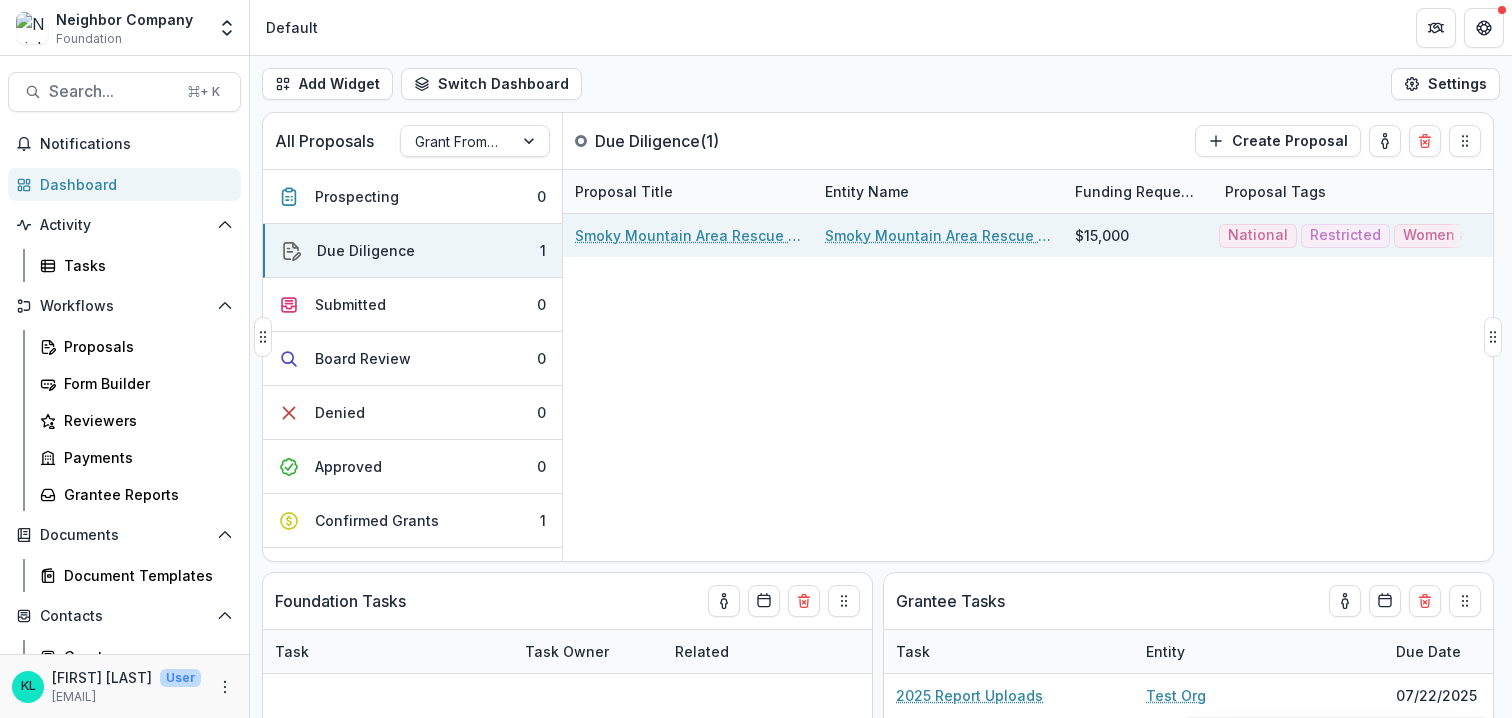 click on "Smoky Mountain Area Rescue Ministries Inc - 2025 - Agency and Grant Information" at bounding box center [688, 235] 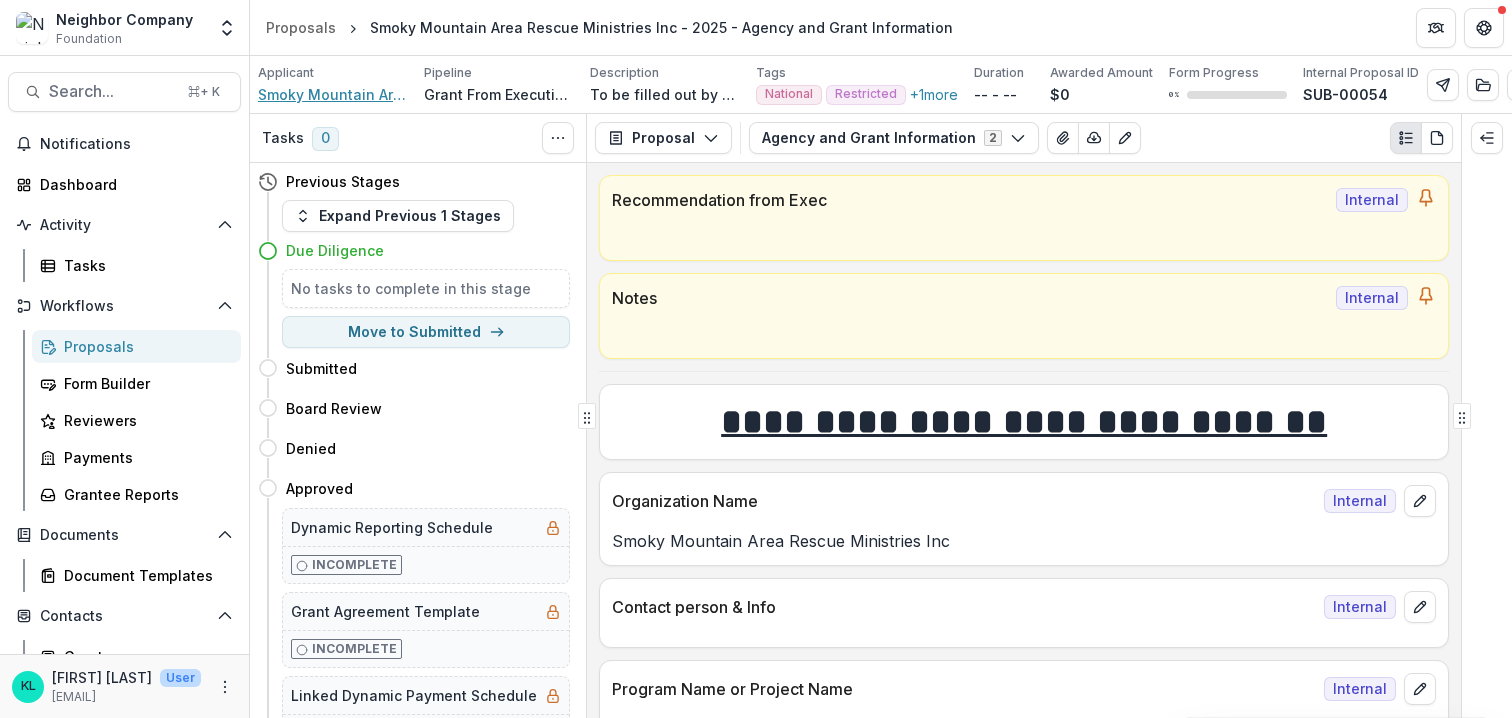 click on "Smoky Mountain Area Rescue Ministries Inc" at bounding box center (333, 94) 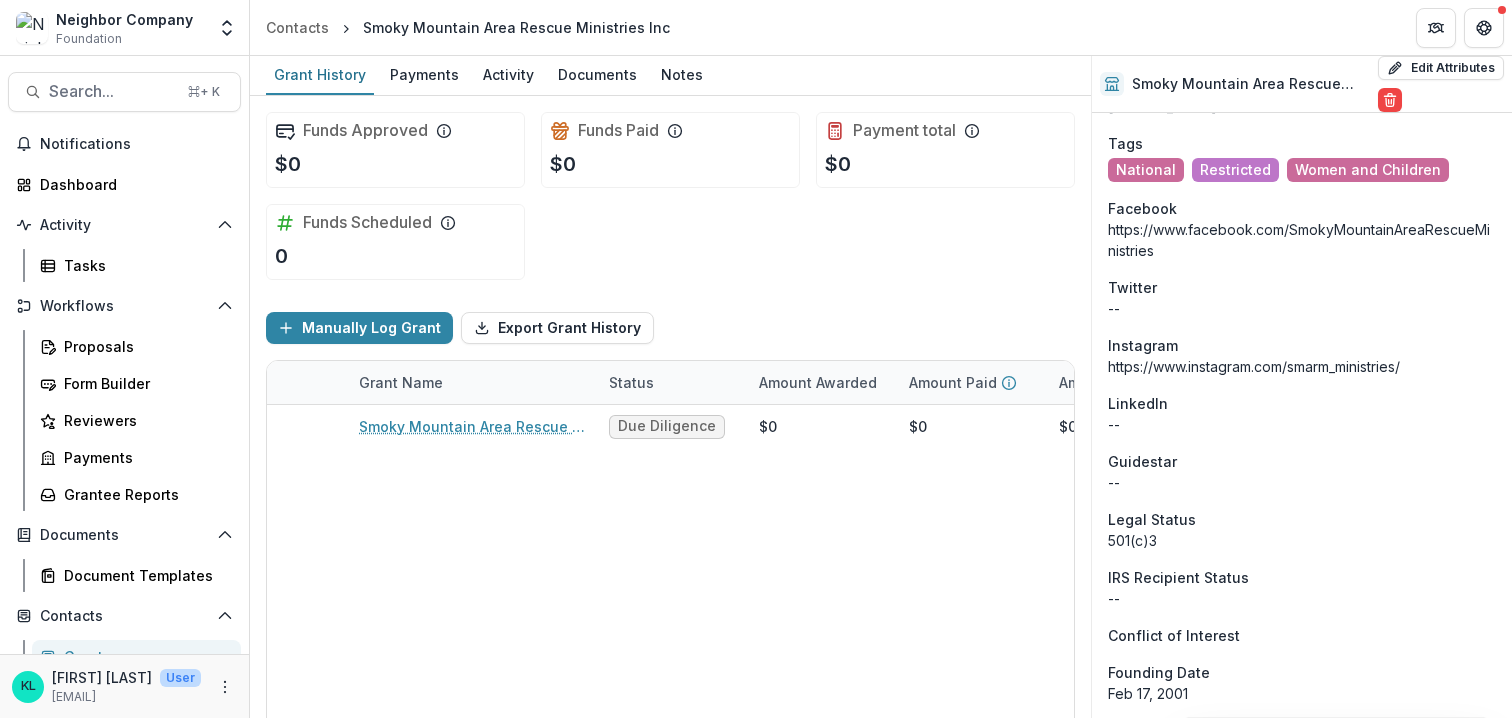 scroll, scrollTop: 1939, scrollLeft: 0, axis: vertical 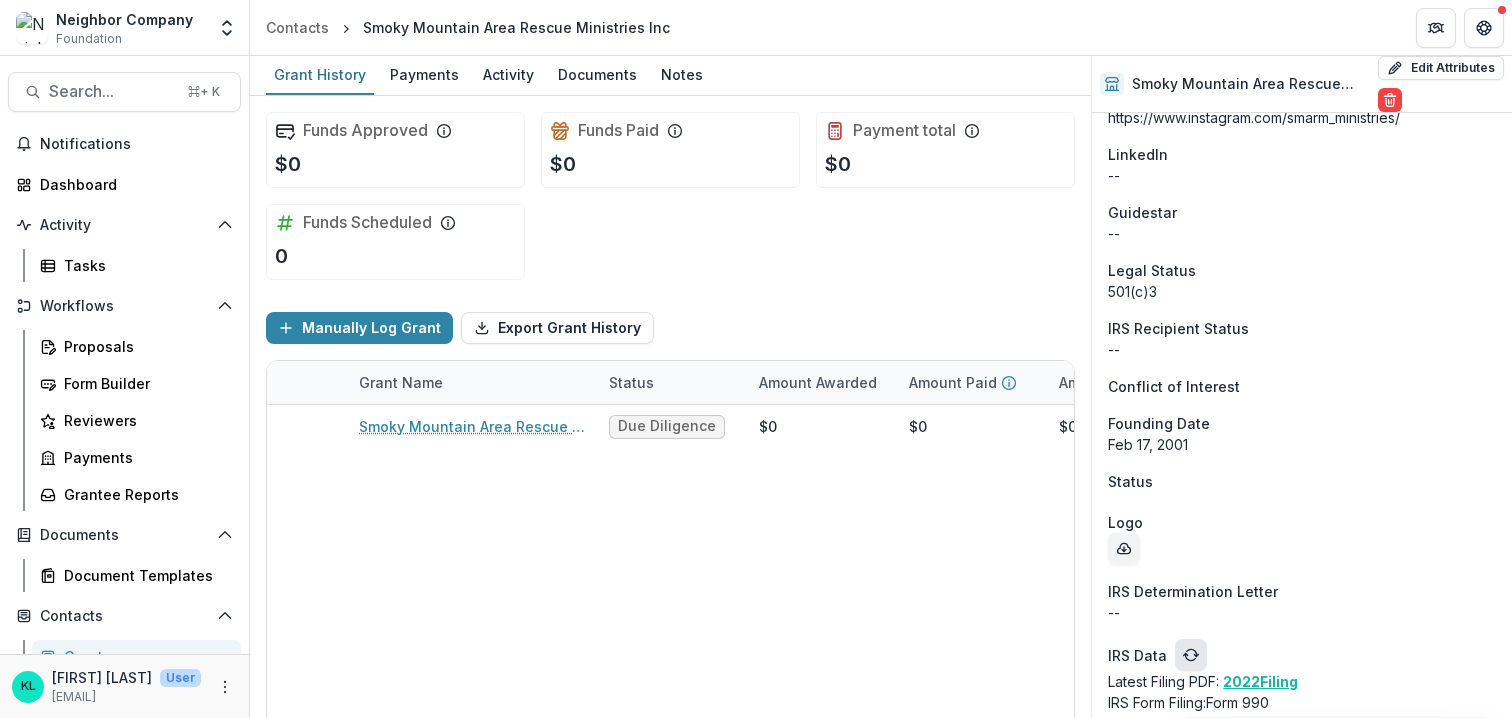 click 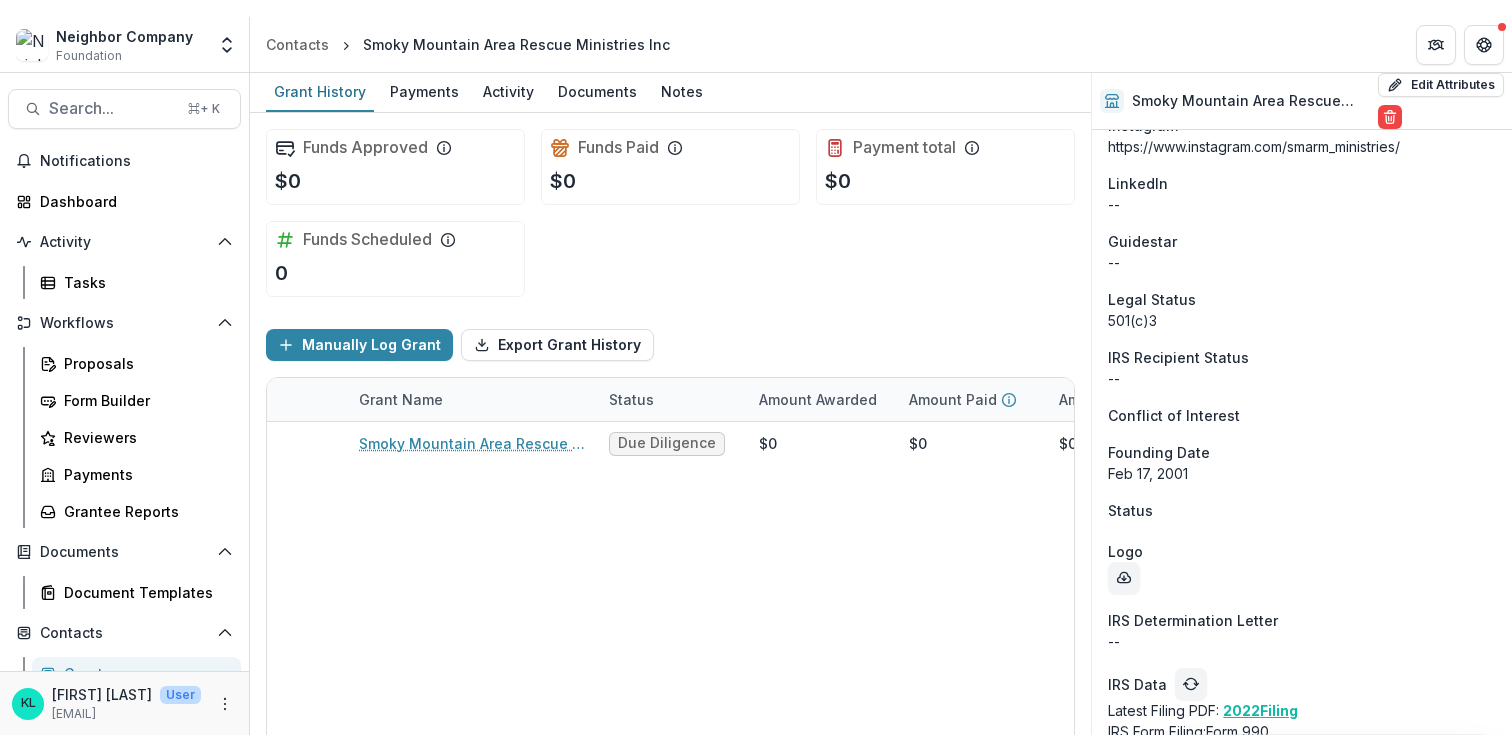 scroll, scrollTop: 1939, scrollLeft: 0, axis: vertical 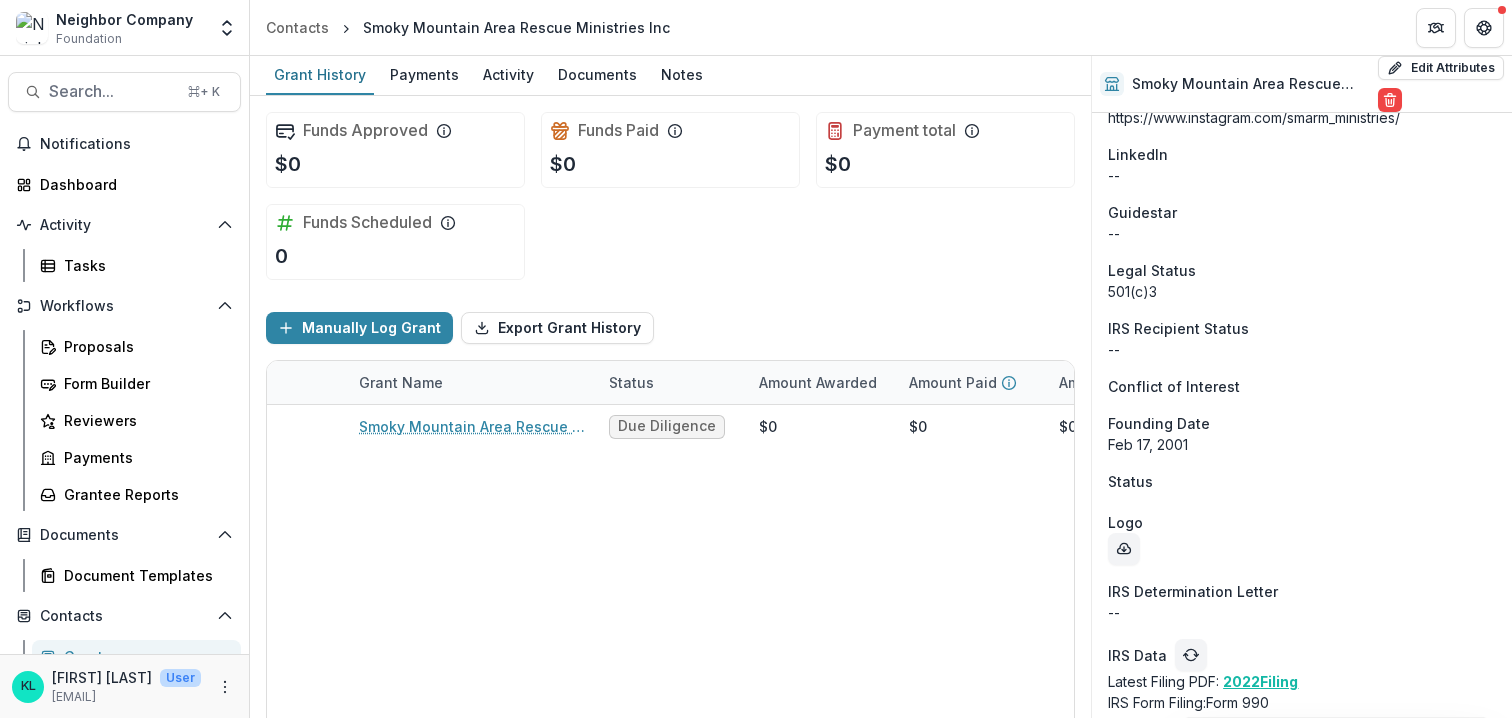 click on "2022  Filing" at bounding box center (1260, 681) 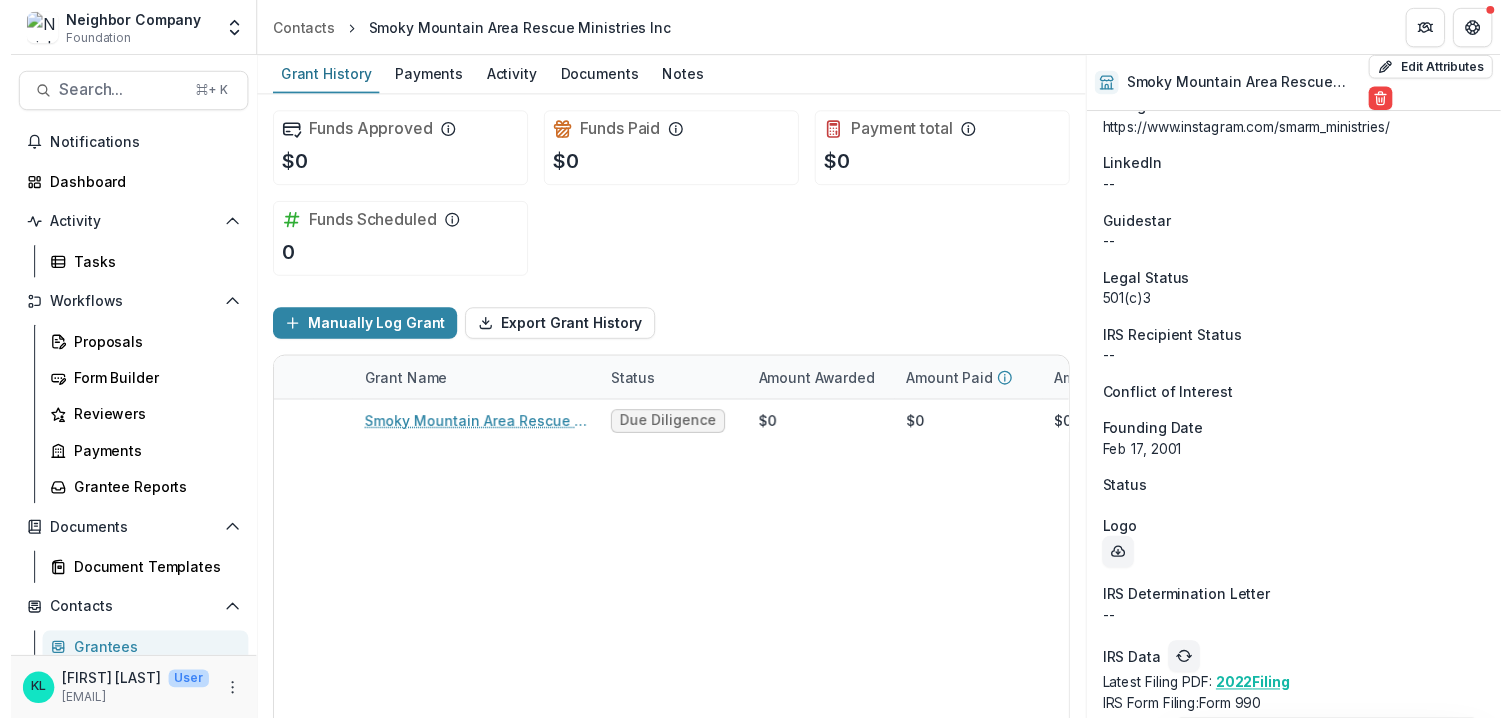 scroll, scrollTop: 1939, scrollLeft: 0, axis: vertical 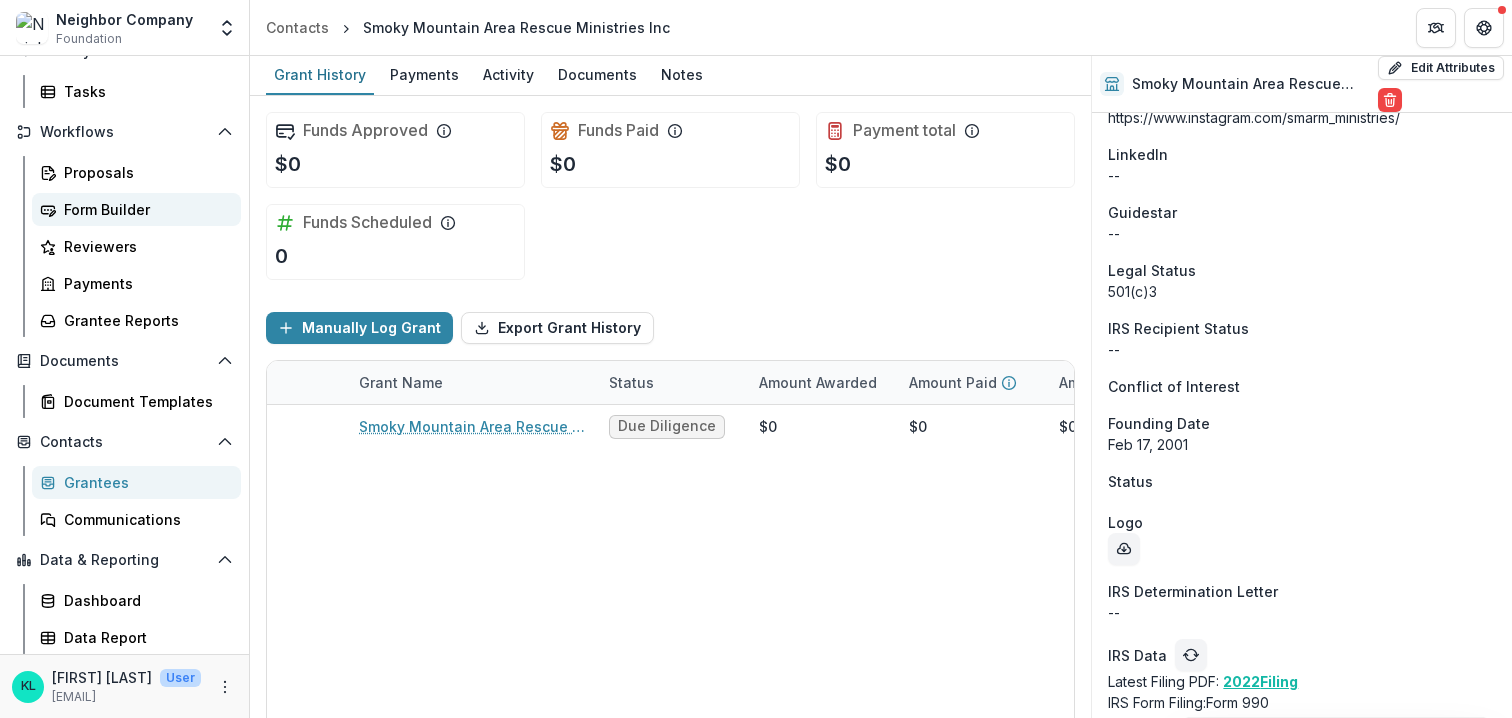 click on "Form Builder" at bounding box center [144, 209] 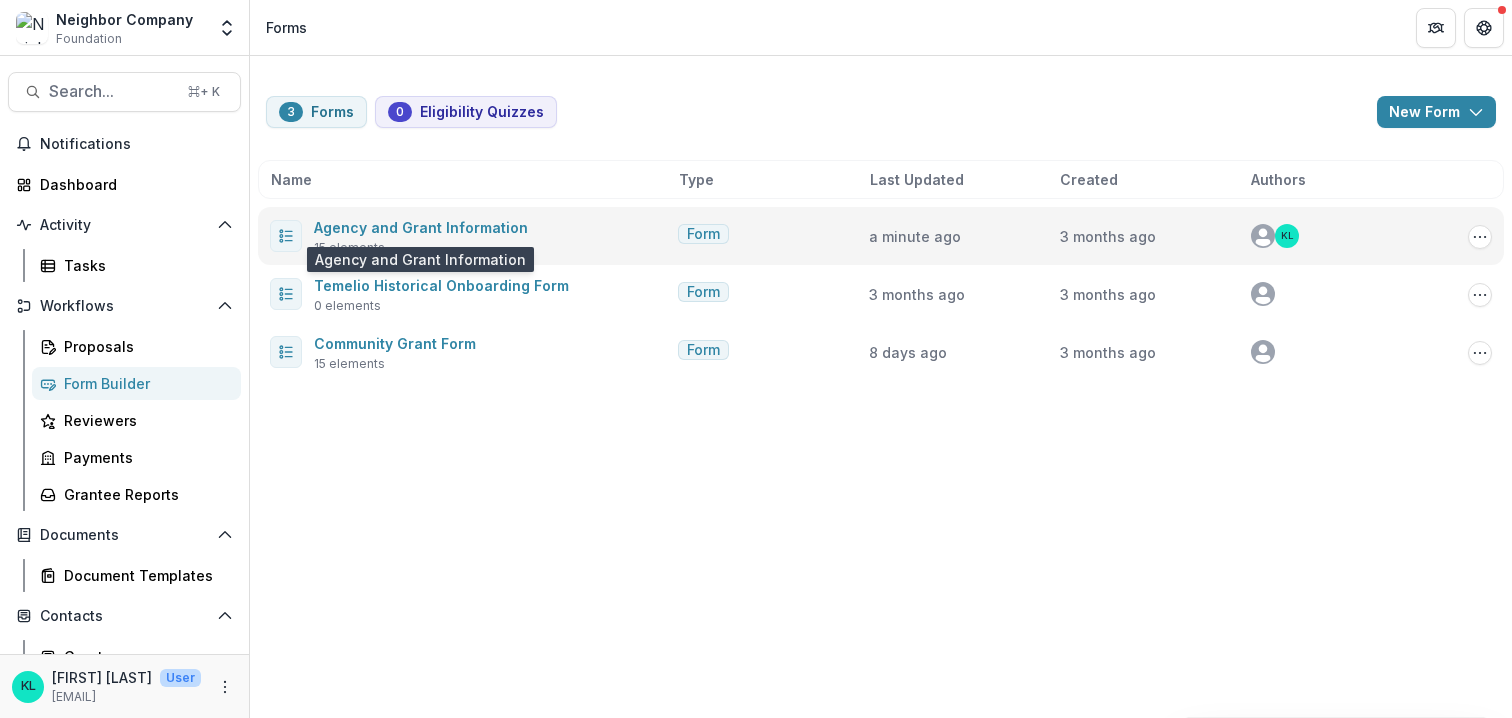 click on "Agency and Grant Information" at bounding box center (421, 227) 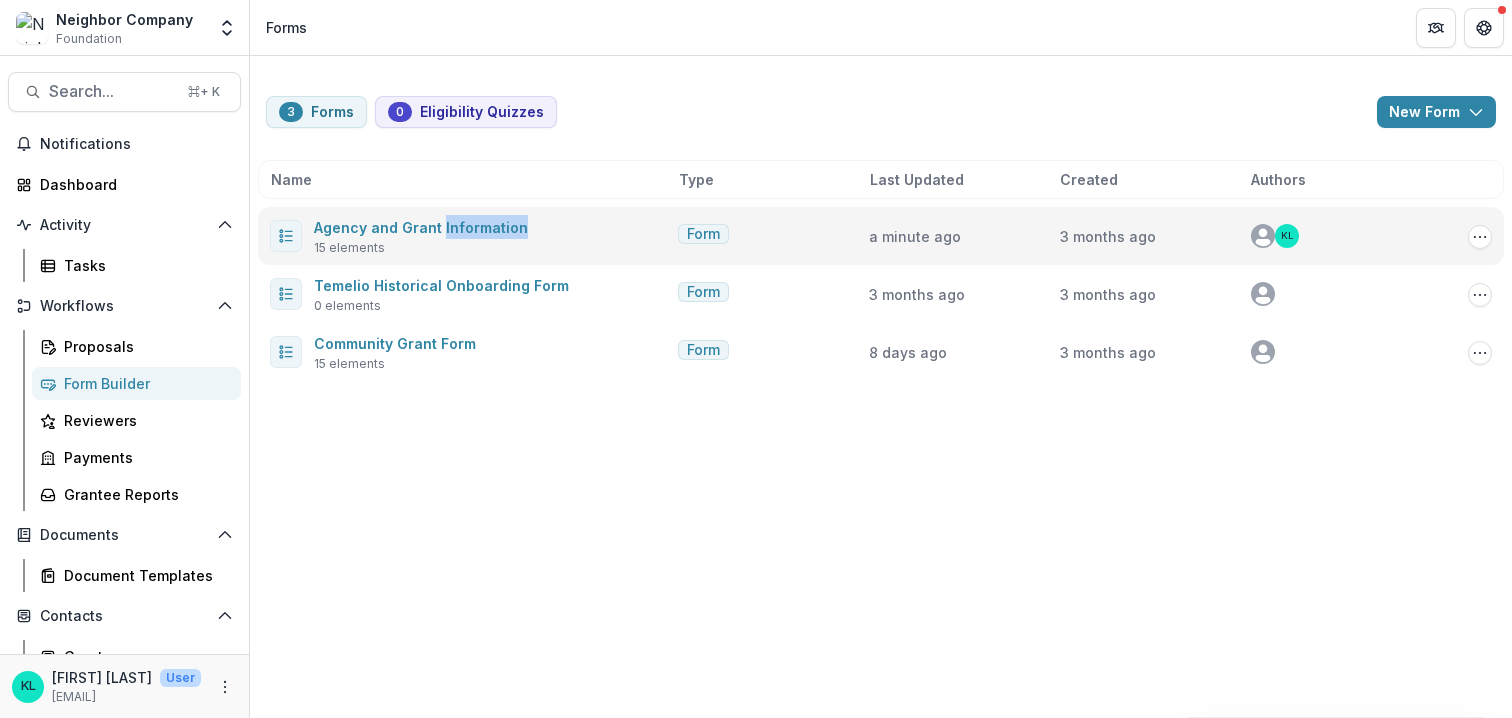 click on "Agency and Grant Information" at bounding box center [421, 227] 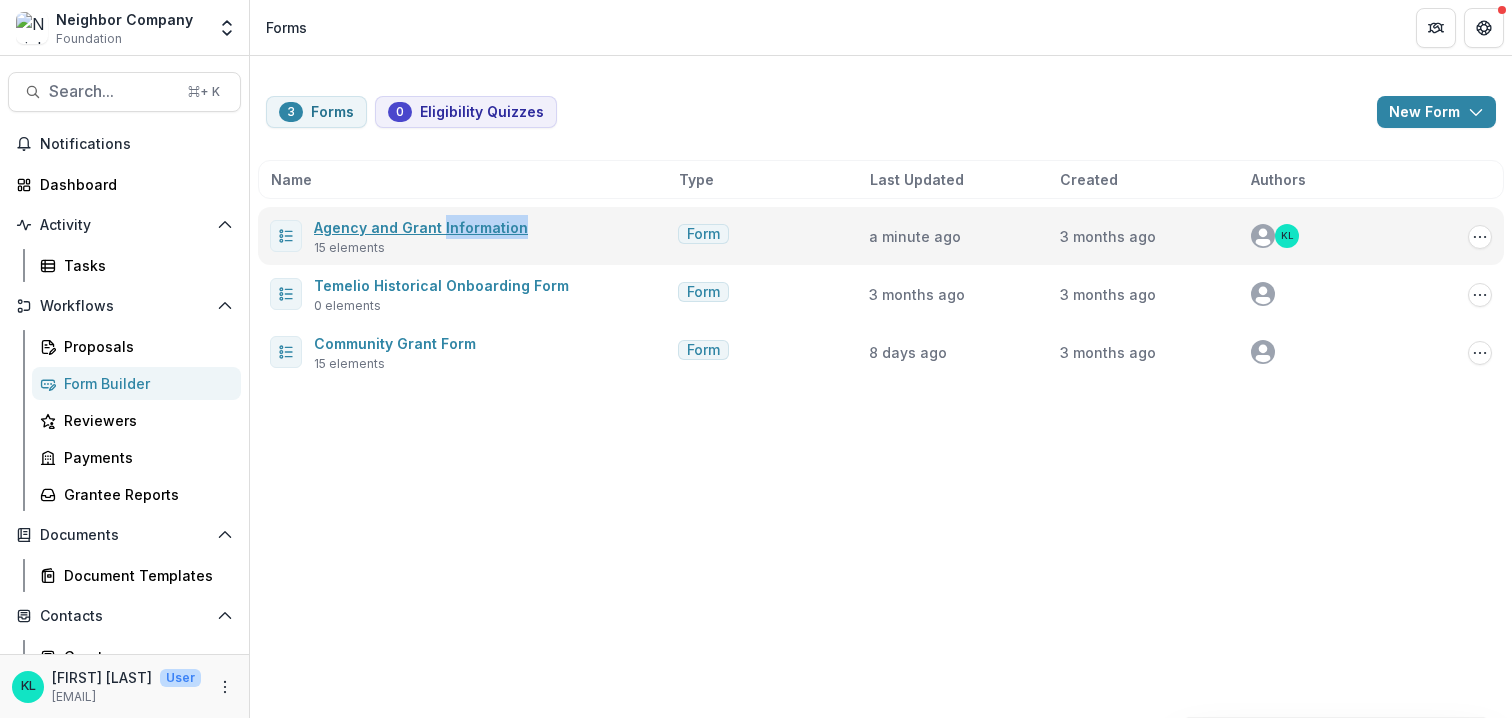 click on "Agency and Grant Information" at bounding box center [421, 227] 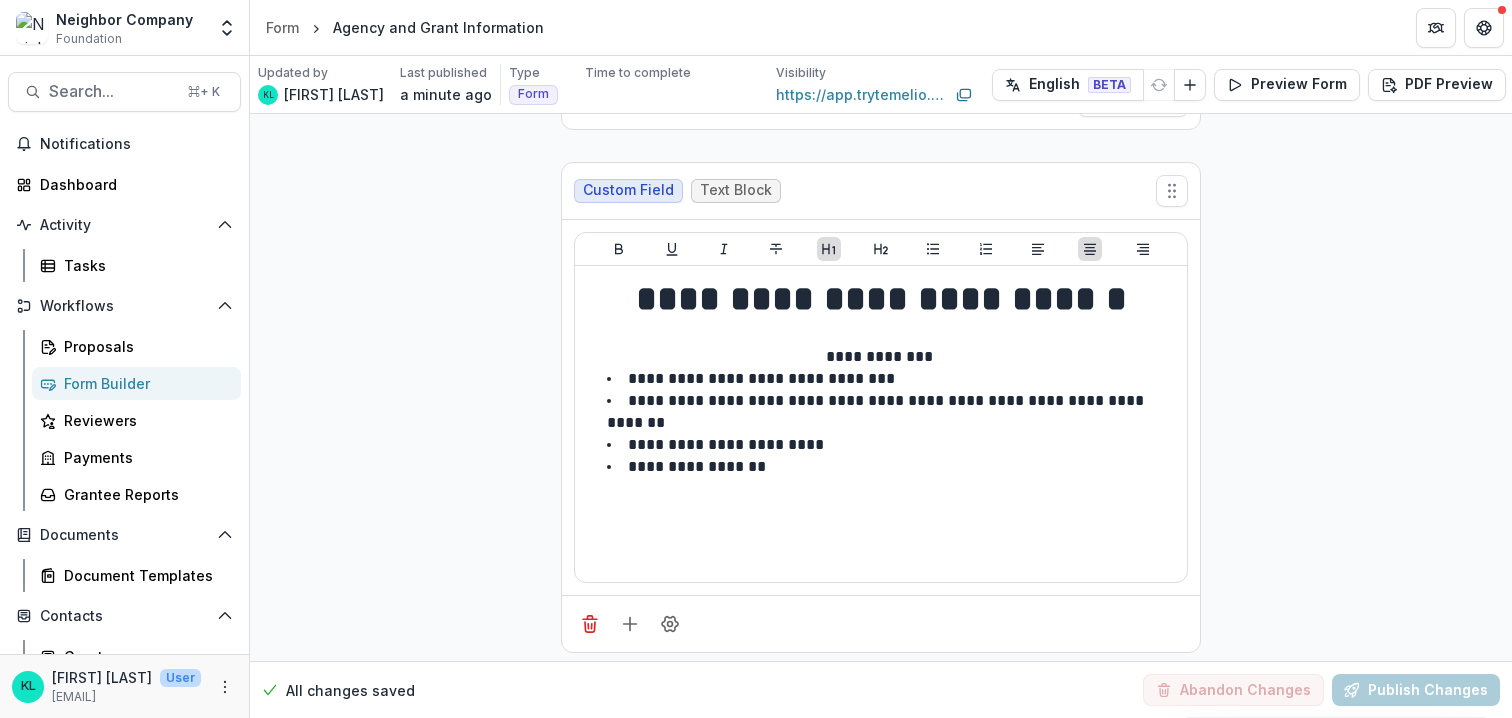 scroll, scrollTop: 5609, scrollLeft: 0, axis: vertical 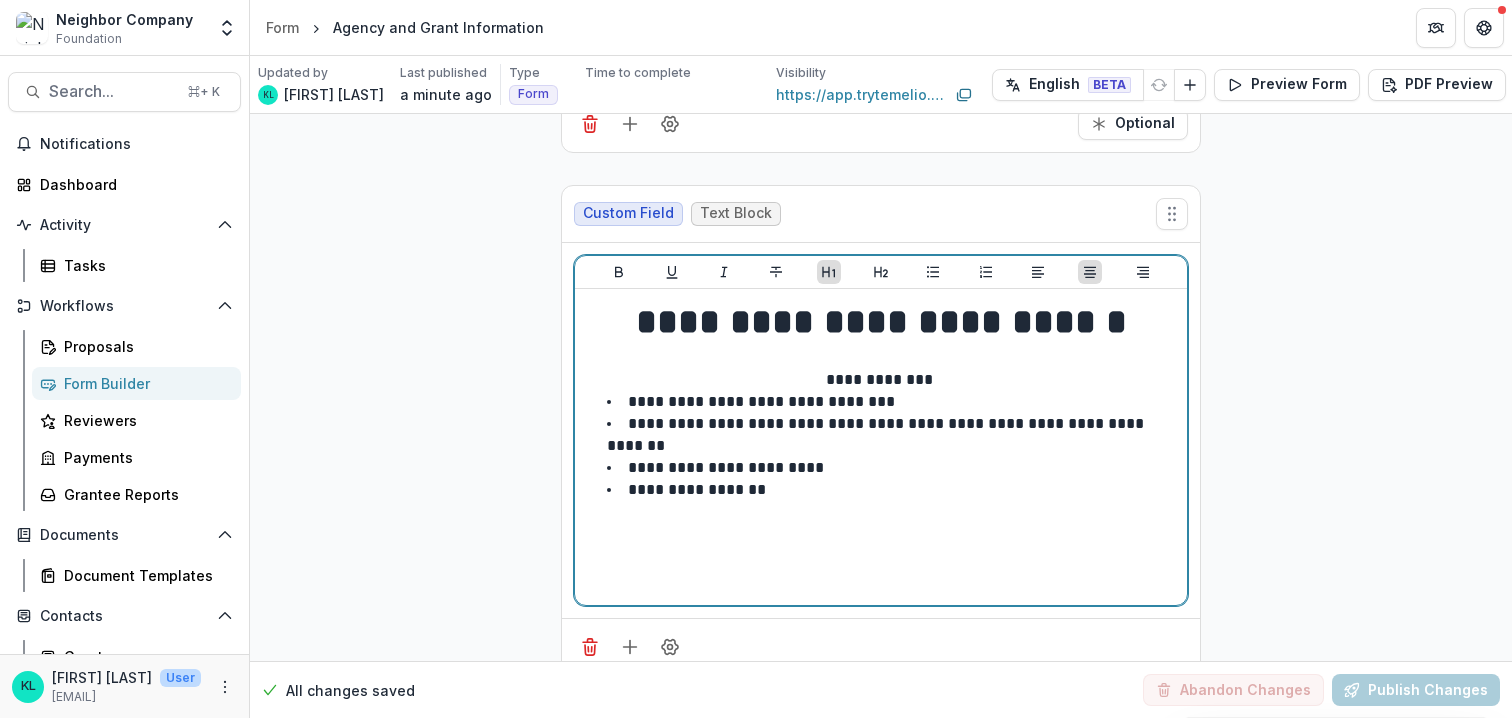 click on "**********" at bounding box center [893, 501] 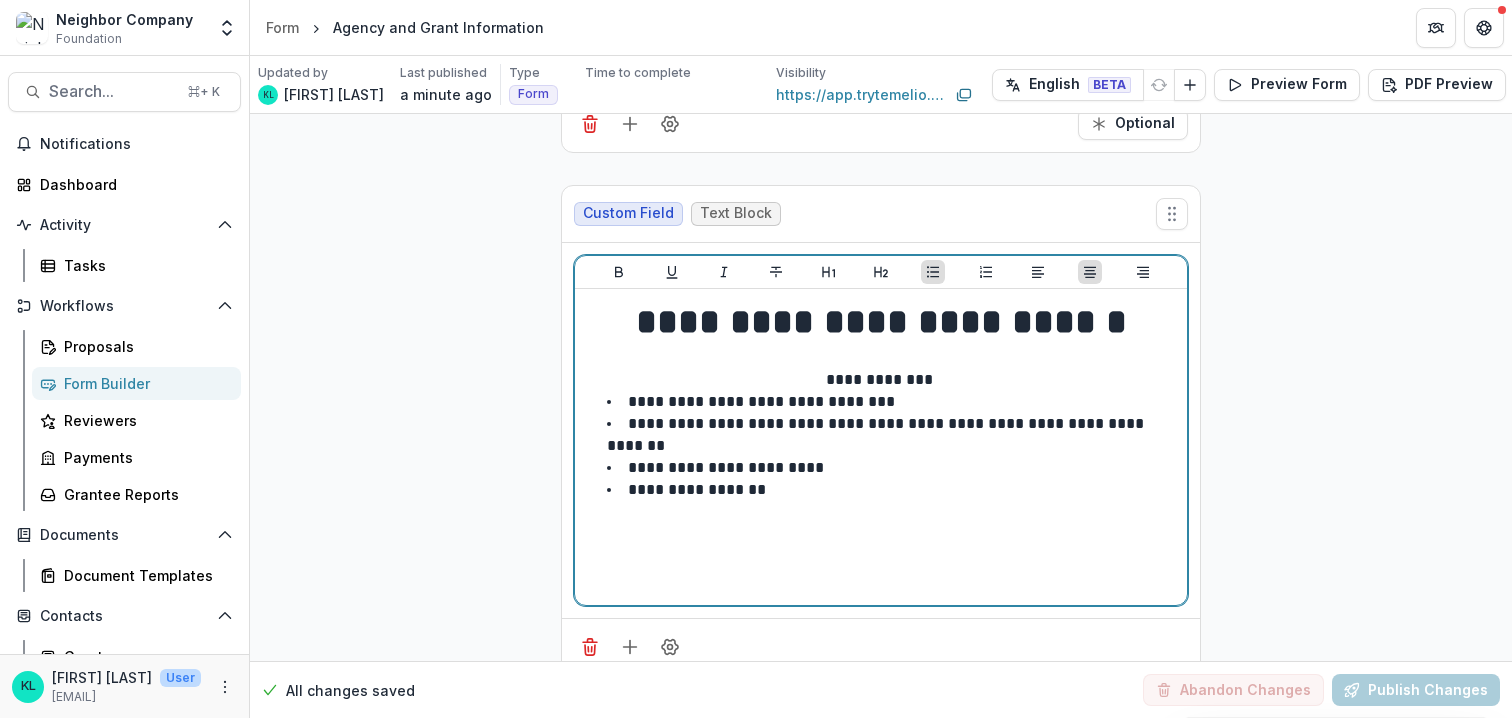 click on "**********" at bounding box center (893, 468) 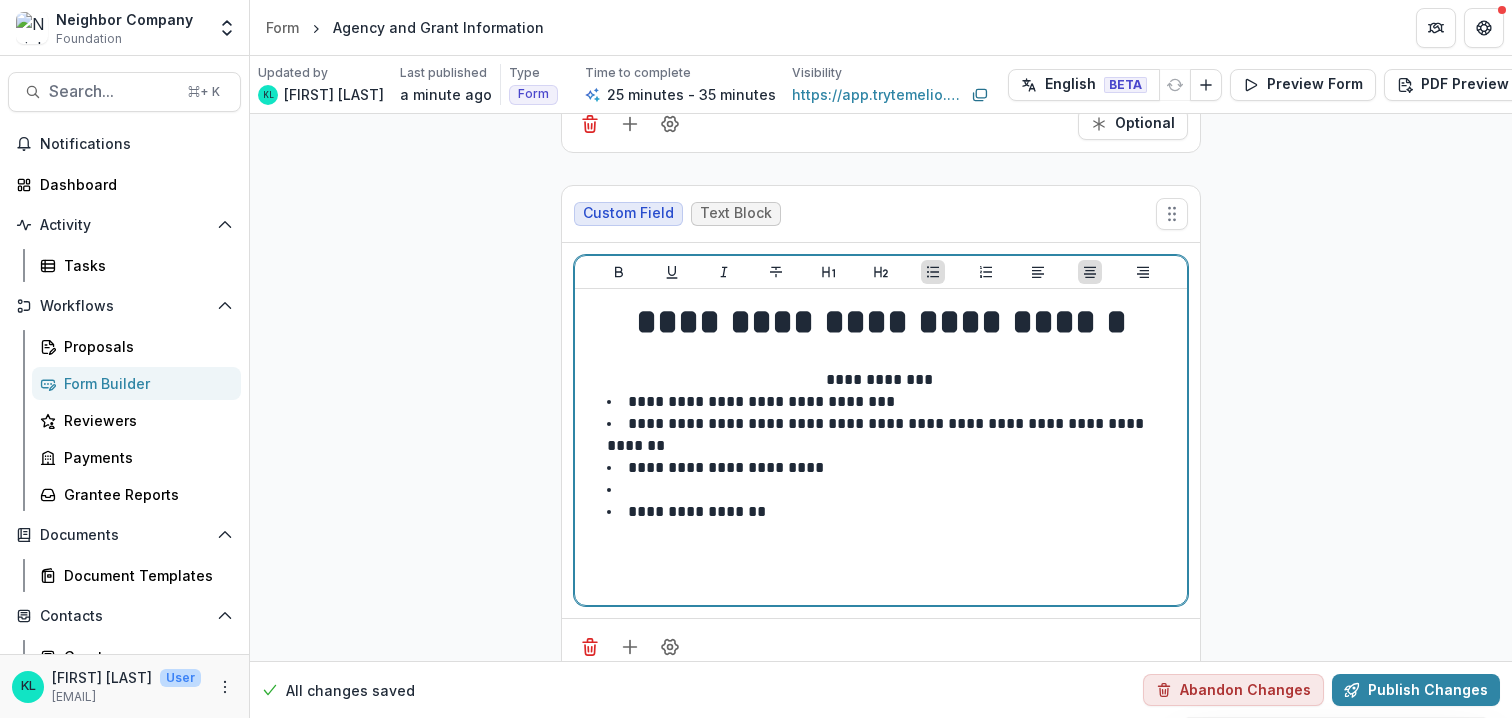 type 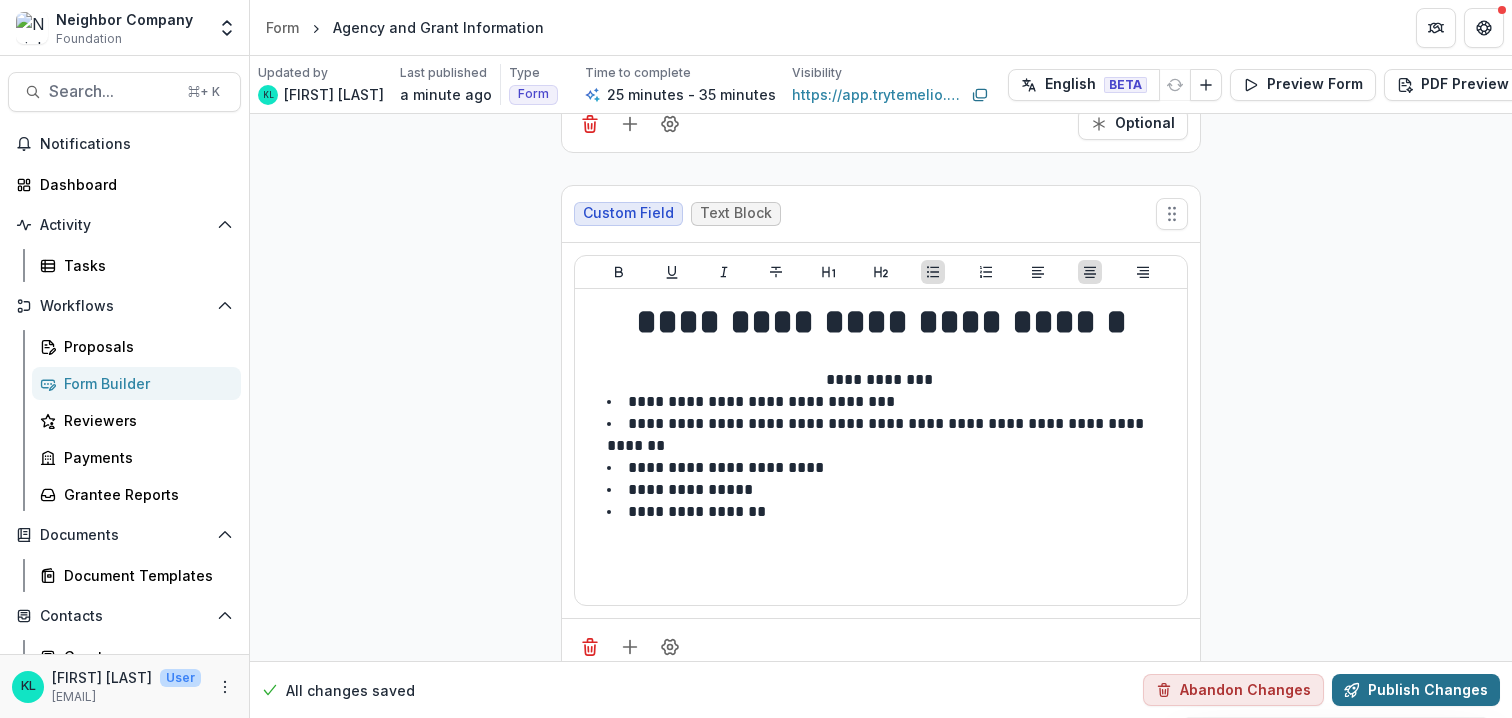 click on "Publish Changes" at bounding box center (1416, 690) 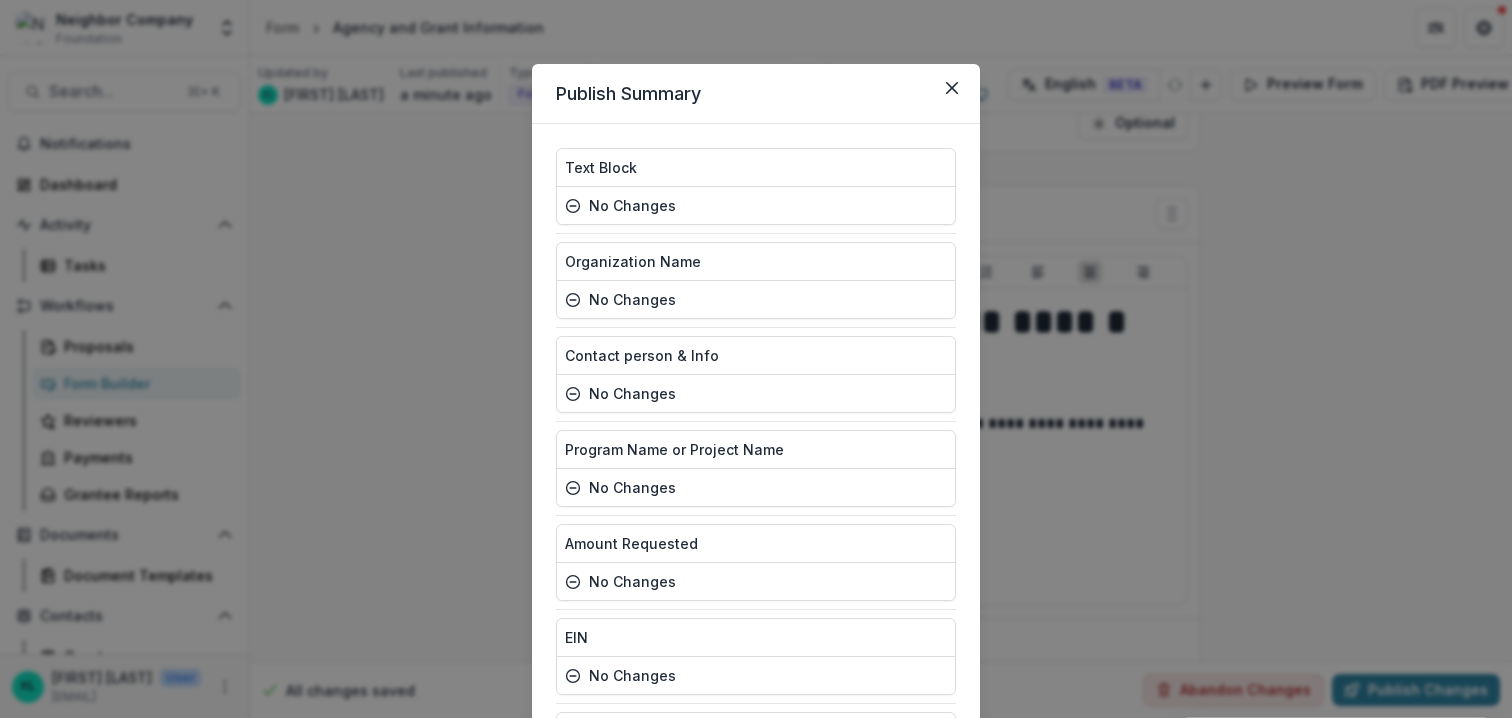 scroll, scrollTop: 976, scrollLeft: 0, axis: vertical 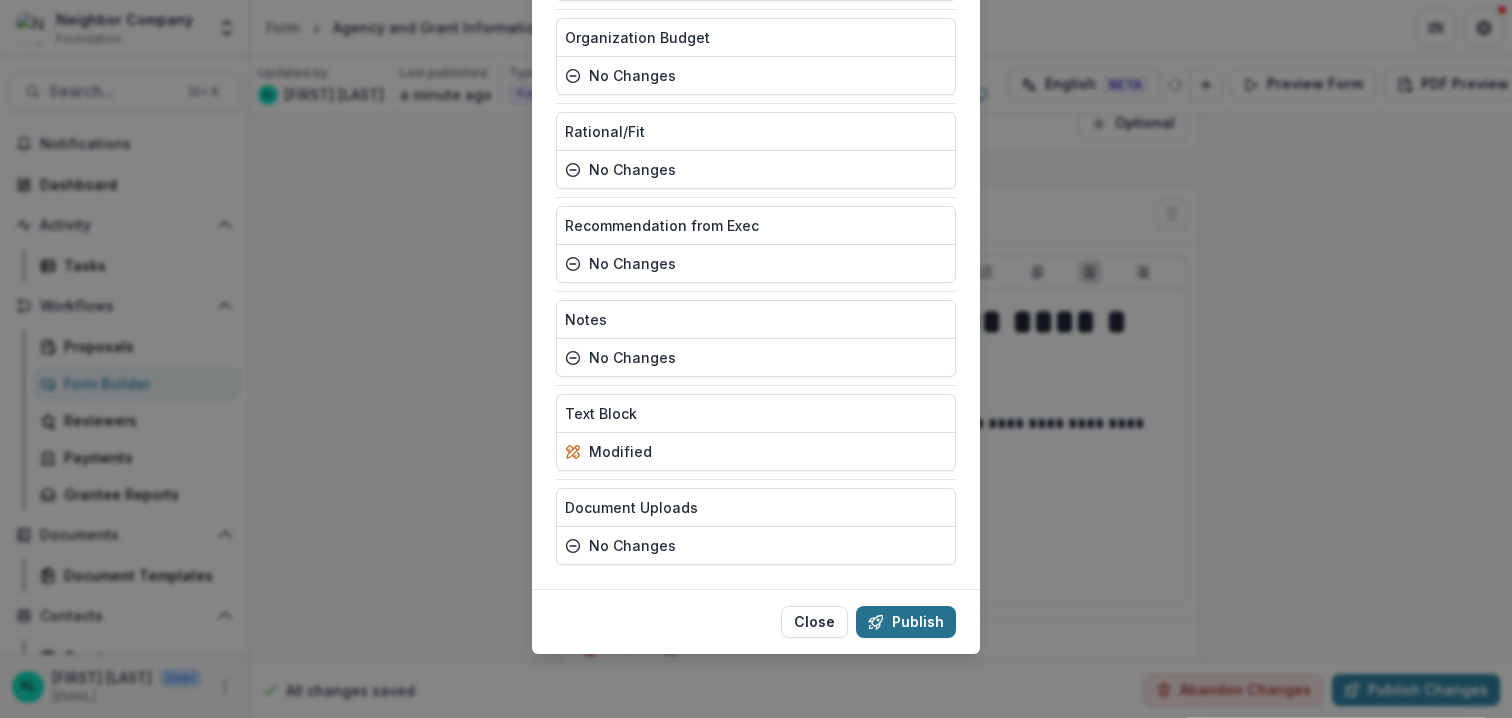 click on "Publish" at bounding box center [906, 622] 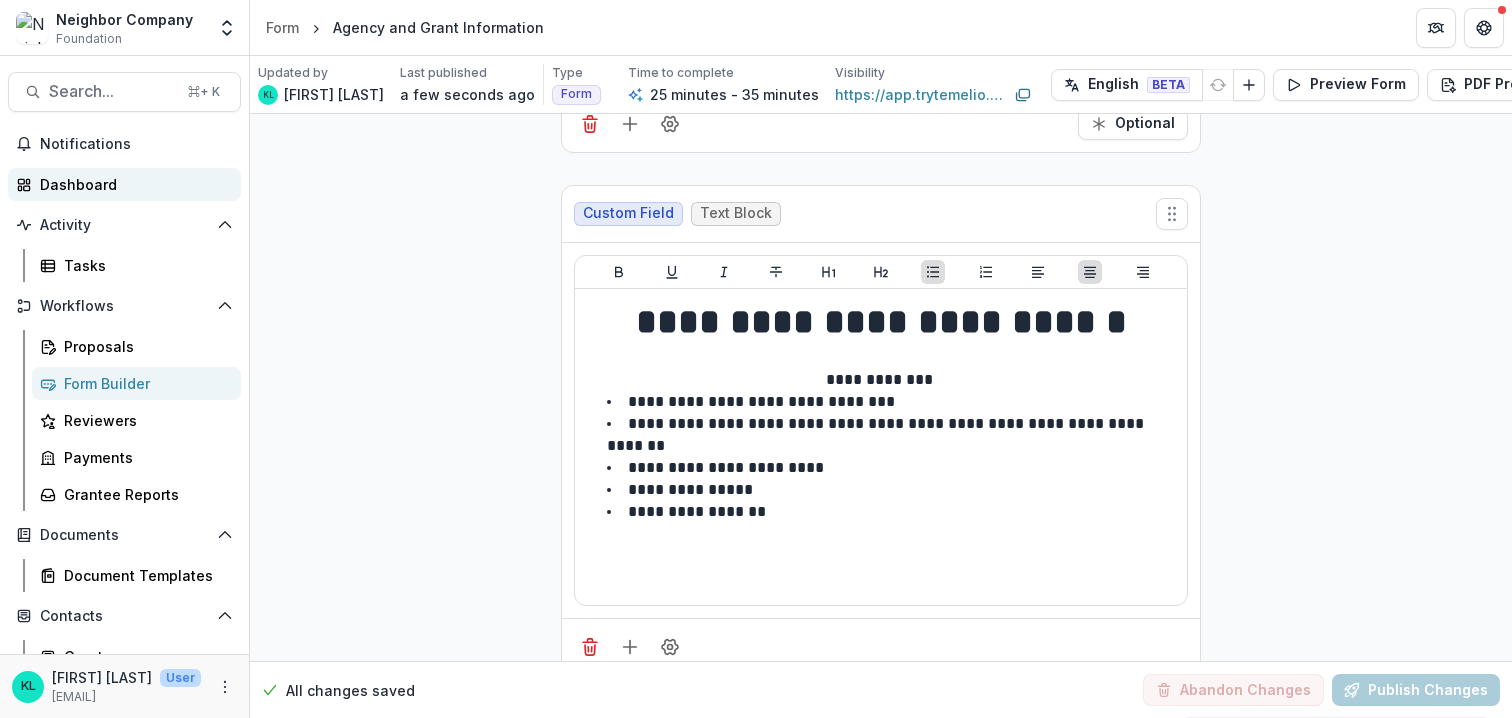 click on "Dashboard" at bounding box center (132, 184) 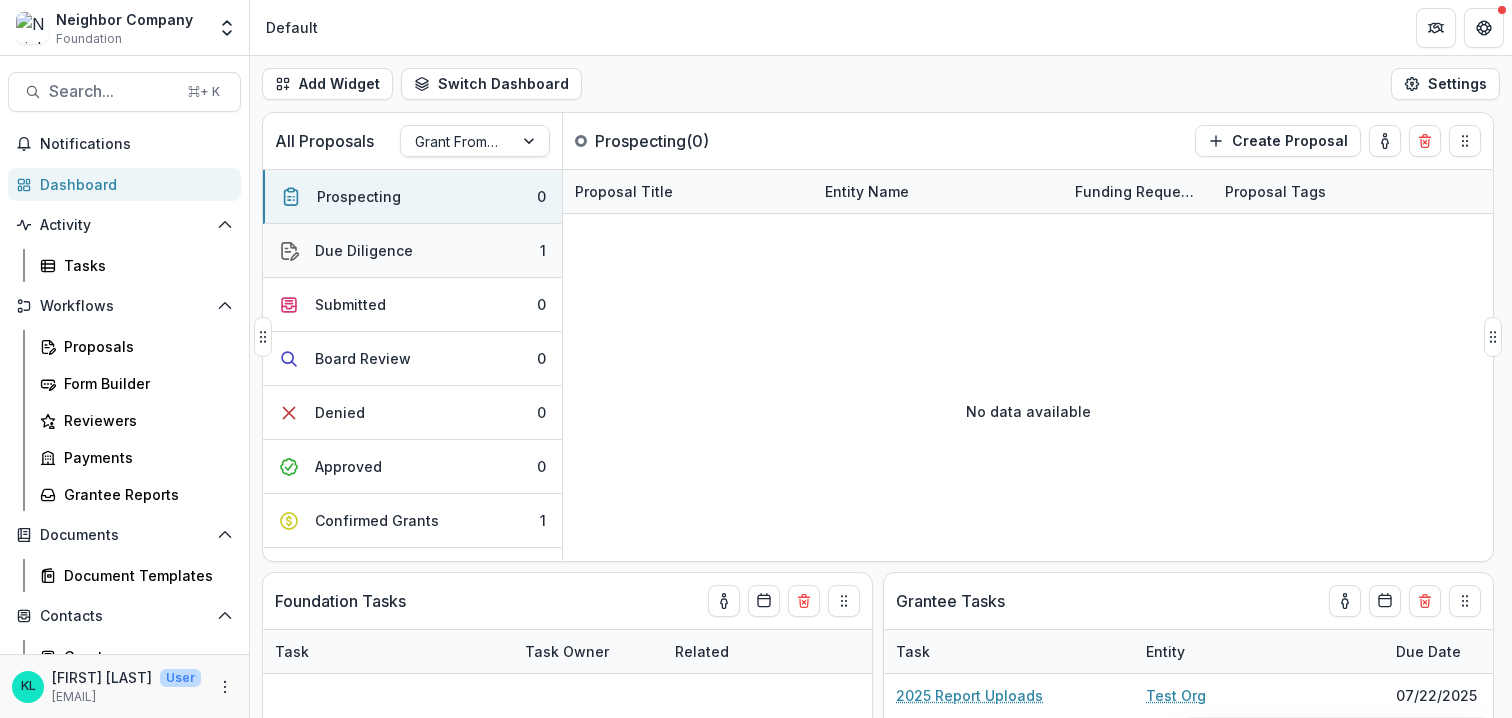 click on "Due Diligence 1" at bounding box center (412, 251) 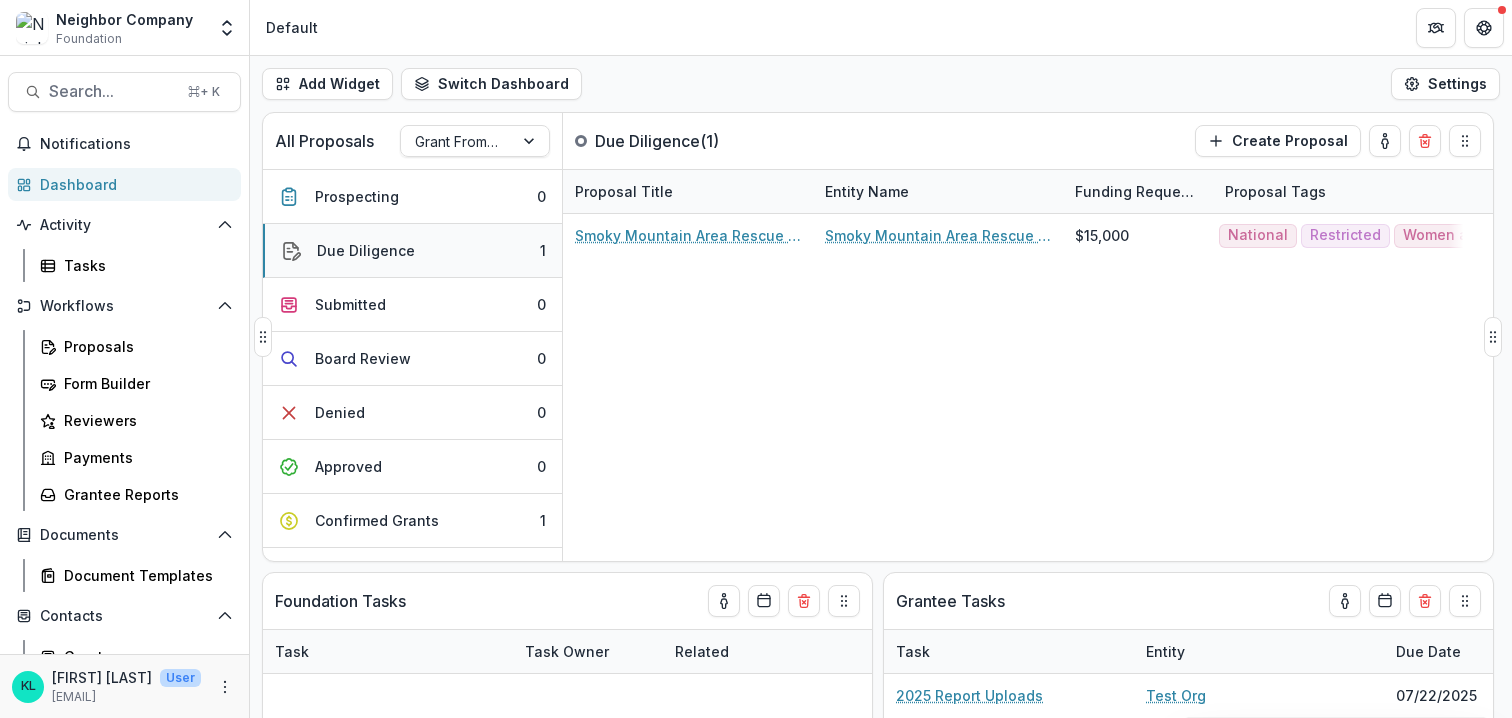 click on "Due Diligence 1" at bounding box center (412, 251) 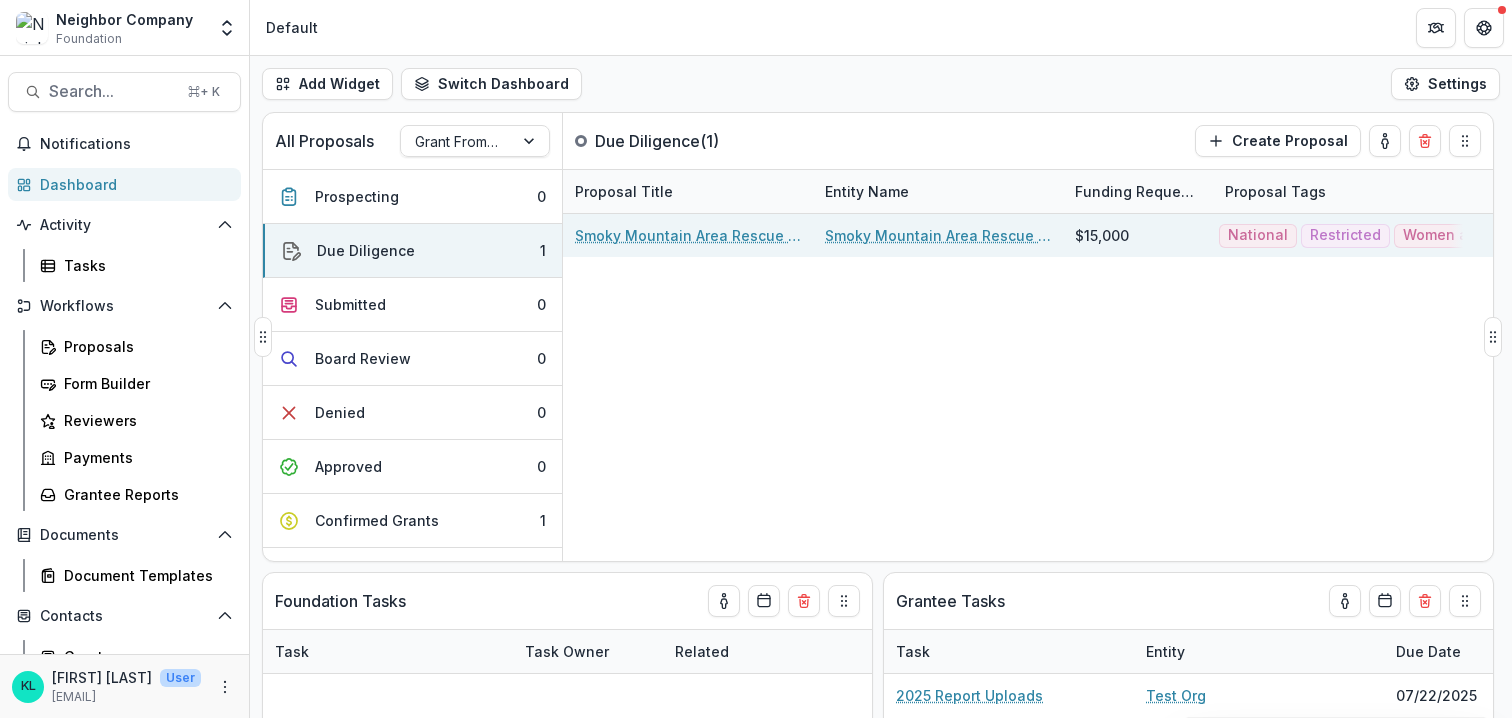 click on "Smoky Mountain Area Rescue Ministries Inc - 2025 - Agency and Grant Information" at bounding box center [688, 235] 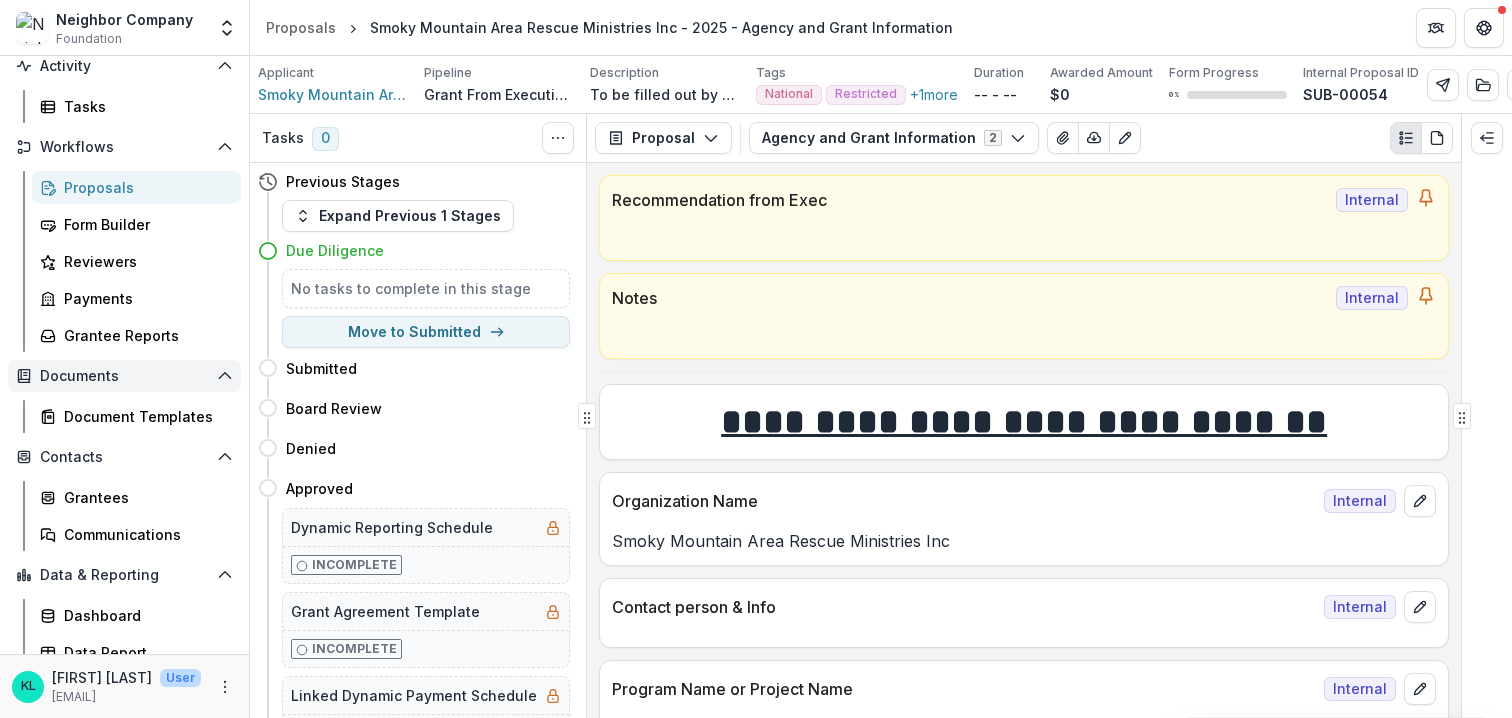 scroll, scrollTop: 174, scrollLeft: 0, axis: vertical 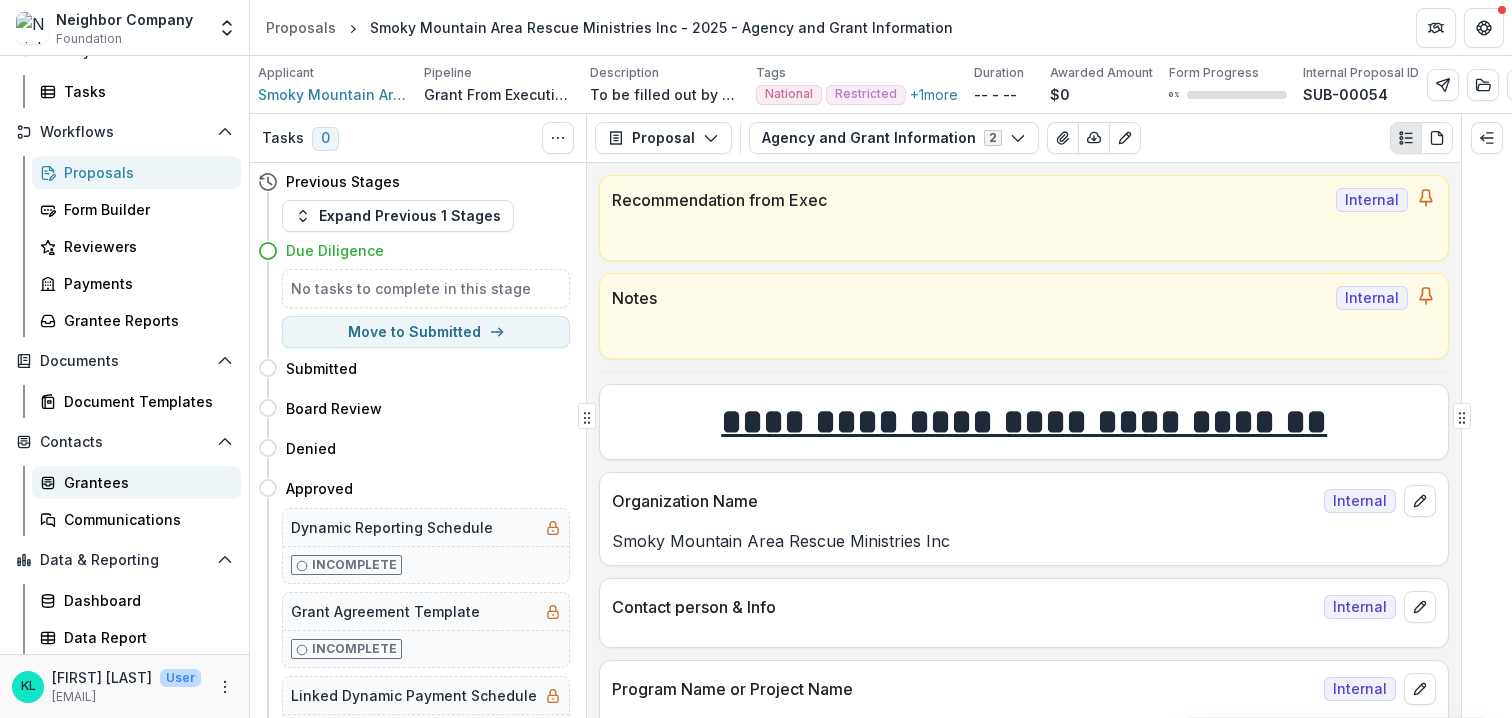 click on "Grantees" at bounding box center [144, 482] 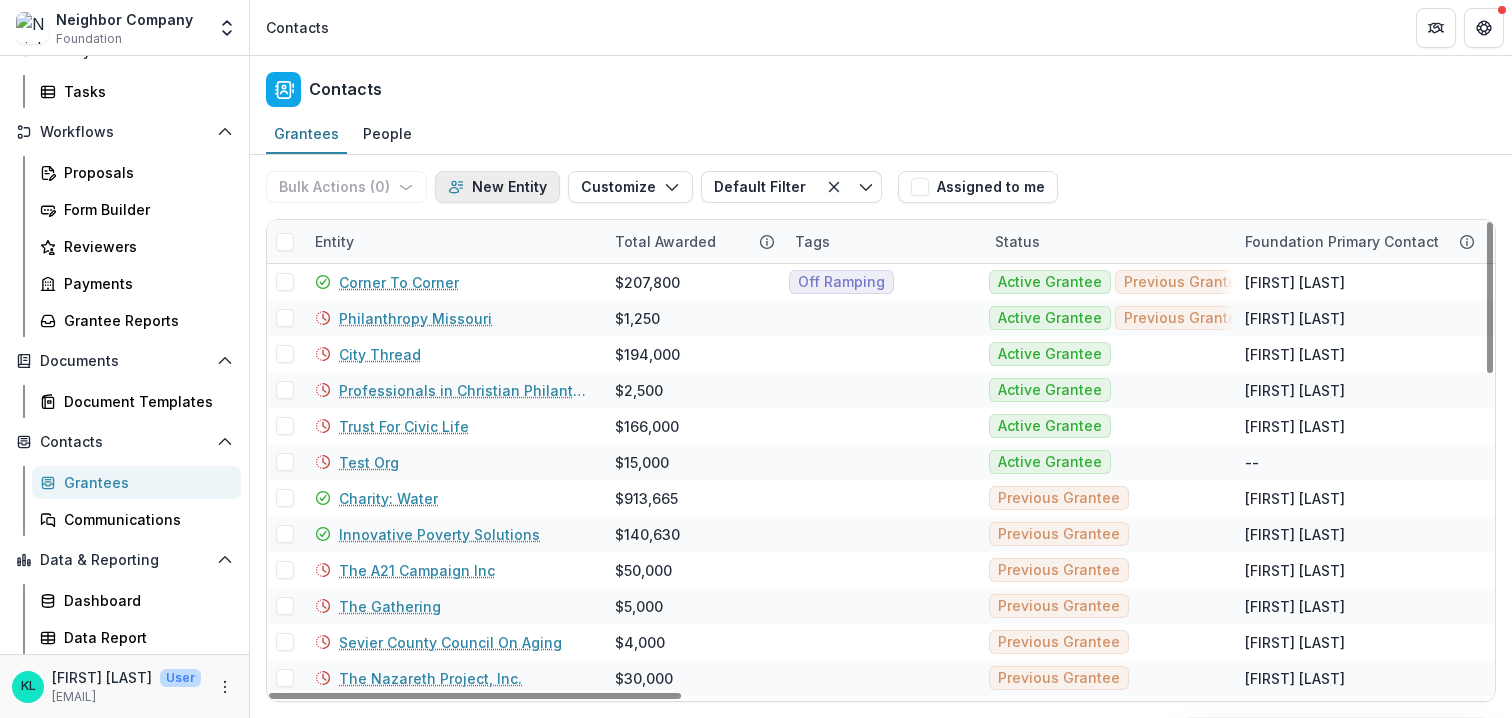 click on "New Entity" at bounding box center [497, 187] 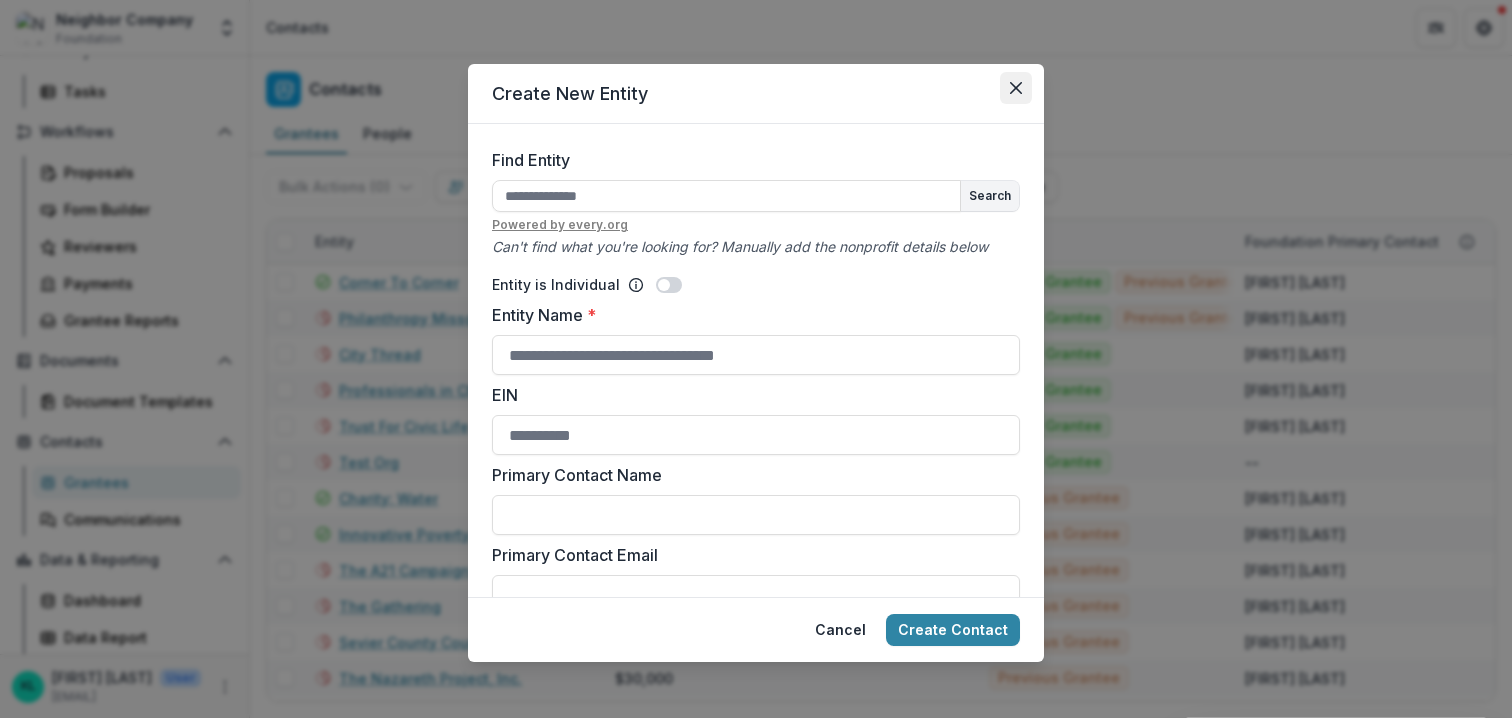 click 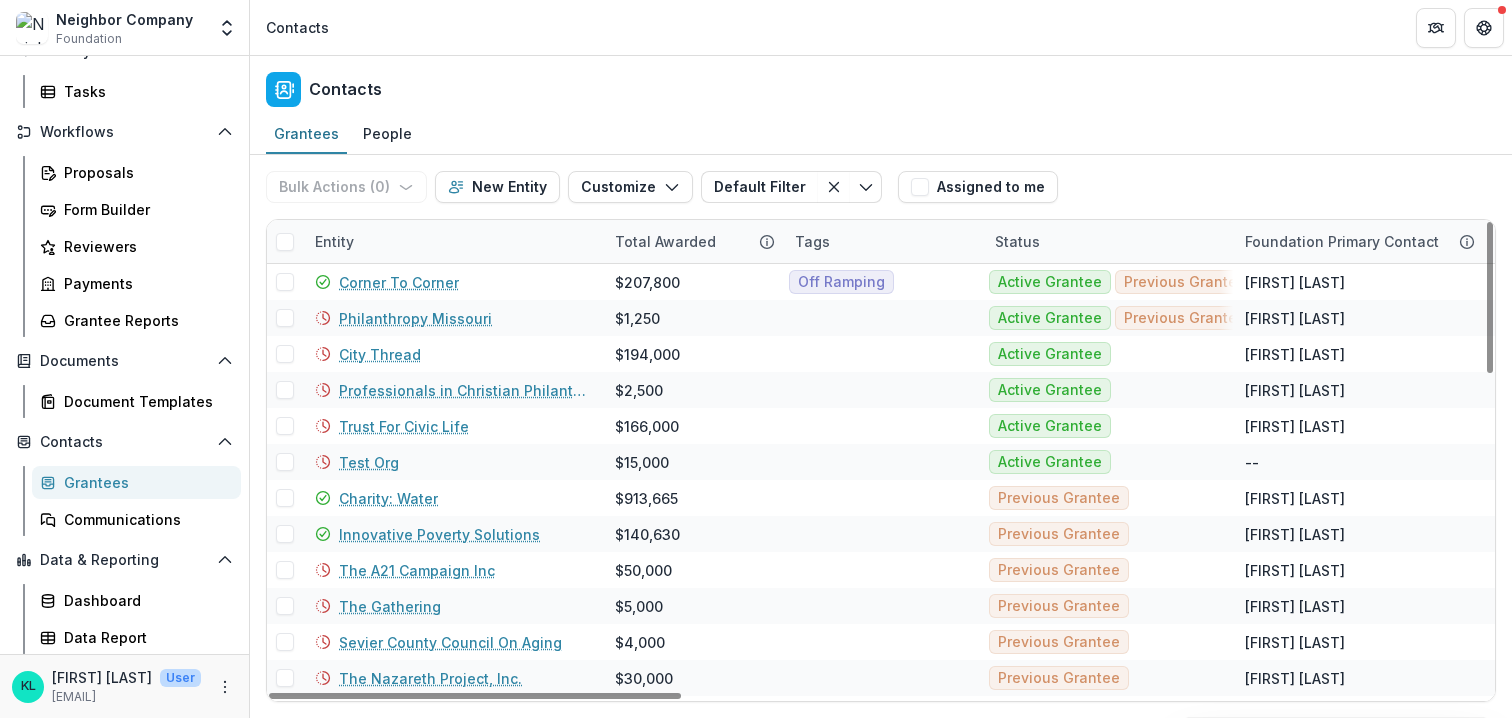 click on "Entity" at bounding box center (334, 241) 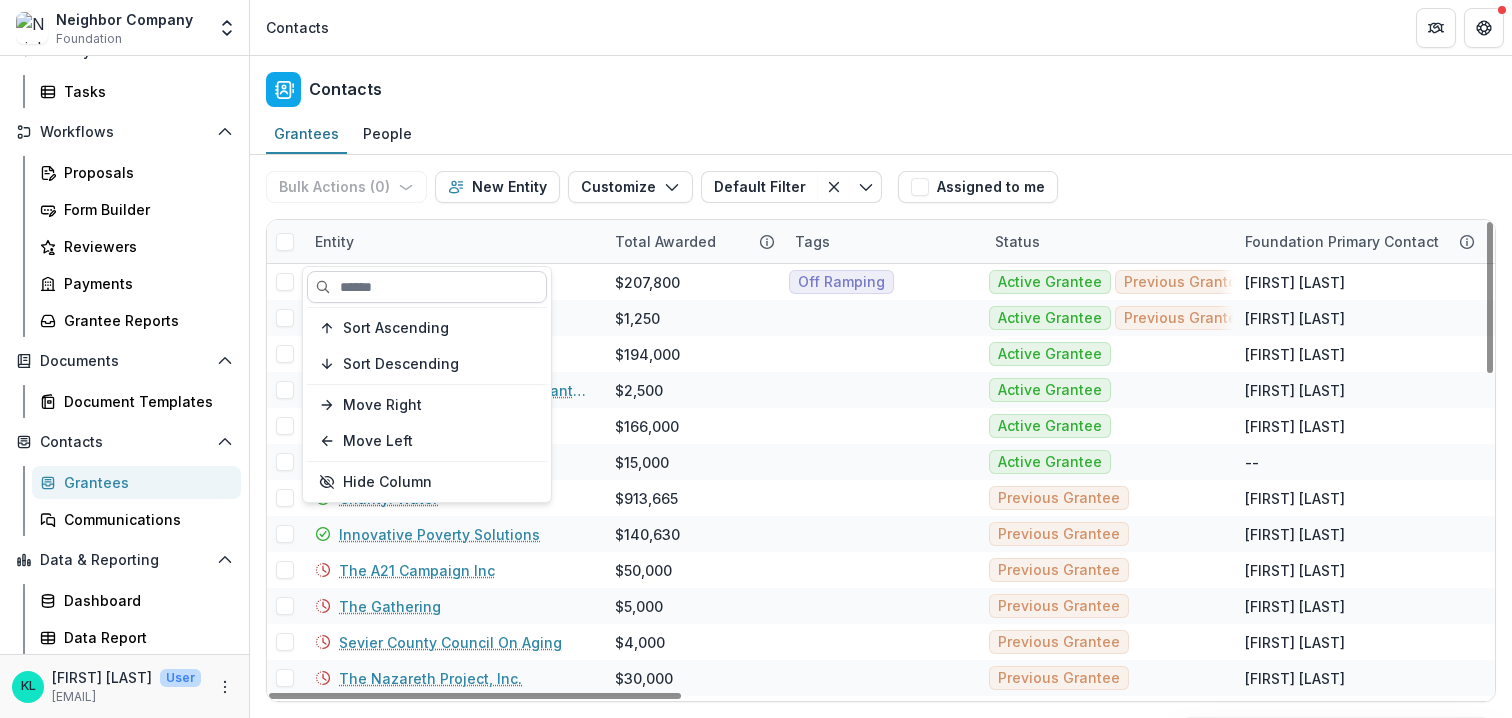 click at bounding box center [427, 287] 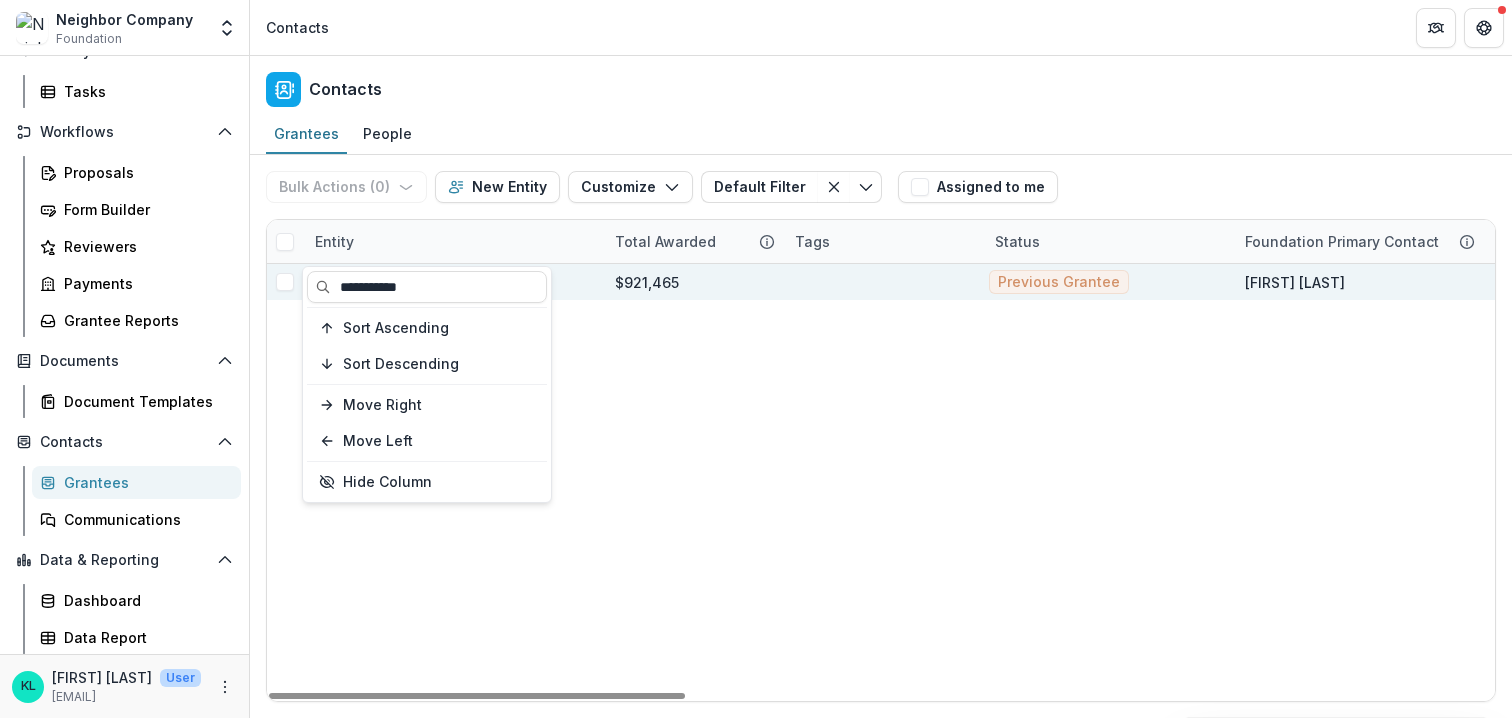 type on "**********" 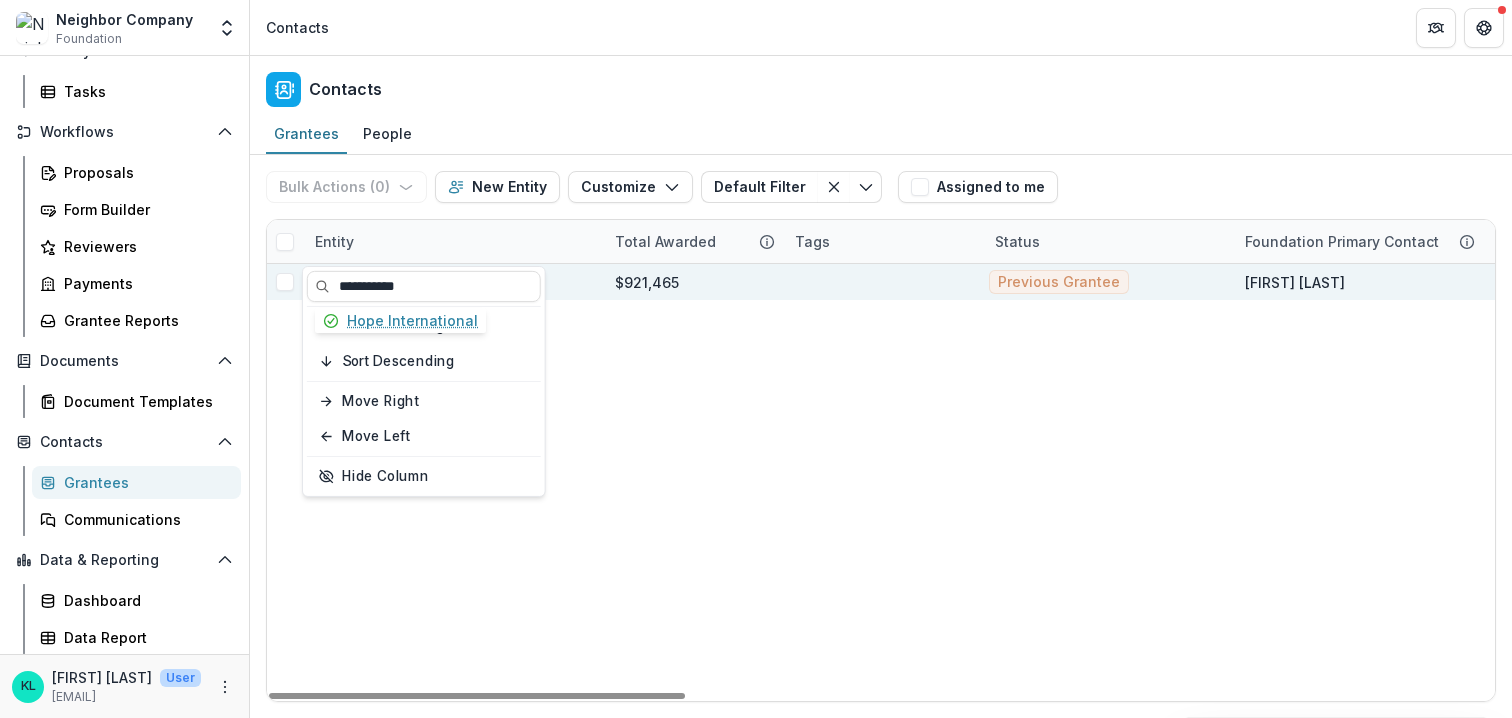 click on "Hope International" at bounding box center (453, 282) 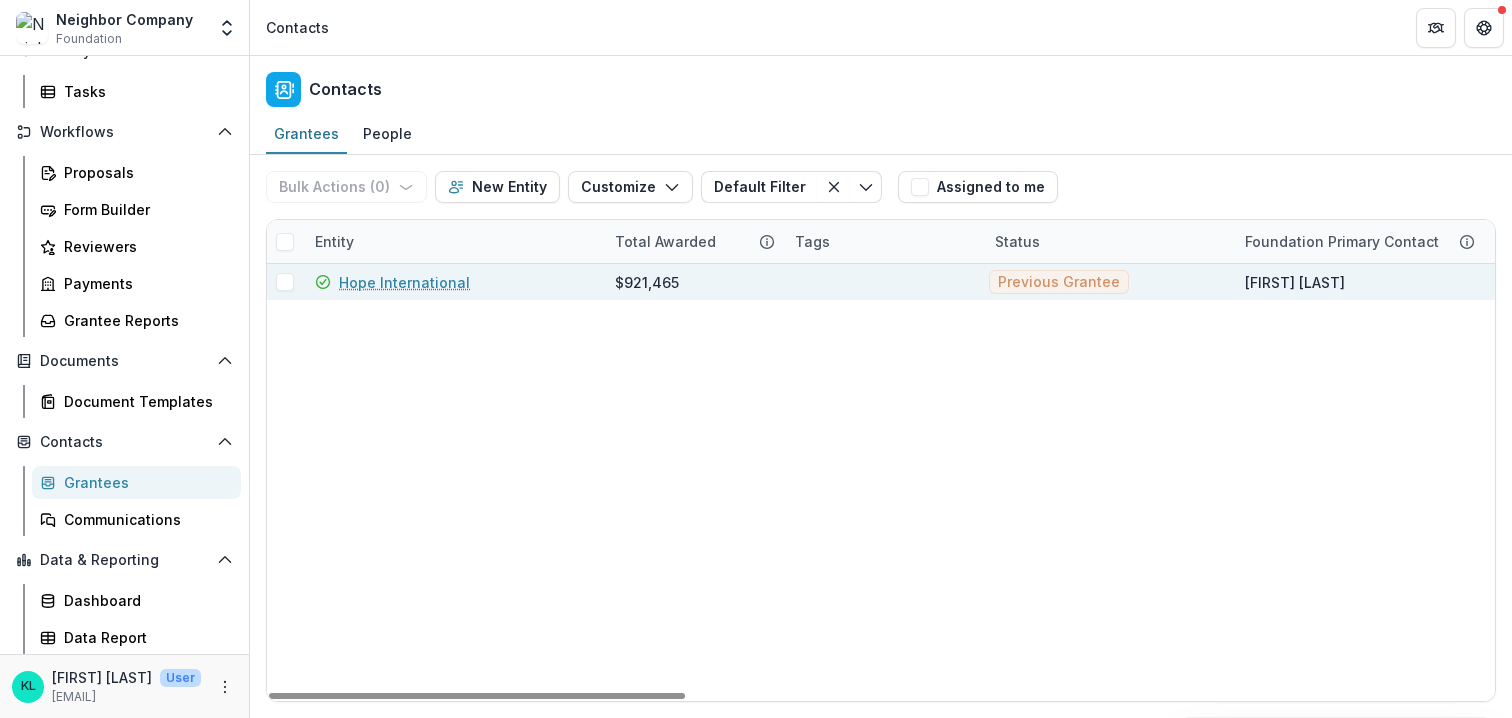 click at bounding box center [885, 282] 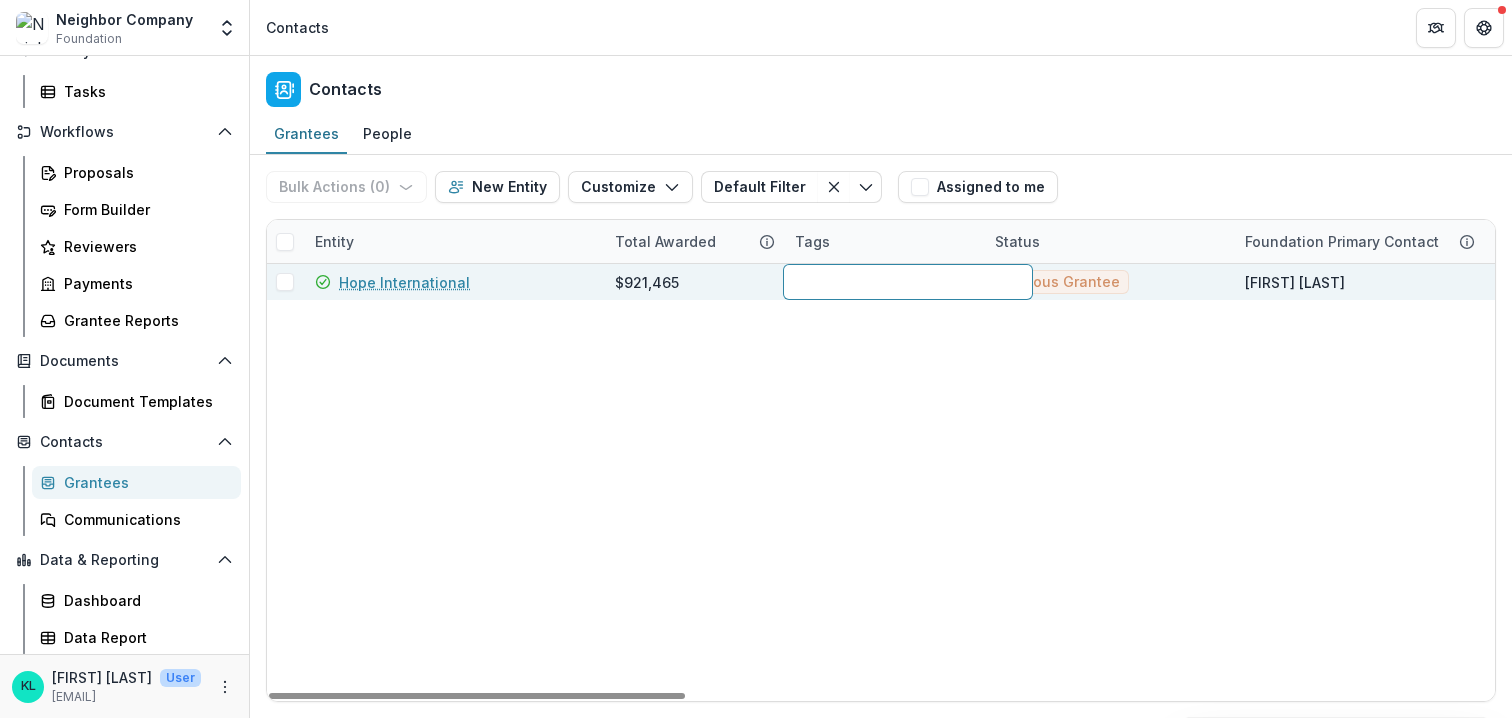 click at bounding box center (908, 282) 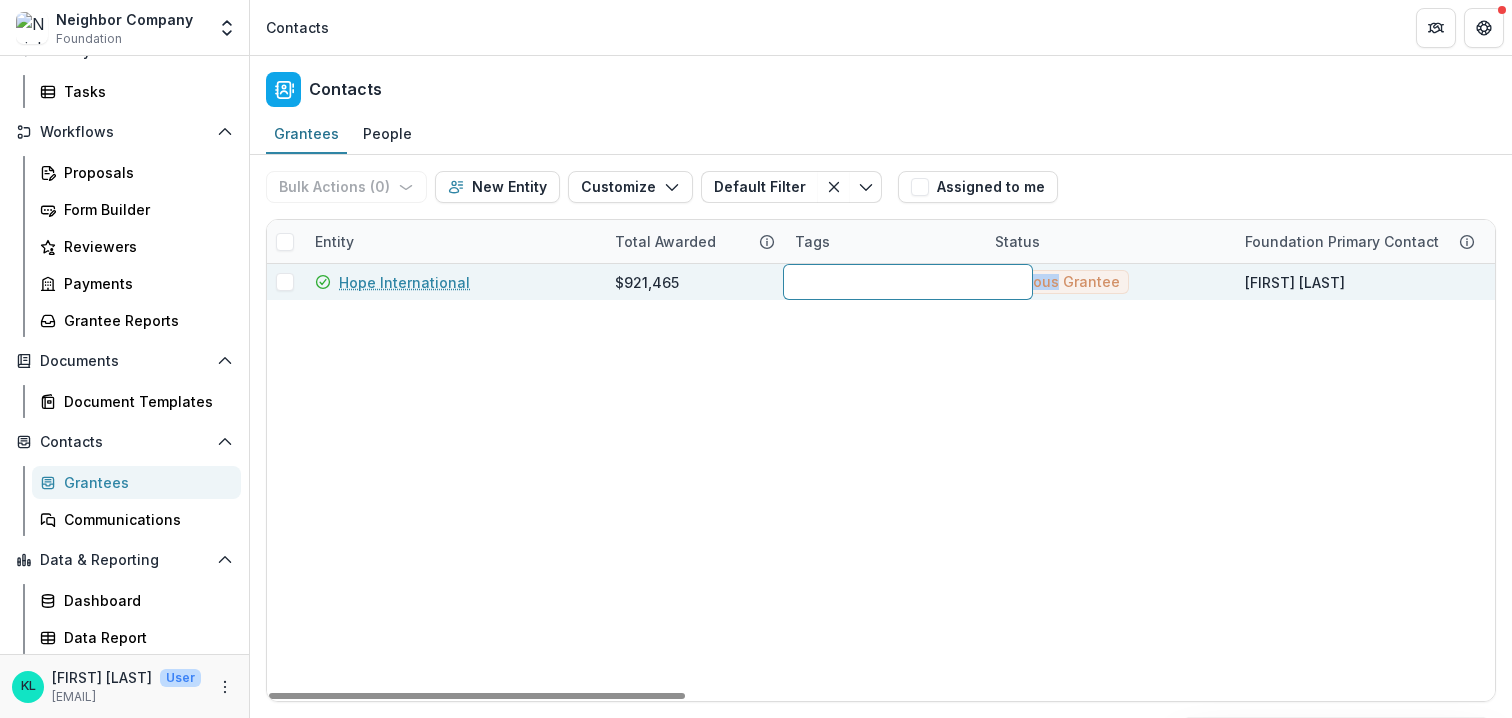 click at bounding box center (908, 282) 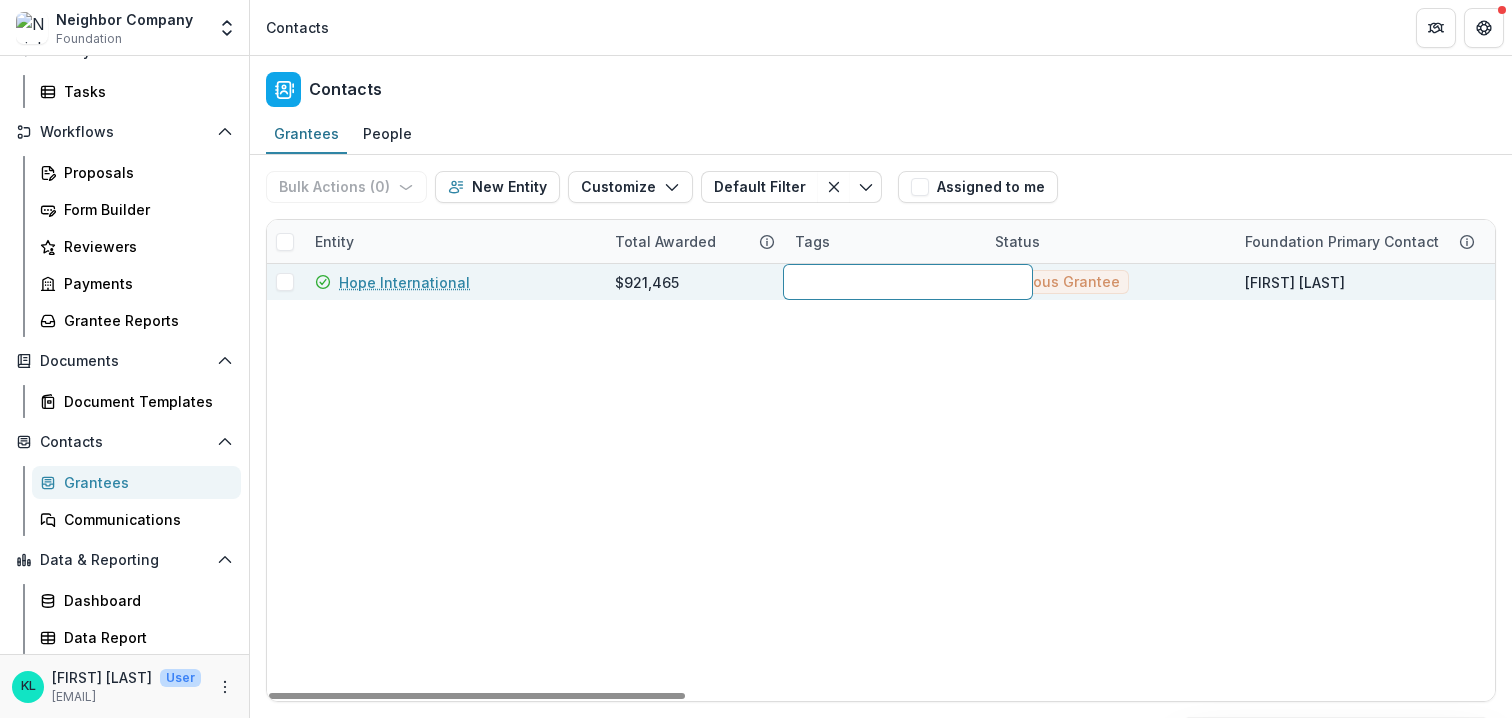 click at bounding box center [908, 282] 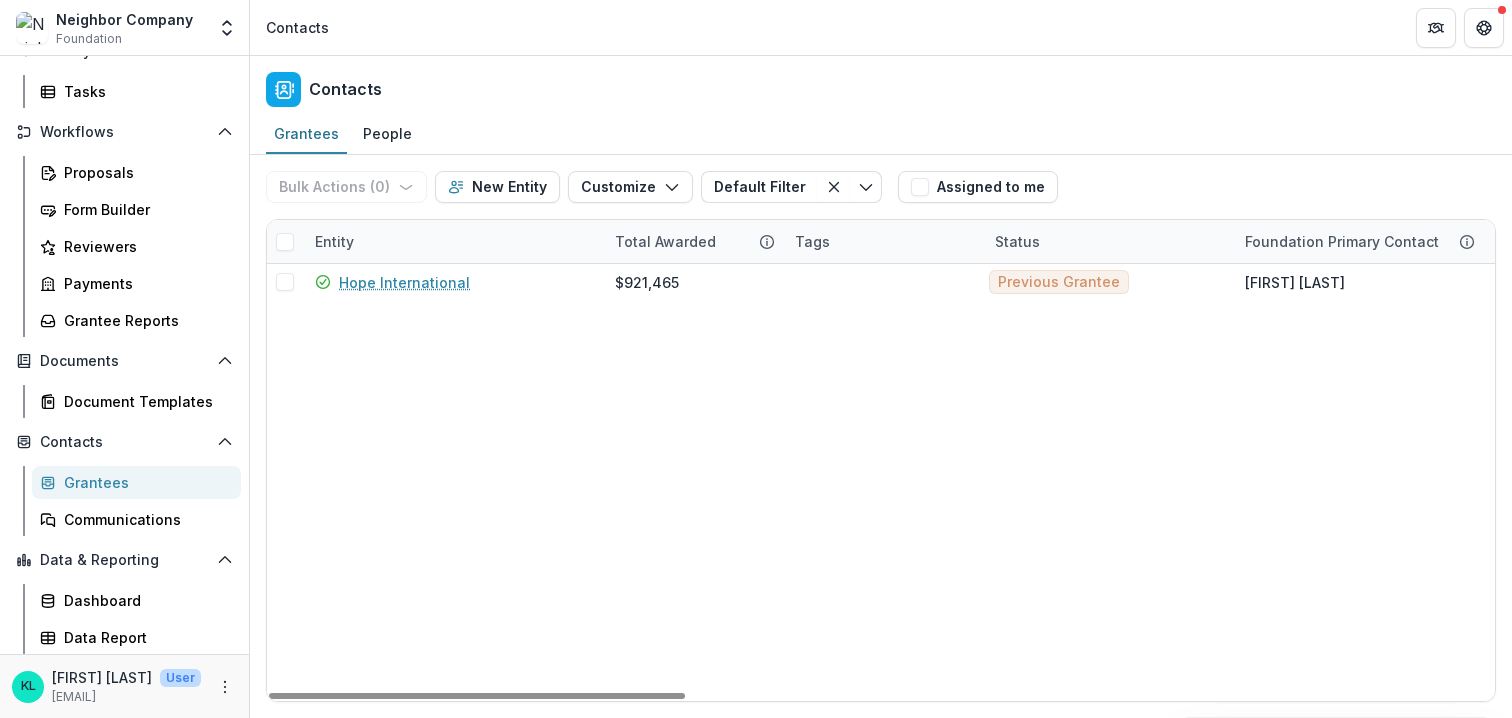 click on "Tags" at bounding box center (812, 241) 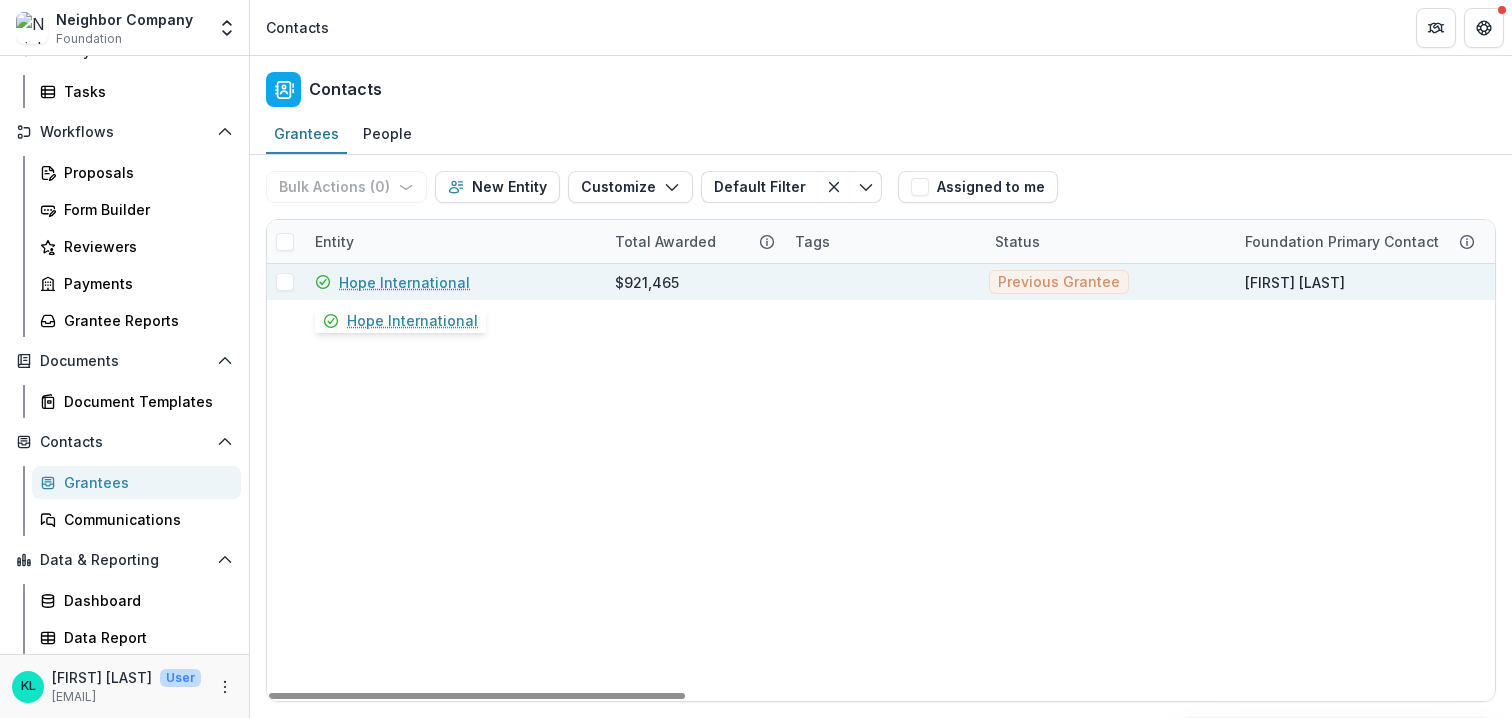 click on "Hope International" at bounding box center (404, 282) 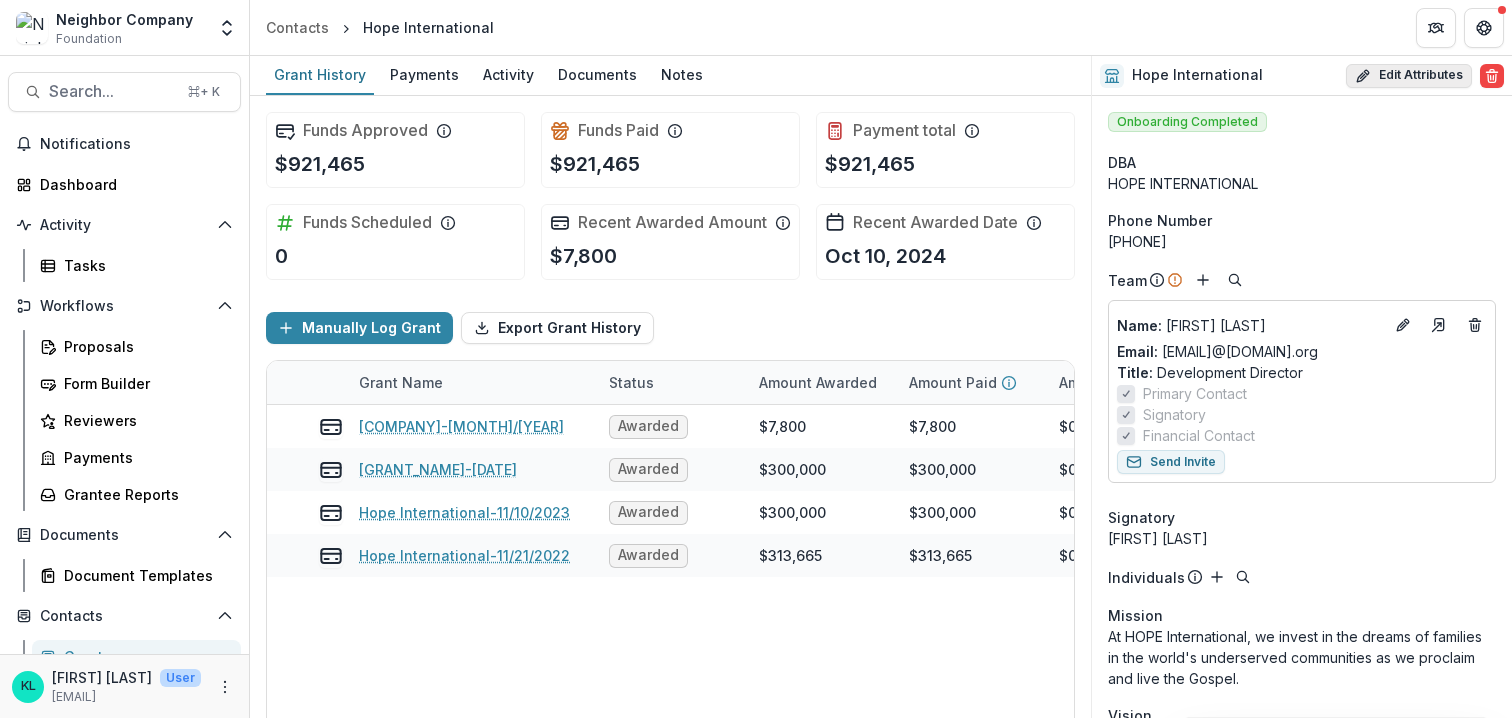 click on "Edit Attributes" at bounding box center (1409, 76) 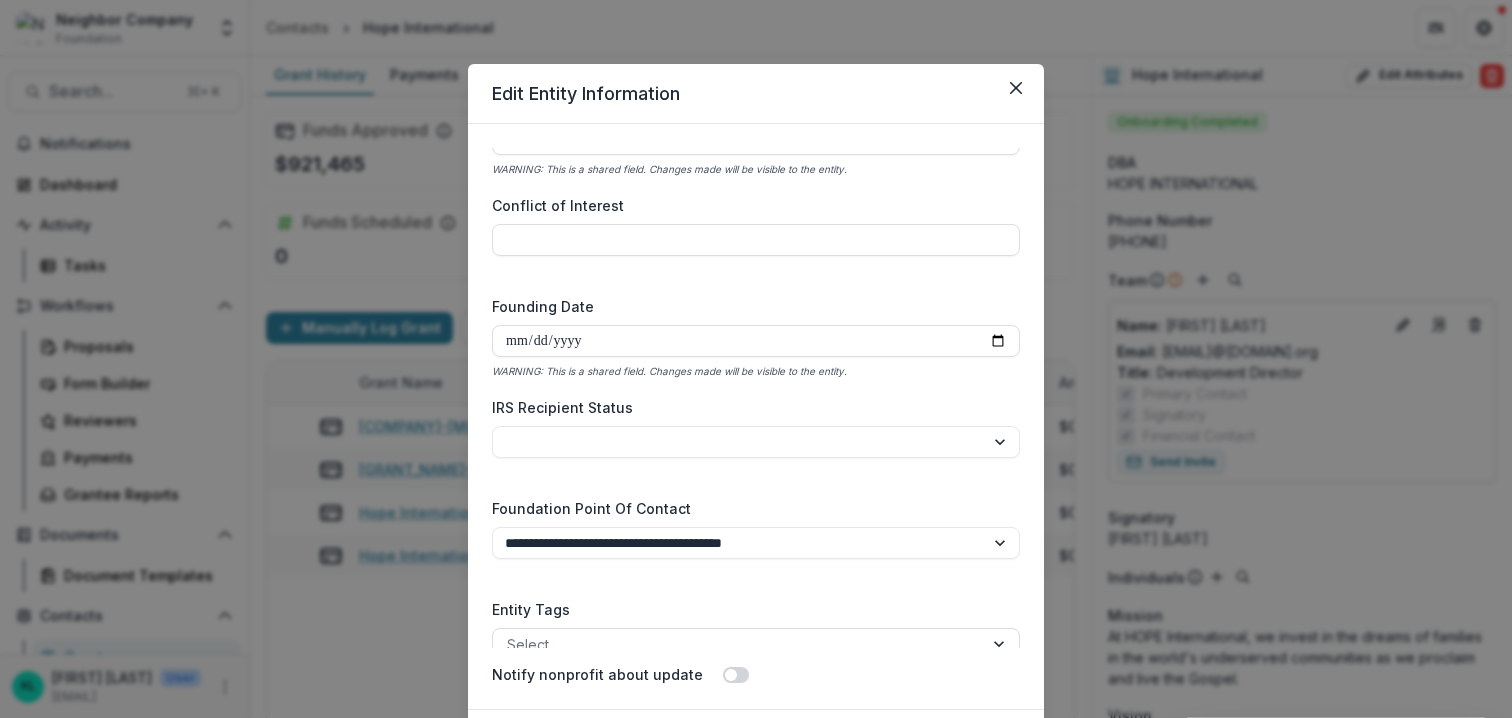 scroll, scrollTop: 2937, scrollLeft: 0, axis: vertical 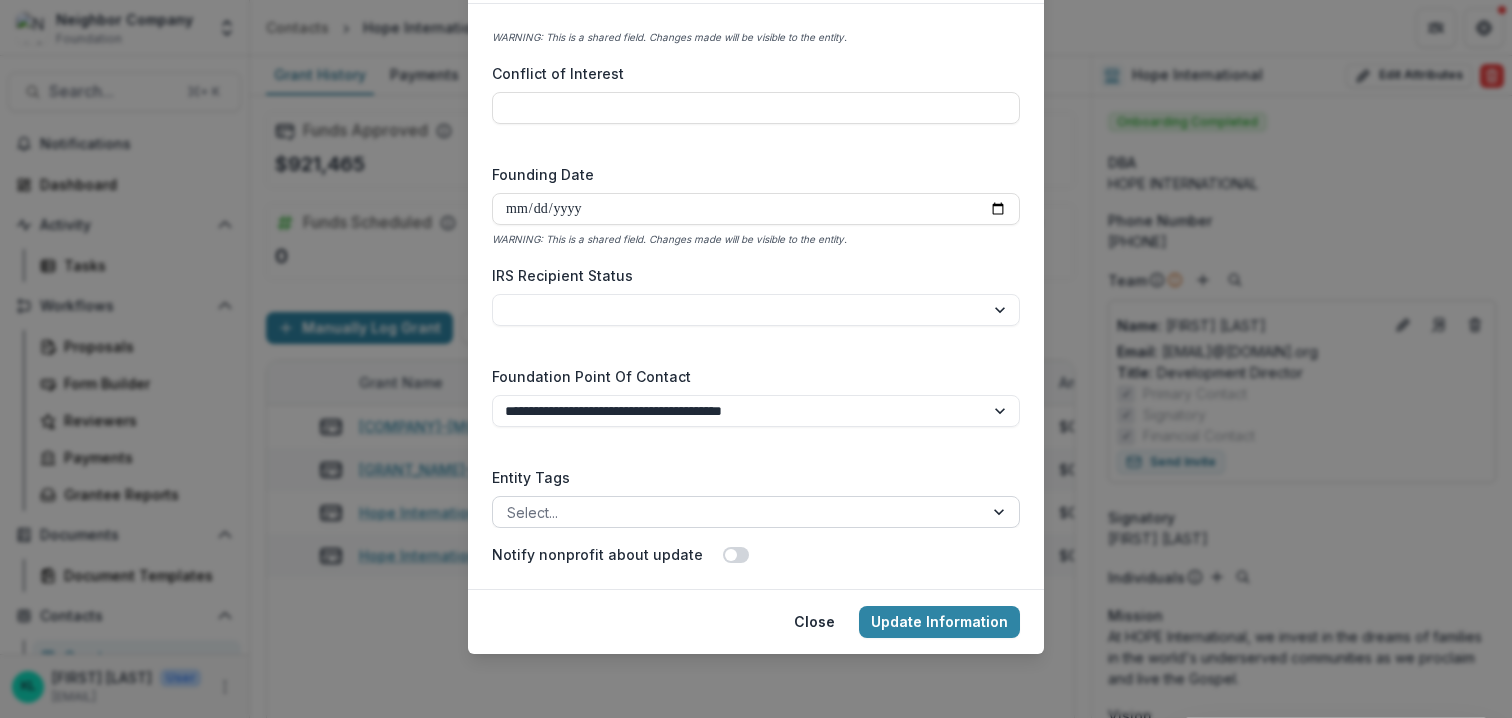 click at bounding box center (738, 512) 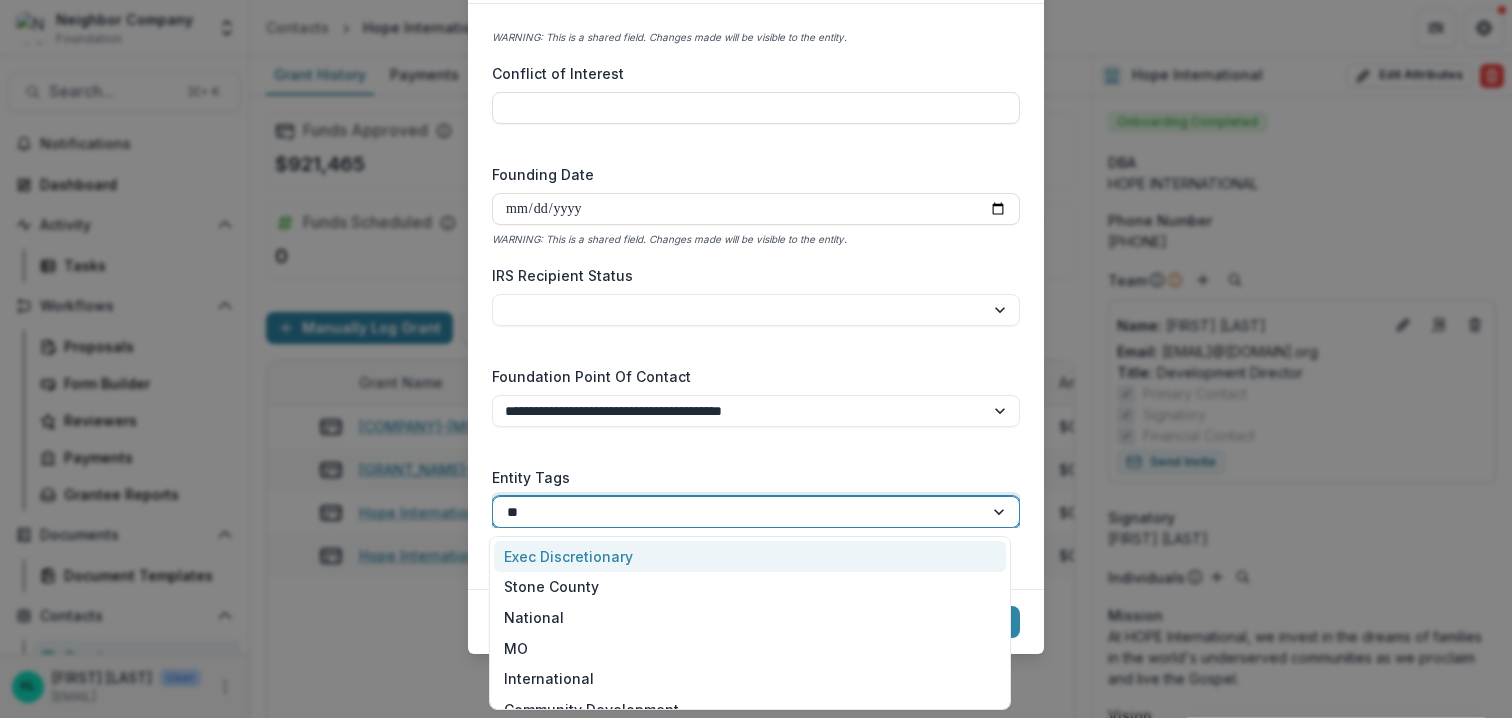 type on "***" 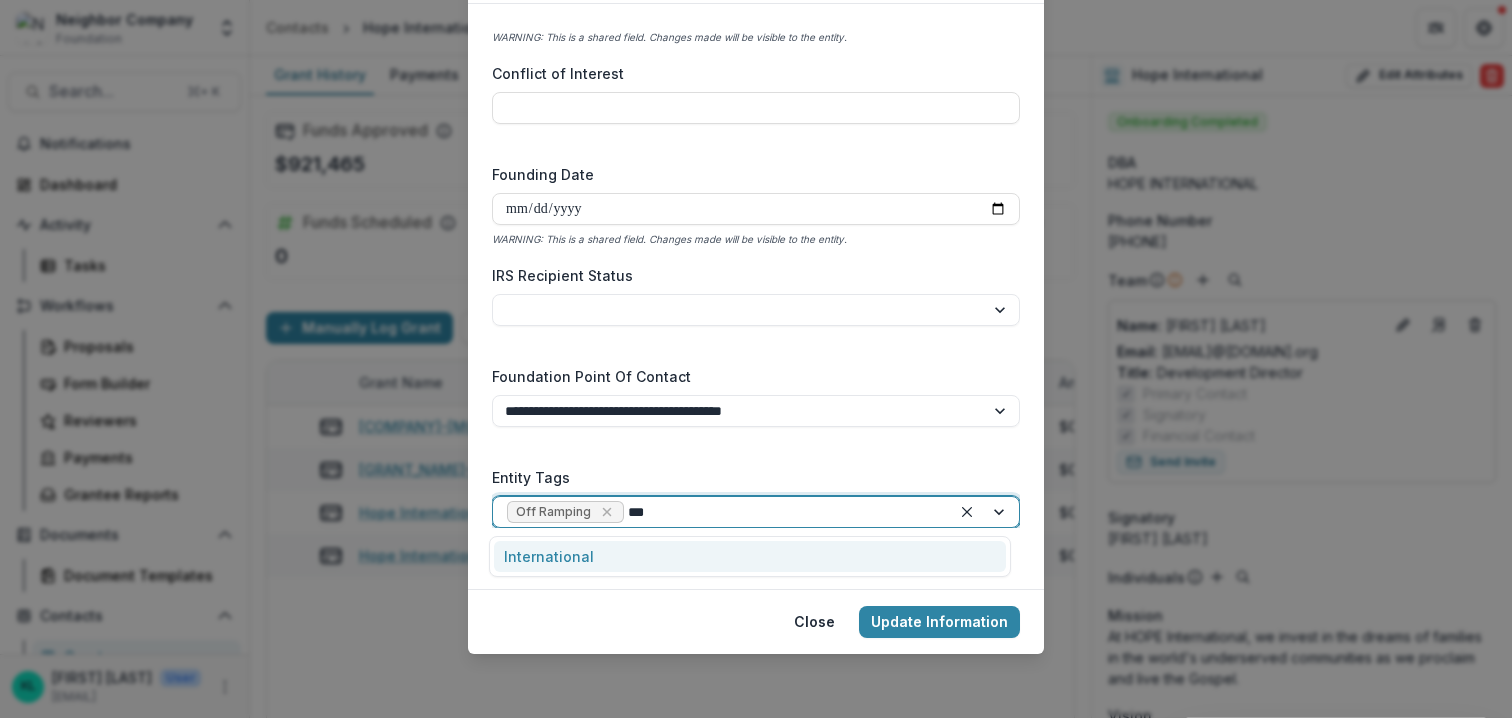 type on "****" 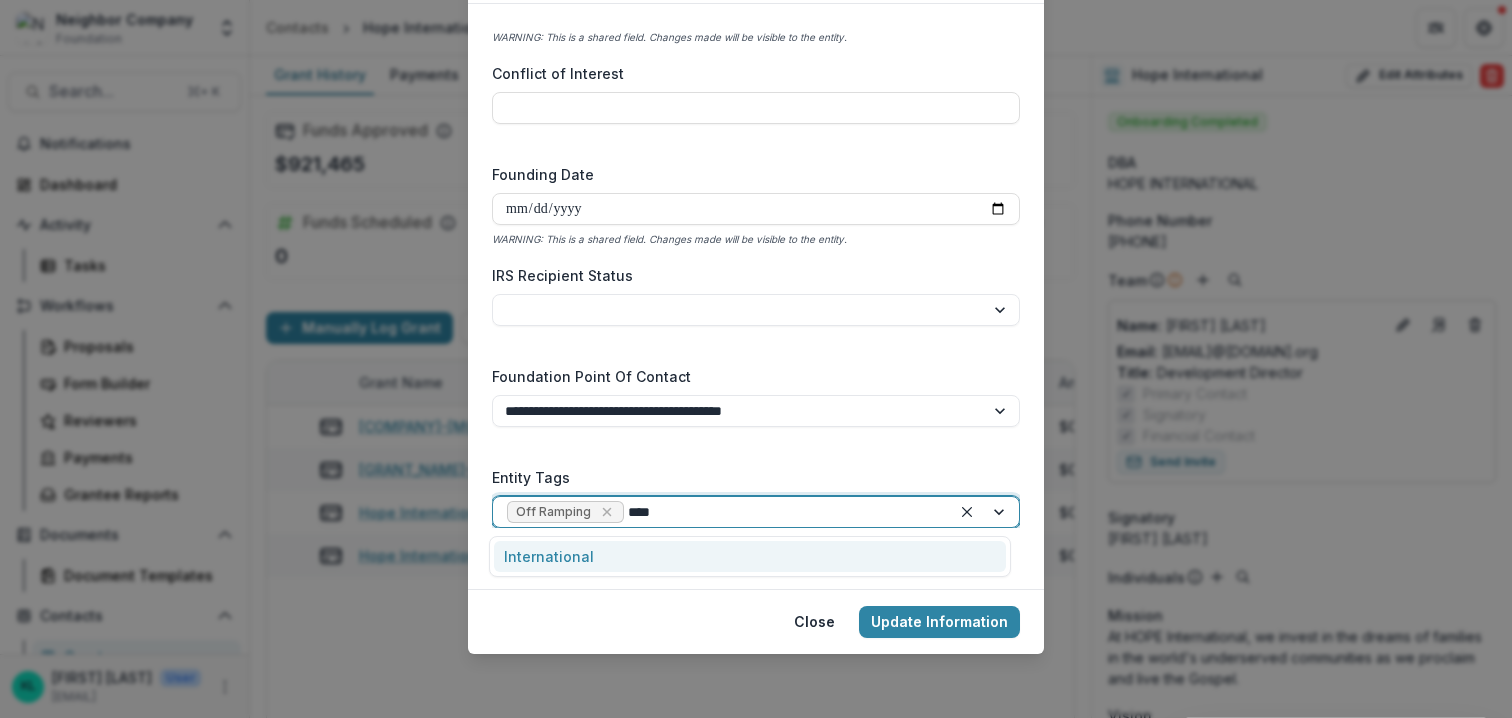 type 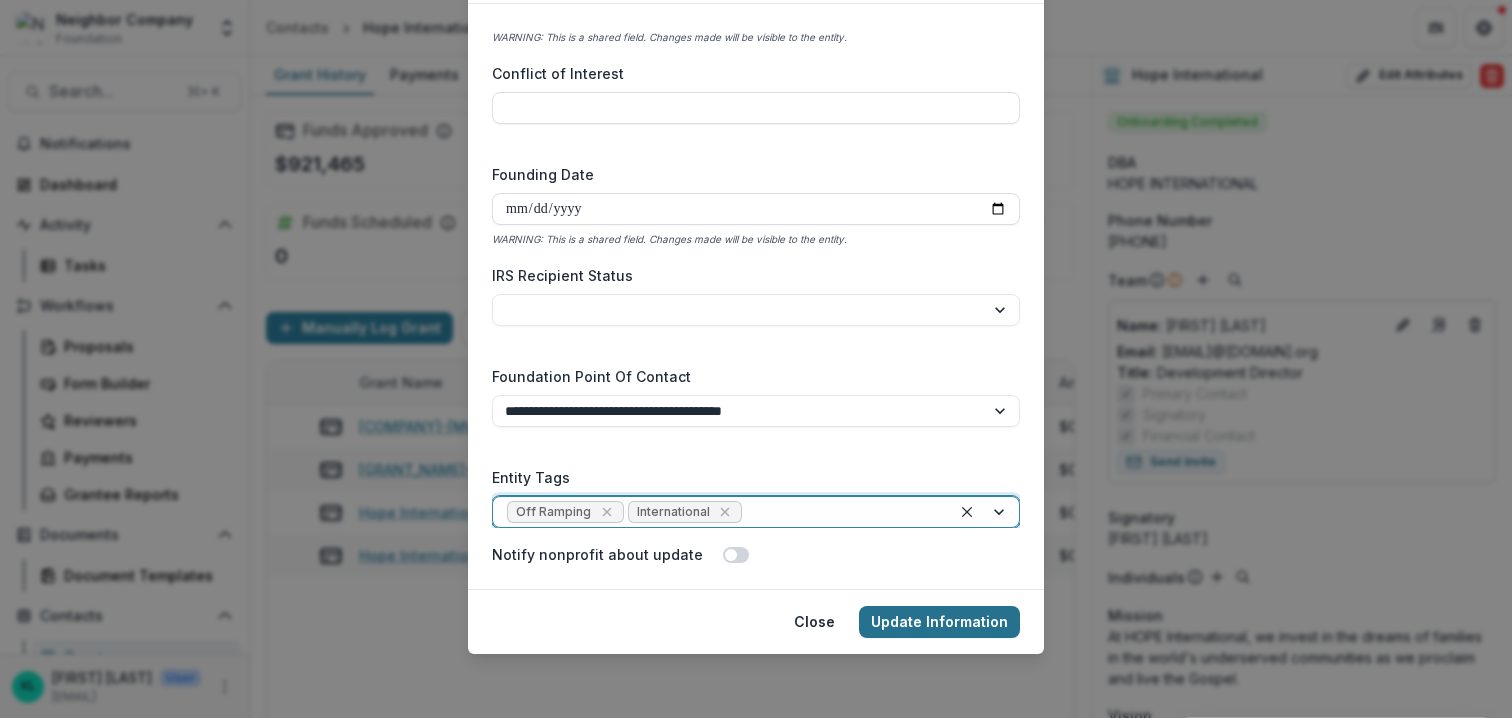 click on "Update Information" at bounding box center (939, 622) 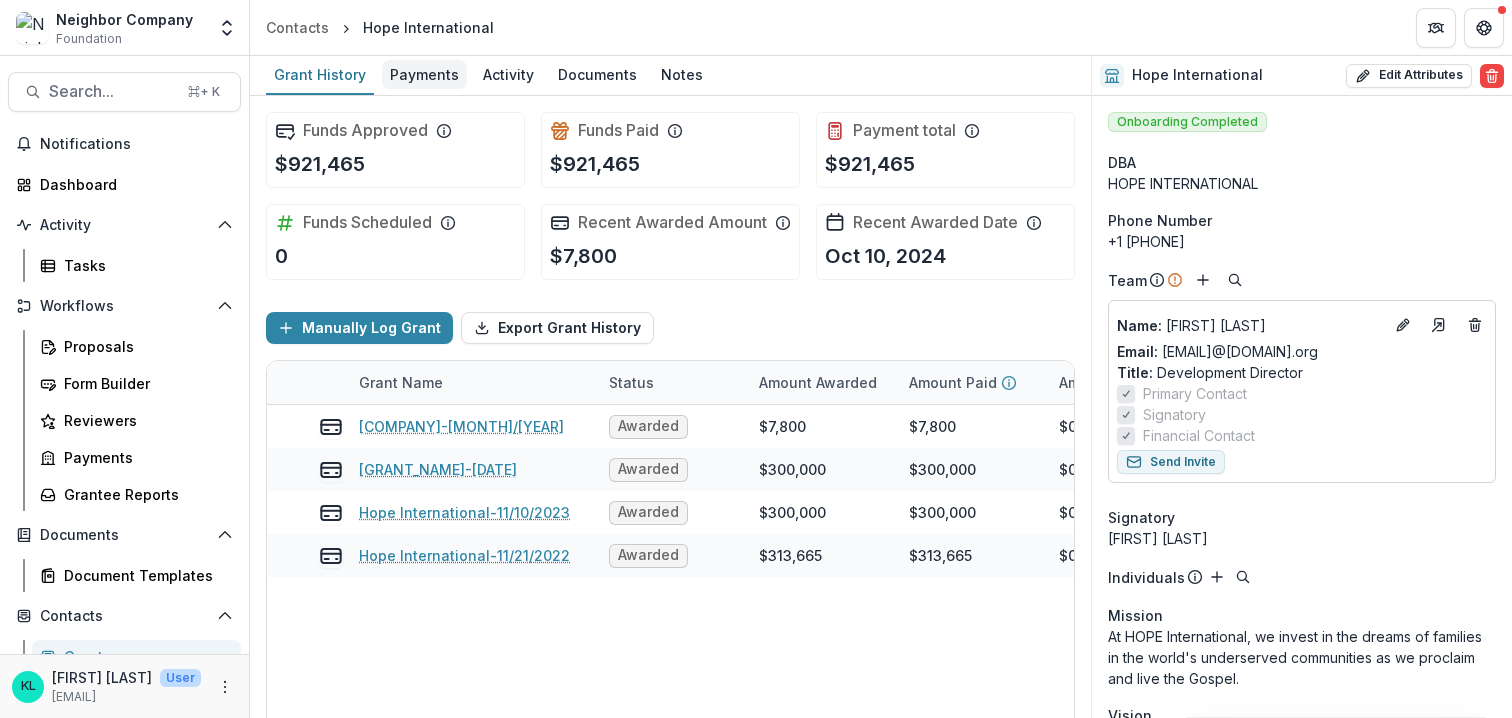click on "Payments" at bounding box center (424, 74) 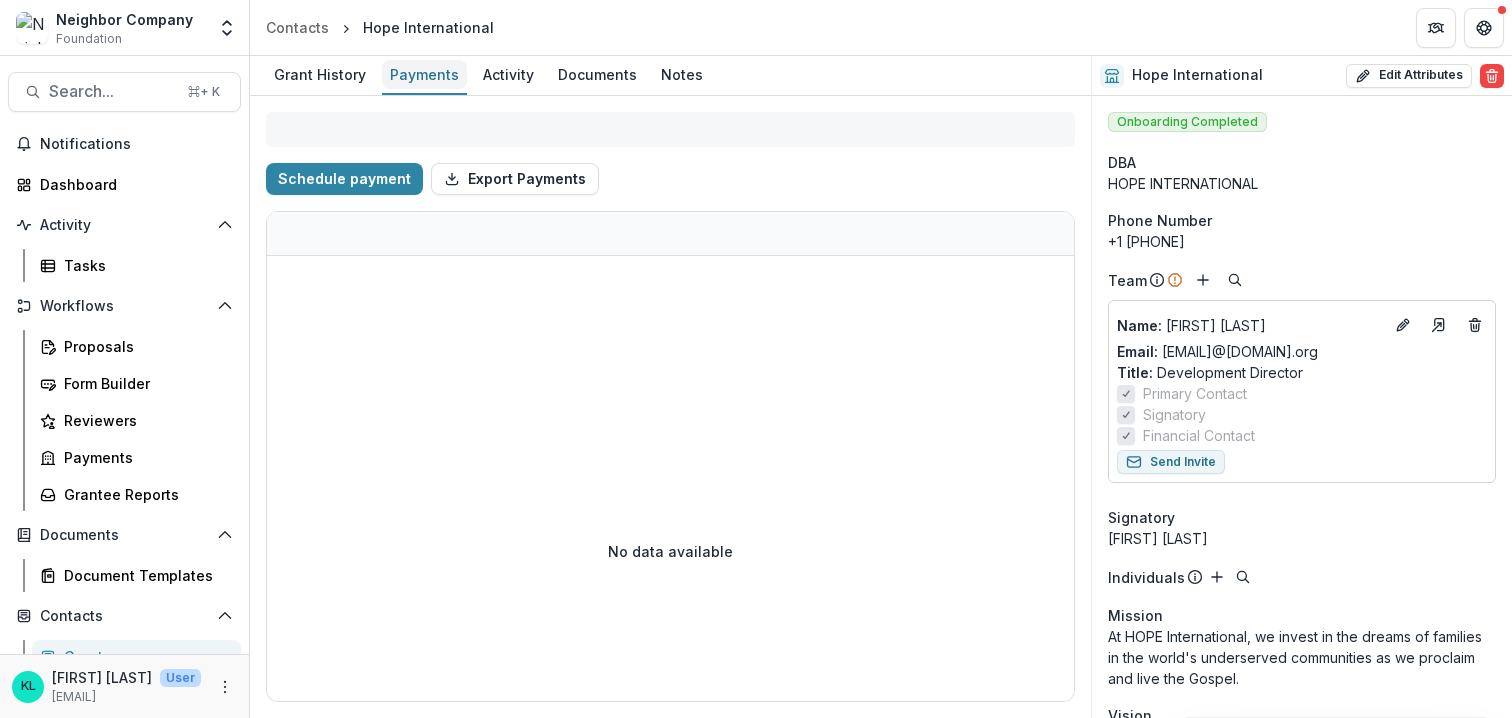 select on "****" 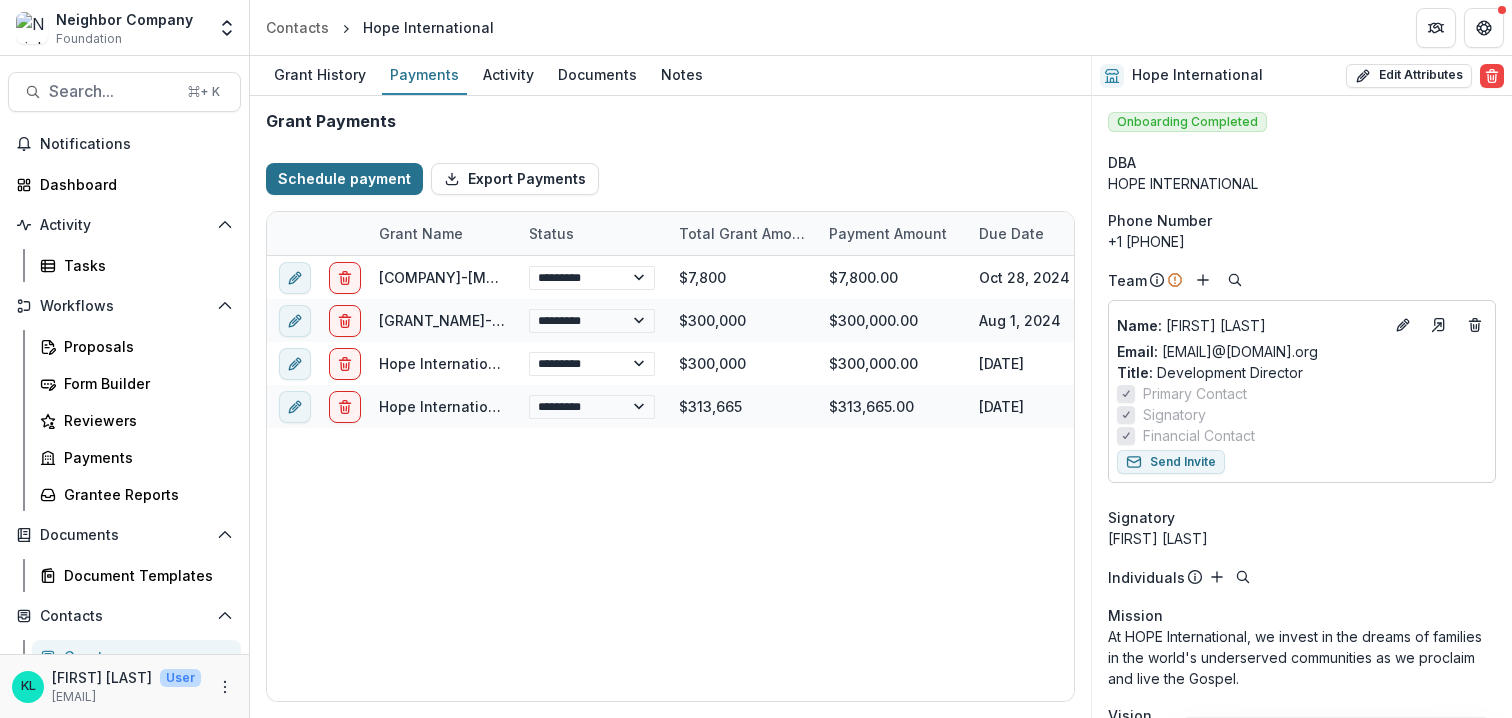 click on "Schedule payment" at bounding box center (344, 179) 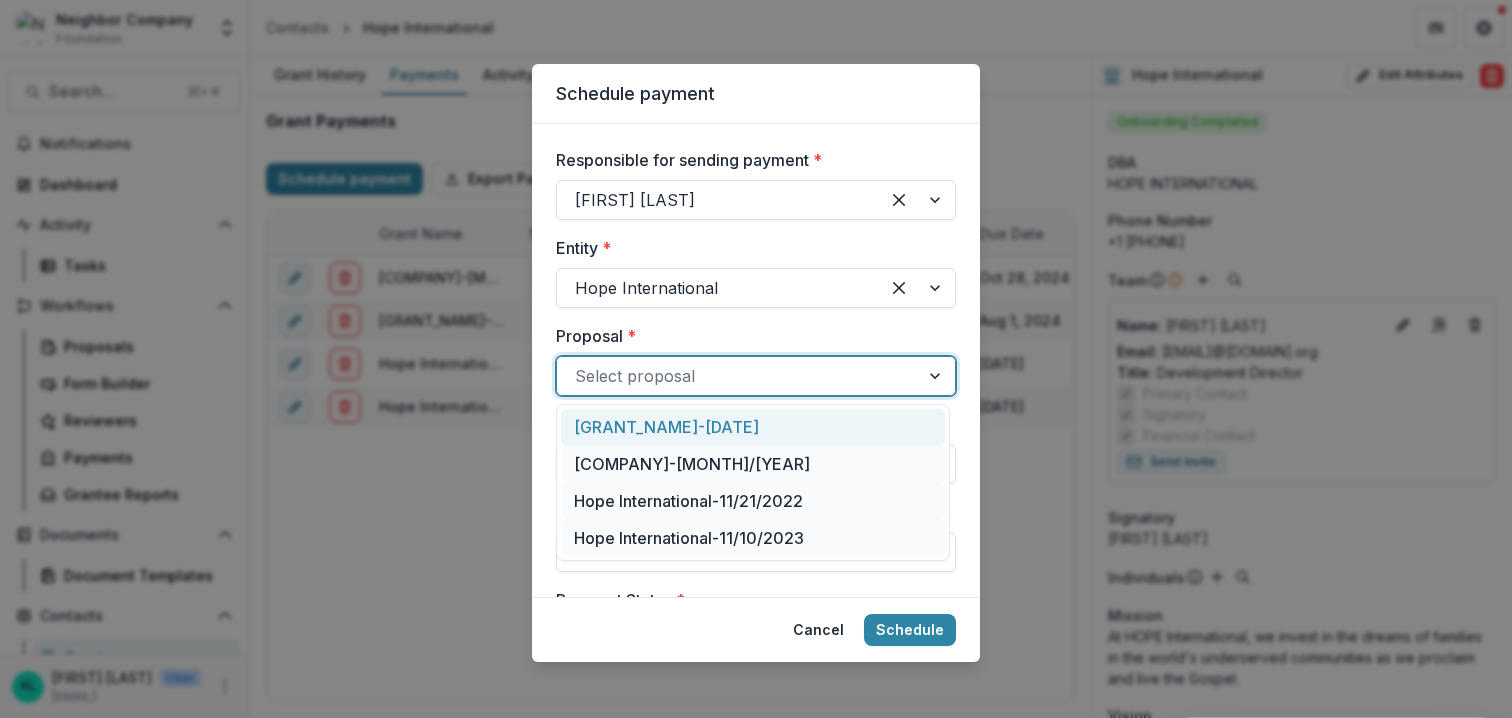 click at bounding box center (738, 376) 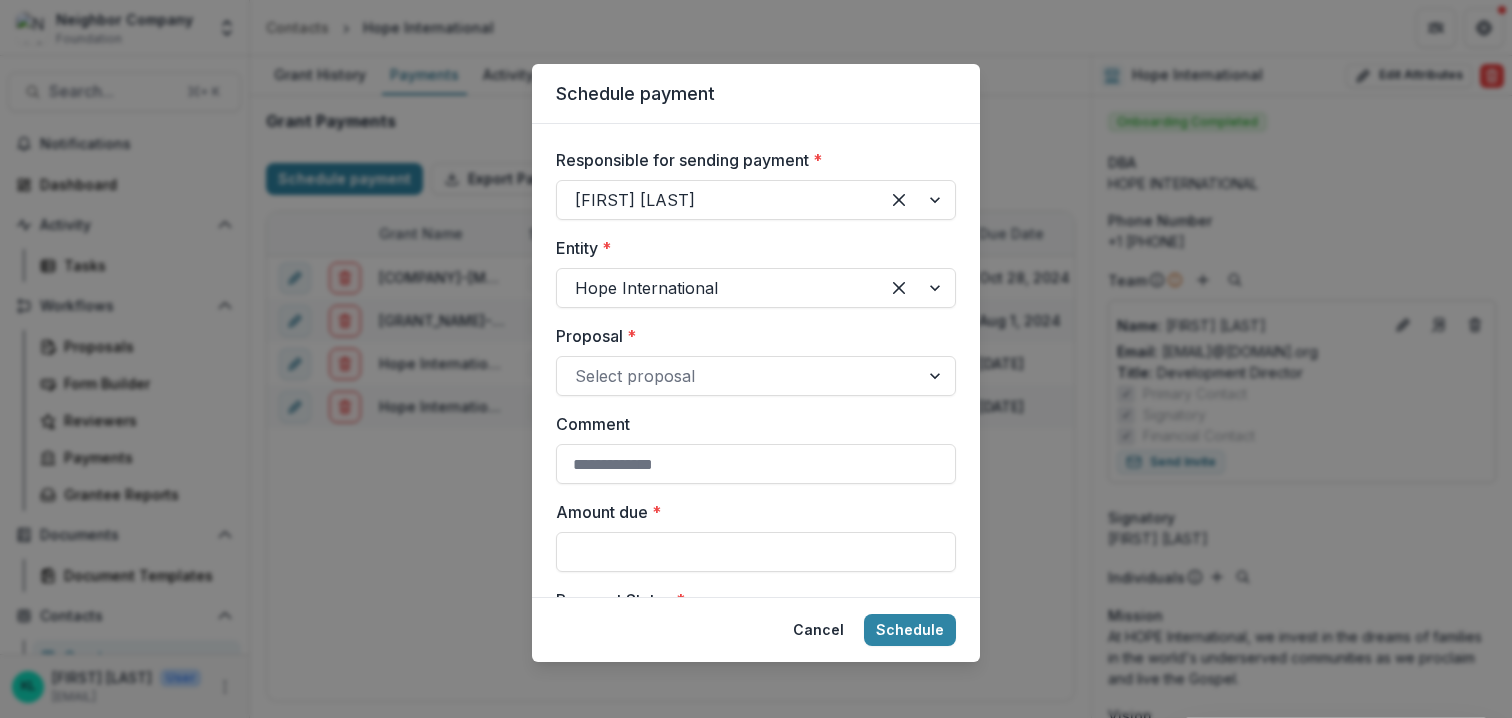 click on "Proposal *" at bounding box center [750, 336] 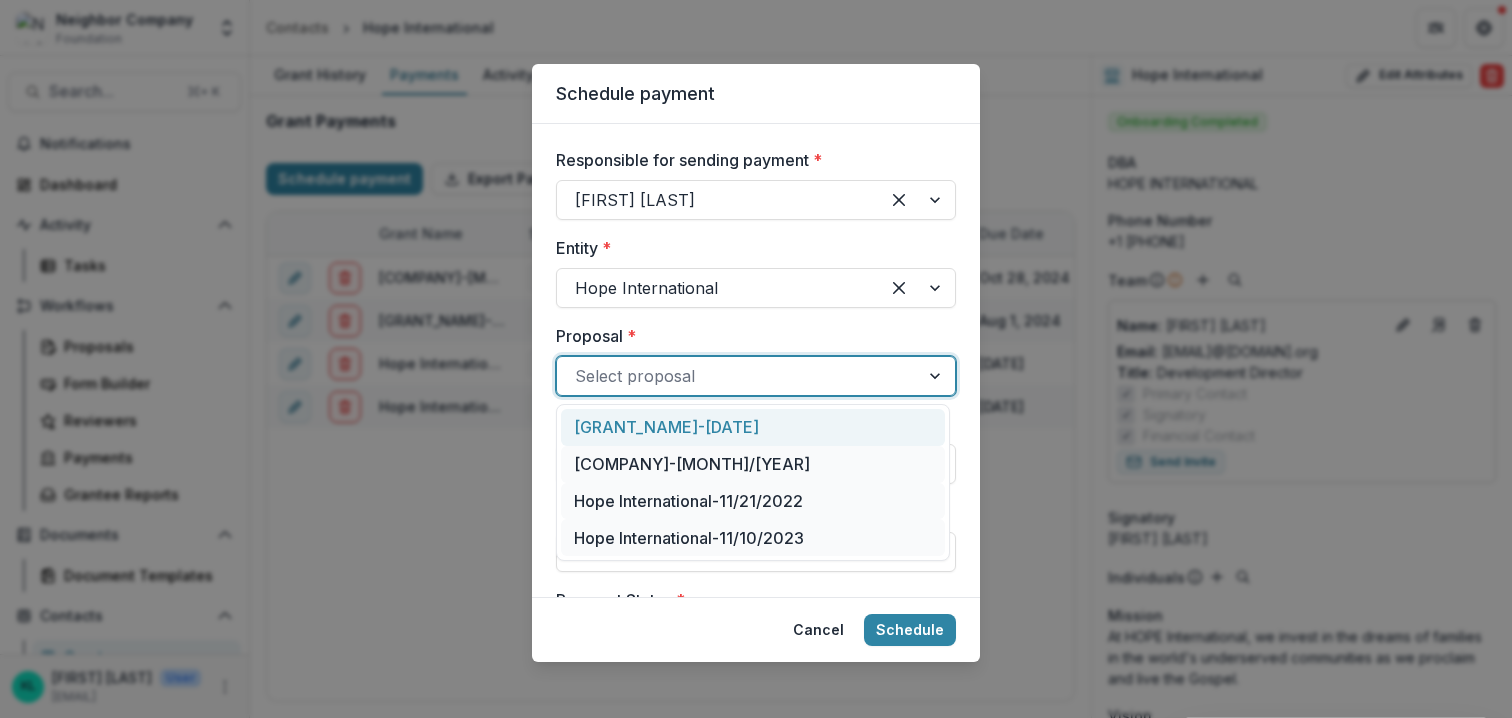 click at bounding box center (738, 376) 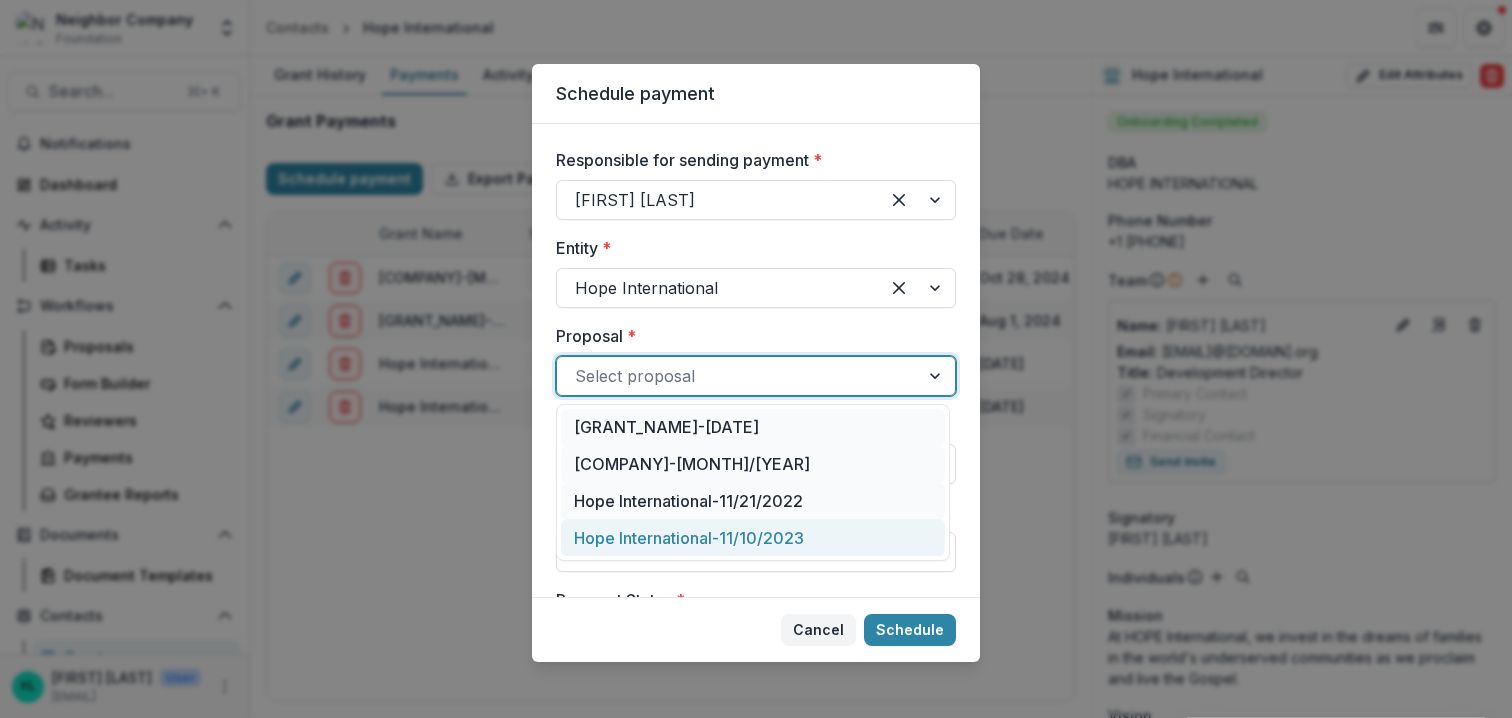 click on "Cancel" at bounding box center [818, 630] 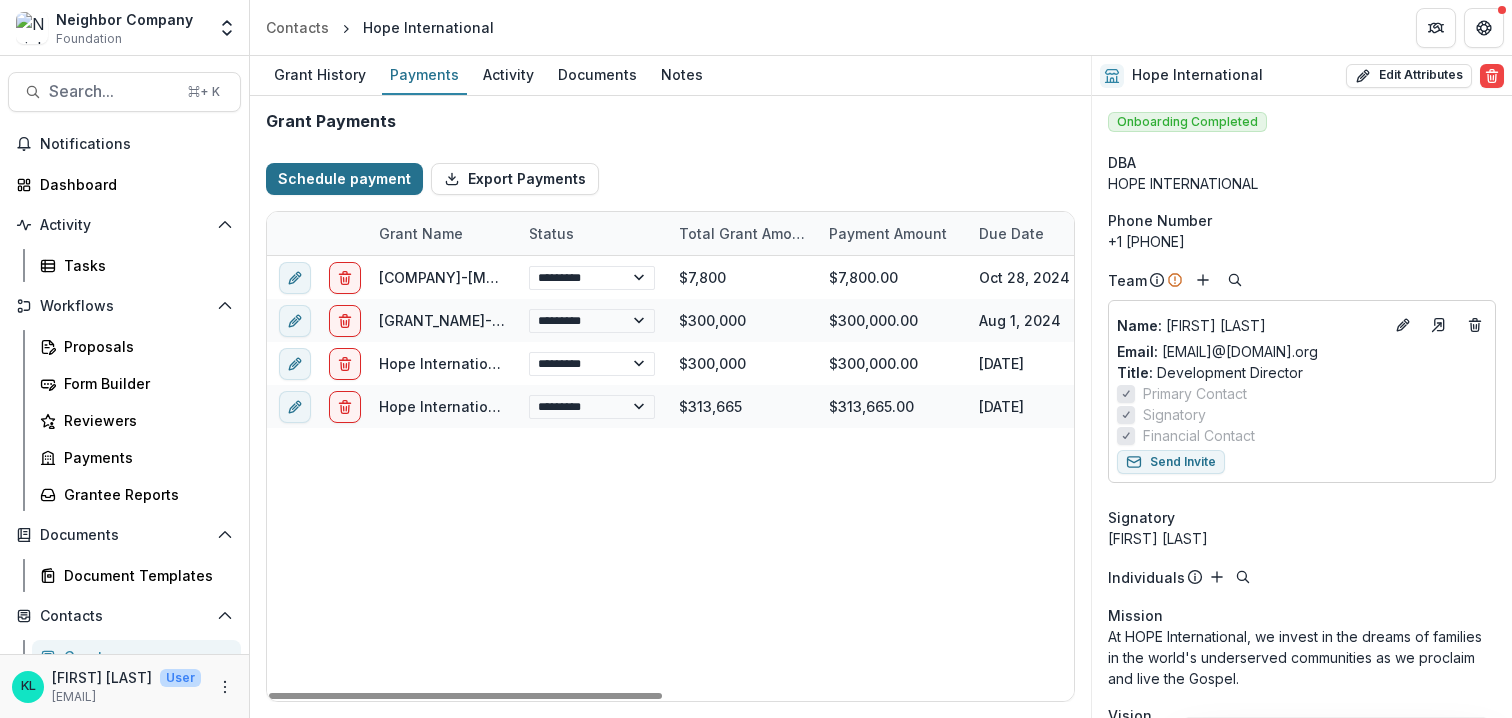 click on "Schedule payment" at bounding box center [344, 179] 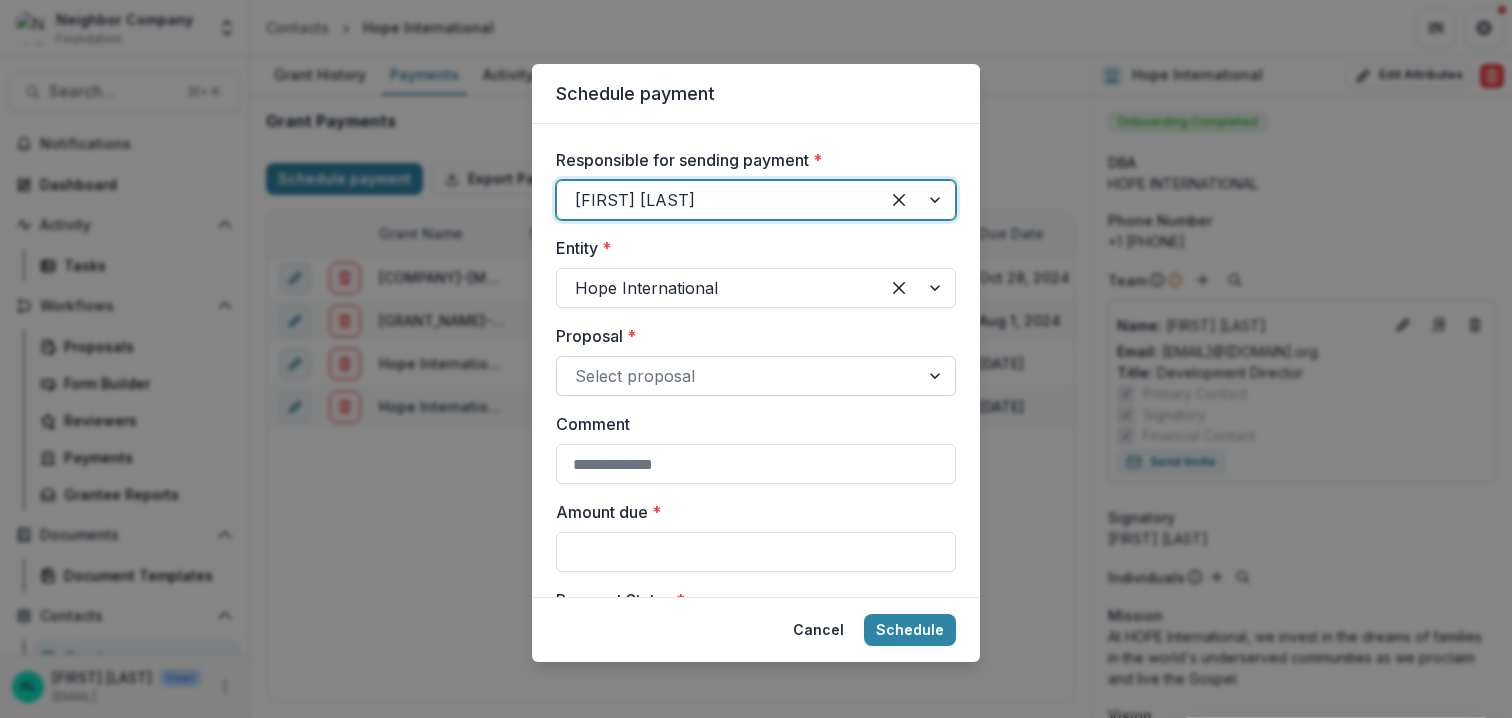 click at bounding box center [738, 376] 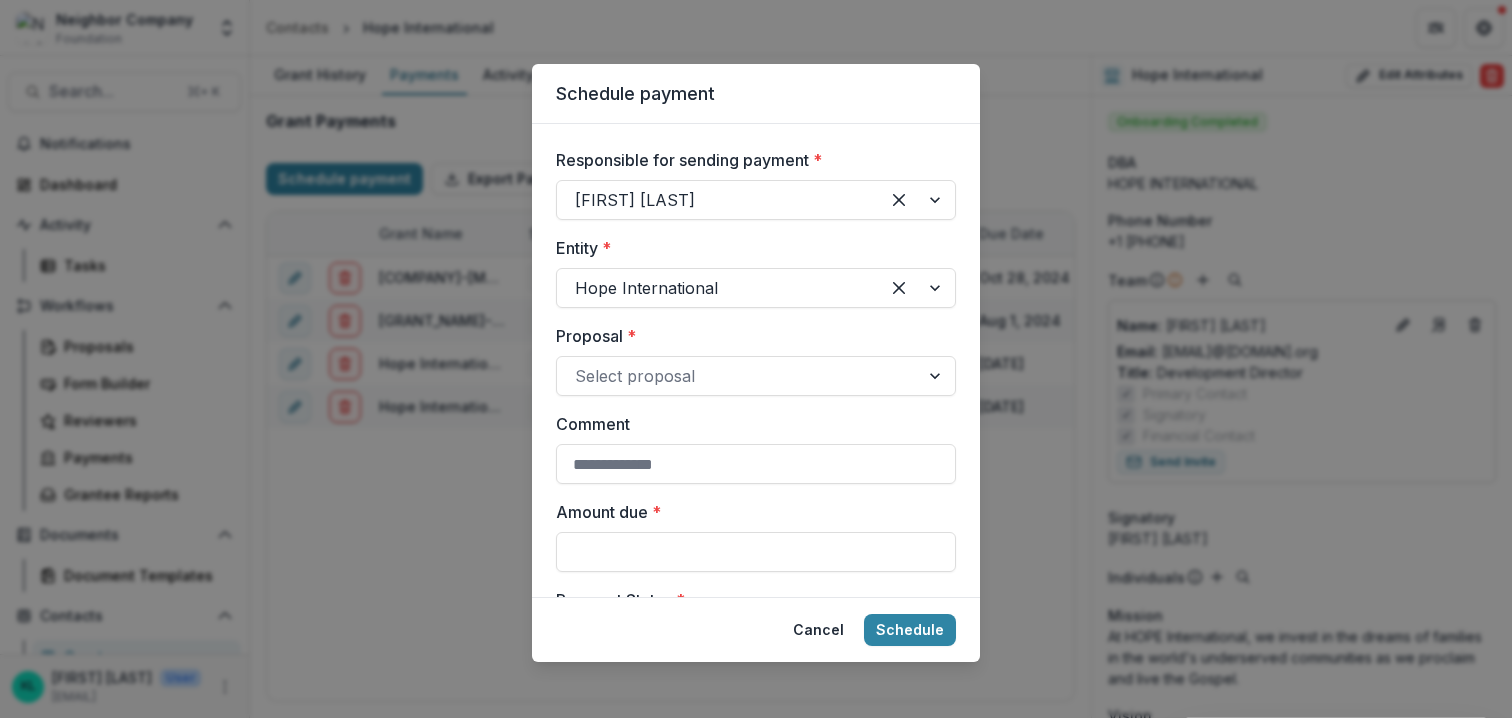 drag, startPoint x: 834, startPoint y: 633, endPoint x: 866, endPoint y: 478, distance: 158.26875 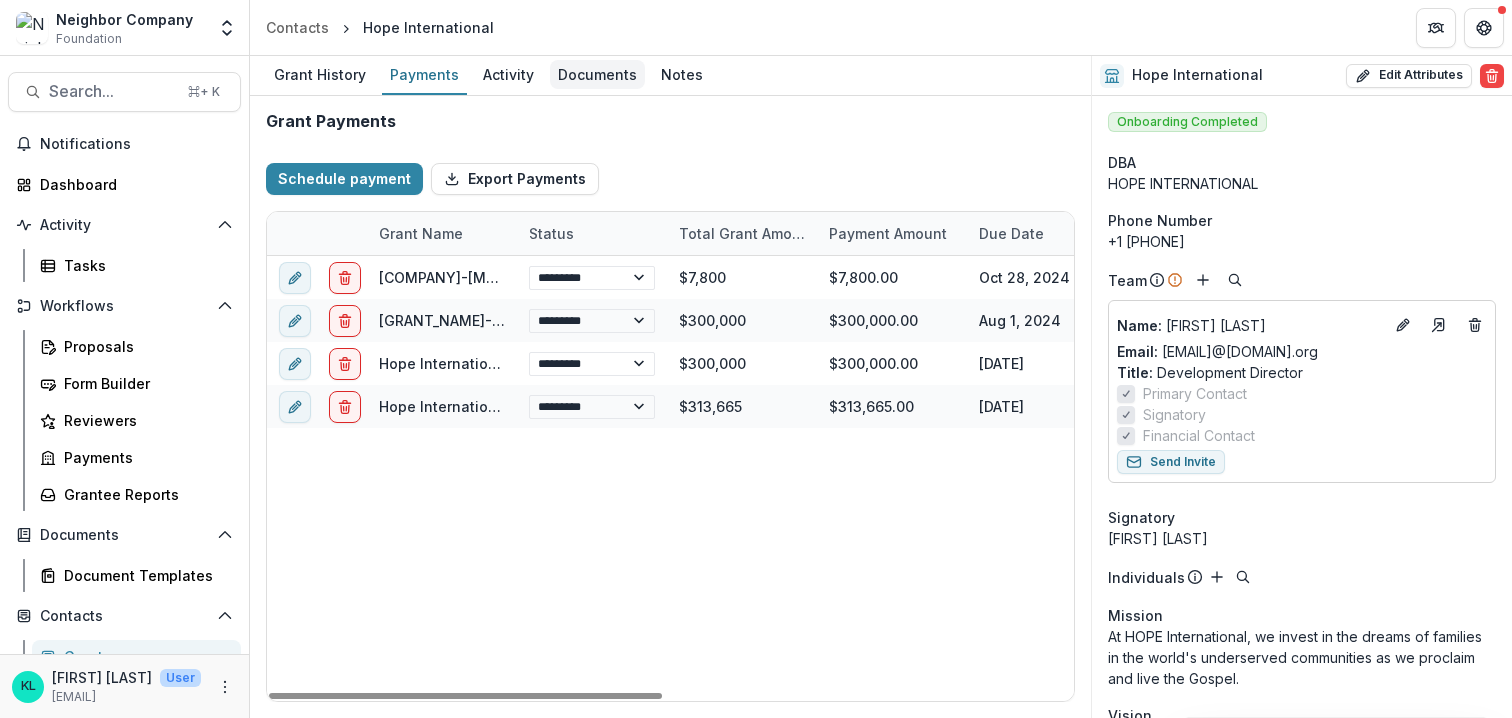 click on "Documents" at bounding box center (597, 74) 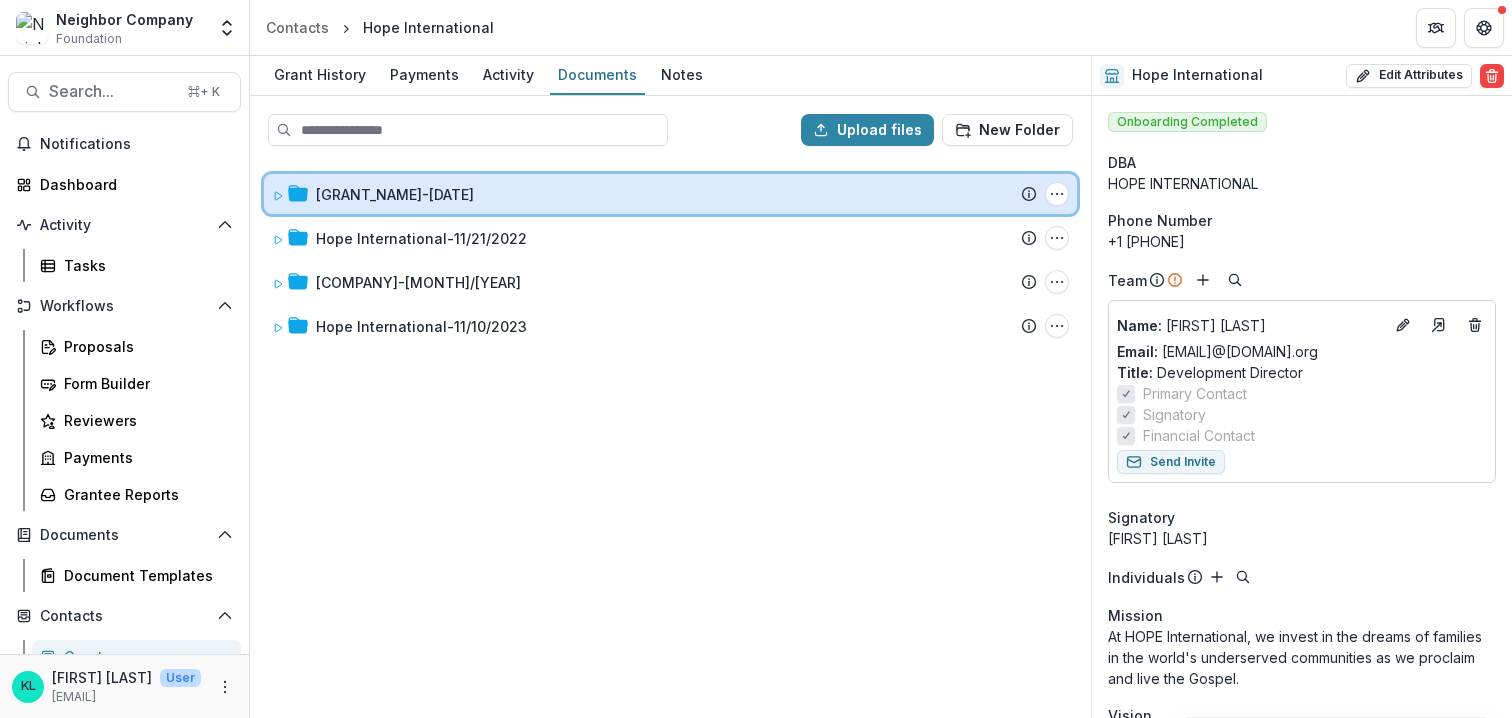 click 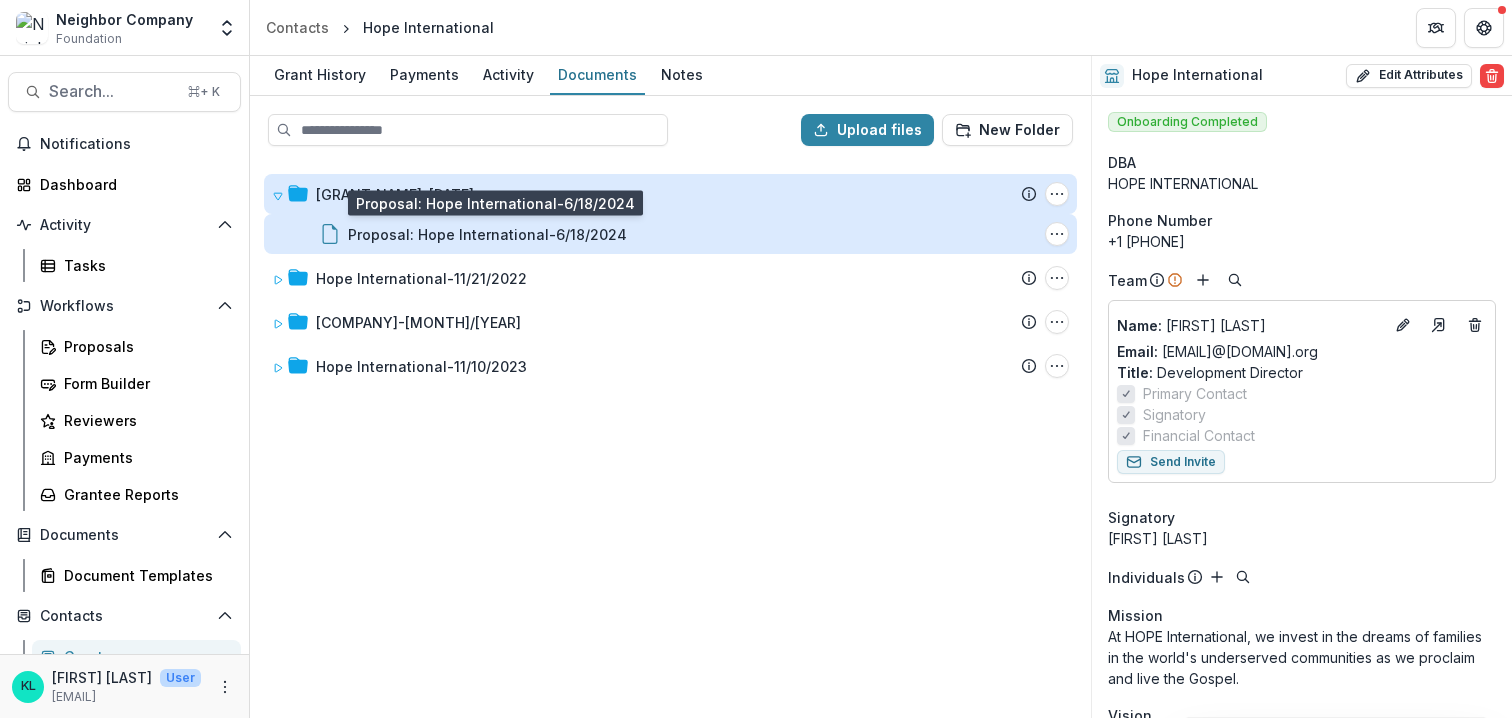 click on "Proposal: Hope International-6/18/2024" at bounding box center [487, 234] 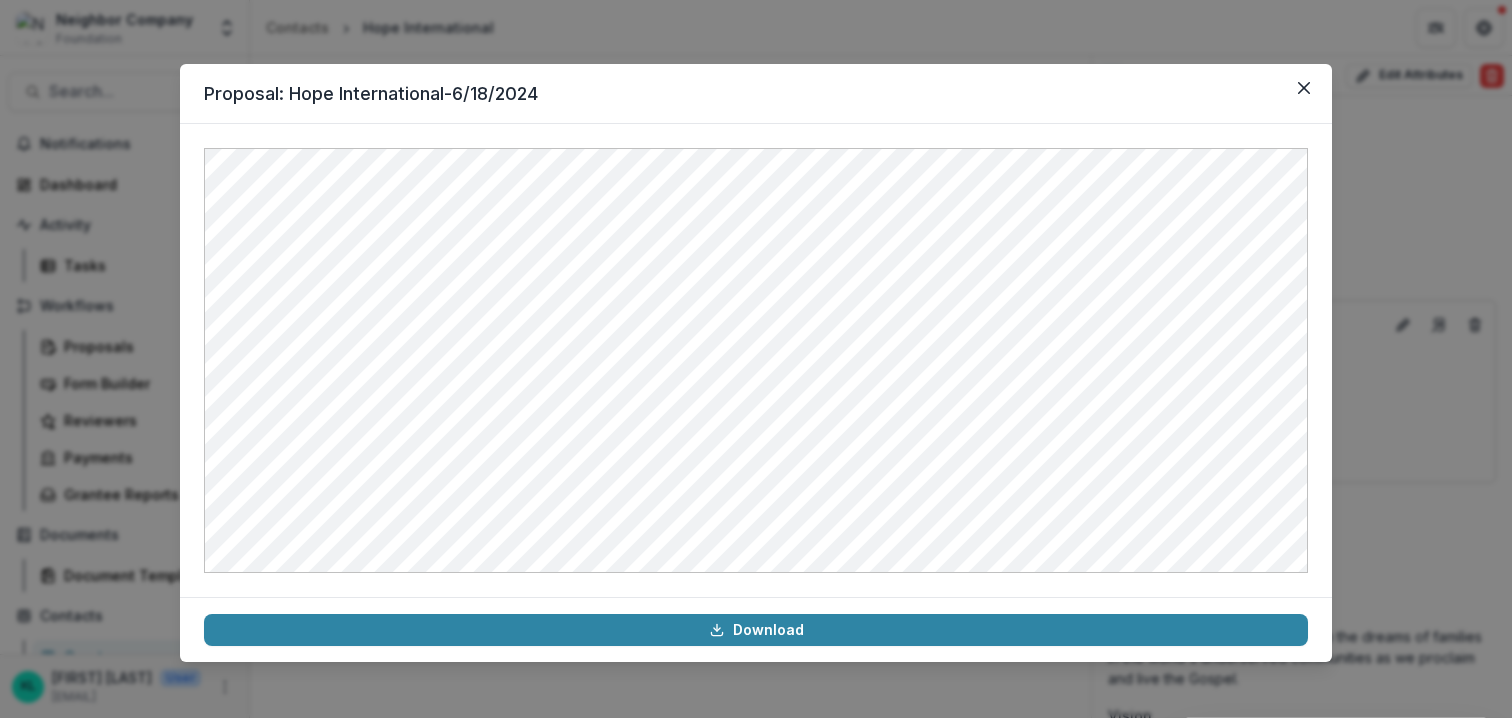 click on "Proposal: [GRANT_NAME]-[DATE] Download" at bounding box center (756, 359) 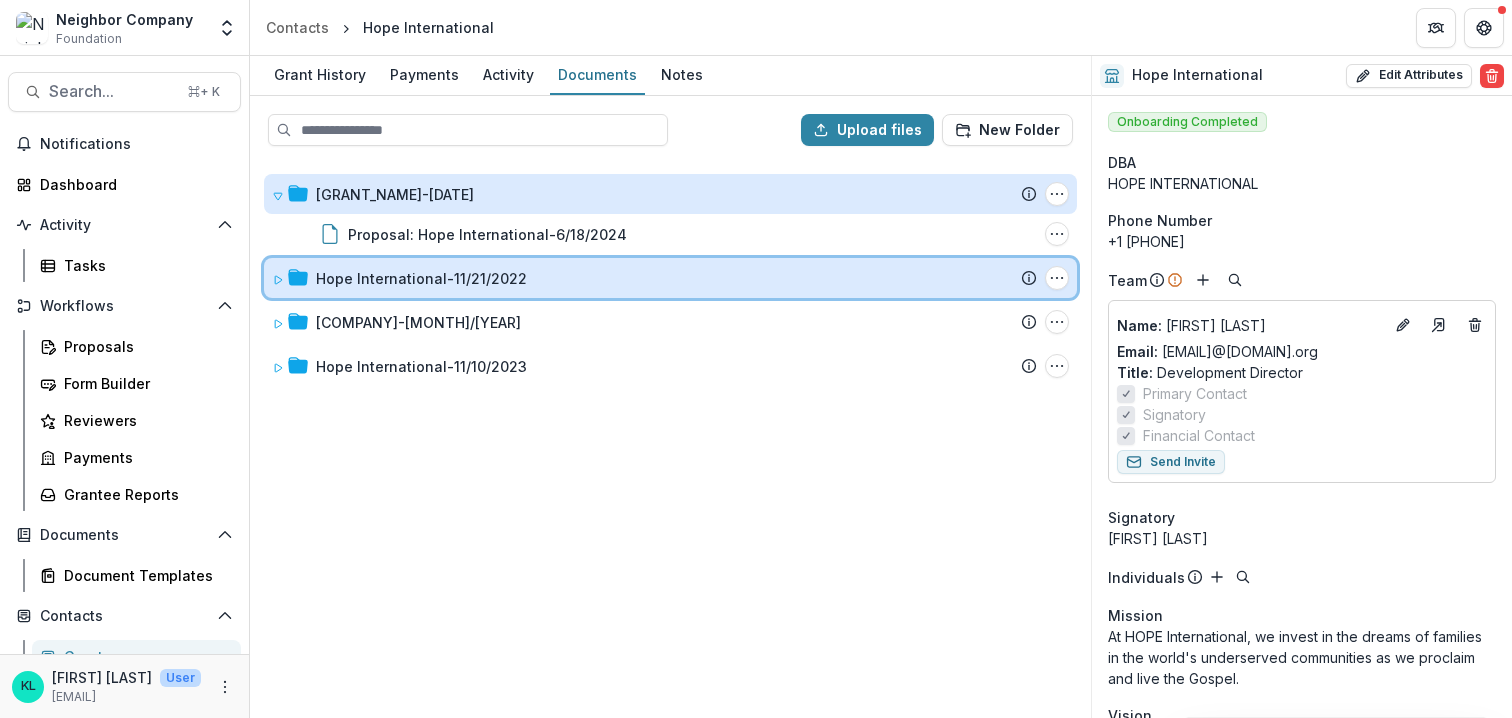 click on "Hope International-11/21/2022 Submission Temelio Proposal Attached Submission Report Tasks No tasks Folder Options Rename Add Subfolder Delete" at bounding box center (670, 278) 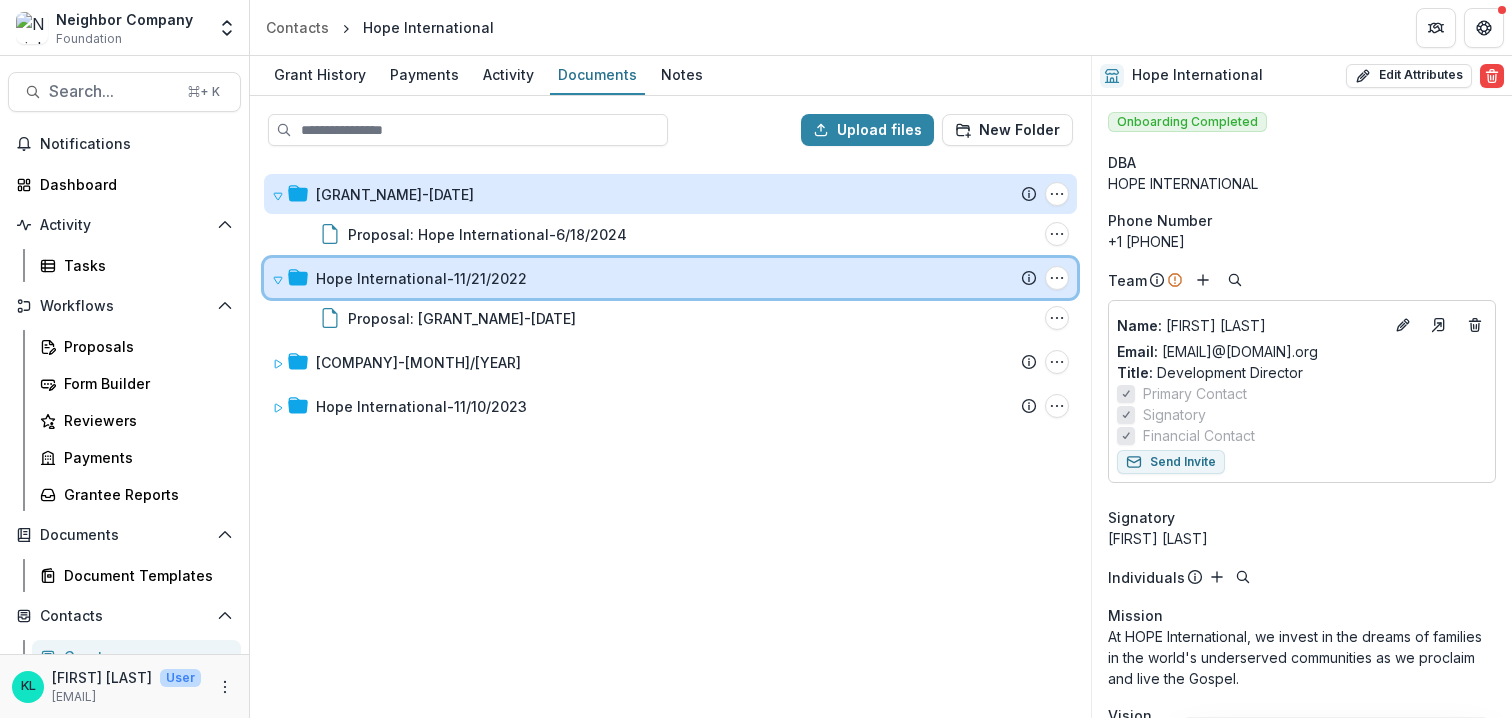 click on "Hope International-11/21/2022 Submission Temelio Proposal Attached Submission Report Tasks No tasks Folder Options Rename Add Subfolder Delete" at bounding box center (670, 278) 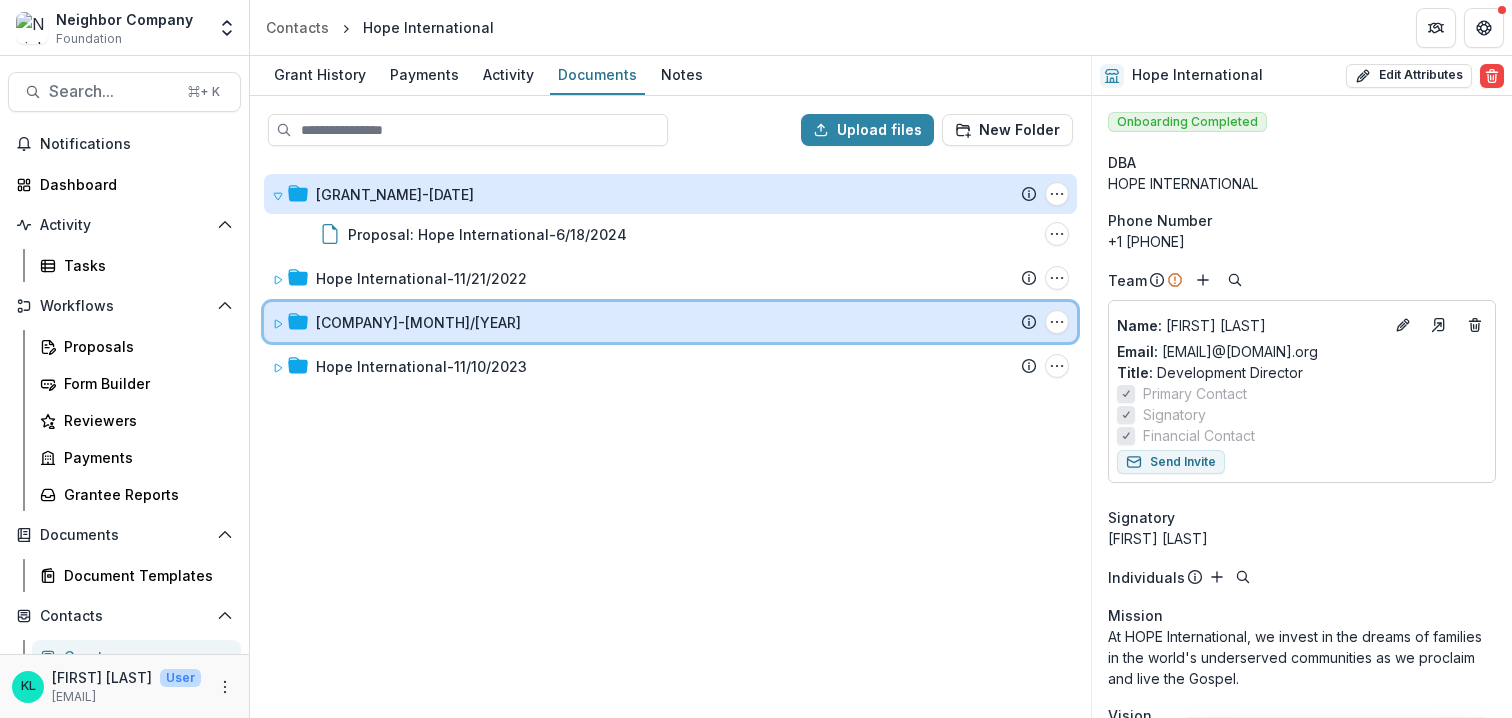 click 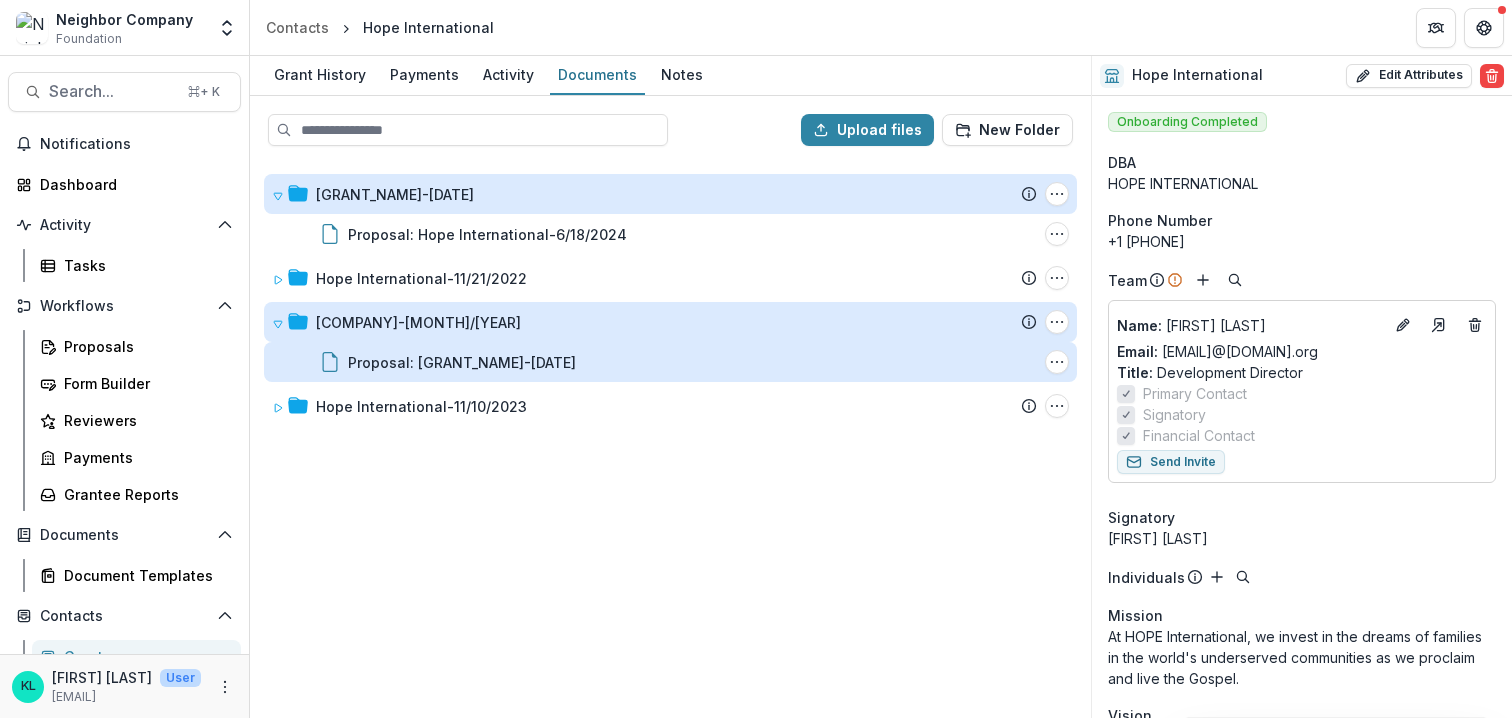 click on "Proposal: [GRANT_NAME]-[DATE]" at bounding box center [462, 362] 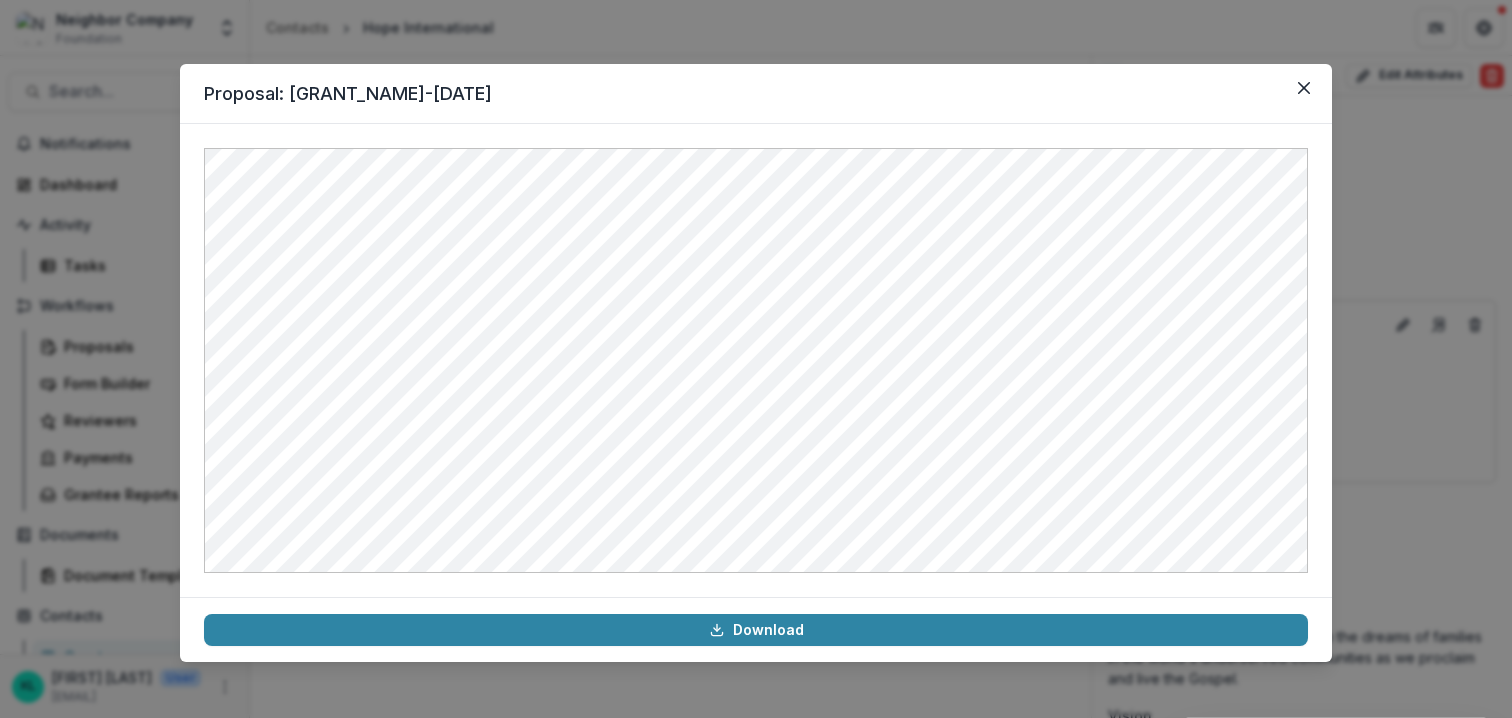 click on "Proposal: Hope International-10/10/2024 Download" at bounding box center [756, 359] 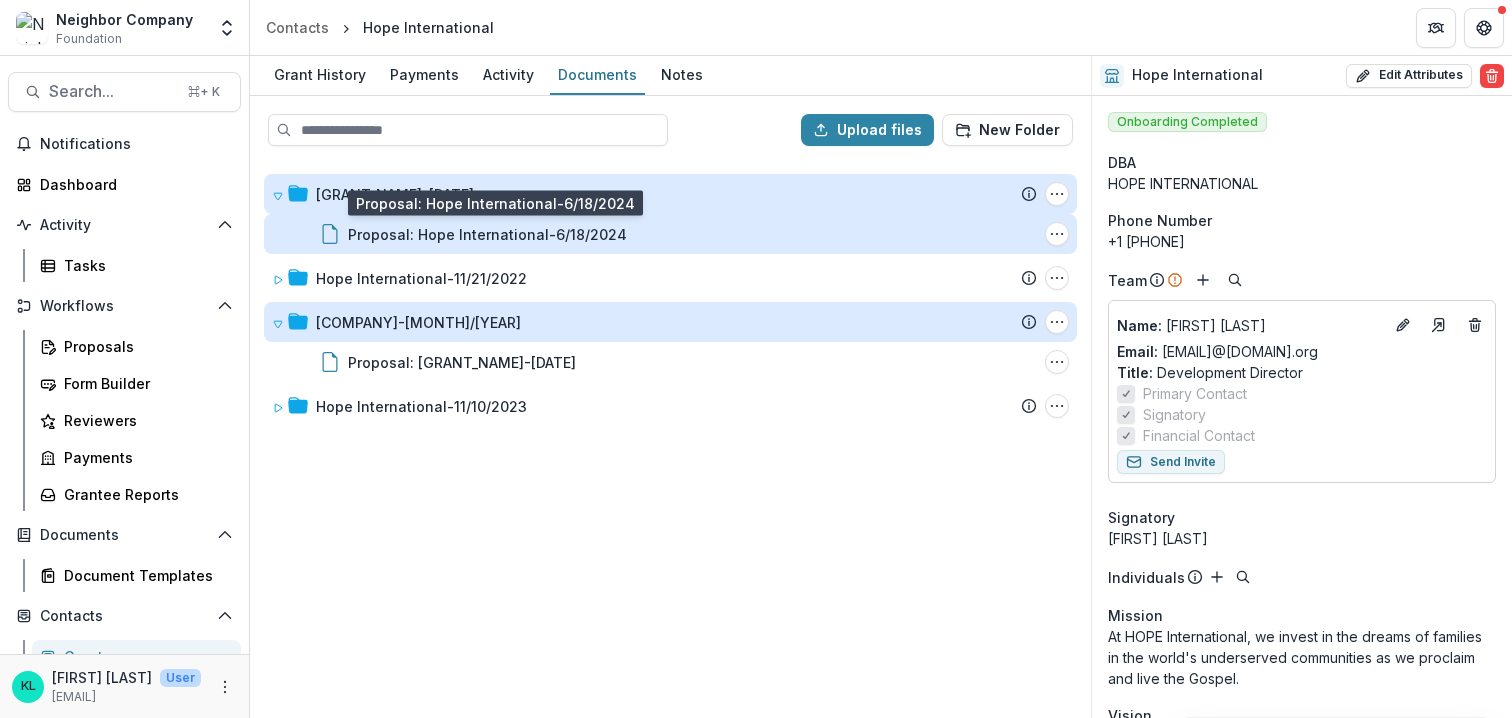 click on "Proposal: Hope International-6/18/2024" at bounding box center (487, 234) 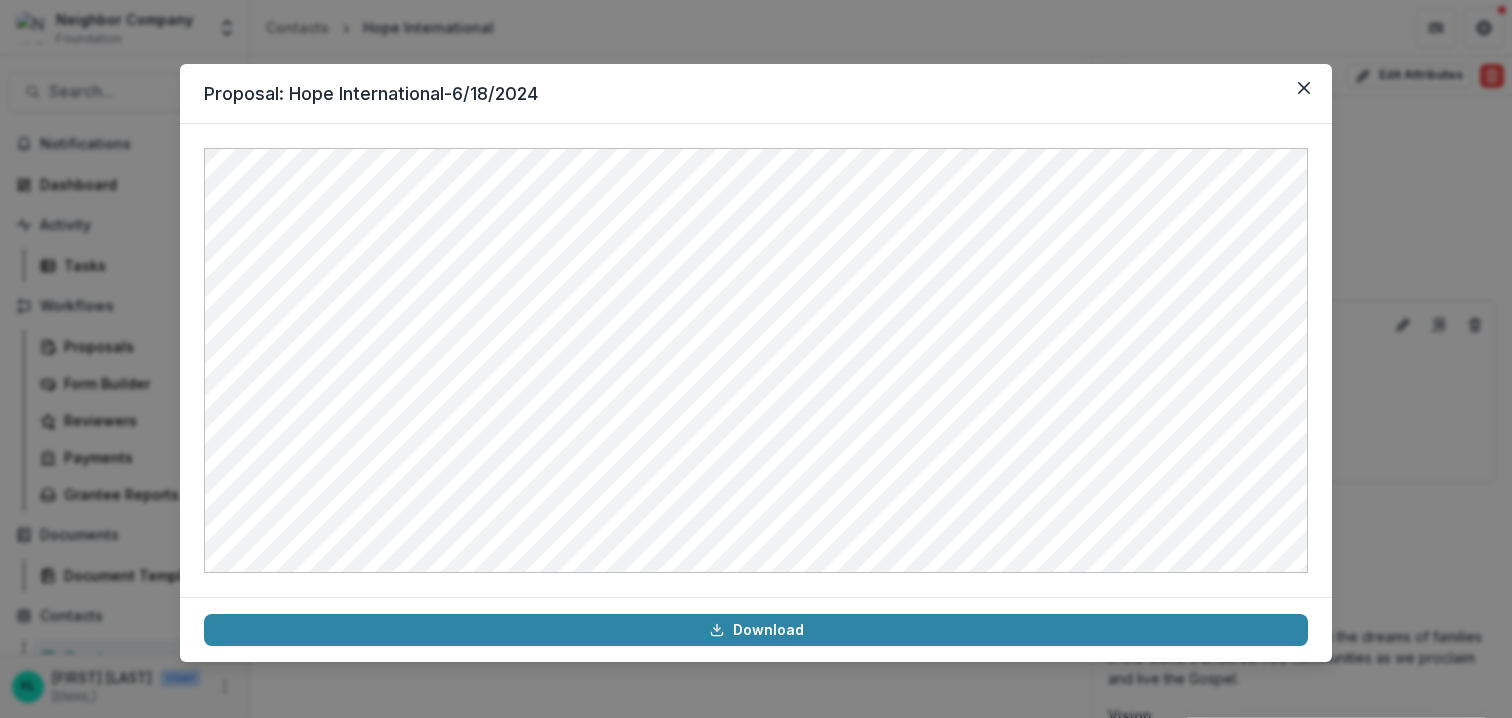 click on "Proposal: [GRANT_NAME]-[DATE] Download" at bounding box center [756, 359] 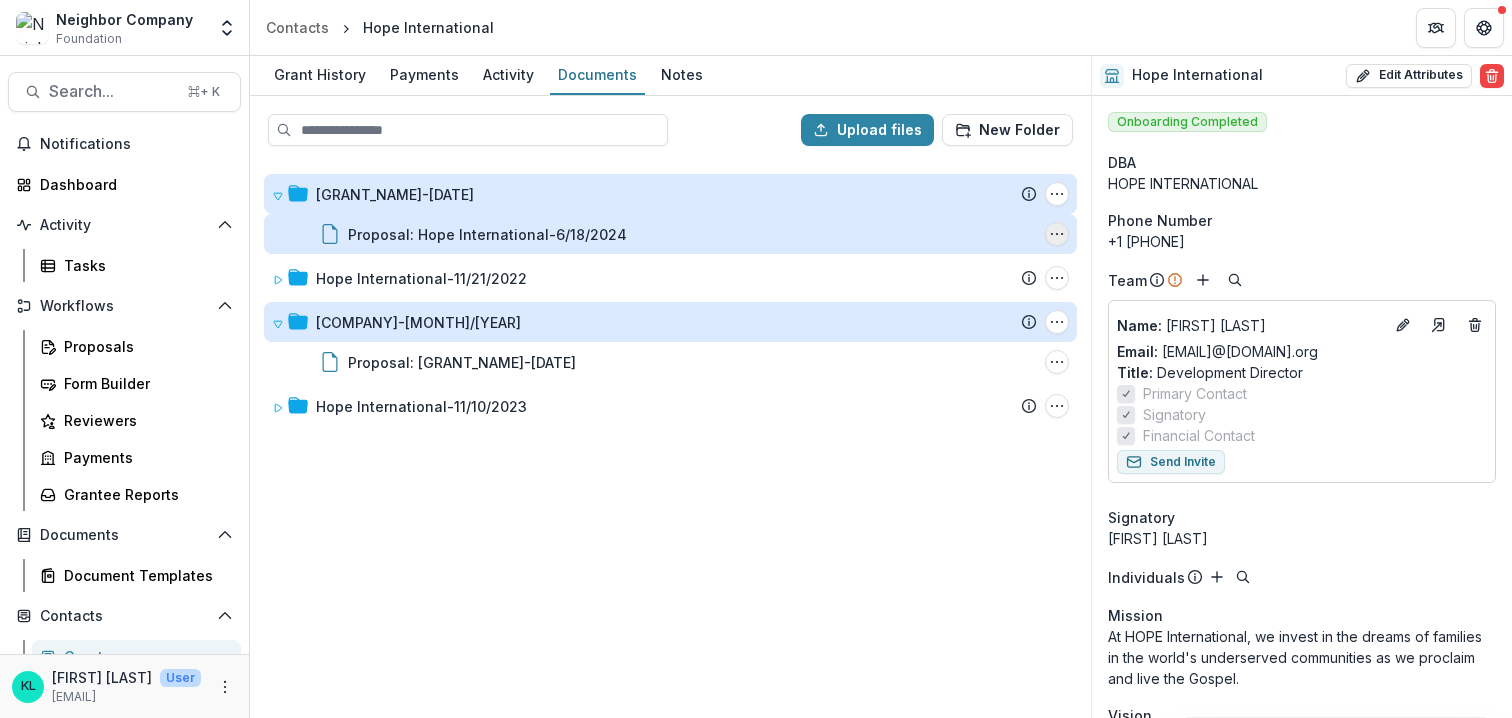 click 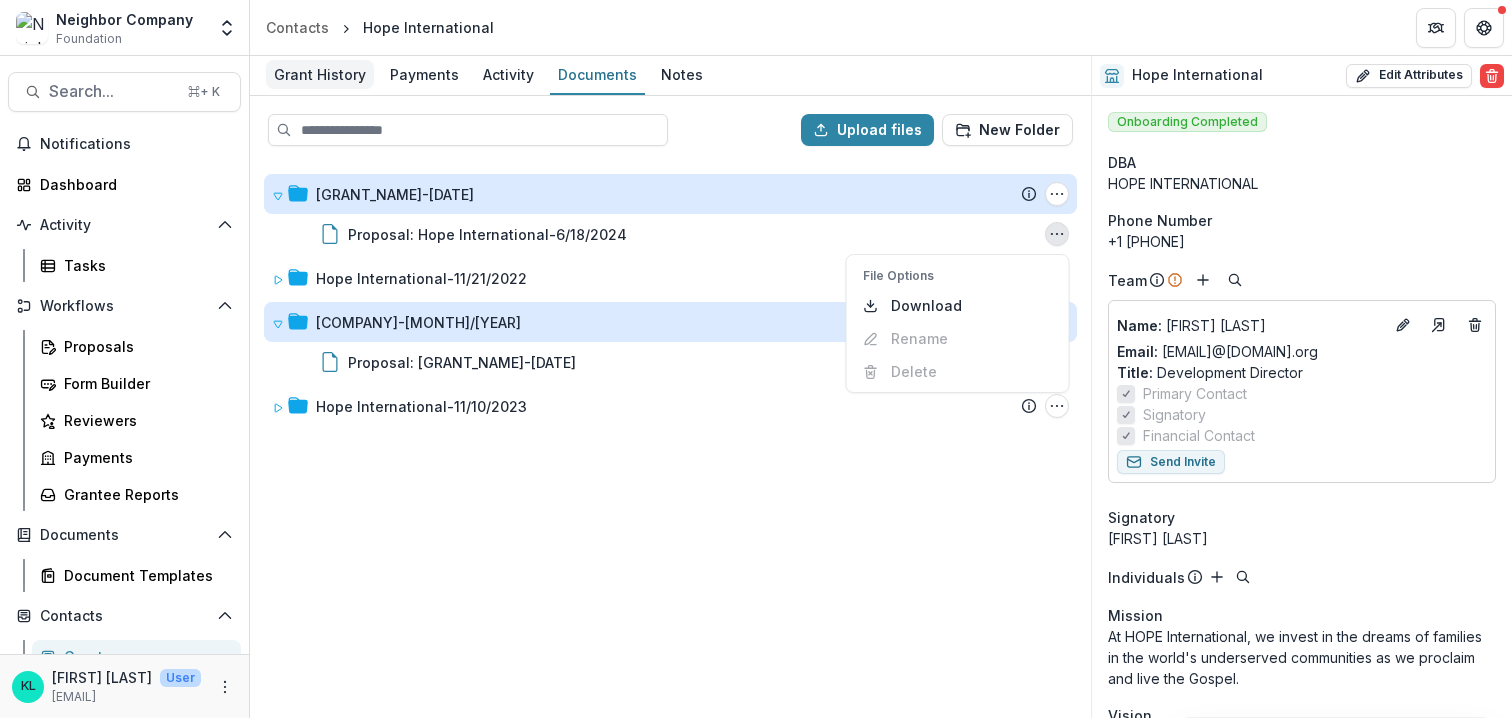 click on "Grant History" at bounding box center (320, 74) 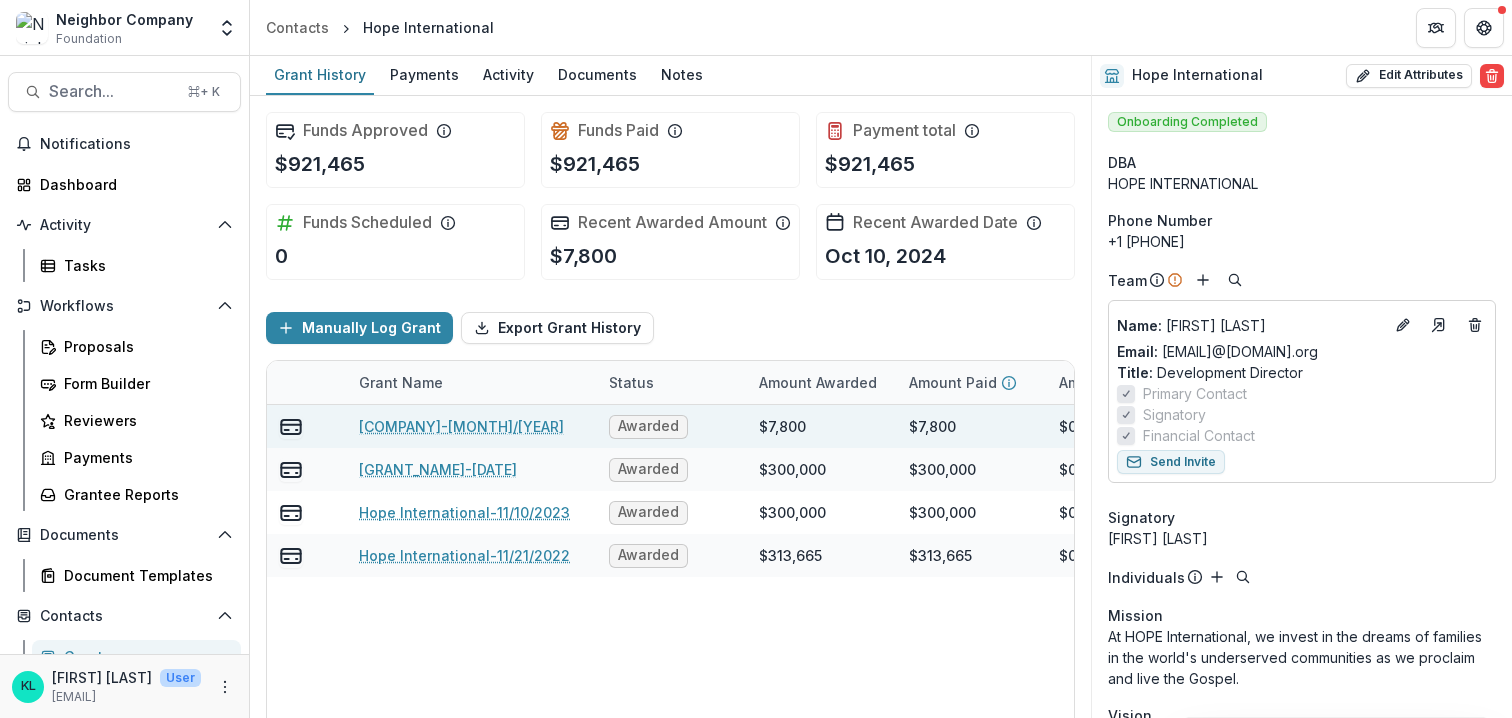 click on "[COMPANY]-[MONTH]/[YEAR]" at bounding box center (461, 426) 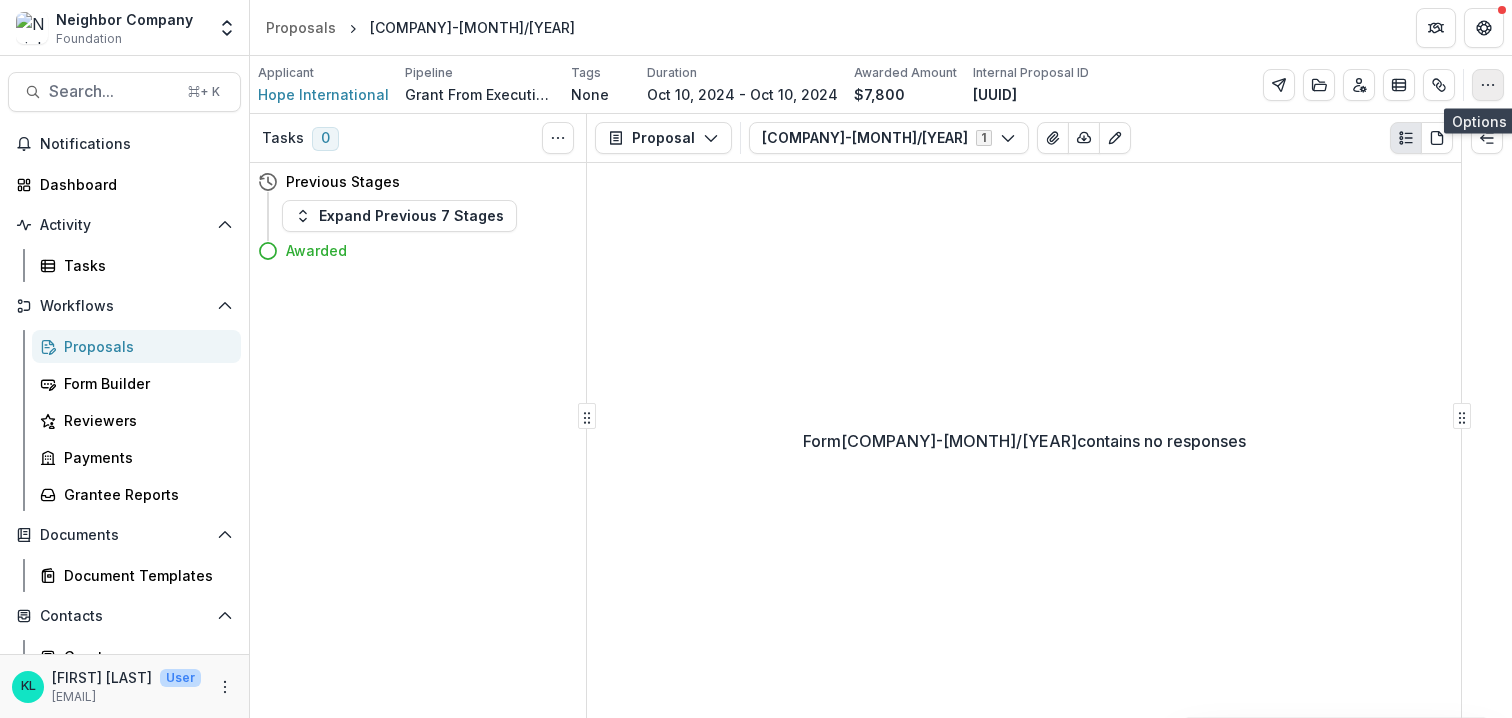 click 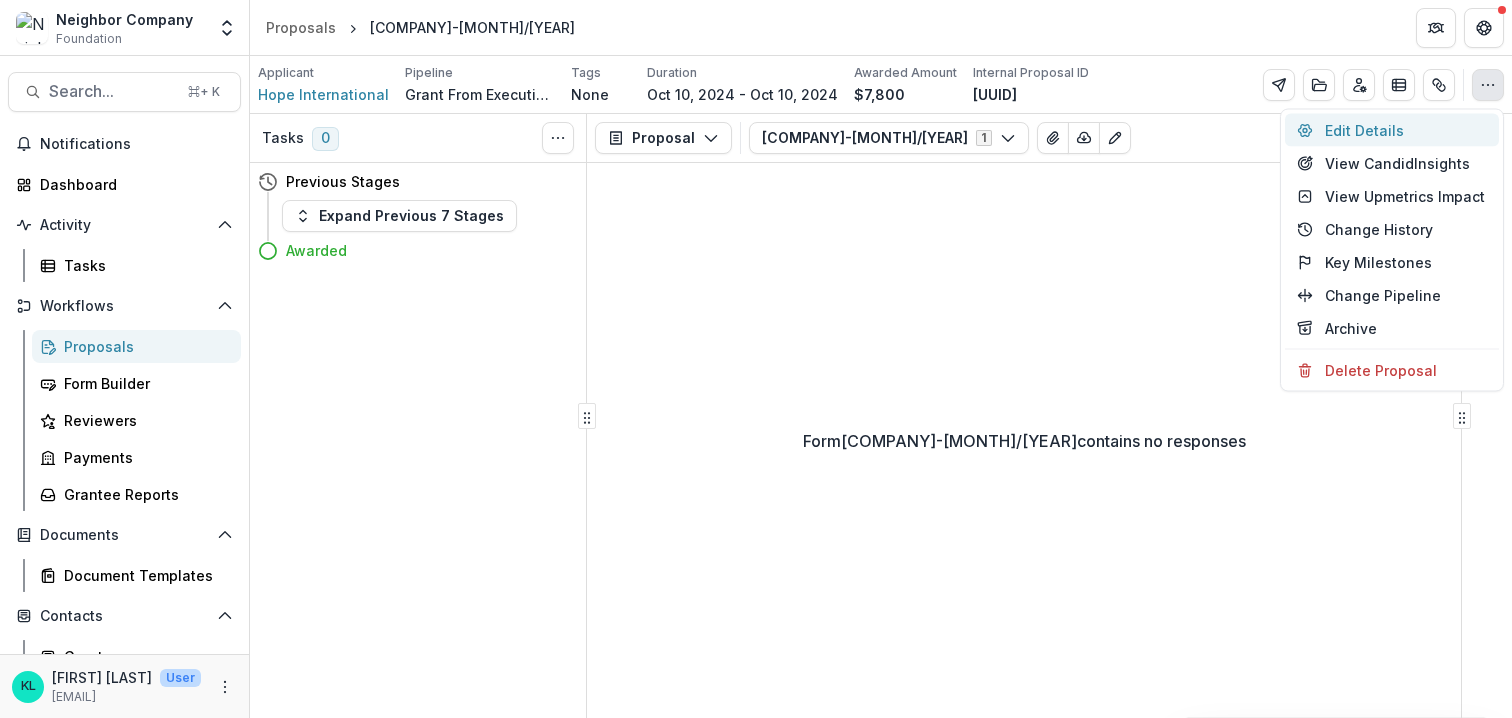 click on "Edit Details" at bounding box center (1392, 130) 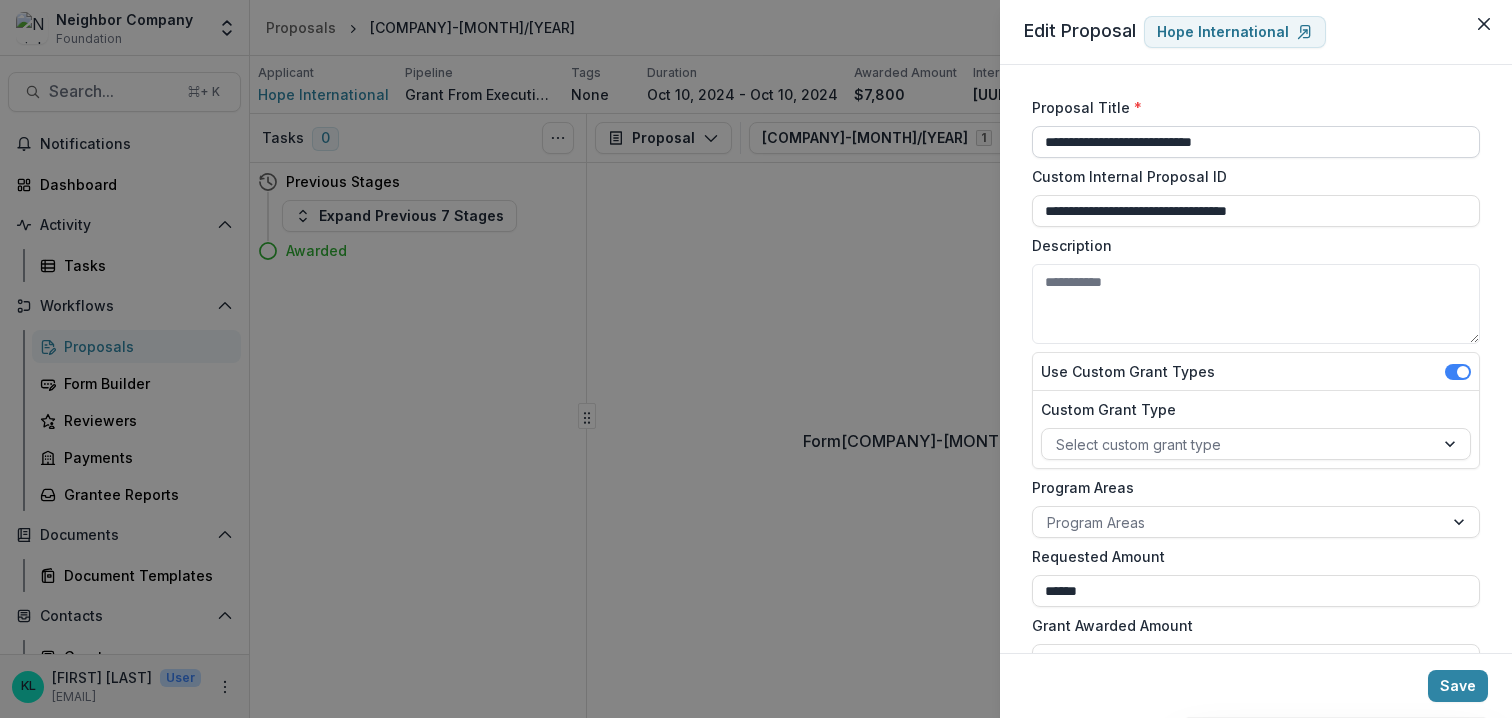click on "**********" at bounding box center [1256, 142] 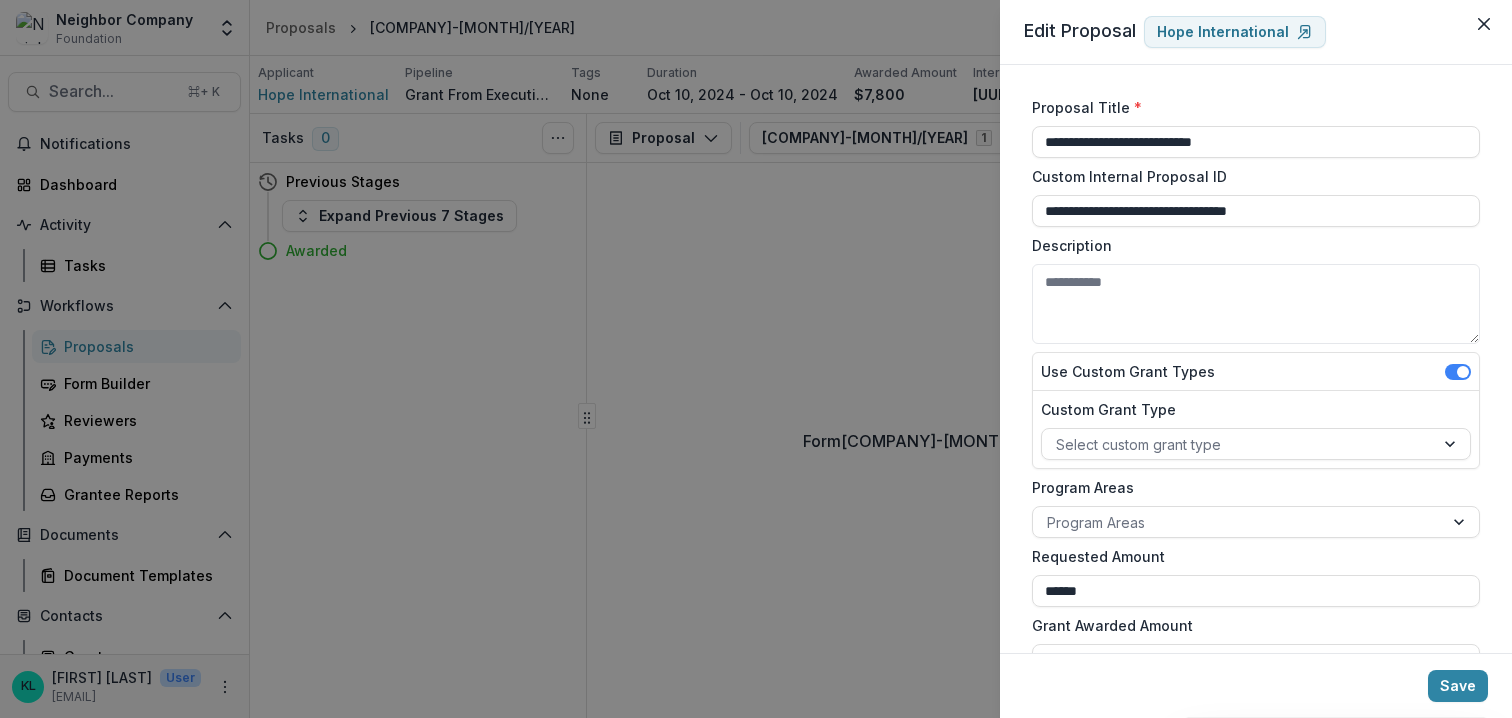 drag, startPoint x: 1303, startPoint y: 144, endPoint x: 1018, endPoint y: 131, distance: 285.29633 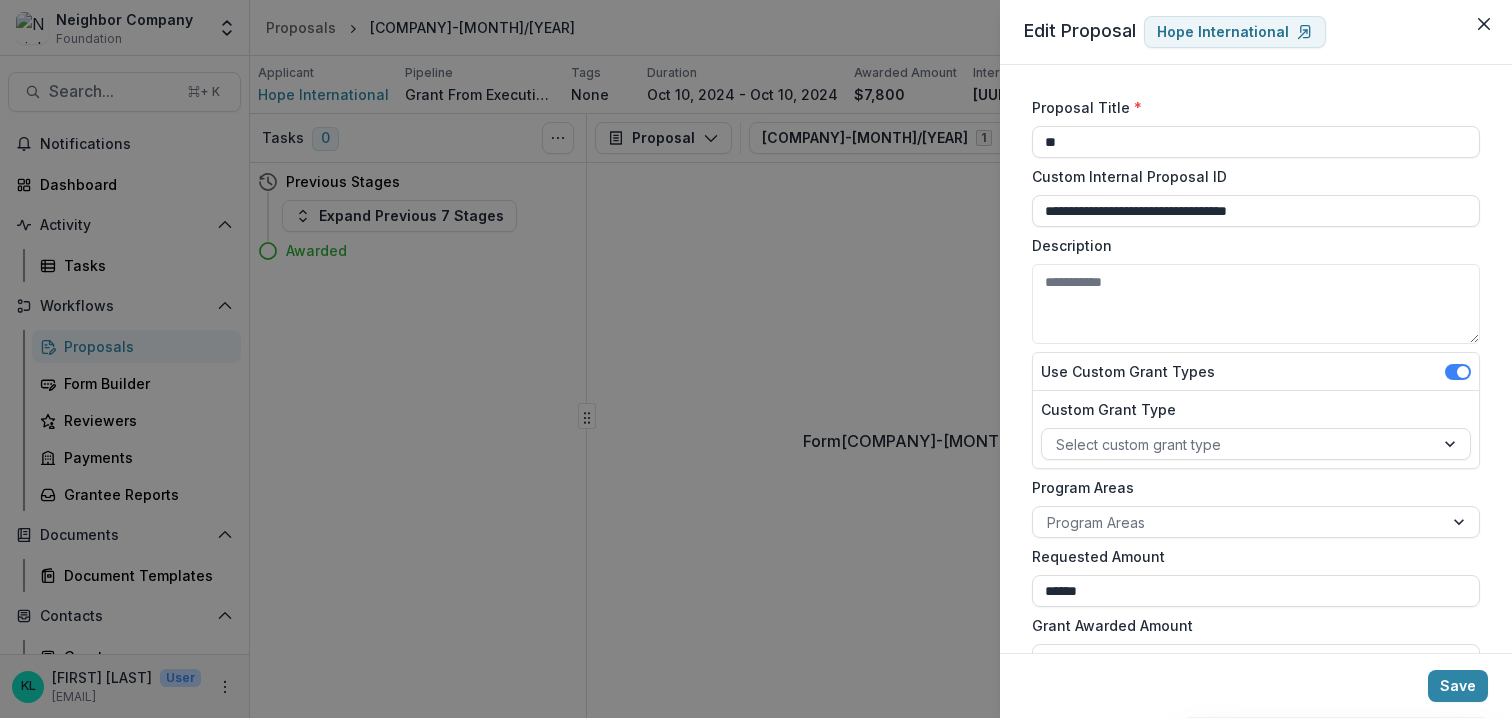 type on "*" 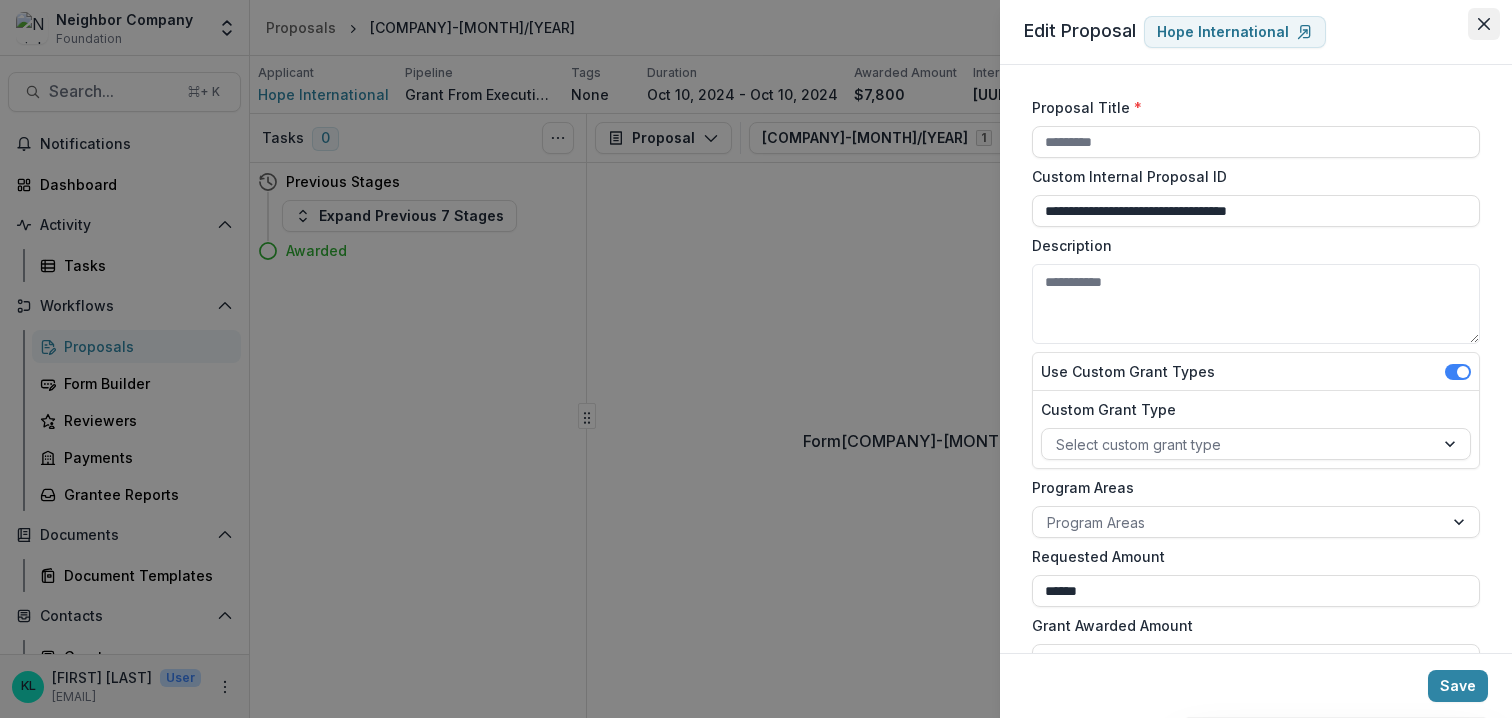 type 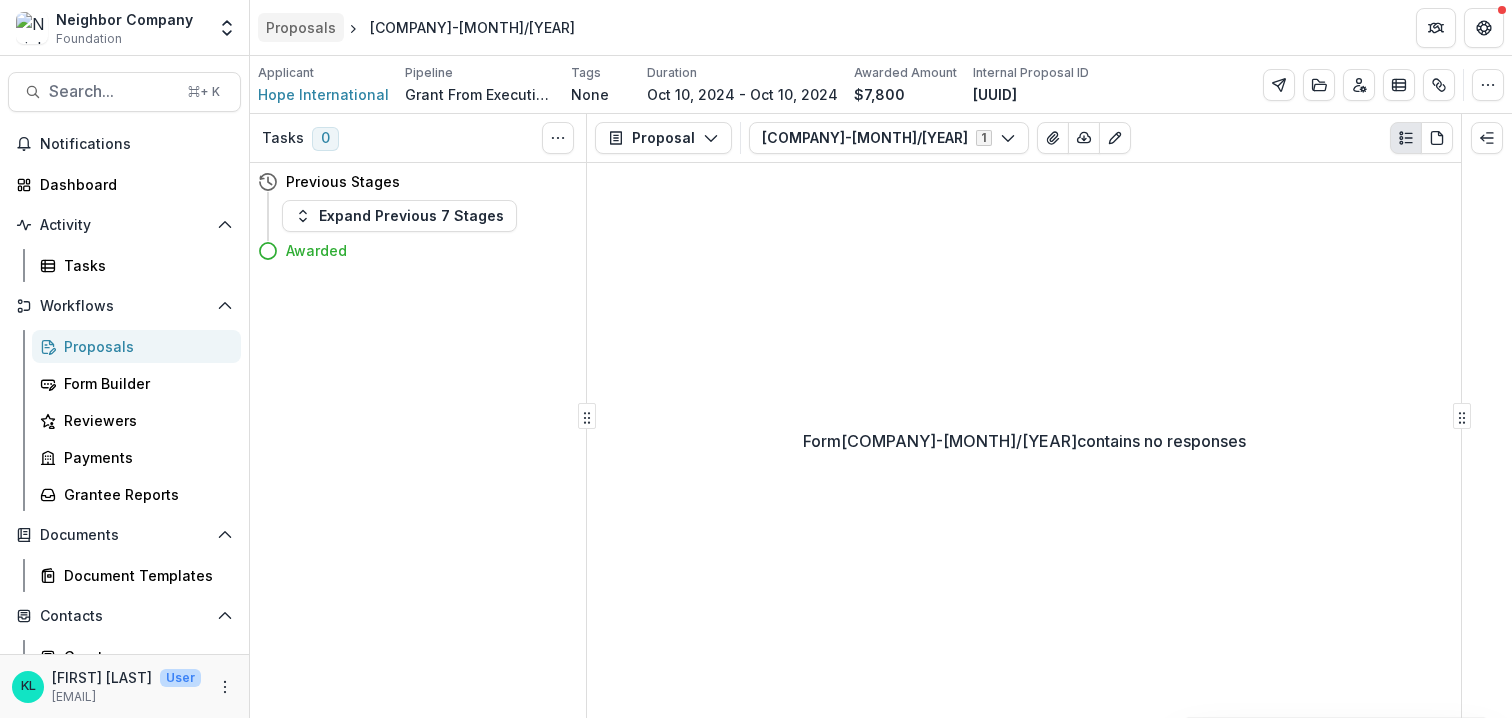 click on "Proposals" at bounding box center [301, 27] 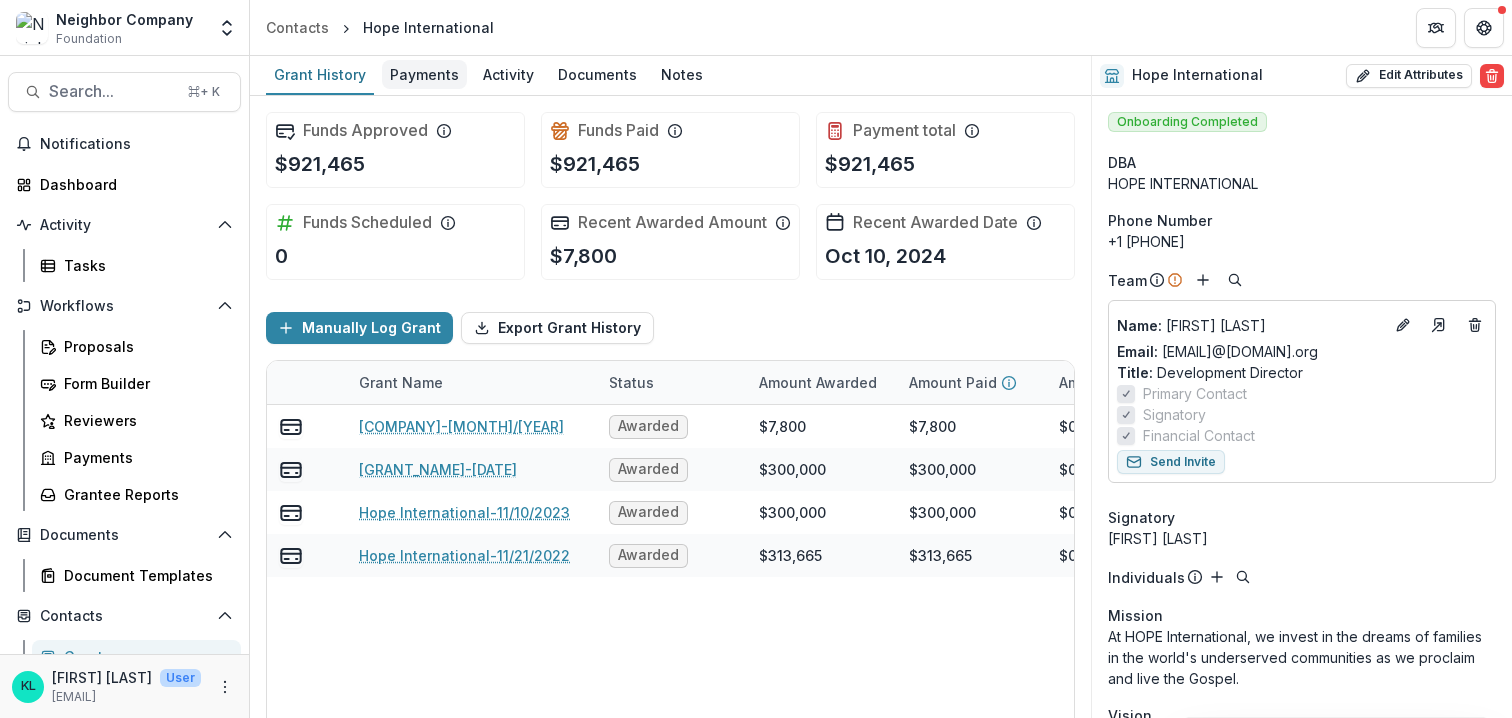 click on "Payments" at bounding box center (424, 74) 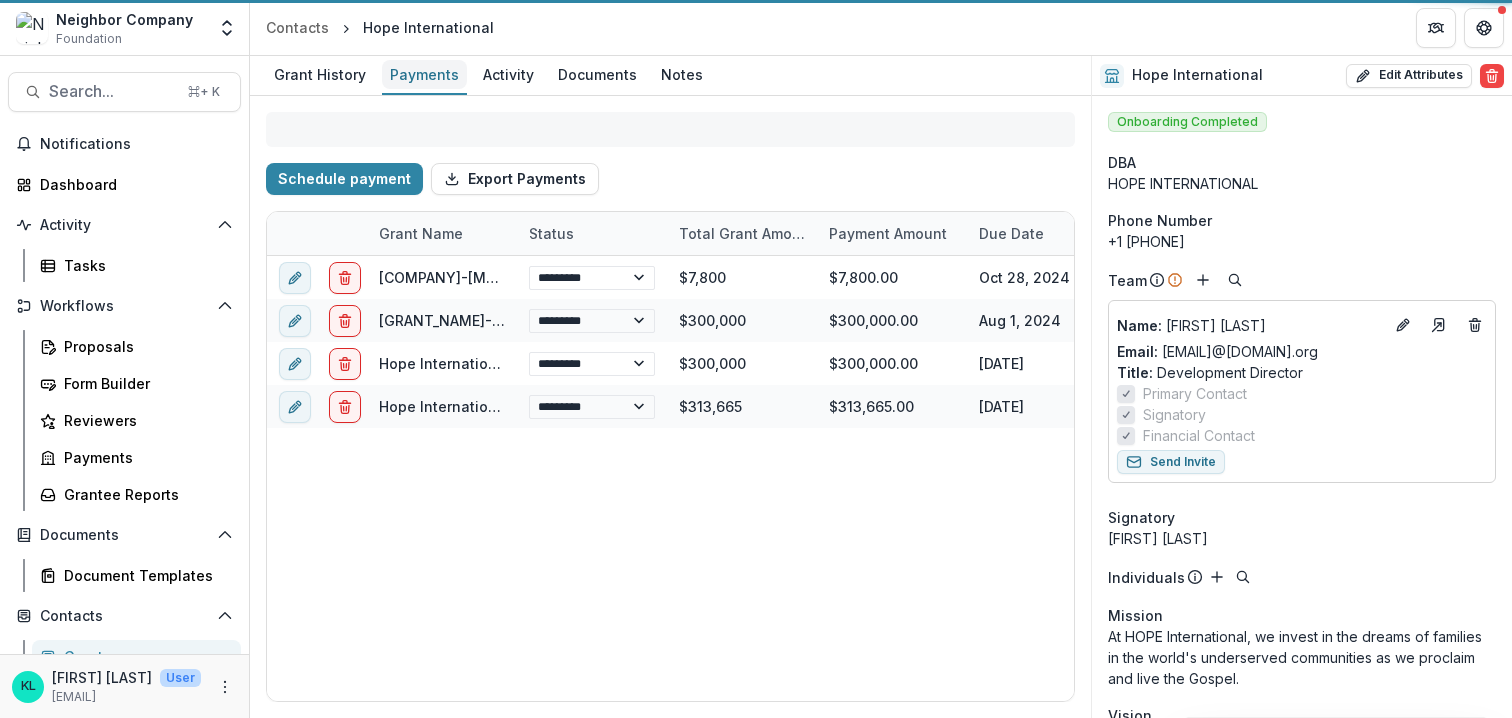 select on "****" 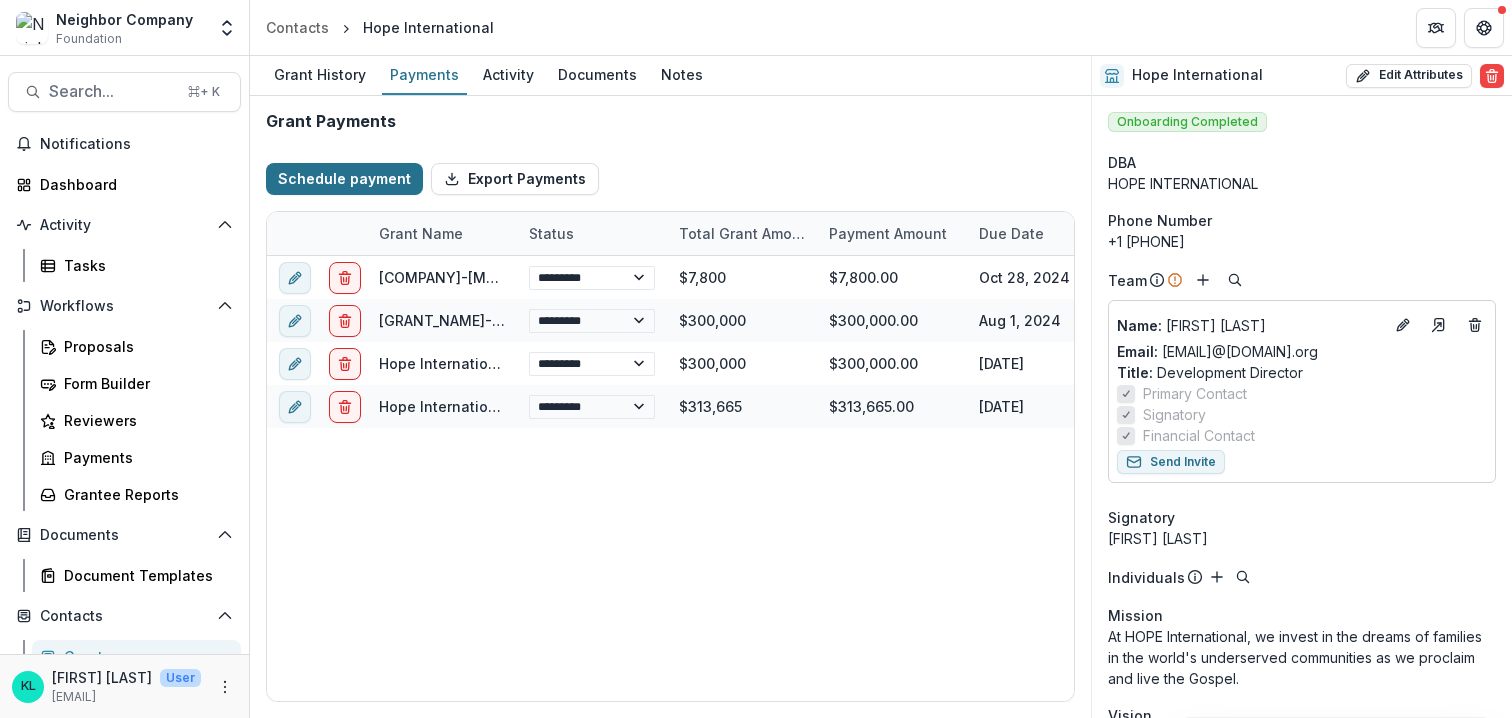 click on "Schedule payment" at bounding box center [344, 179] 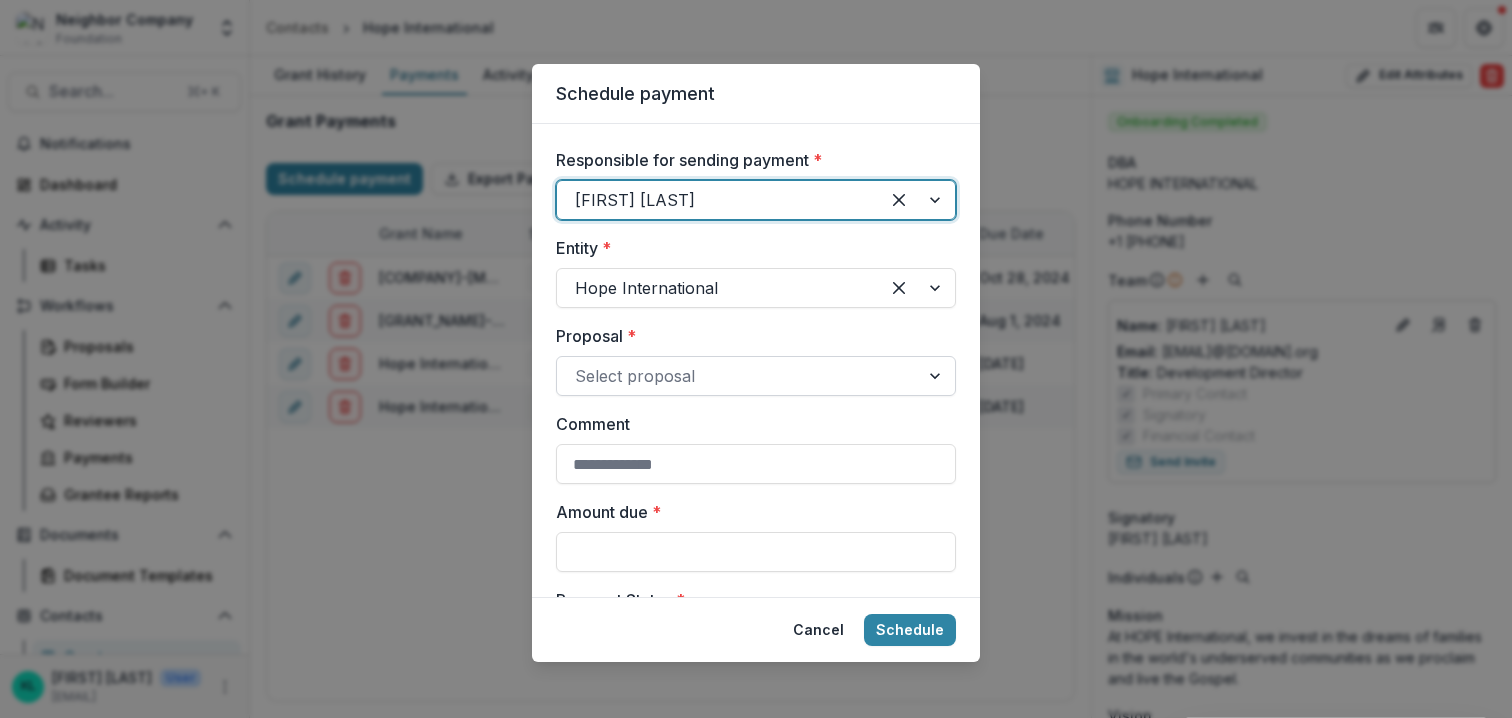 click at bounding box center [738, 376] 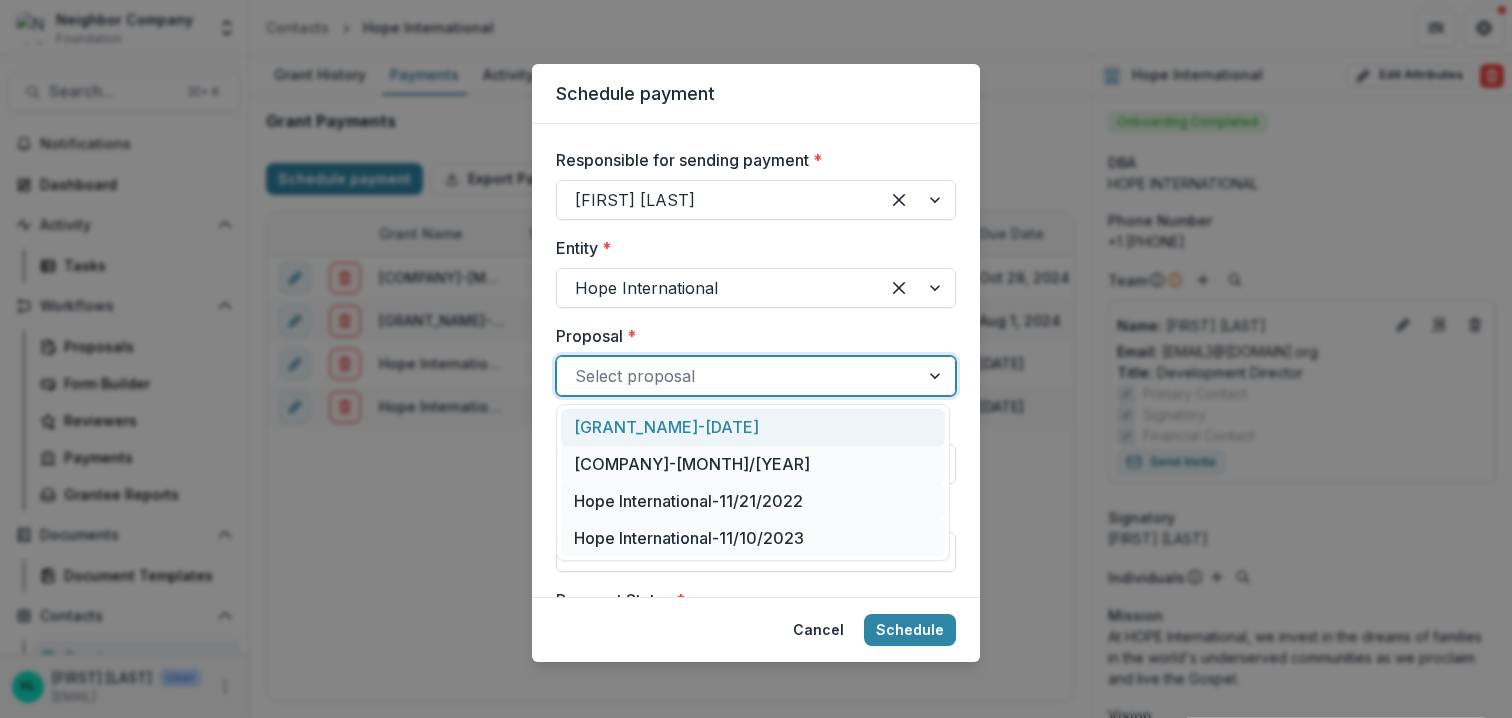 select on "****" 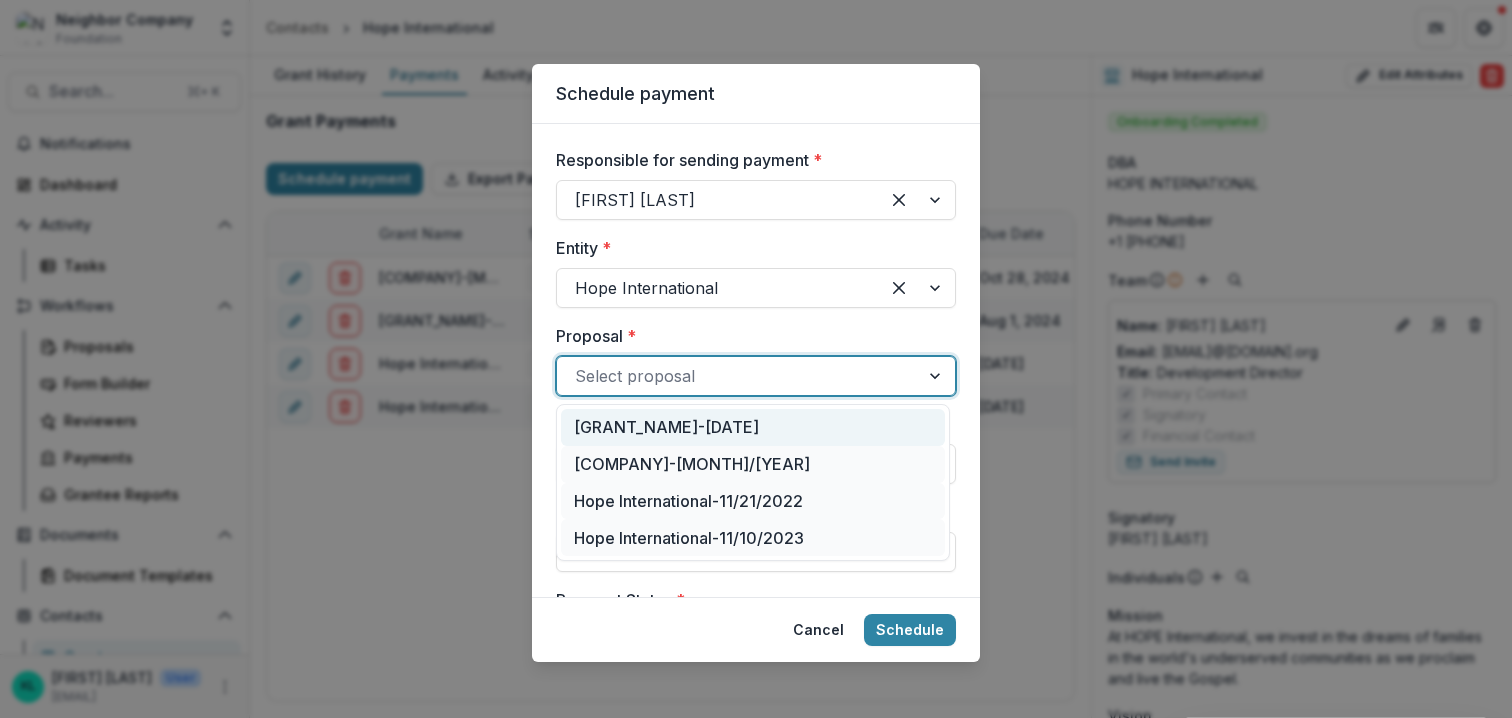 click on "[GRANT_NAME]-[DATE]" at bounding box center (753, 427) 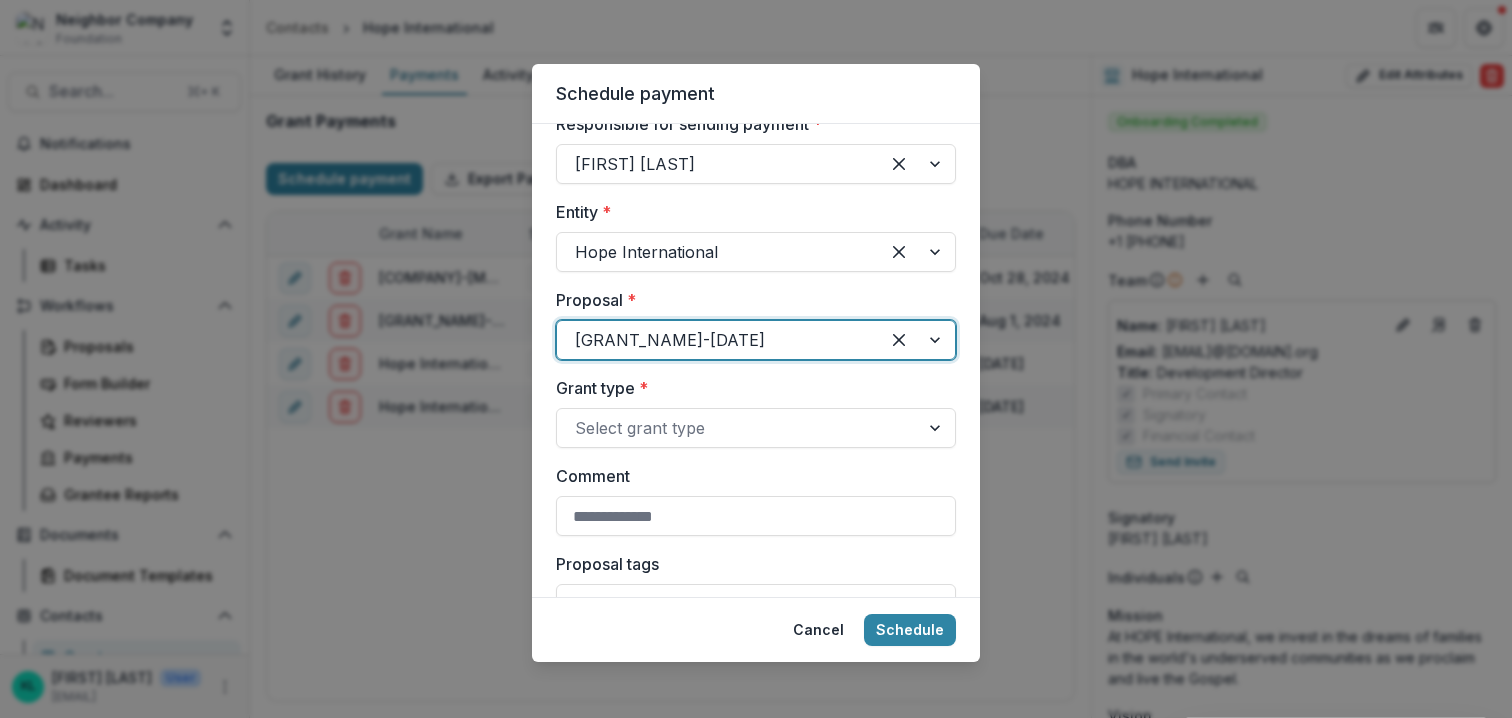 scroll, scrollTop: 37, scrollLeft: 0, axis: vertical 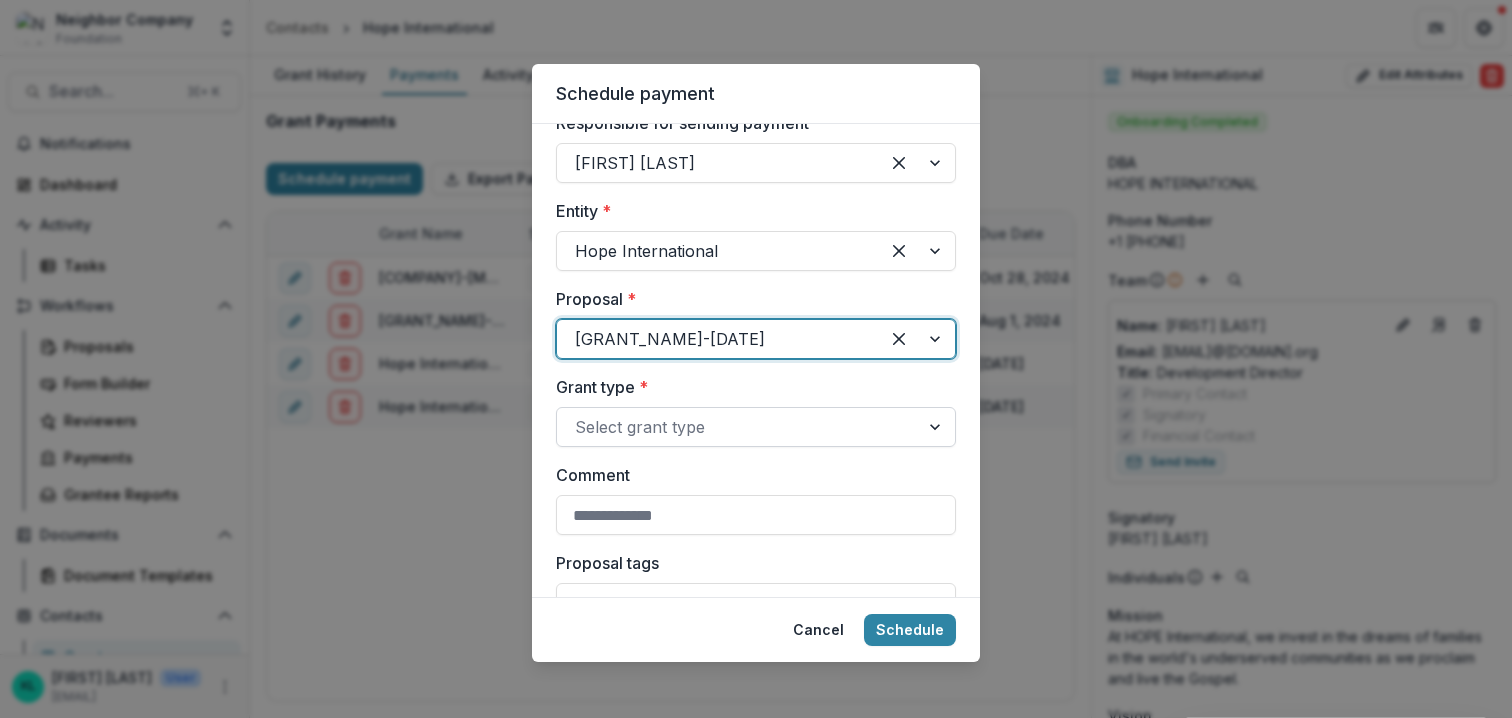 click at bounding box center (738, 427) 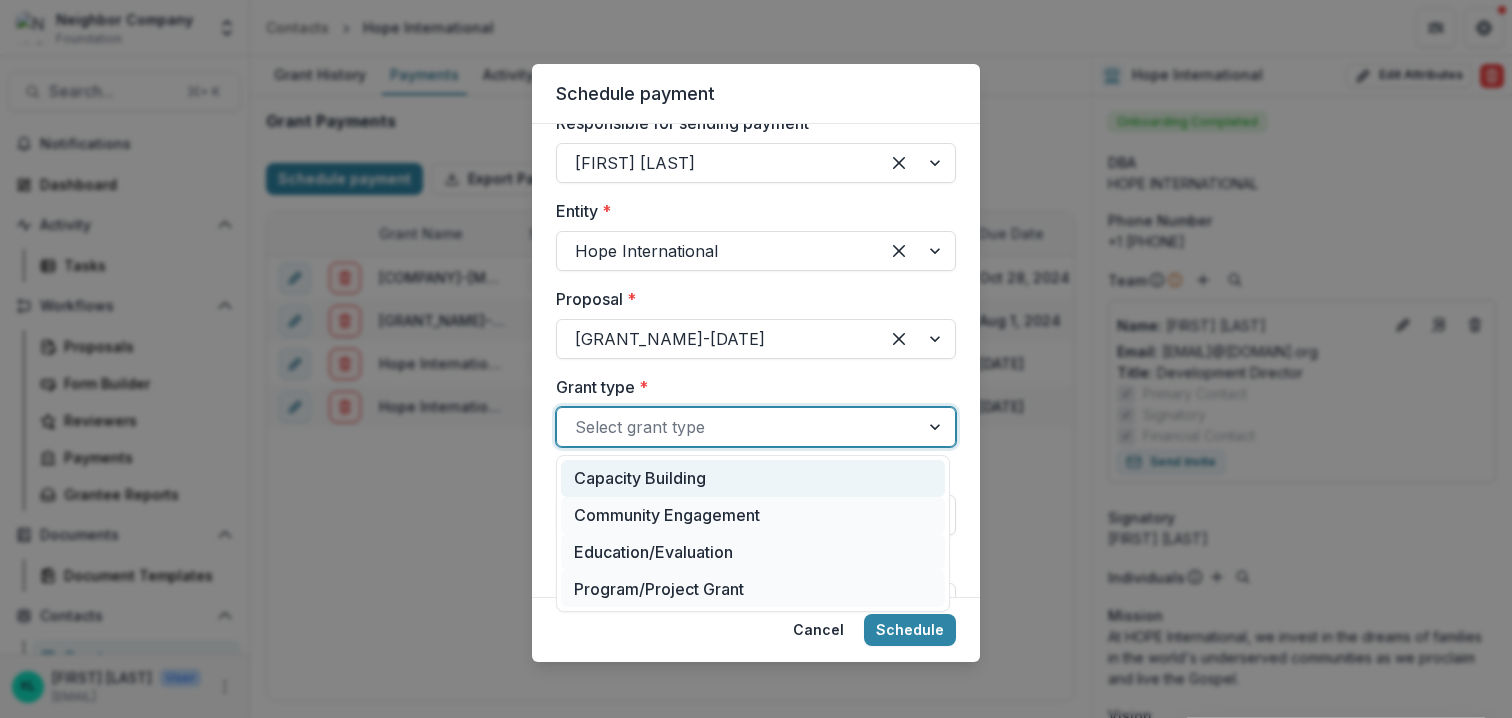 click on "Capacity Building" at bounding box center [753, 478] 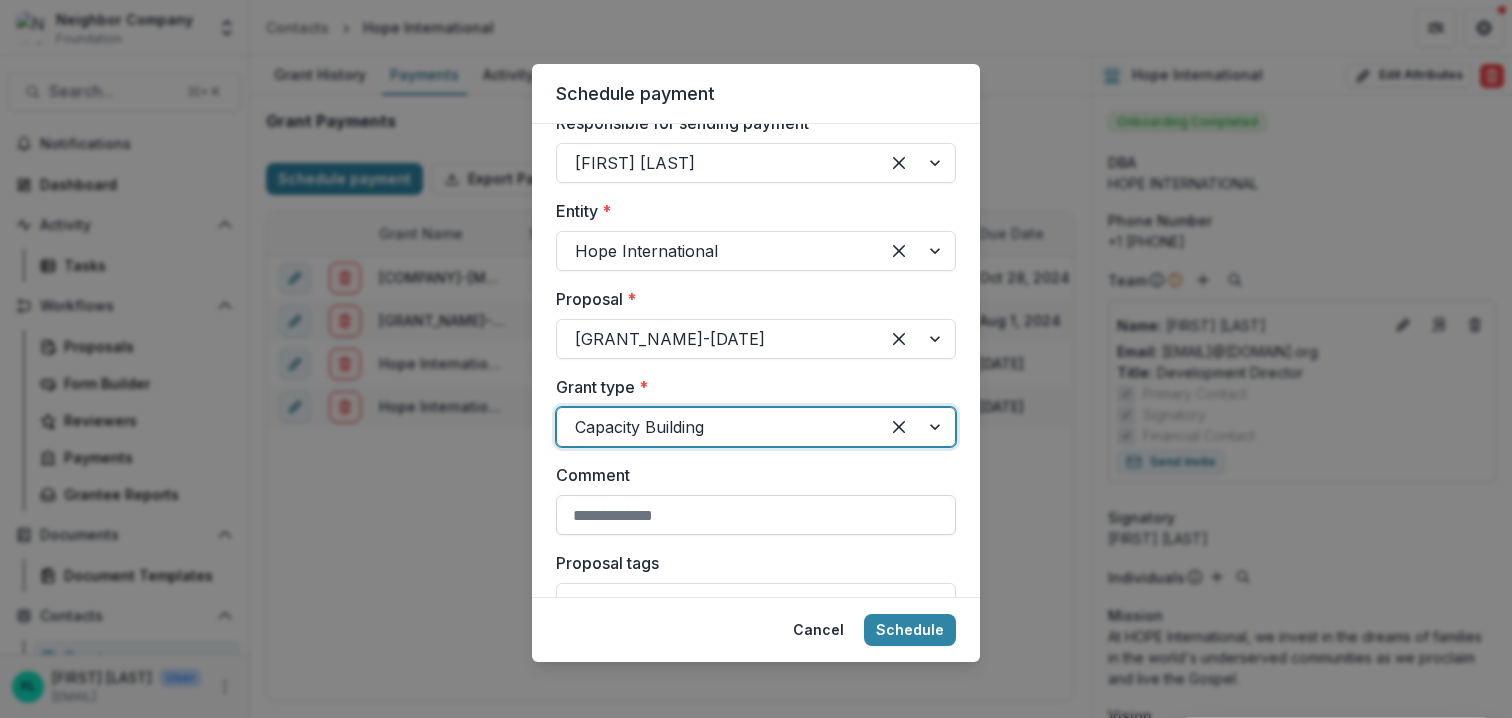 click on "Comment" at bounding box center (756, 515) 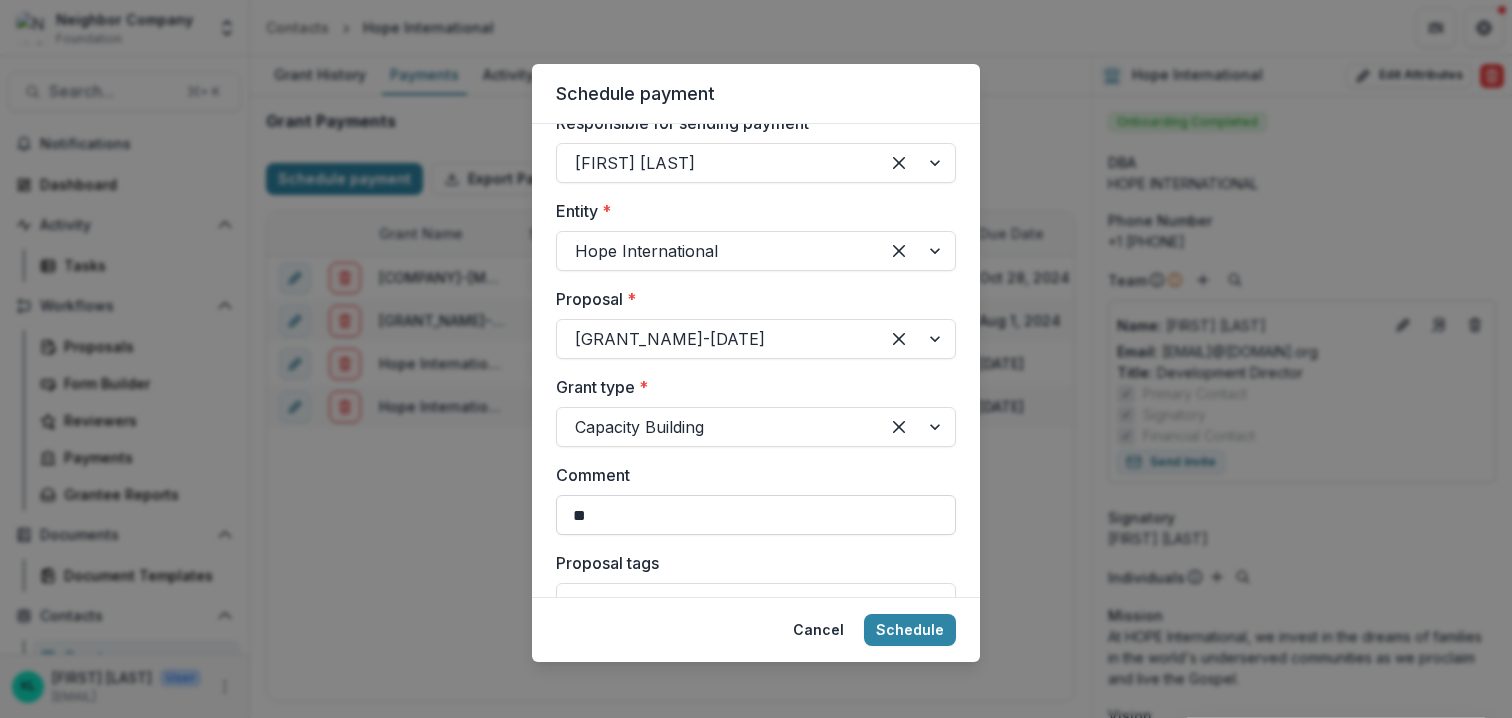 type on "*" 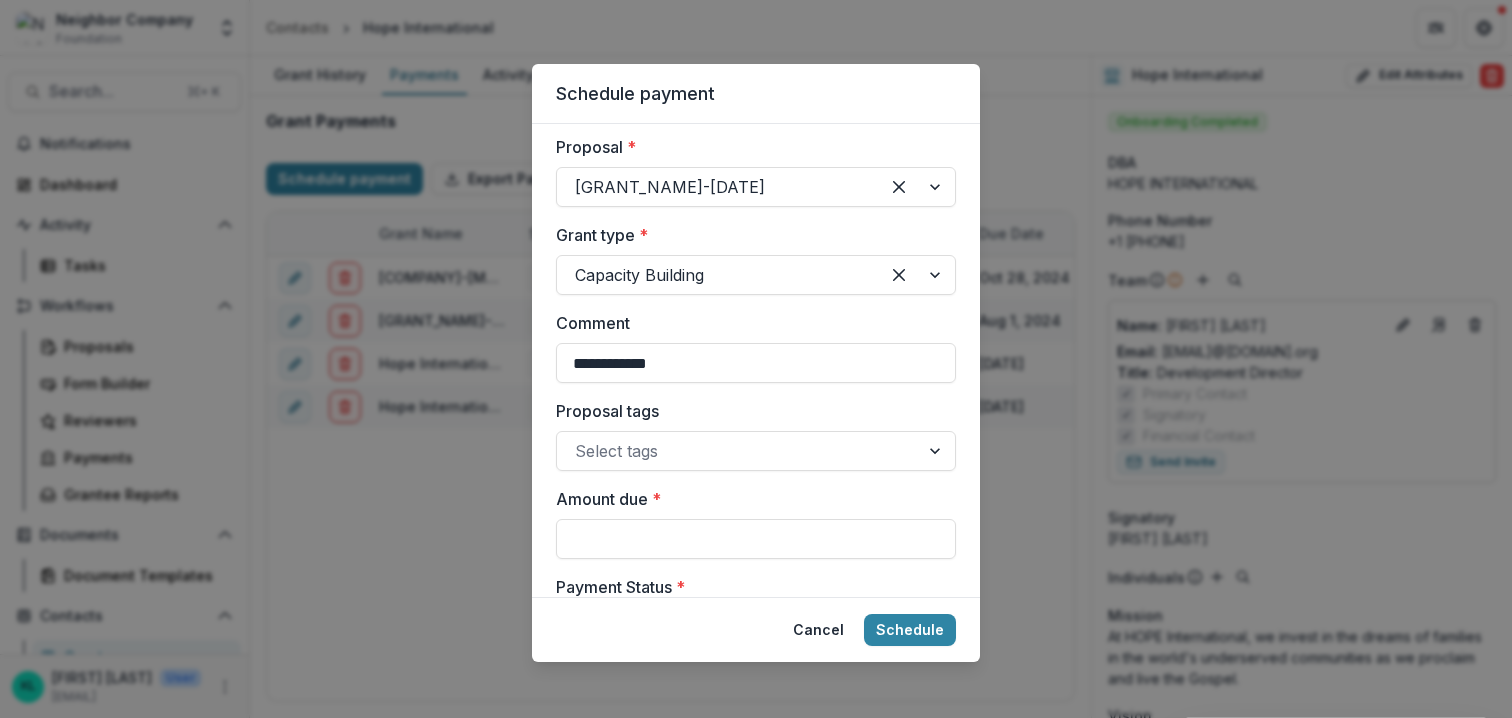 scroll, scrollTop: 190, scrollLeft: 0, axis: vertical 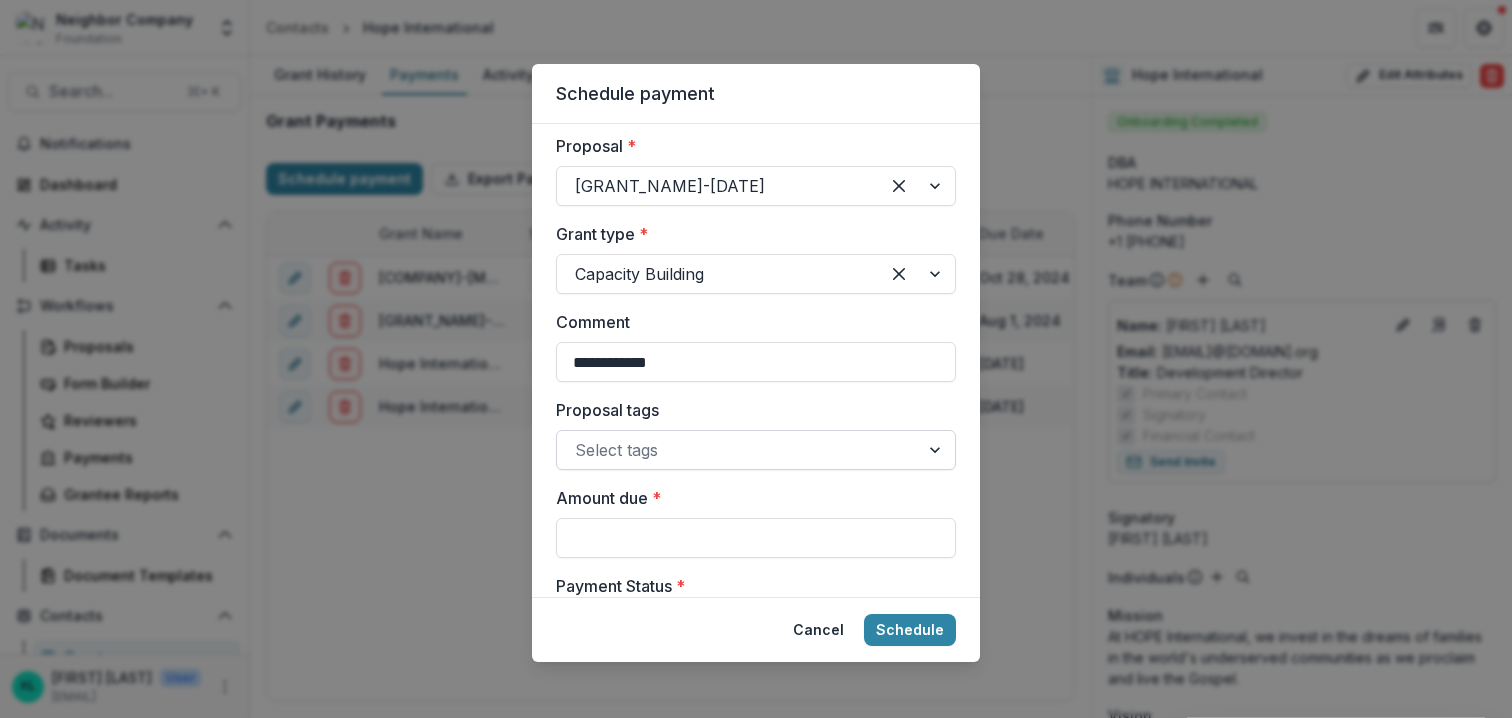 type on "**********" 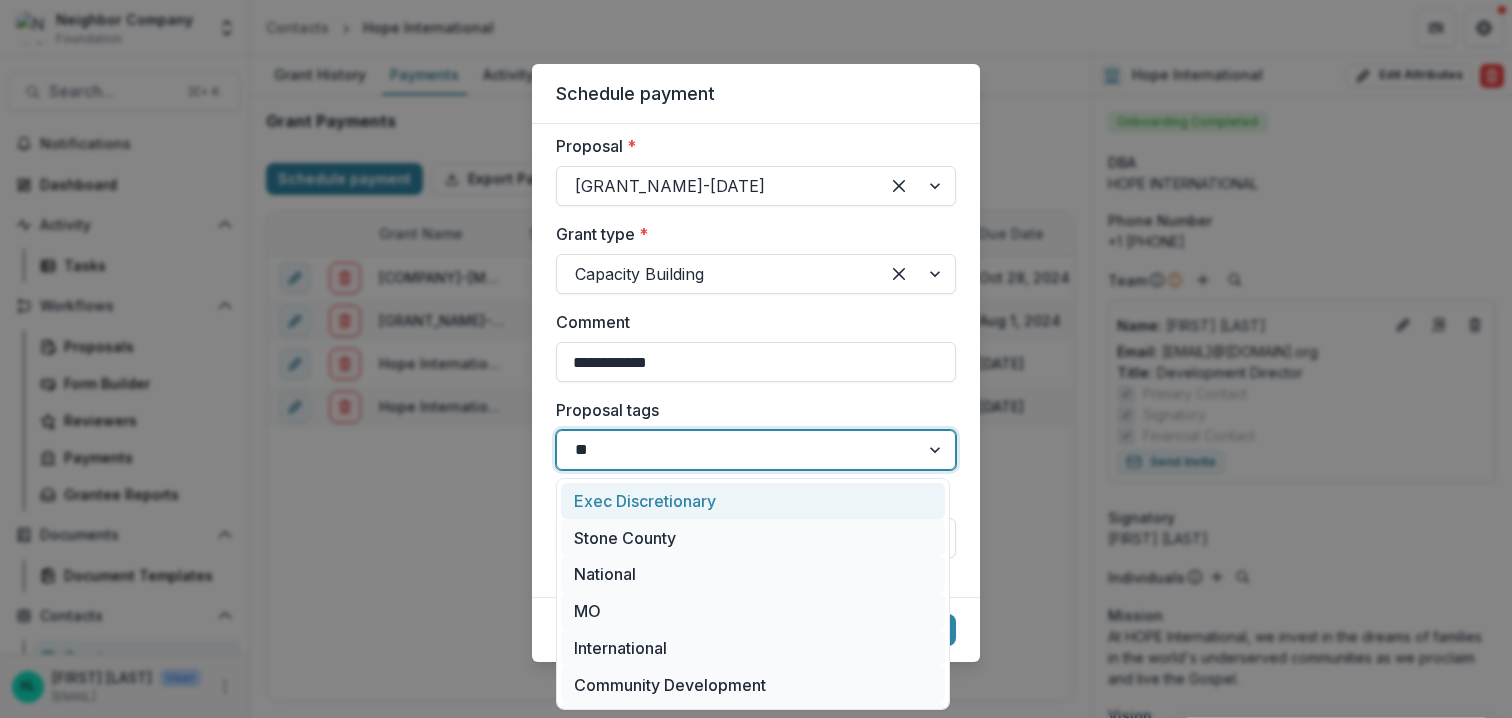 type on "***" 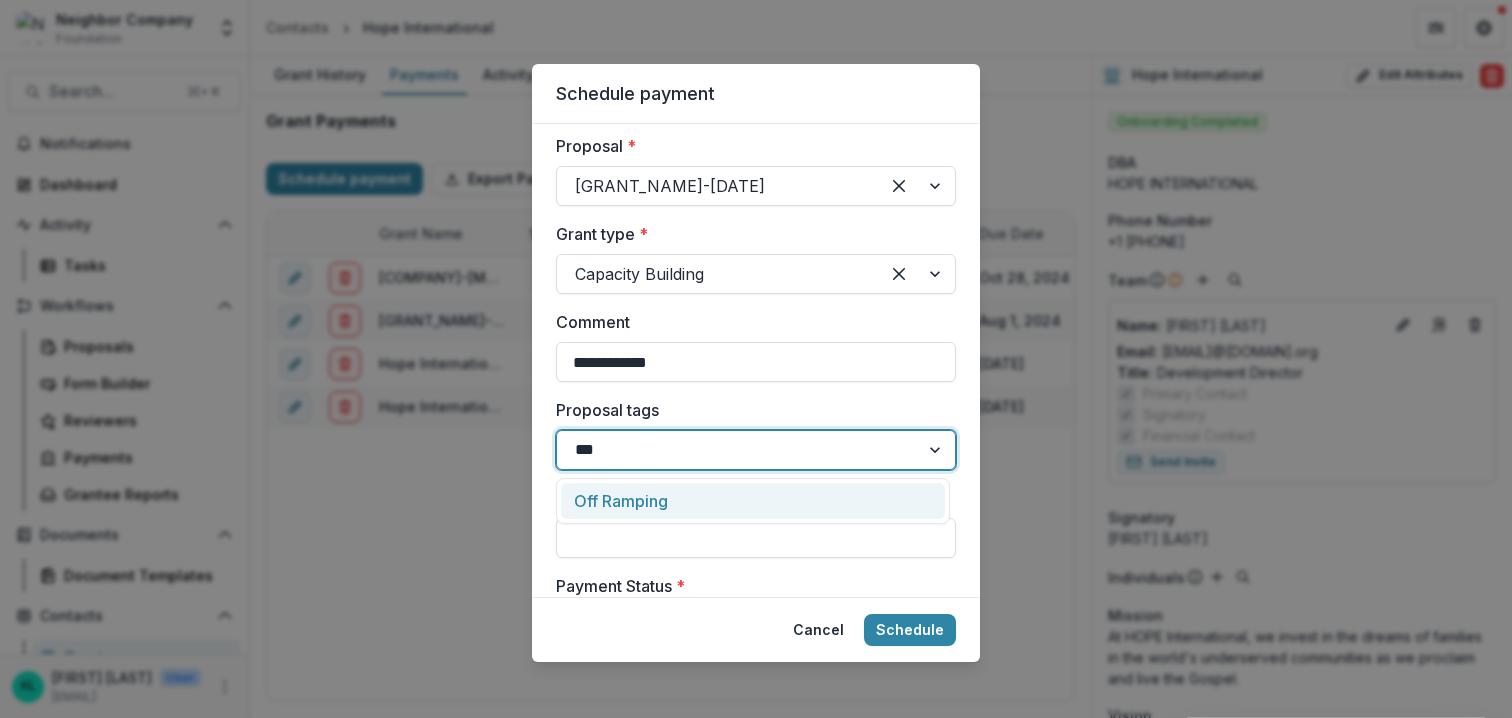 type 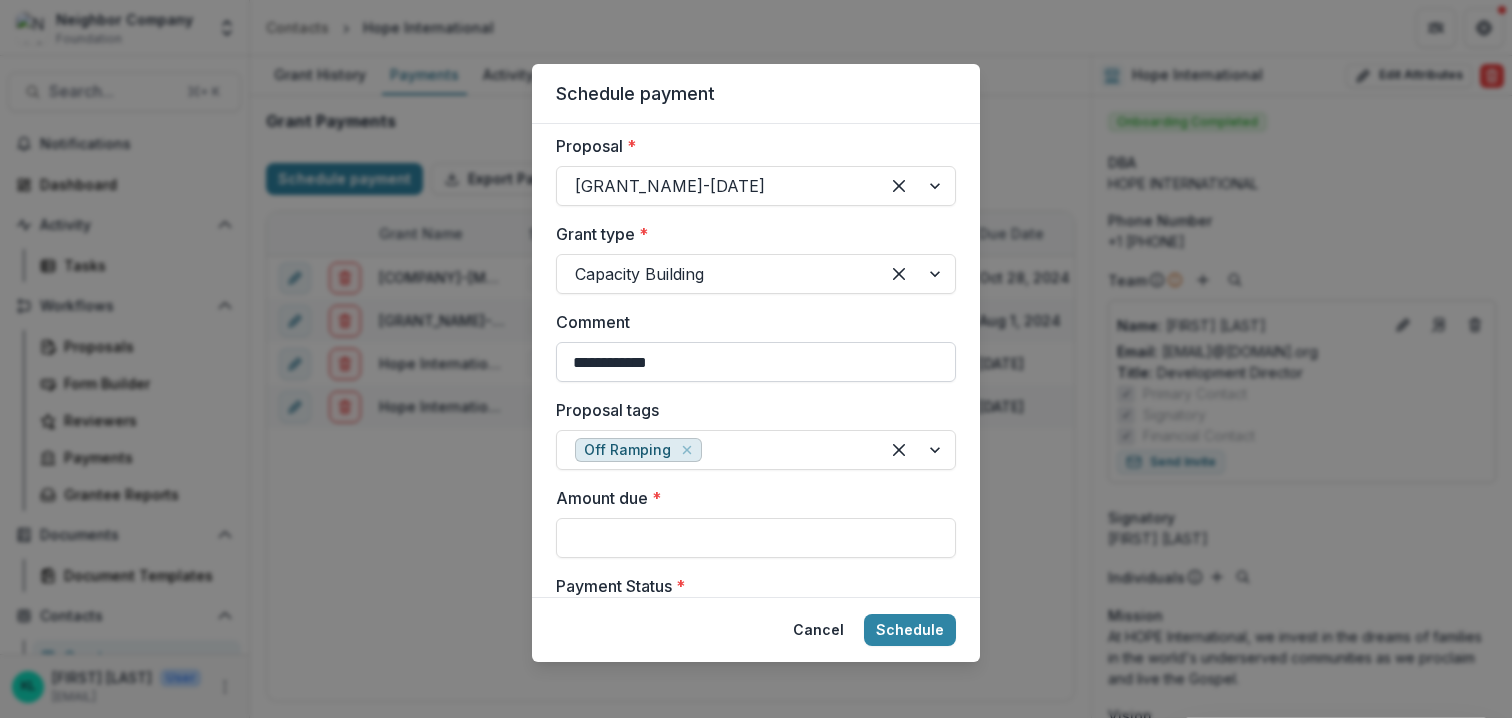 drag, startPoint x: 683, startPoint y: 362, endPoint x: 557, endPoint y: 364, distance: 126.01587 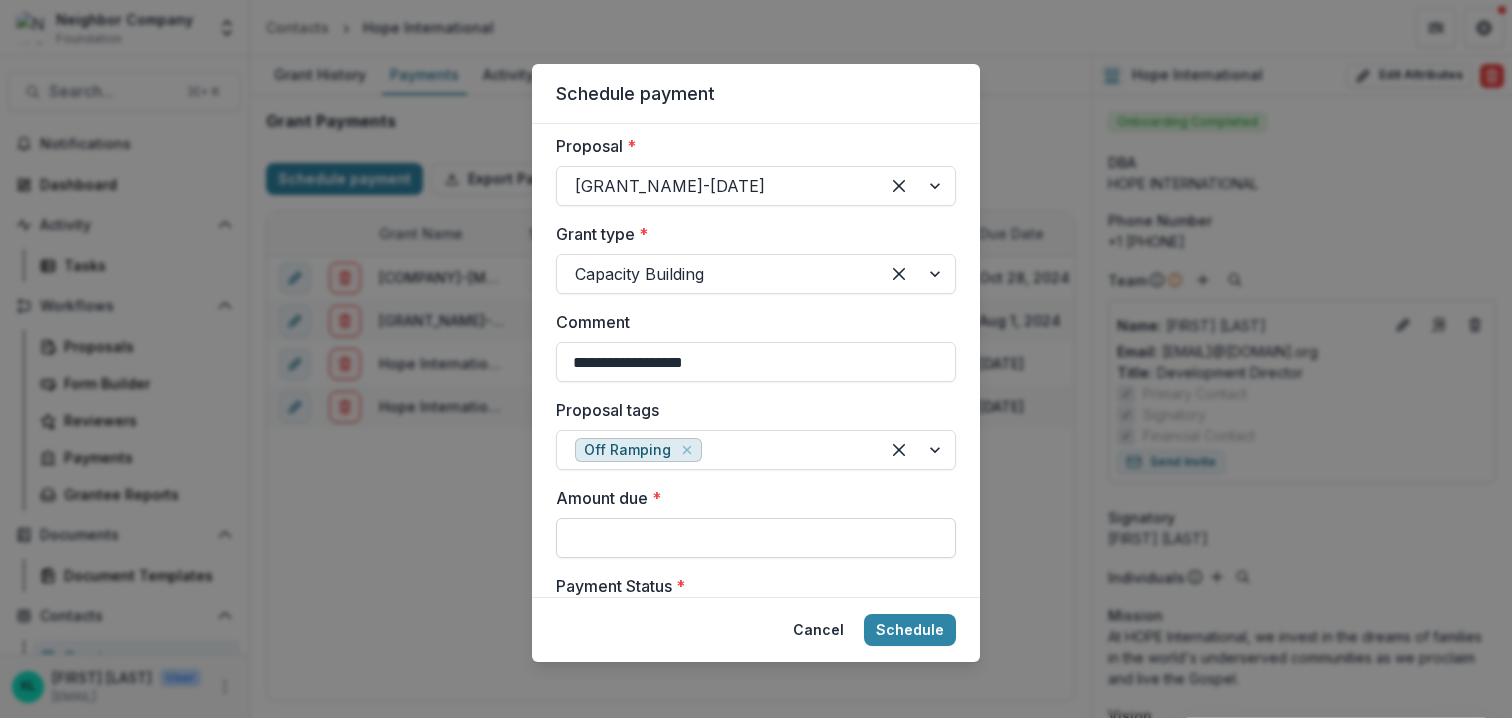 type on "**********" 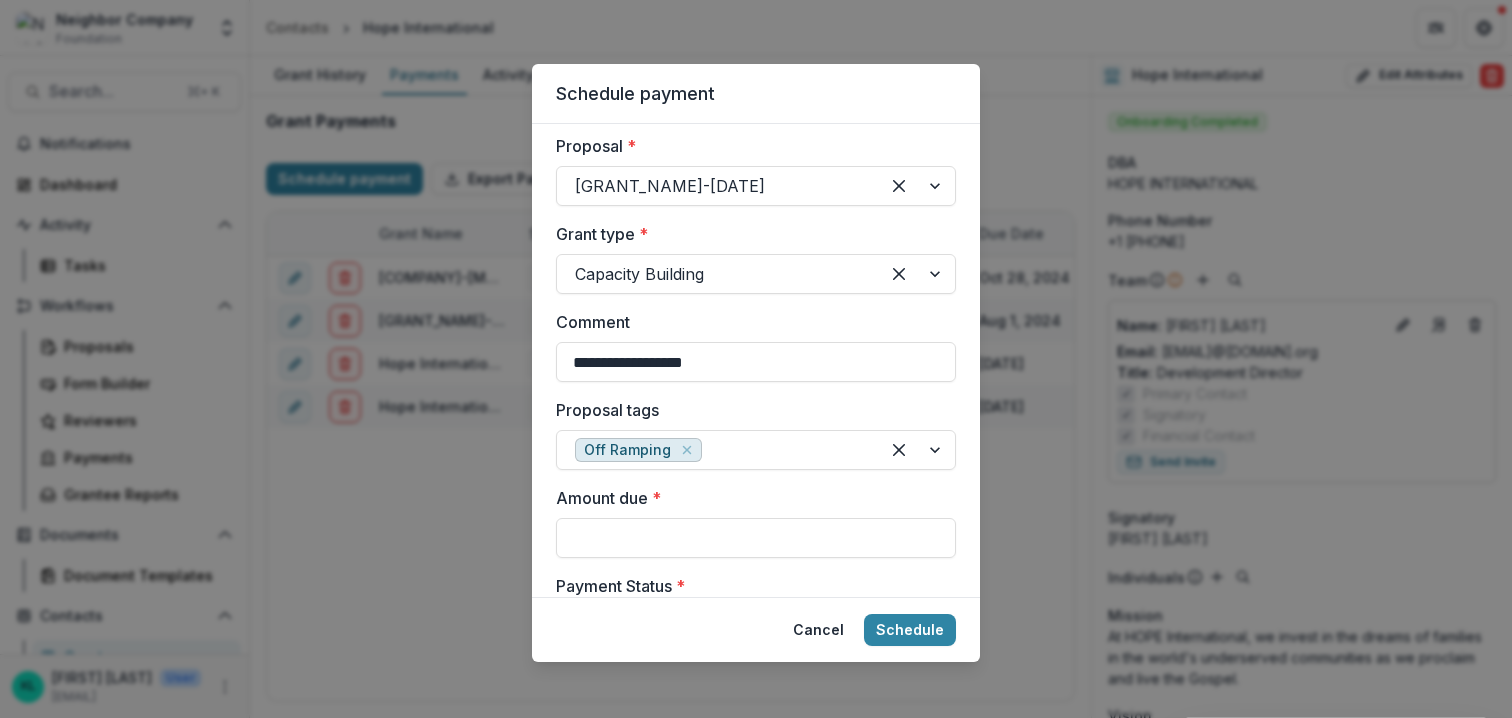 type on "**" 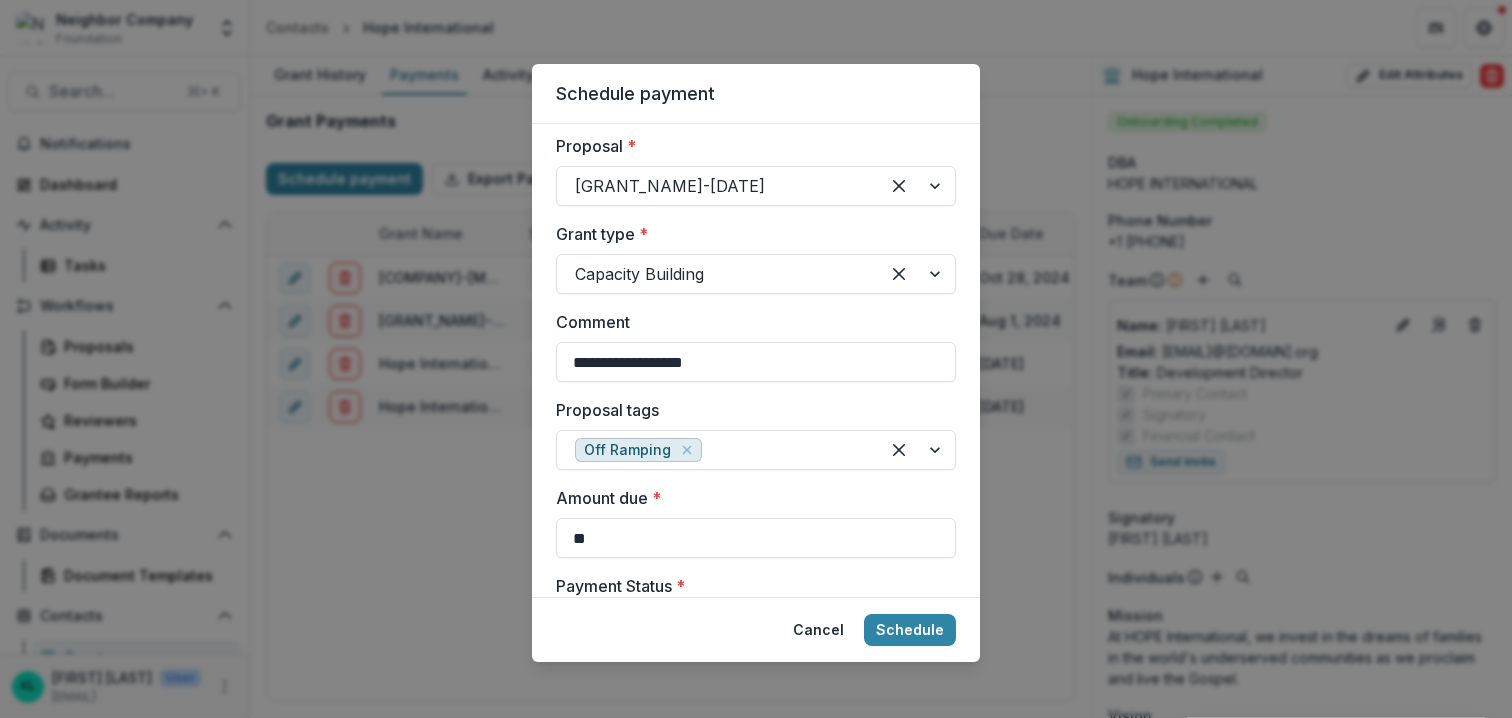select on "****" 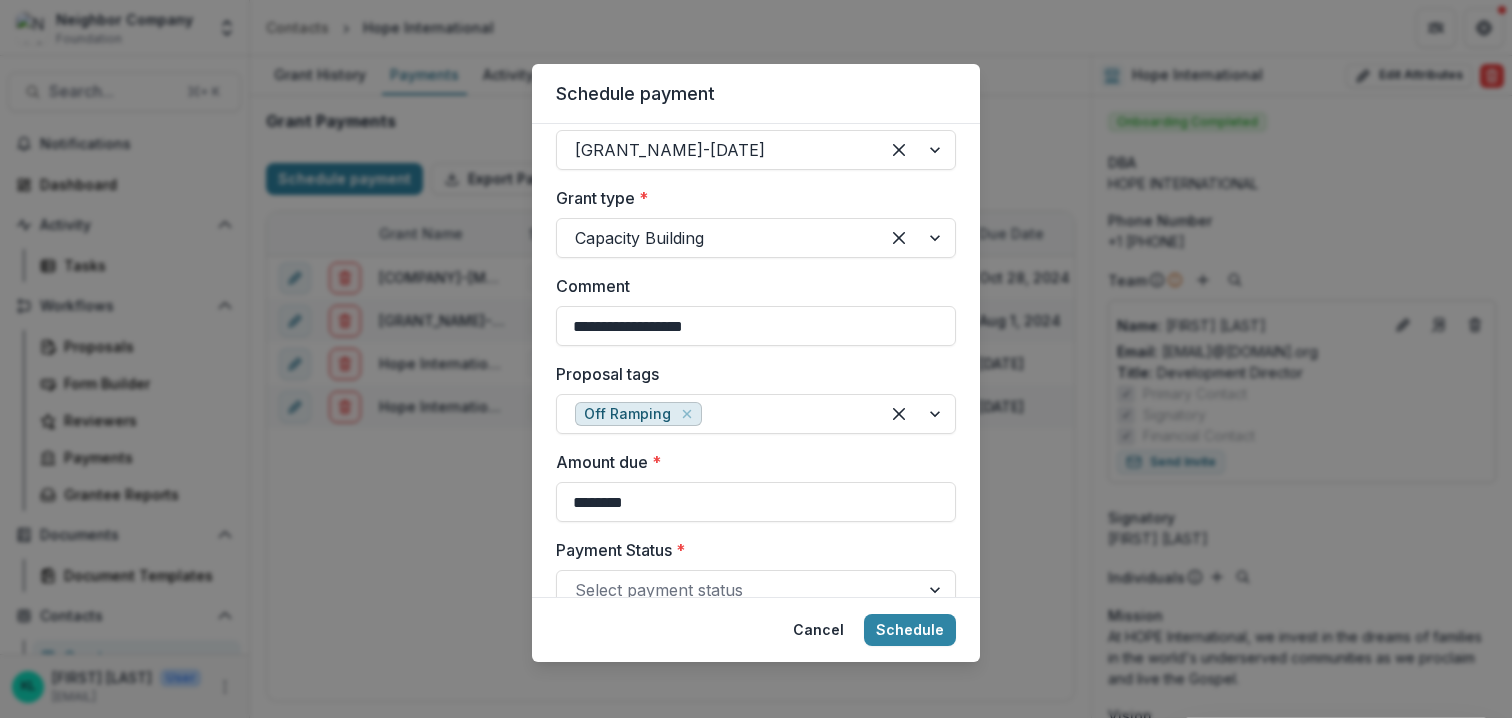 scroll, scrollTop: 416, scrollLeft: 0, axis: vertical 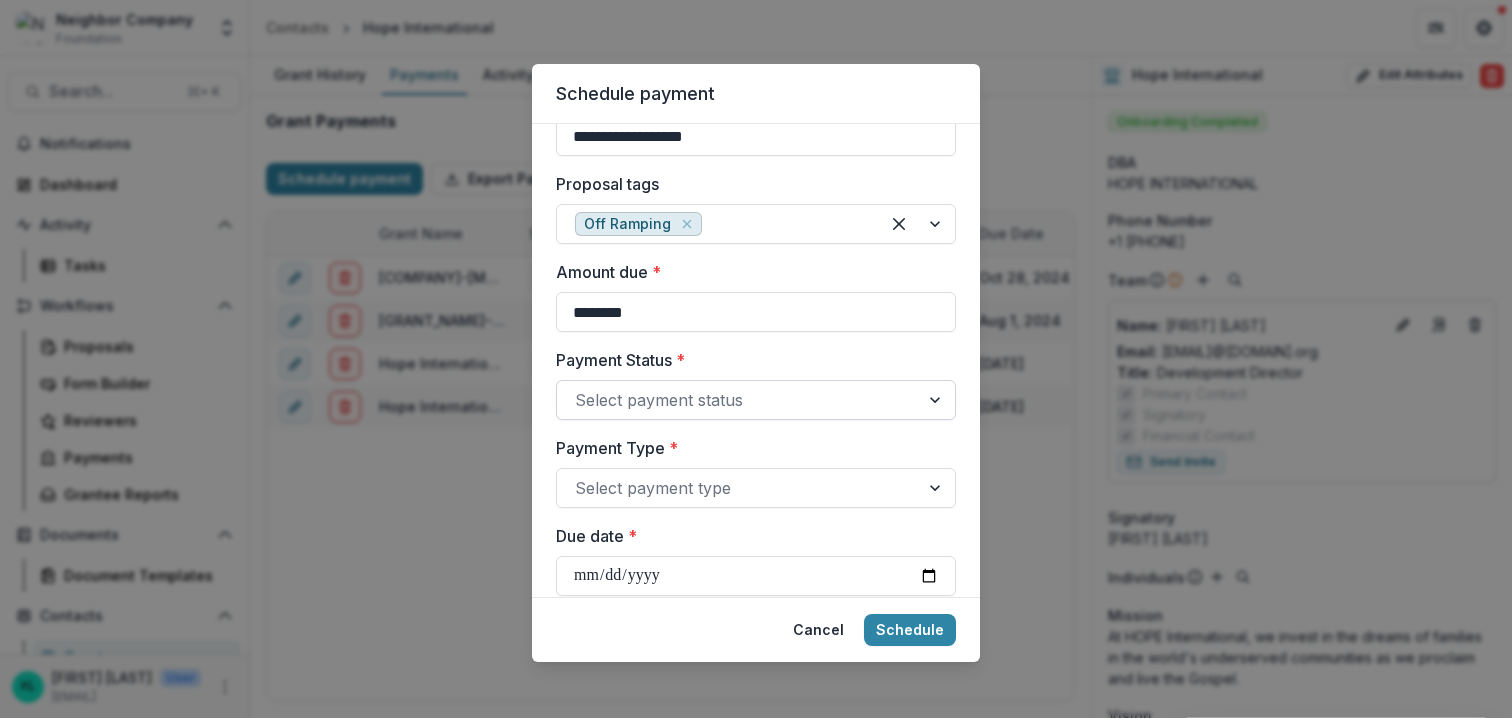 type on "********" 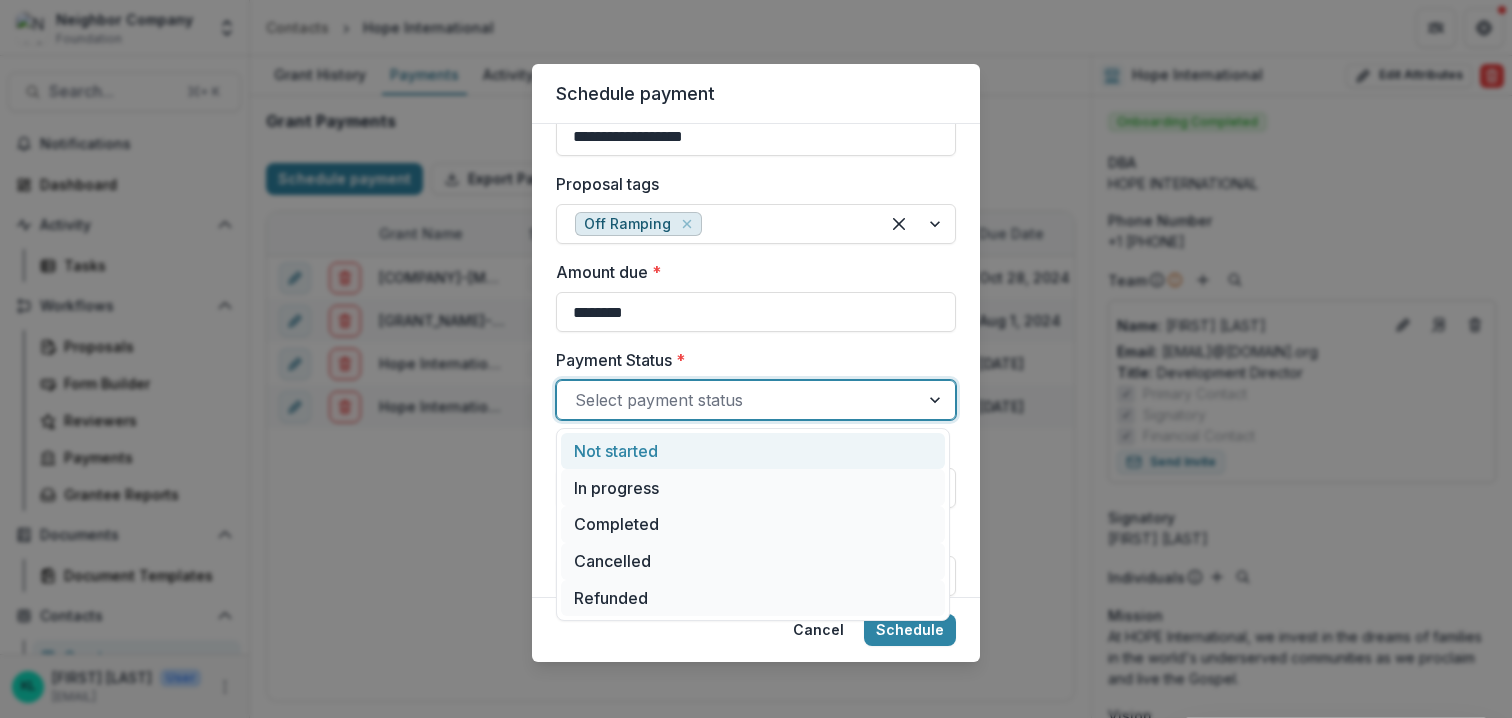 click on "Payment Status *" at bounding box center [750, 360] 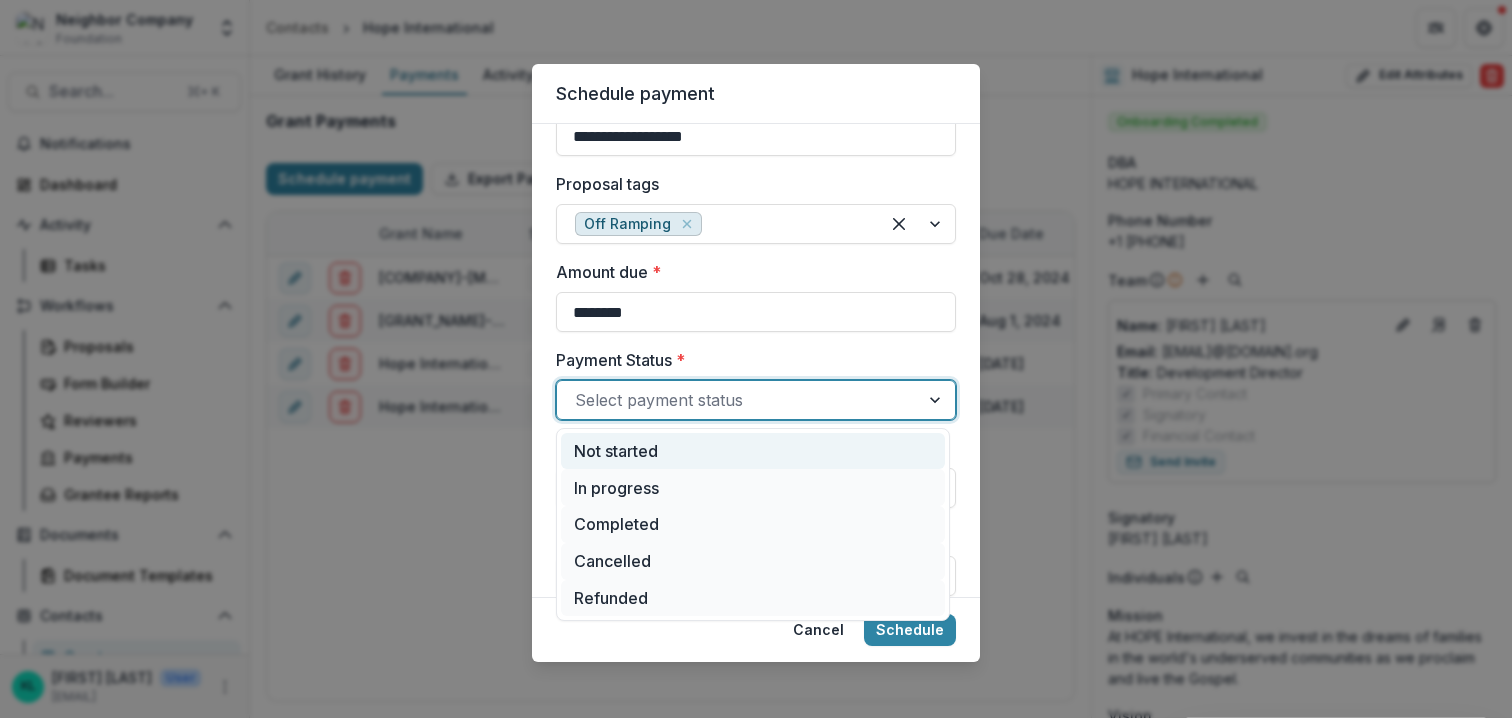 click on "Not started" at bounding box center (753, 451) 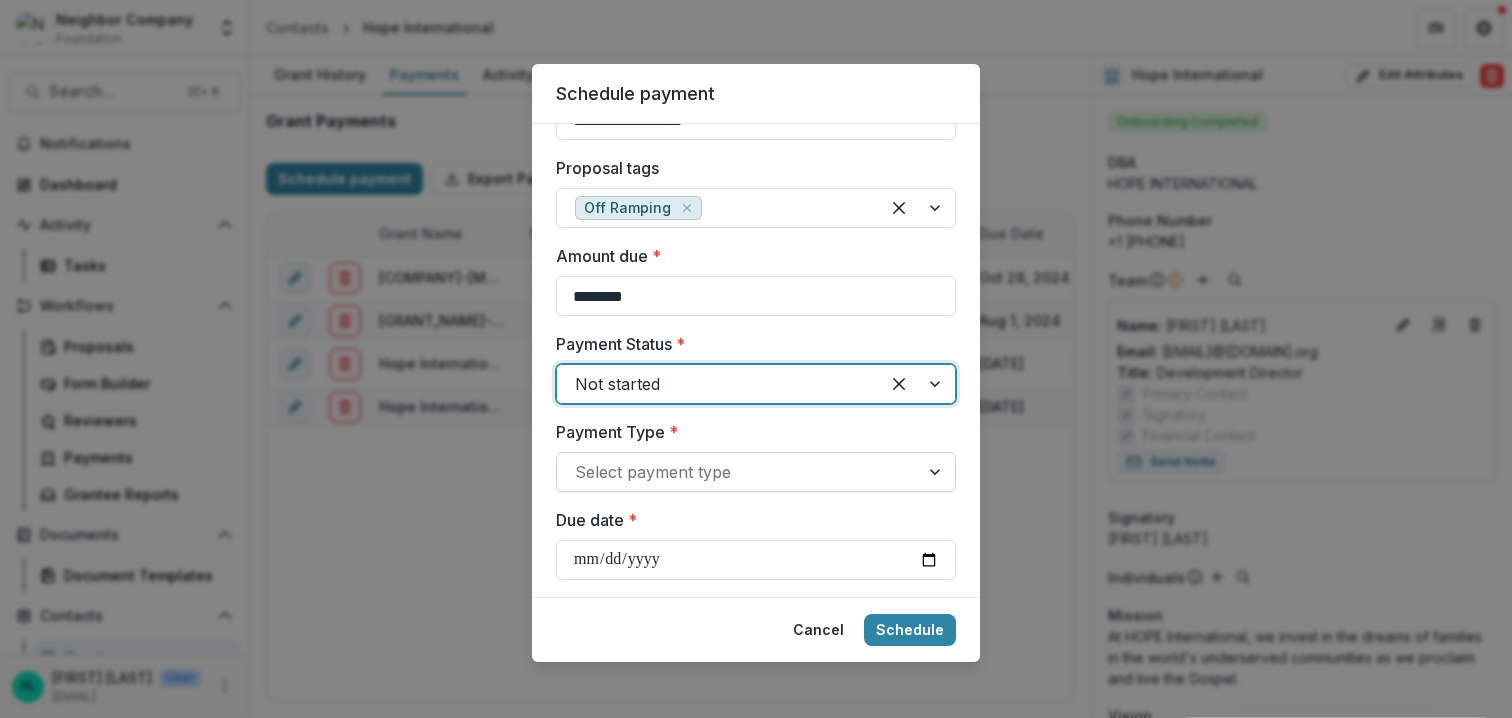 scroll, scrollTop: 444, scrollLeft: 0, axis: vertical 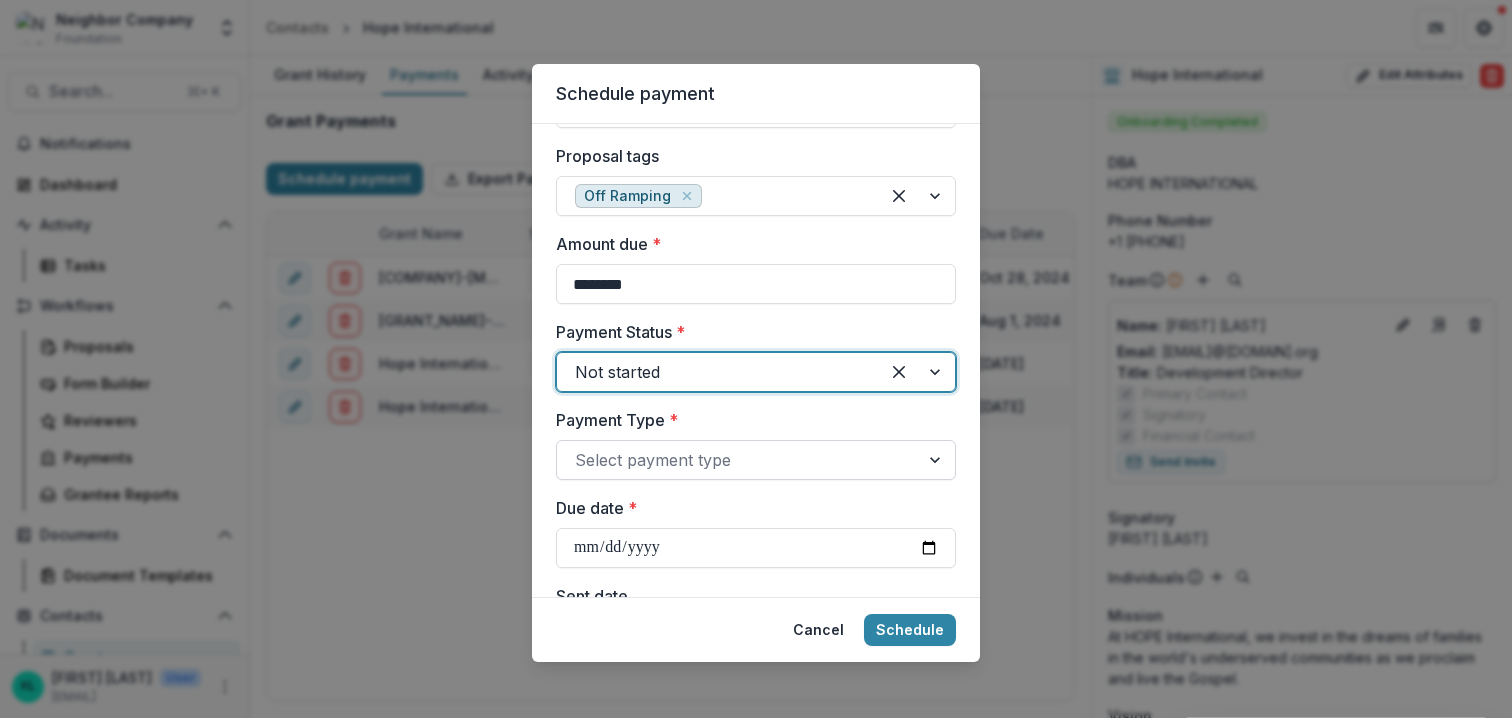 click at bounding box center [738, 460] 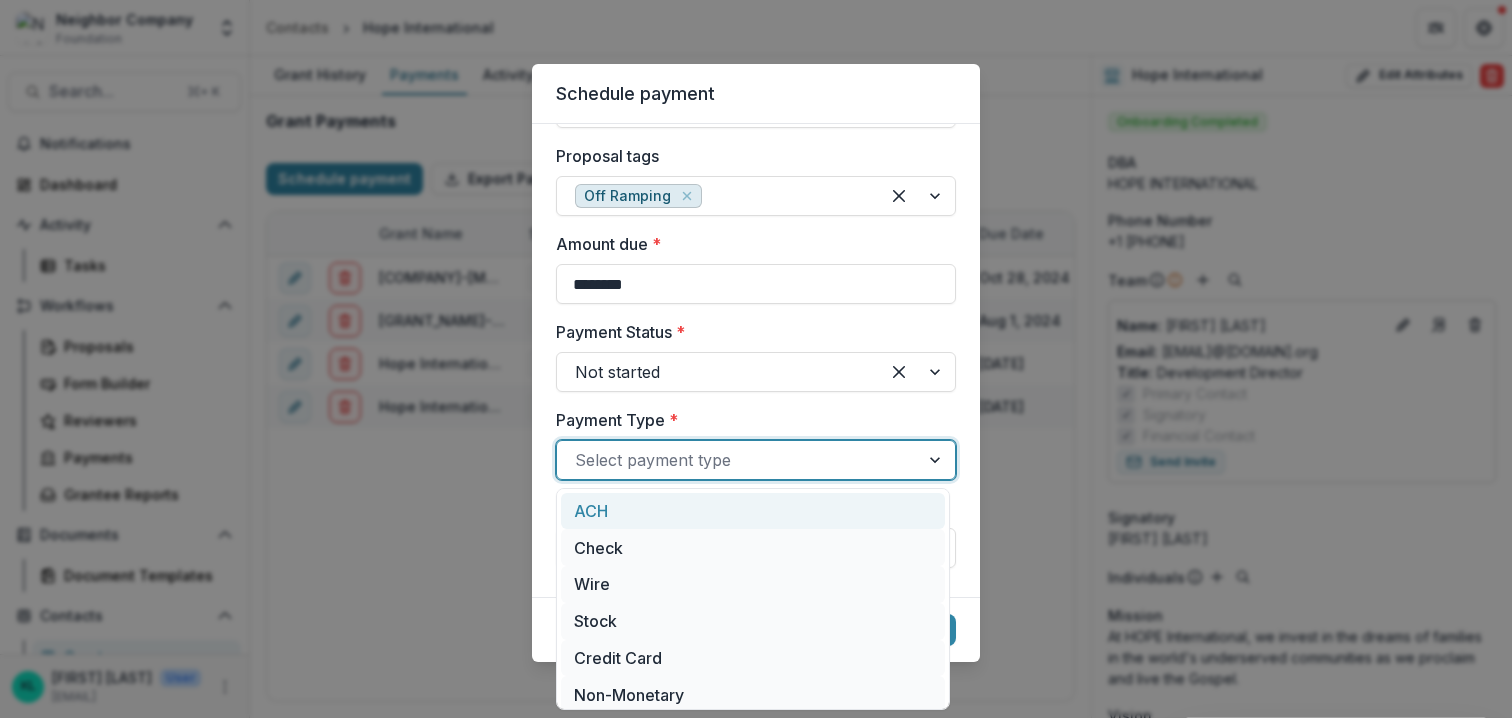 click on "**********" at bounding box center (756, 420) 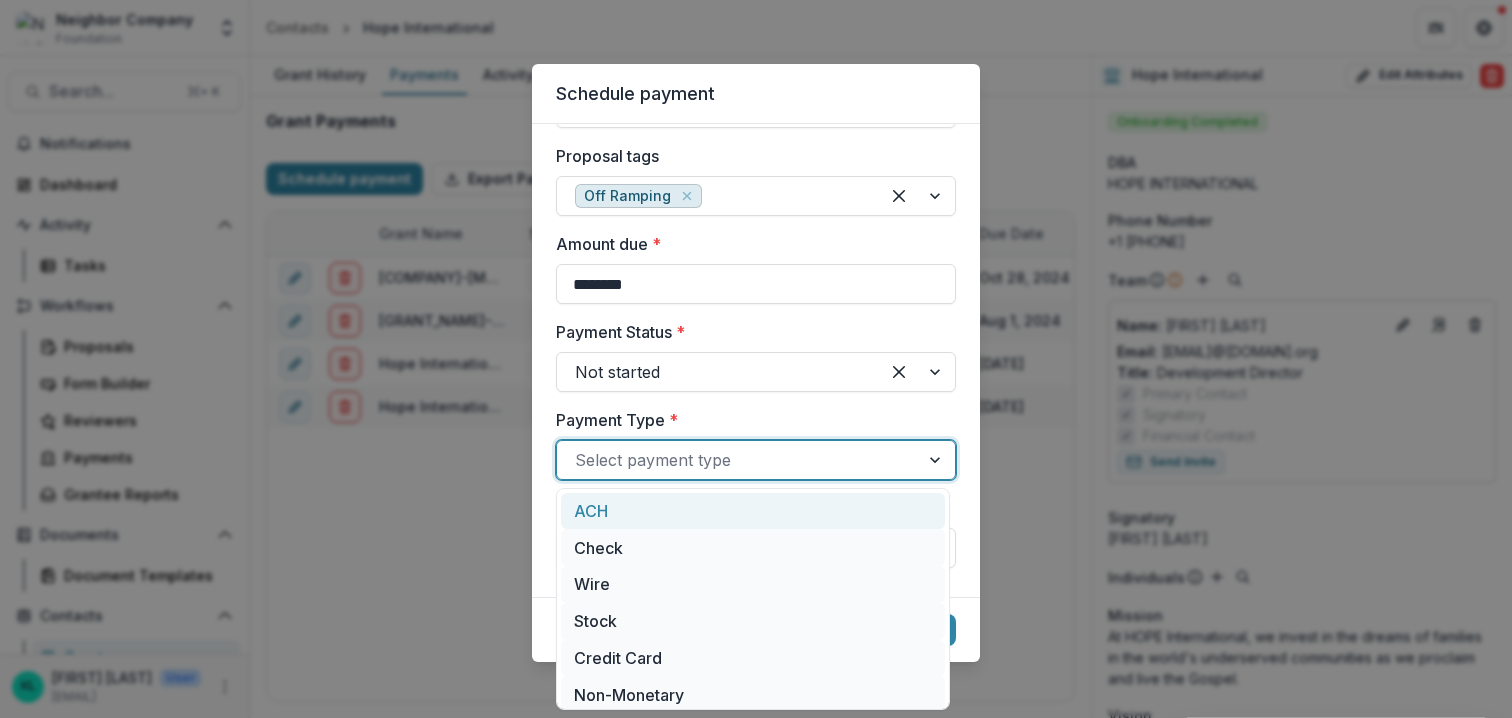 click at bounding box center [738, 460] 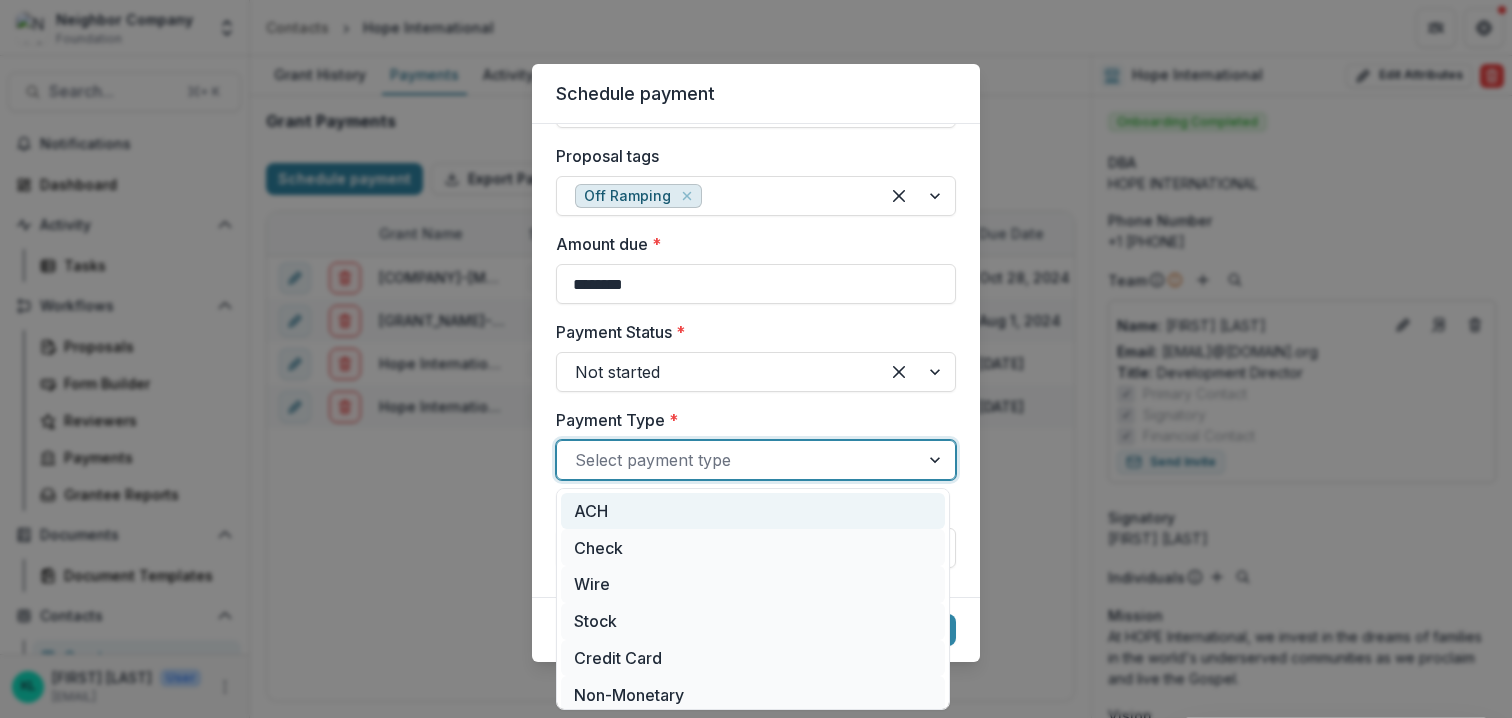 click on "ACH" at bounding box center [753, 511] 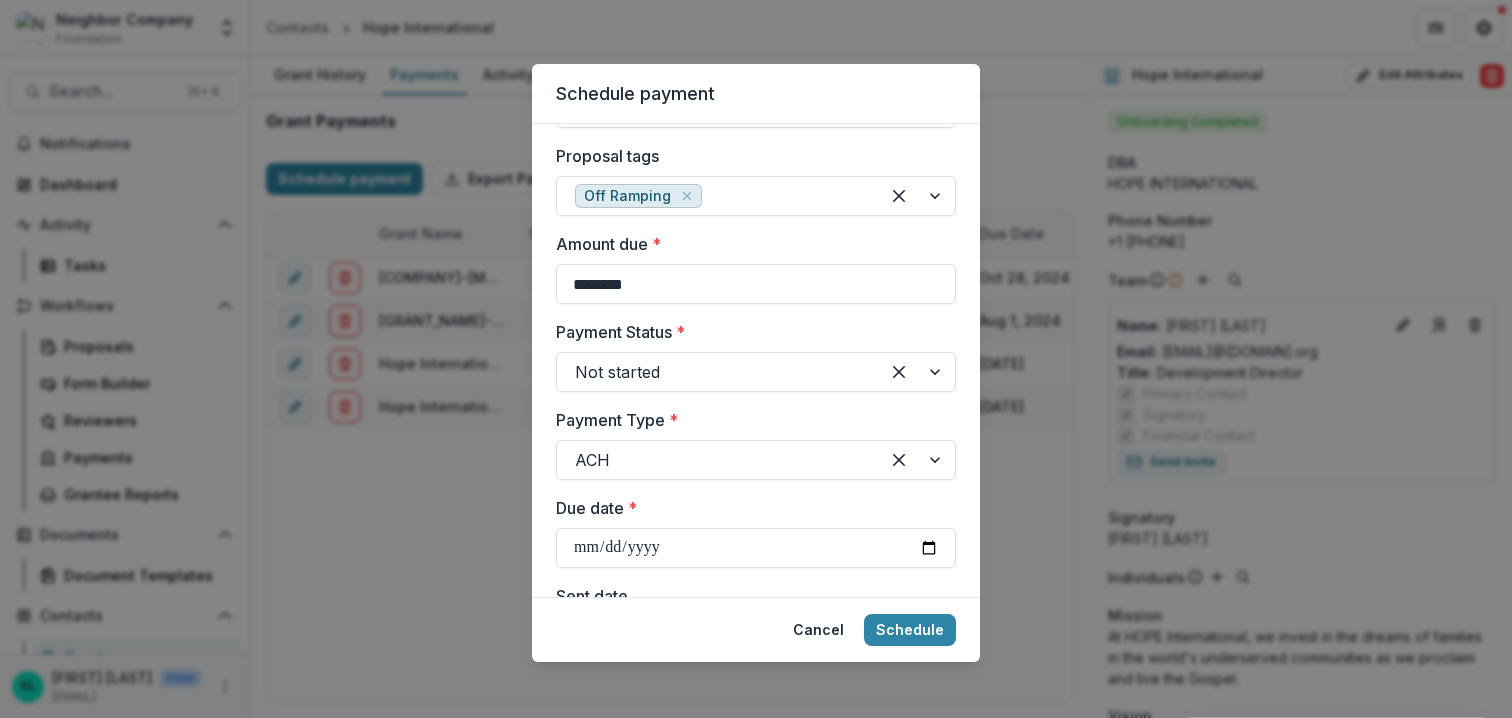 click on "Due date *" at bounding box center (750, 508) 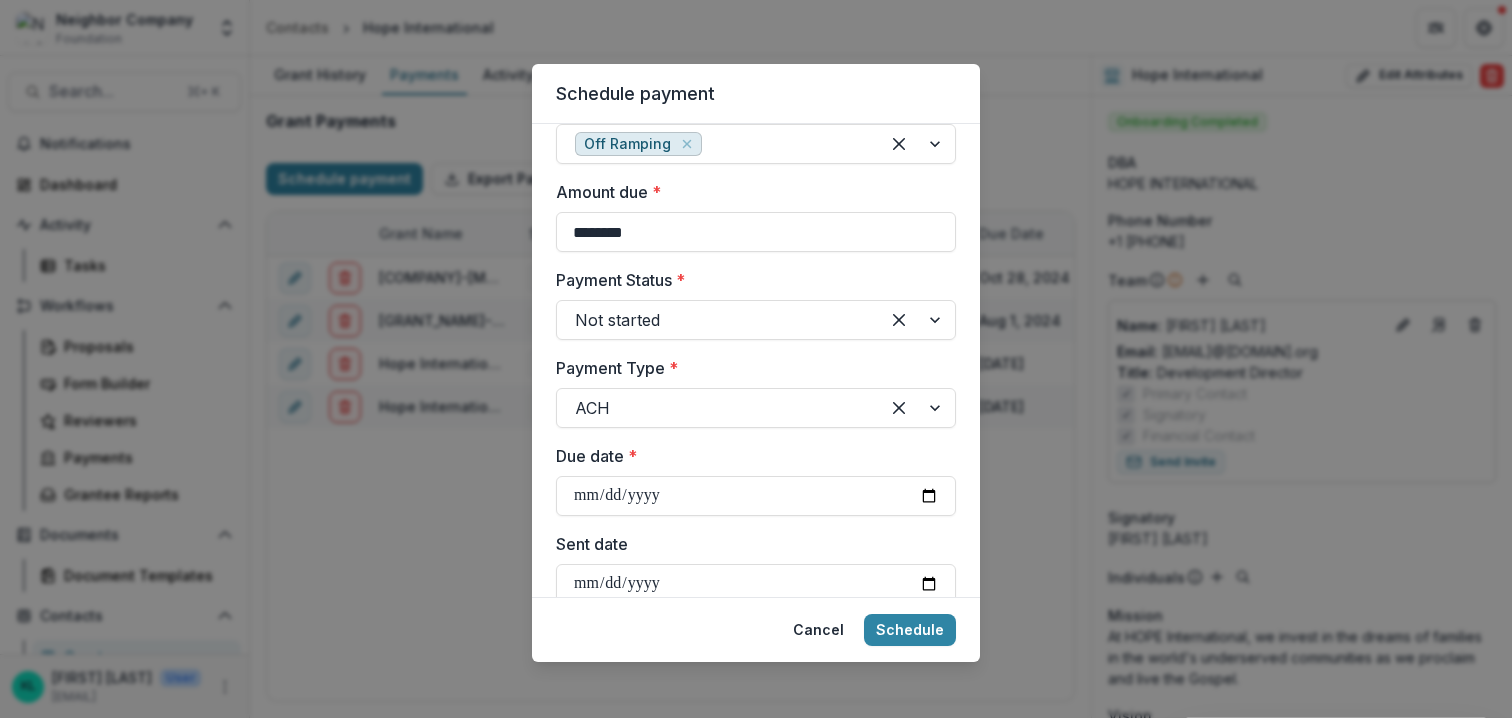 scroll, scrollTop: 508, scrollLeft: 0, axis: vertical 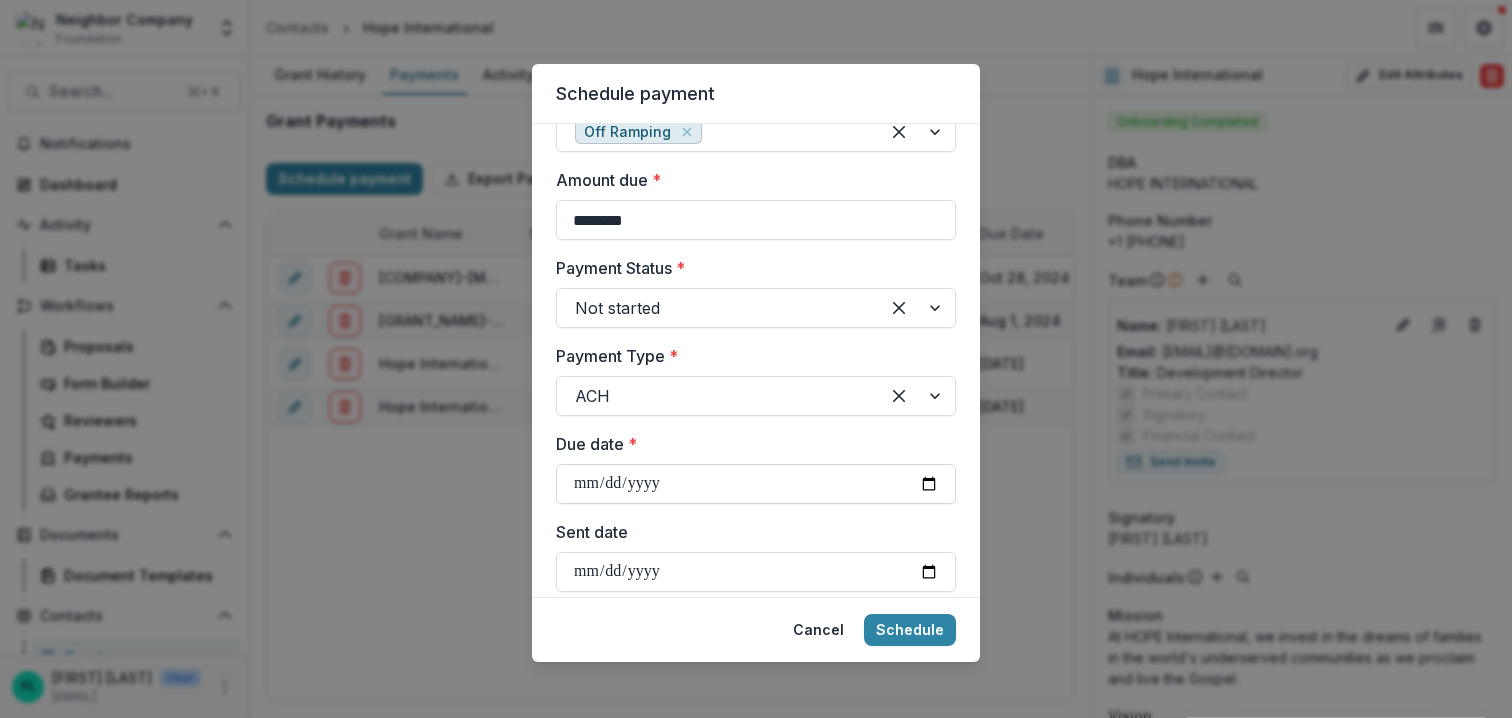 click on "Due date *" at bounding box center (756, 484) 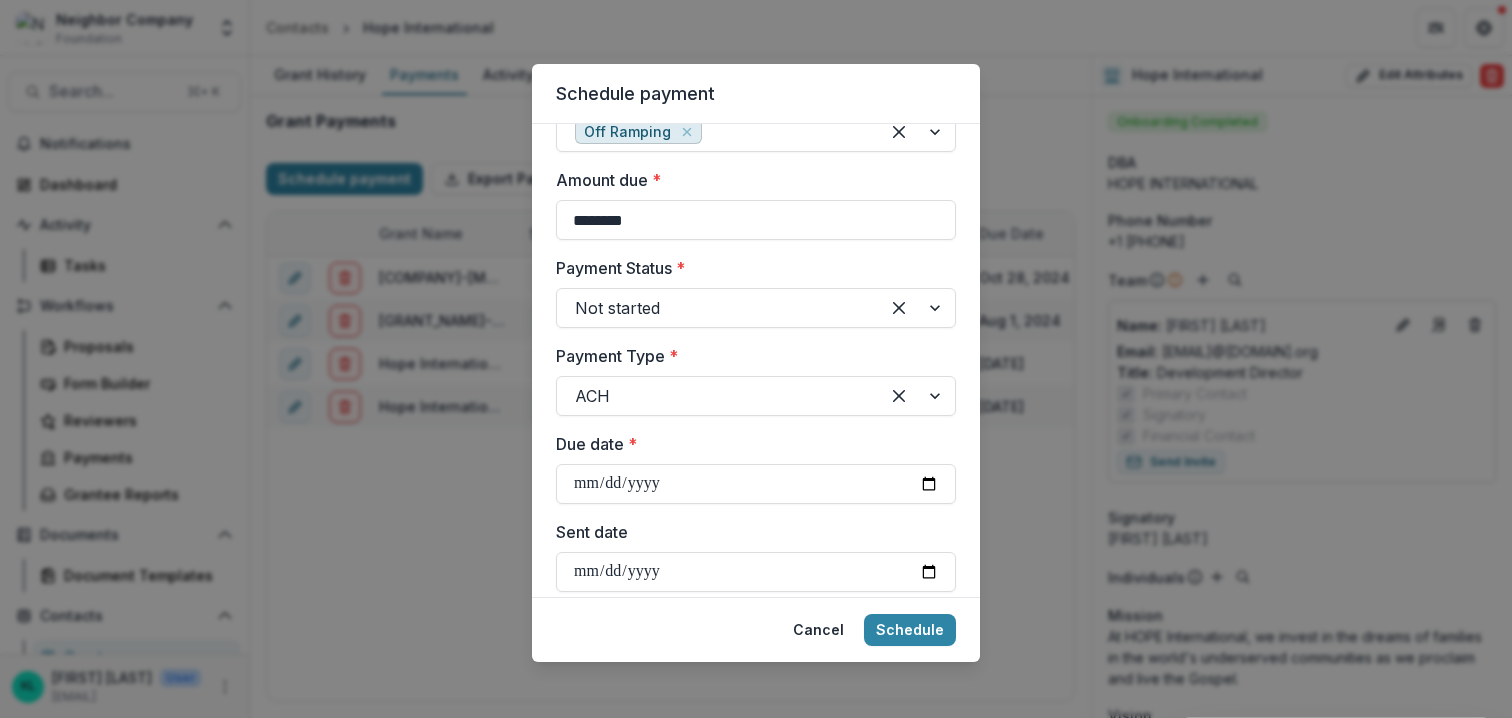 click on "Due date *" at bounding box center (750, 444) 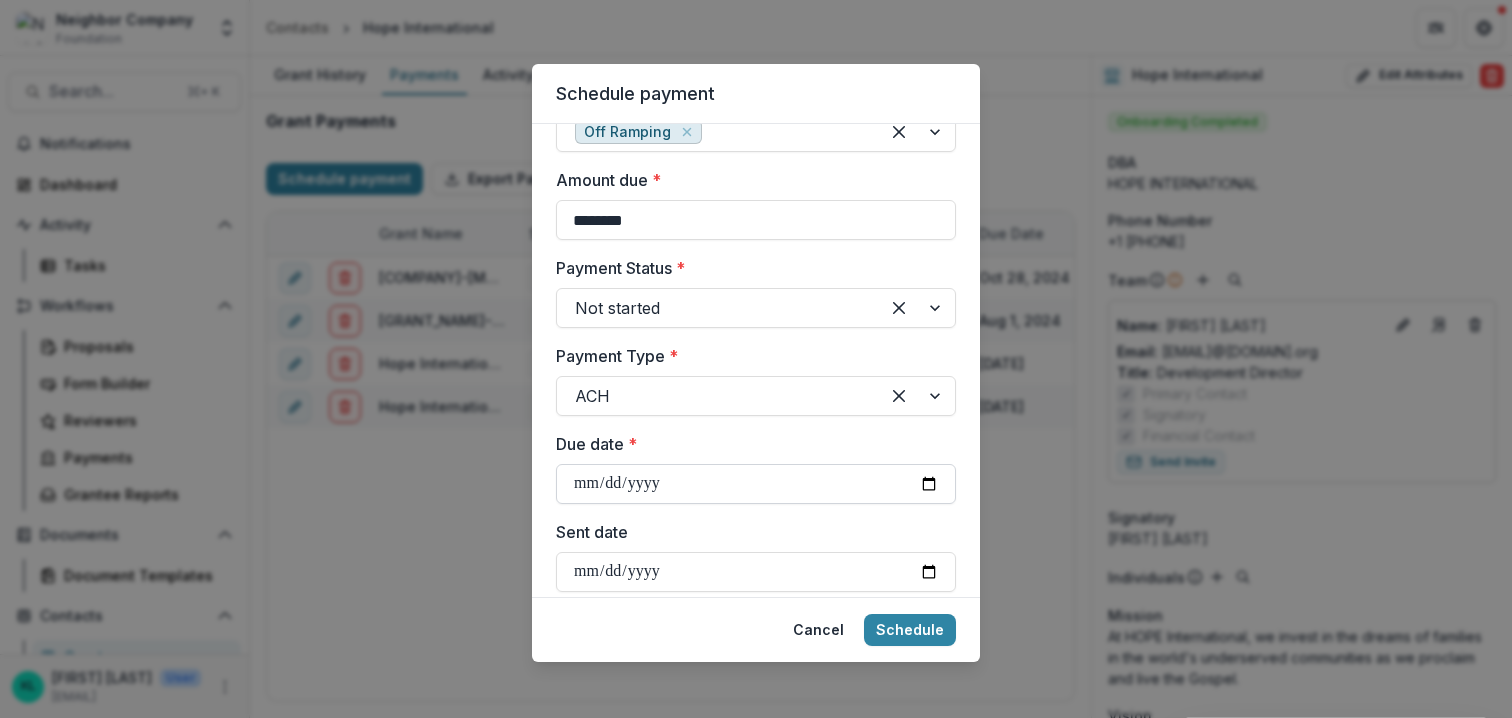 click on "Due date *" at bounding box center [756, 484] 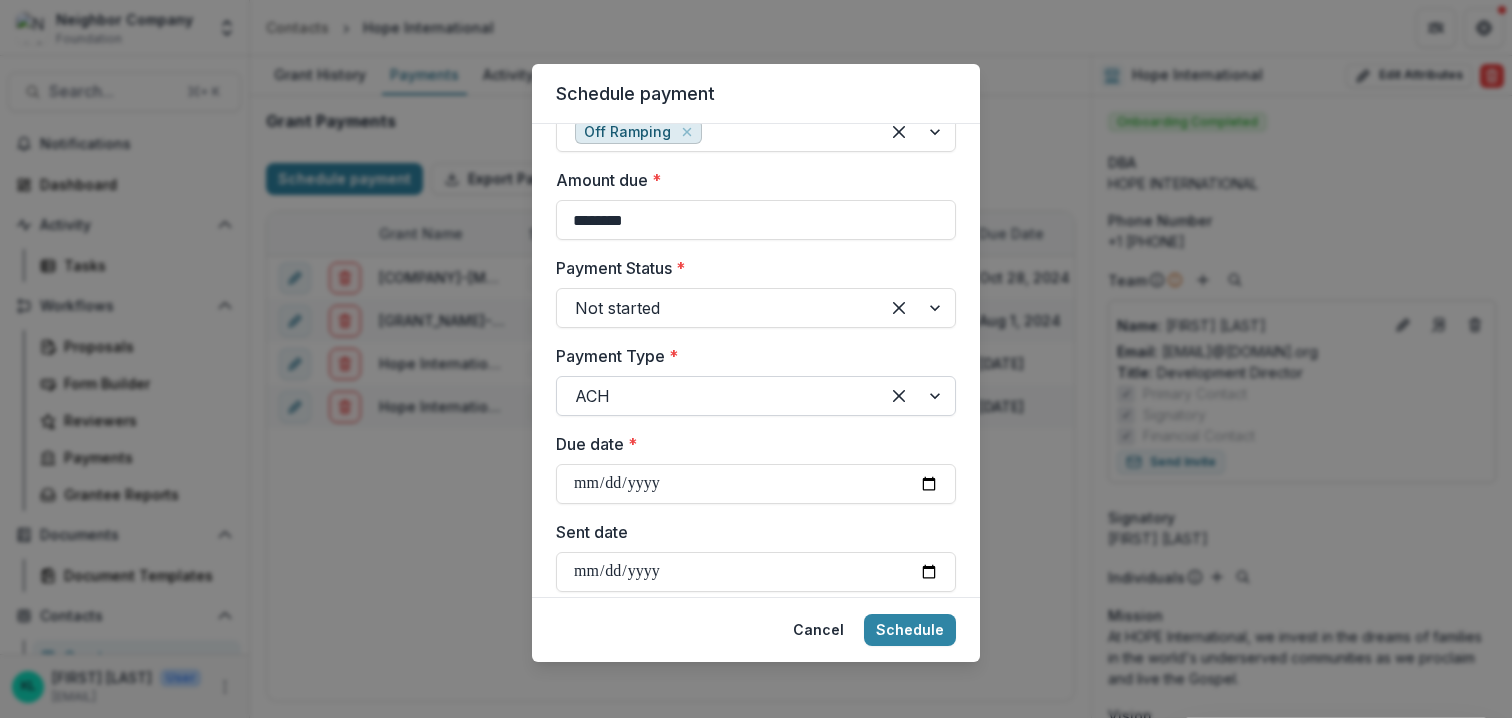 type on "**********" 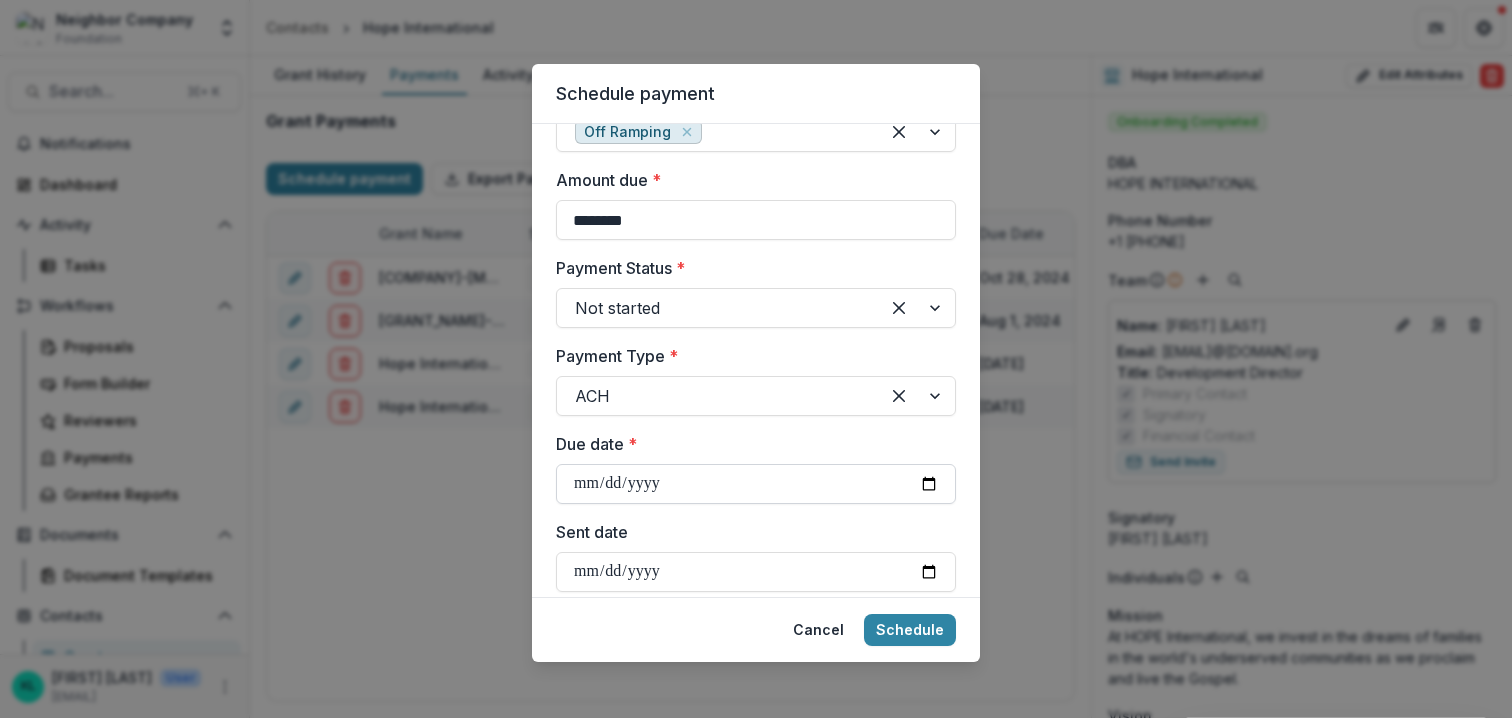 click on "**********" at bounding box center (756, 484) 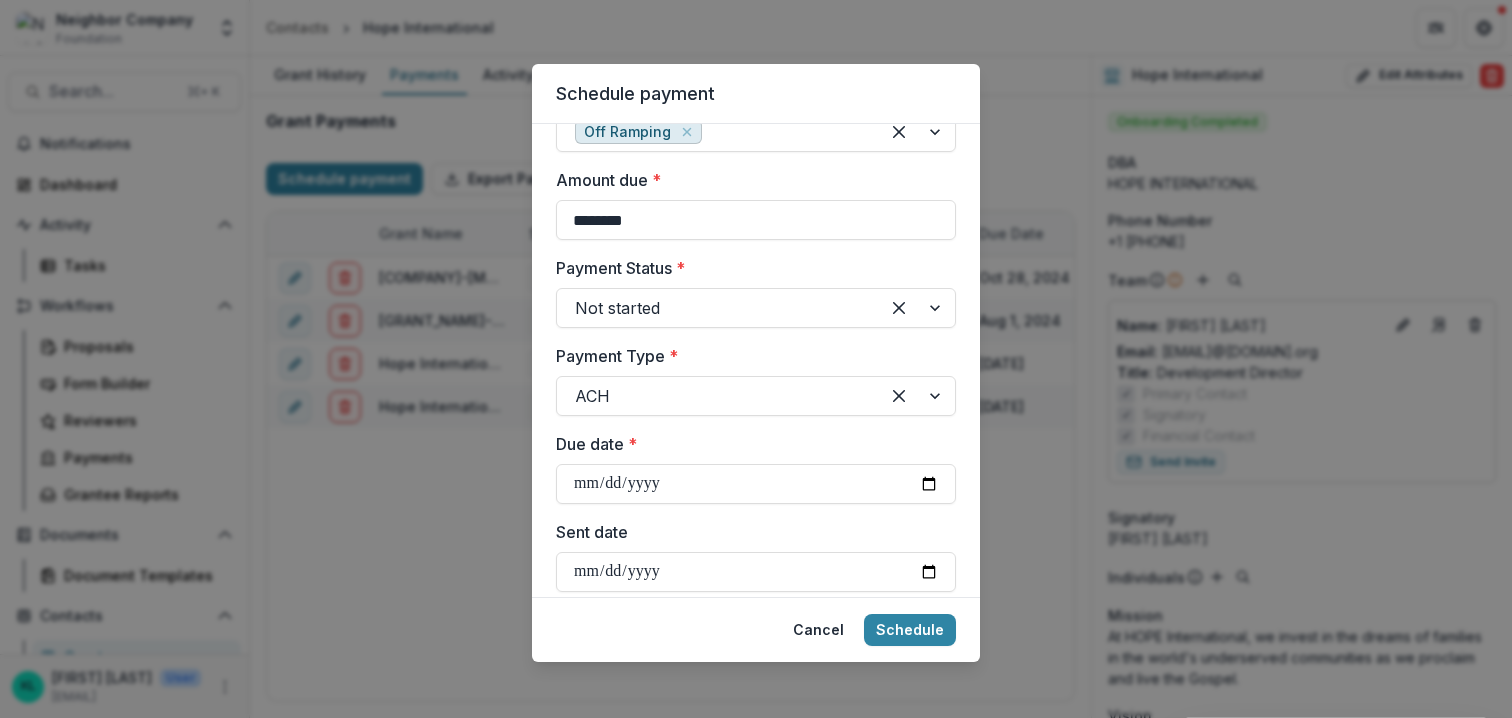 click on "Payment Type *" at bounding box center (750, 356) 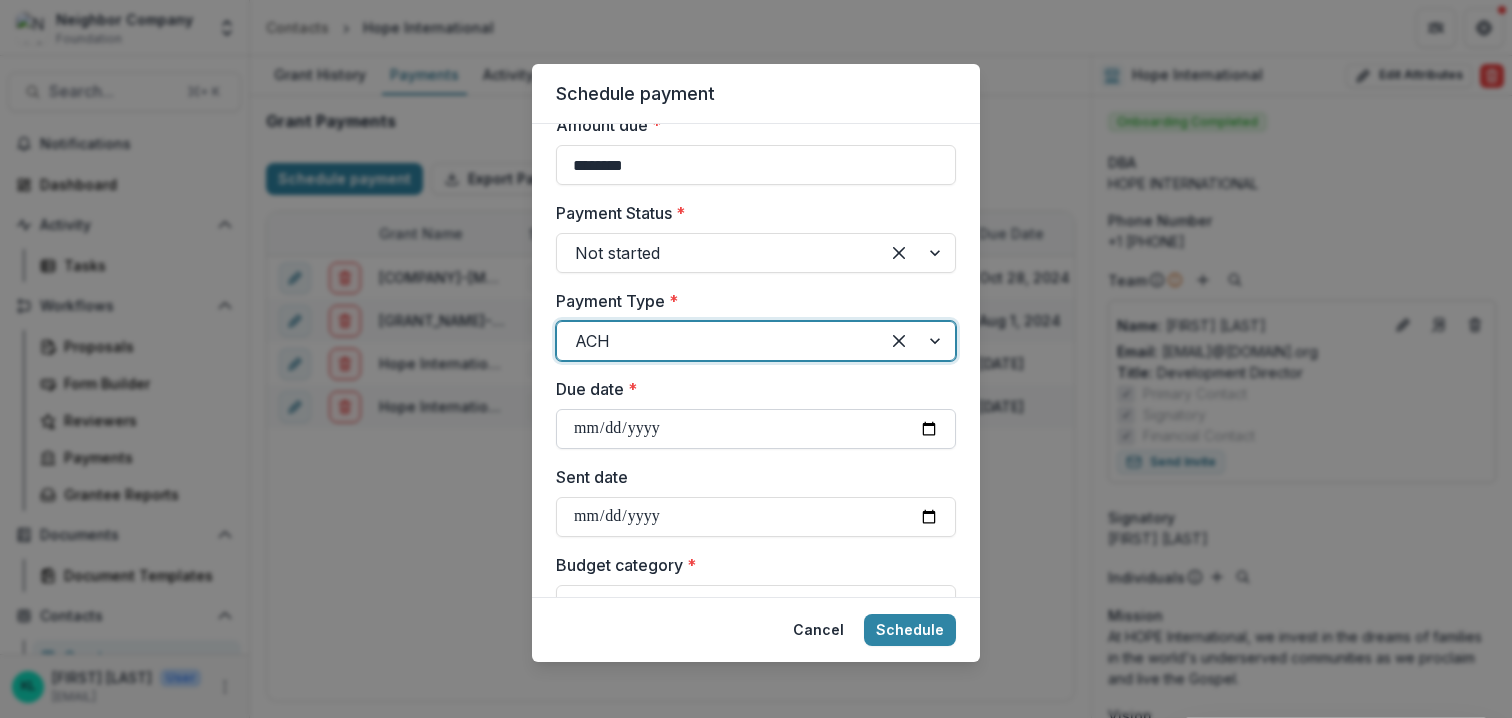 scroll, scrollTop: 568, scrollLeft: 0, axis: vertical 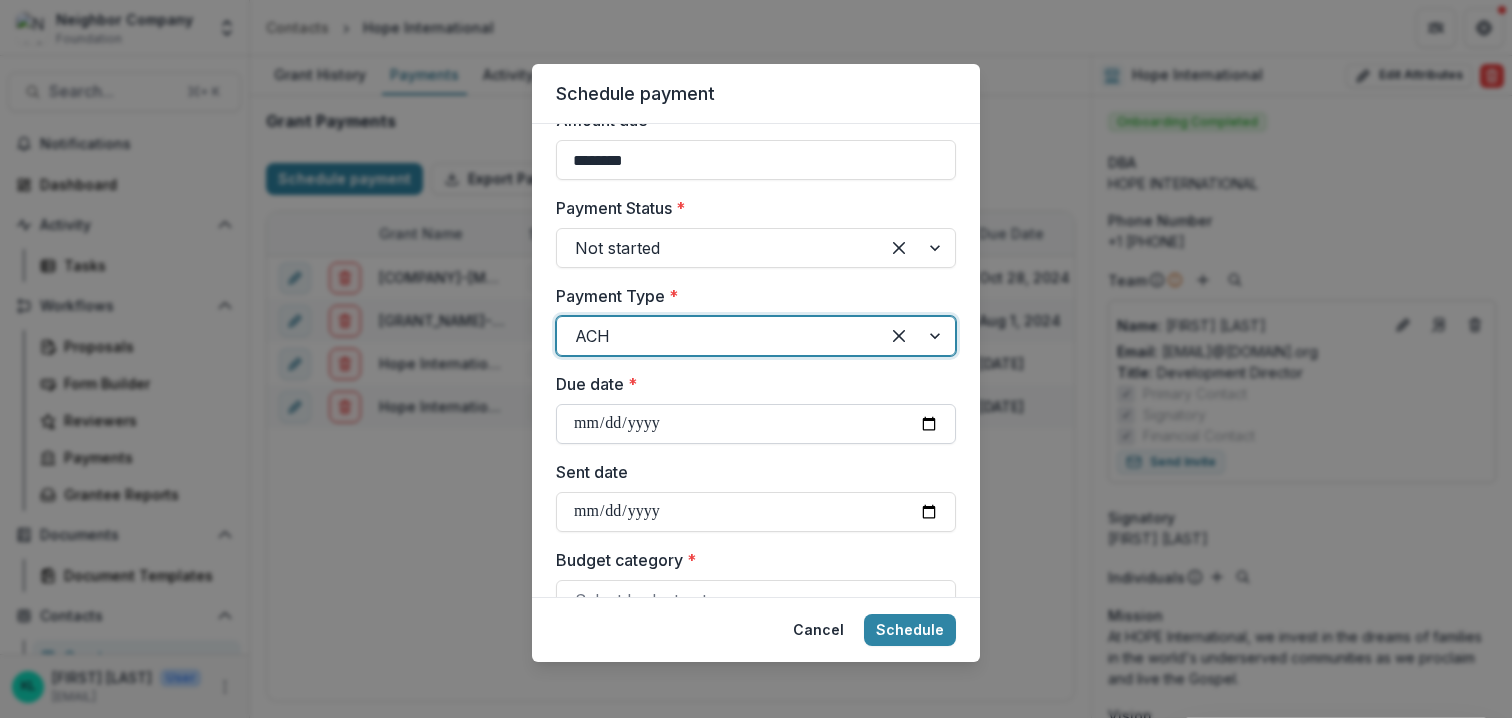 select on "****" 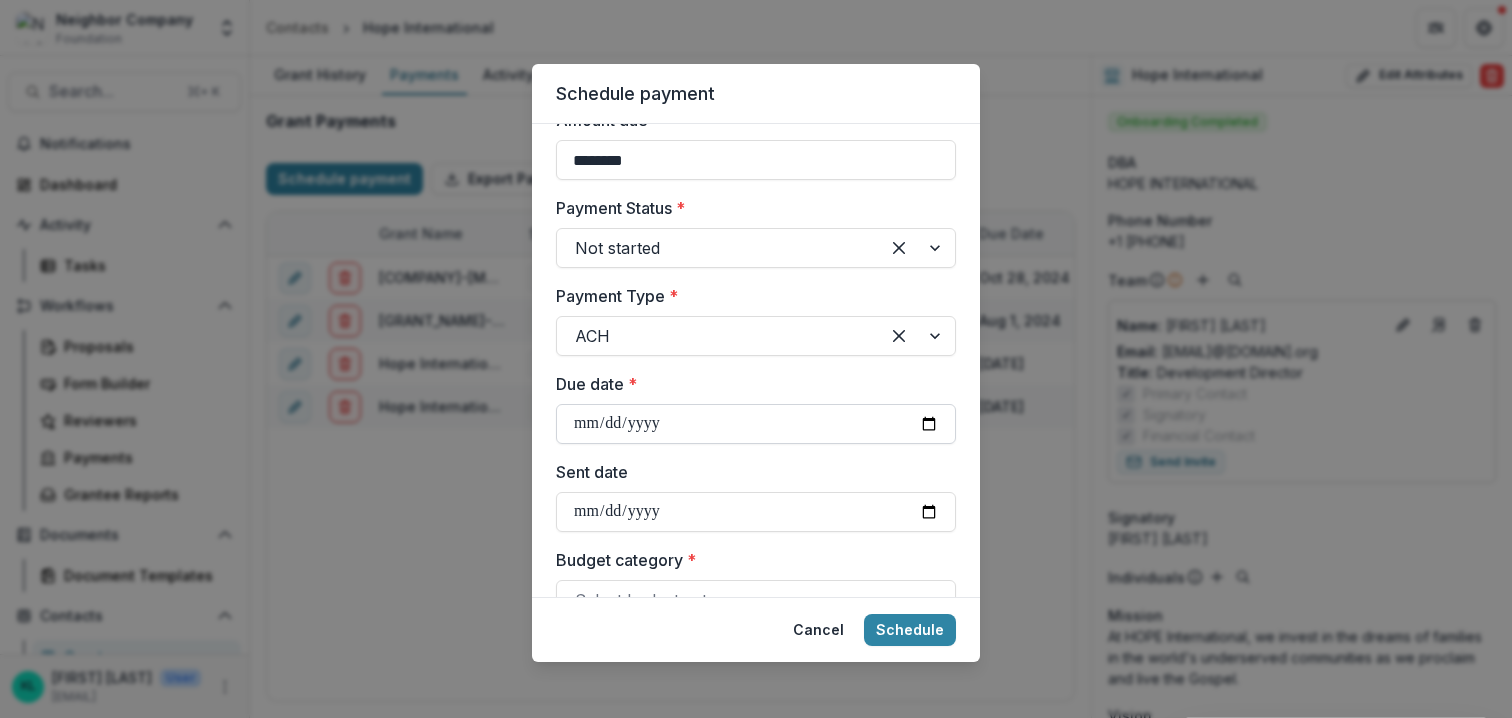click on "**********" at bounding box center [756, 424] 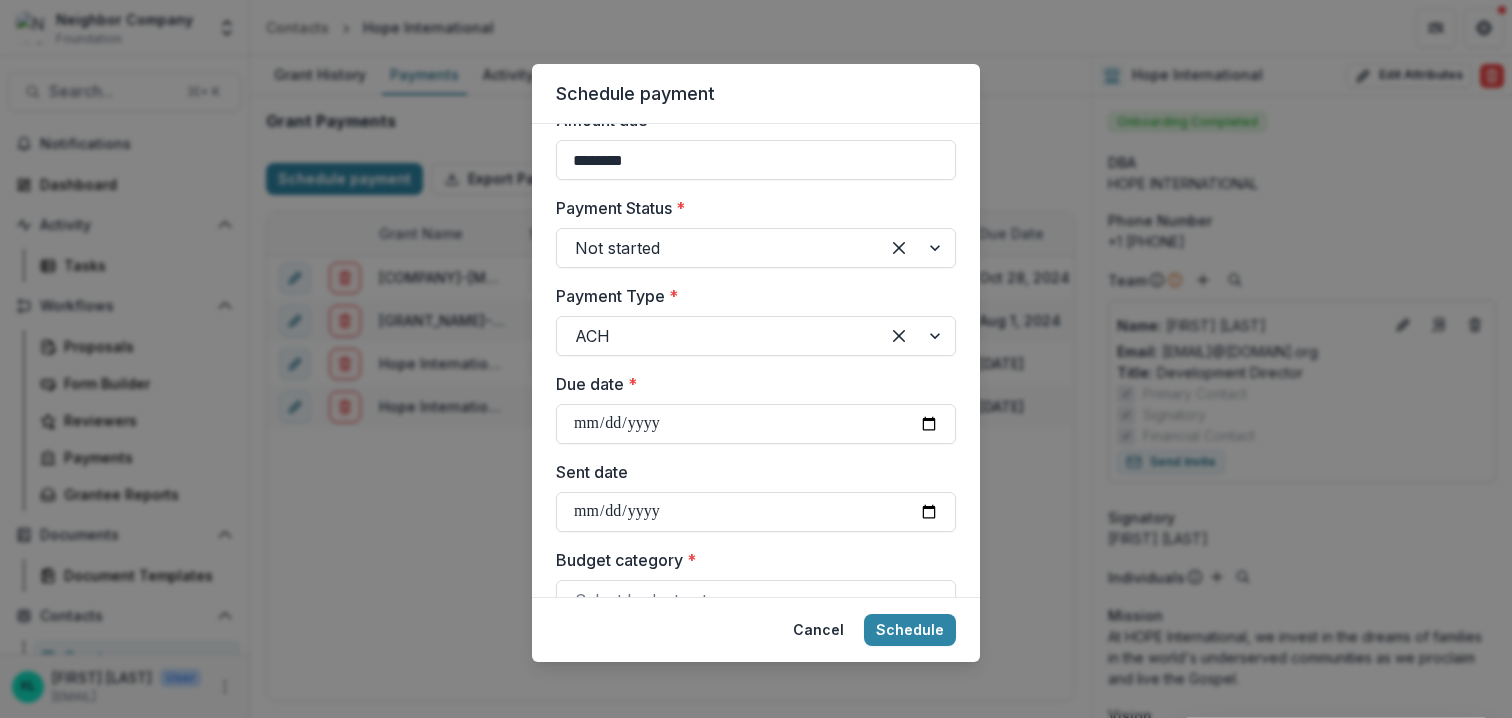 click on "Payment Type *" at bounding box center [750, 296] 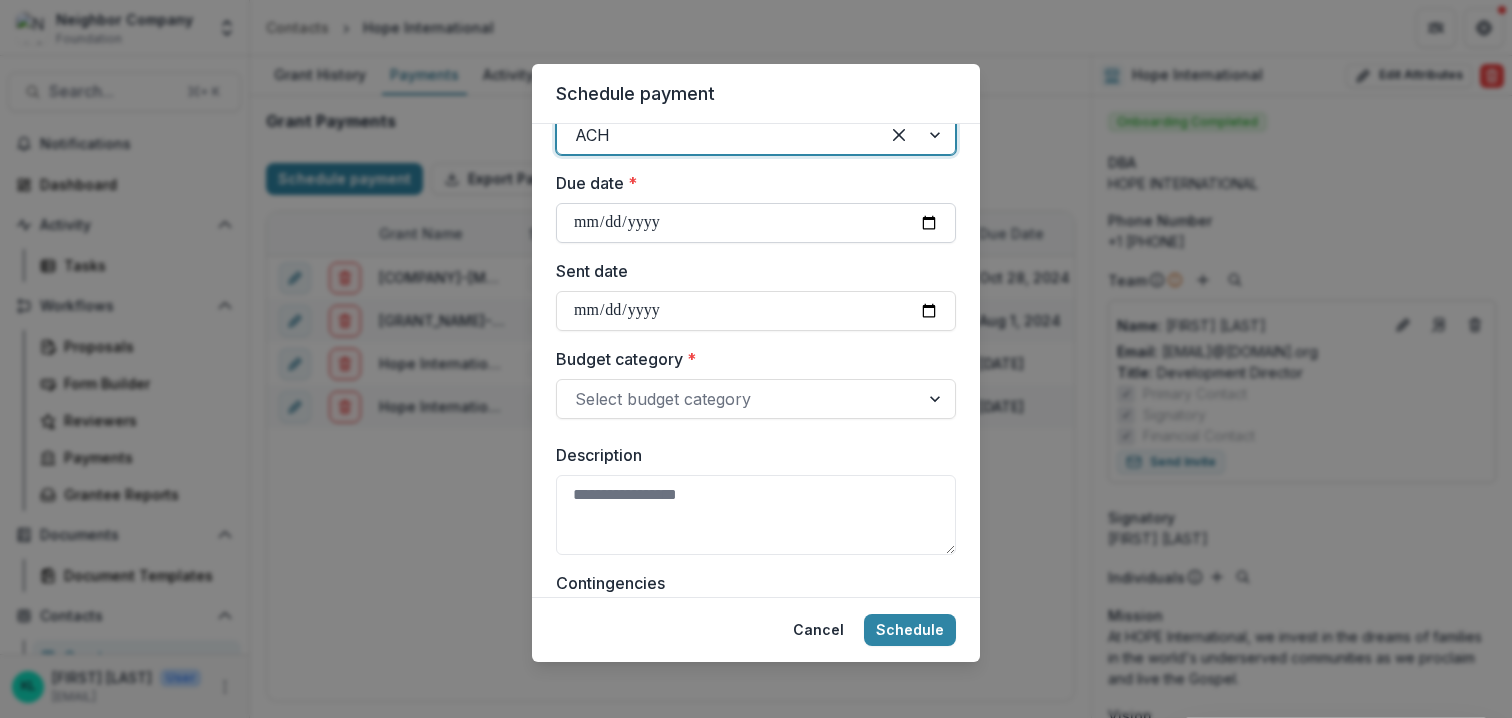 scroll, scrollTop: 771, scrollLeft: 0, axis: vertical 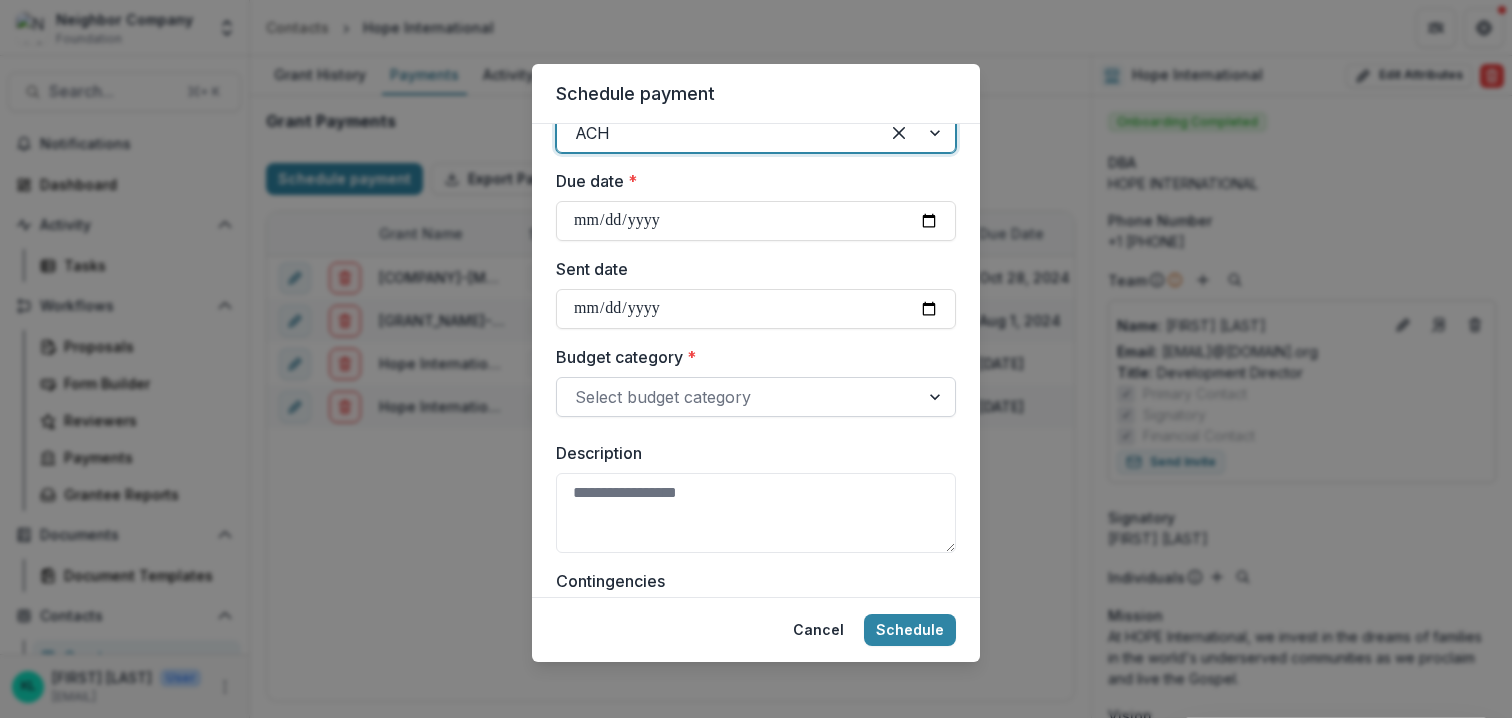 click at bounding box center (738, 397) 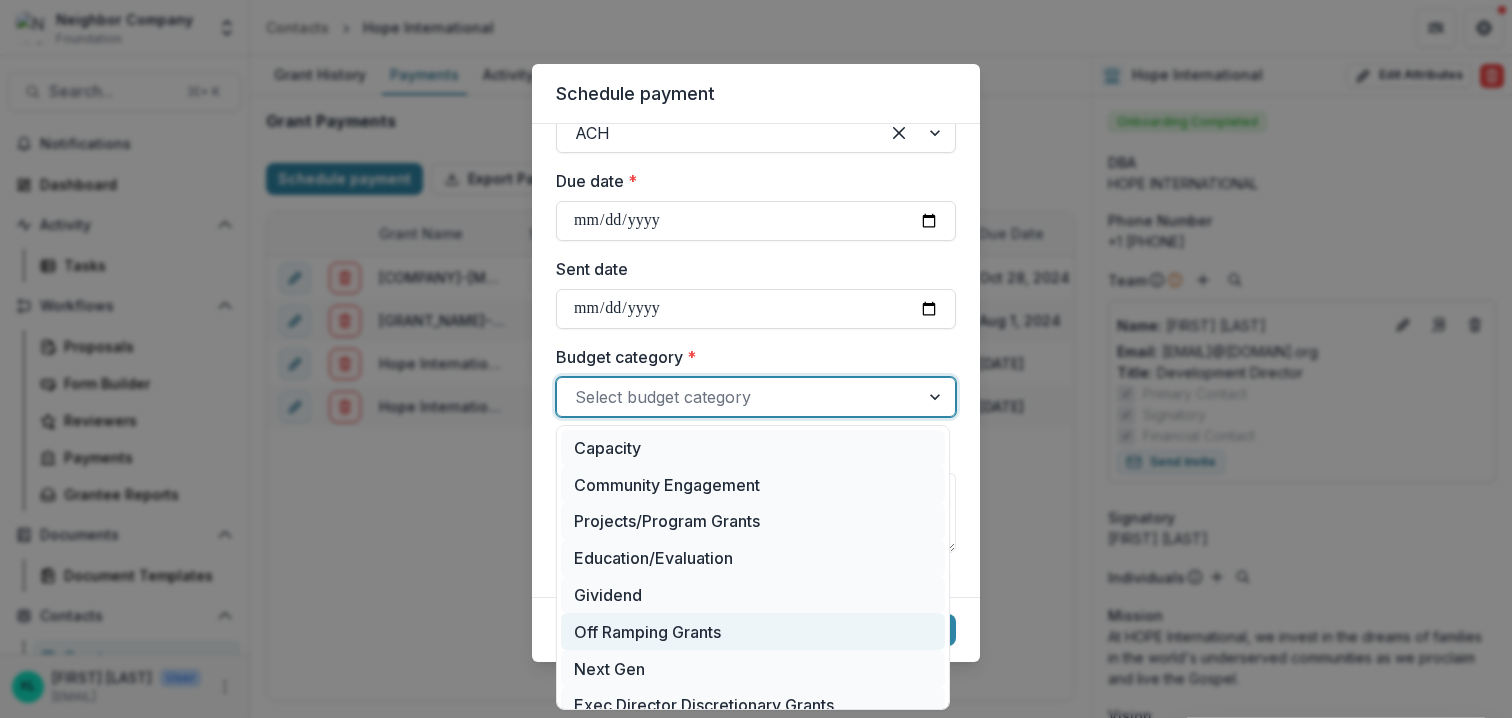 click on "Off Ramping Grants" at bounding box center [753, 631] 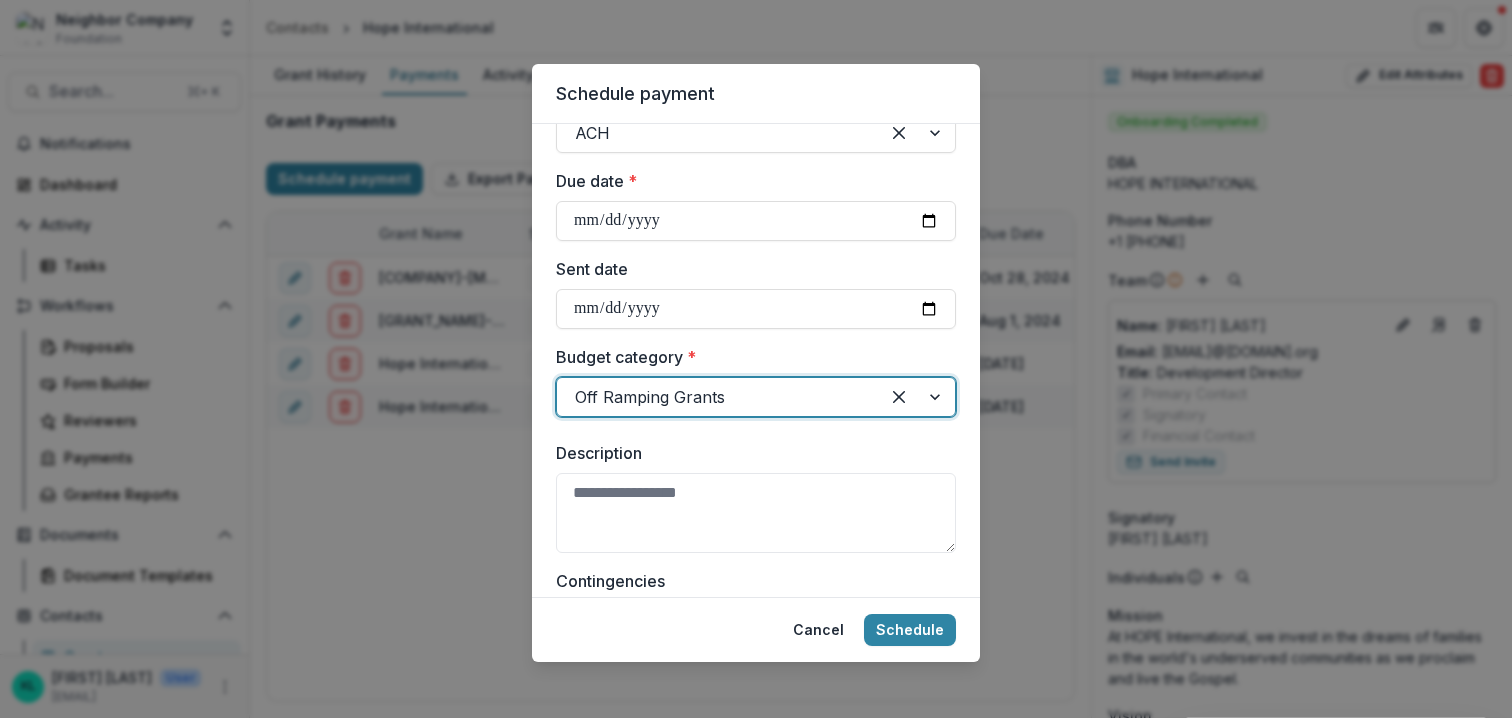 click on "Description" at bounding box center (750, 453) 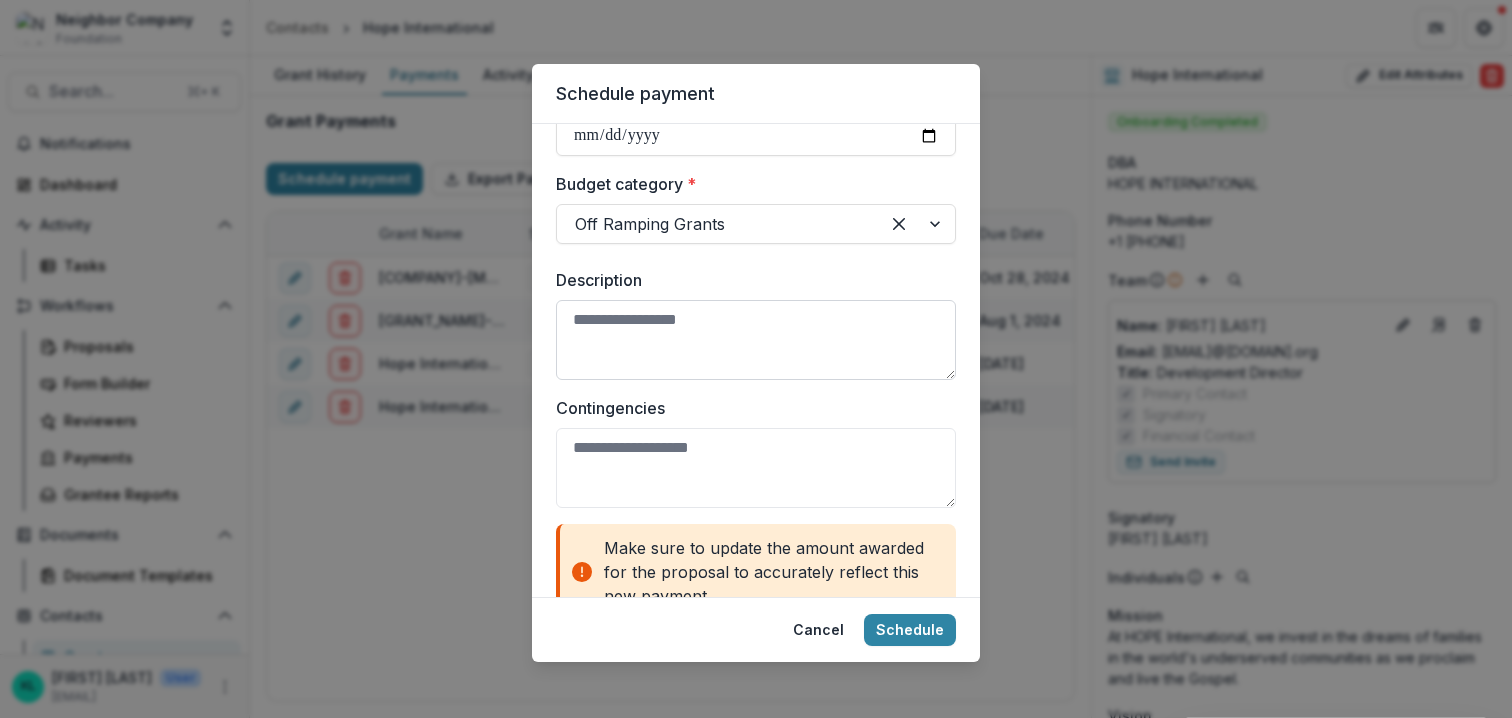 scroll, scrollTop: 947, scrollLeft: 0, axis: vertical 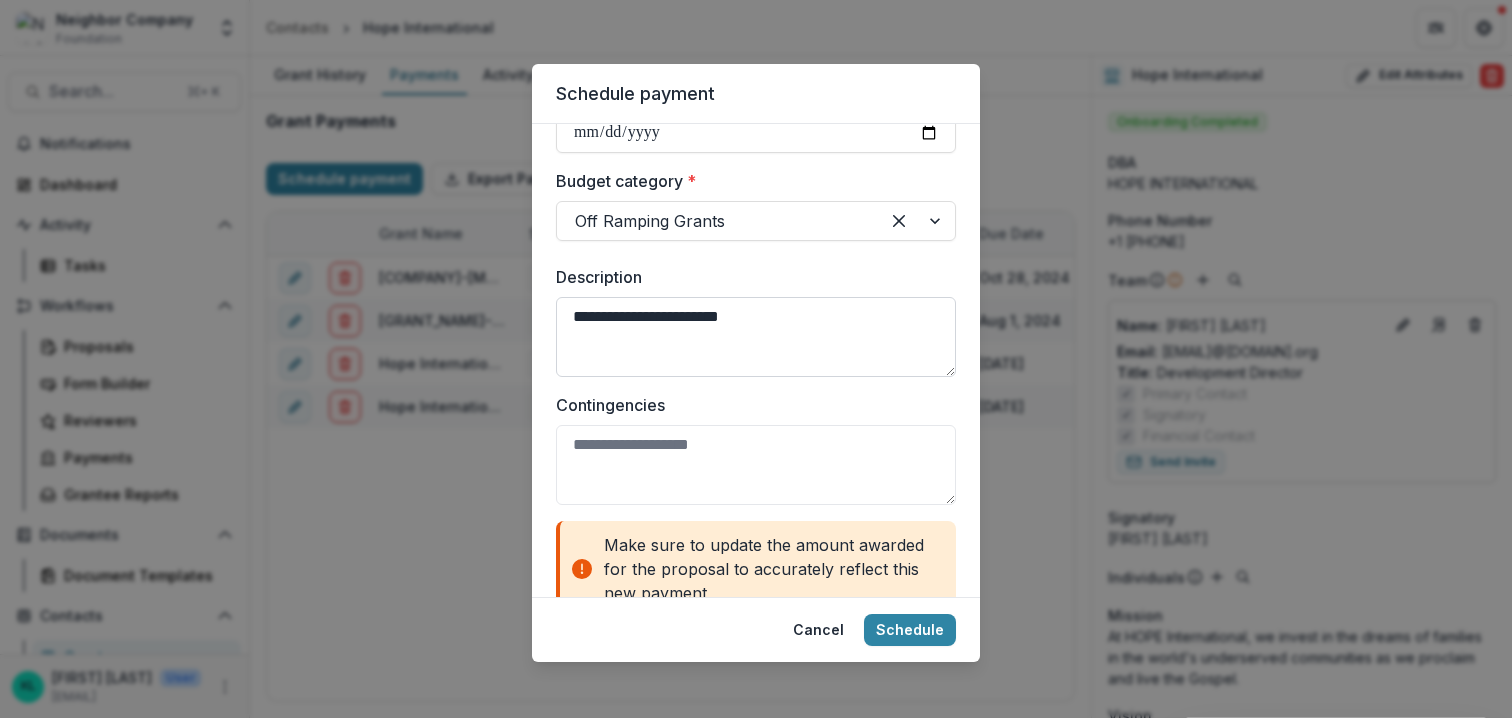 type on "**********" 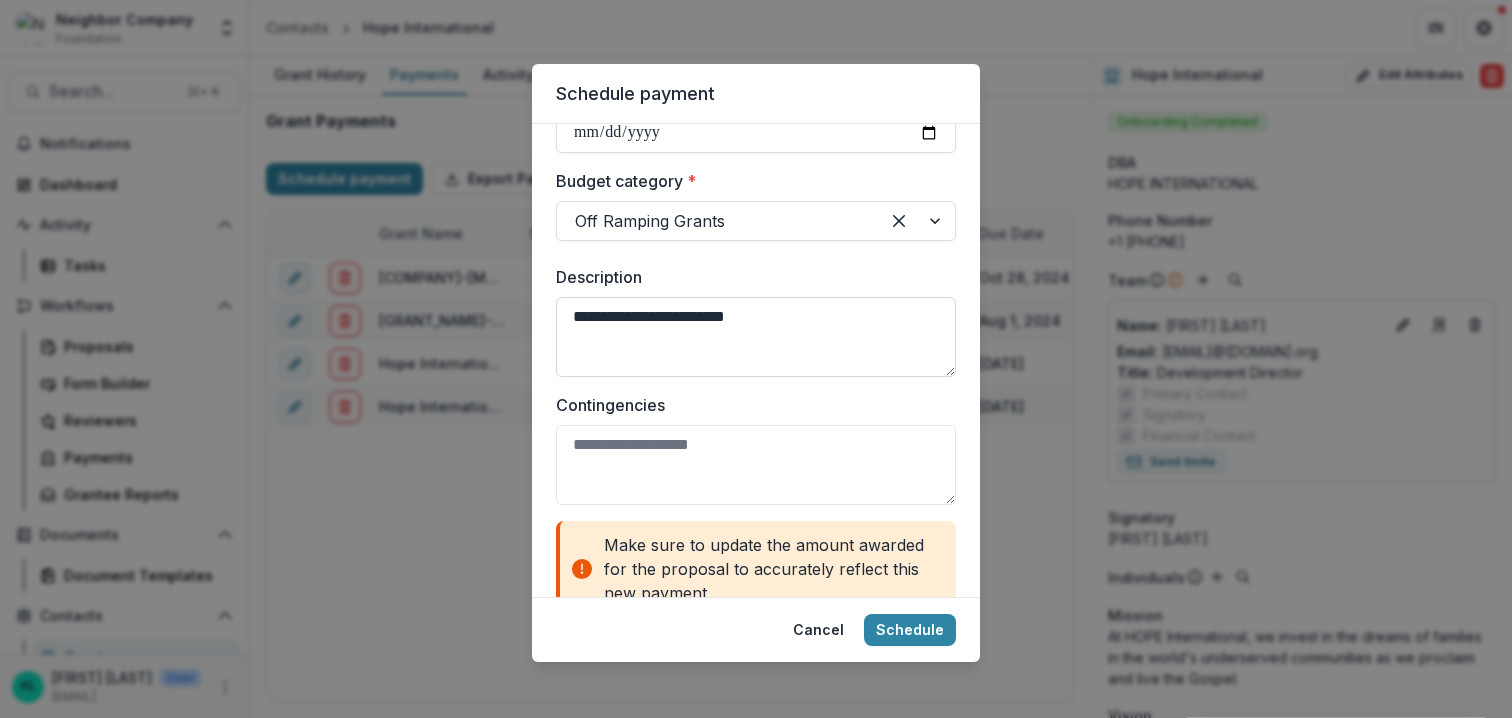 select on "****" 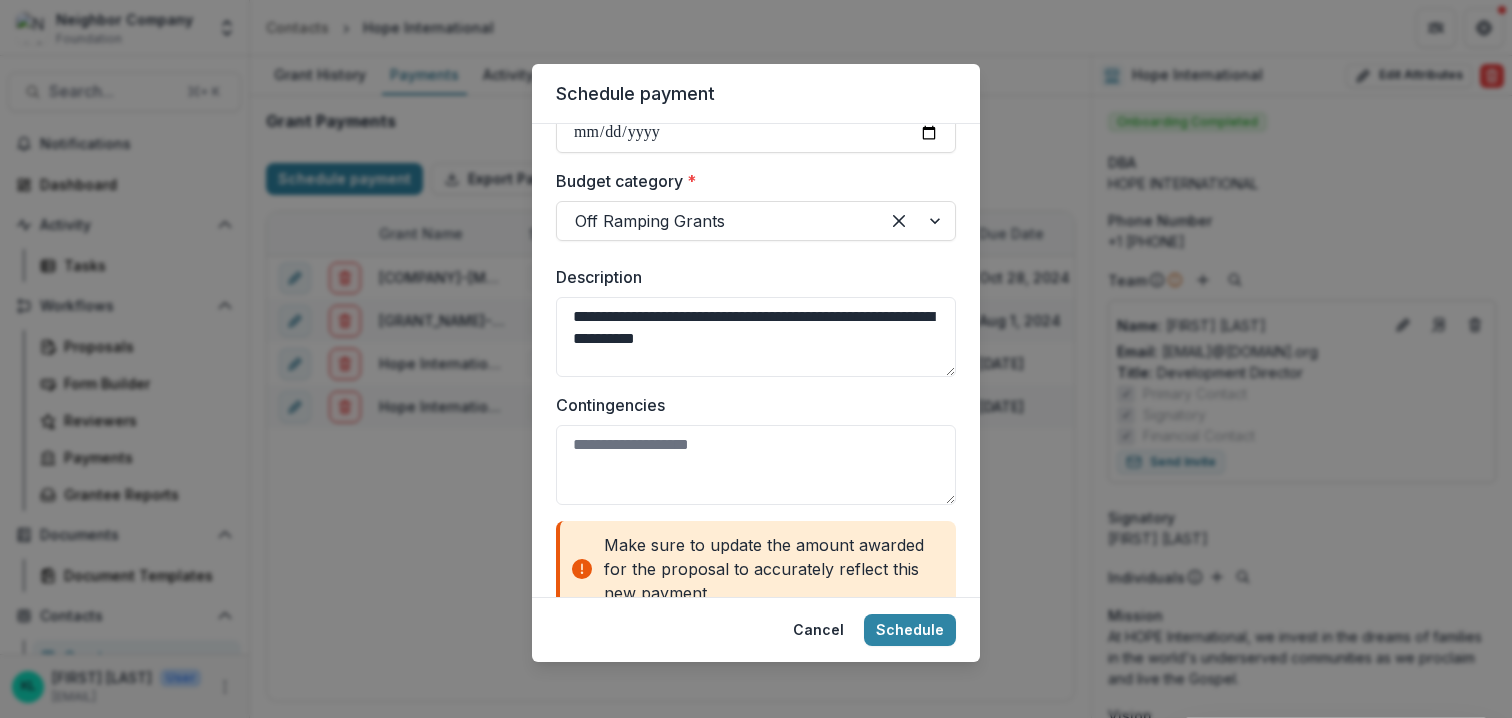 type on "**********" 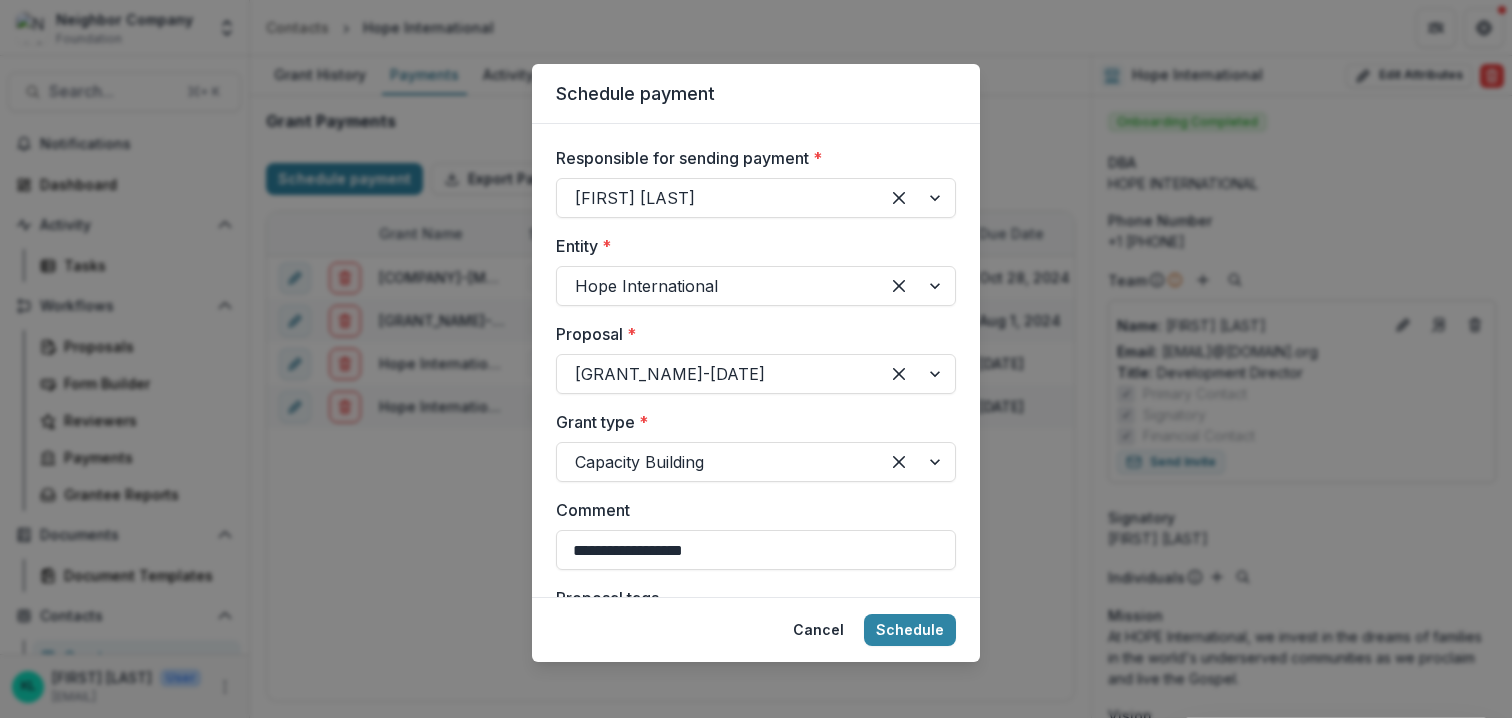 scroll, scrollTop: 0, scrollLeft: 0, axis: both 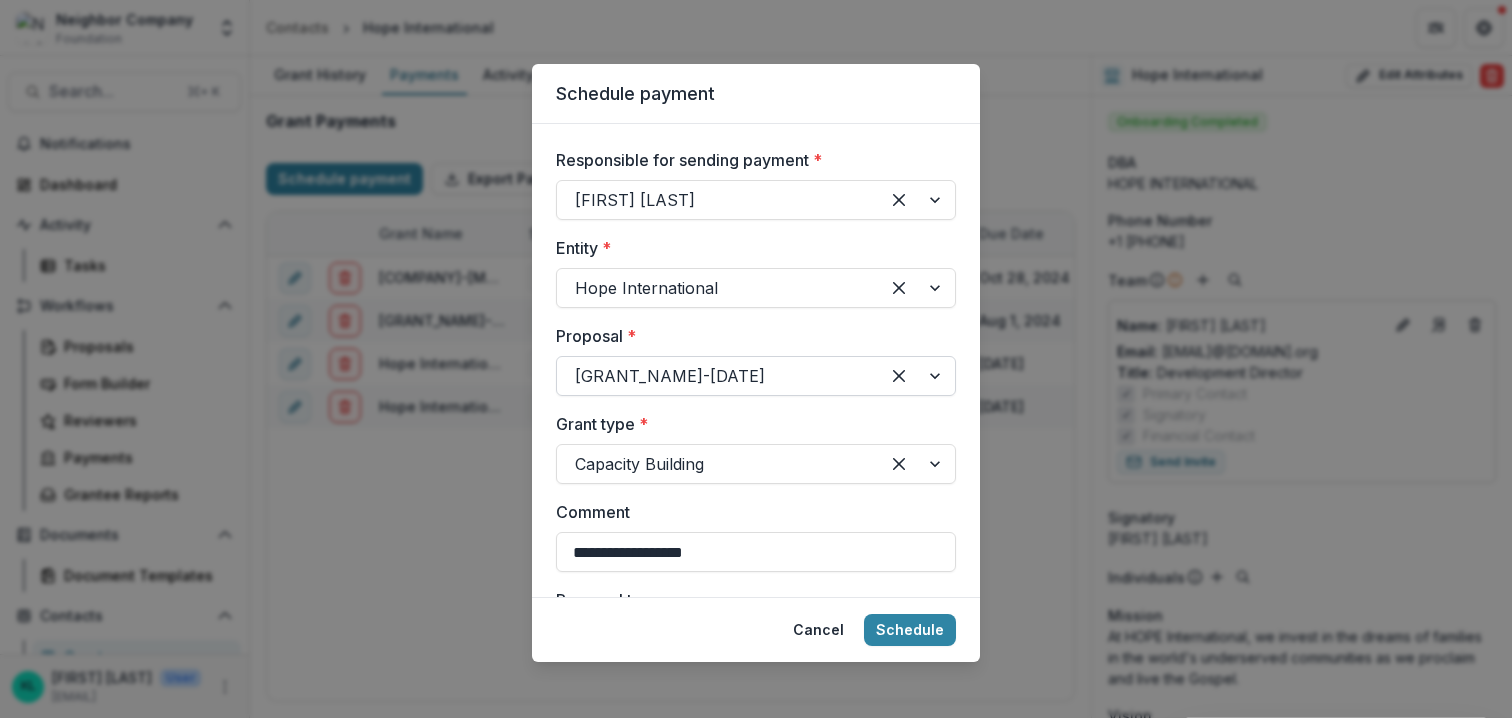 select on "****" 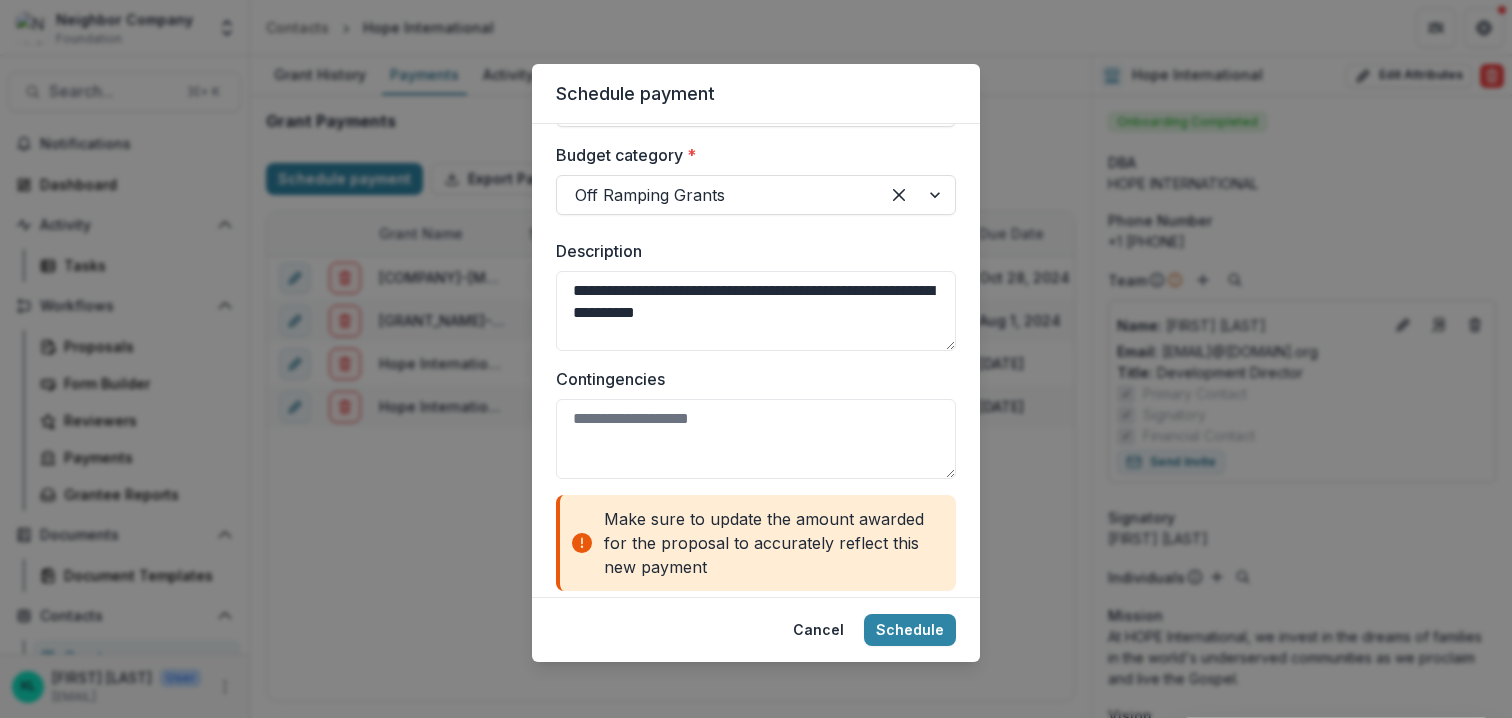 scroll, scrollTop: 991, scrollLeft: 0, axis: vertical 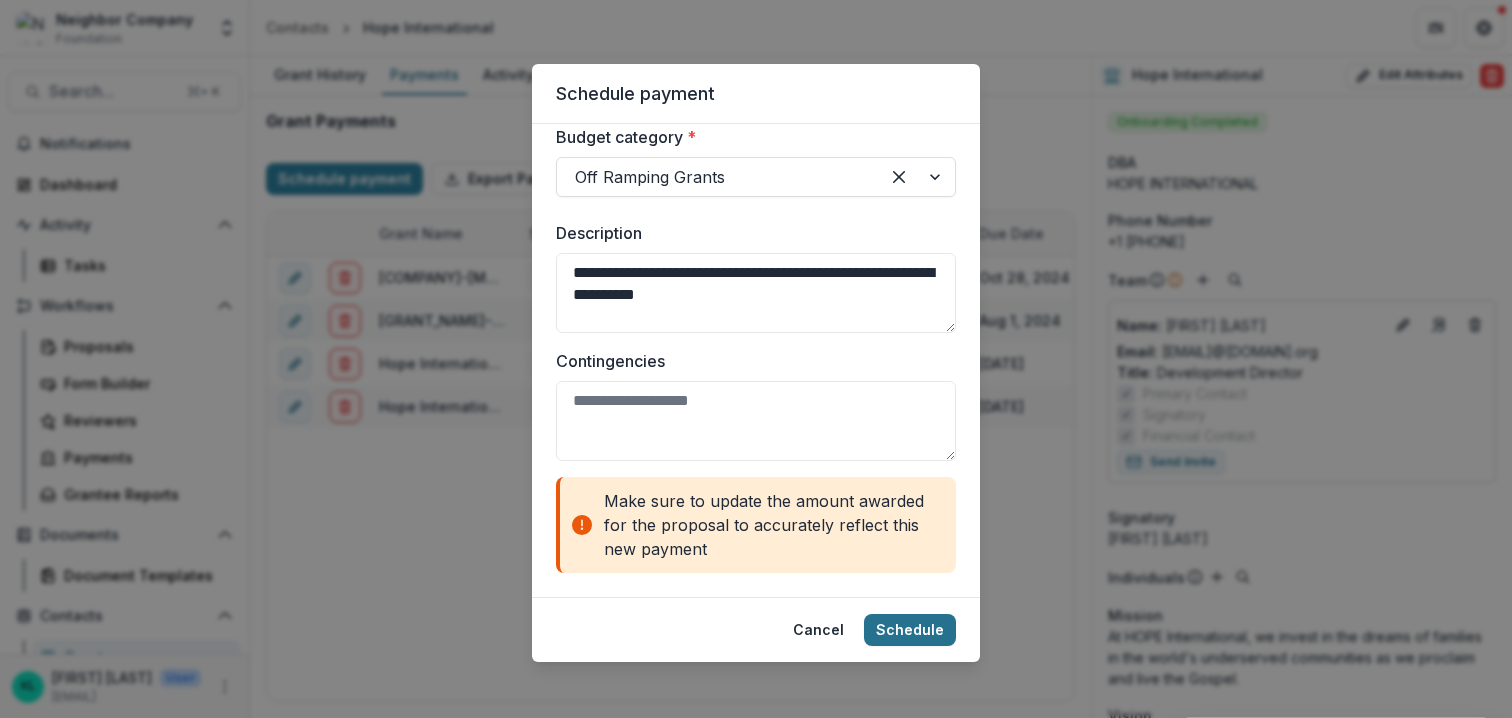 click on "Schedule" at bounding box center [910, 630] 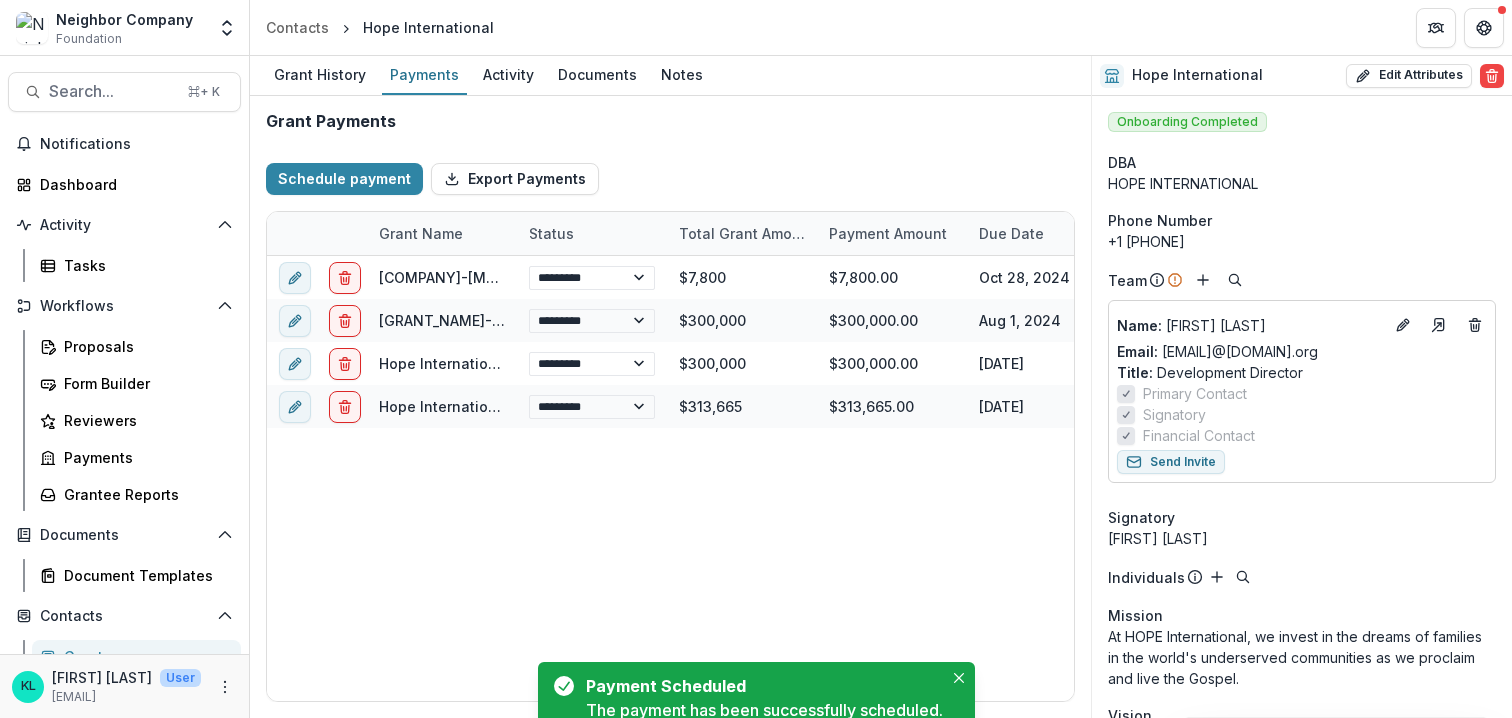 scroll, scrollTop: 720, scrollLeft: 0, axis: vertical 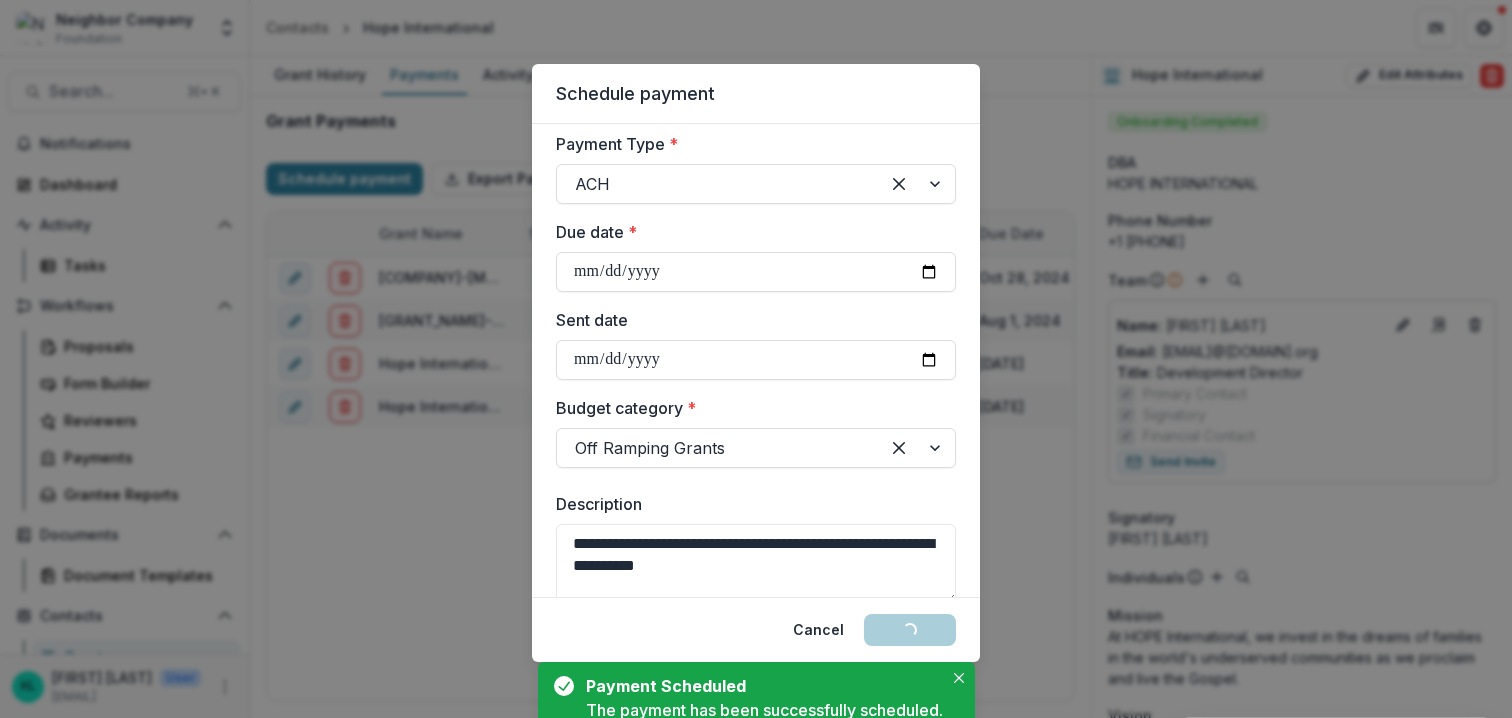 select on "****" 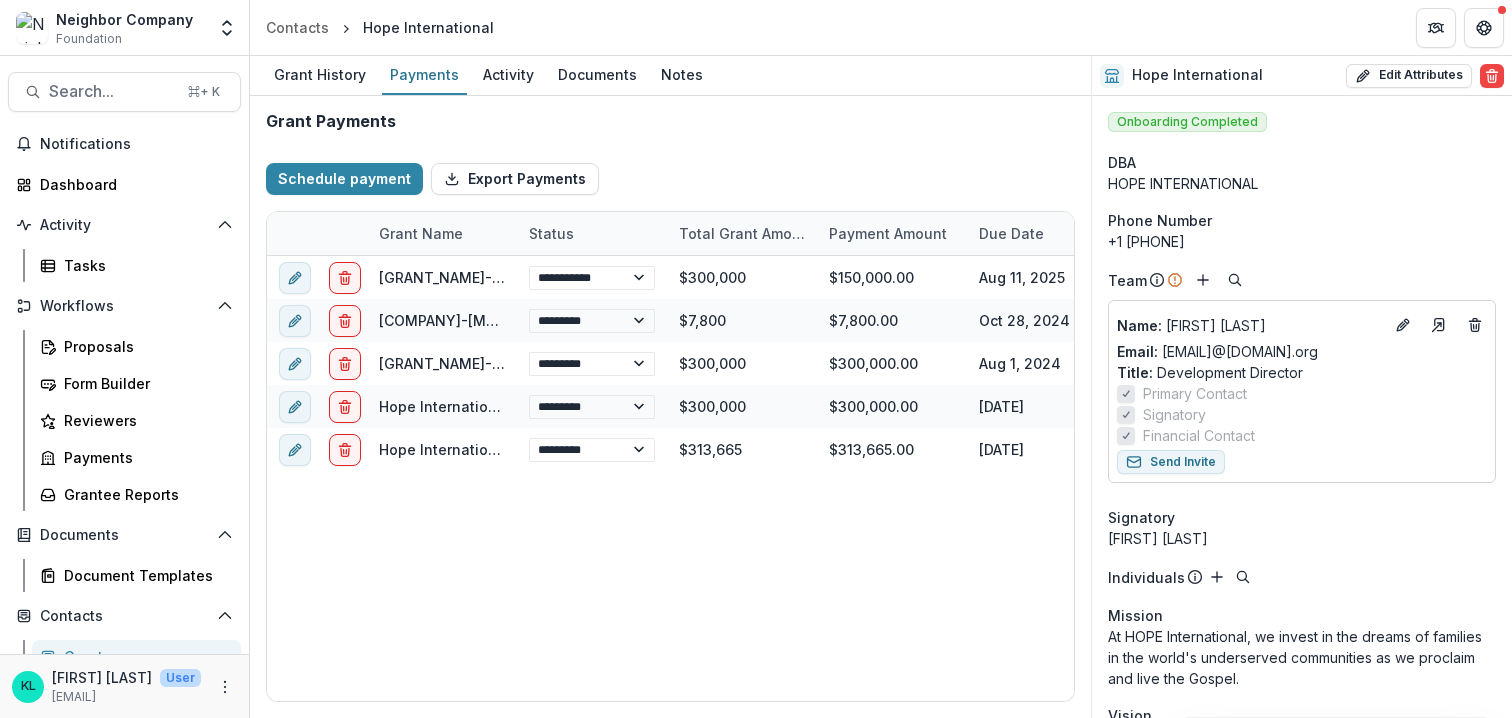 select on "****" 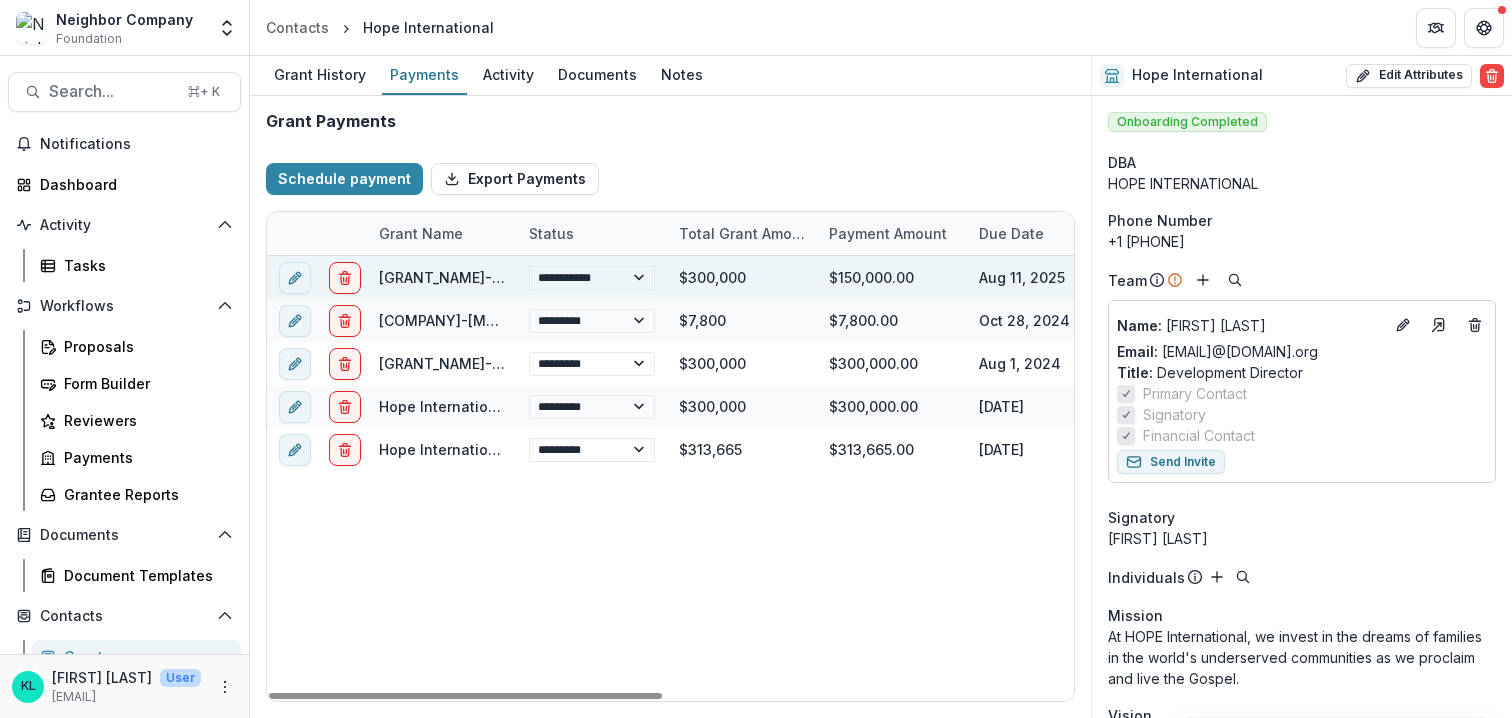click on "$300,000" at bounding box center [742, 277] 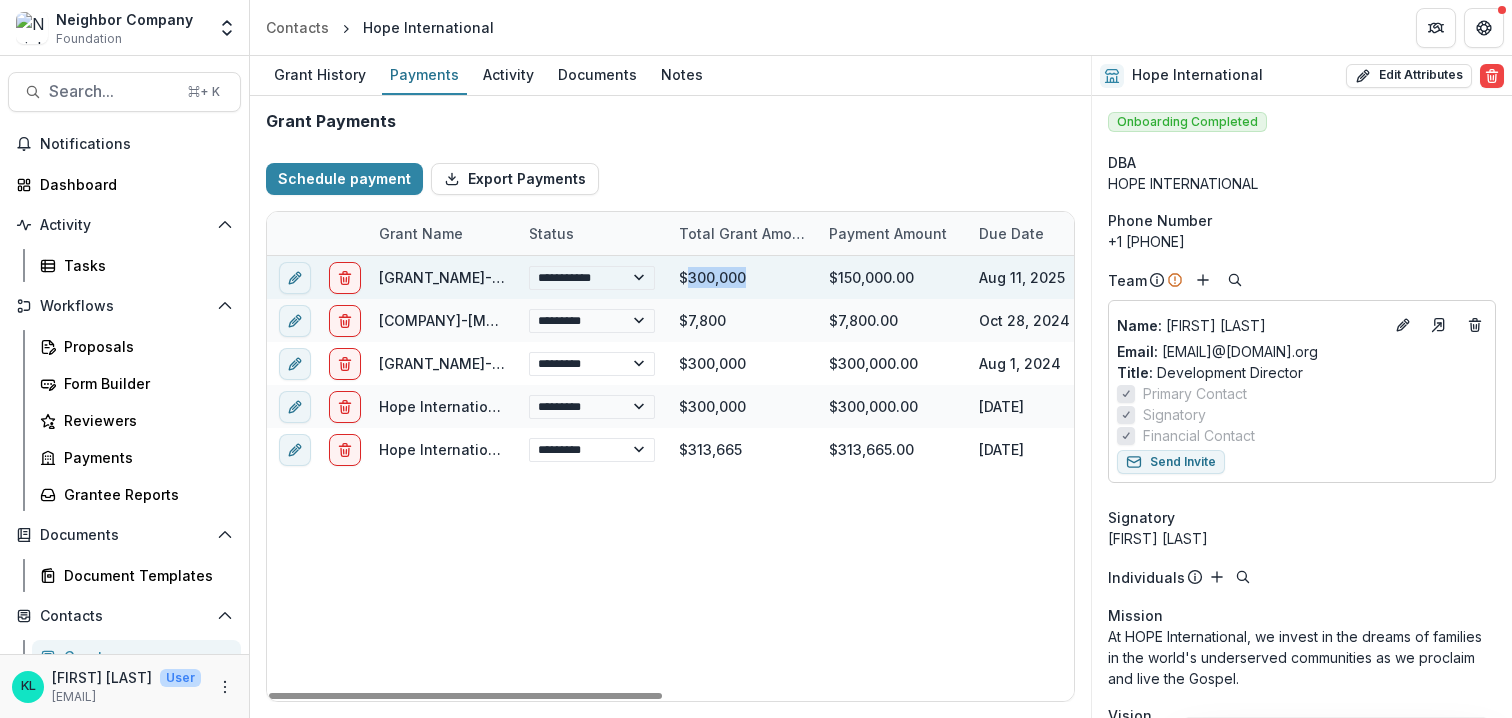 click on "$300,000" at bounding box center [742, 277] 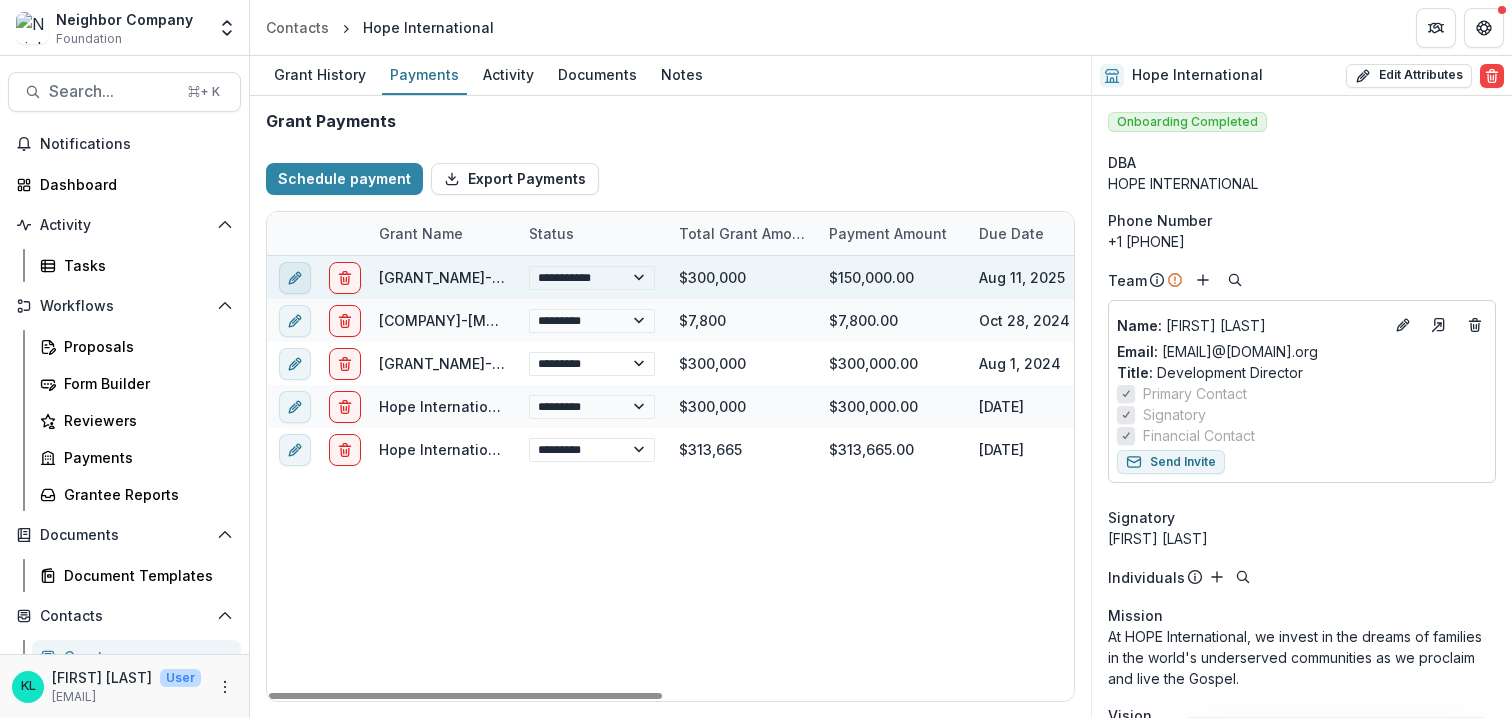 click 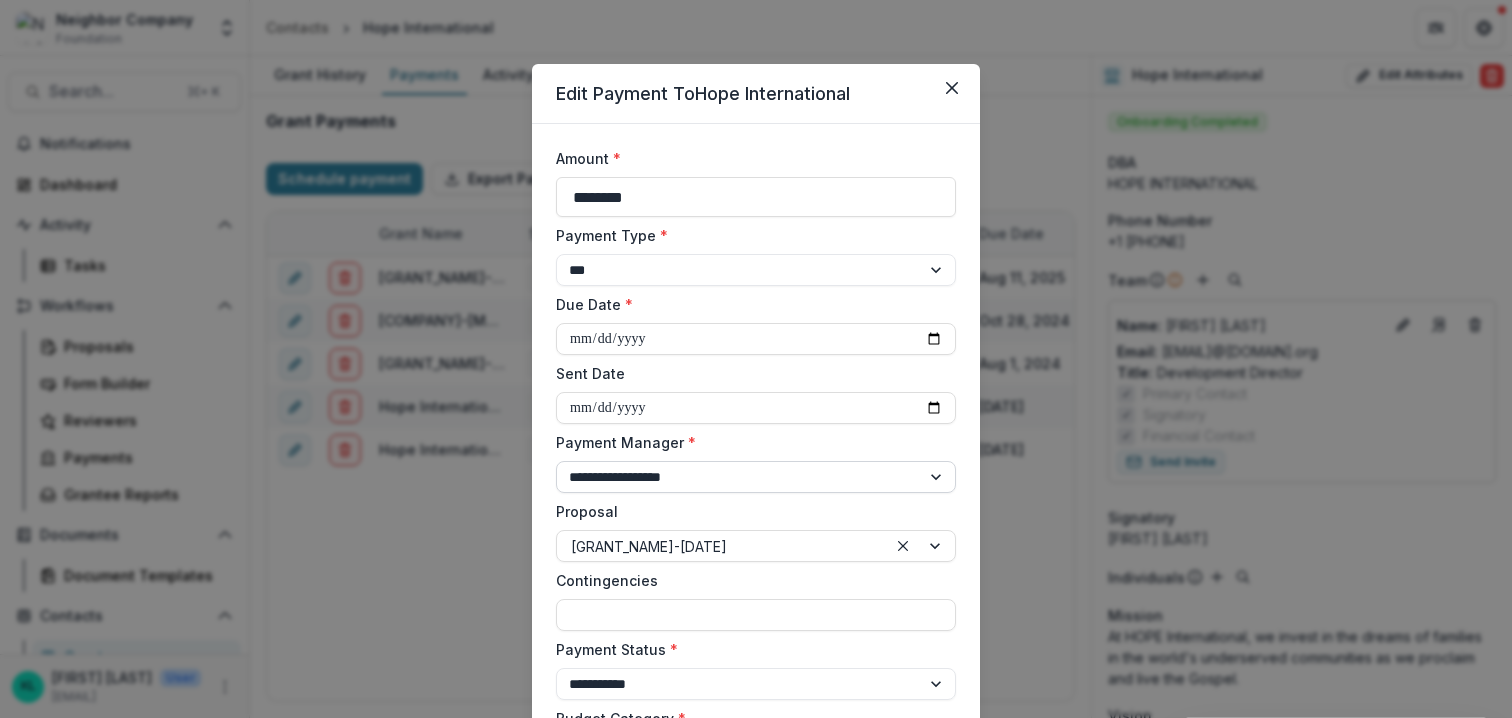 scroll, scrollTop: 0, scrollLeft: 0, axis: both 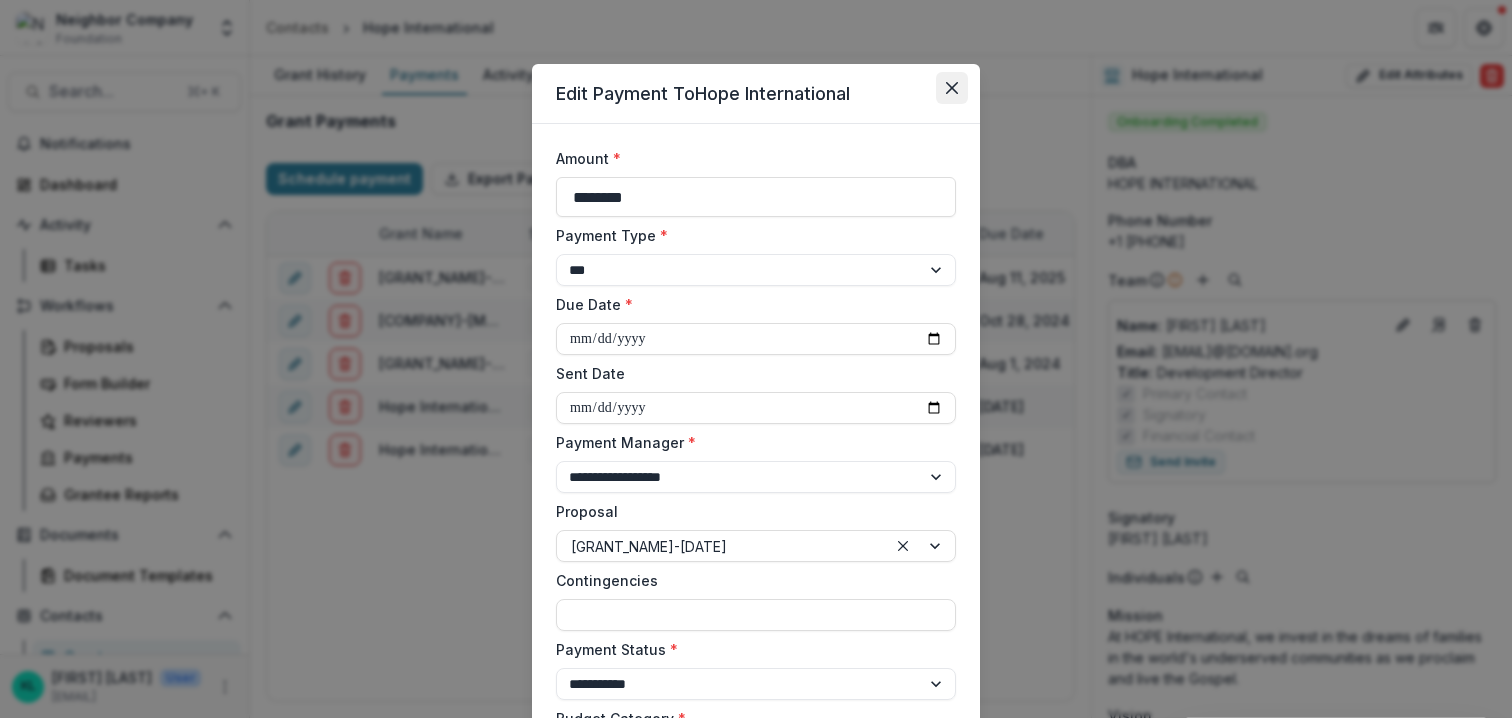 click 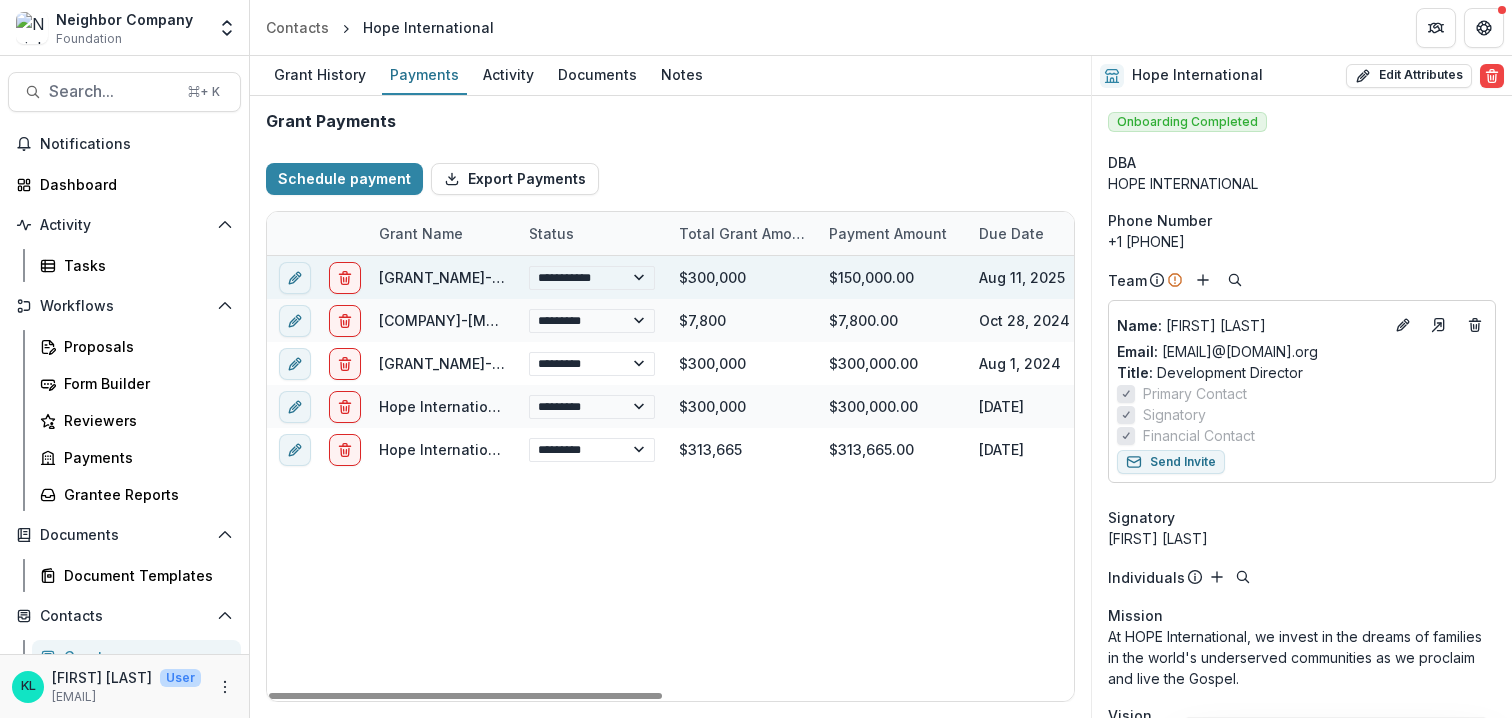 click on "$300,000" at bounding box center (742, 277) 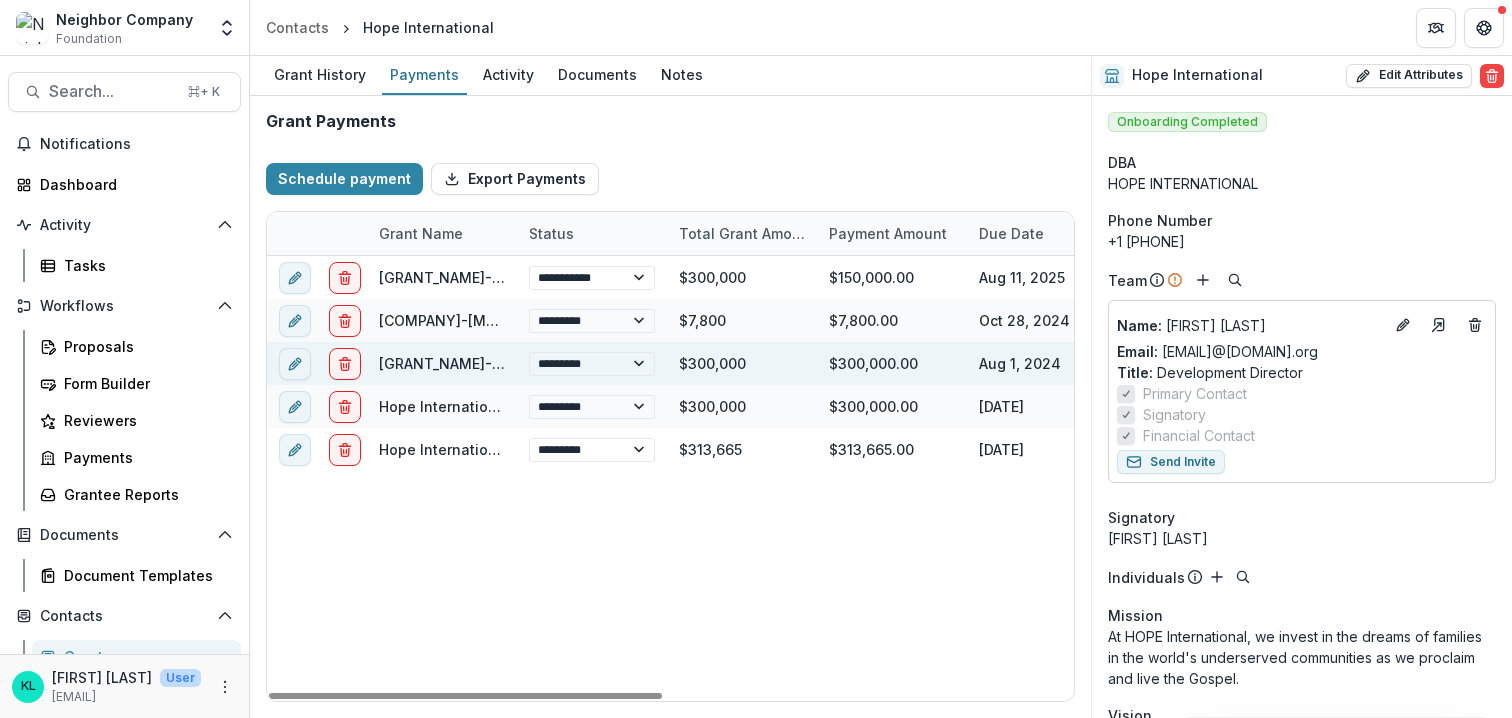 select on "****" 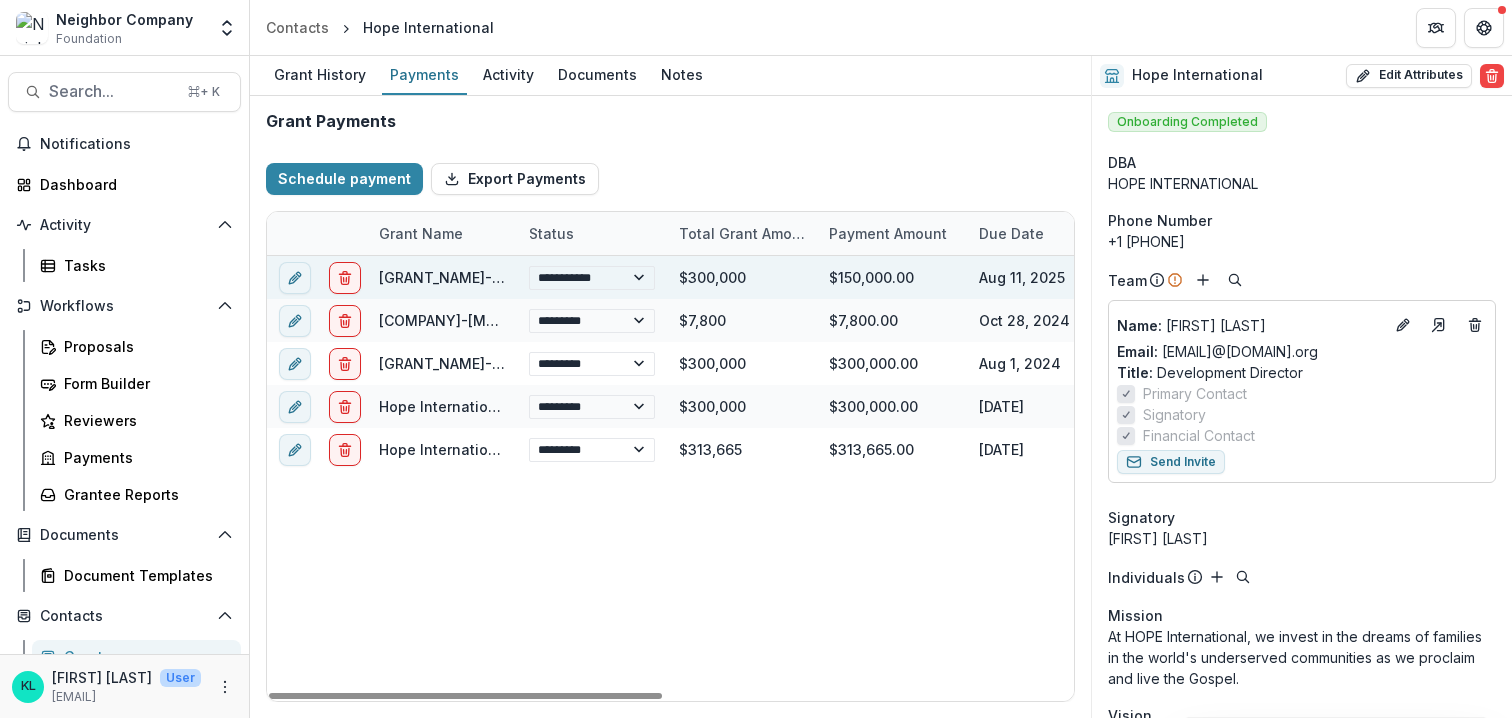 select on "****" 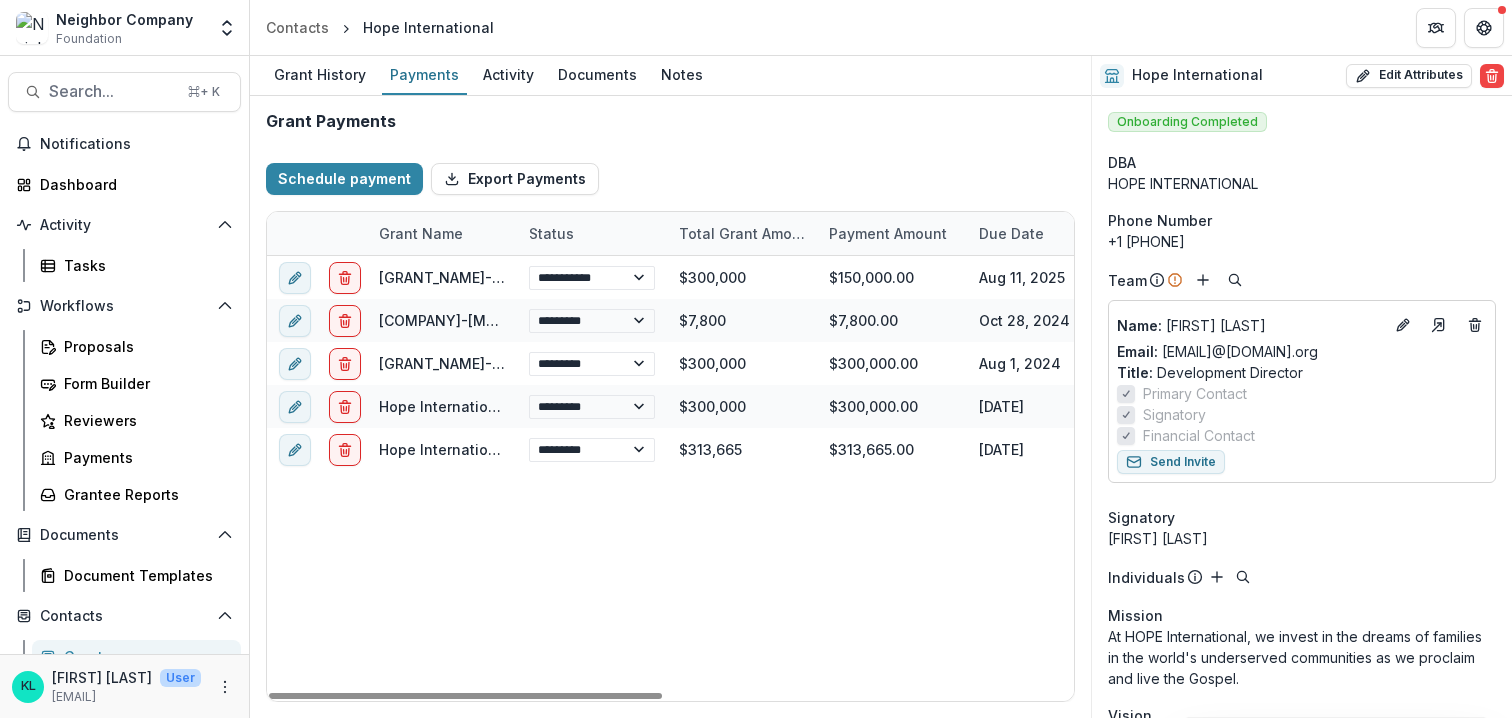 click on "Grant Name" at bounding box center [421, 233] 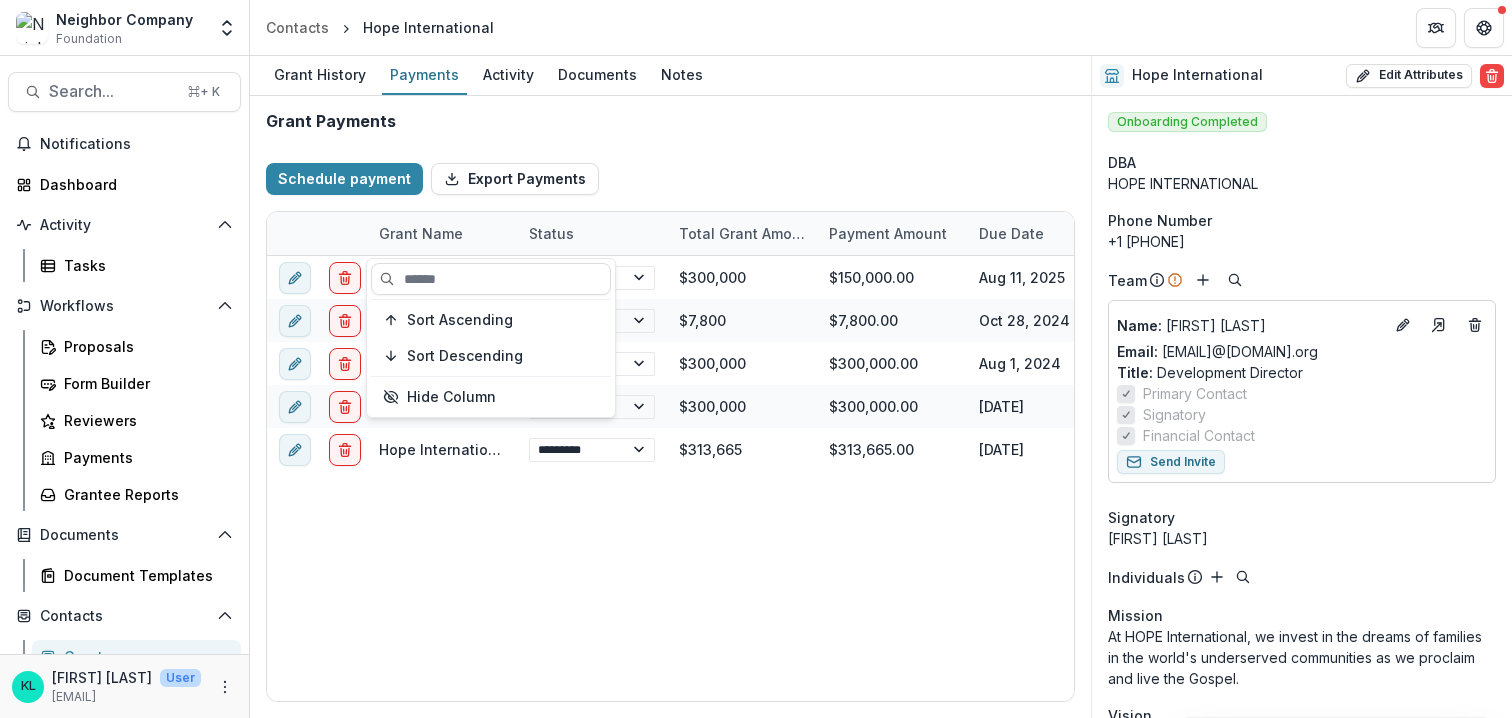 select on "****" 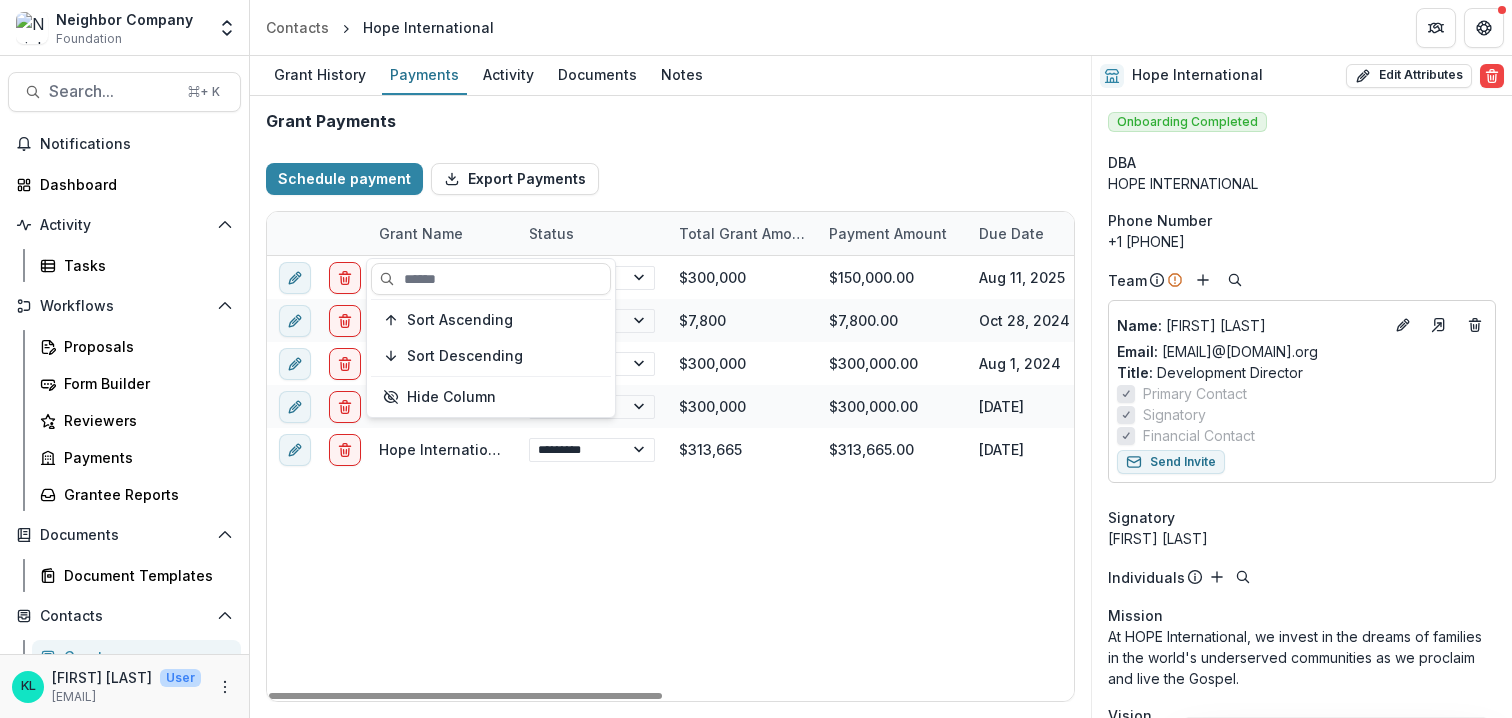 click on "Schedule payment Export Payments" at bounding box center [670, 179] 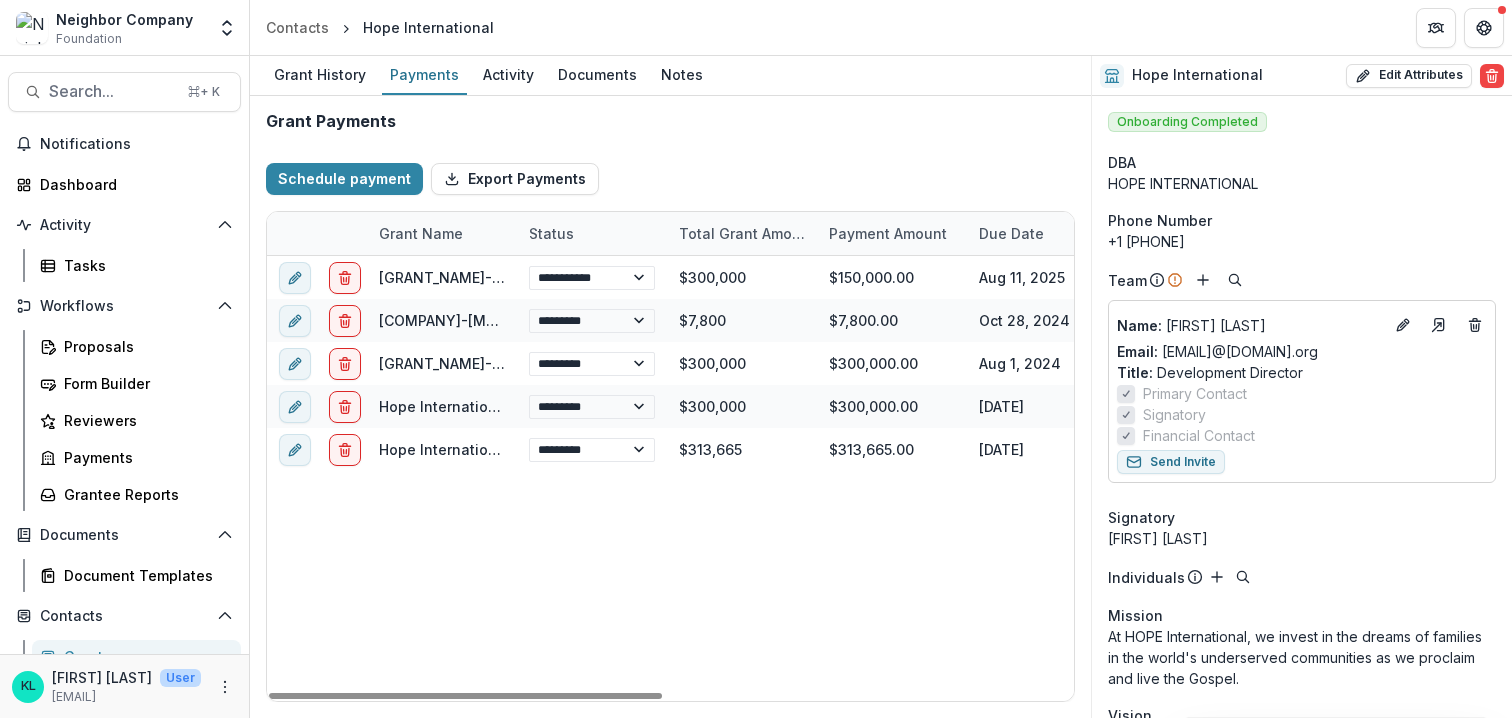 click on "Status" at bounding box center [551, 233] 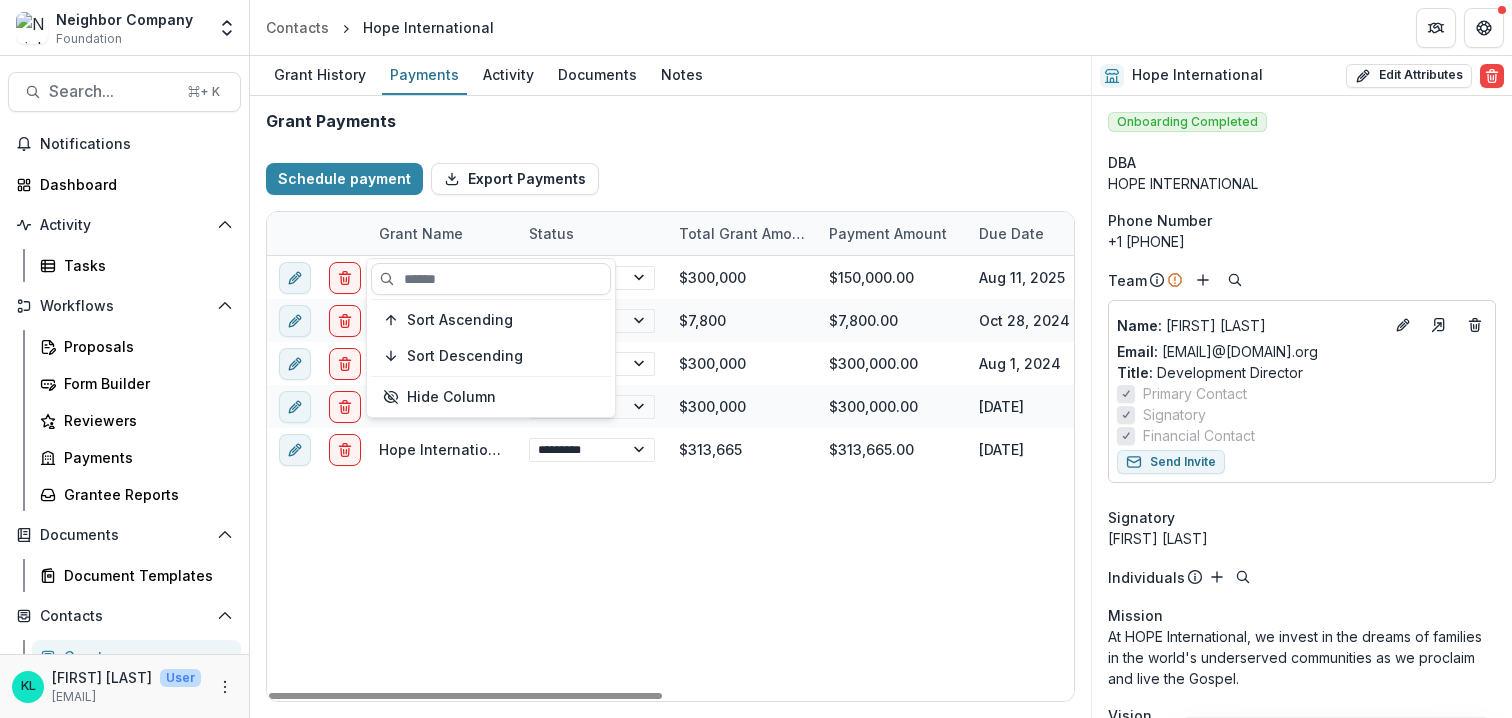 click on "Grant Name" at bounding box center [442, 233] 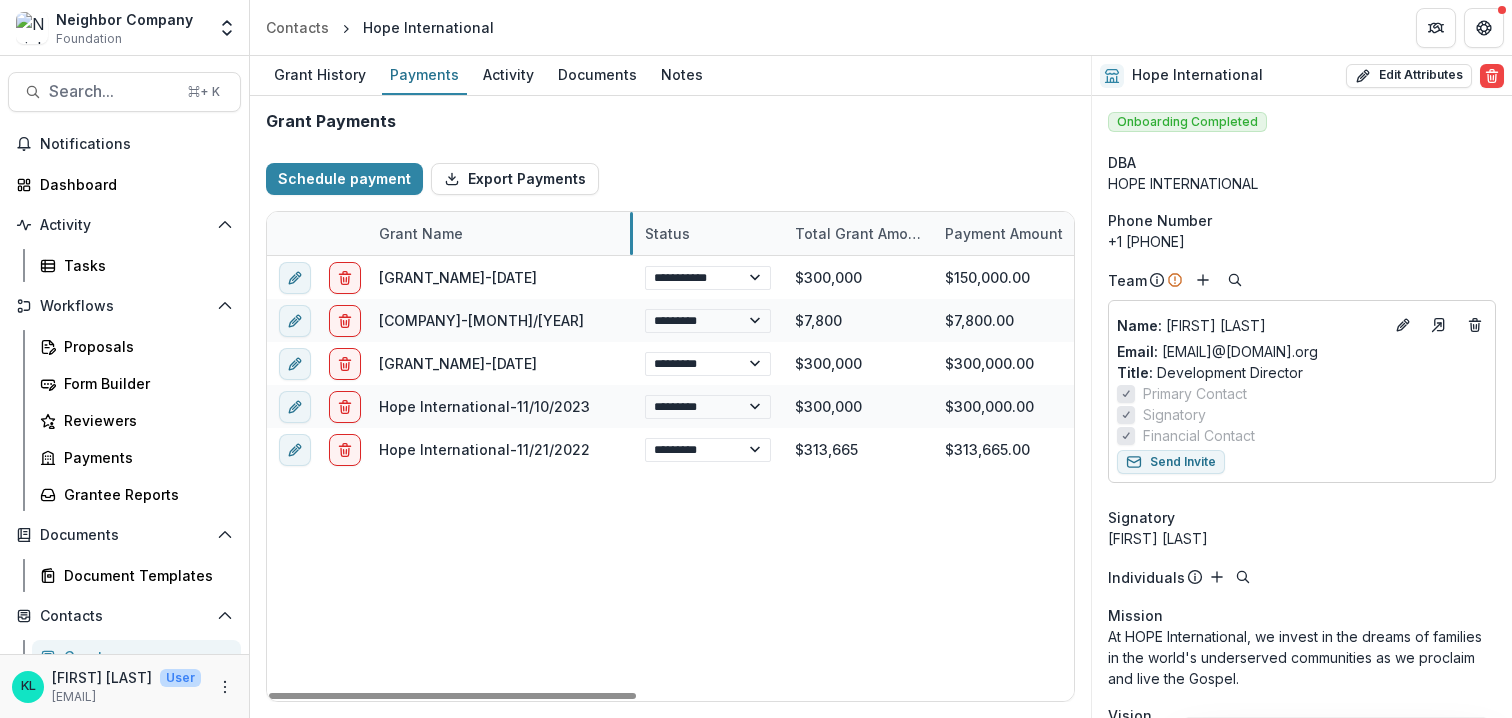 drag, startPoint x: 515, startPoint y: 236, endPoint x: 631, endPoint y: 234, distance: 116.01724 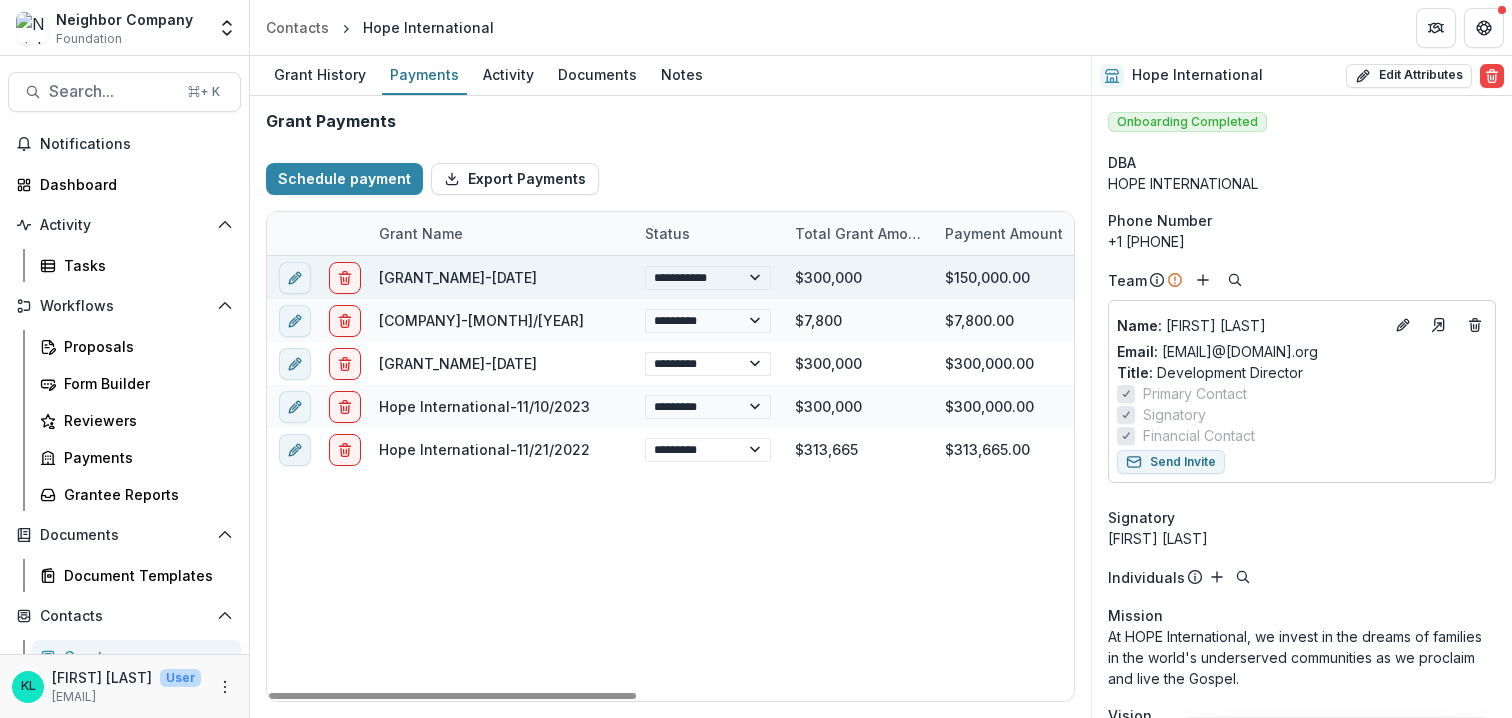 click on "$300,000" at bounding box center [858, 277] 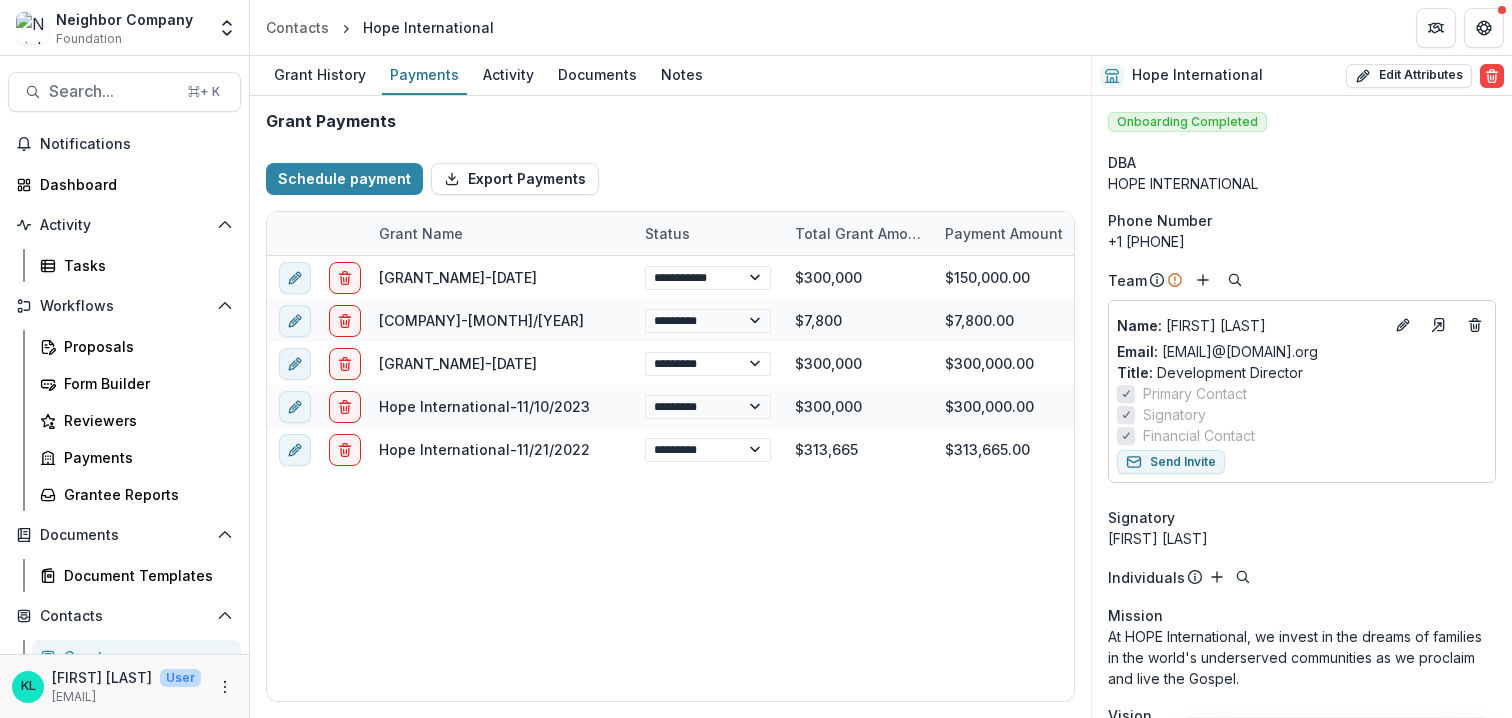 select on "****" 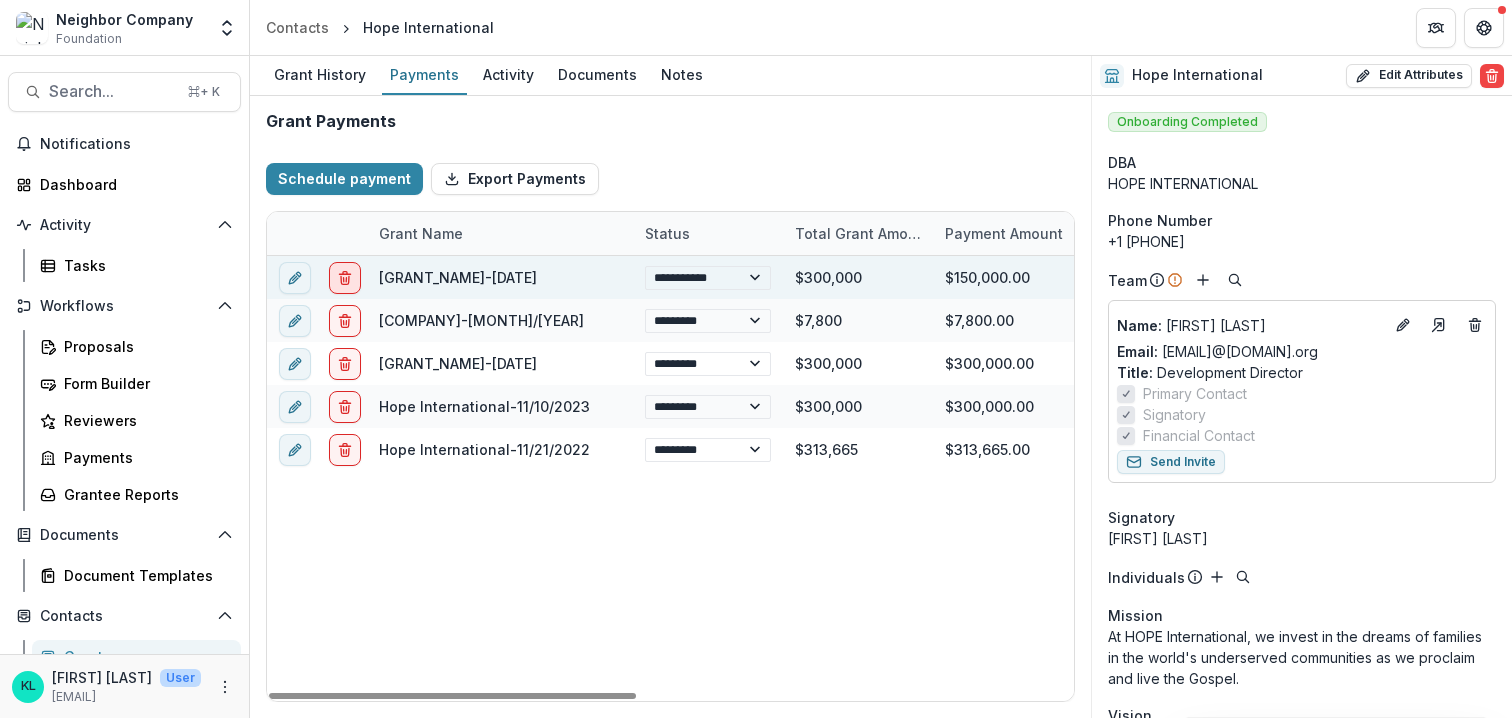 click at bounding box center (345, 278) 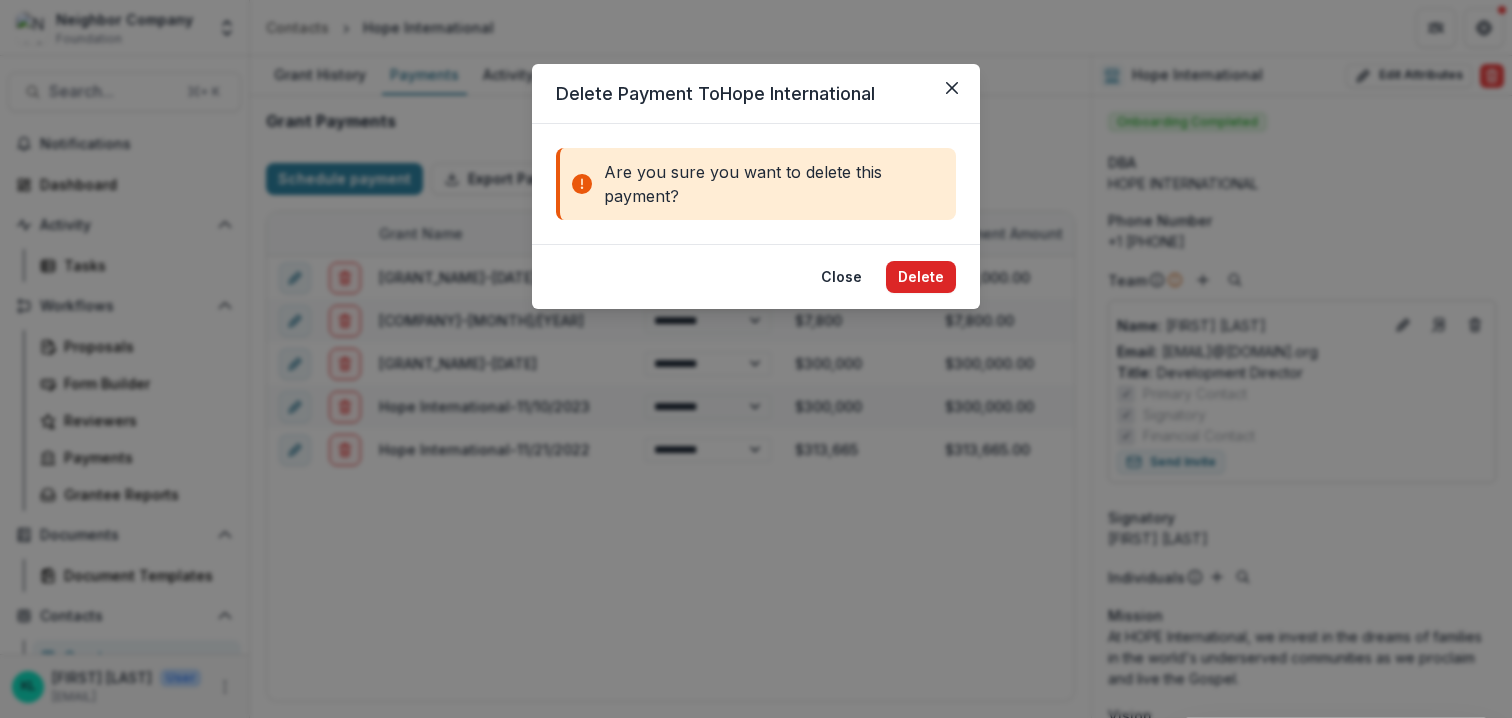 click on "Delete" at bounding box center [921, 277] 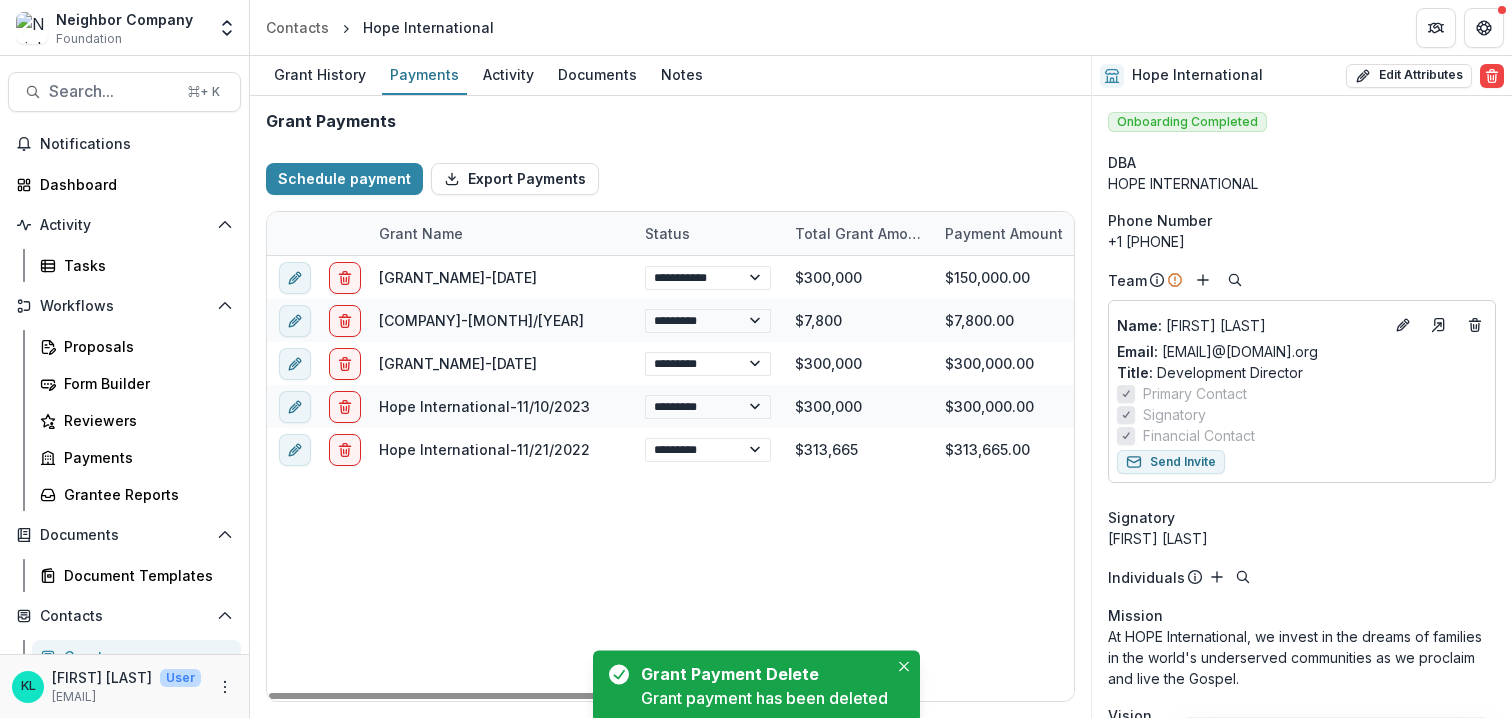 select on "****" 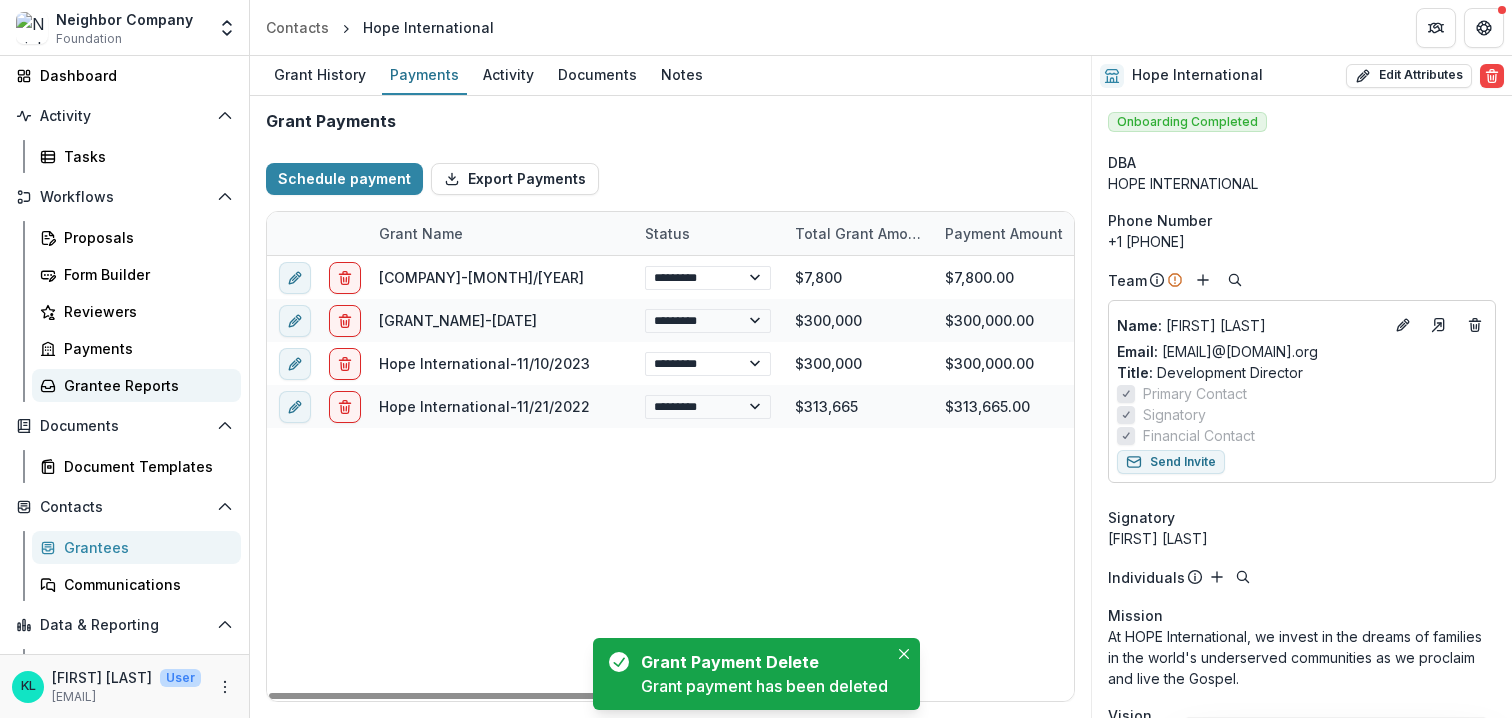 scroll, scrollTop: 174, scrollLeft: 0, axis: vertical 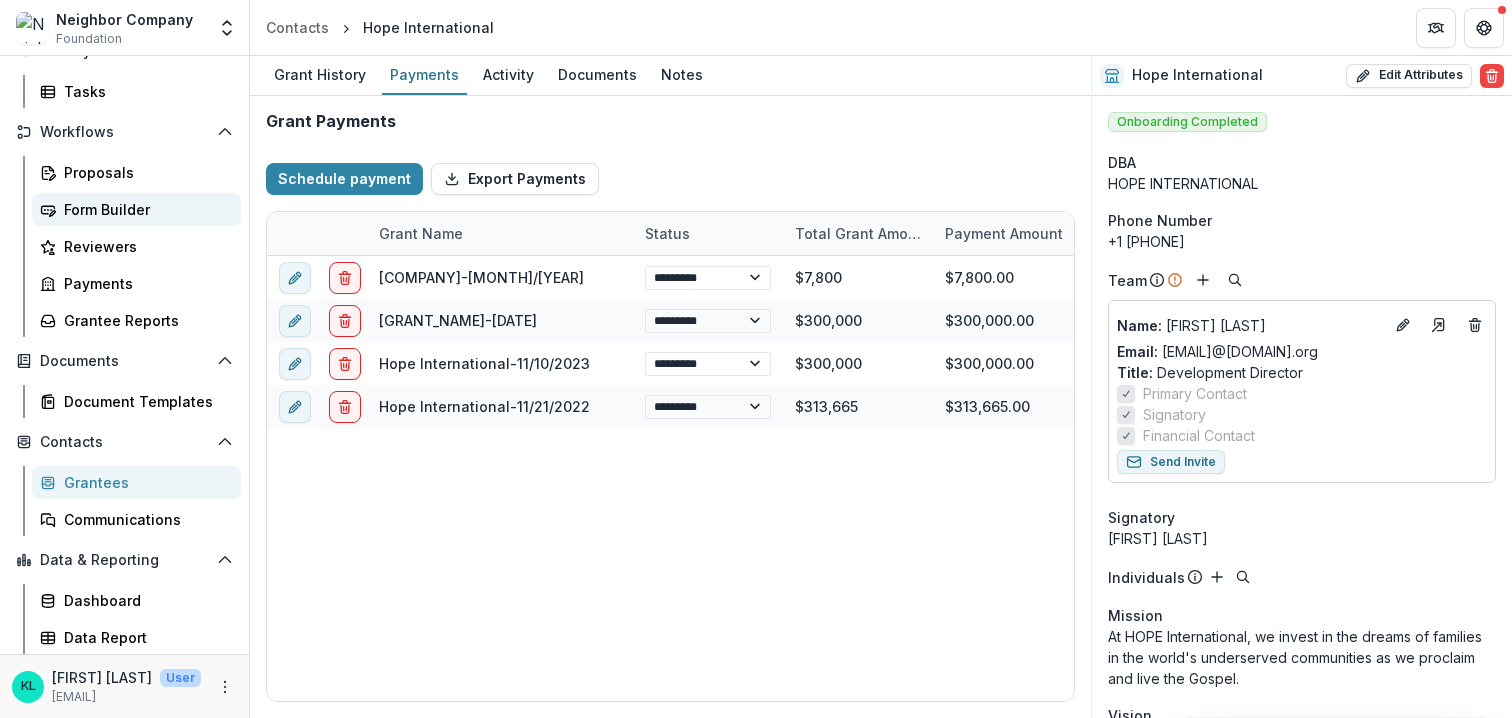 click on "Form Builder" at bounding box center [144, 209] 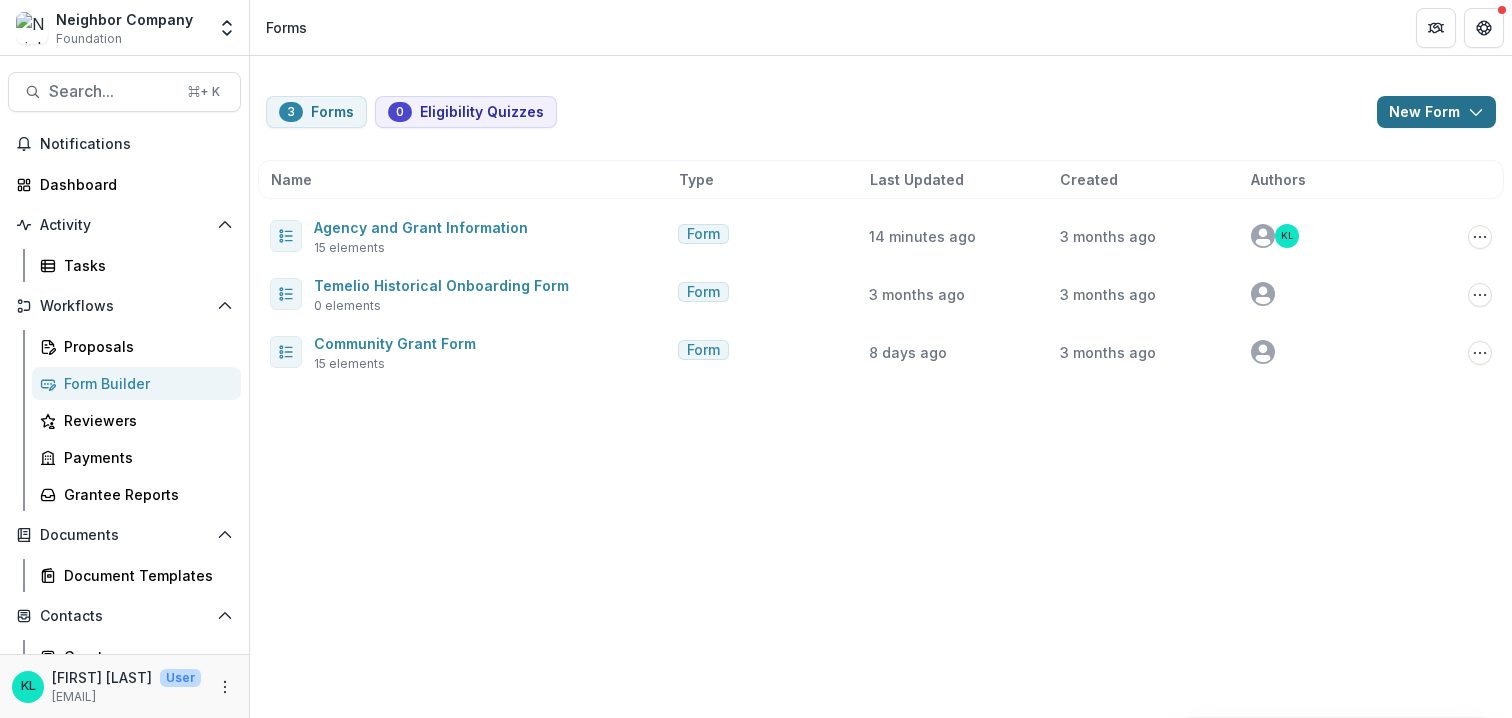 click on "New Form" at bounding box center (1436, 112) 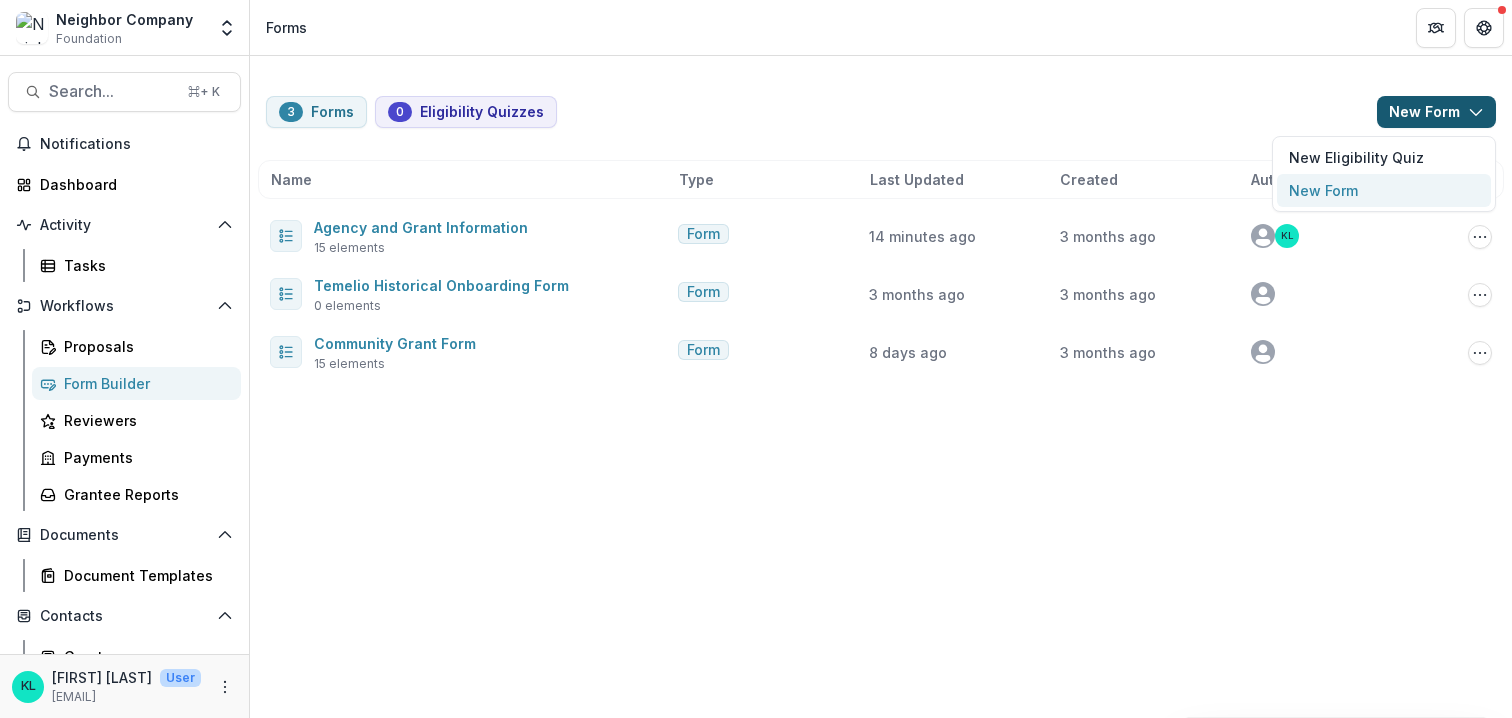 click on "New Form" at bounding box center [1384, 190] 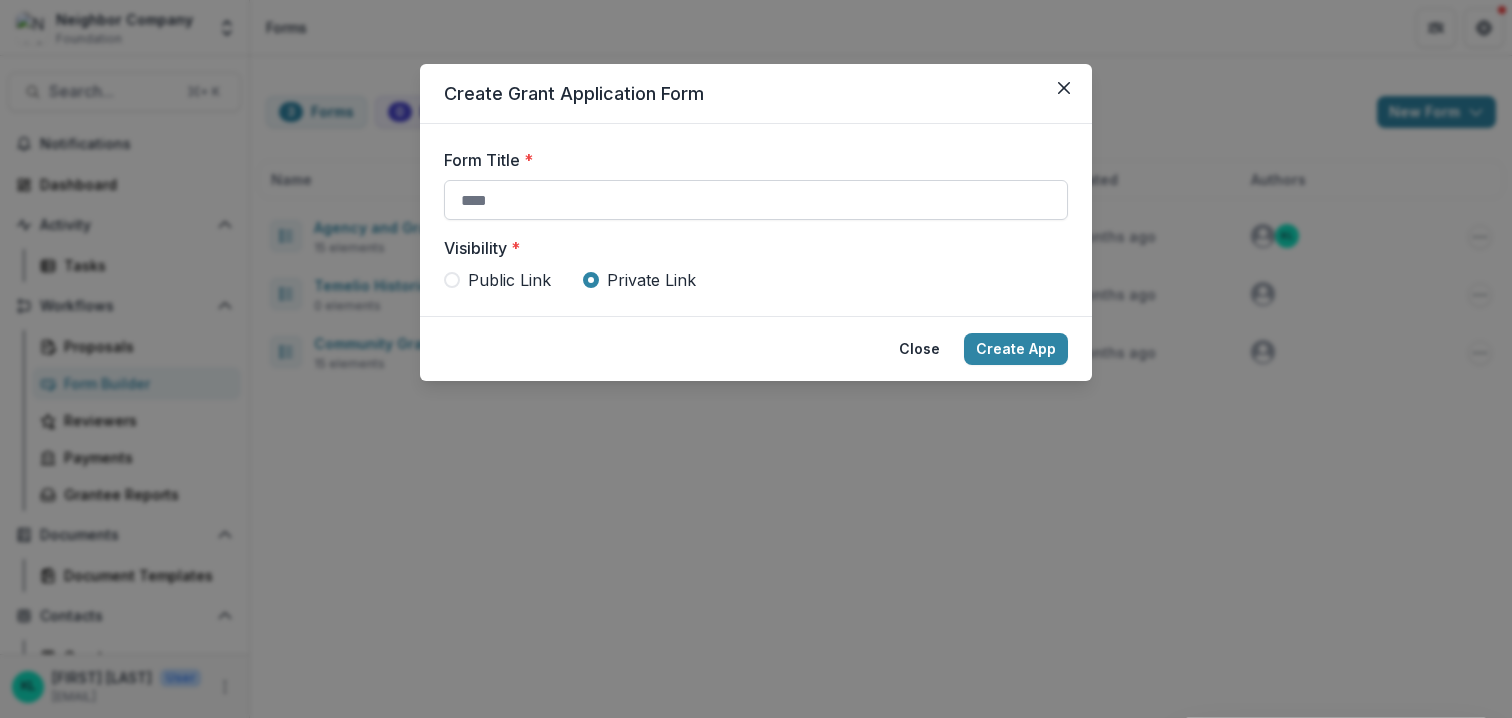 click on "Form Title *" at bounding box center [756, 200] 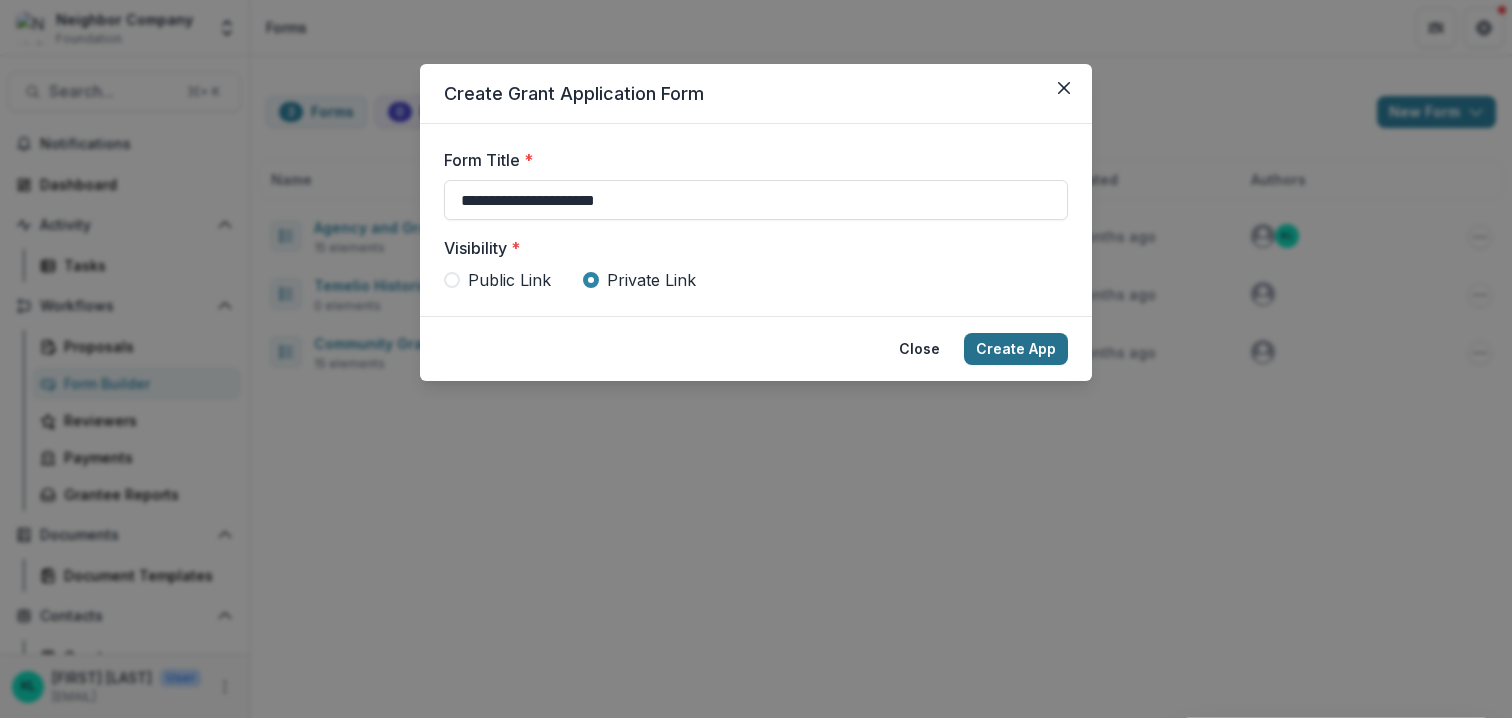 type on "**********" 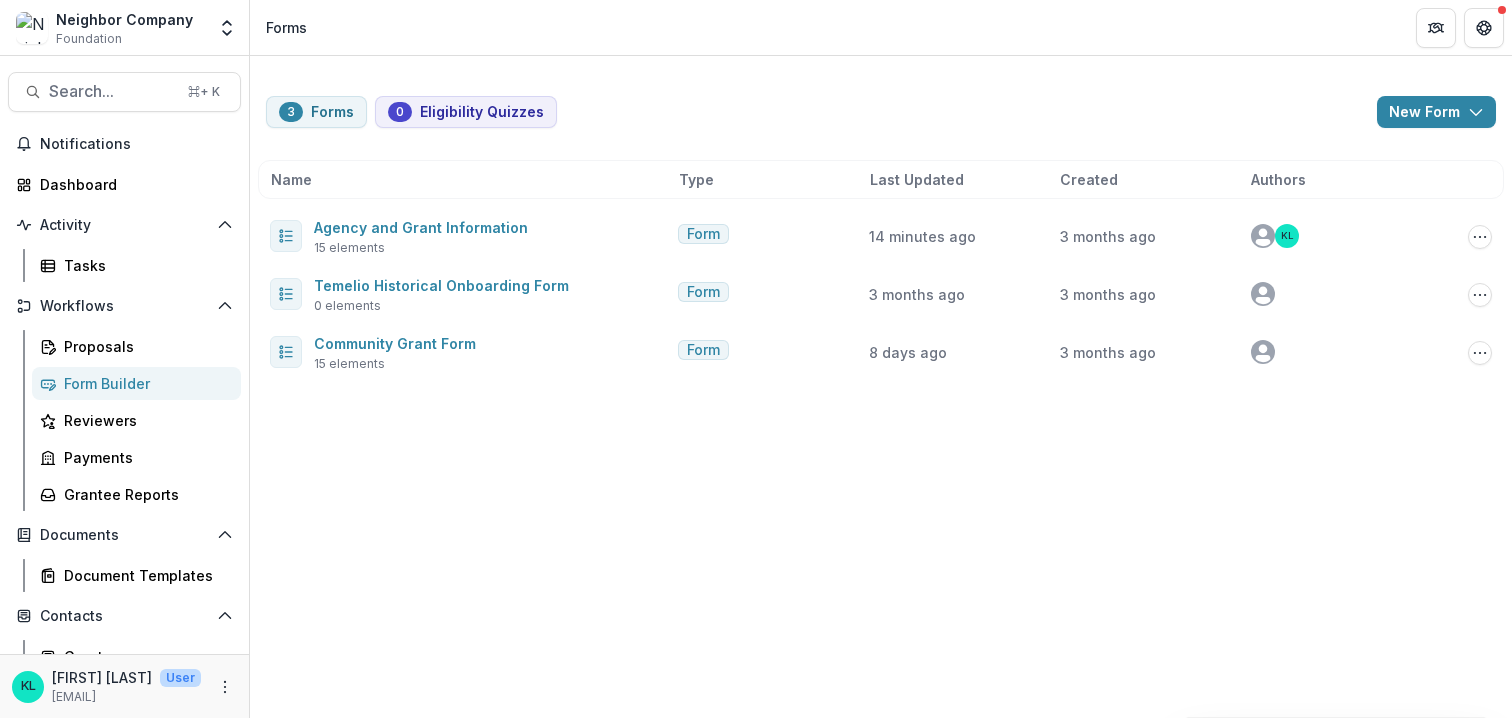type 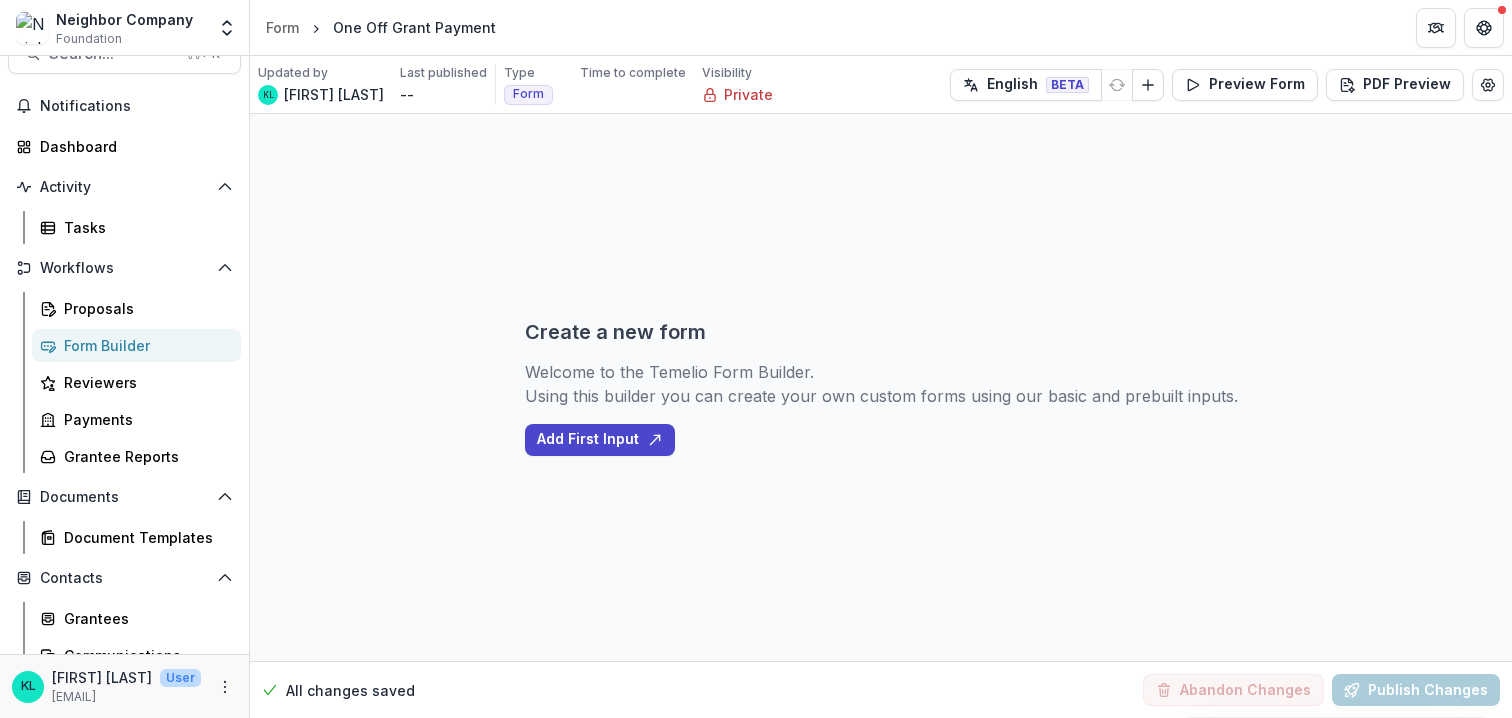 scroll, scrollTop: 41, scrollLeft: 0, axis: vertical 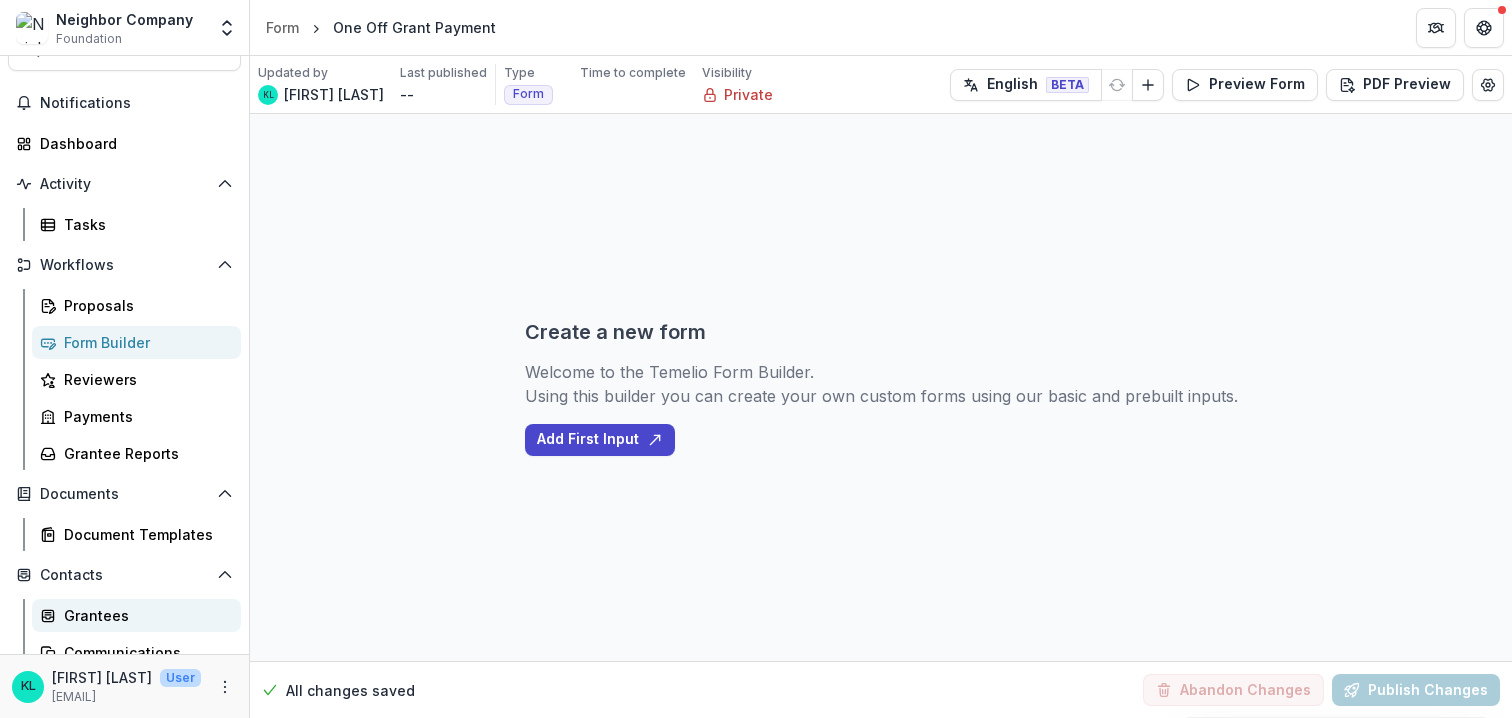 click on "Grantees" at bounding box center (144, 615) 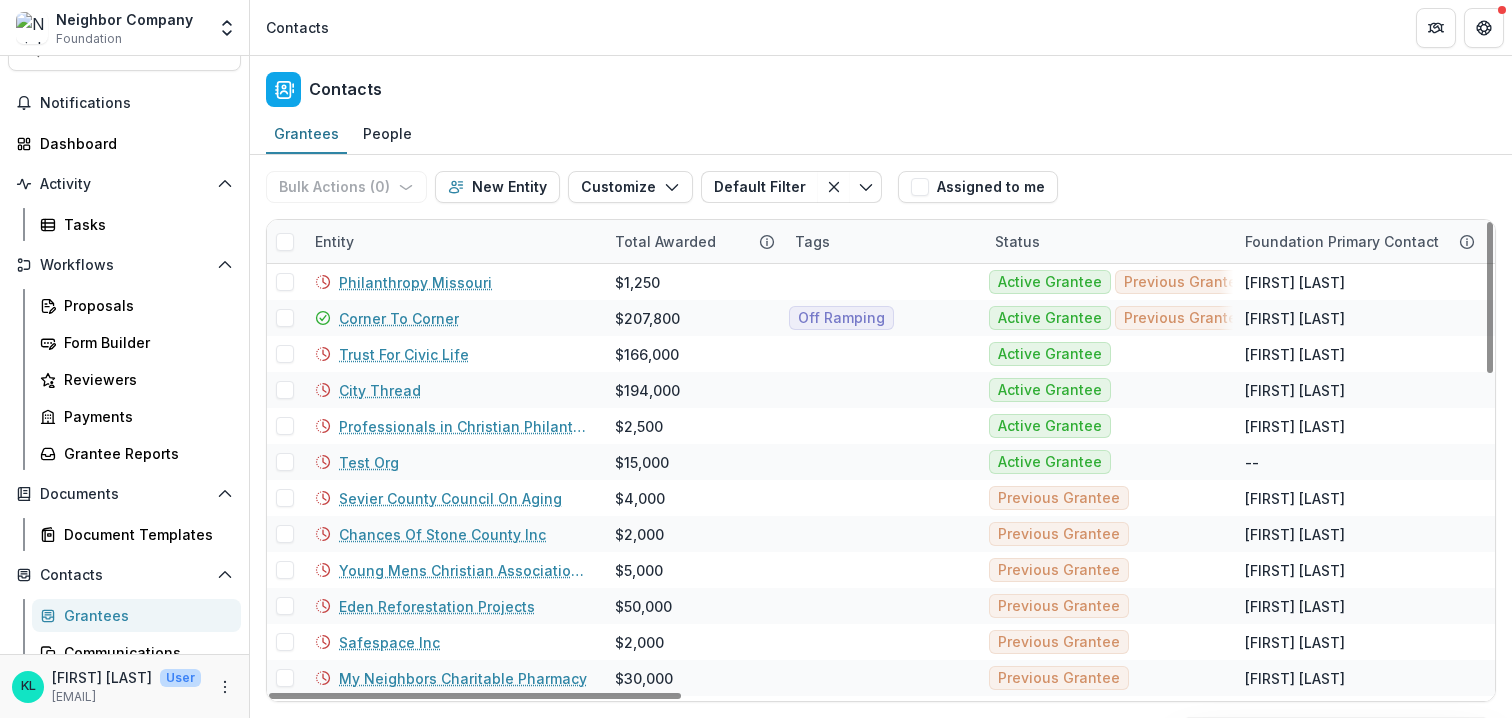 click on "Entity" at bounding box center [334, 241] 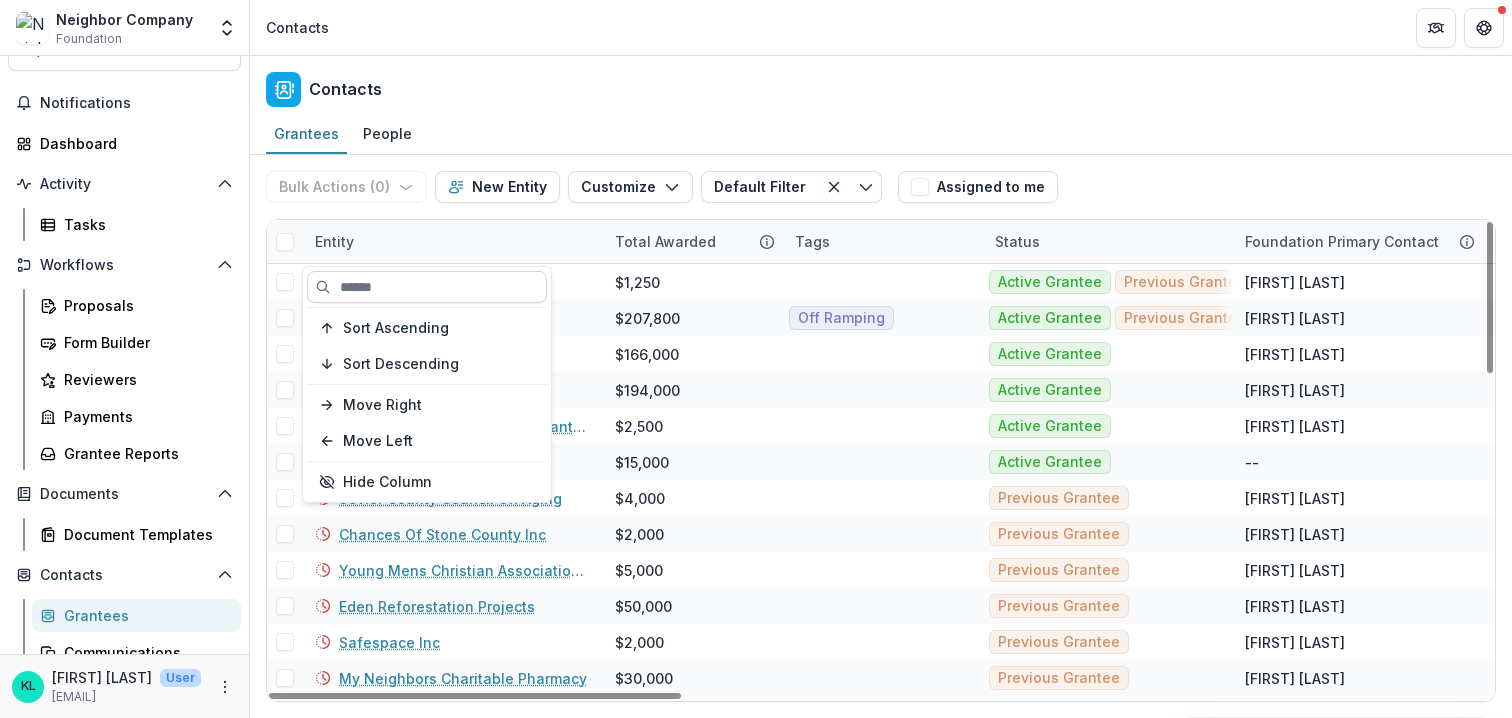 click at bounding box center [427, 287] 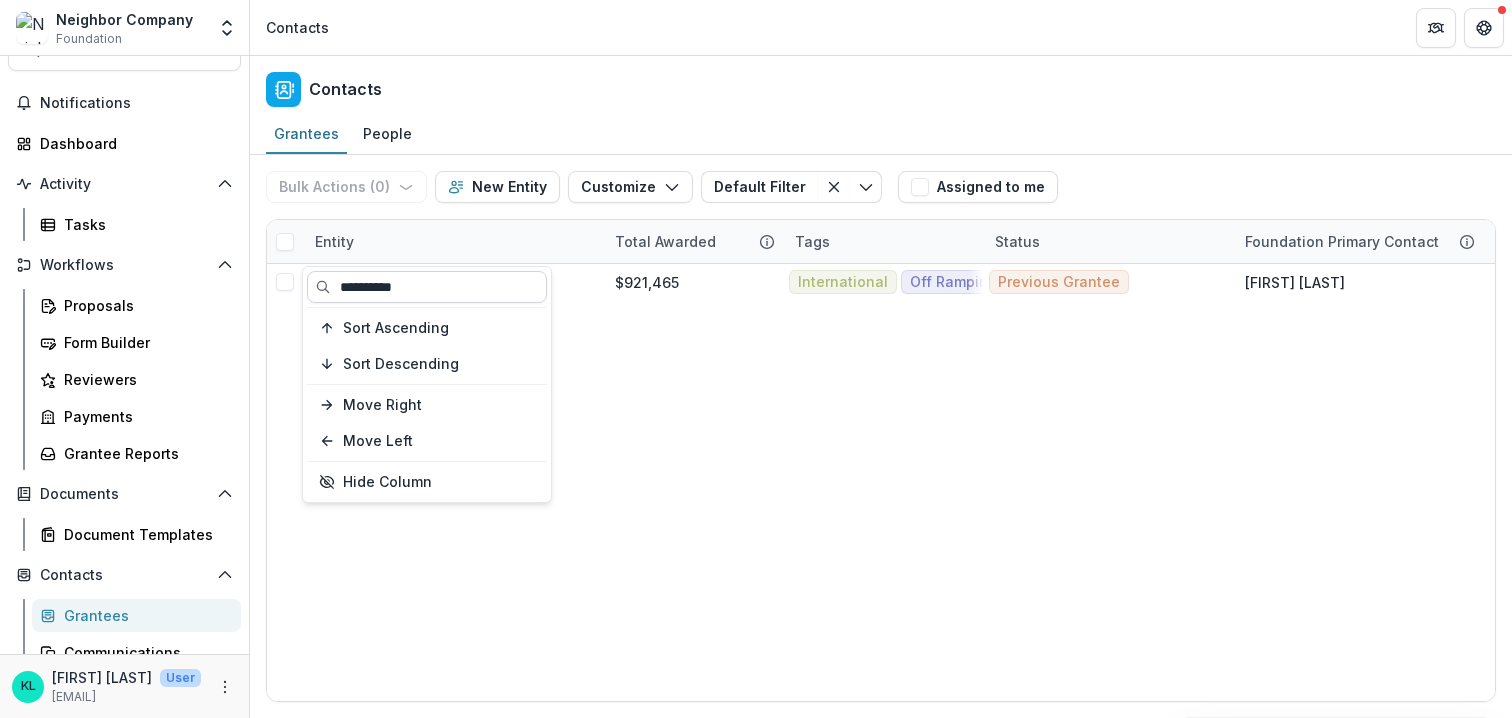 type on "**********" 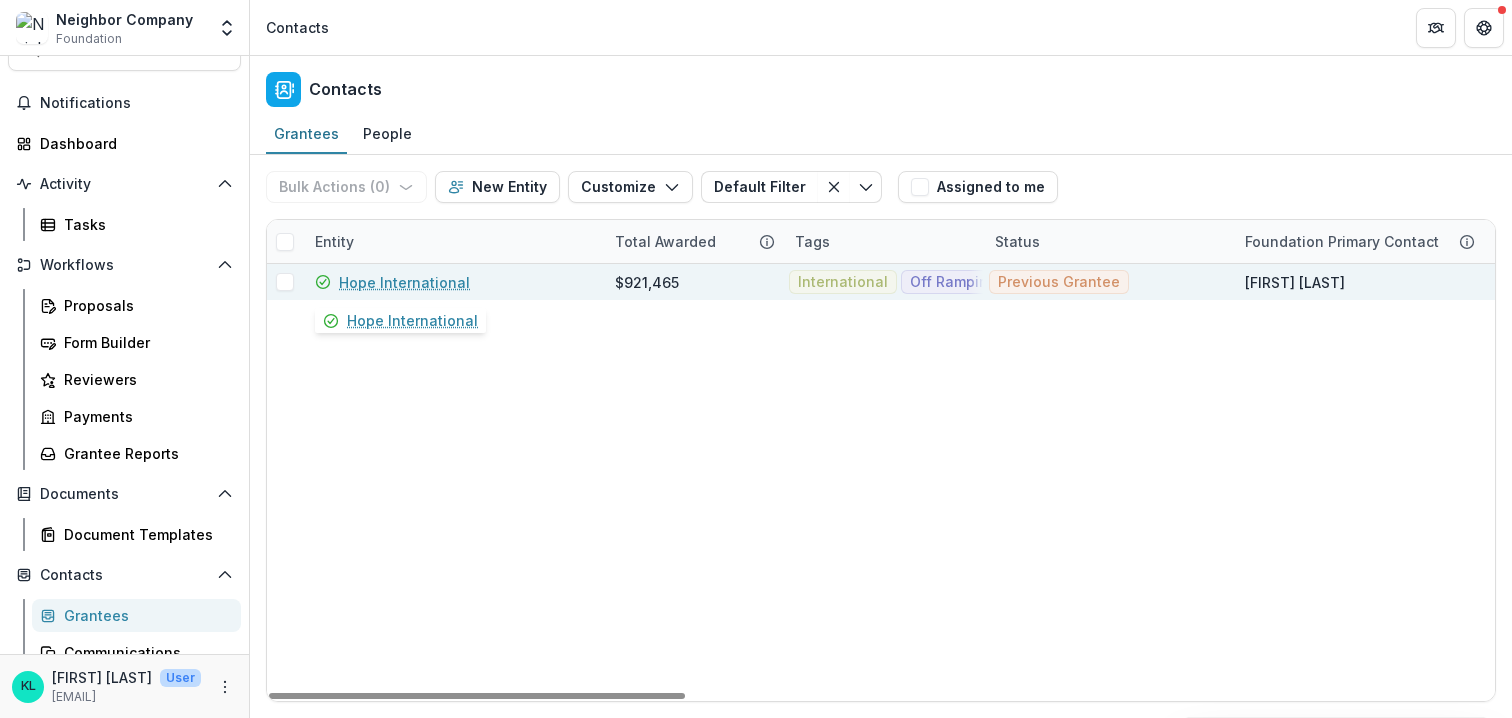click on "Hope International" at bounding box center [404, 282] 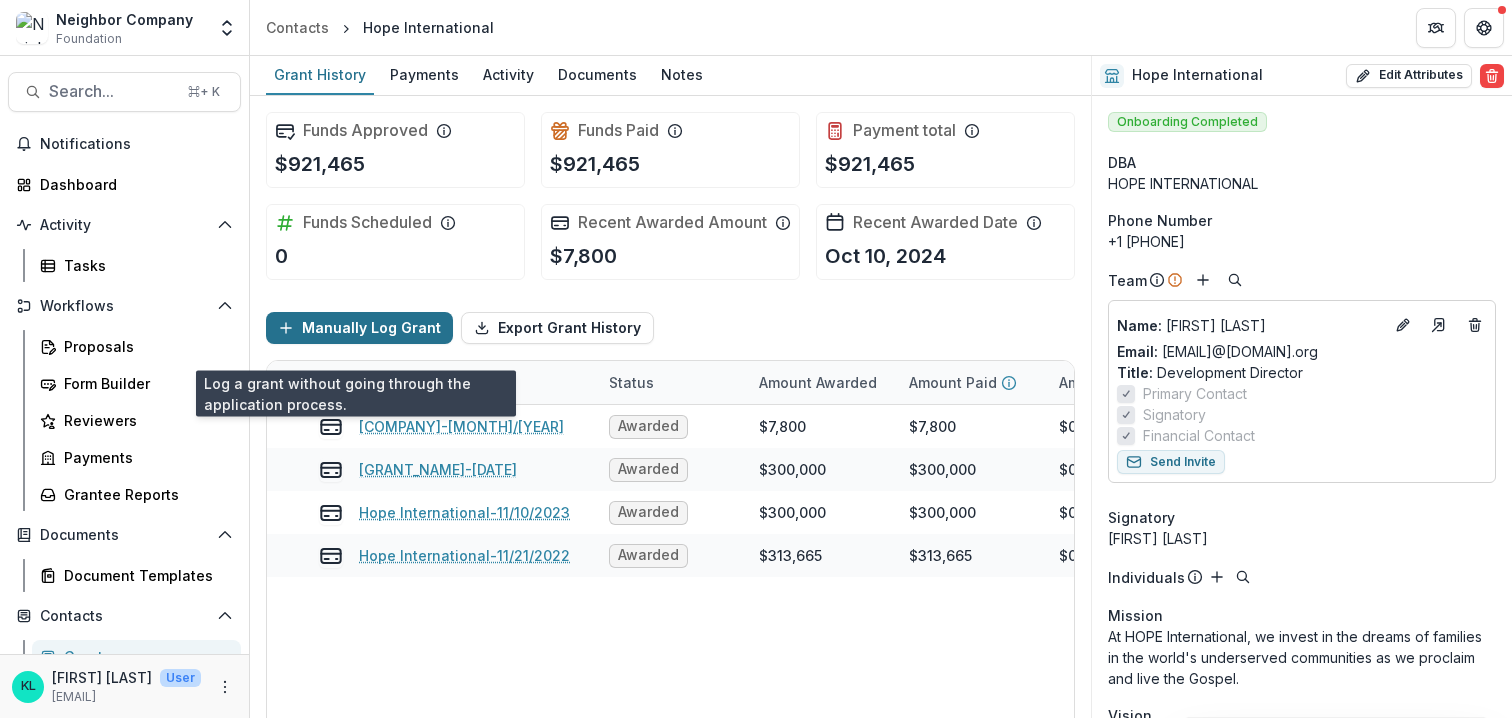 click on "Manually Log Grant" at bounding box center (359, 328) 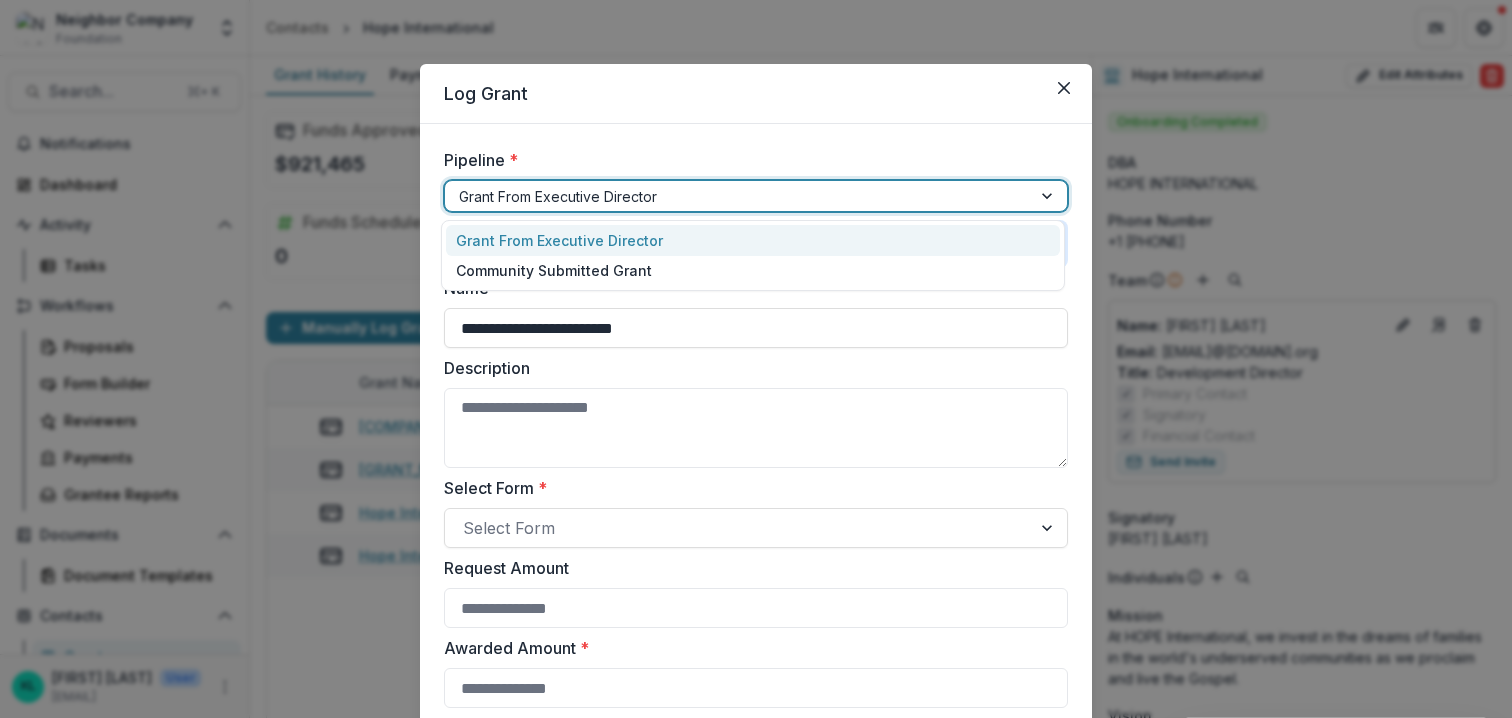 click at bounding box center [738, 196] 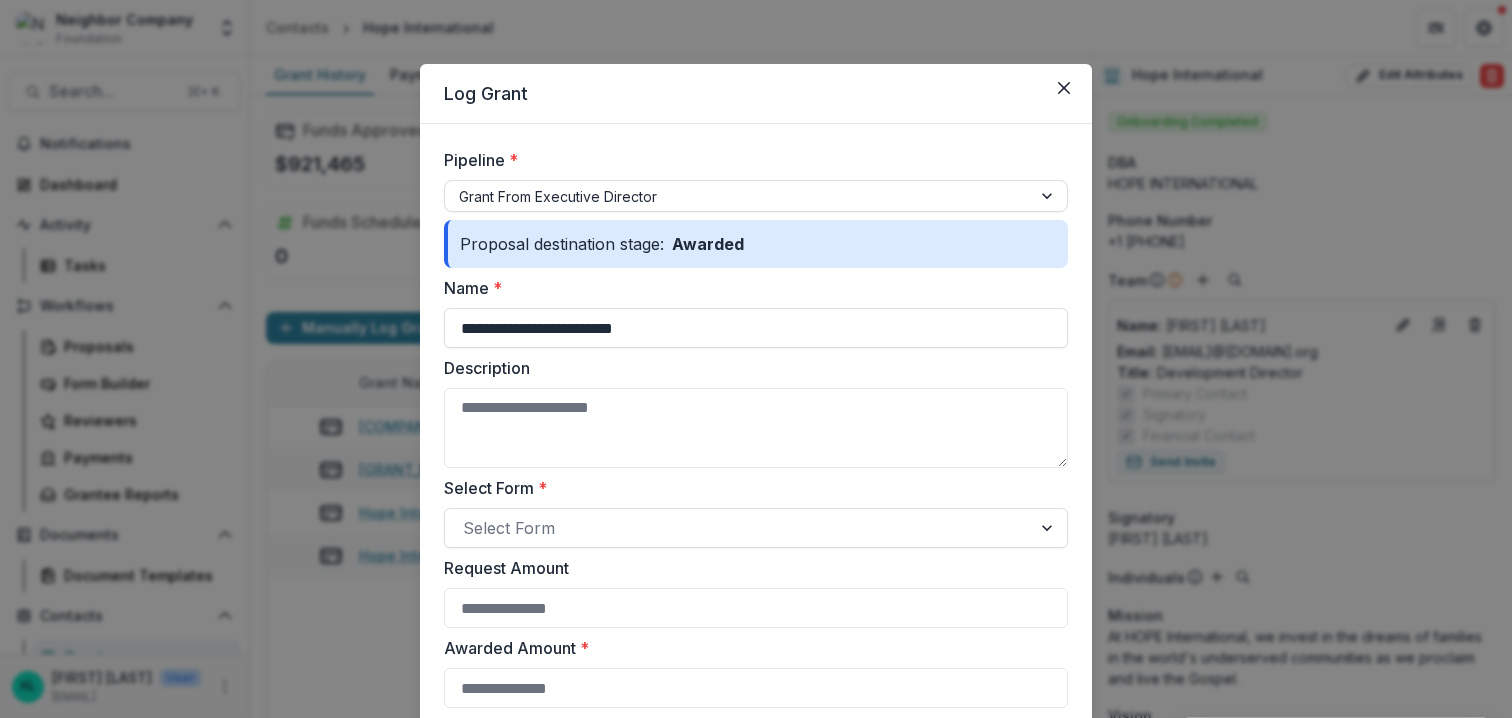 click on "Pipeline *" at bounding box center [750, 160] 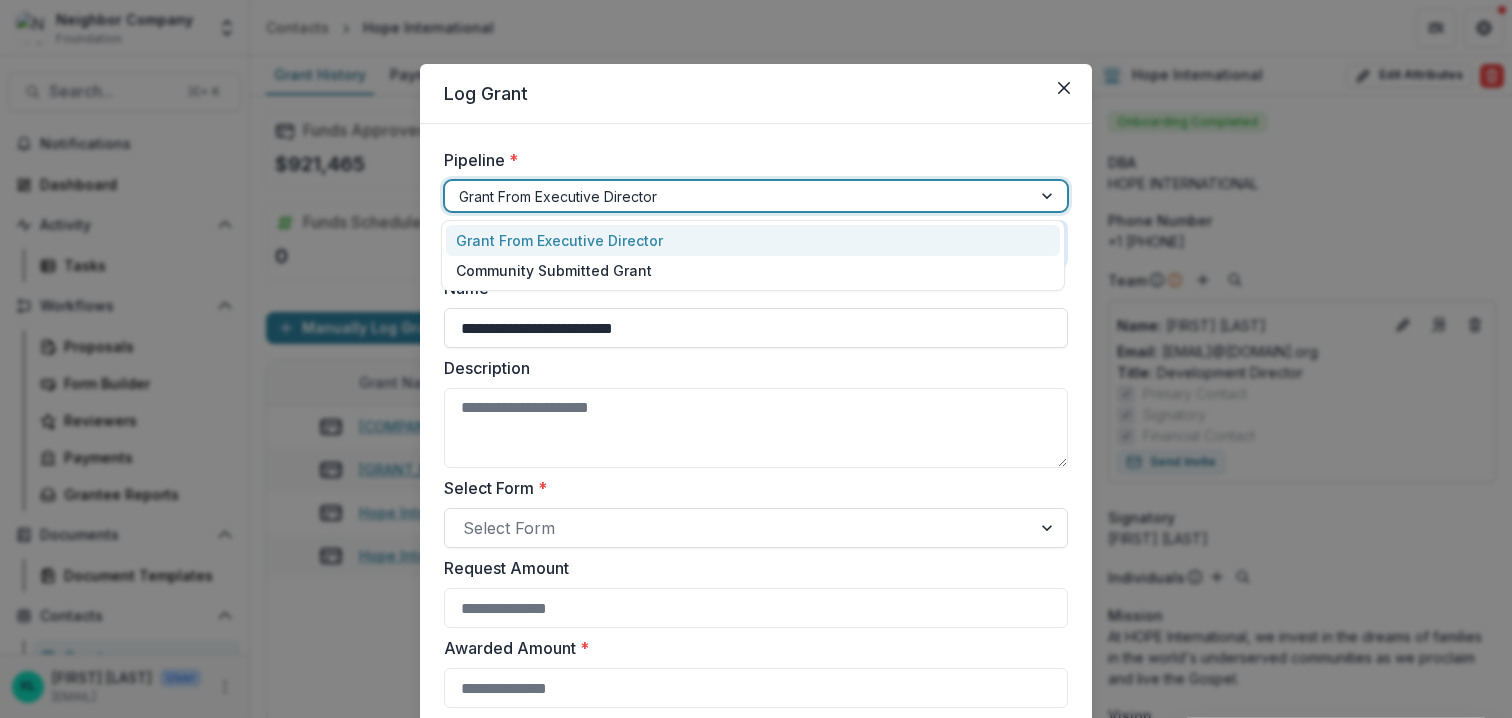 click at bounding box center (738, 196) 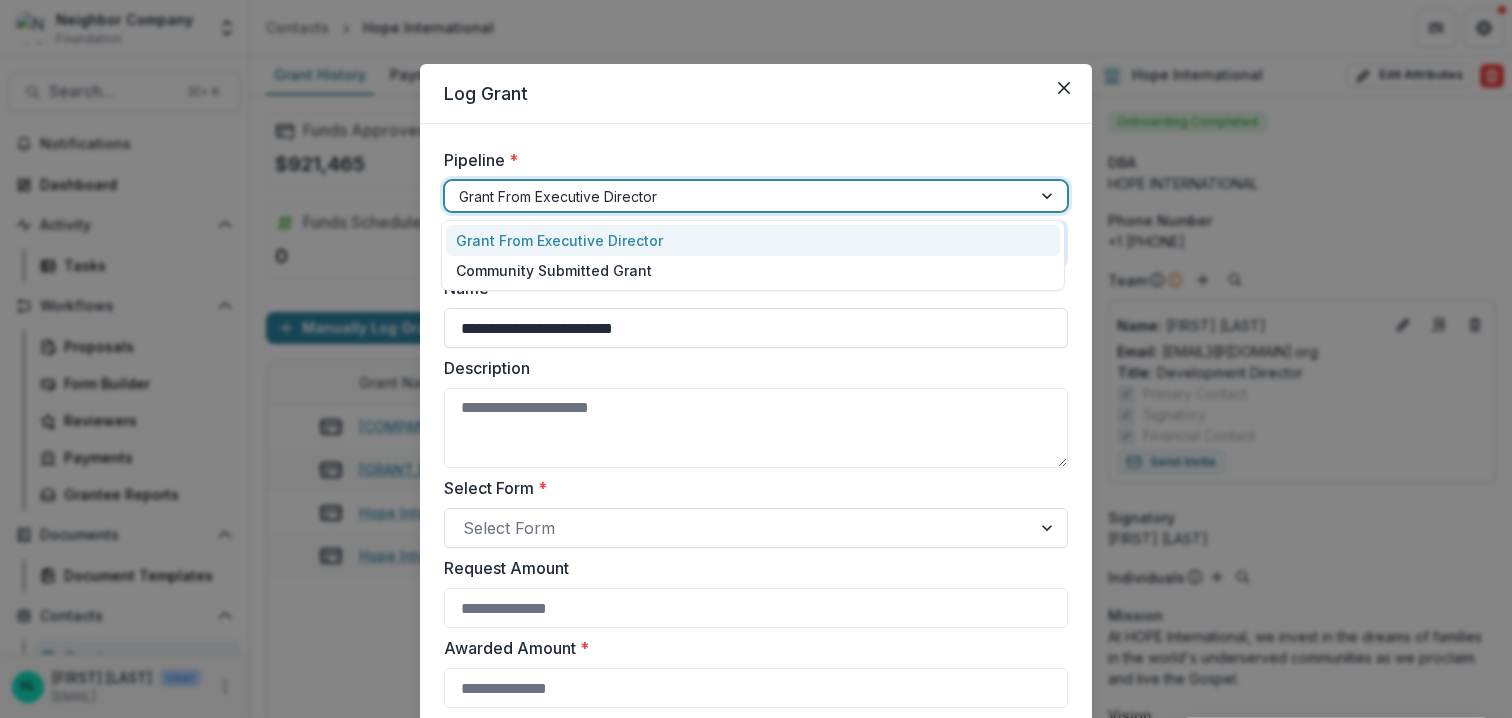 click on "Grant From Executive Director" at bounding box center [753, 240] 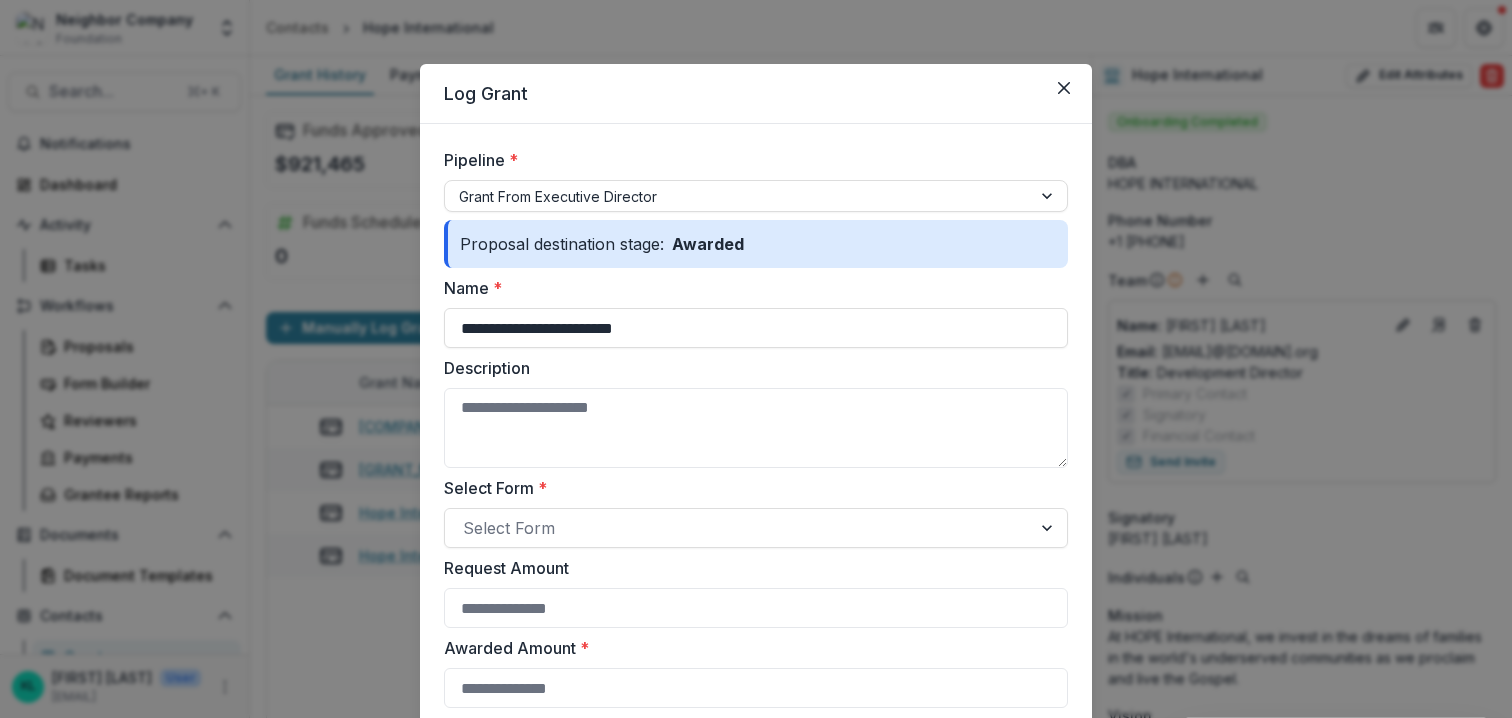 click on "Pipeline *" at bounding box center (750, 160) 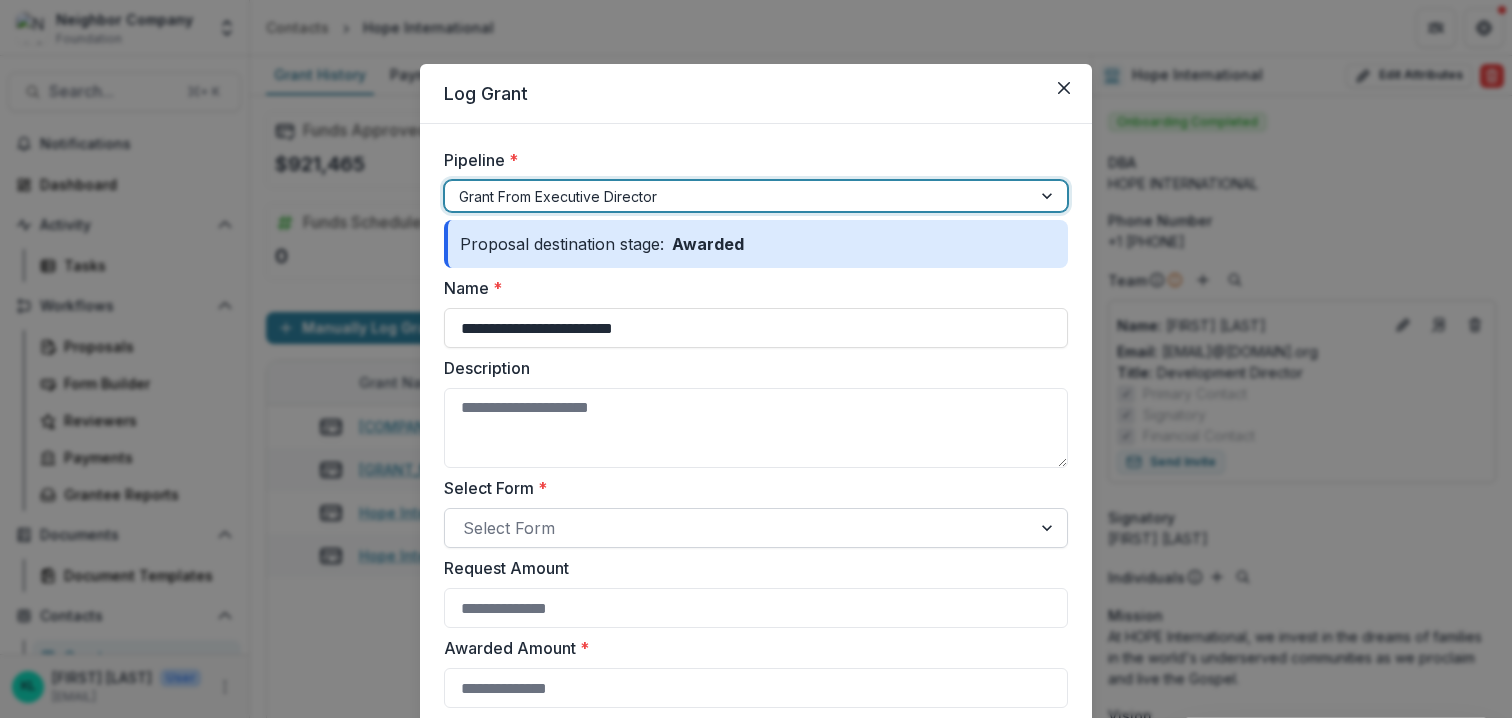click at bounding box center (738, 528) 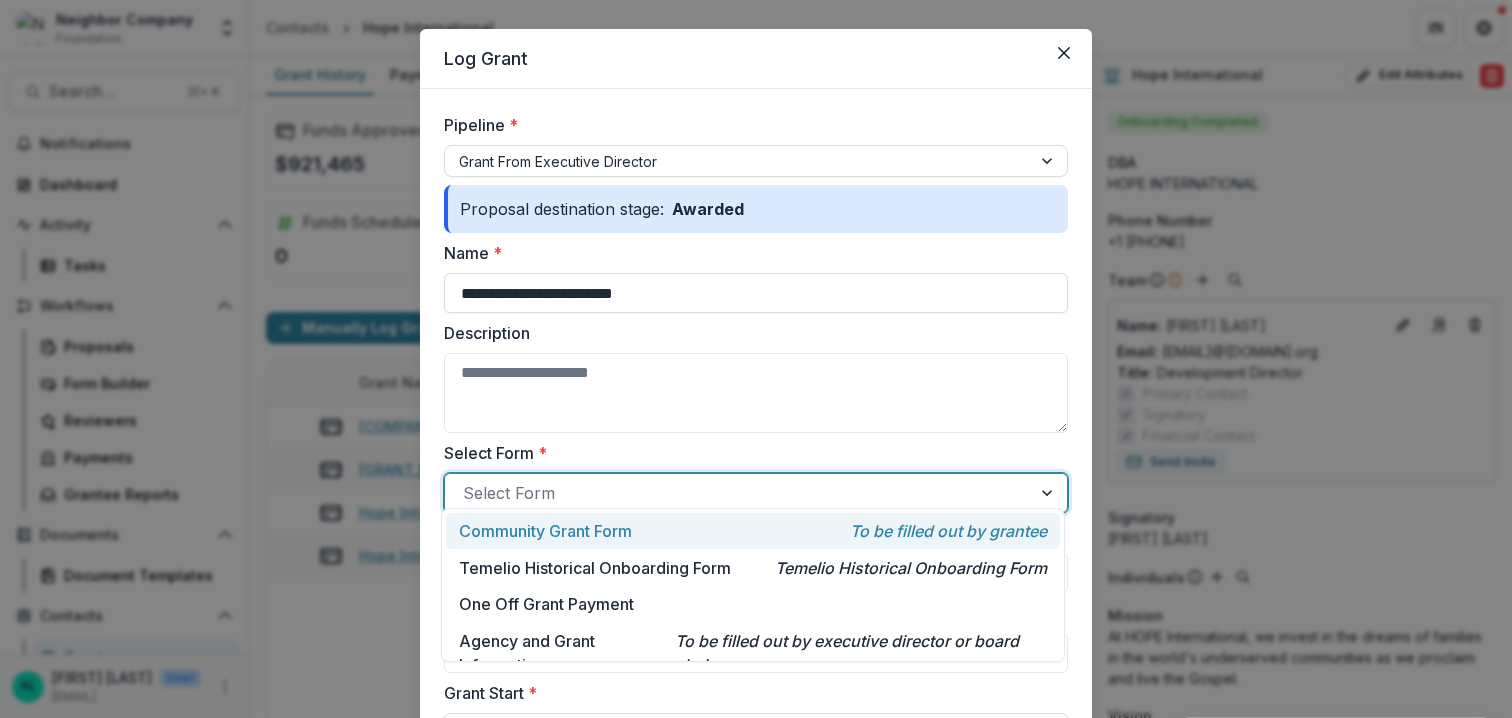 scroll, scrollTop: 58, scrollLeft: 0, axis: vertical 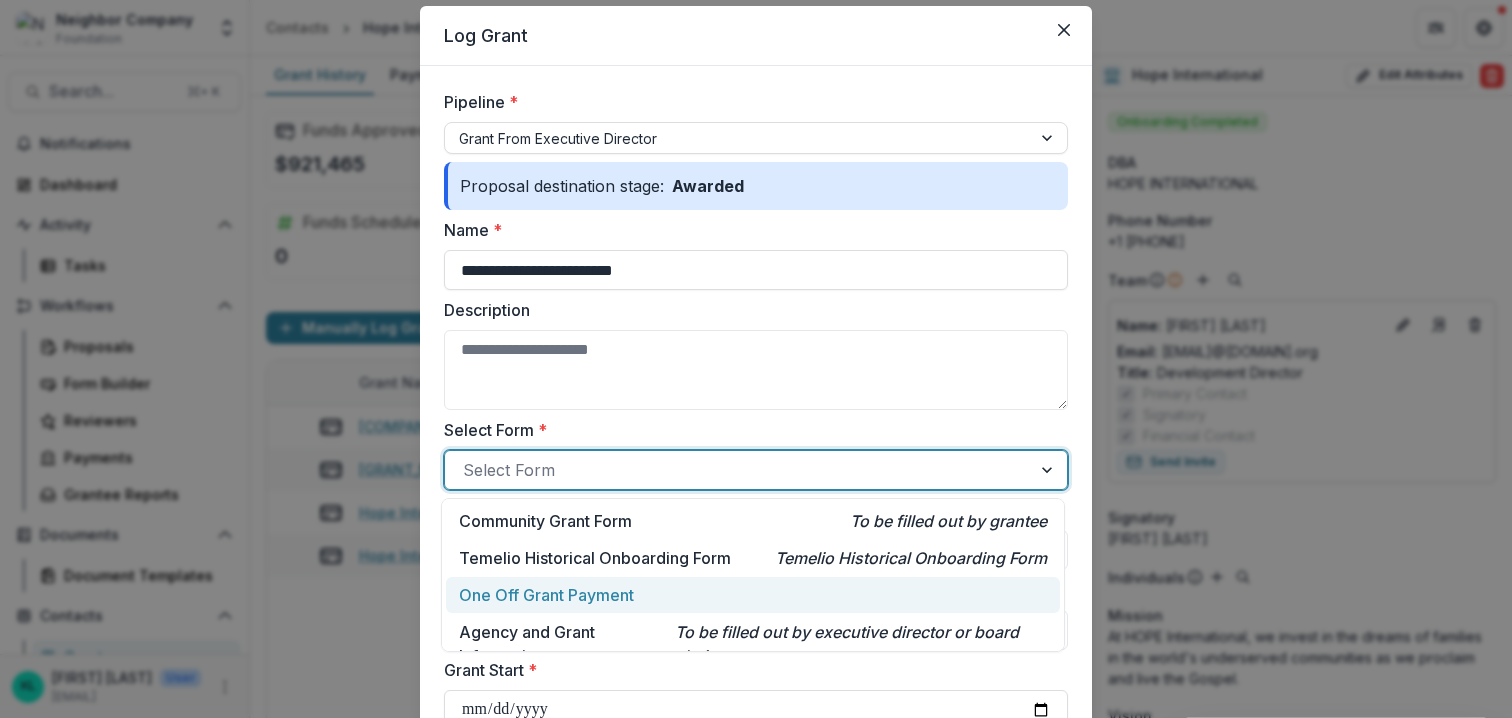 click on "One Off Grant Payment" at bounding box center (546, 595) 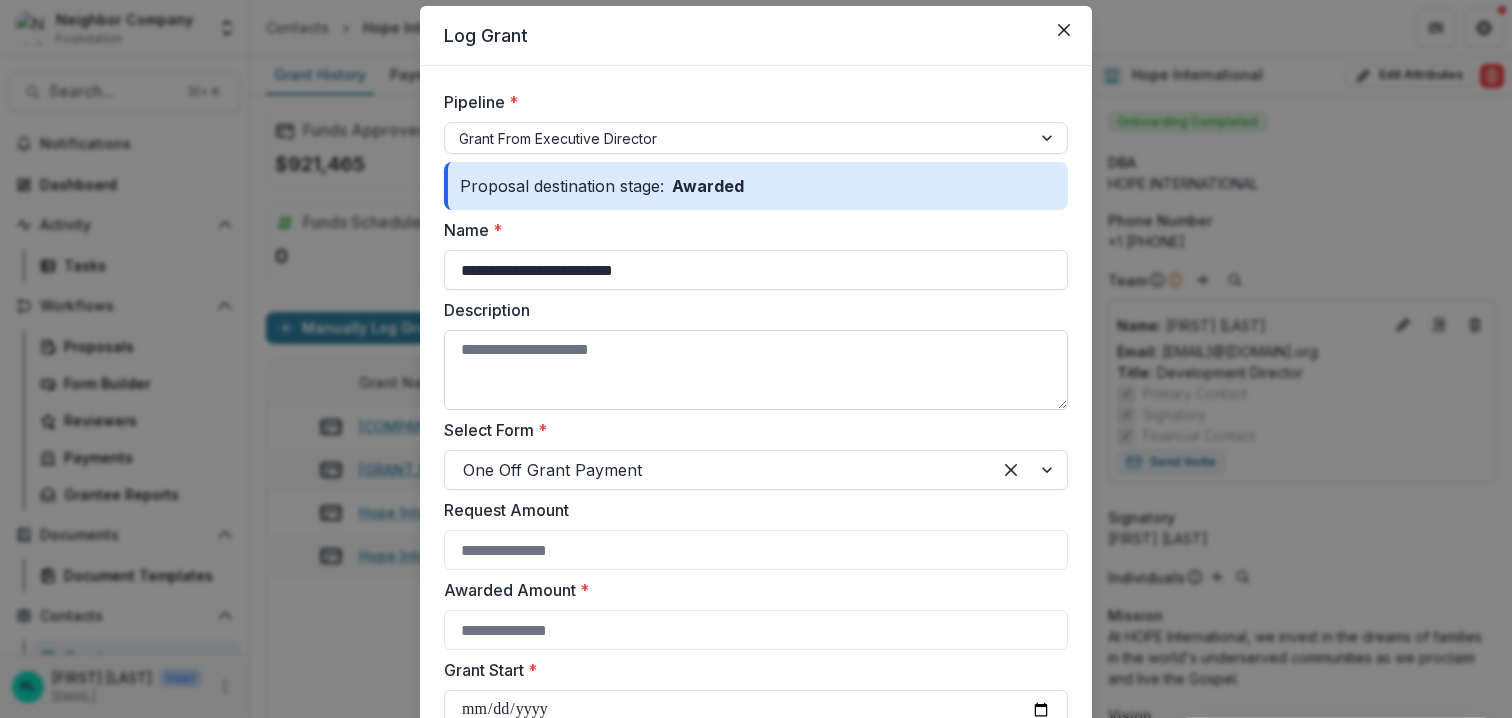 click on "Description" at bounding box center [756, 370] 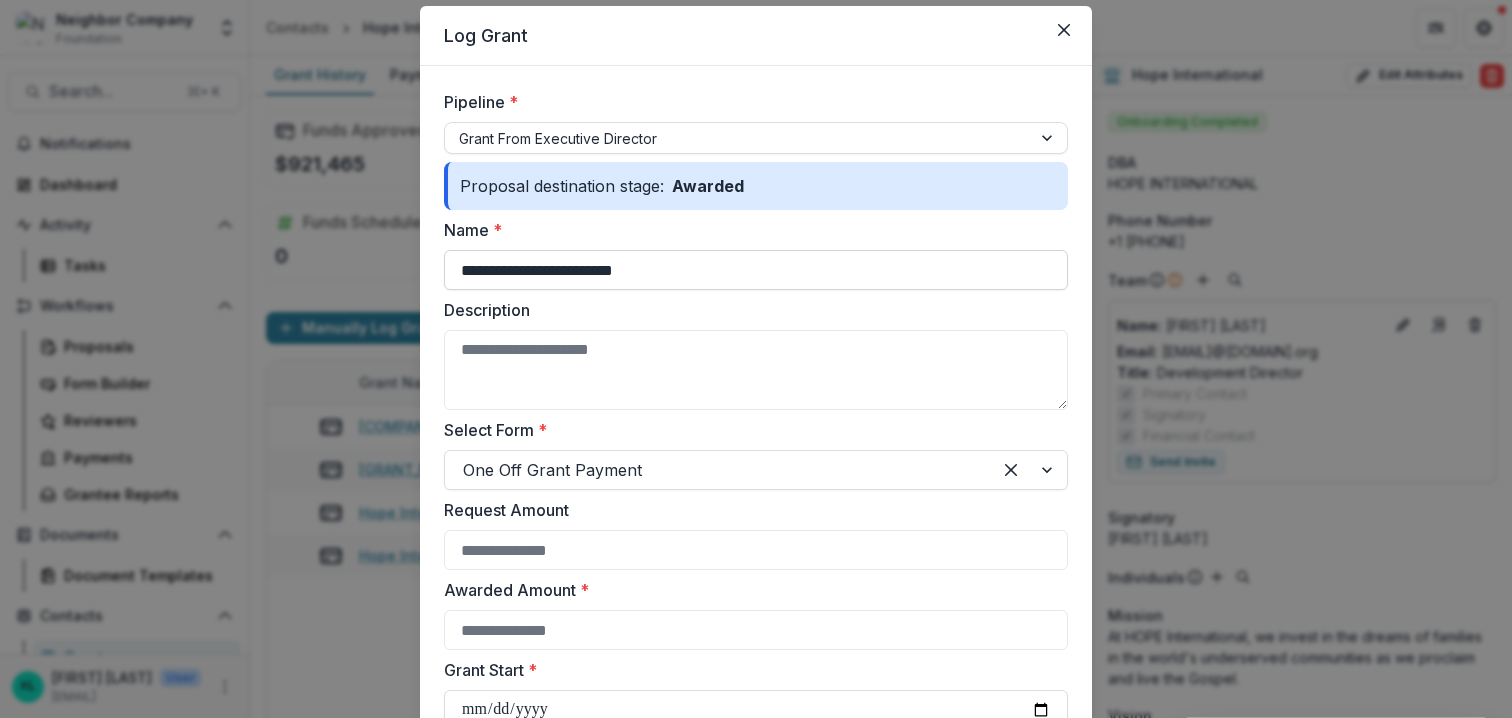 click on "**********" at bounding box center (756, 270) 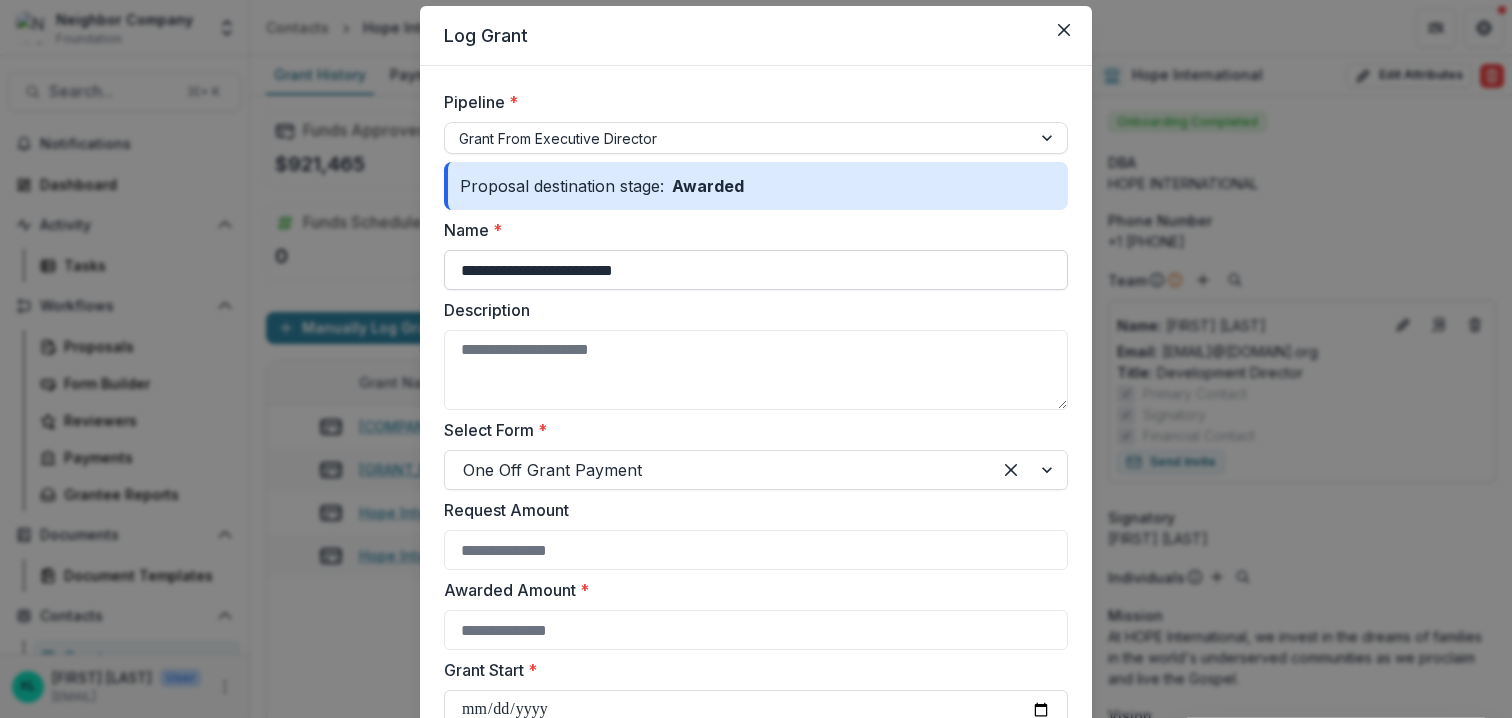 drag, startPoint x: 664, startPoint y: 270, endPoint x: 601, endPoint y: 264, distance: 63.28507 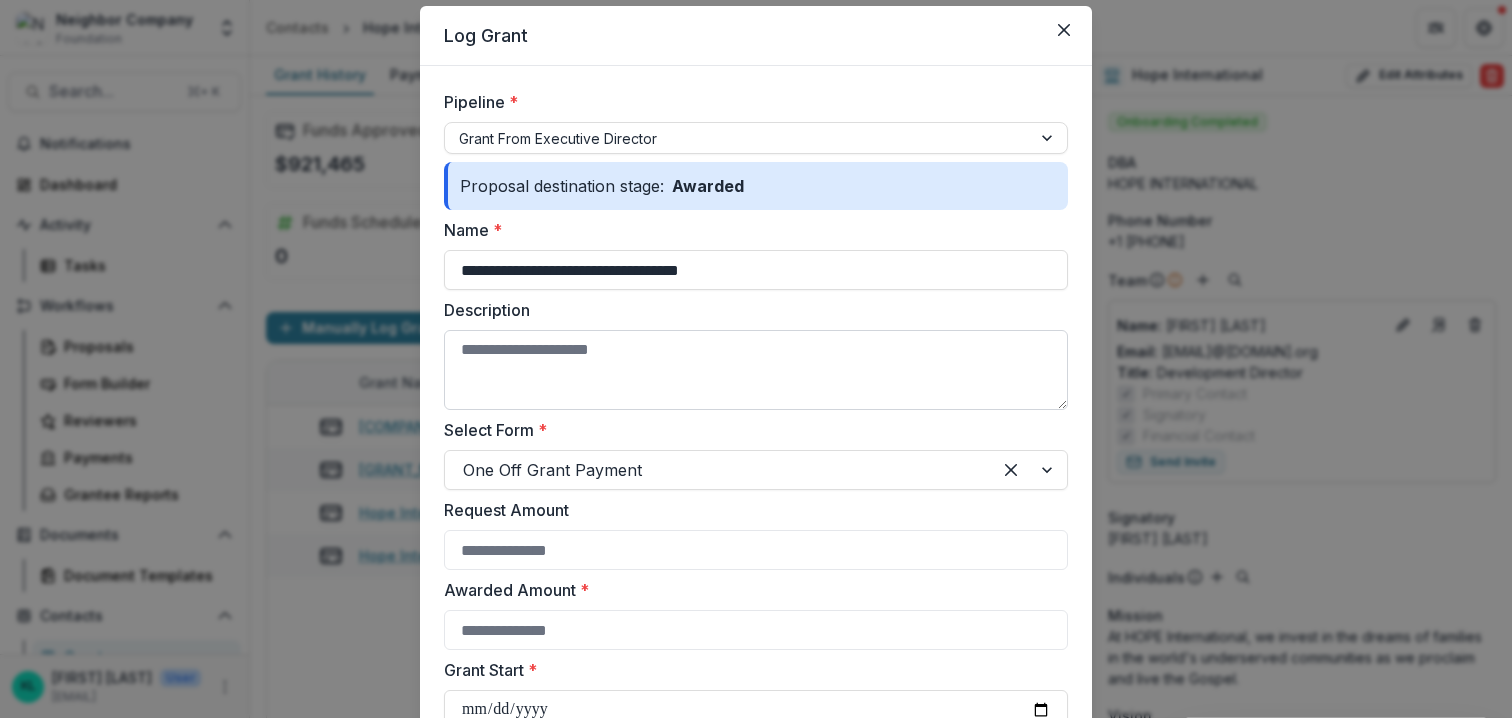 type on "**********" 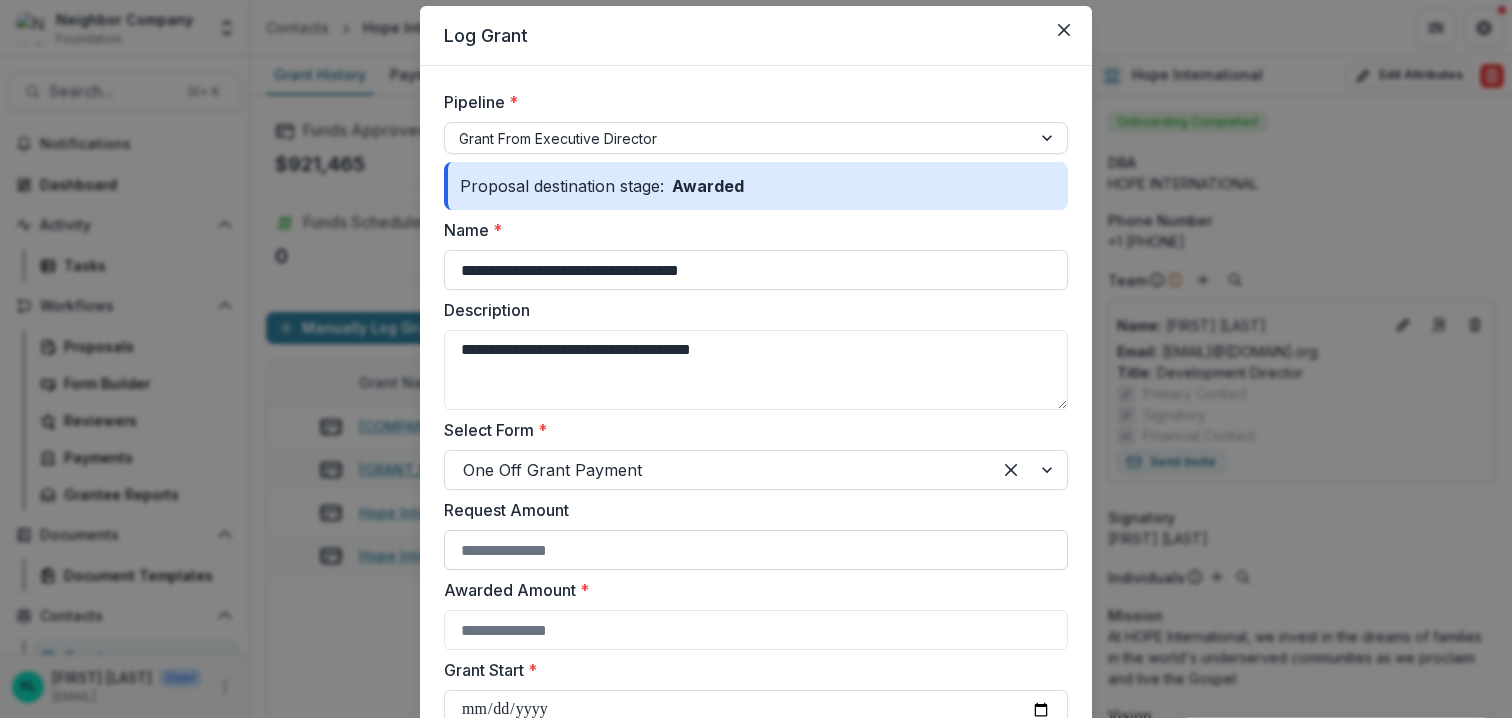 type on "**********" 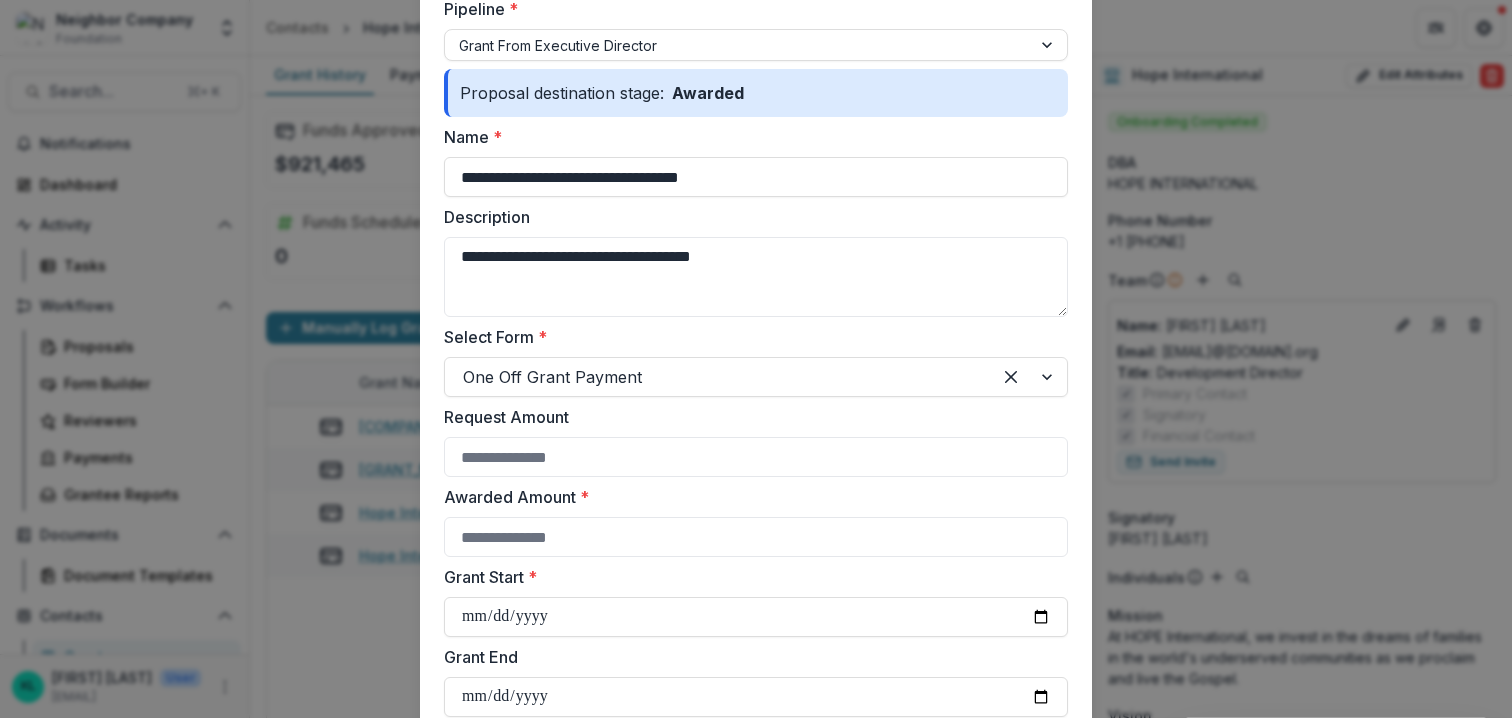scroll, scrollTop: 196, scrollLeft: 0, axis: vertical 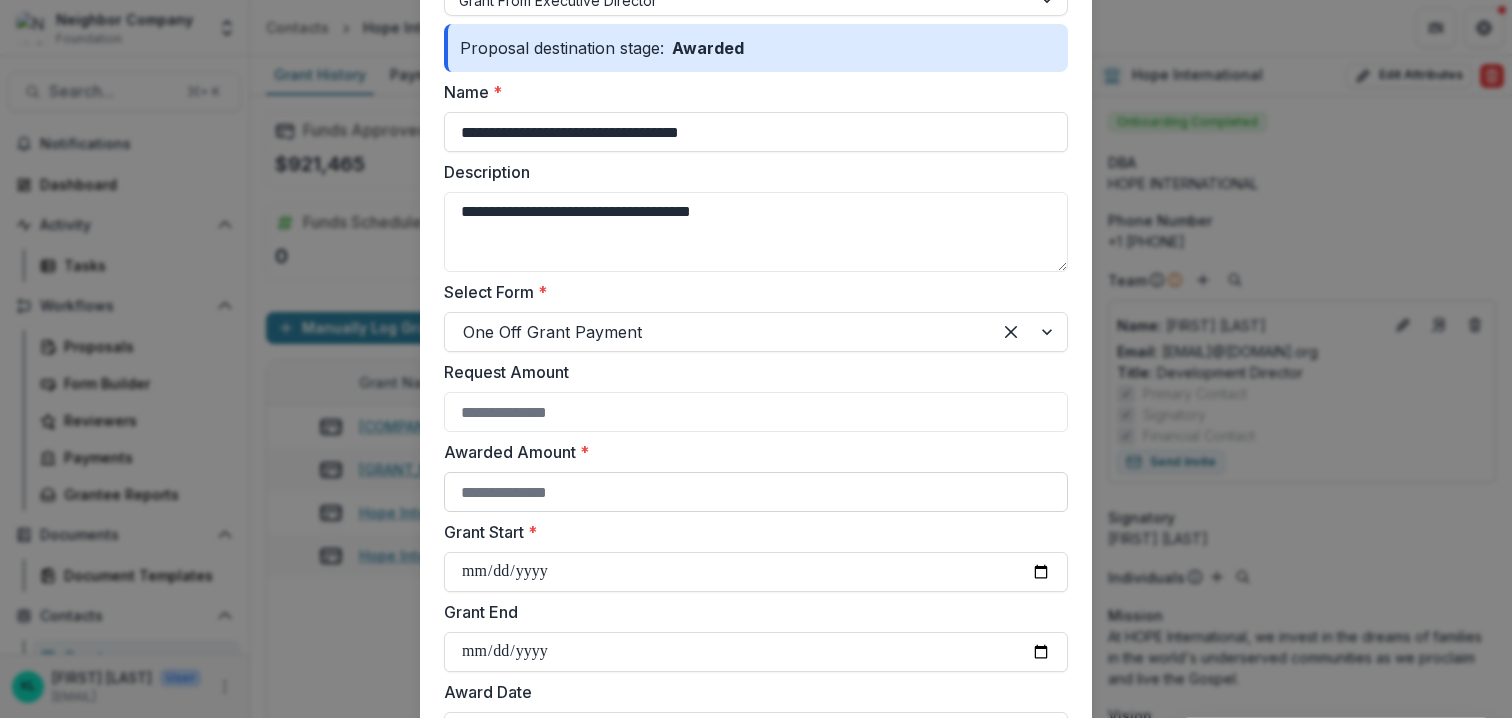 click on "Awarded Amount *" at bounding box center (756, 492) 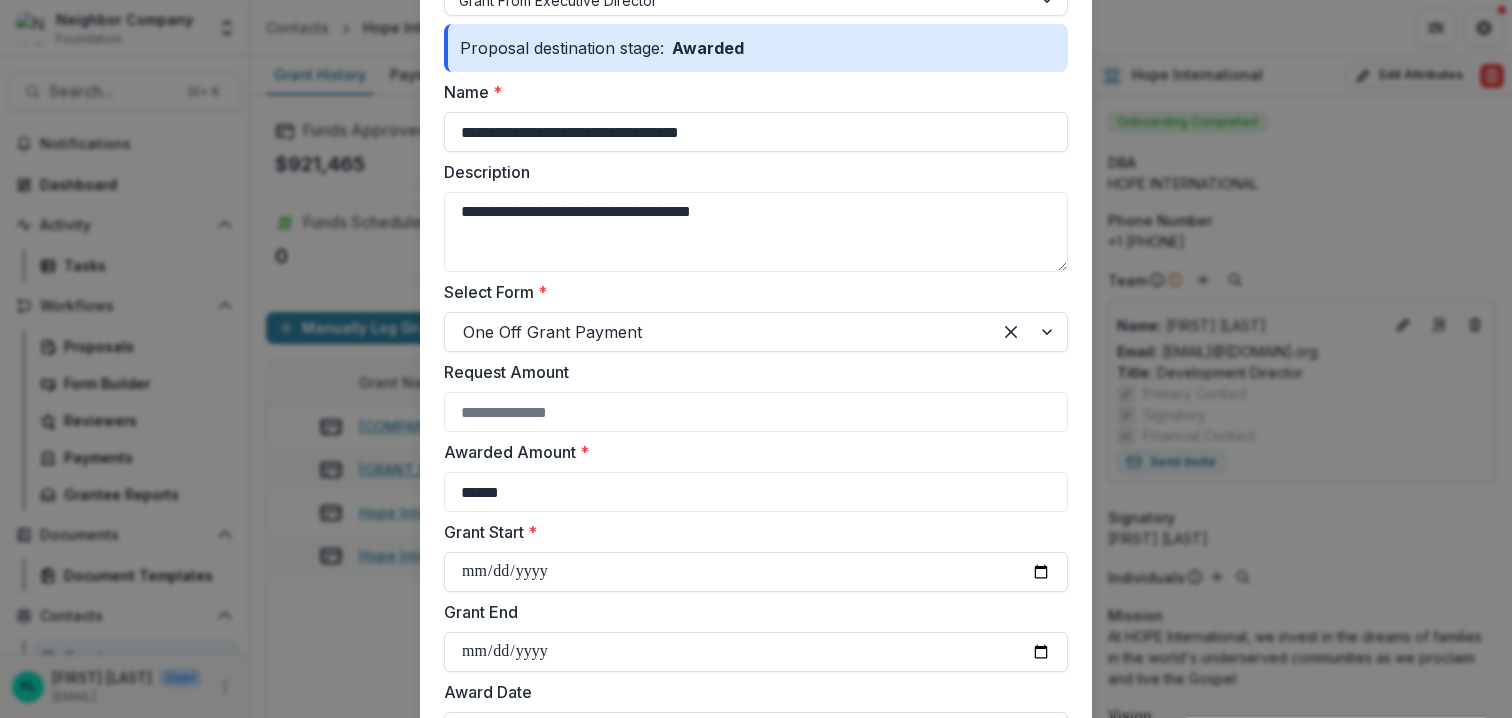 type on "******" 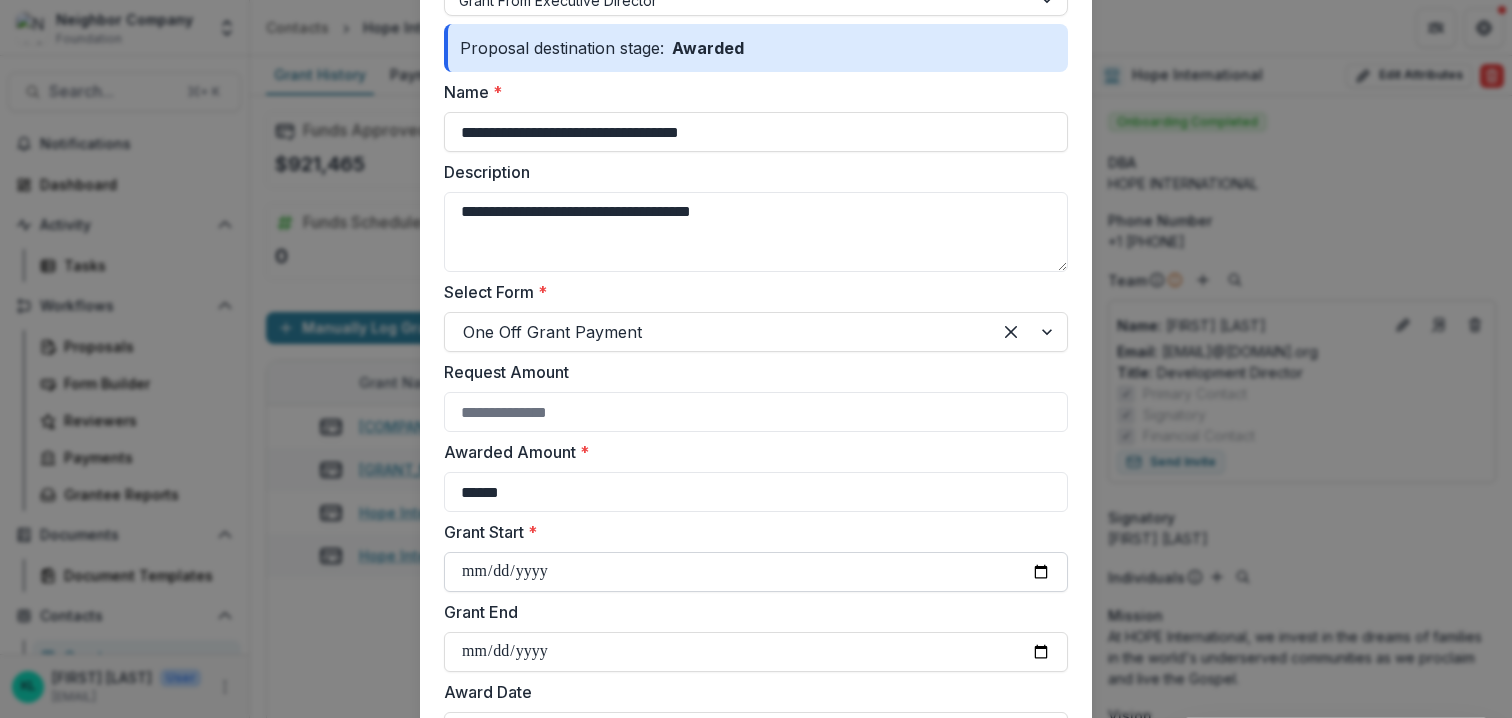 click on "Grant Start *" at bounding box center [756, 572] 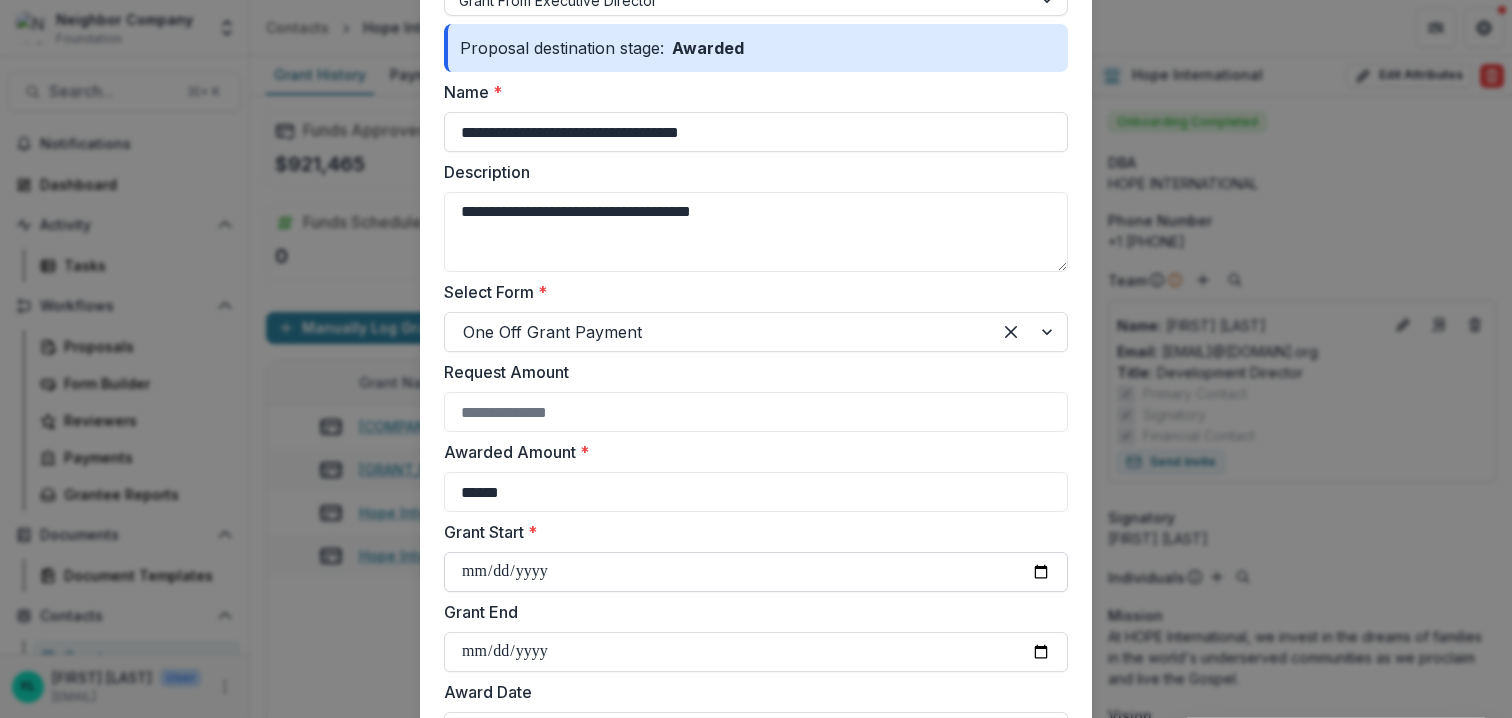 click on "Grant Start *" at bounding box center [756, 572] 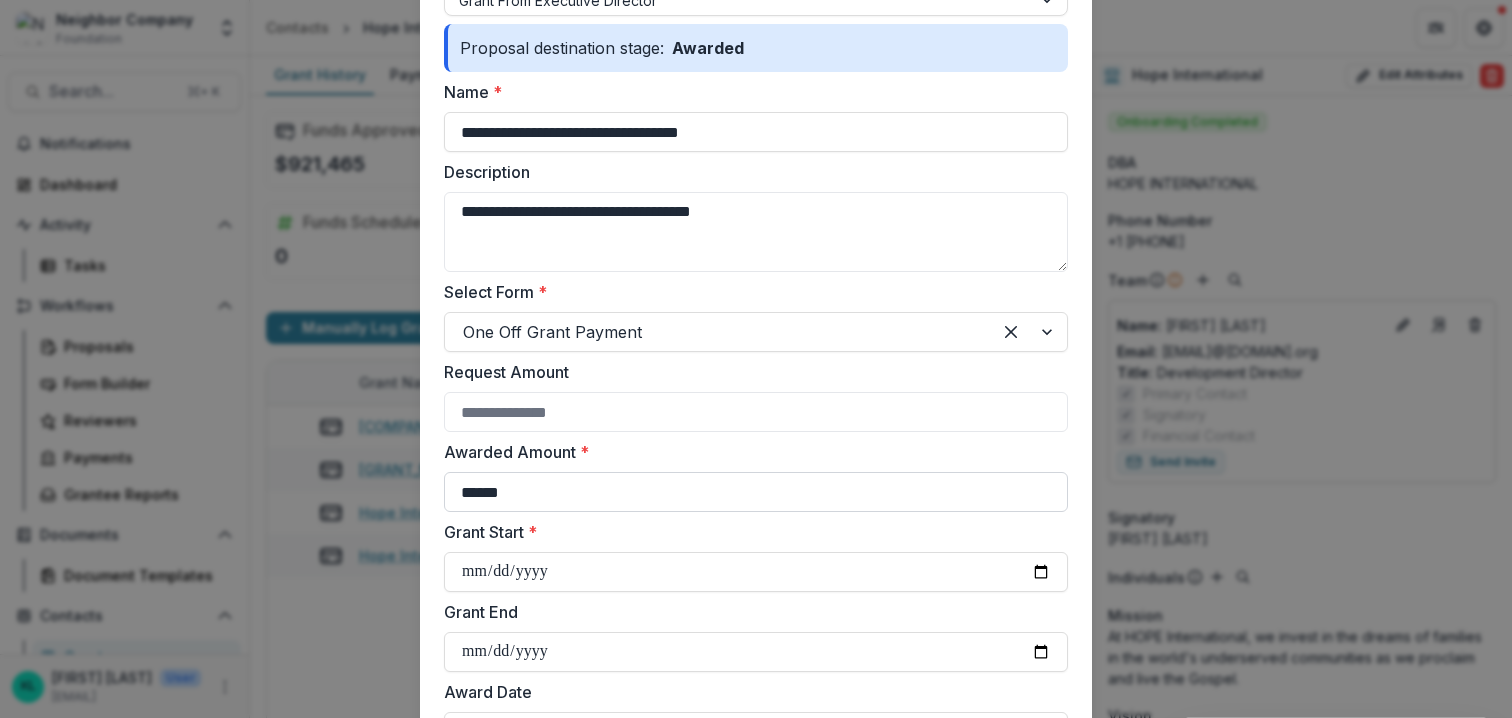 type on "**********" 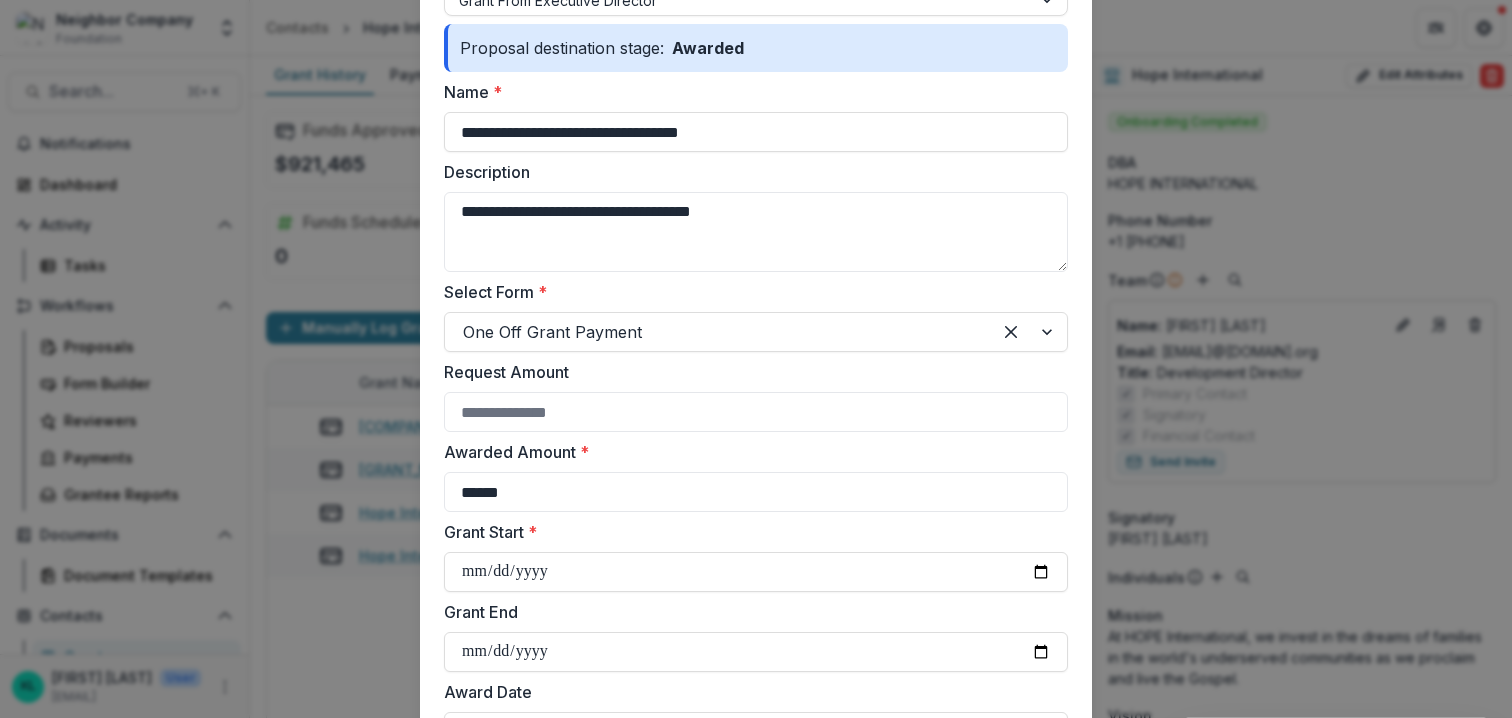 click on "Grant Start *" at bounding box center (750, 532) 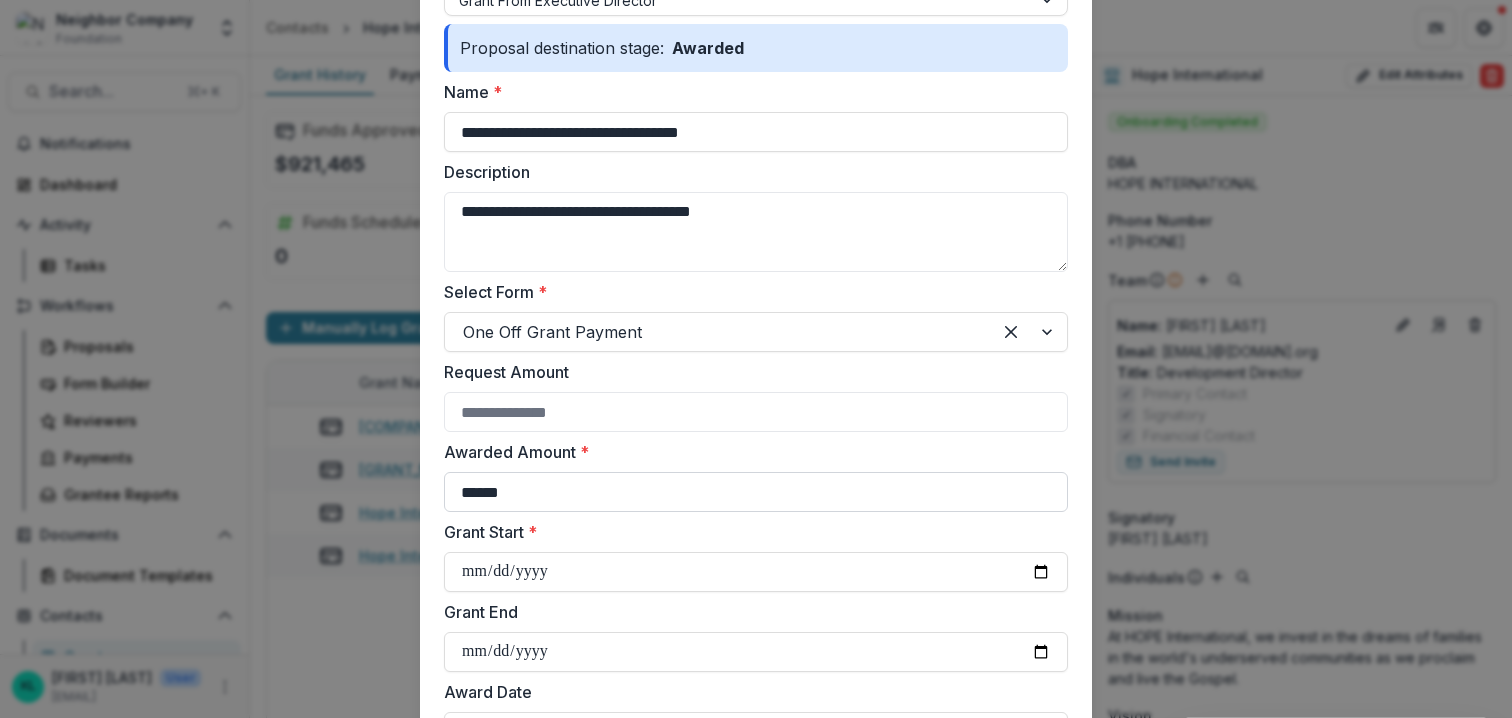 click on "******" at bounding box center [756, 492] 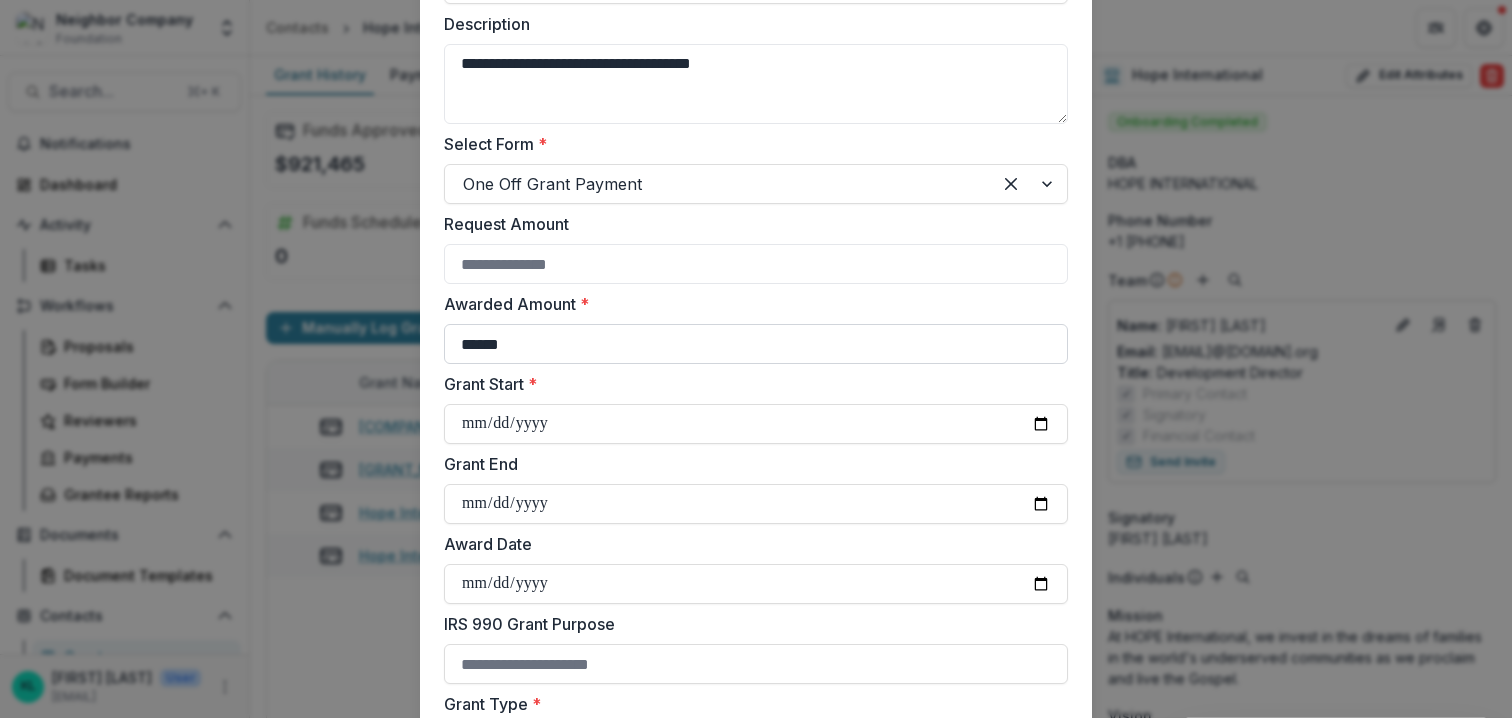 scroll, scrollTop: 369, scrollLeft: 0, axis: vertical 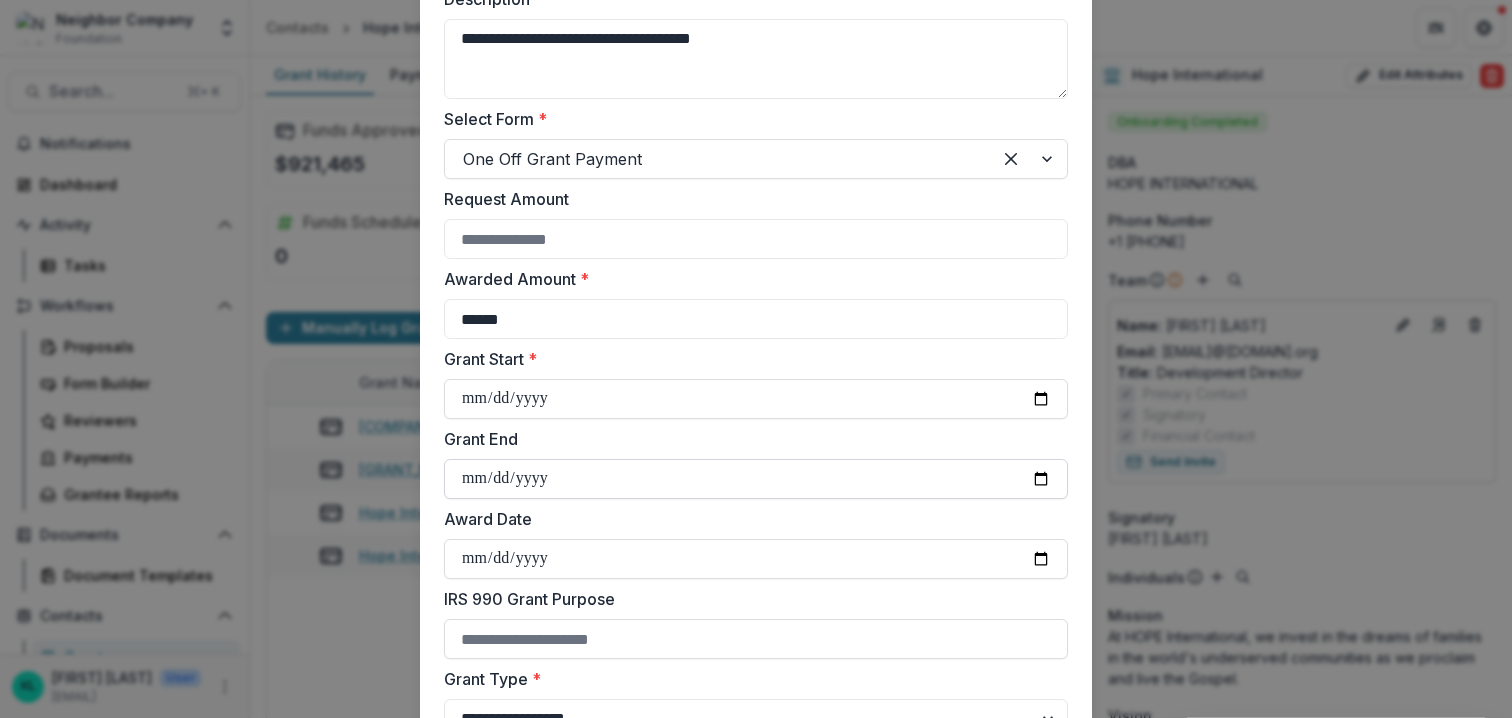 click on "Grant End" at bounding box center [756, 479] 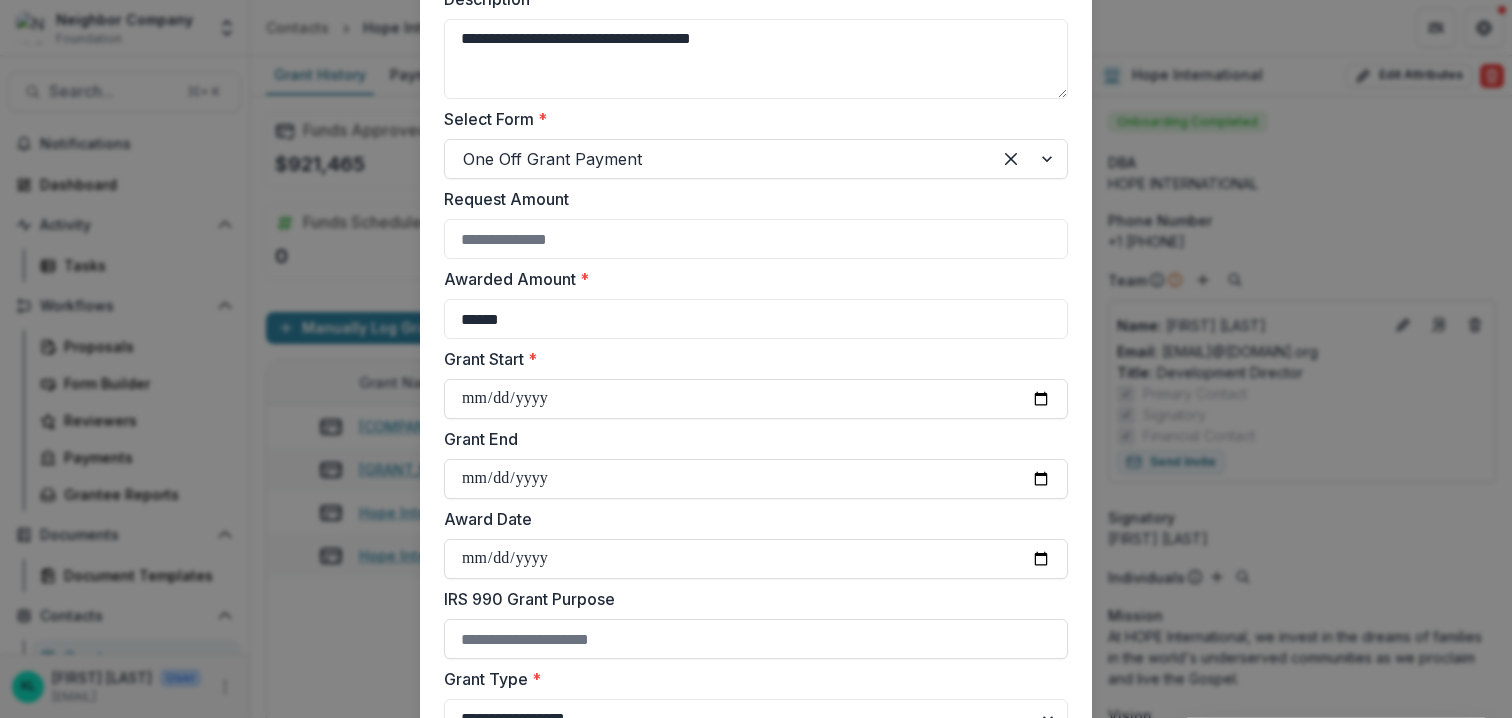 click on "Grant Start *" at bounding box center [750, 359] 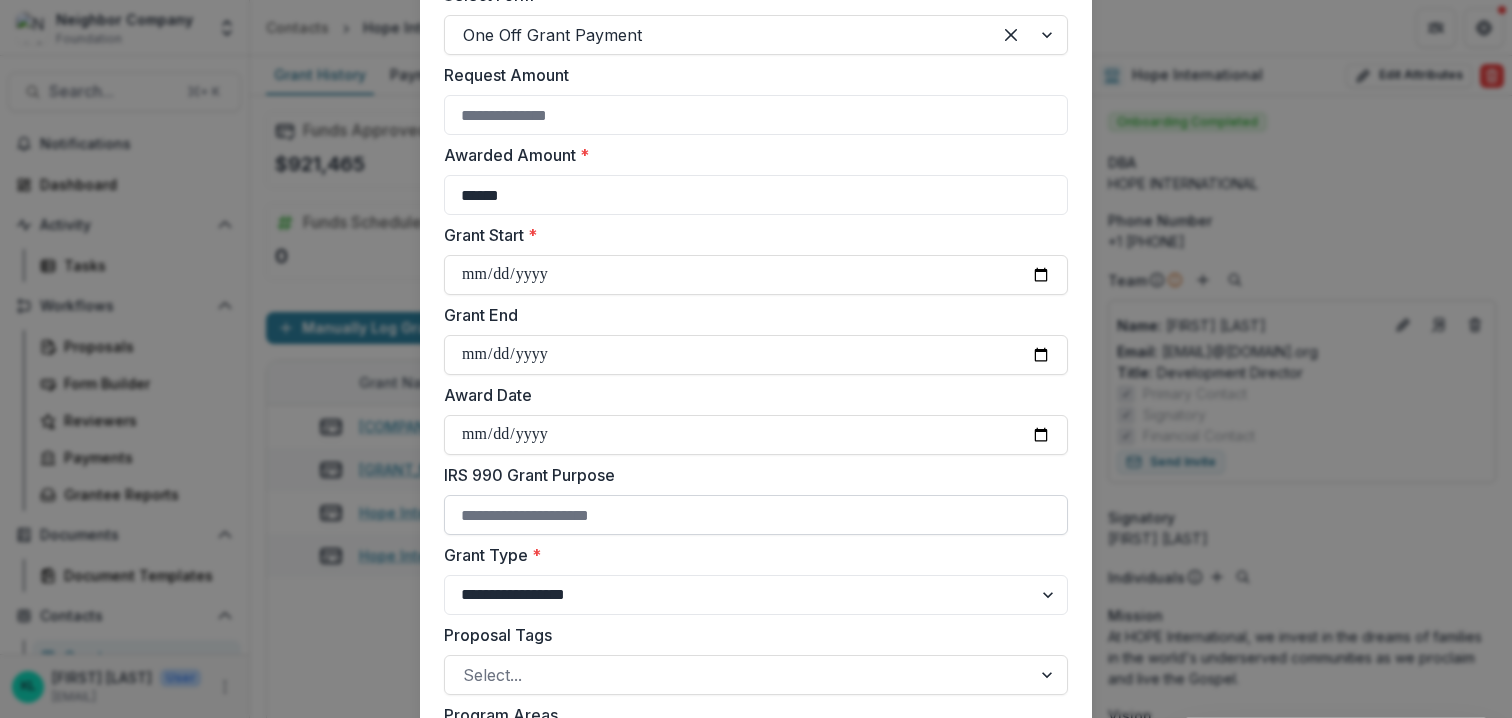 scroll, scrollTop: 497, scrollLeft: 0, axis: vertical 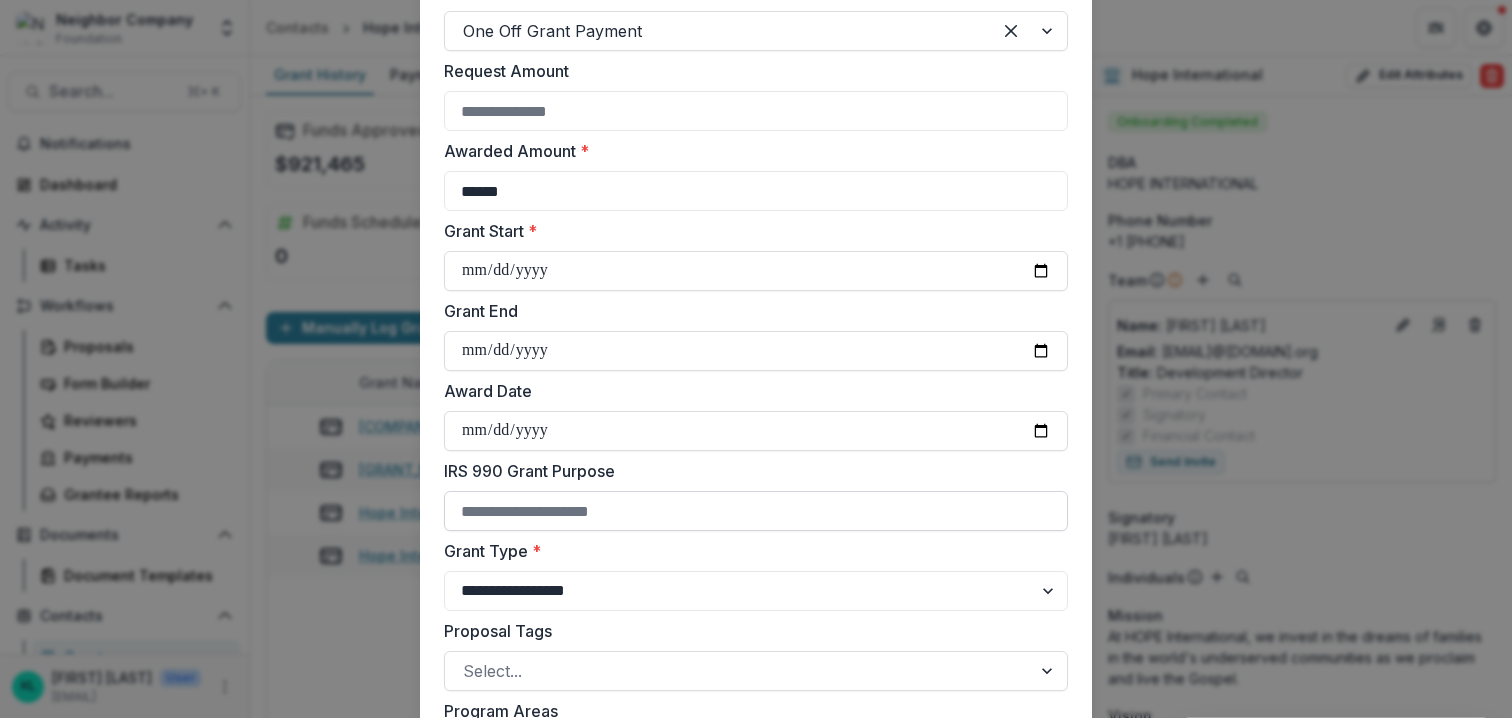 click on "IRS 990 Grant Purpose" at bounding box center (756, 511) 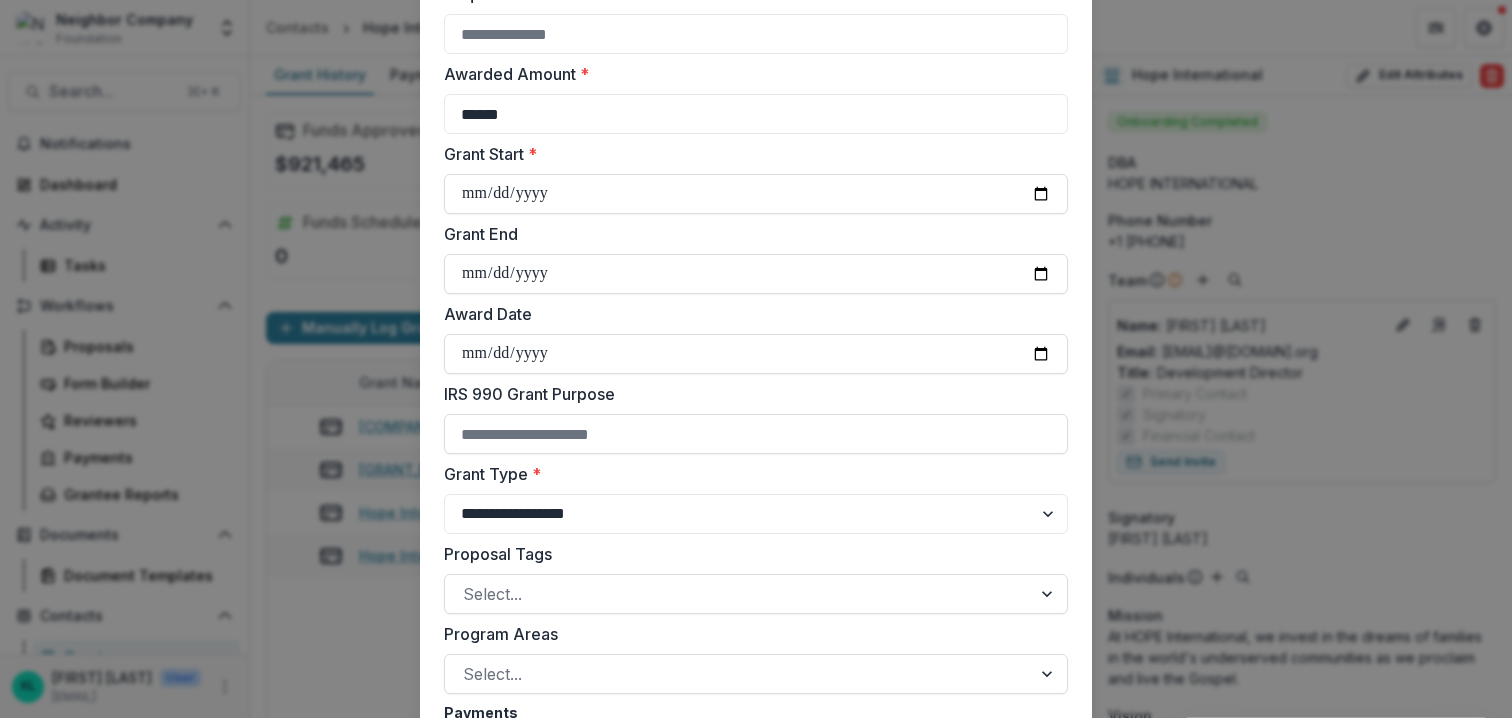 scroll, scrollTop: 575, scrollLeft: 0, axis: vertical 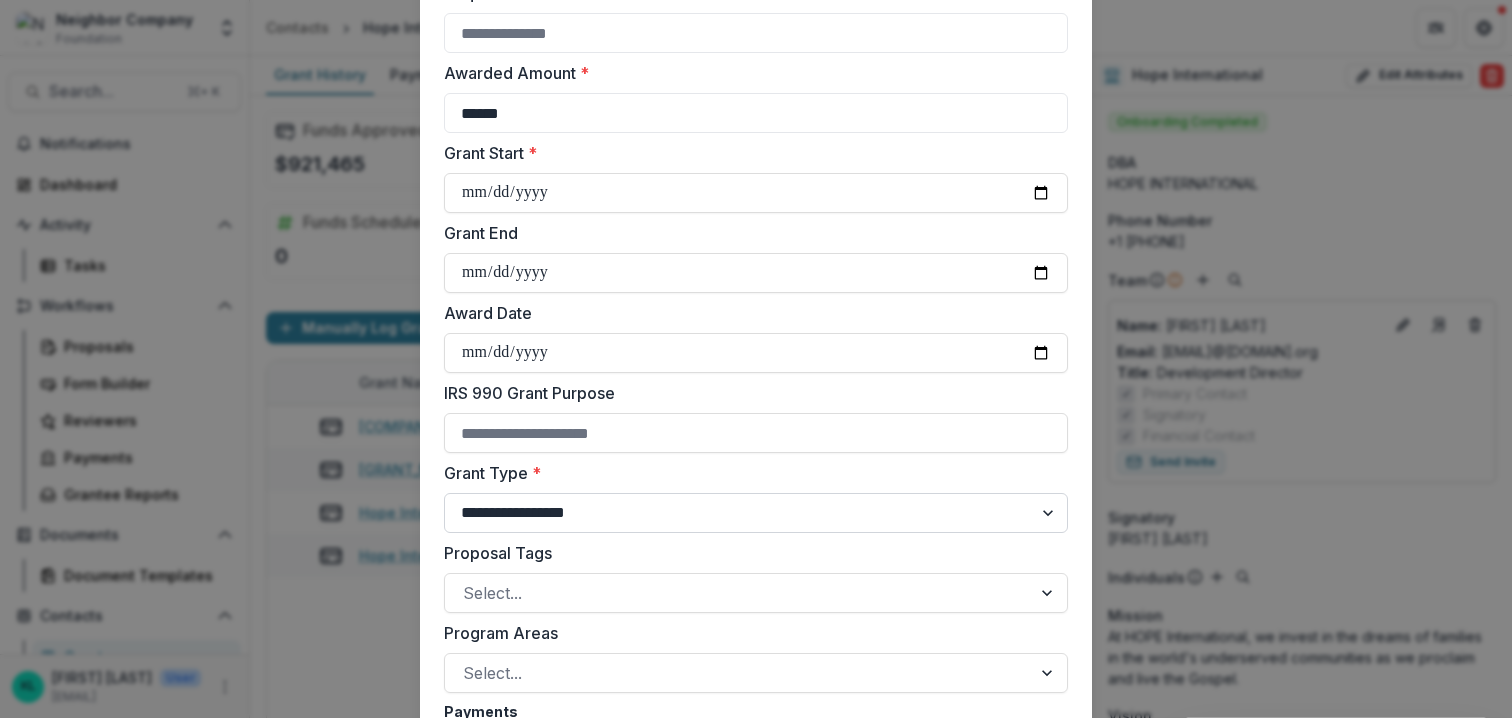 click on "**********" at bounding box center (756, 513) 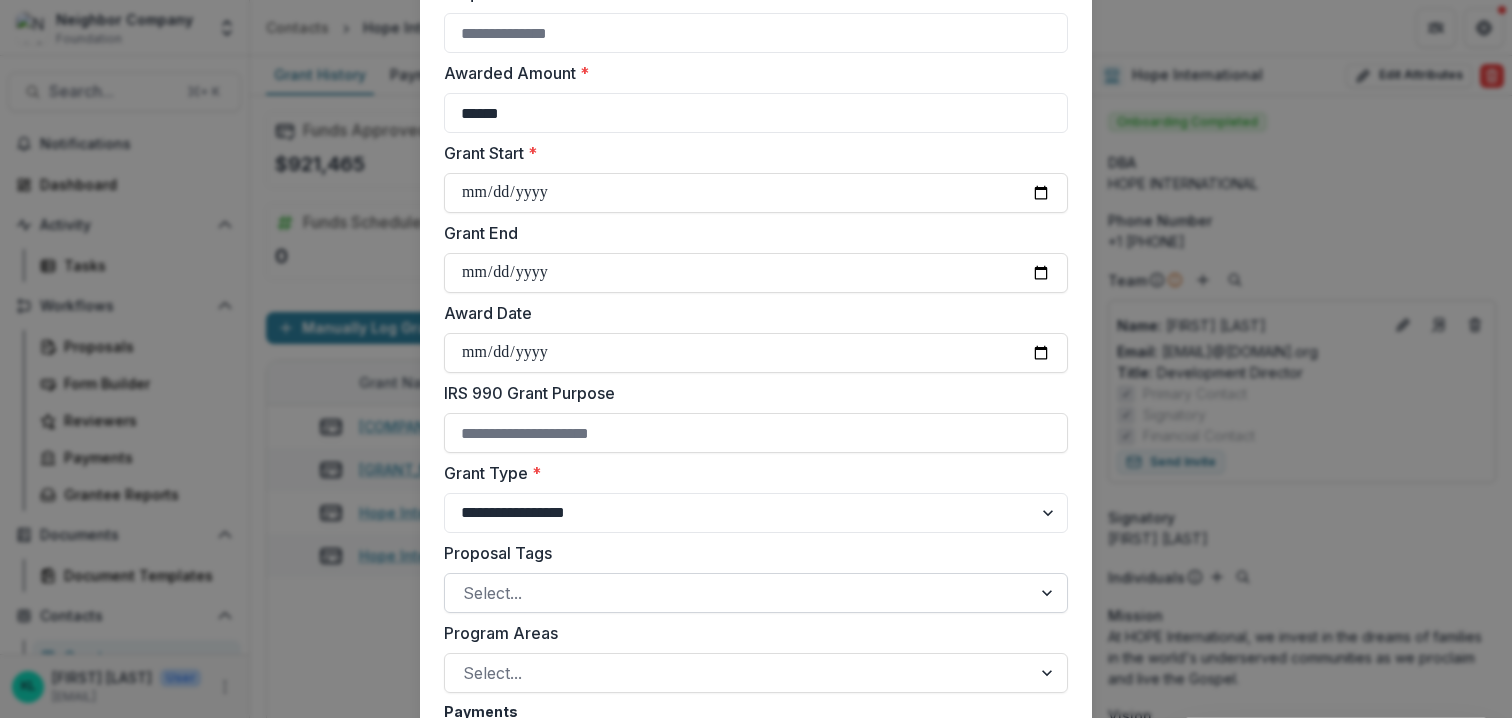 click at bounding box center (738, 593) 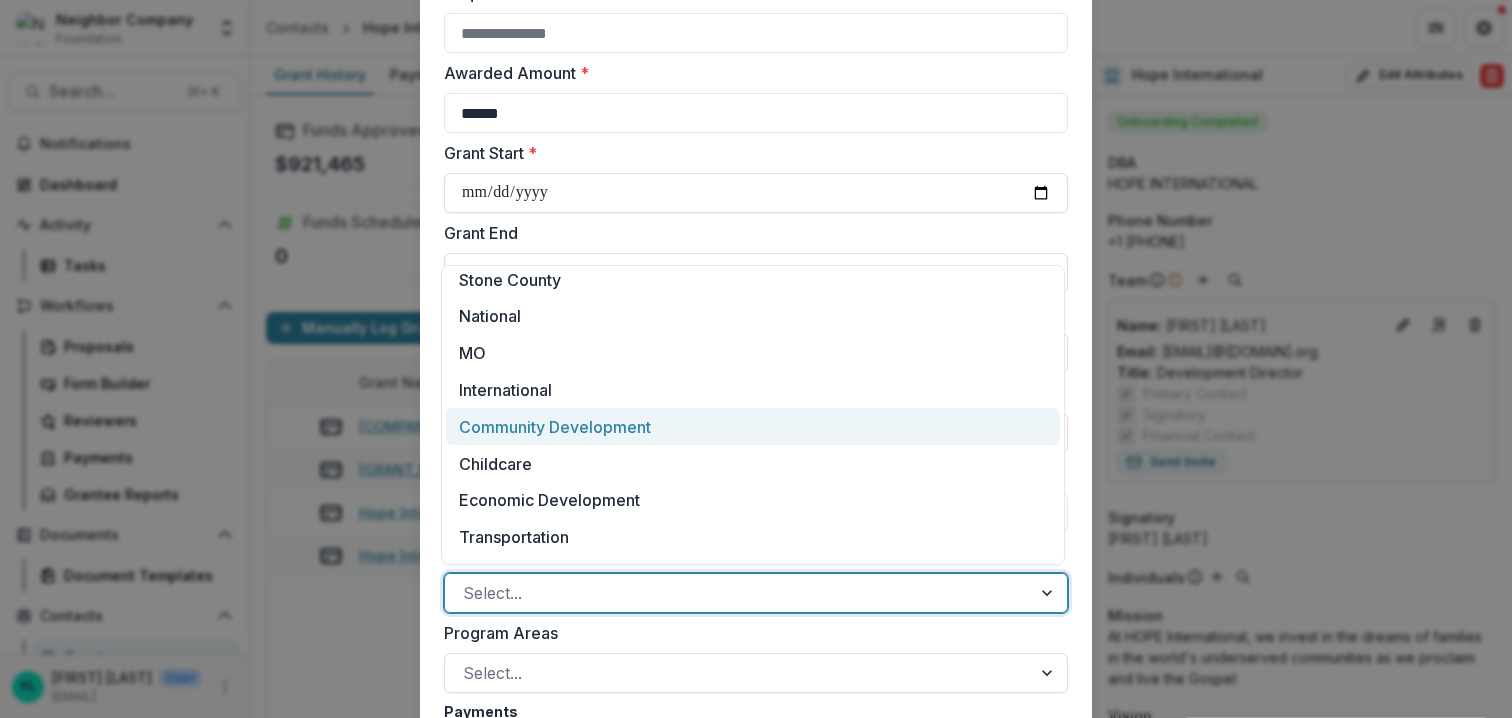 scroll, scrollTop: 262, scrollLeft: 0, axis: vertical 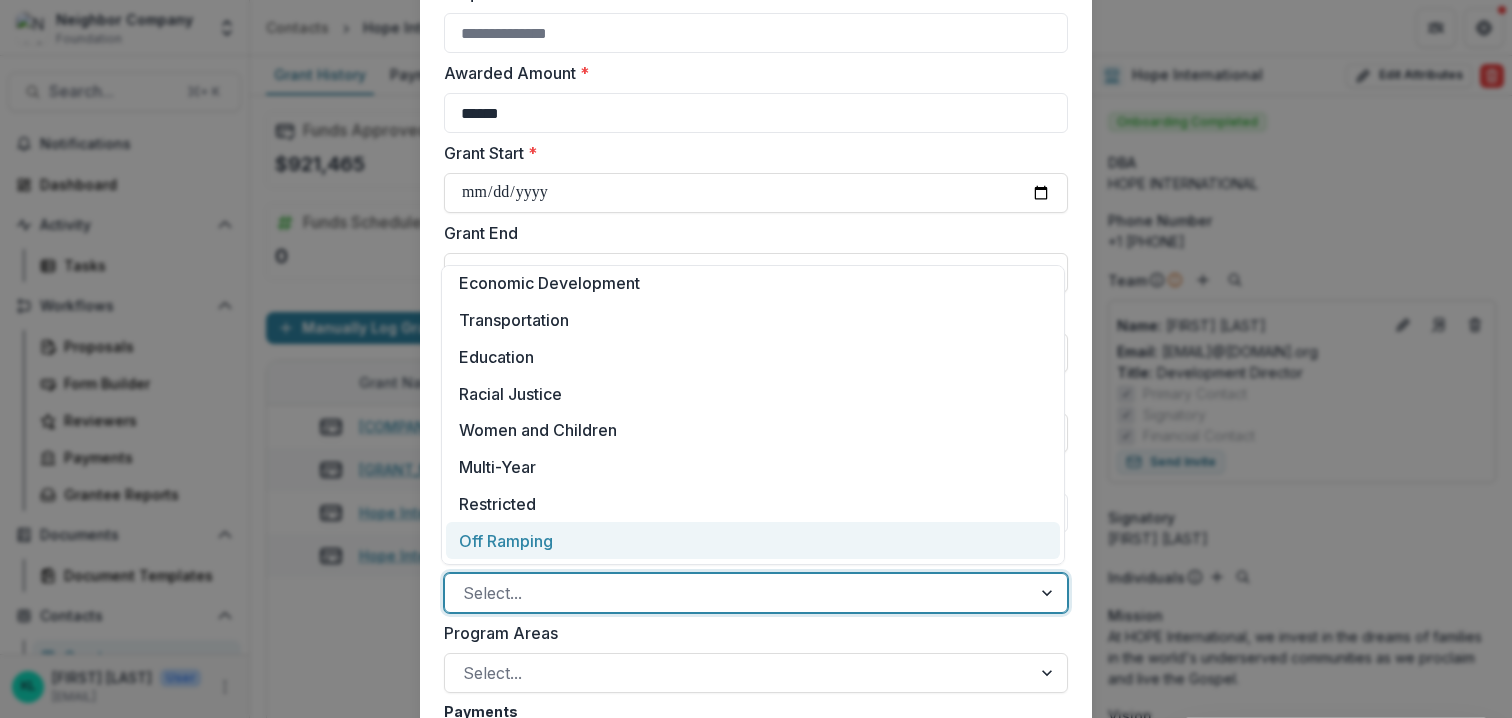 click on "Off Ramping" at bounding box center [753, 540] 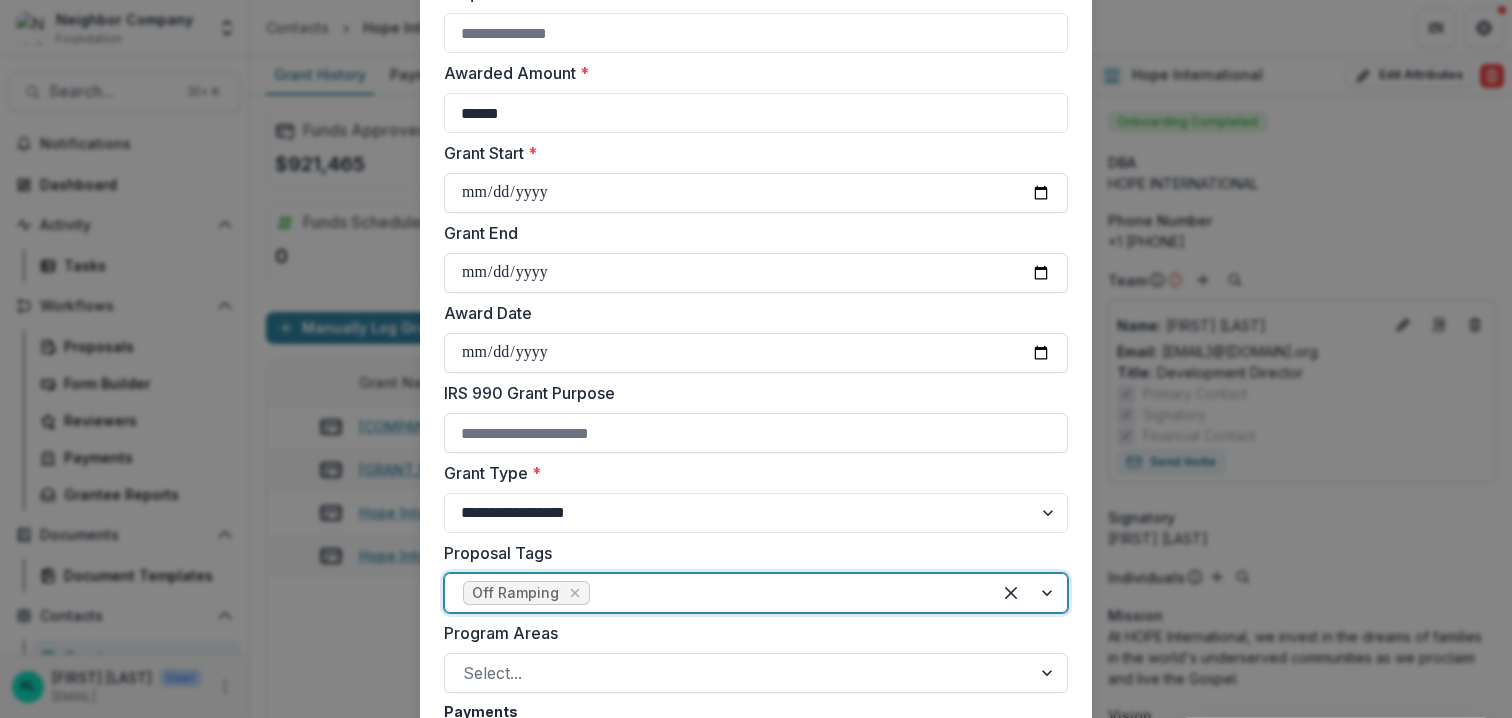 click on "Program Areas" at bounding box center [750, 633] 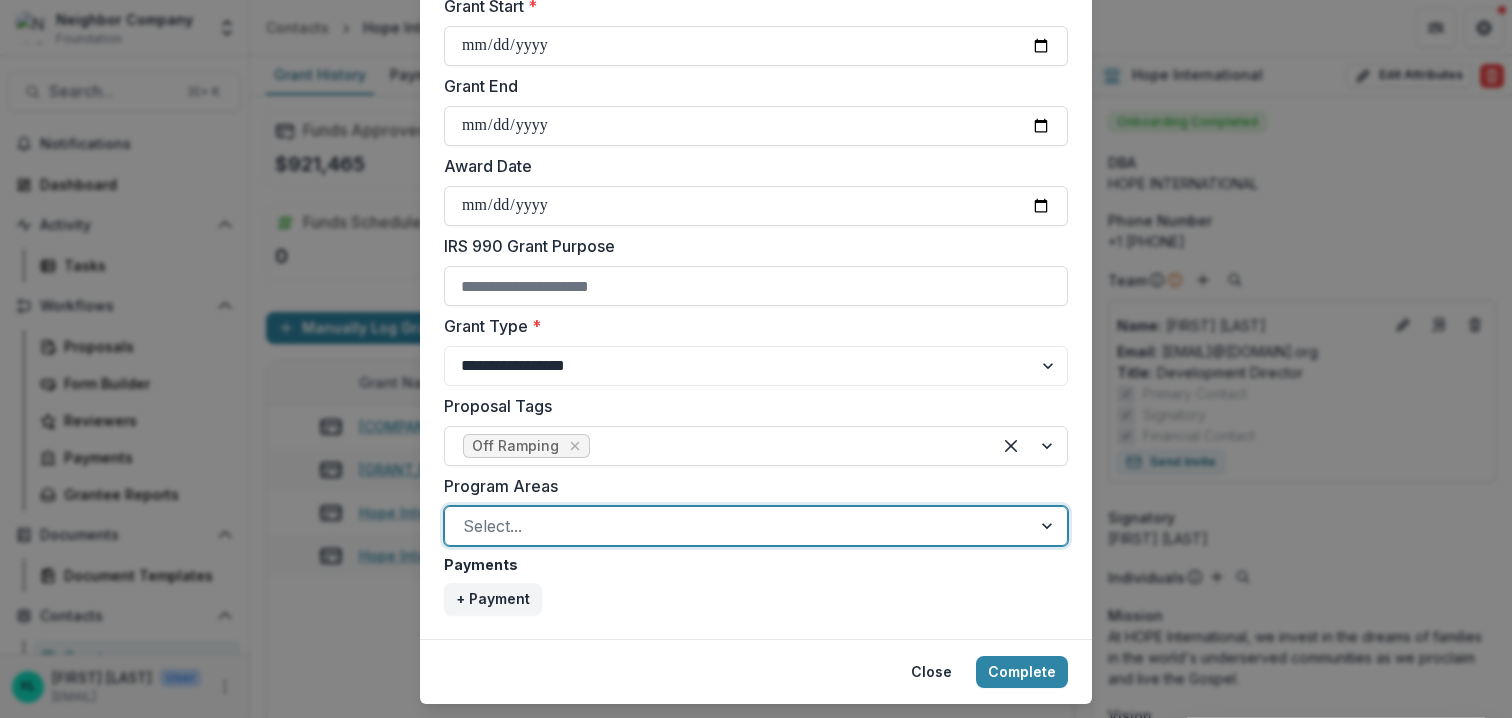 scroll, scrollTop: 755, scrollLeft: 0, axis: vertical 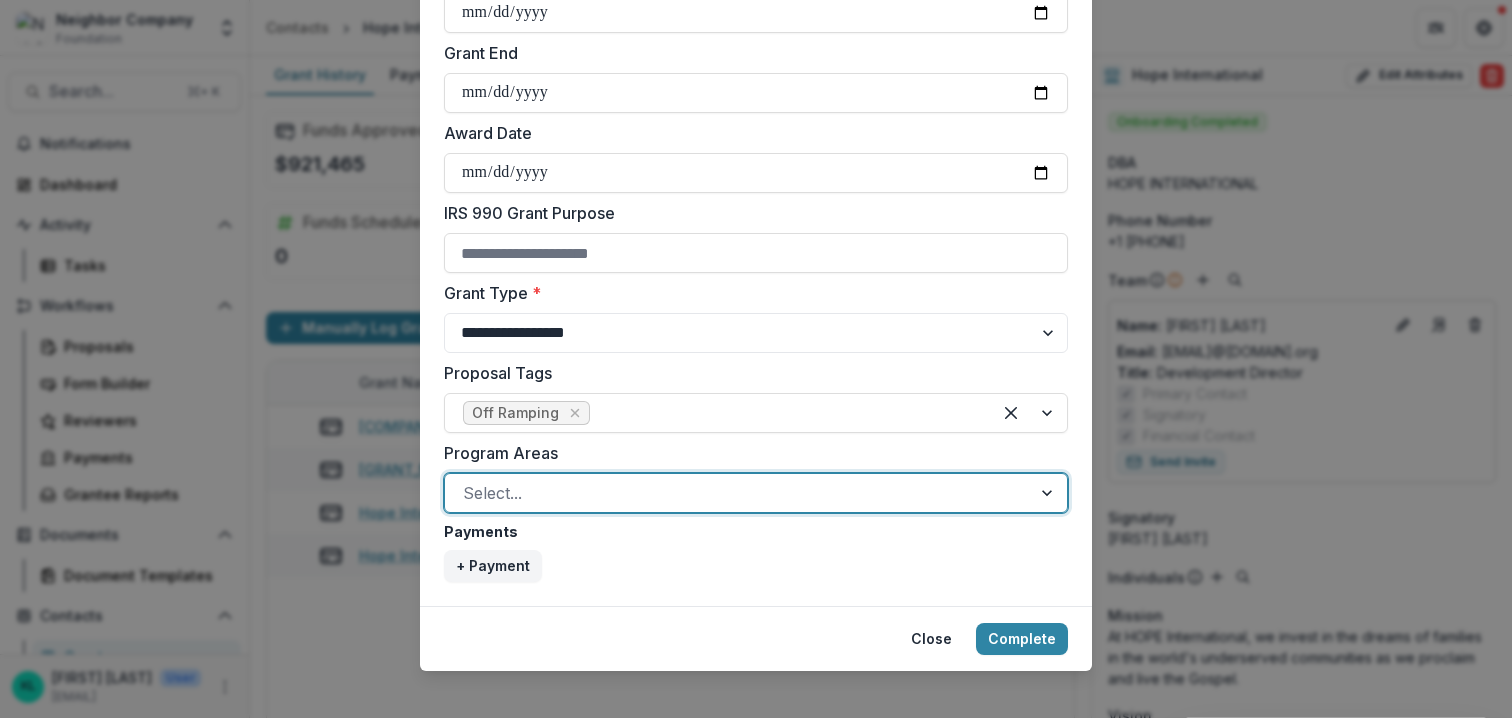 click at bounding box center [738, 493] 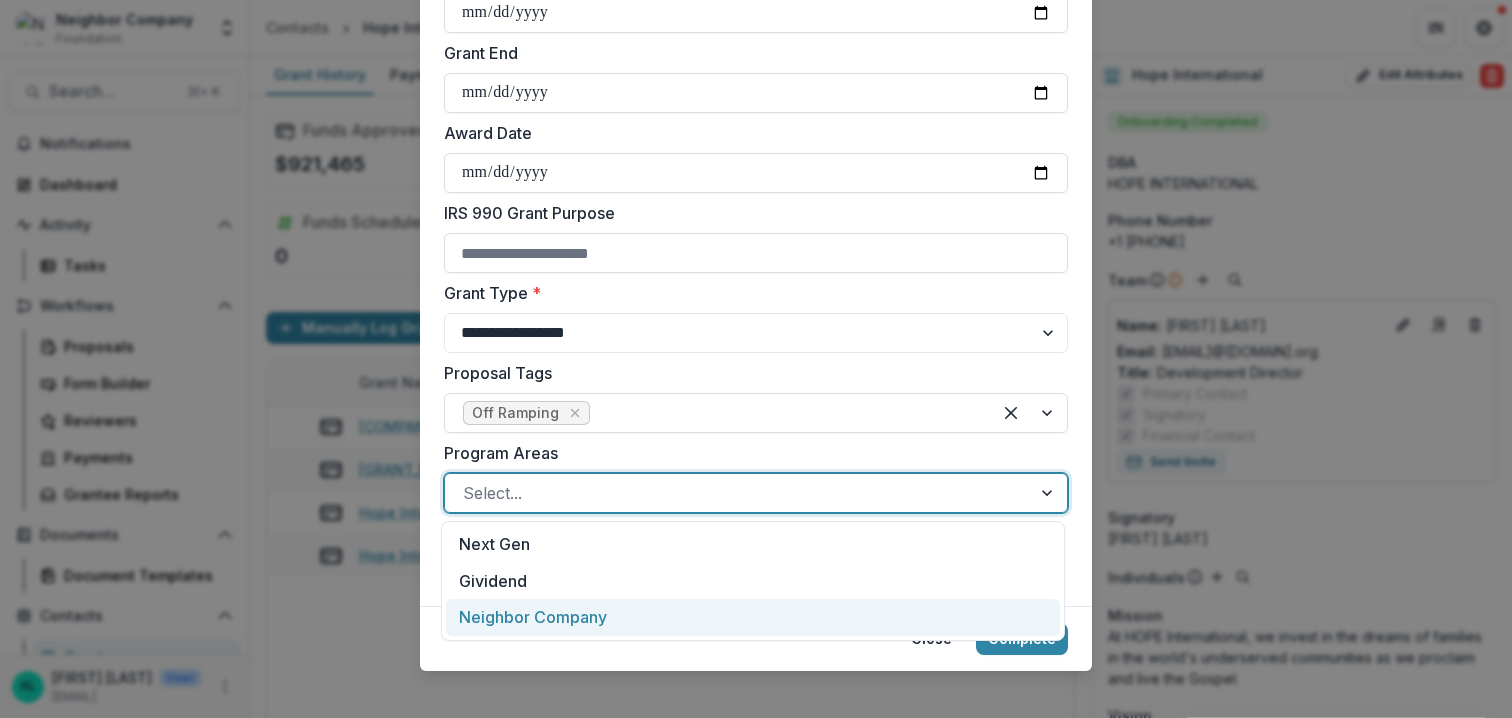 click on "Neighbor Company" at bounding box center (753, 617) 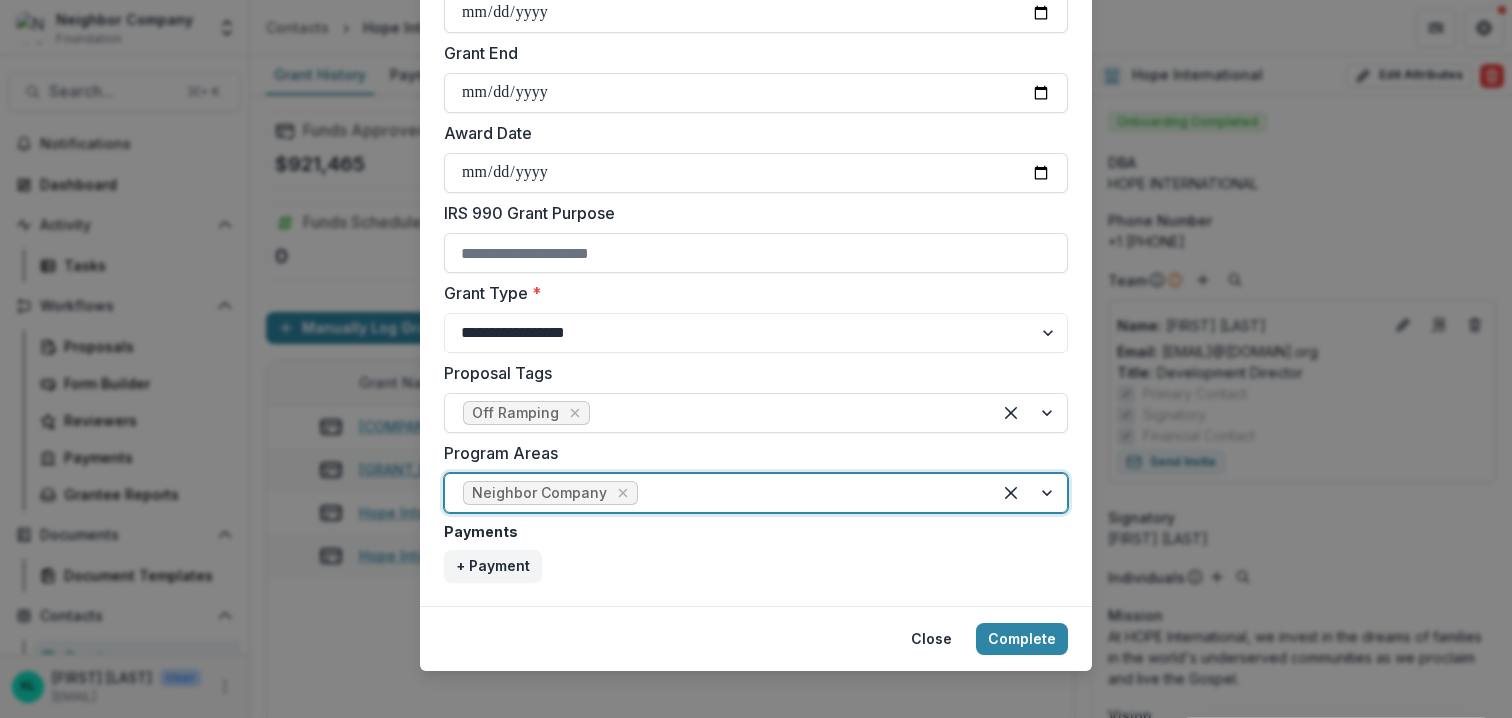 click on "Payments" at bounding box center [750, 531] 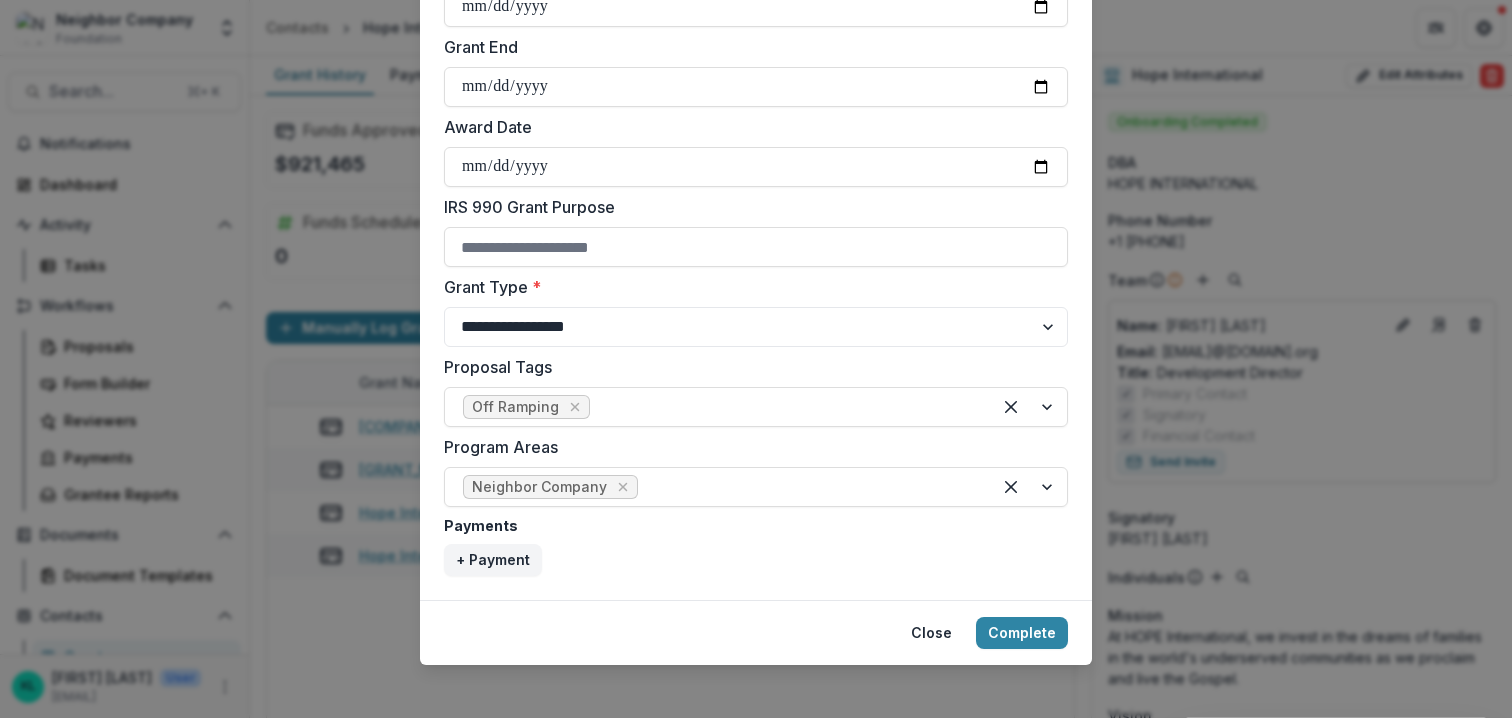 scroll, scrollTop: 772, scrollLeft: 0, axis: vertical 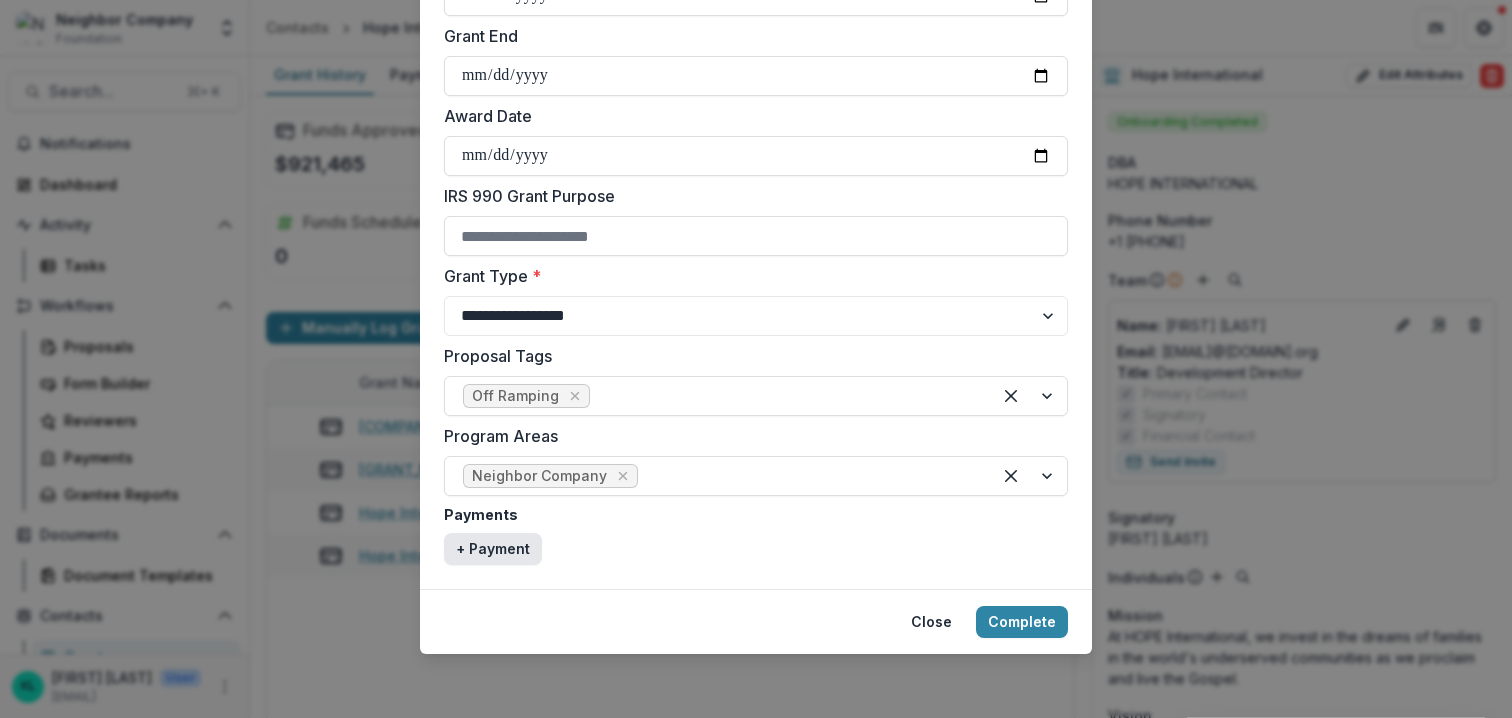 click on "+ Payment" at bounding box center [493, 549] 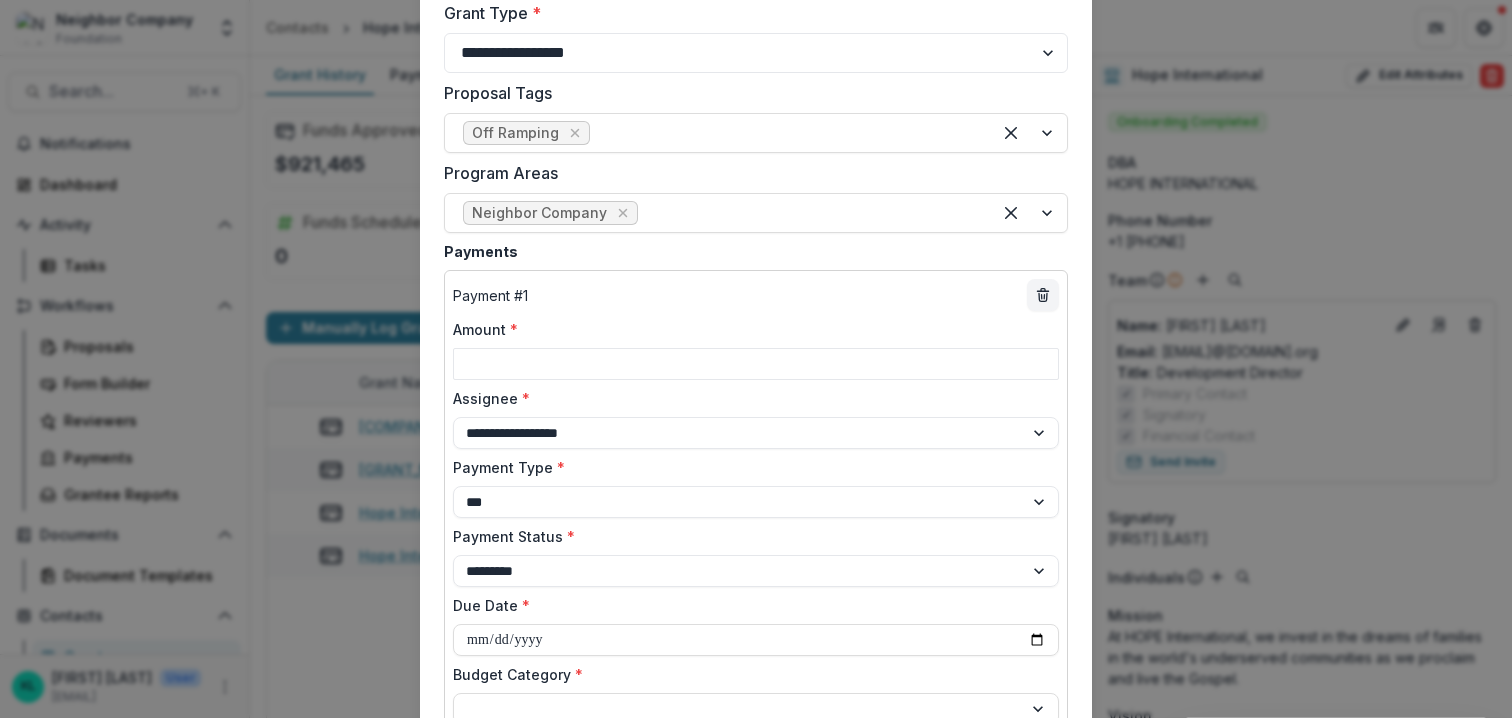 scroll, scrollTop: 1041, scrollLeft: 0, axis: vertical 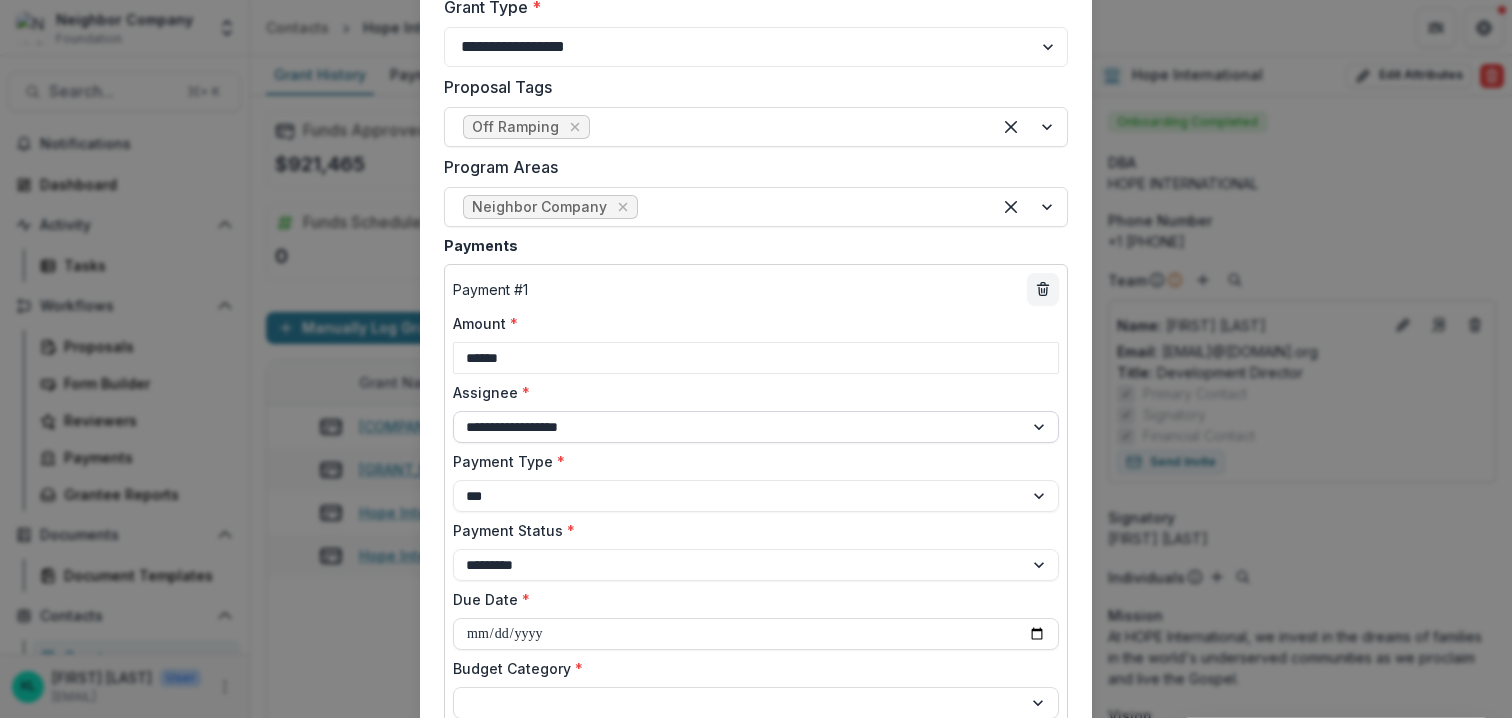 type on "******" 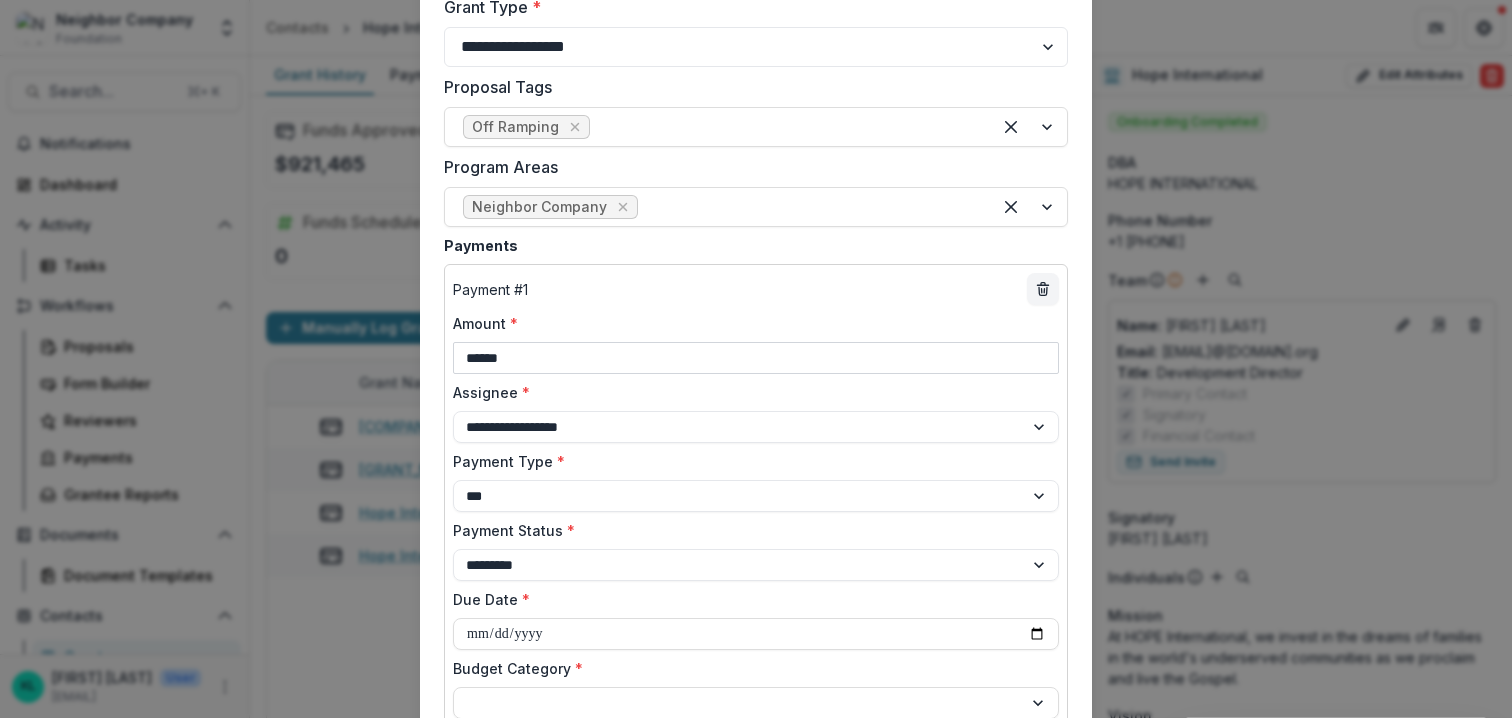 click on "******" at bounding box center (756, 358) 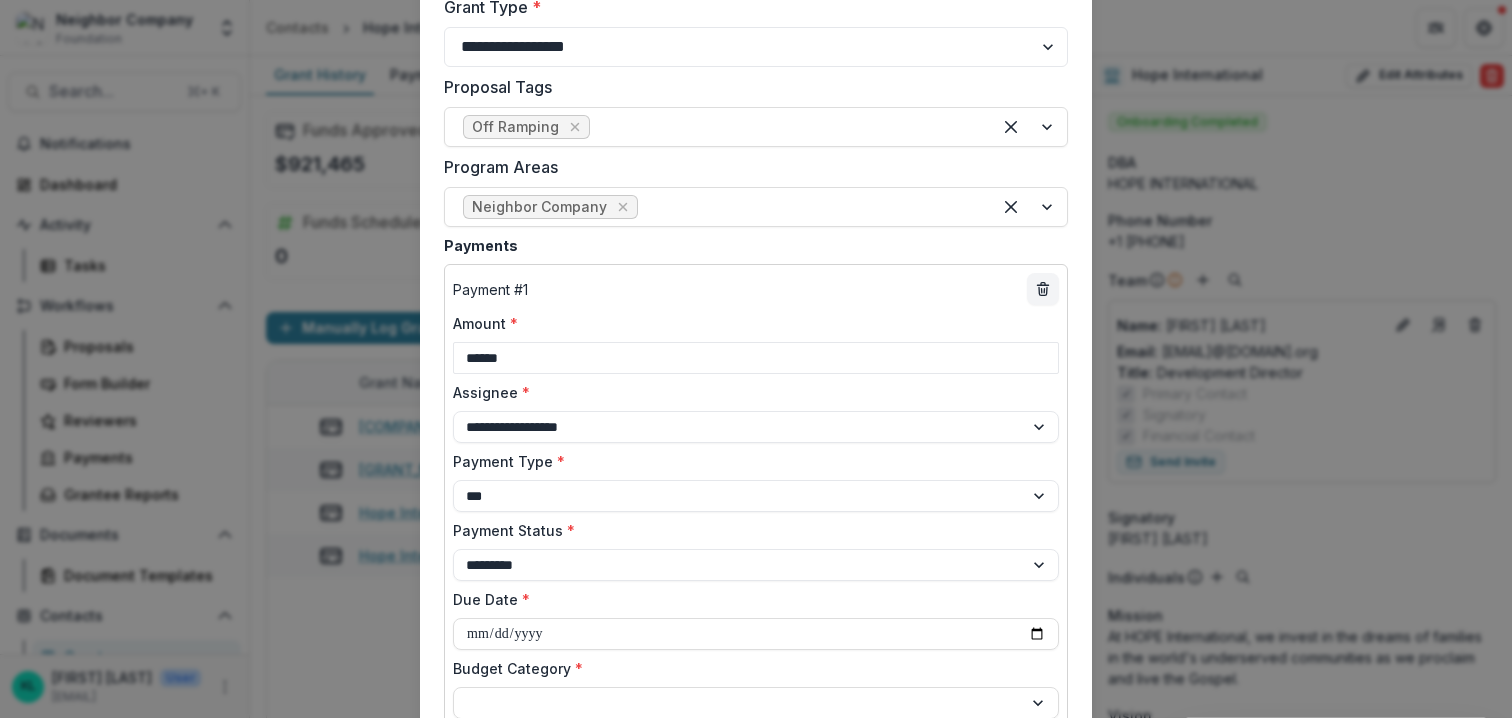 click on "Assignee *" at bounding box center [750, 392] 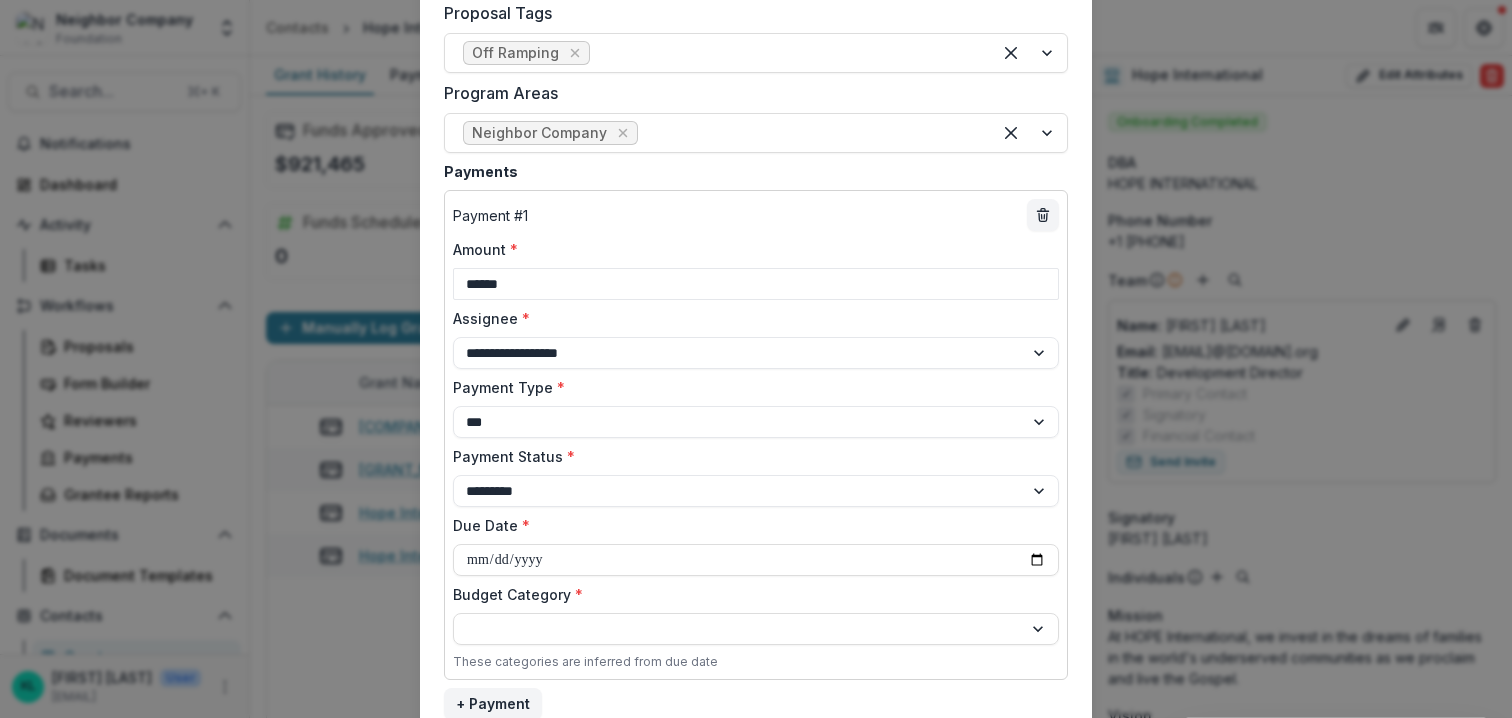 scroll, scrollTop: 1163, scrollLeft: 0, axis: vertical 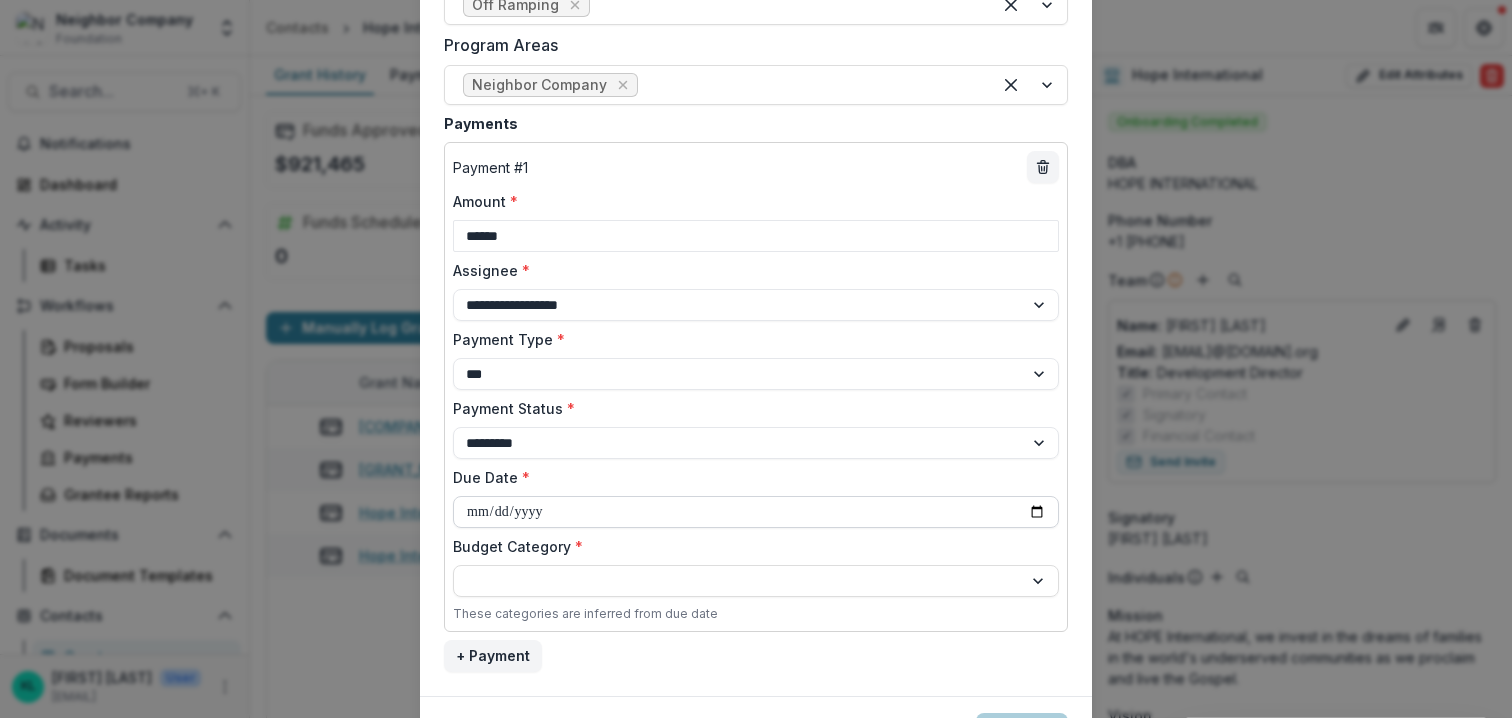 click on "Due Date *" at bounding box center [756, 512] 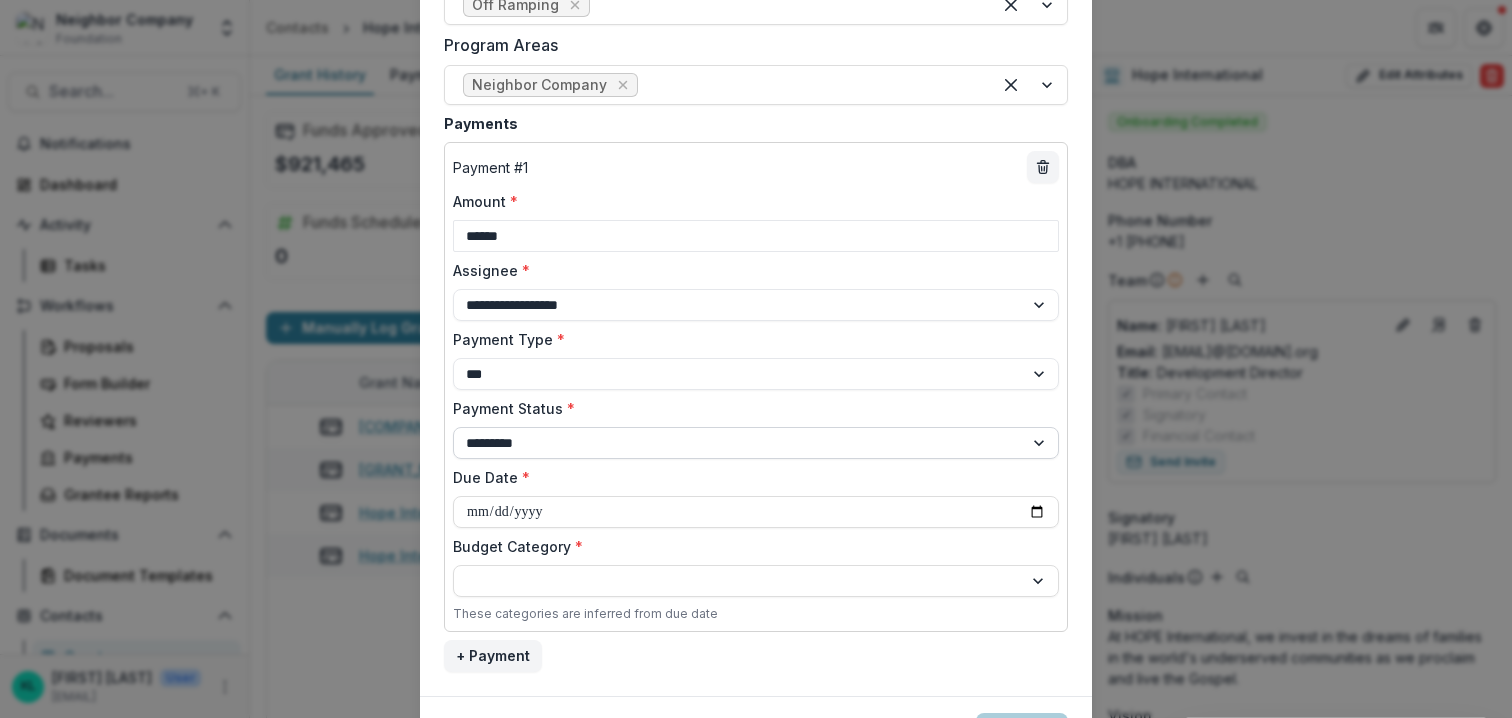 type on "**********" 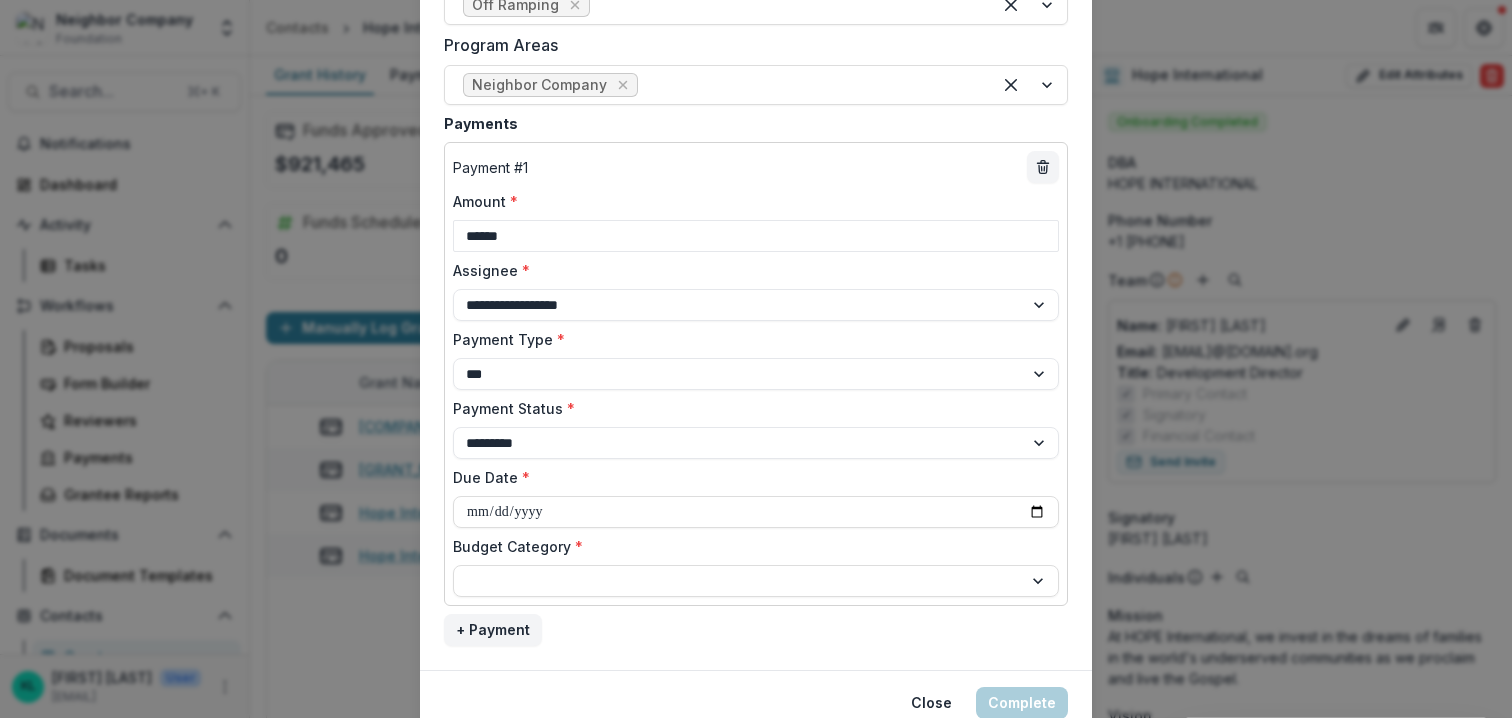 click on "Due Date *" at bounding box center (750, 477) 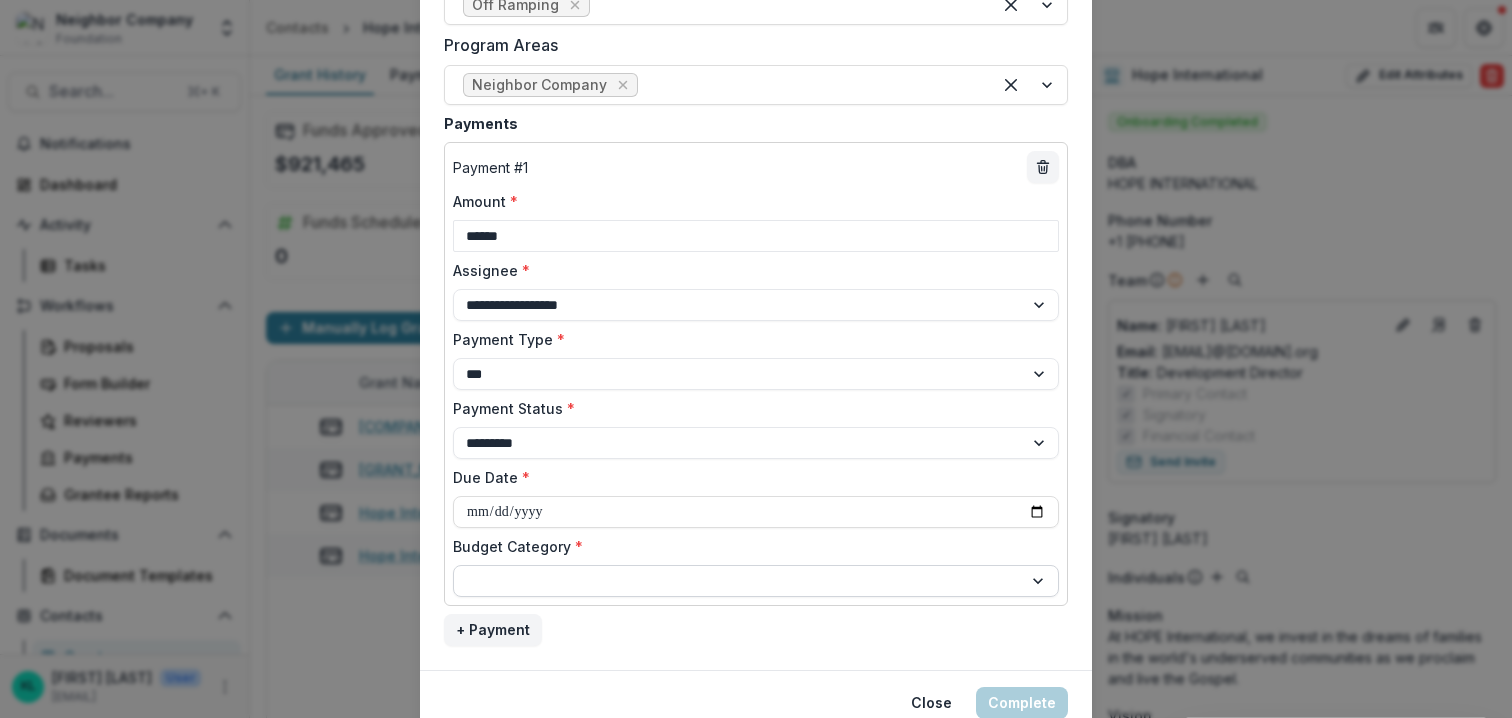 click at bounding box center [738, 581] 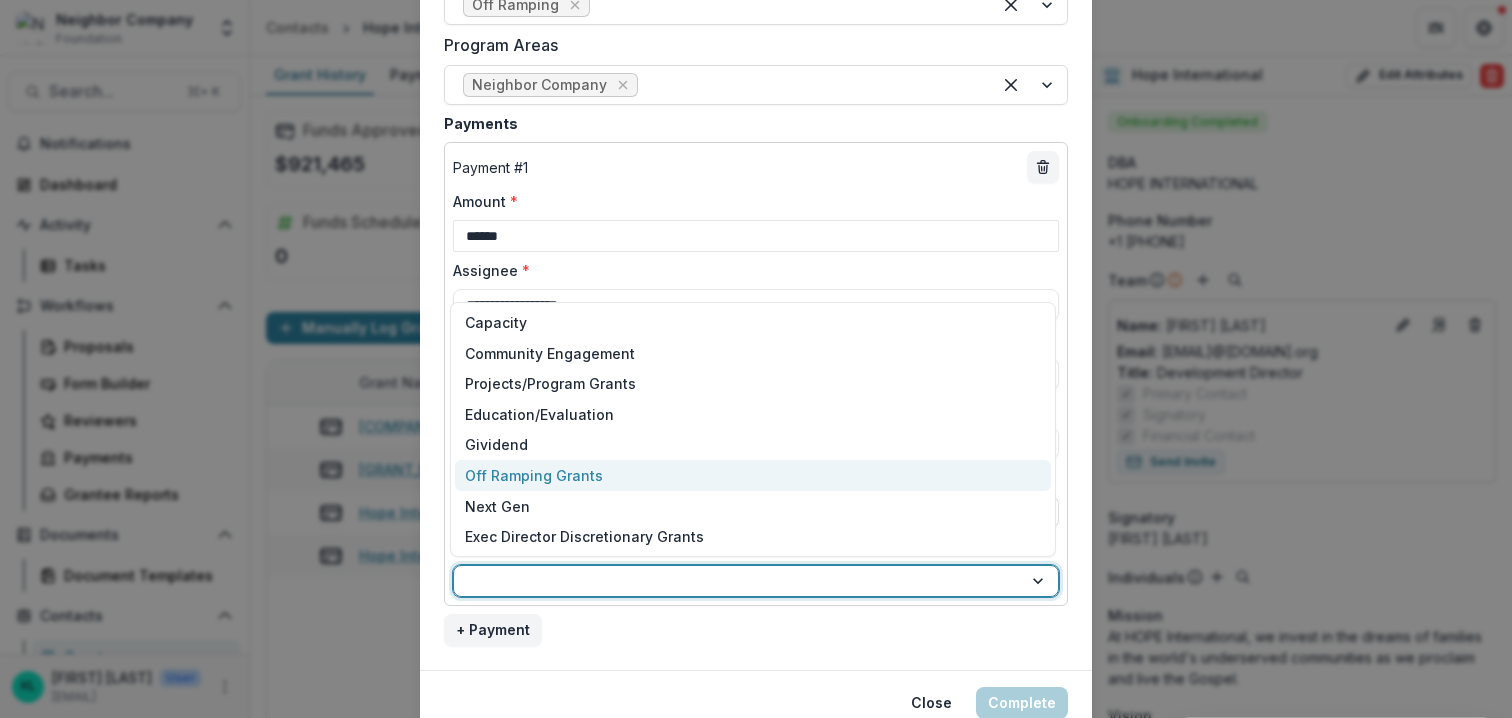 click on "Off Ramping Grants" at bounding box center [534, 475] 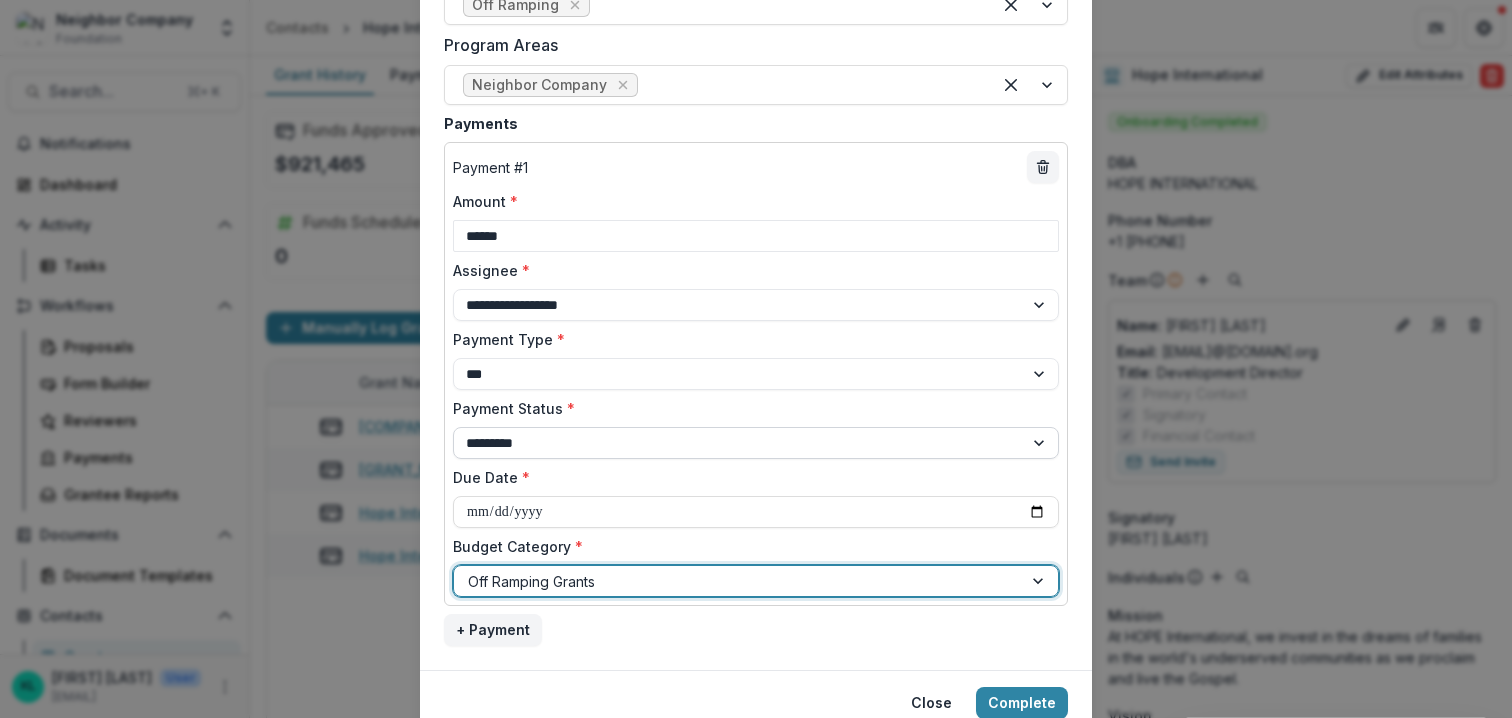 click on "**********" at bounding box center (756, 443) 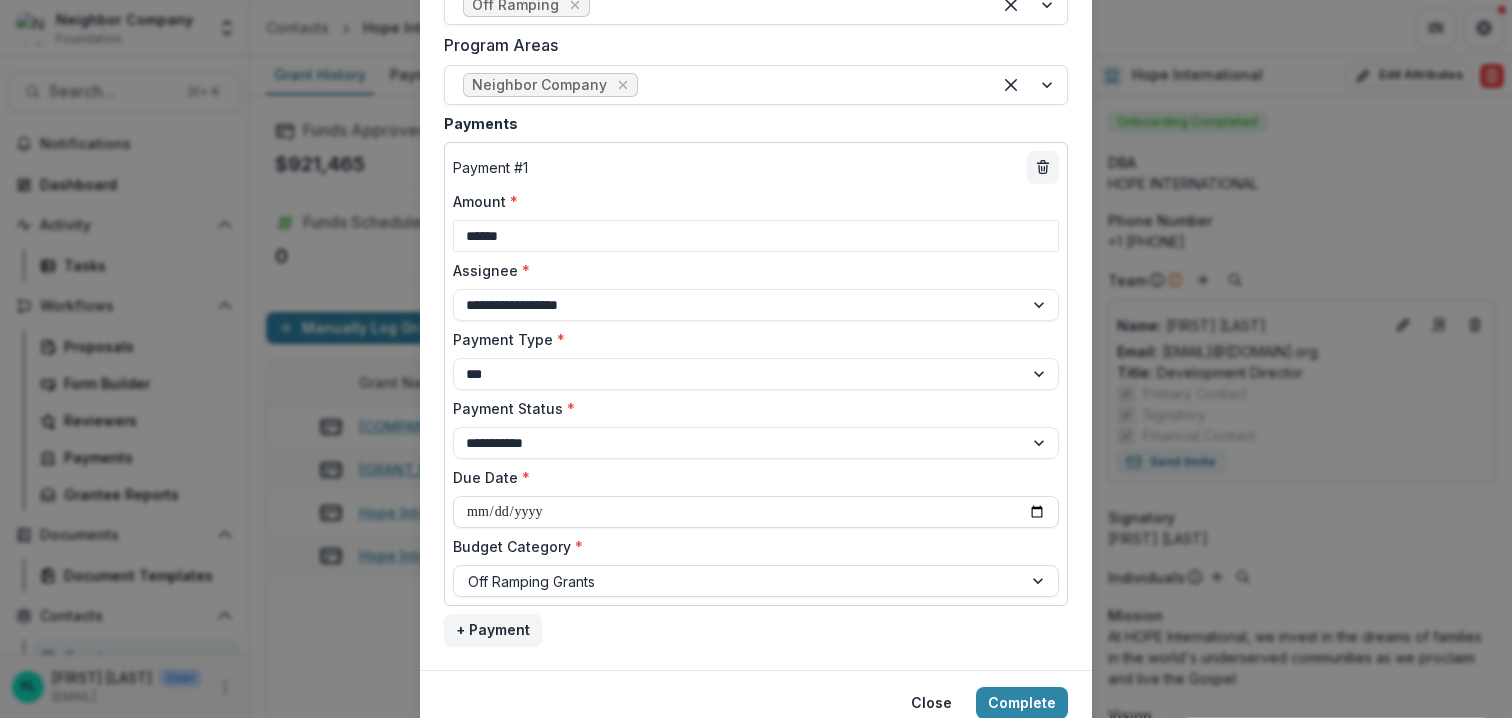 click on "Payment Status *" at bounding box center [750, 408] 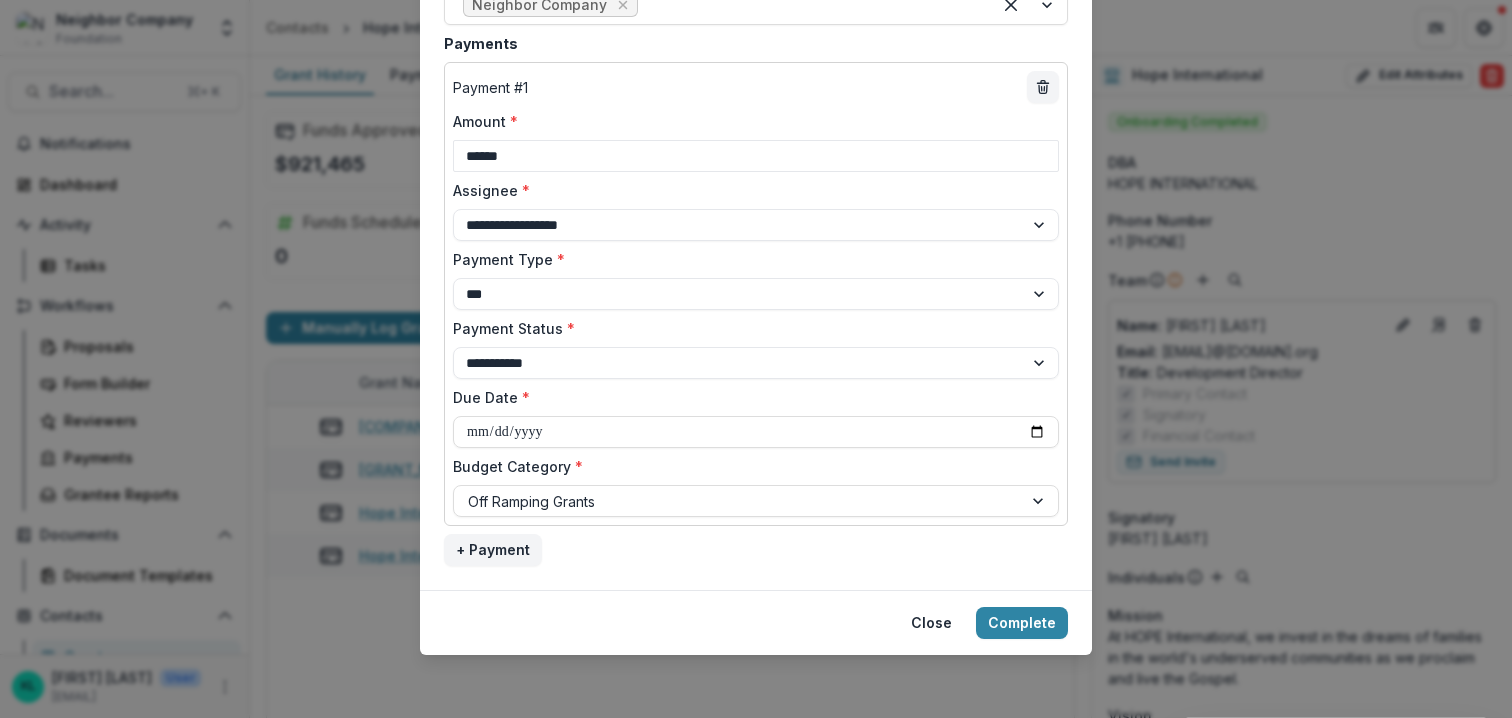 scroll, scrollTop: 1244, scrollLeft: 0, axis: vertical 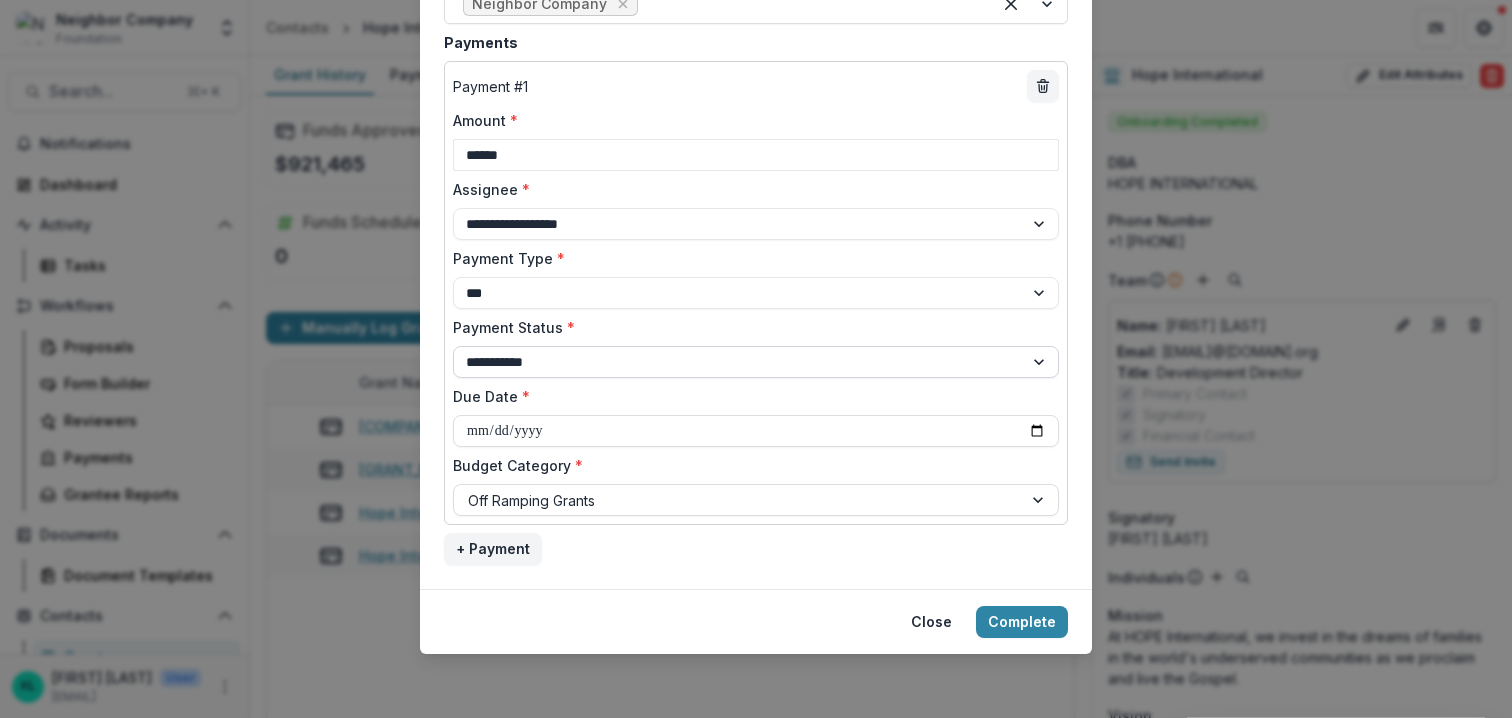click on "**********" at bounding box center [756, 362] 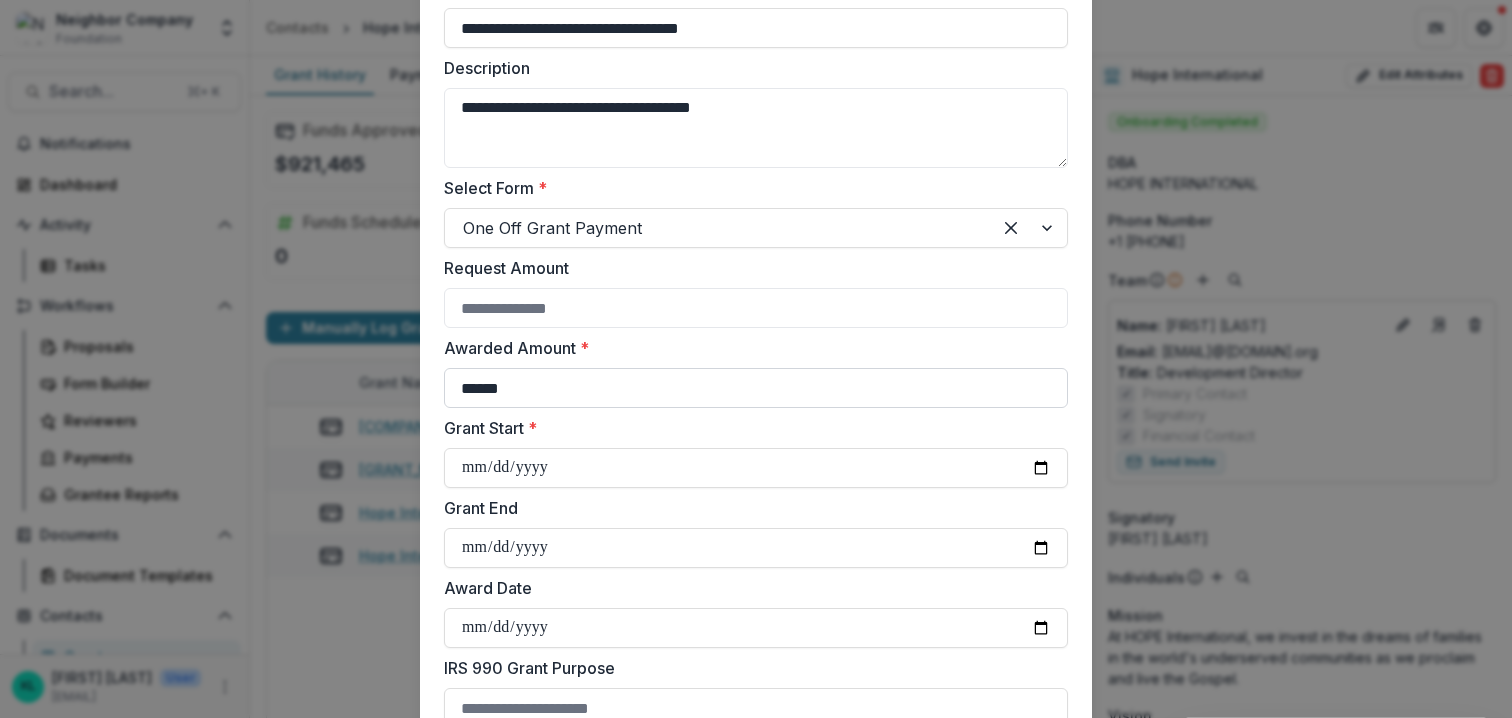 scroll, scrollTop: 201, scrollLeft: 0, axis: vertical 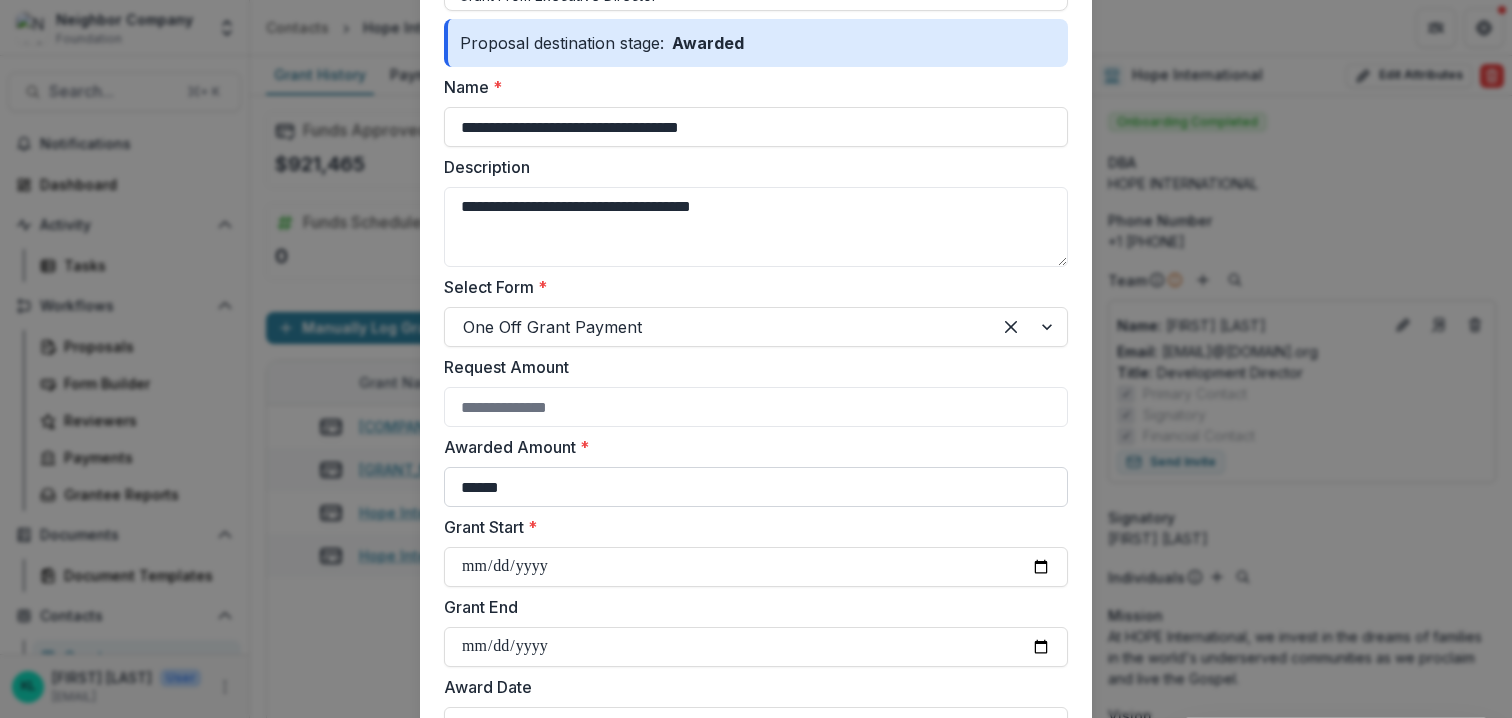 drag, startPoint x: 483, startPoint y: 486, endPoint x: 508, endPoint y: 491, distance: 25.495098 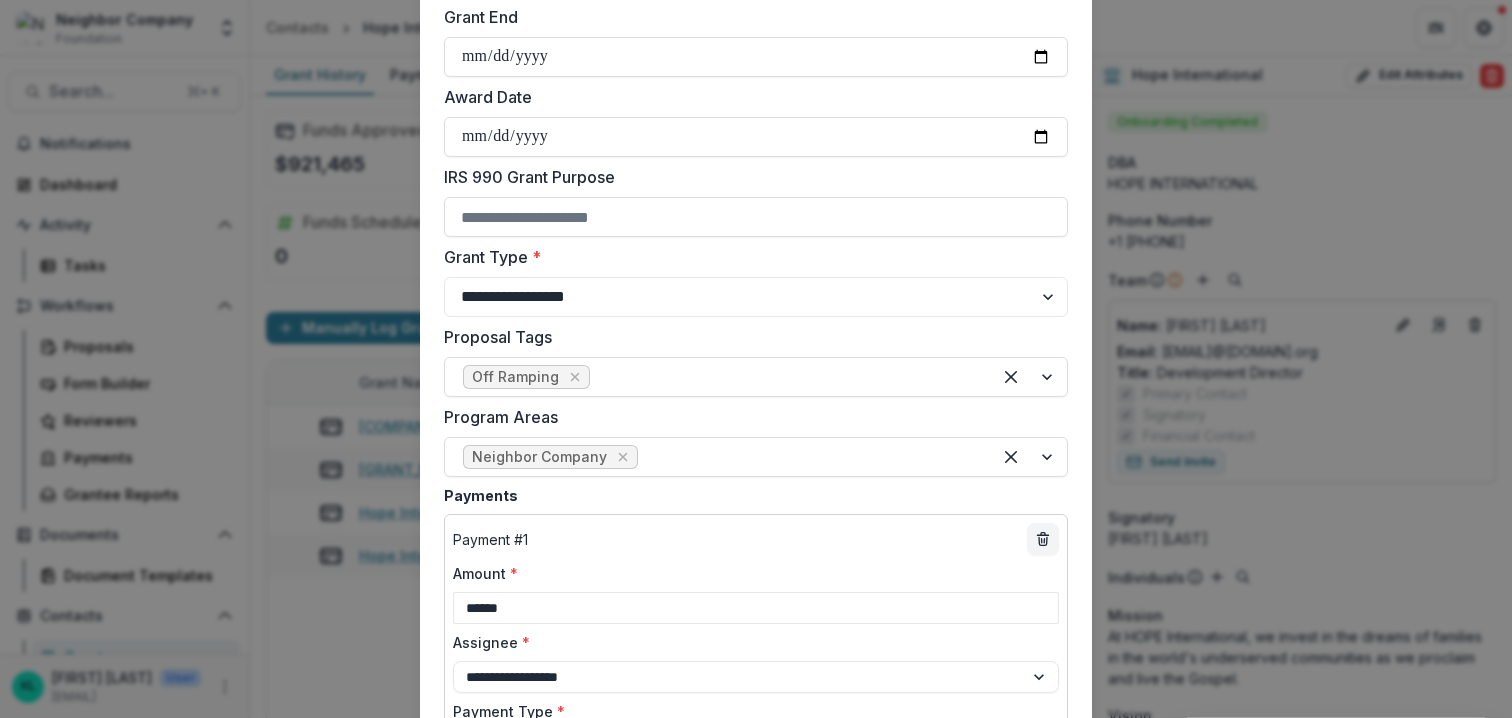 scroll, scrollTop: 1128, scrollLeft: 0, axis: vertical 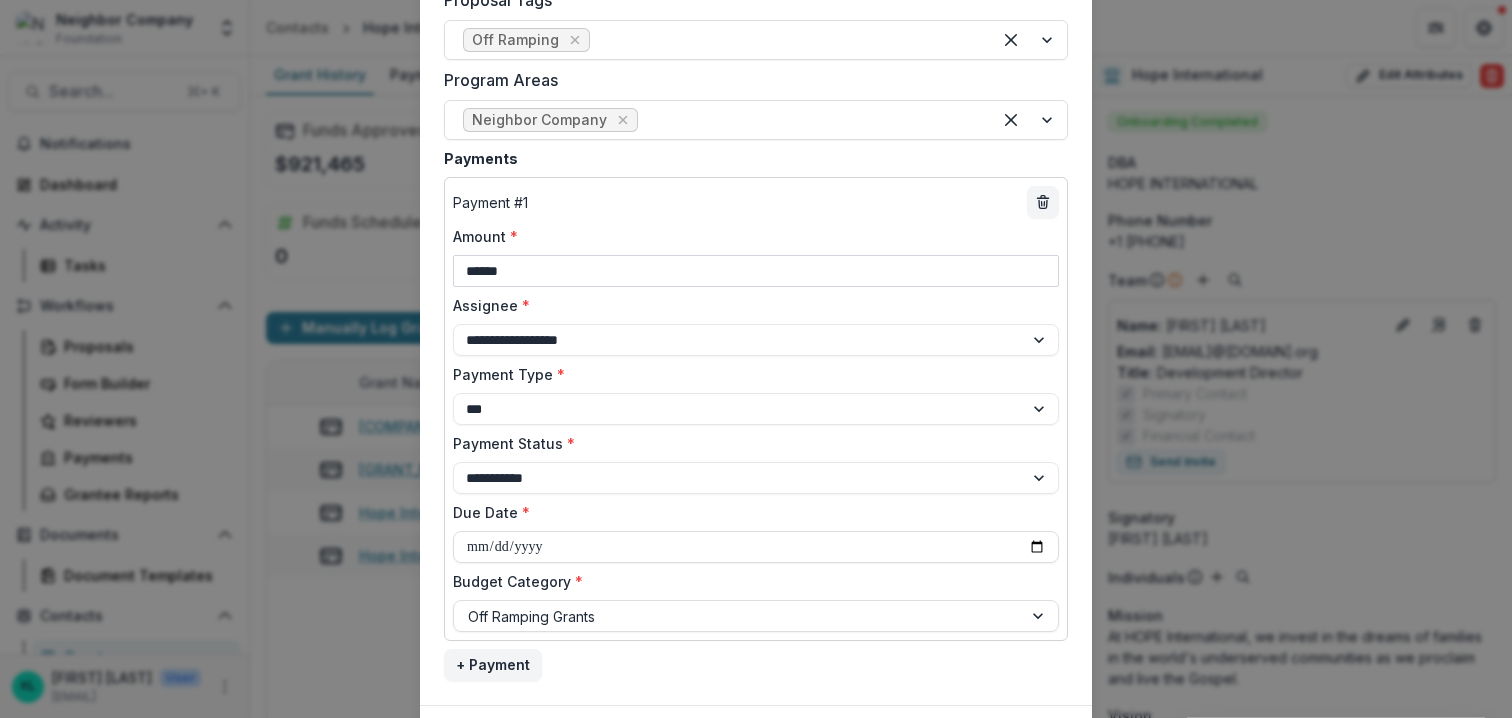 drag, startPoint x: 486, startPoint y: 270, endPoint x: 510, endPoint y: 280, distance: 26 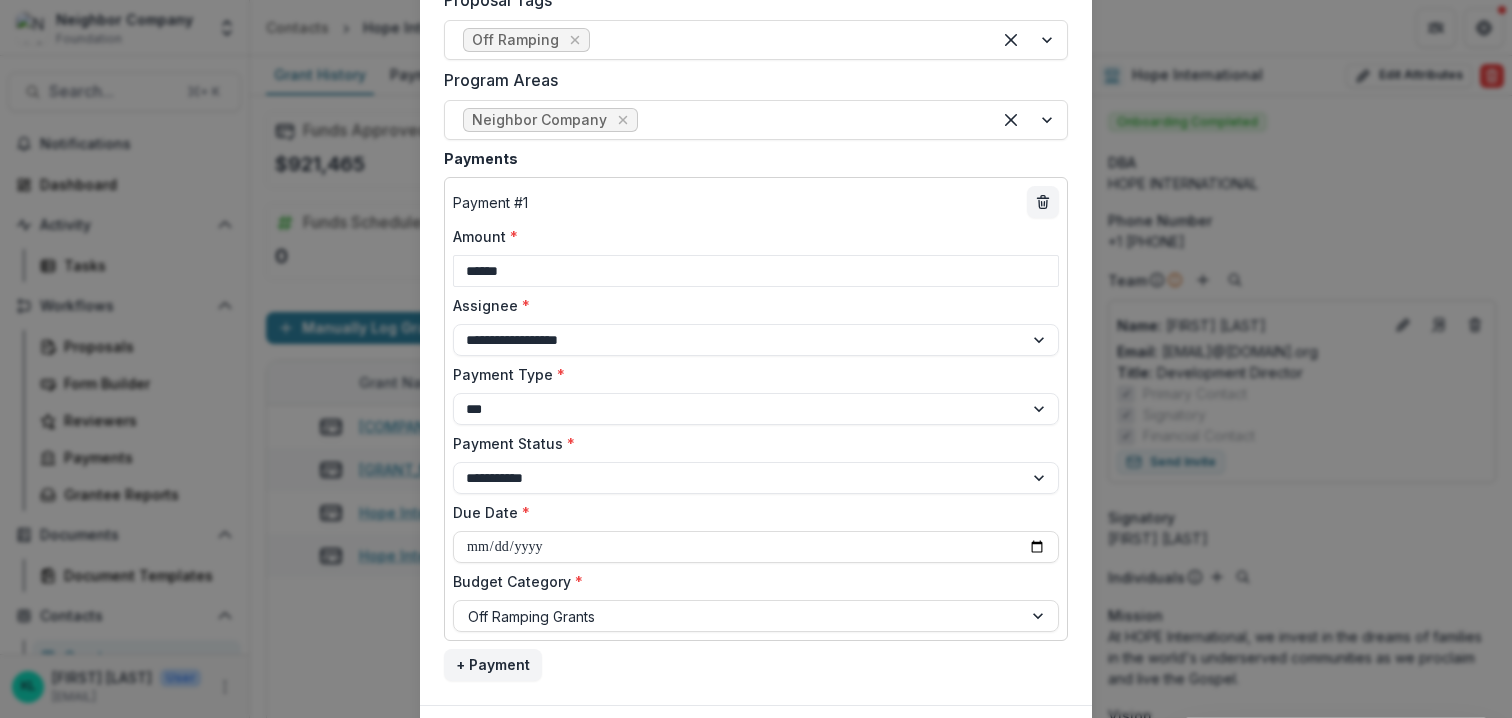 click on "Amount *" at bounding box center [750, 236] 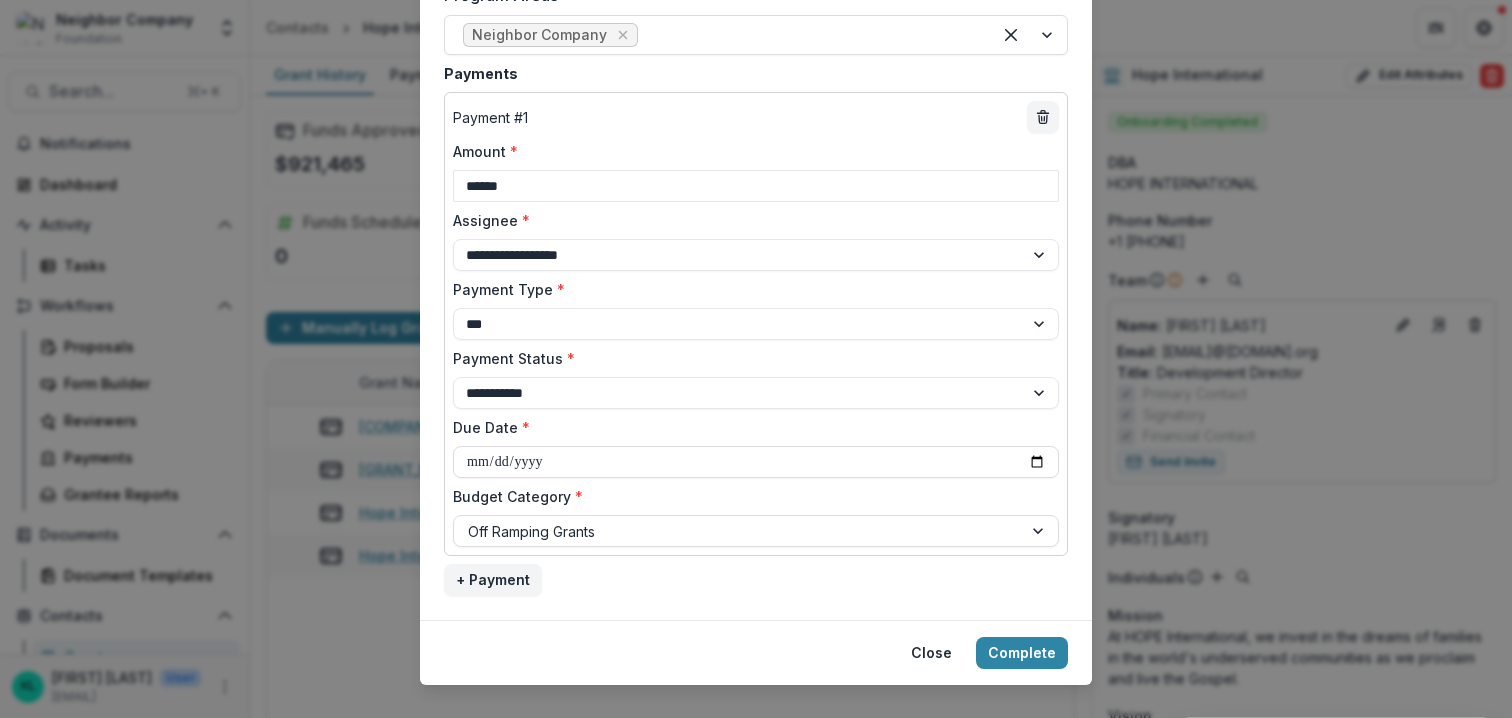 scroll, scrollTop: 1244, scrollLeft: 0, axis: vertical 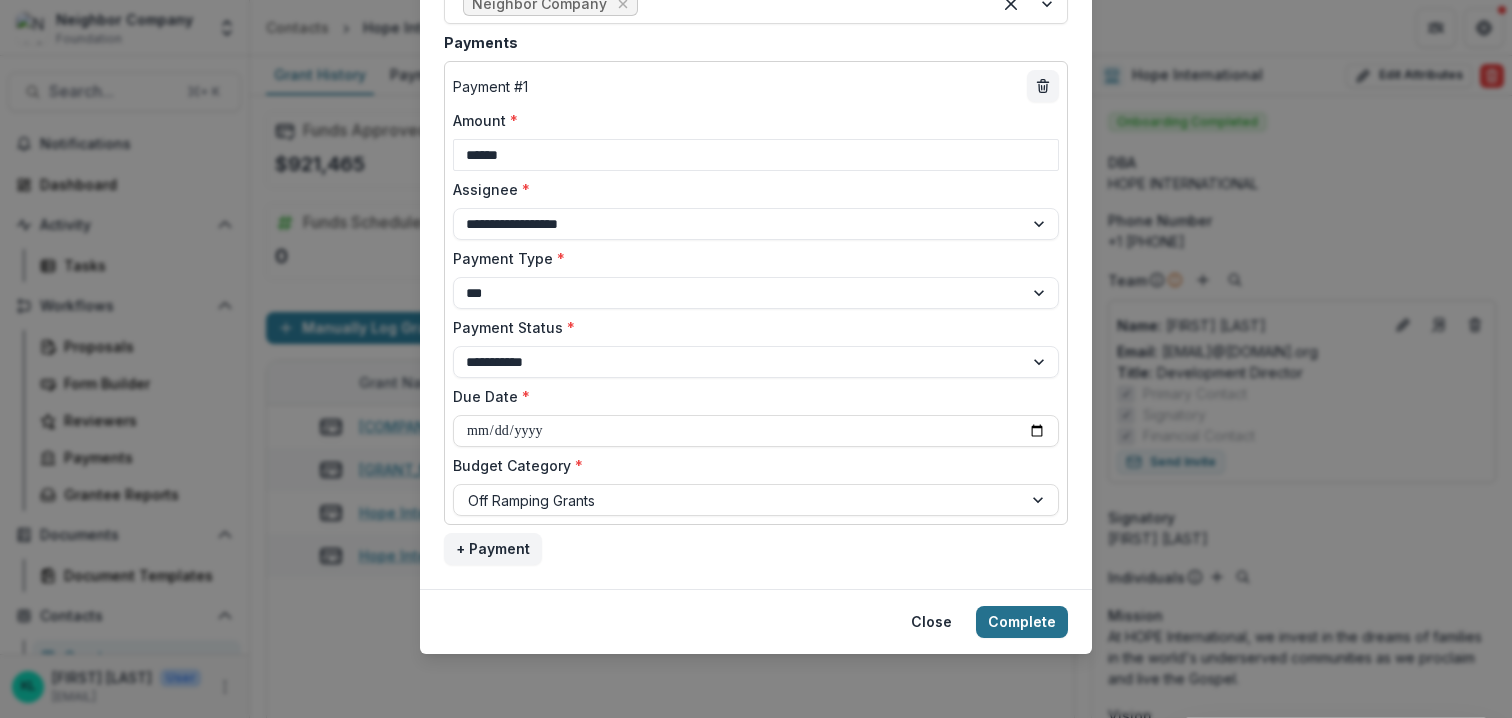 click on "Complete" at bounding box center [1022, 622] 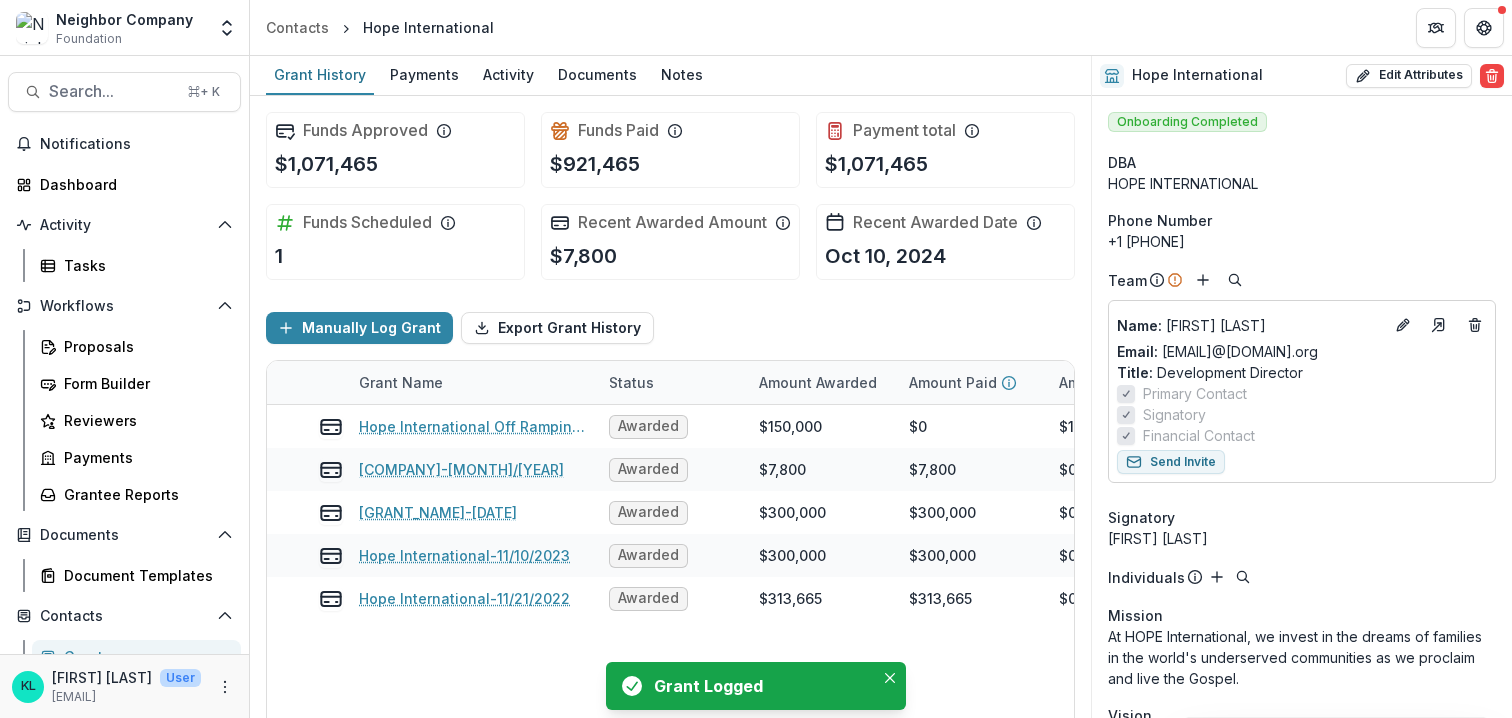 click on "Manually Log Grant Export Grant History" at bounding box center (670, 328) 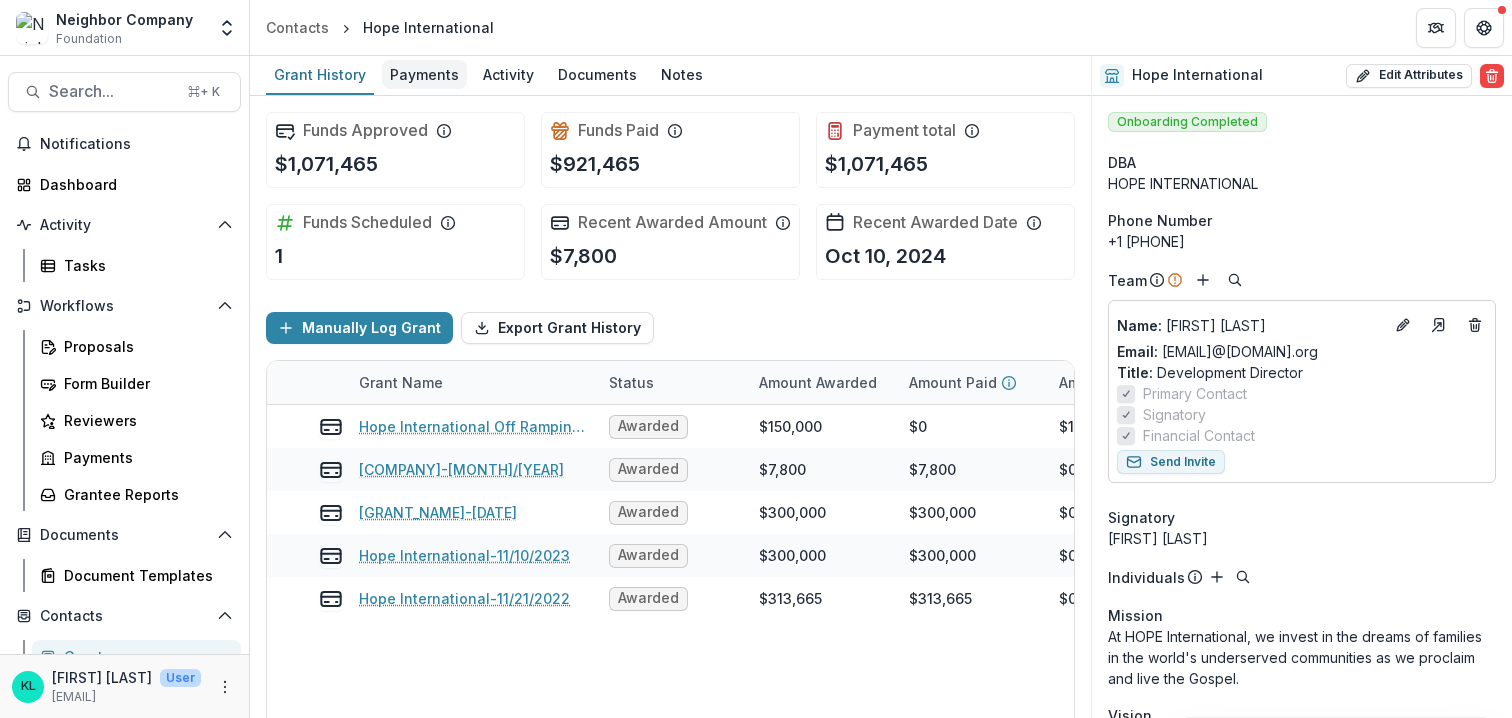 click on "Payments" at bounding box center (424, 74) 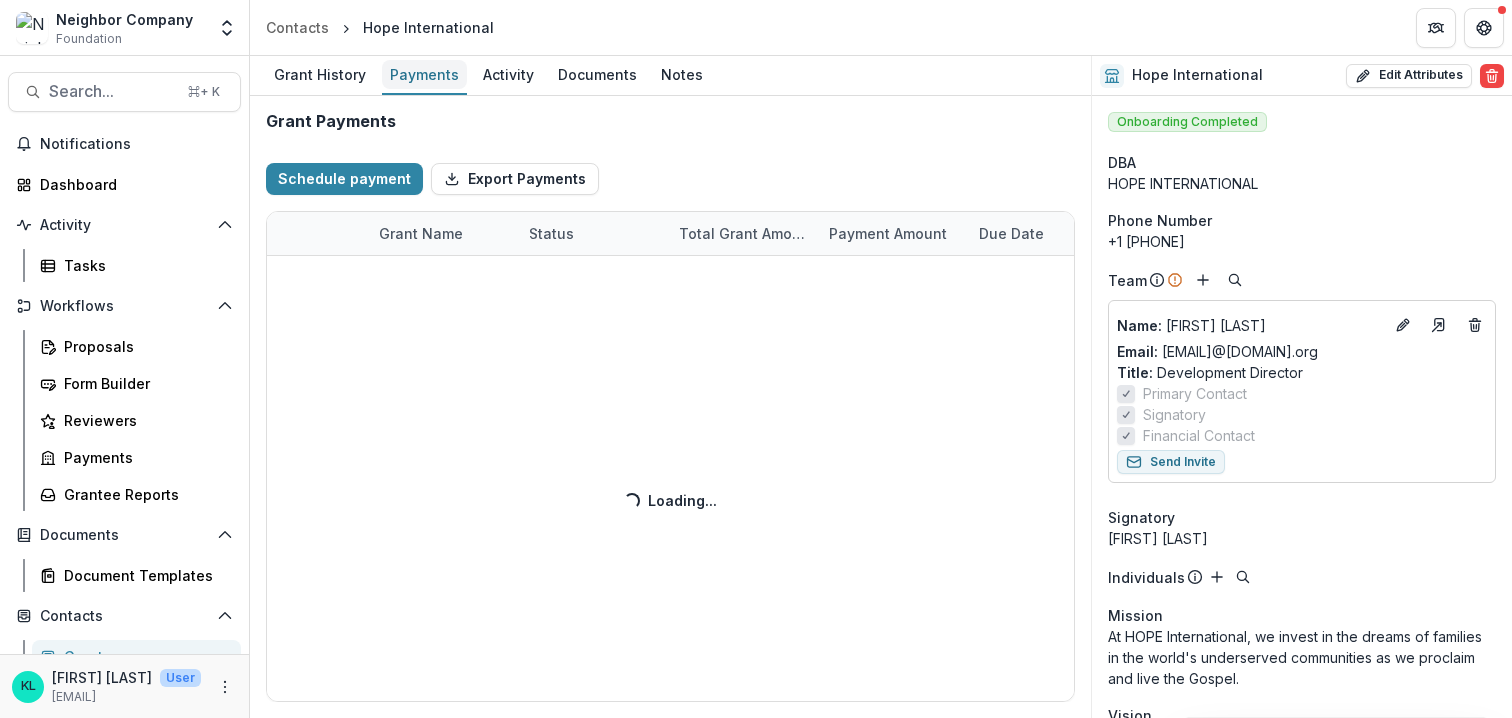 select on "****" 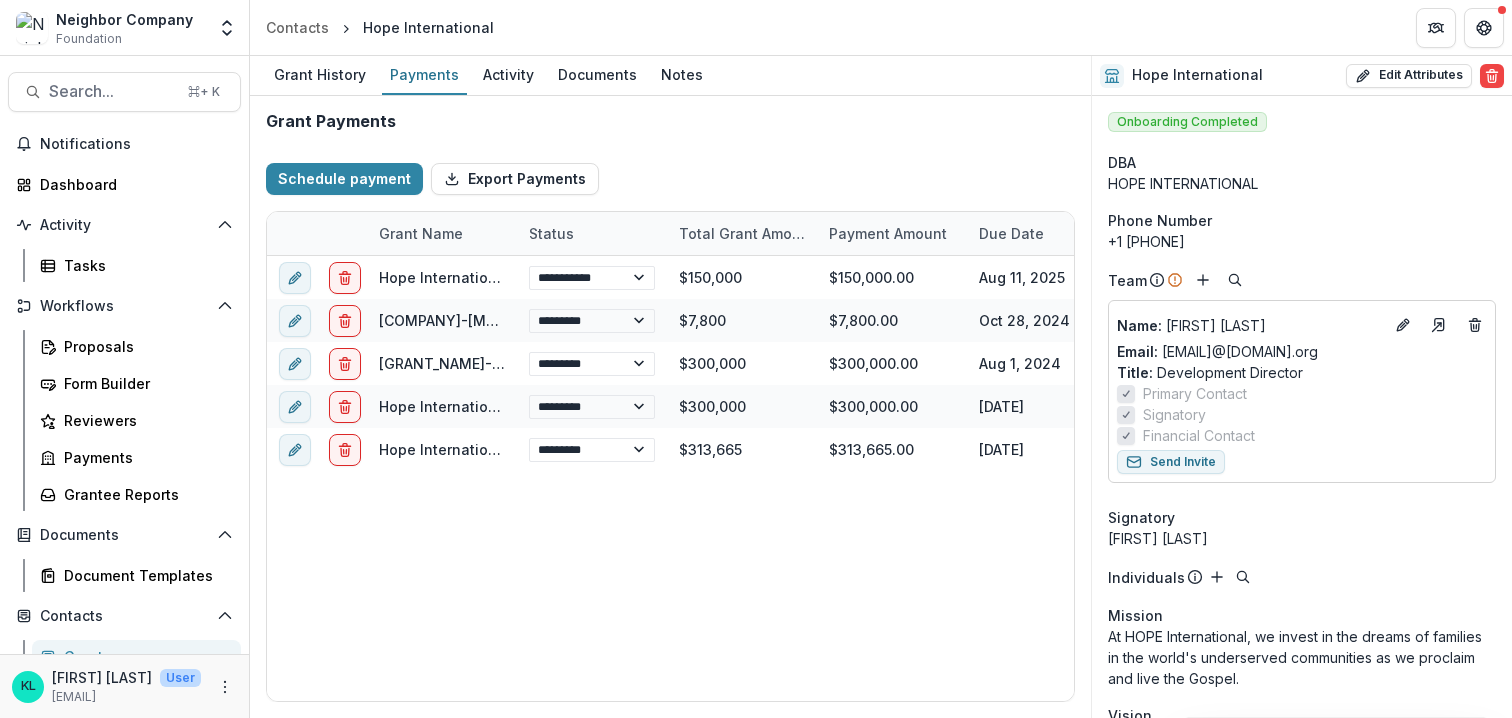 select on "****" 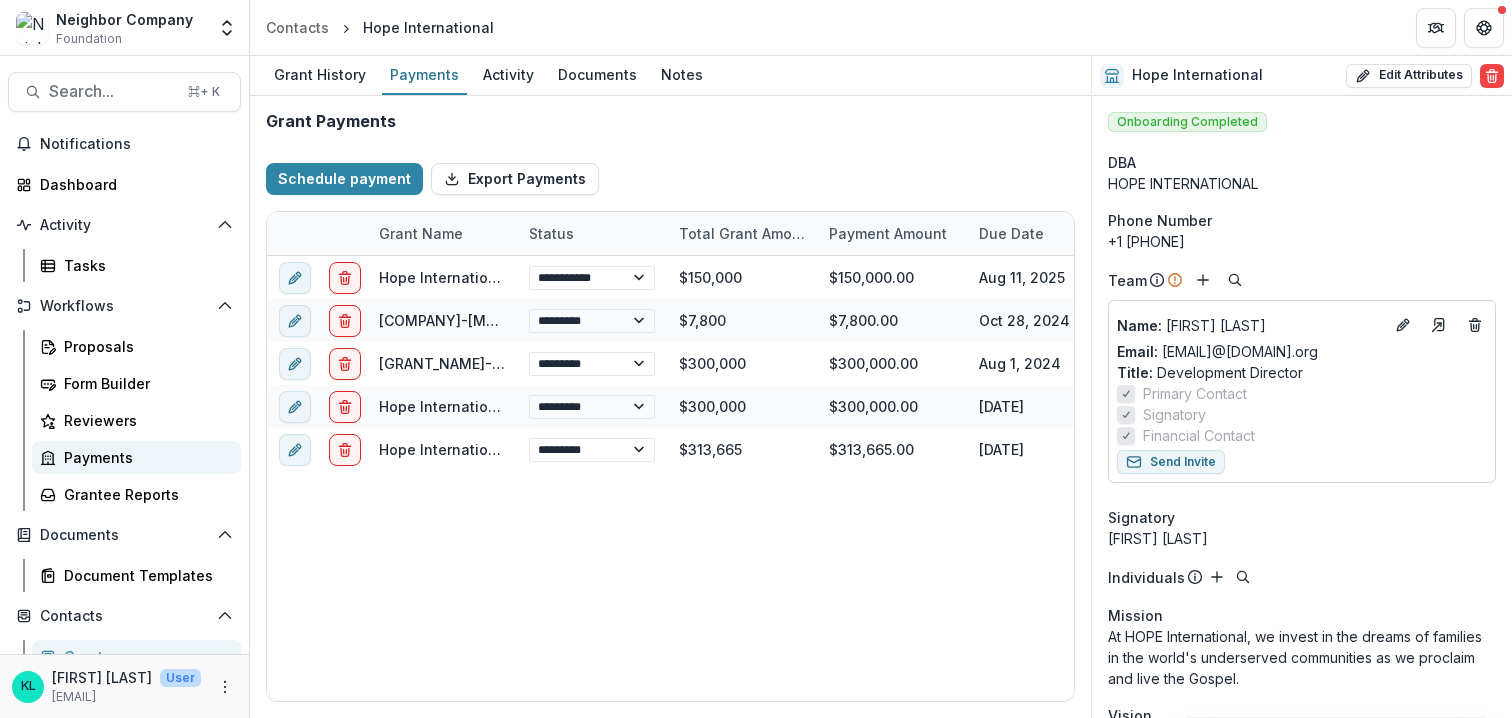 click on "Payments" at bounding box center [144, 457] 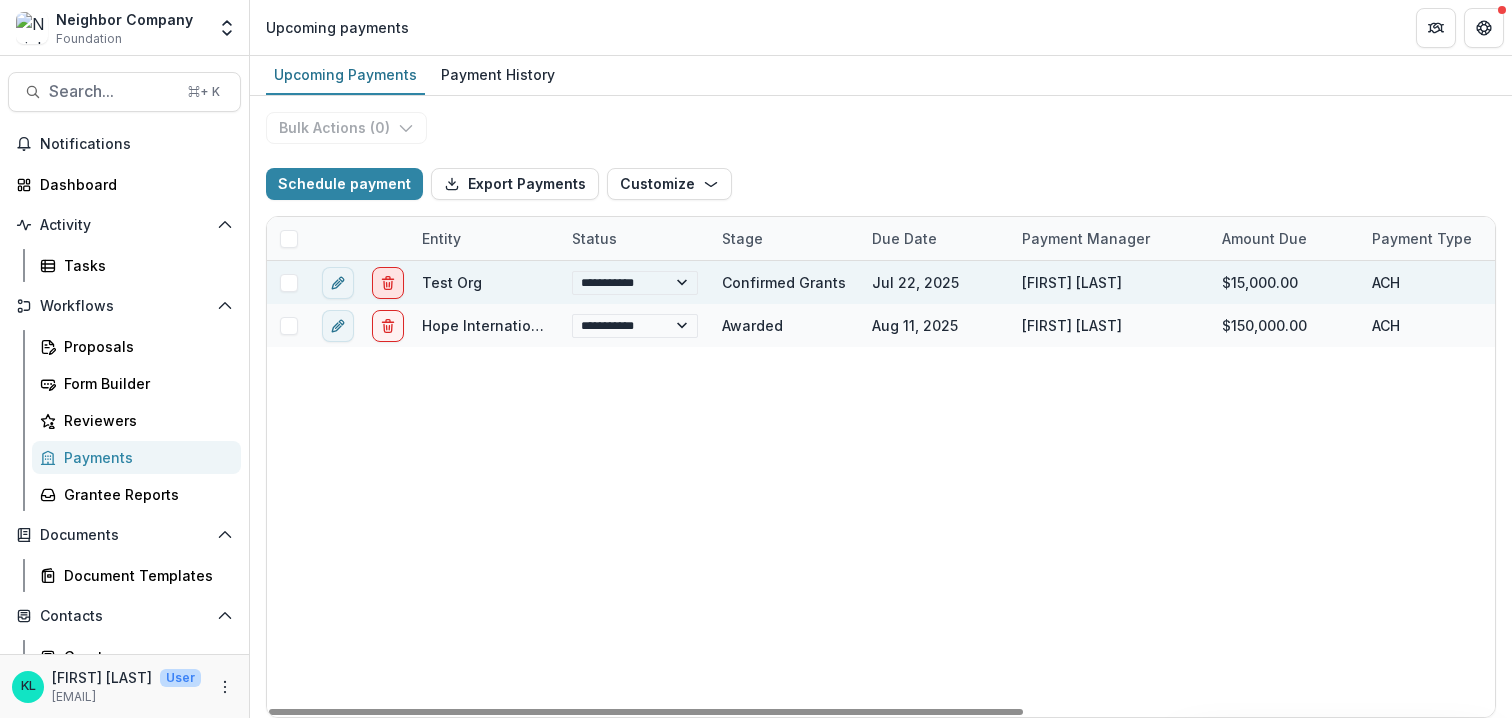 click 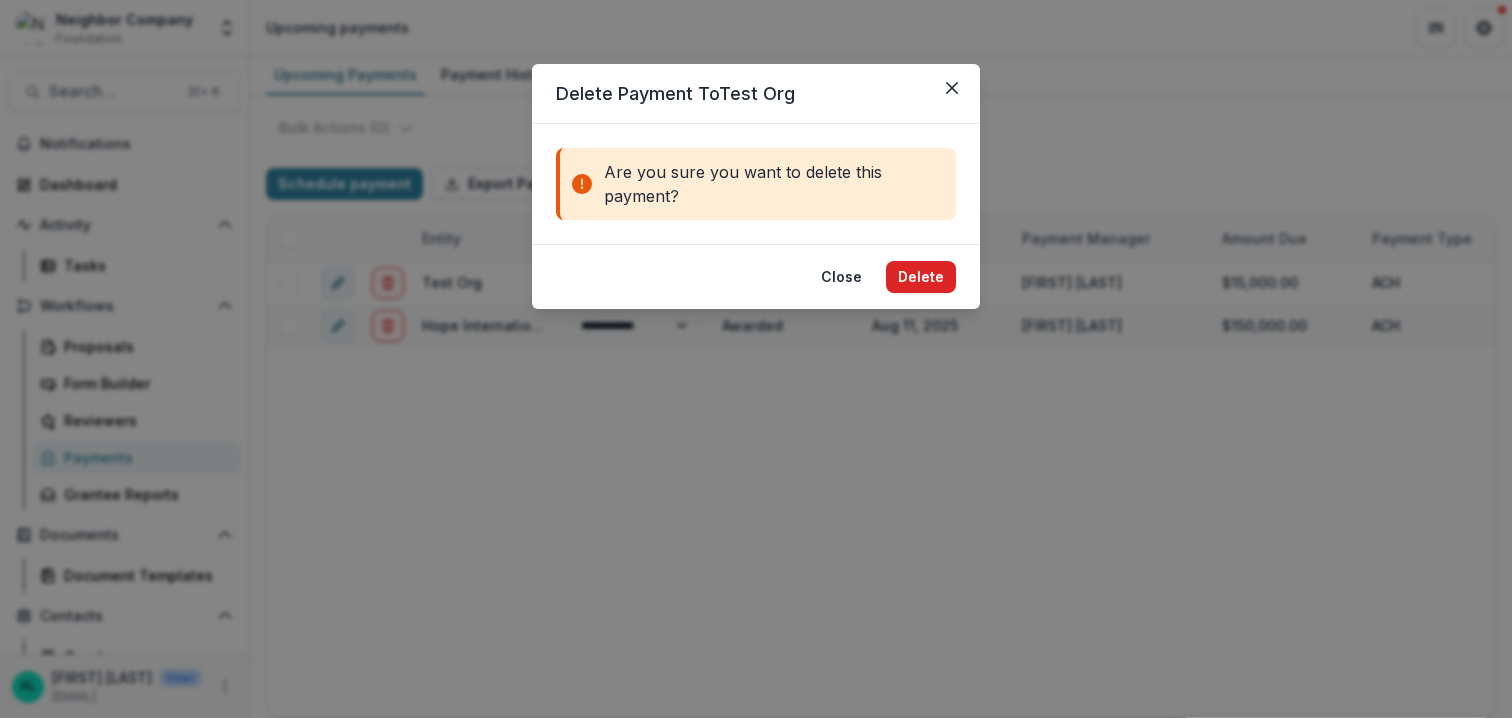 click on "Delete" at bounding box center [921, 277] 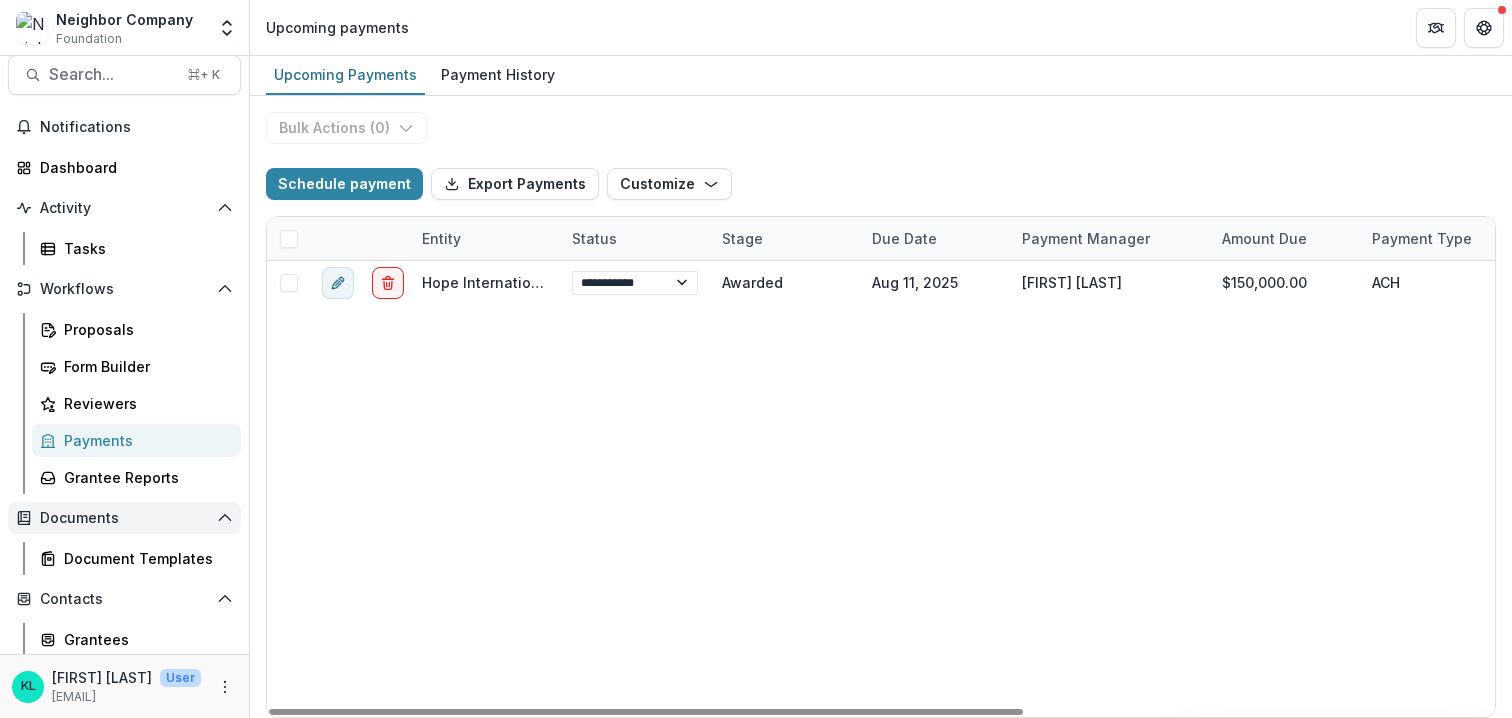 scroll, scrollTop: 143, scrollLeft: 0, axis: vertical 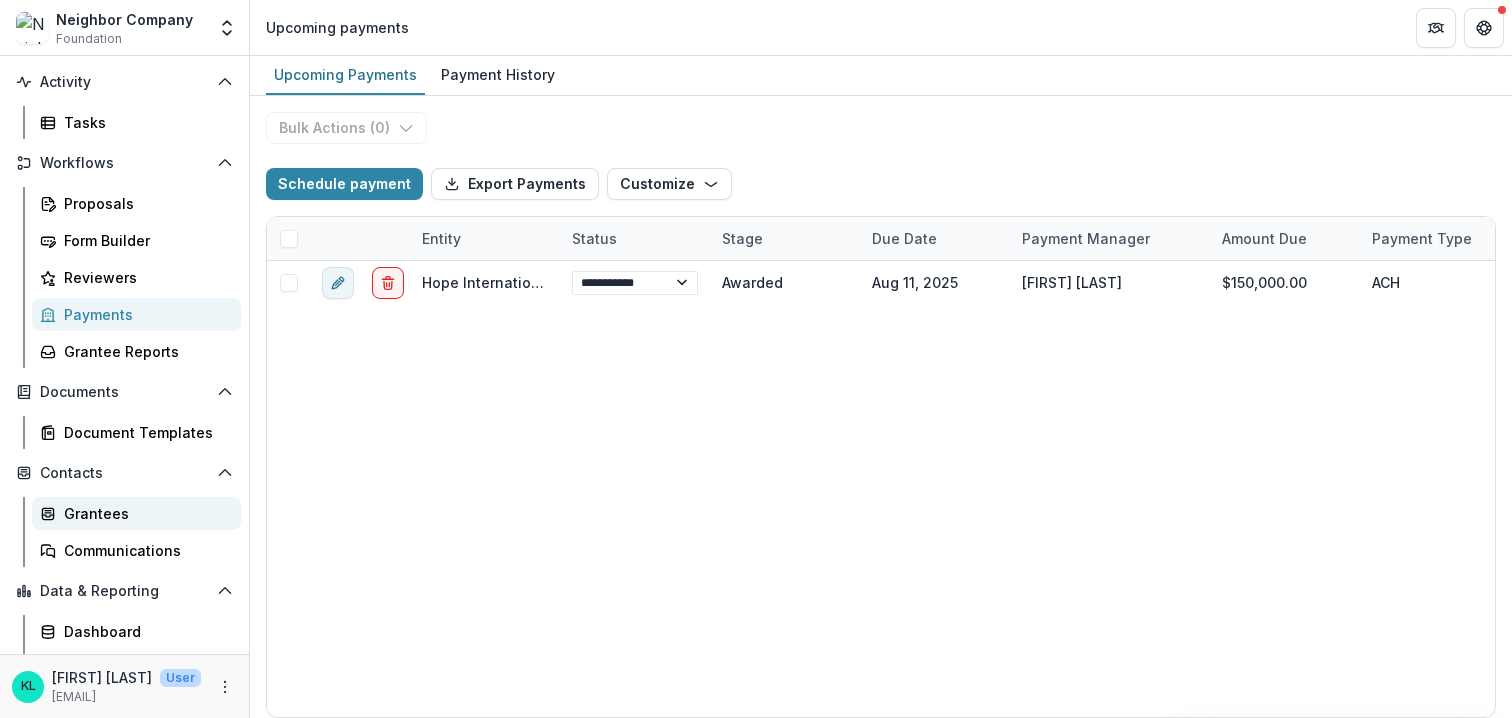 click on "Grantees" at bounding box center (144, 513) 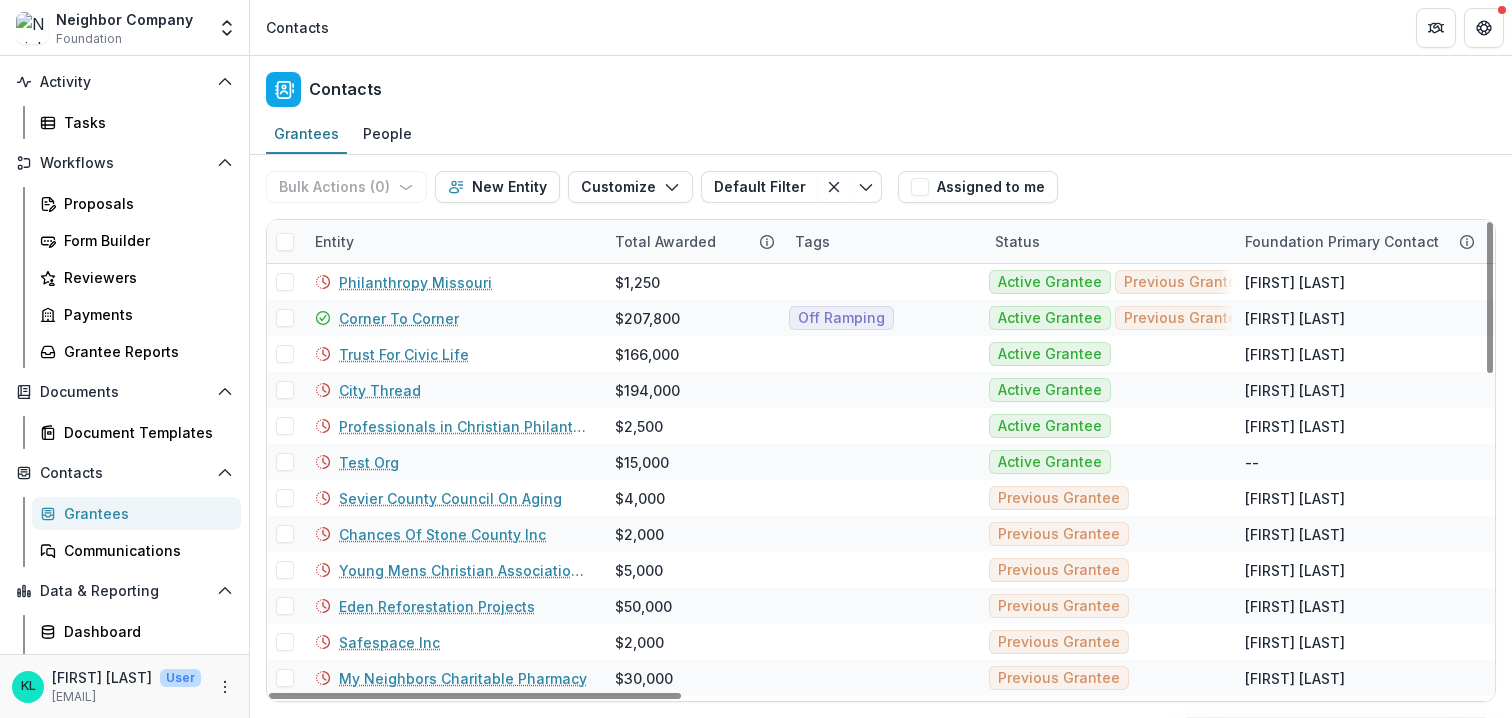 click on "Entity" at bounding box center (334, 241) 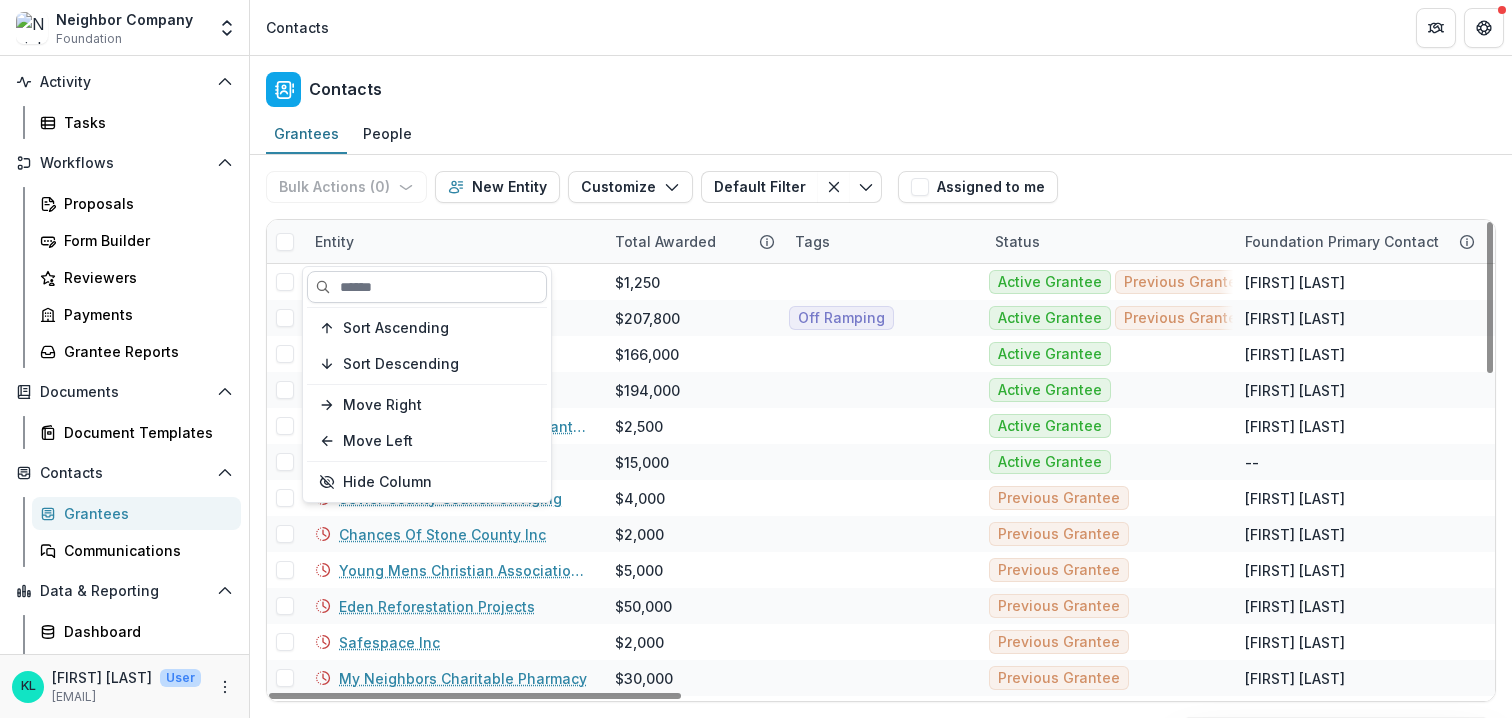 click at bounding box center [427, 287] 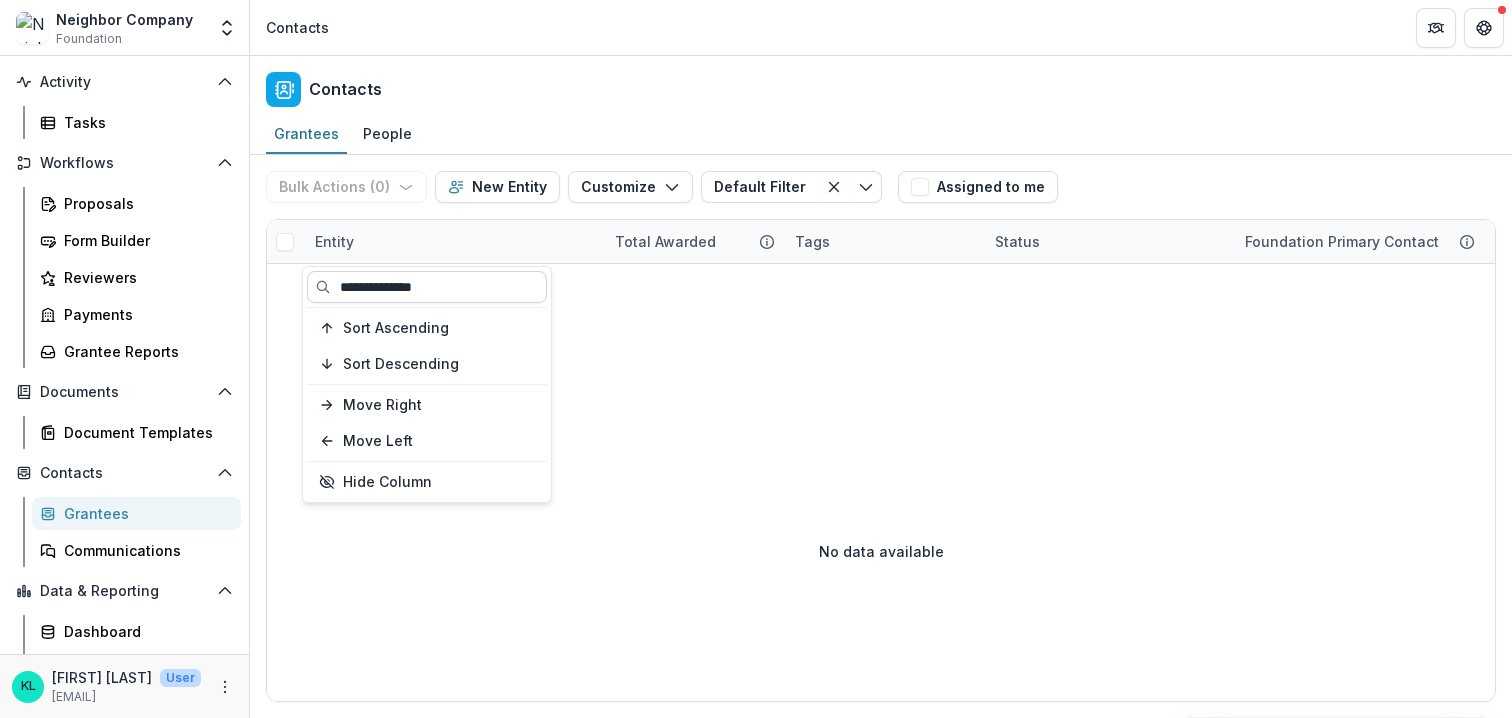 type on "**********" 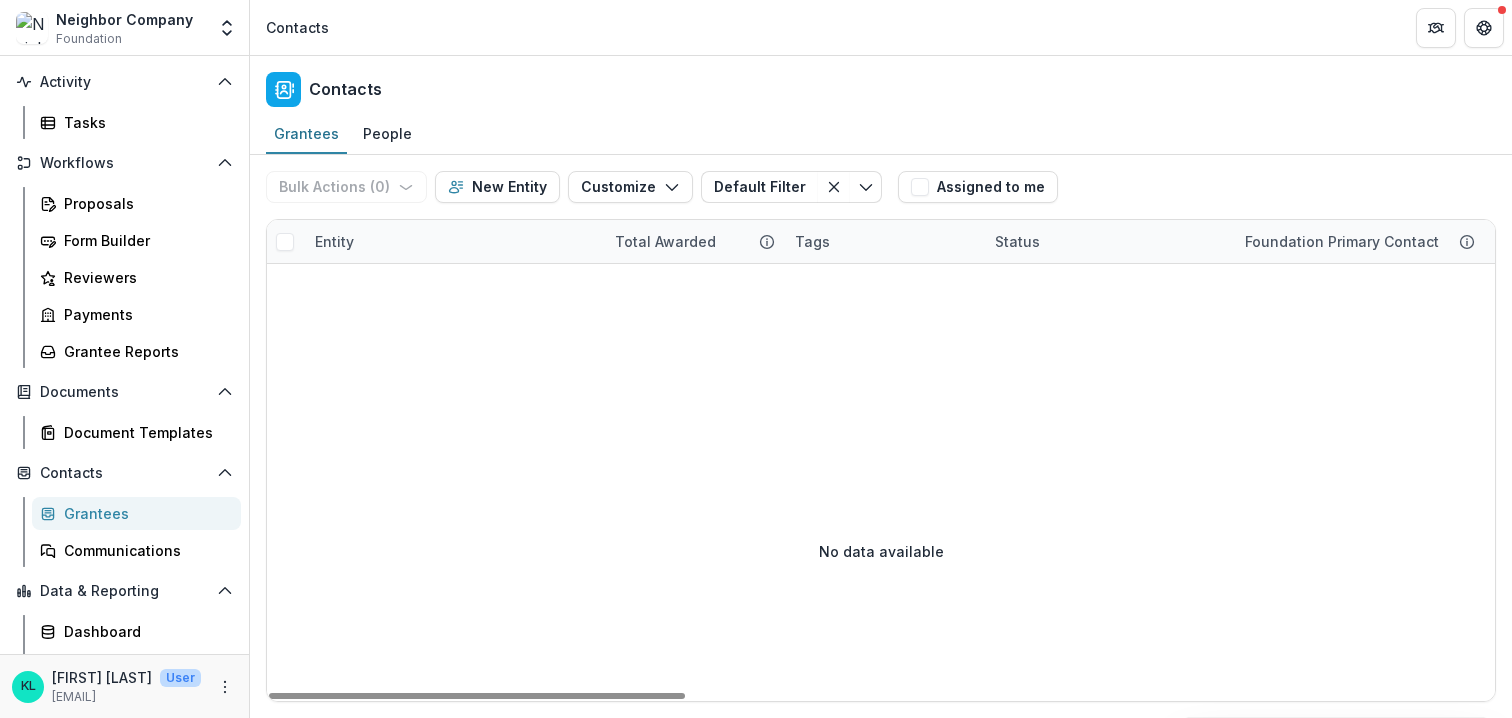 click on "Entity" at bounding box center (334, 241) 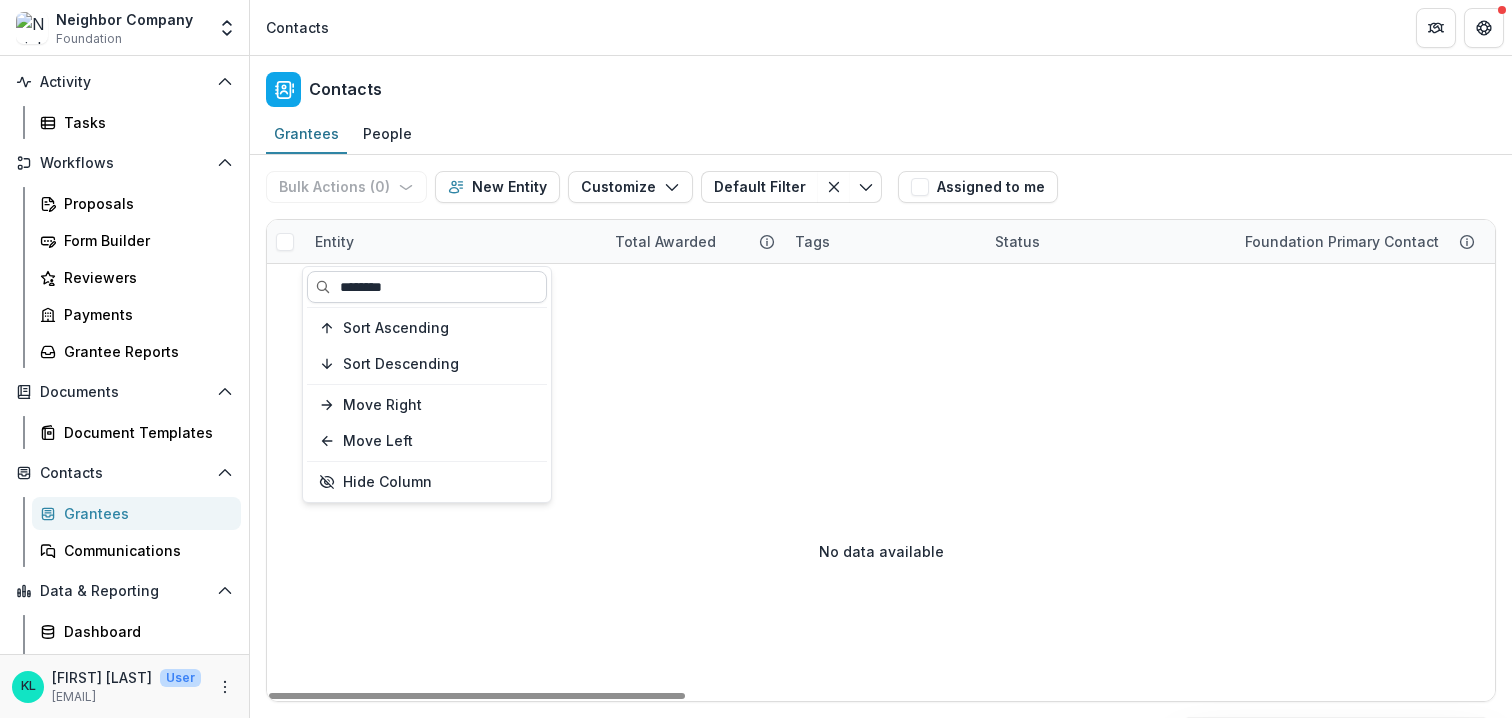 click on "********" at bounding box center (427, 287) 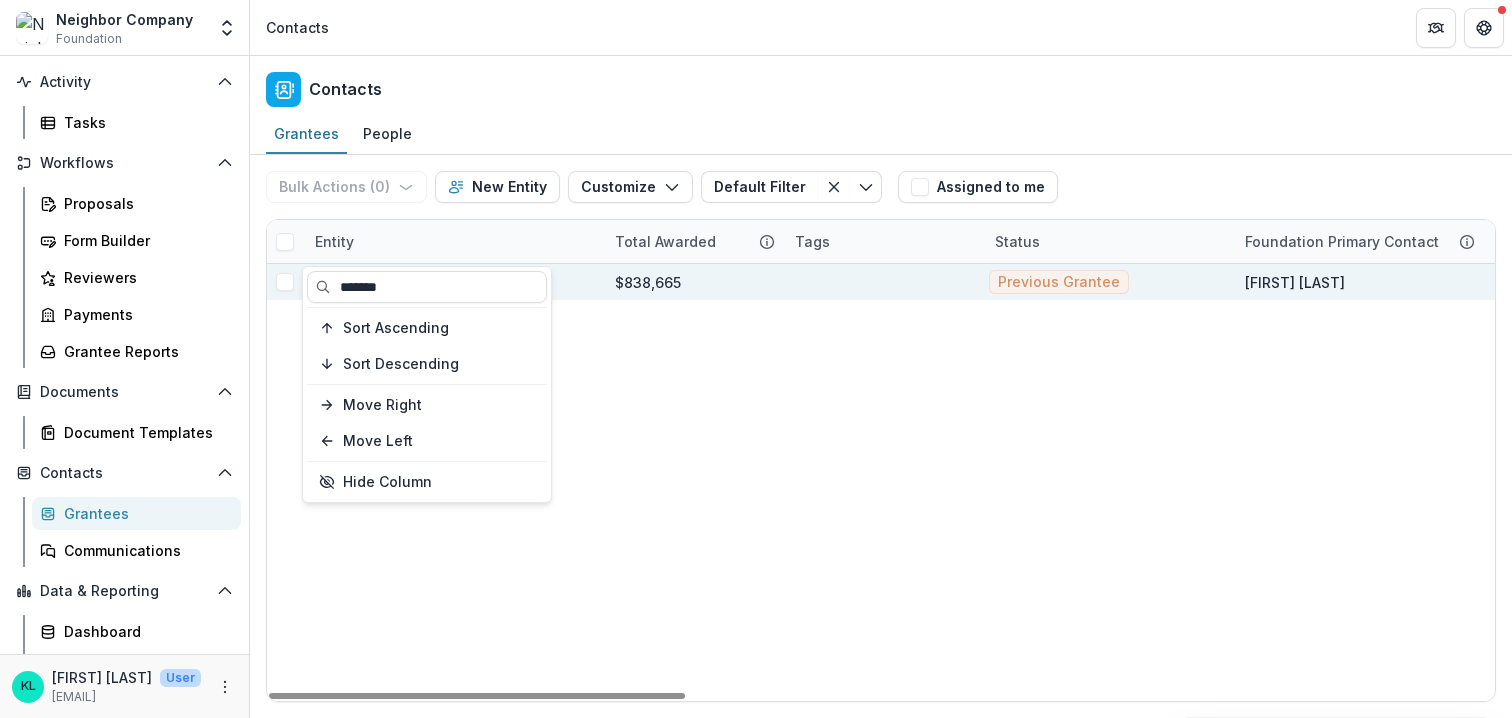 type on "******" 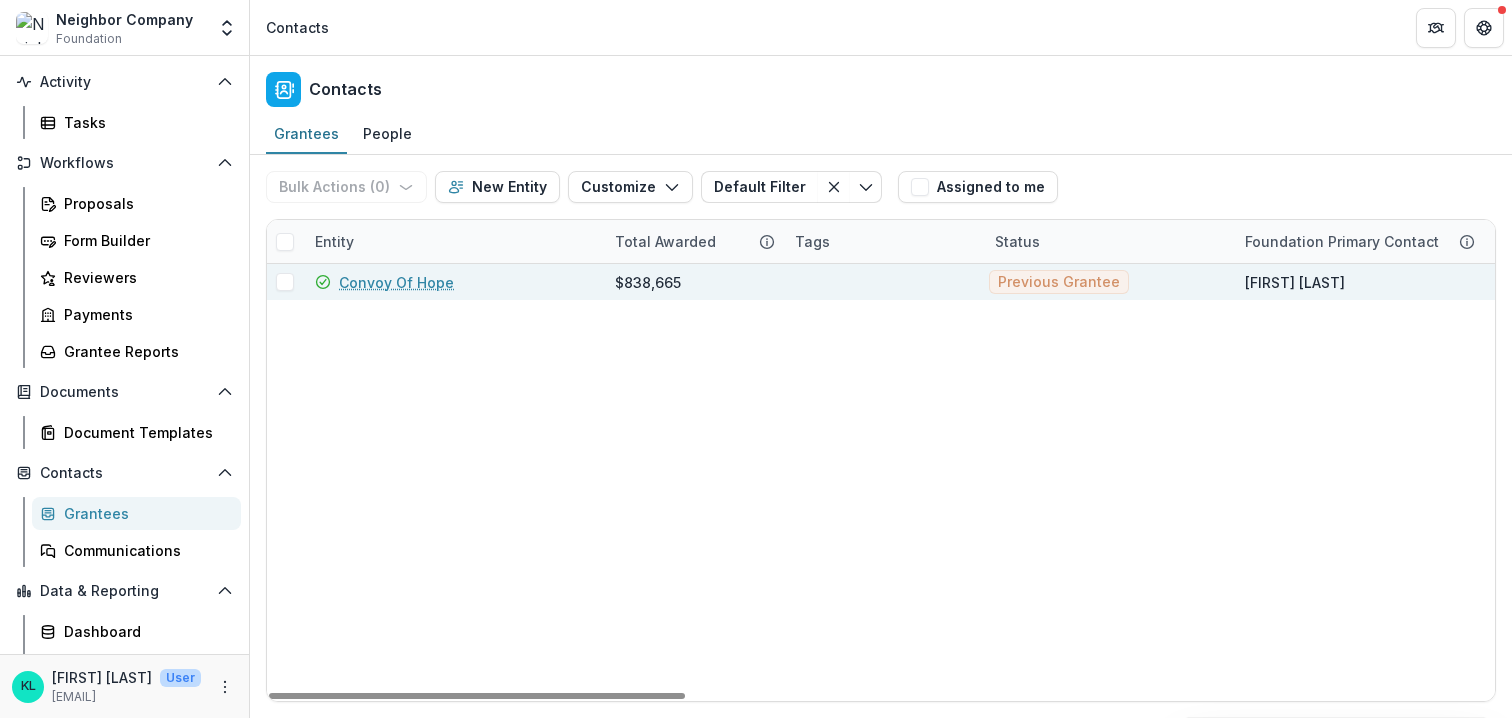 click on "Convoy Of Hope" at bounding box center (453, 282) 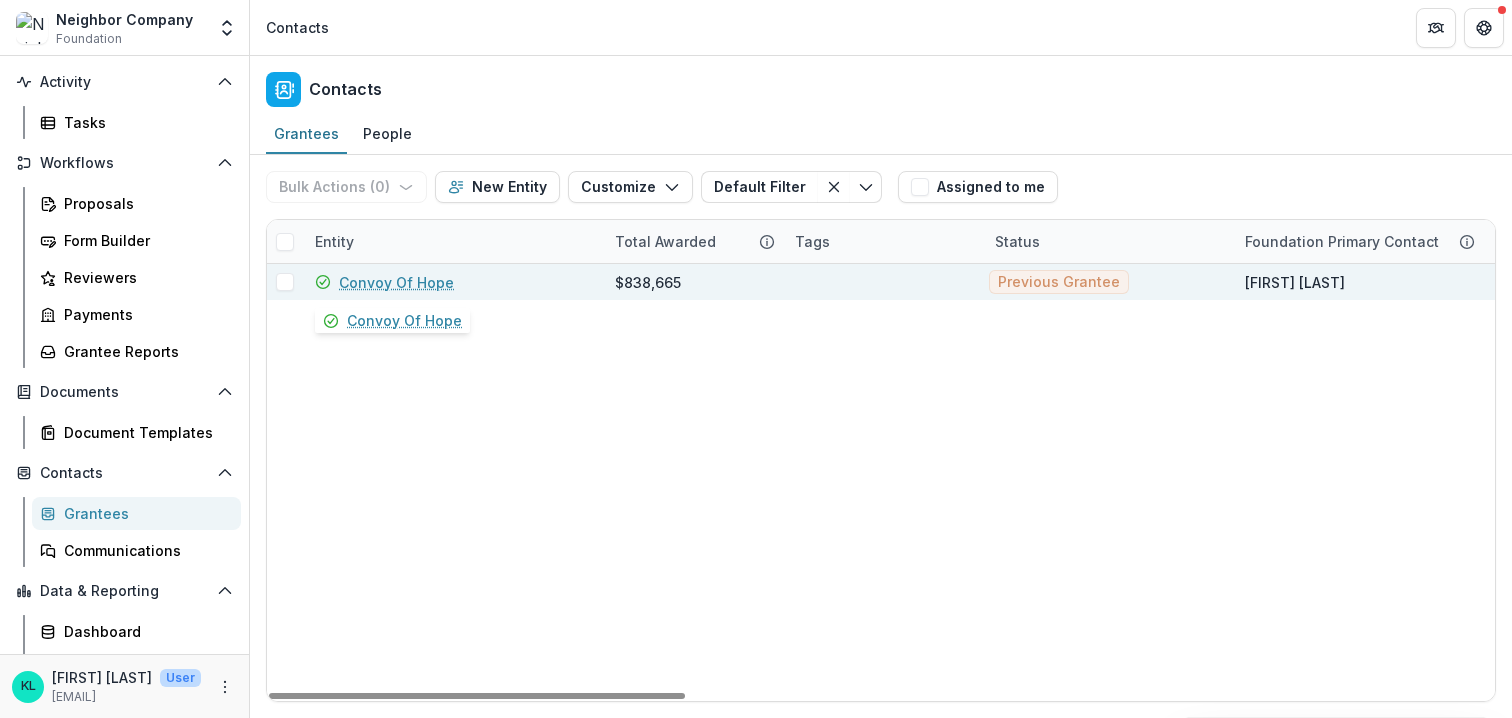 click on "Convoy Of Hope" at bounding box center (396, 282) 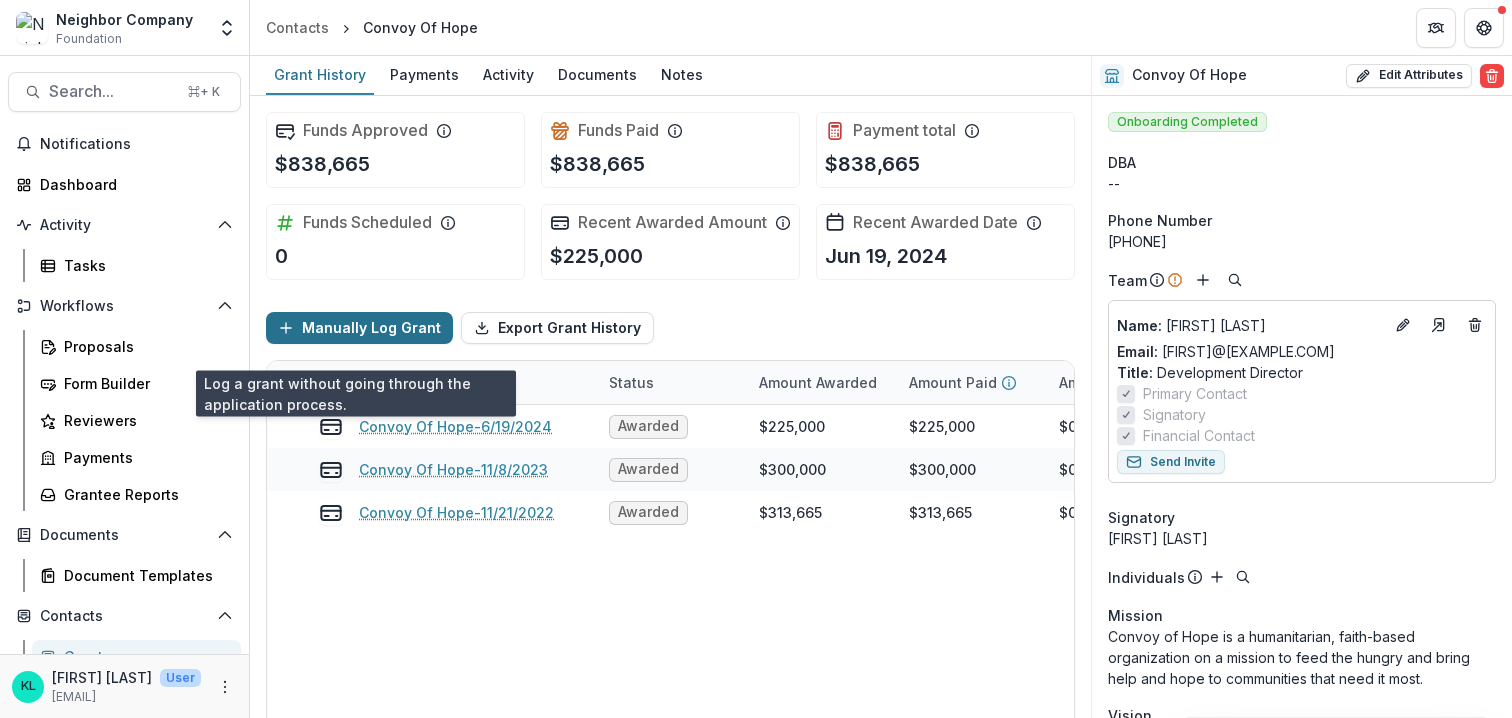click on "Manually Log Grant" at bounding box center [359, 328] 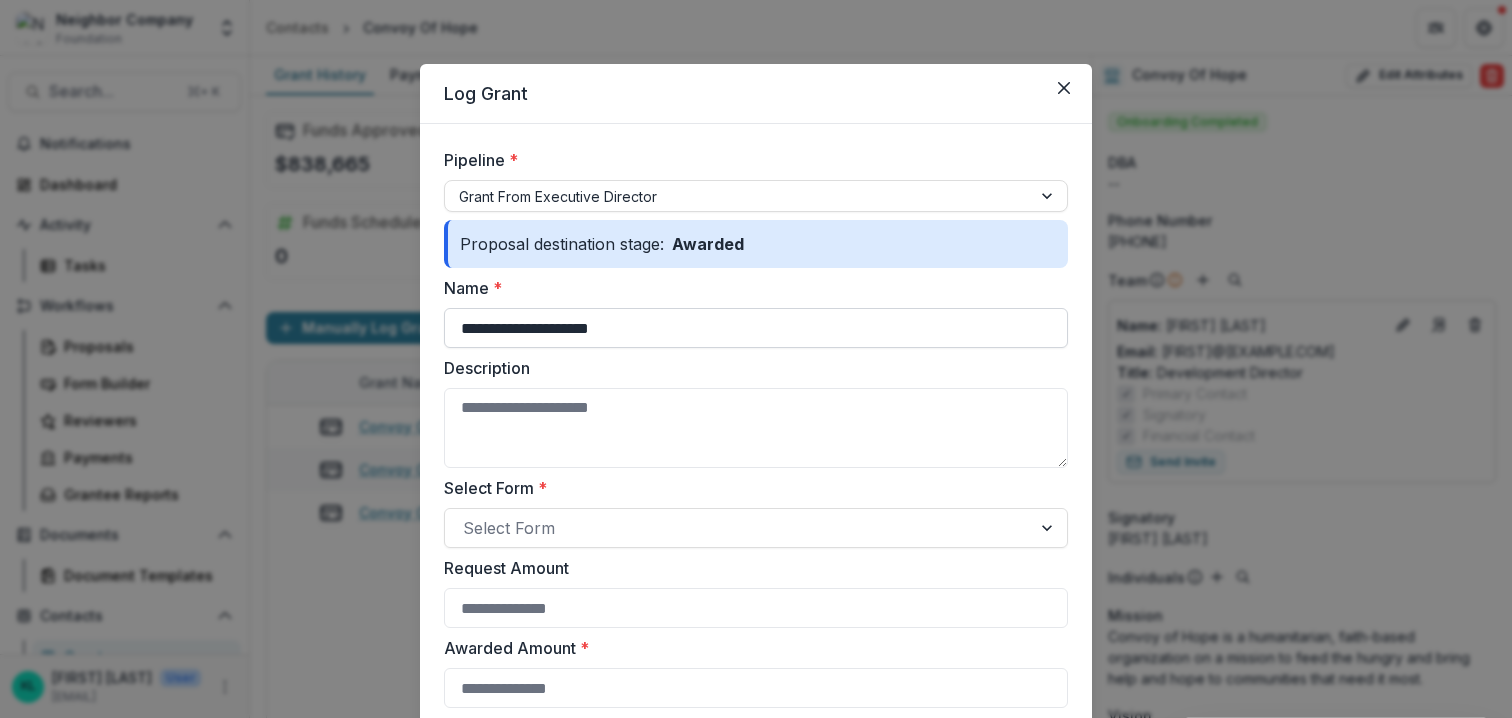 click on "**********" at bounding box center (756, 328) 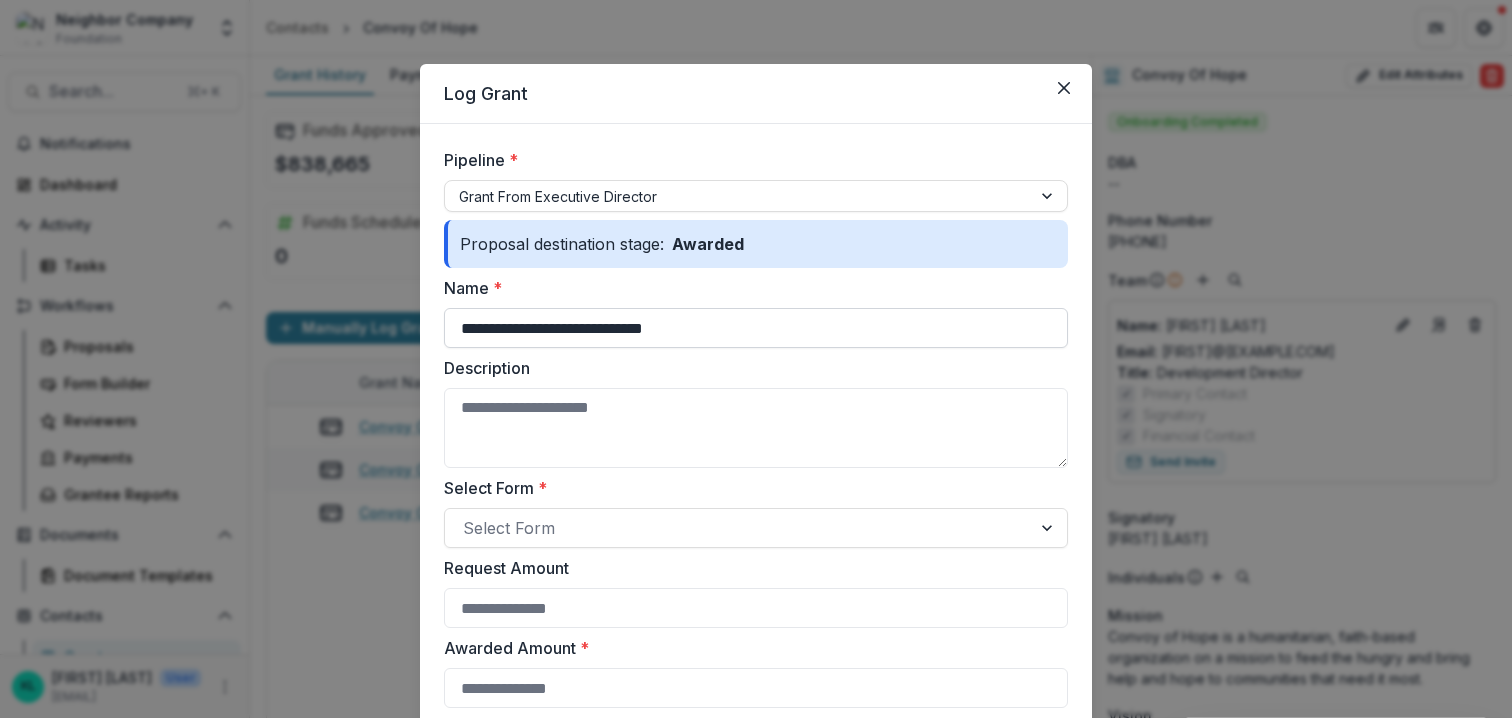type on "**********" 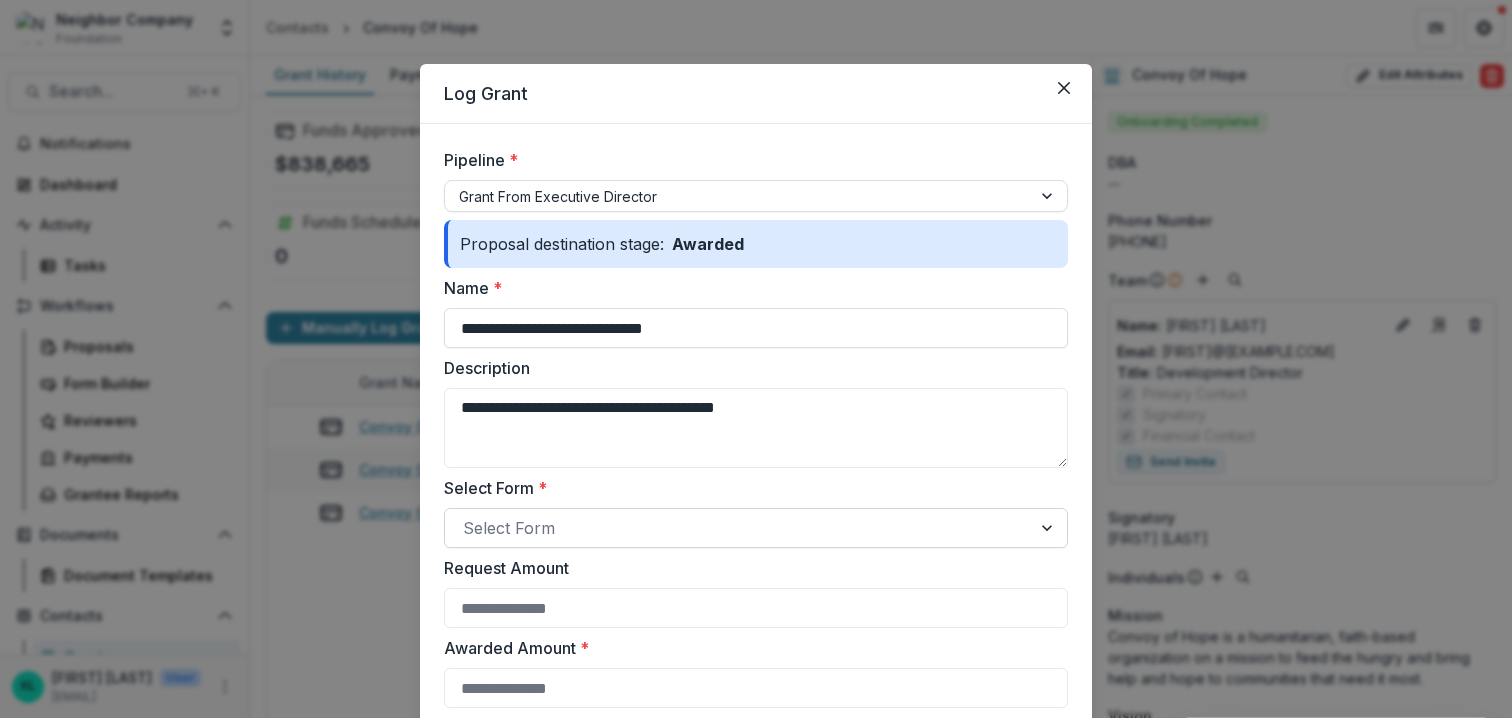 type on "**********" 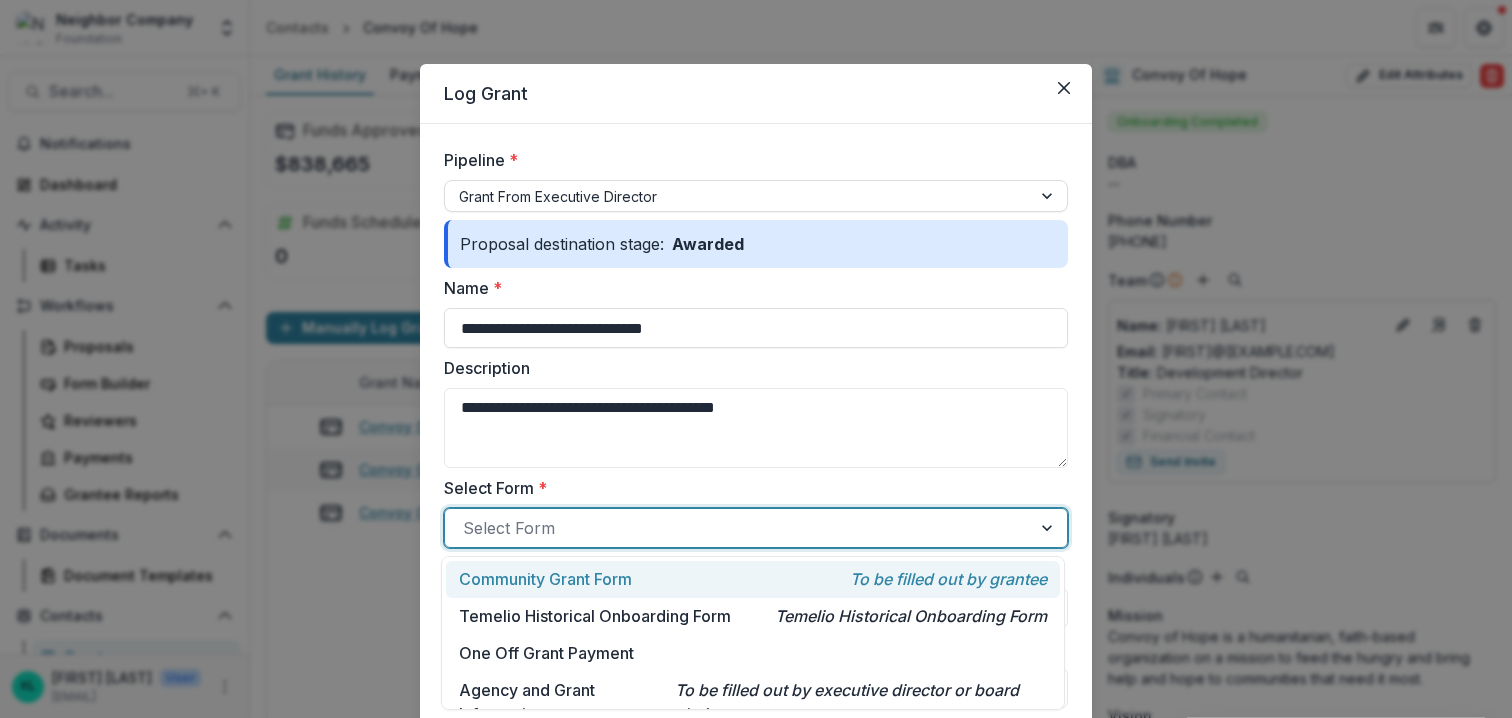 click at bounding box center (738, 528) 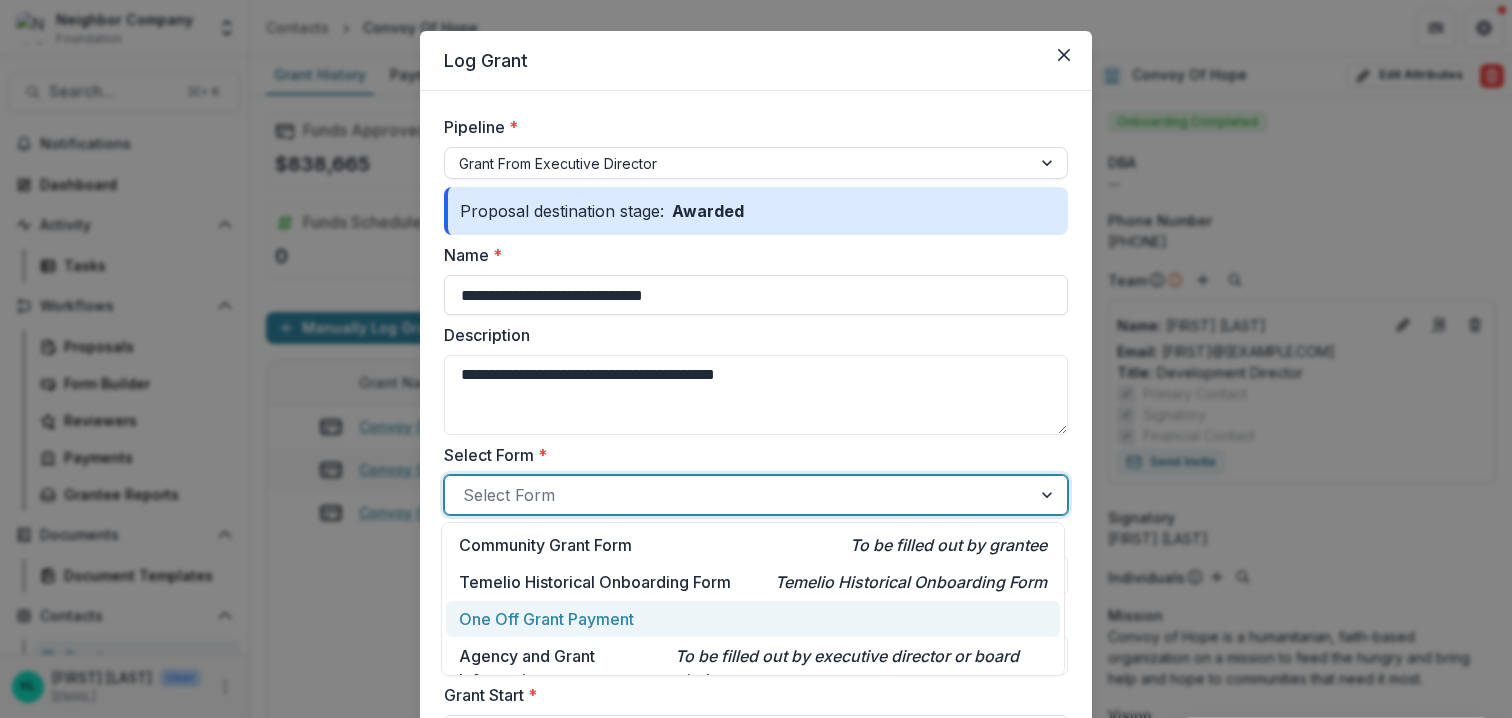 scroll, scrollTop: 35, scrollLeft: 0, axis: vertical 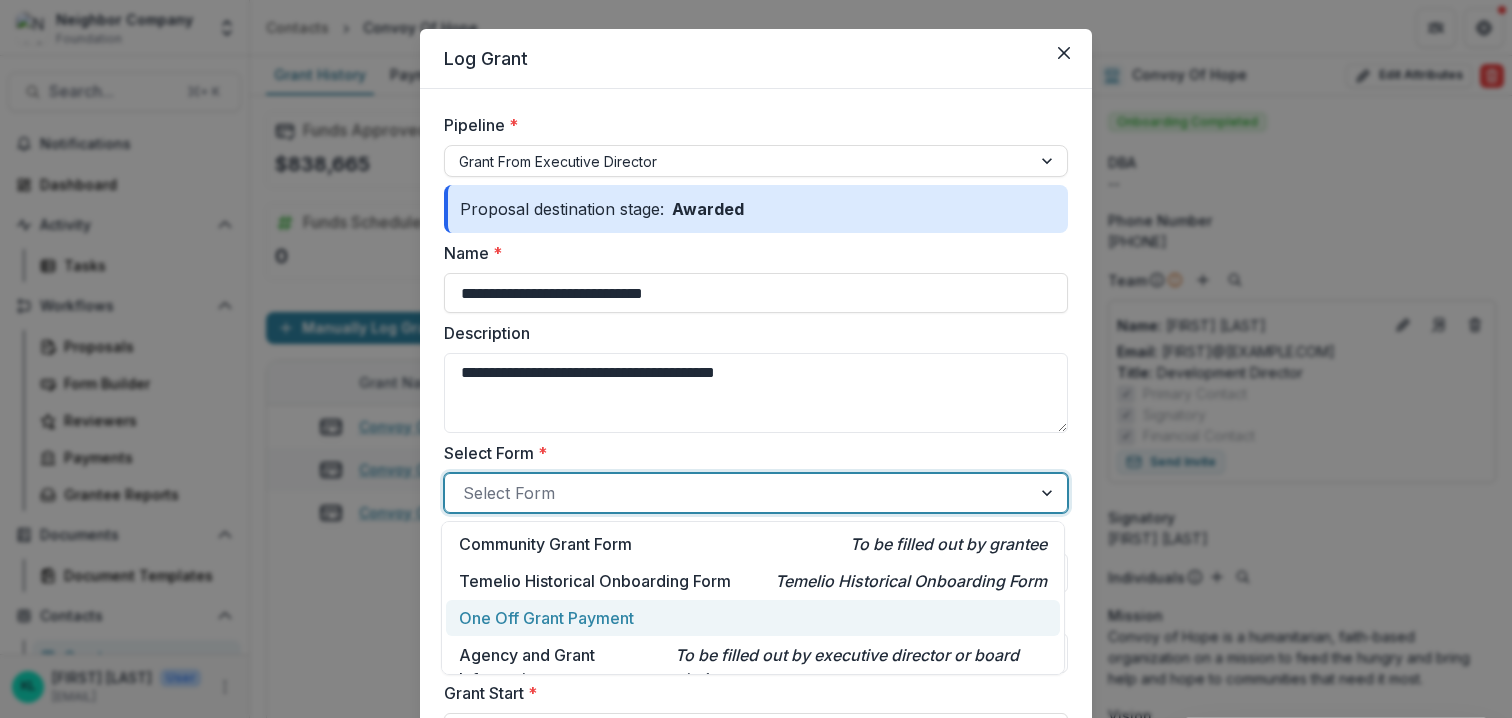 click on "One Off Grant Payment" at bounding box center (753, 618) 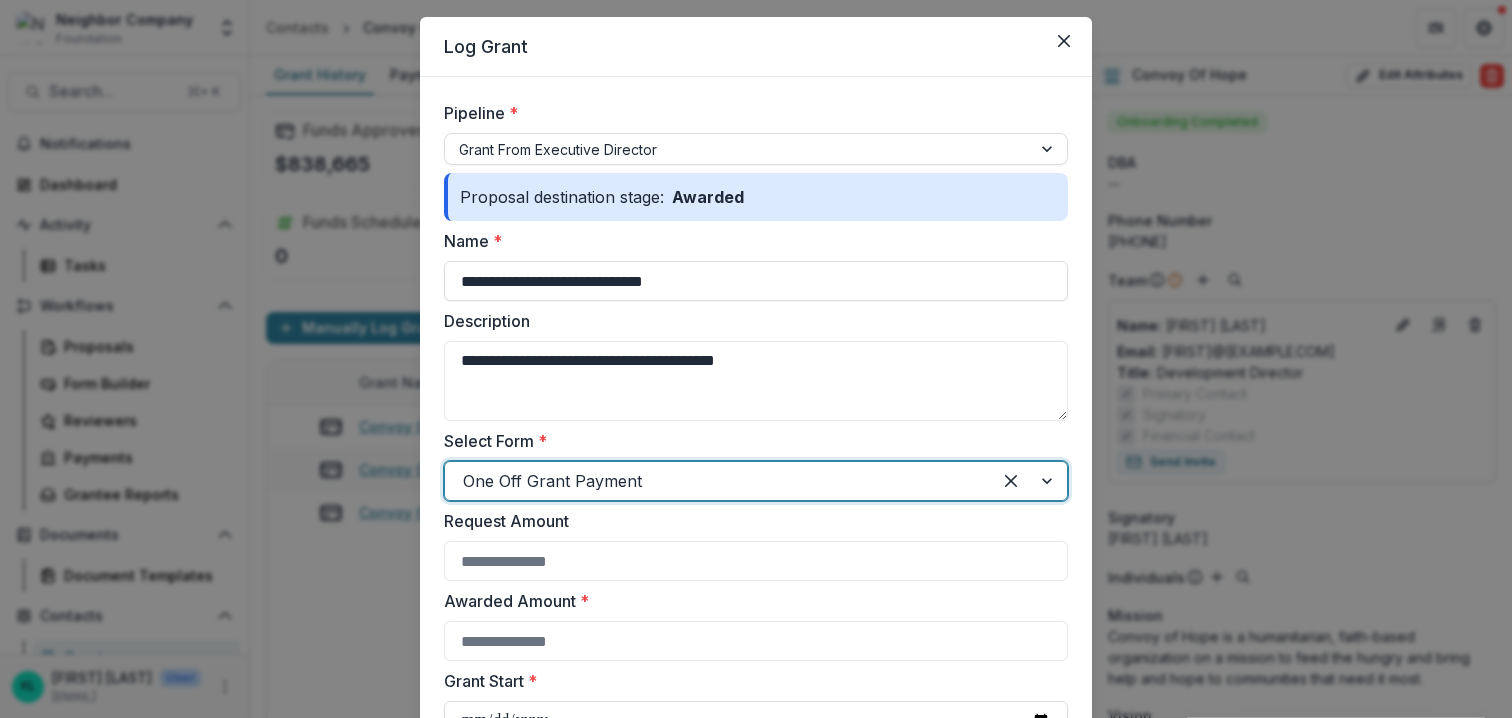 scroll, scrollTop: 153, scrollLeft: 0, axis: vertical 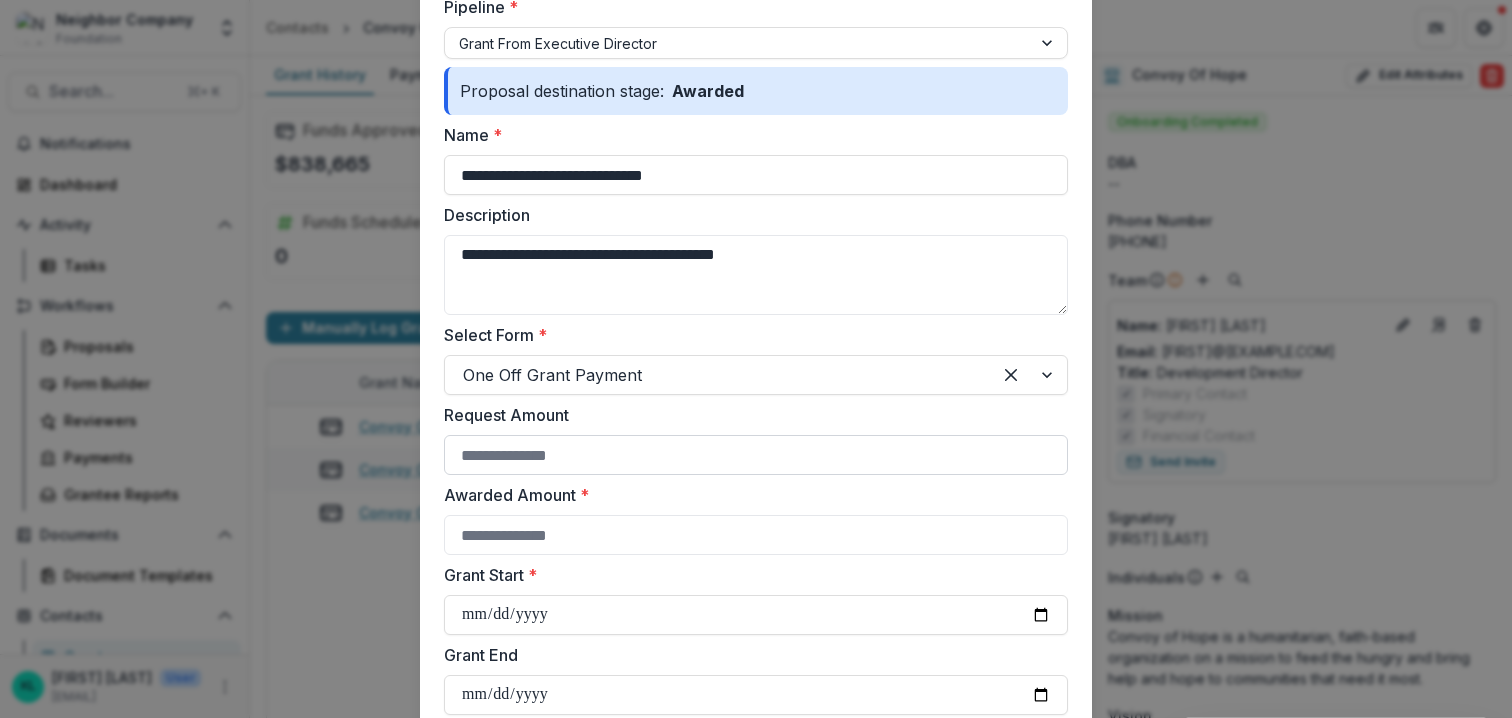 click on "Request Amount" at bounding box center [756, 455] 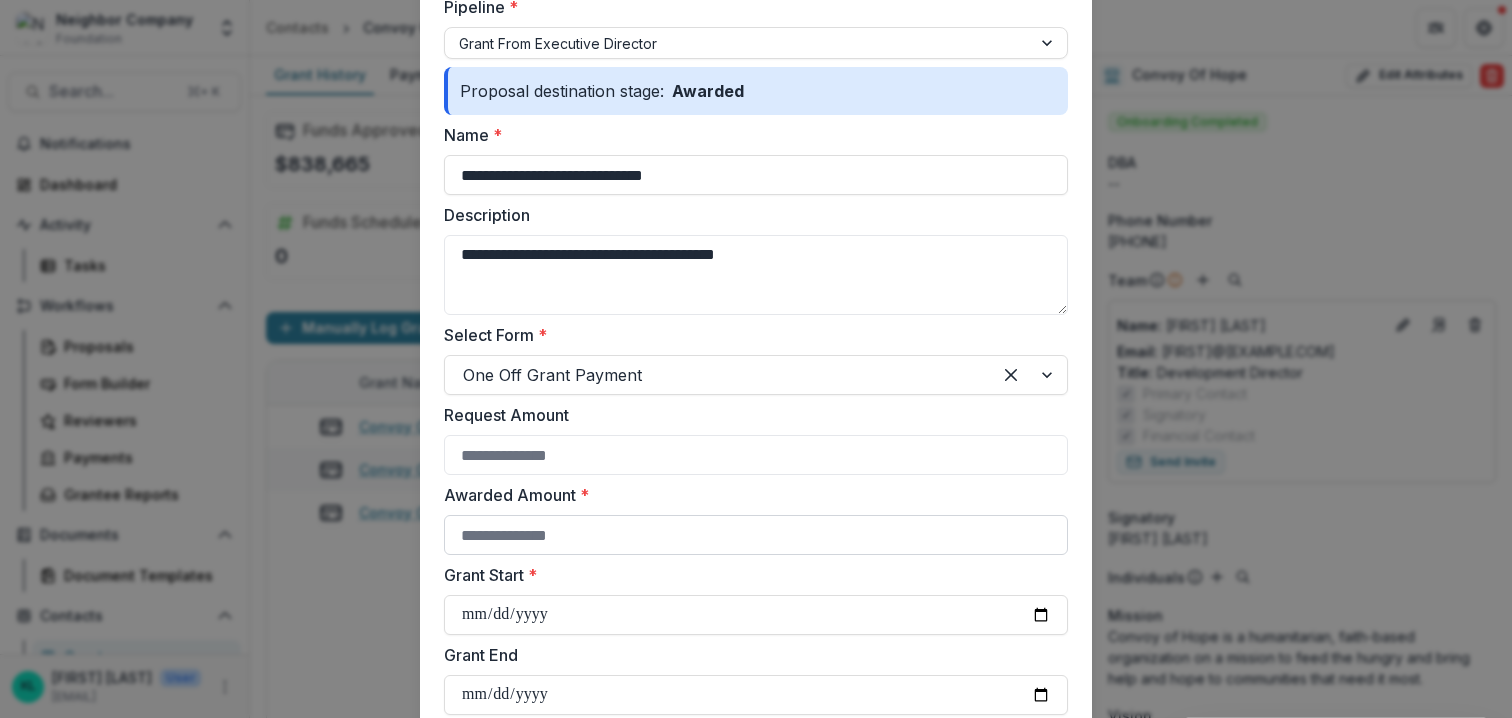 click on "Awarded Amount *" at bounding box center [756, 535] 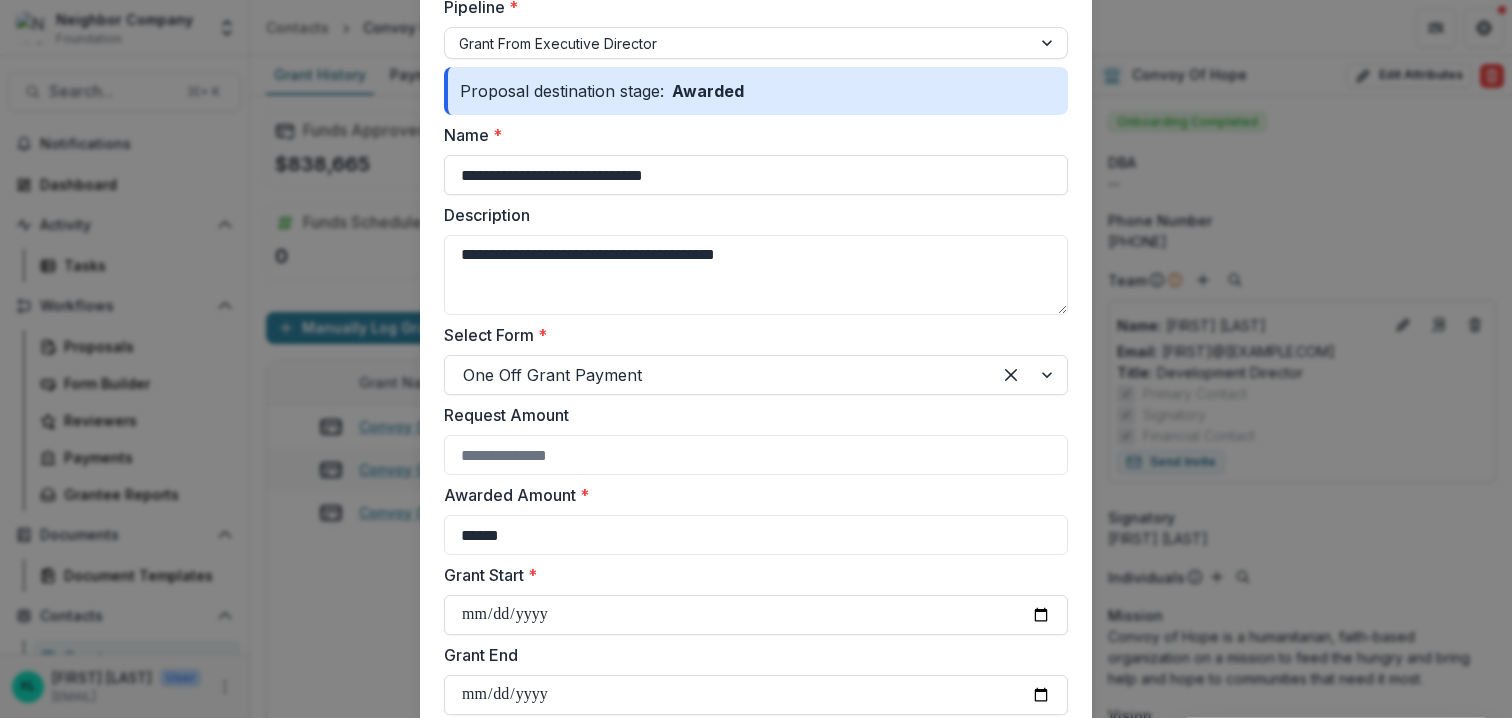 type on "******" 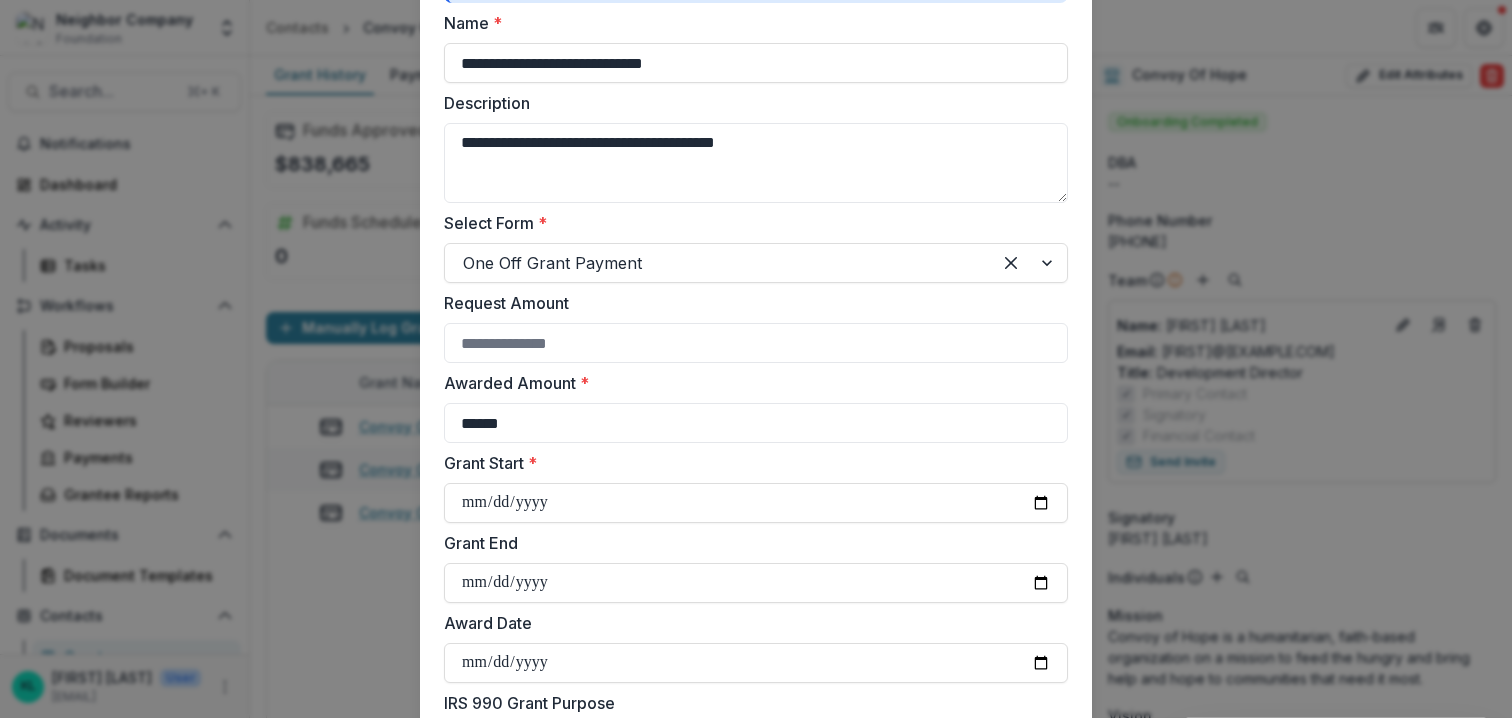 scroll, scrollTop: 268, scrollLeft: 0, axis: vertical 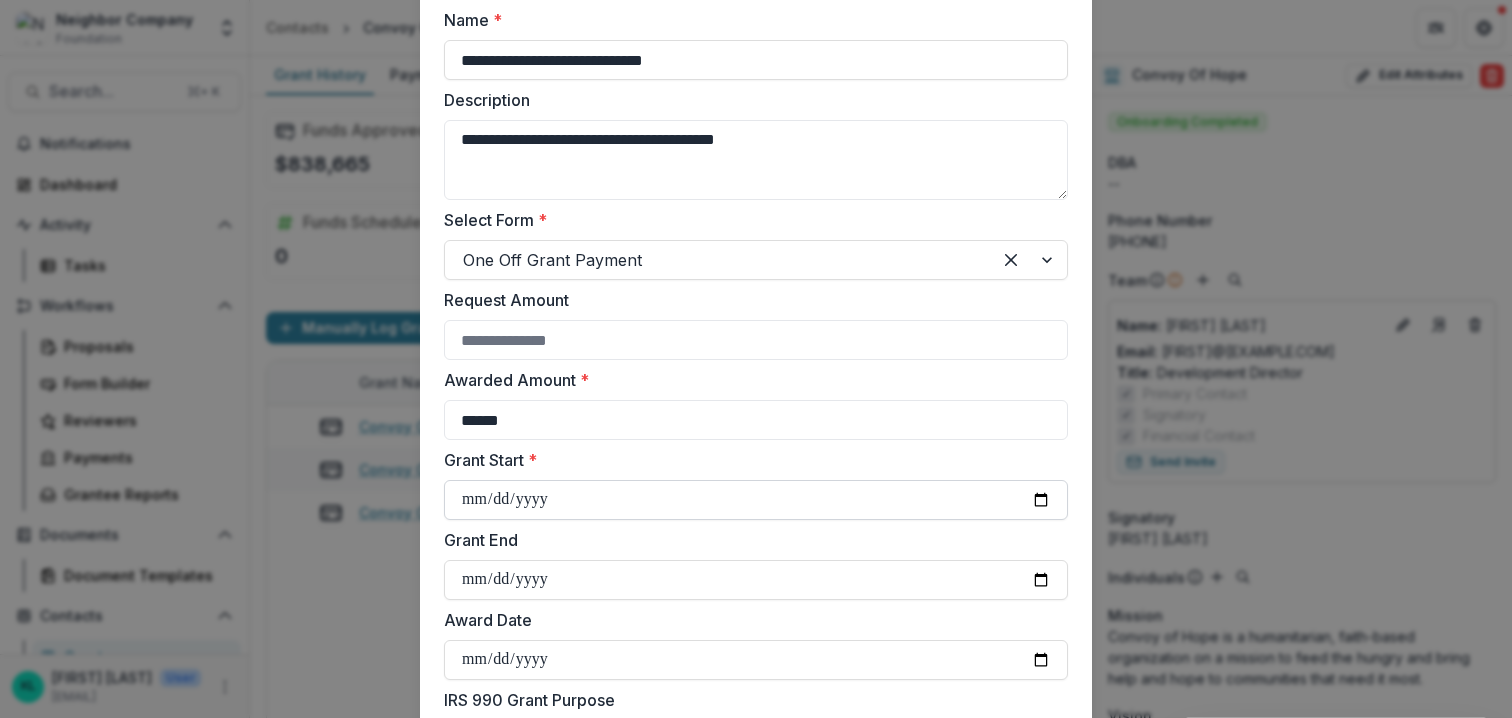 click on "Grant Start *" at bounding box center (756, 500) 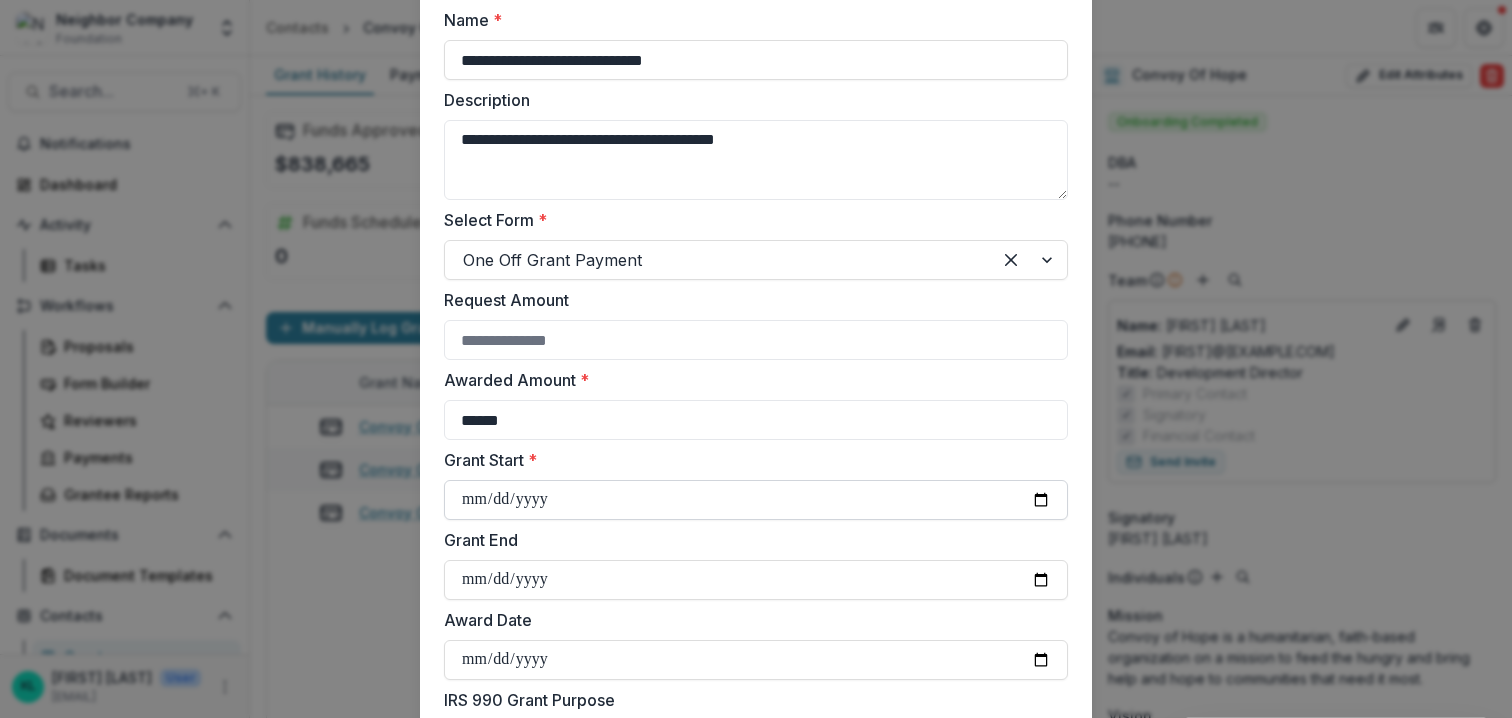click on "Grant Start *" at bounding box center (756, 500) 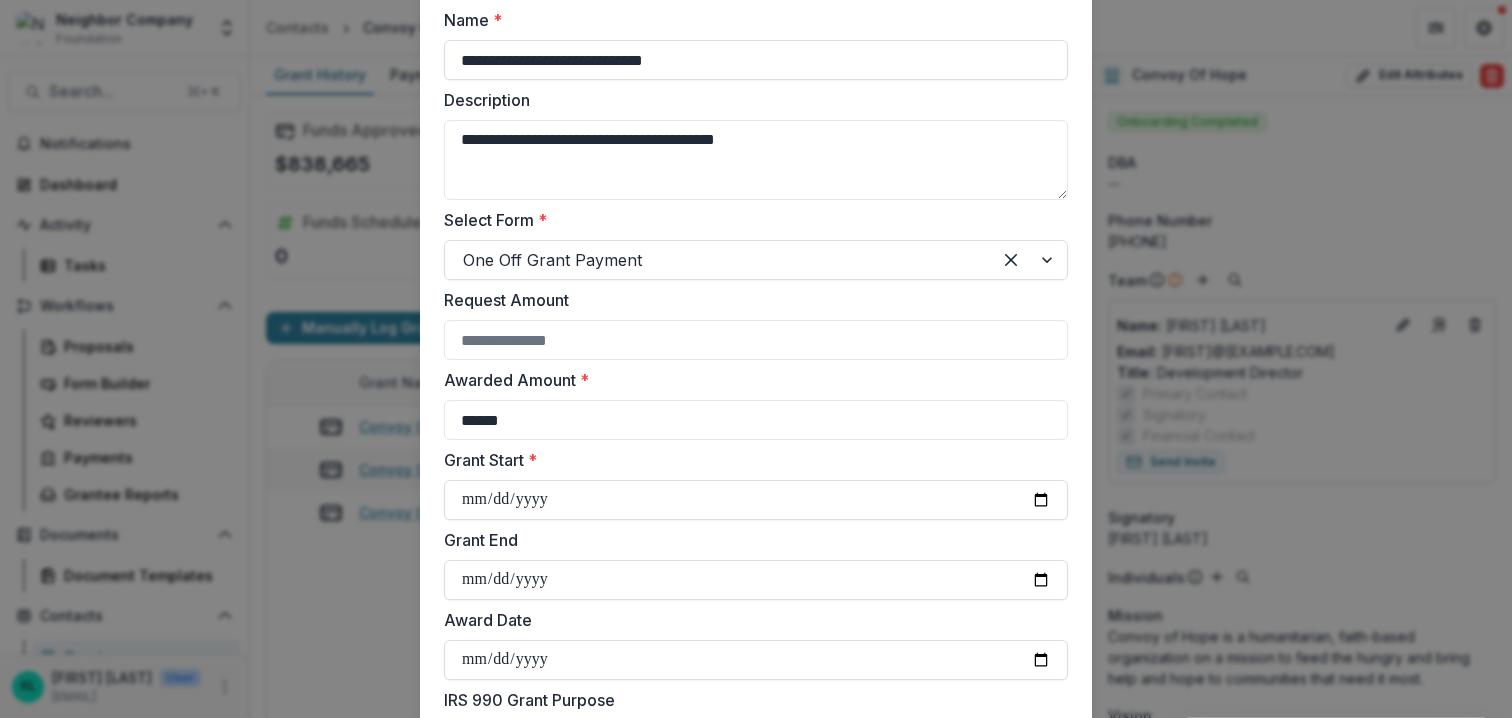 type on "**********" 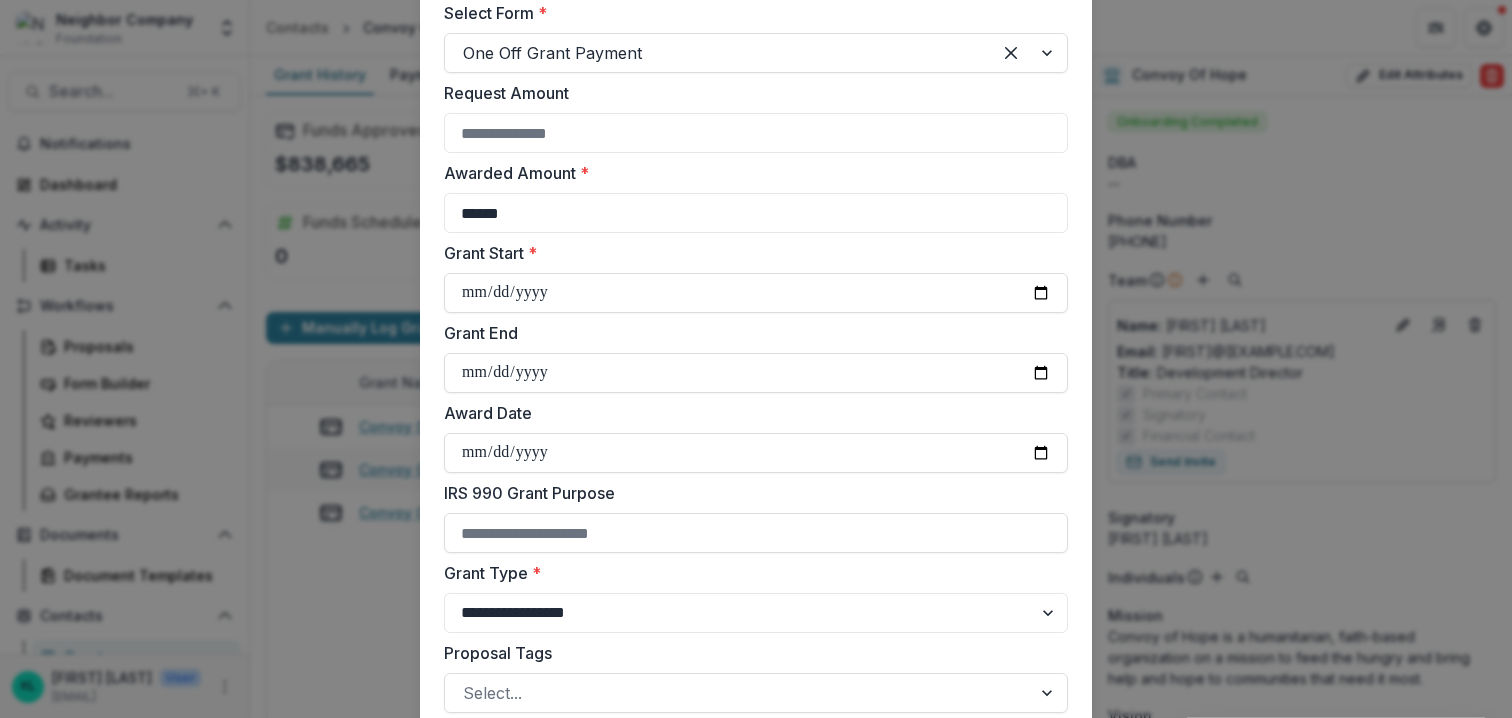 scroll, scrollTop: 511, scrollLeft: 0, axis: vertical 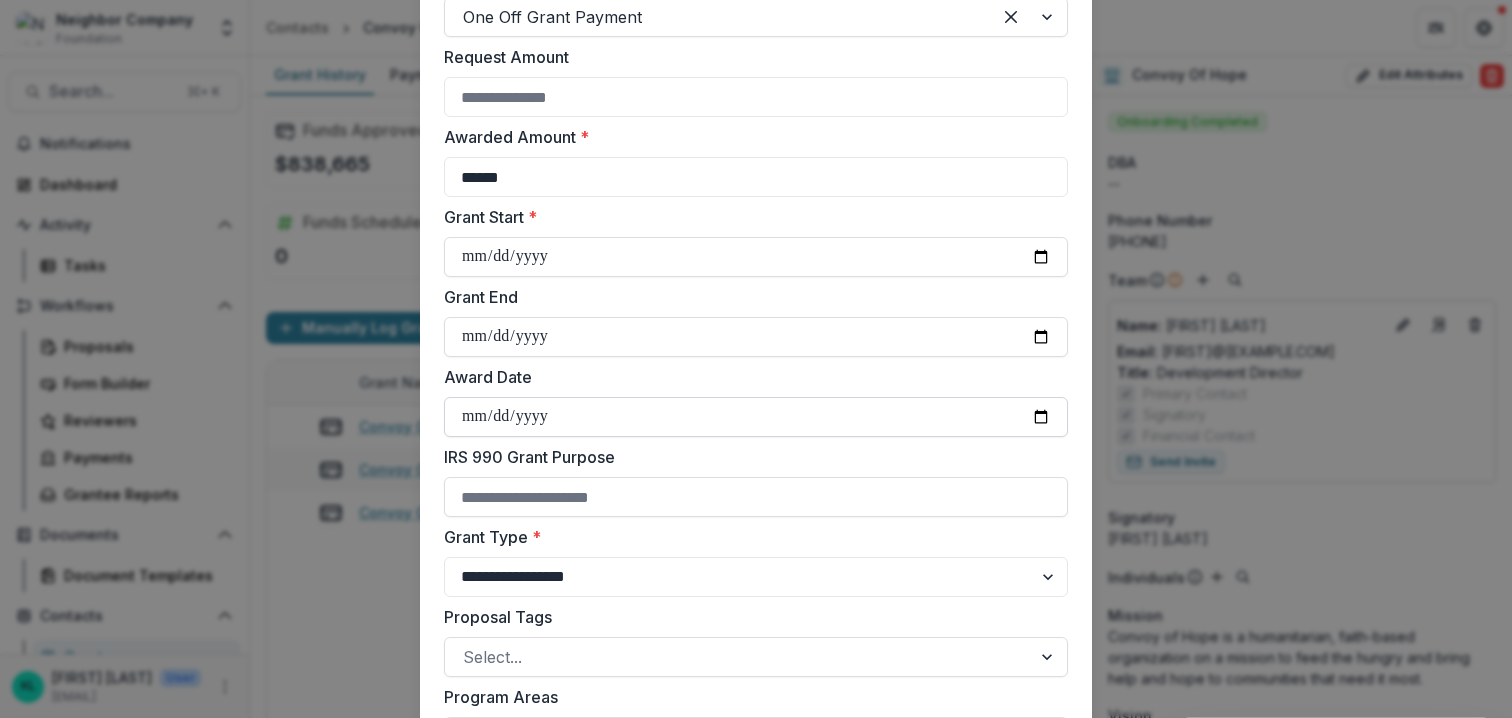 click on "Award Date" at bounding box center (756, 417) 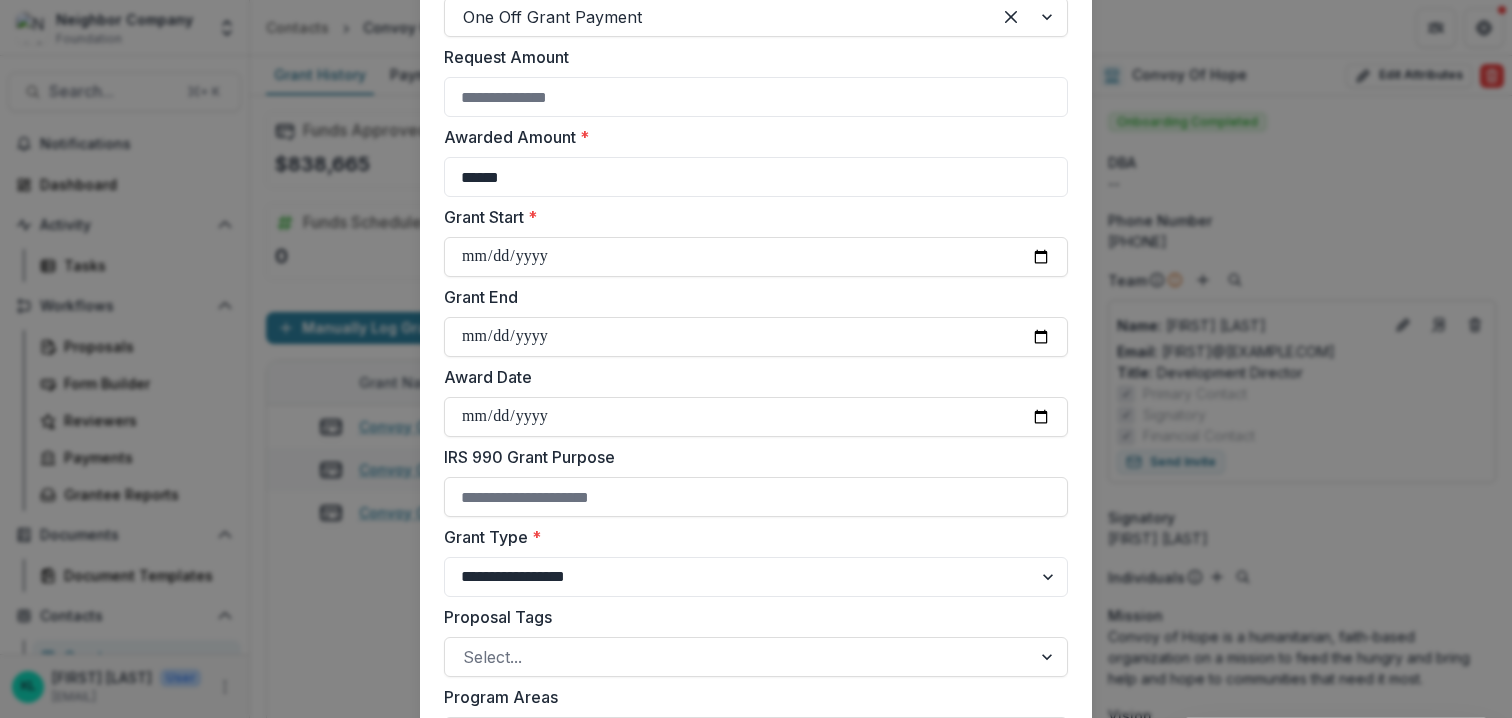 click on "IRS 990 Grant Purpose" at bounding box center [750, 457] 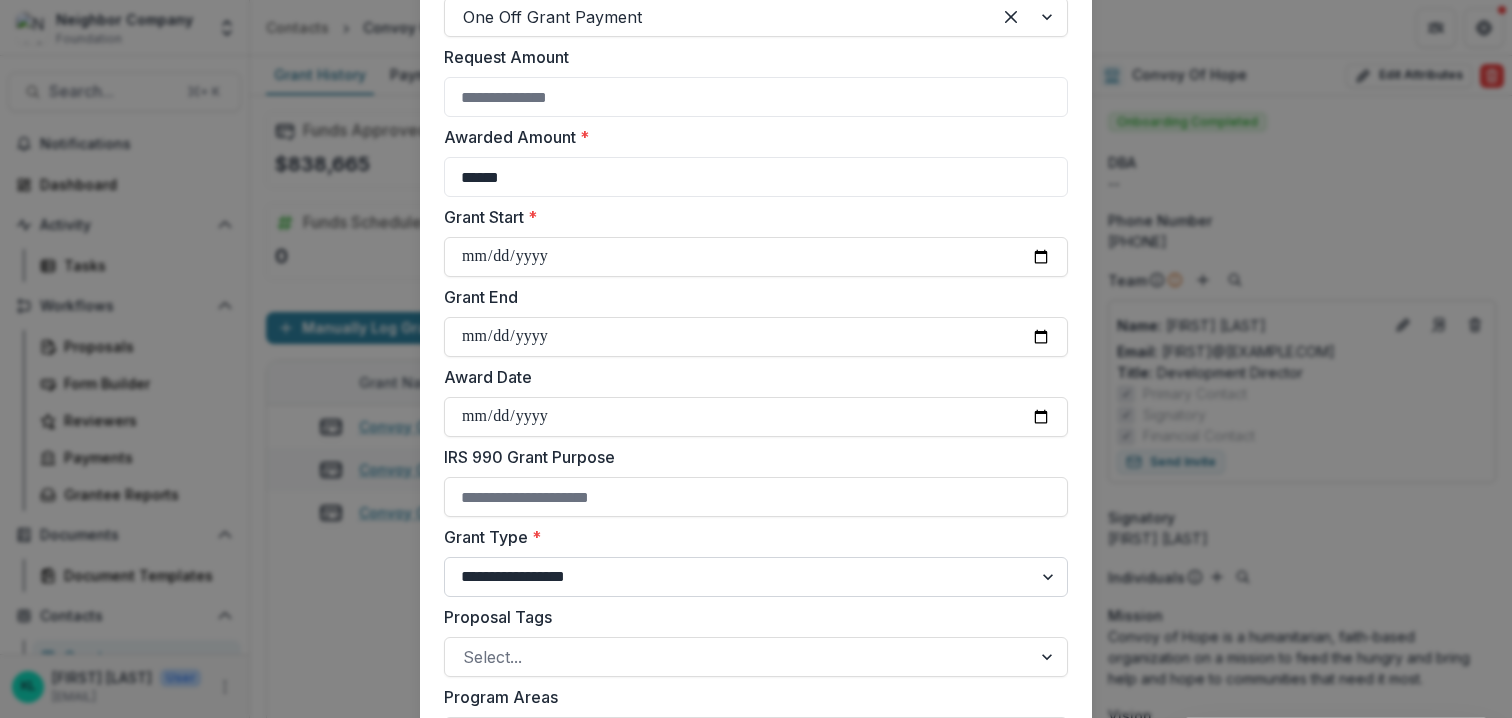 click on "**********" at bounding box center (756, 577) 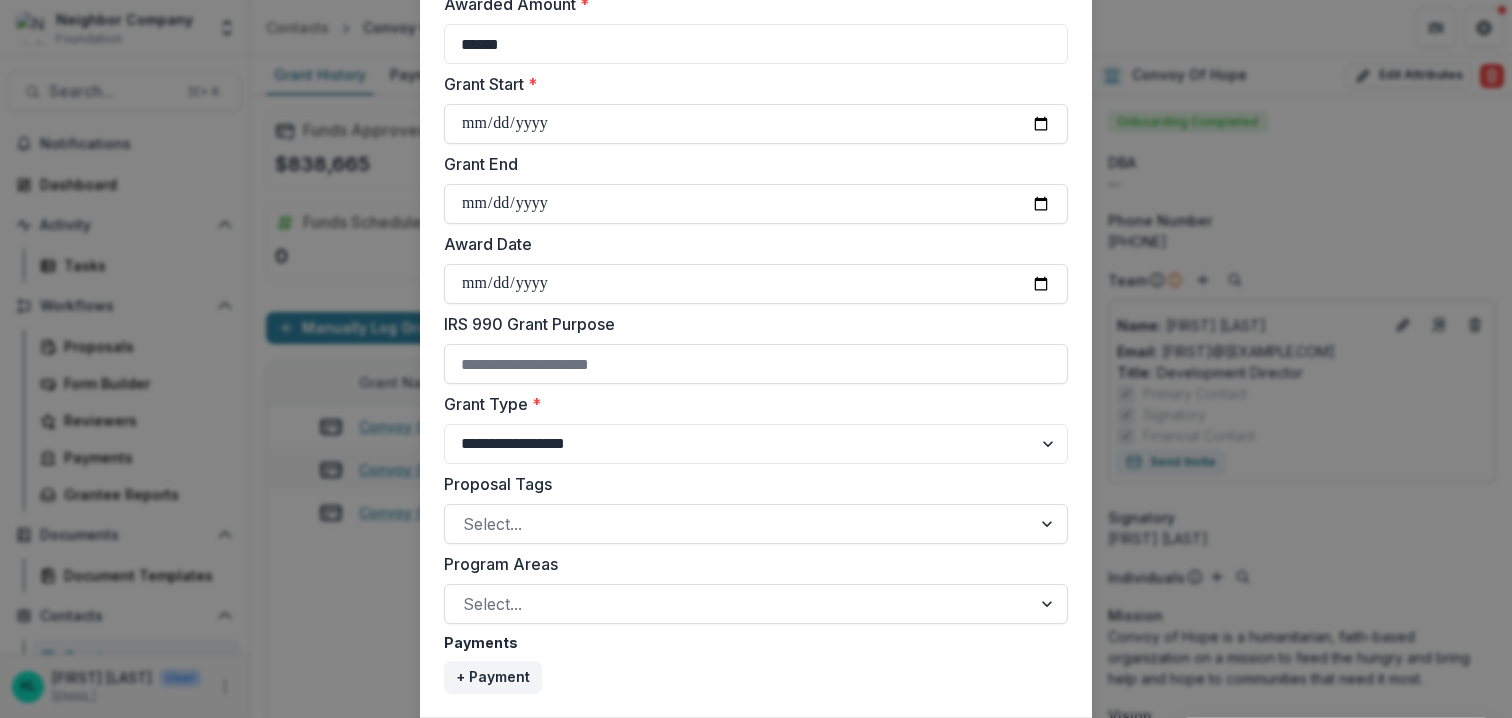 scroll, scrollTop: 645, scrollLeft: 0, axis: vertical 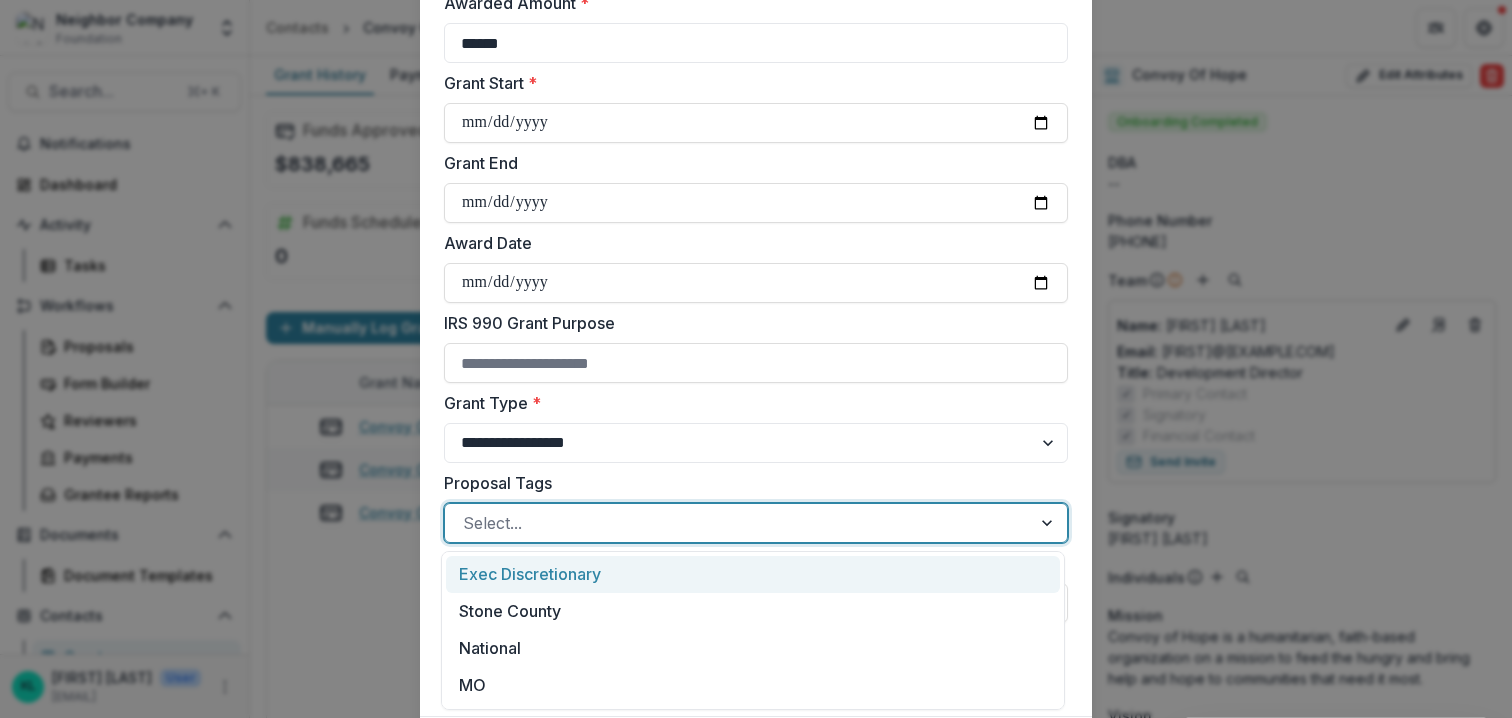 click at bounding box center [738, 523] 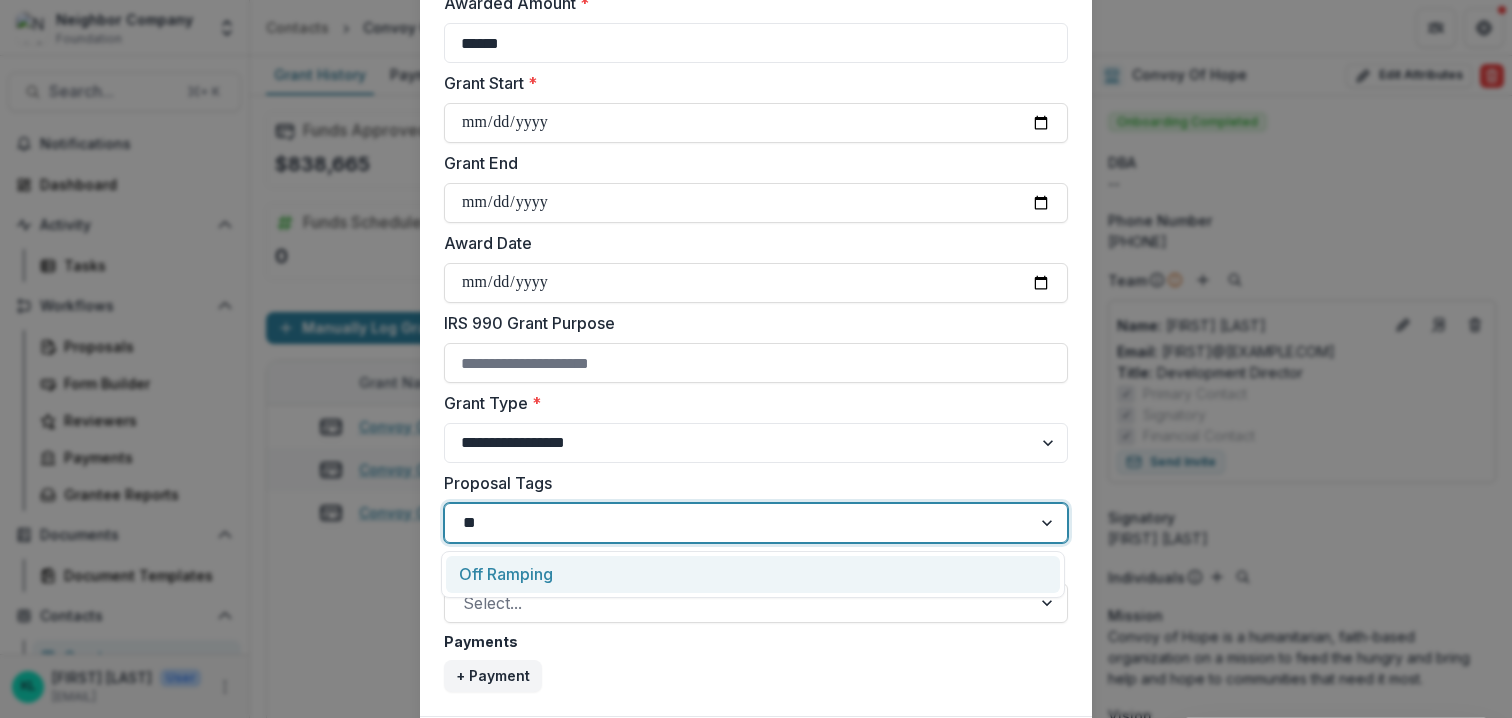 type on "***" 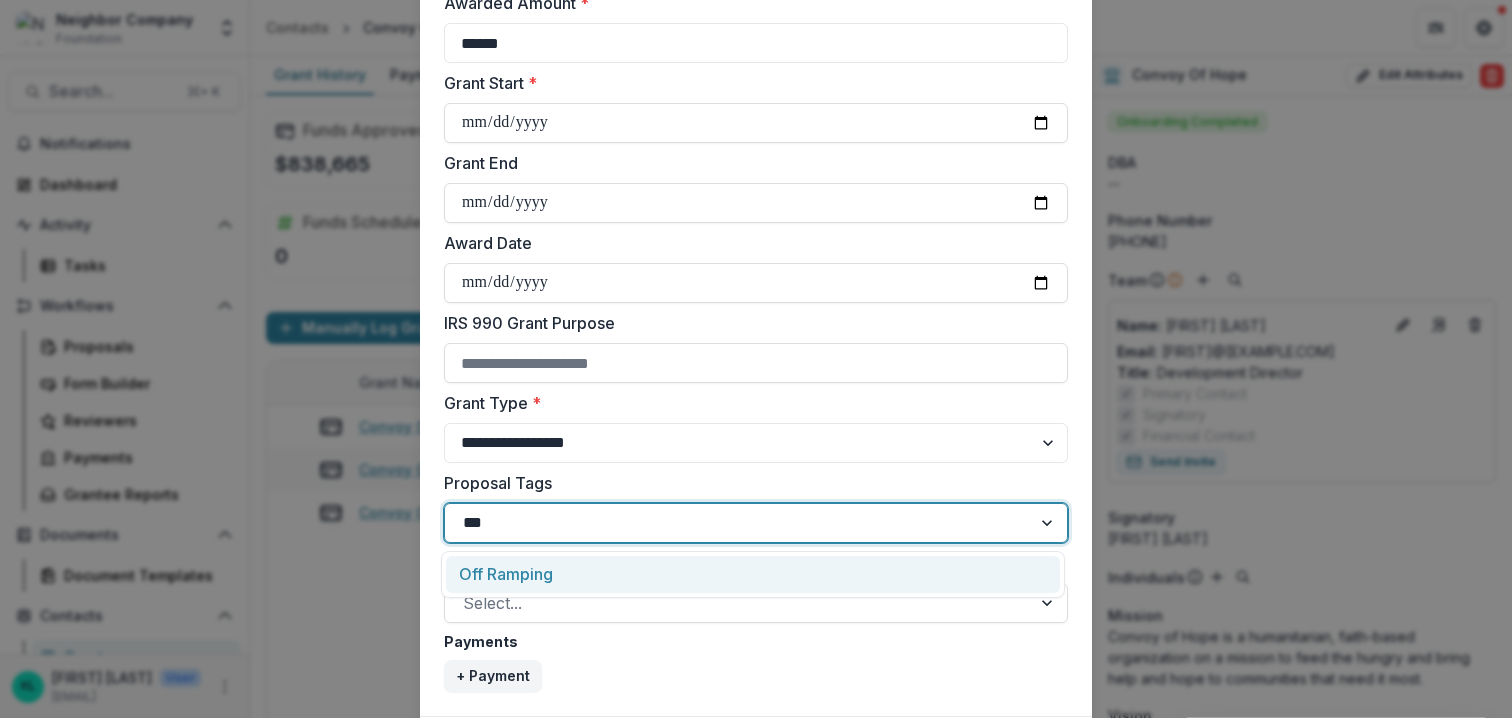 type 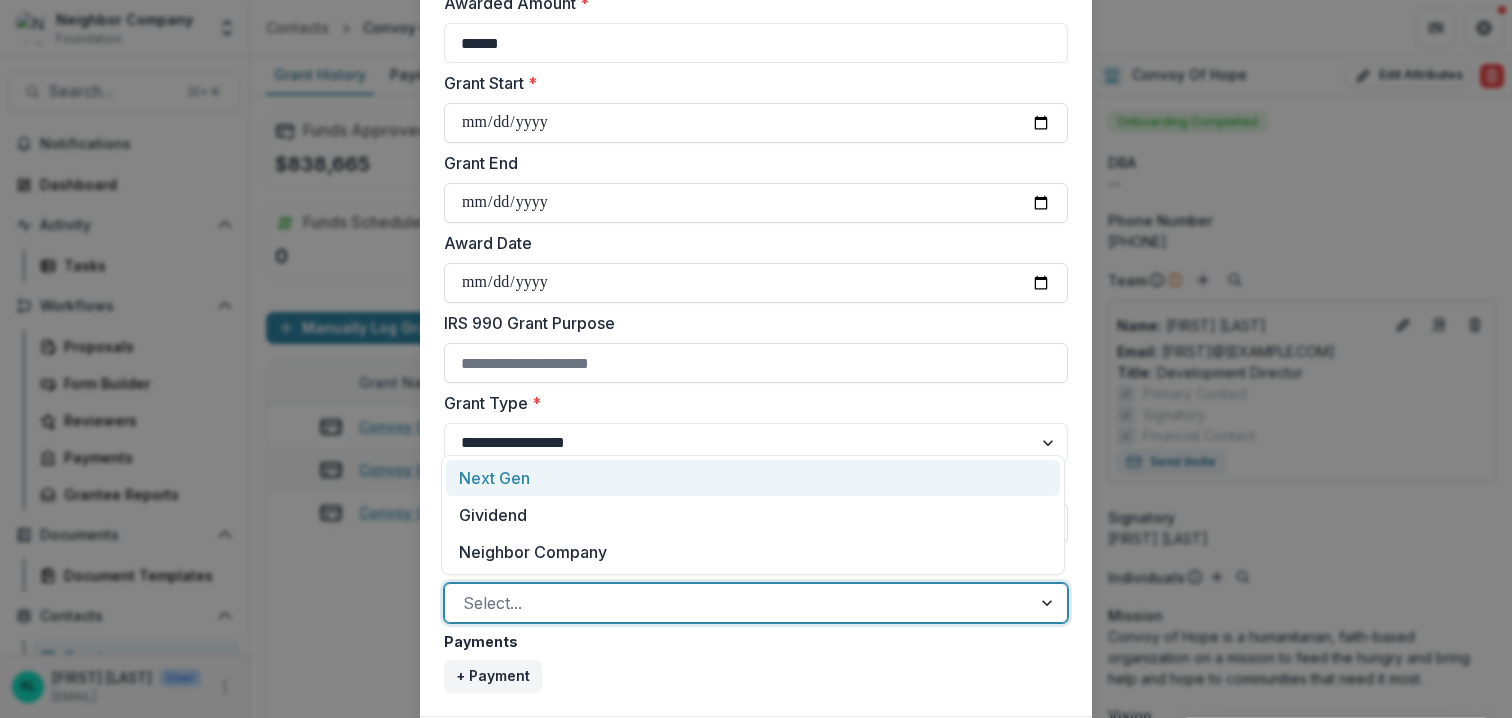 click at bounding box center [738, 603] 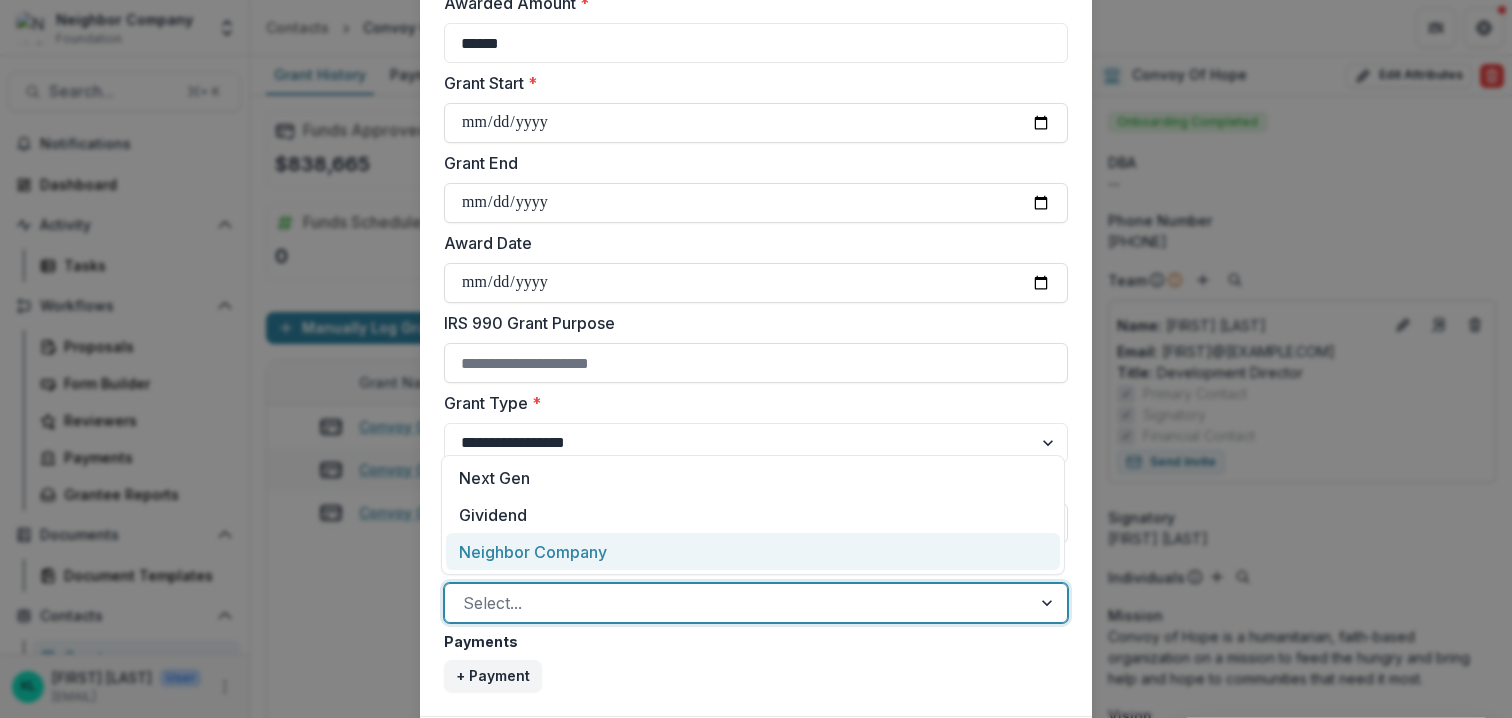 click on "Neighbor Company" at bounding box center (753, 551) 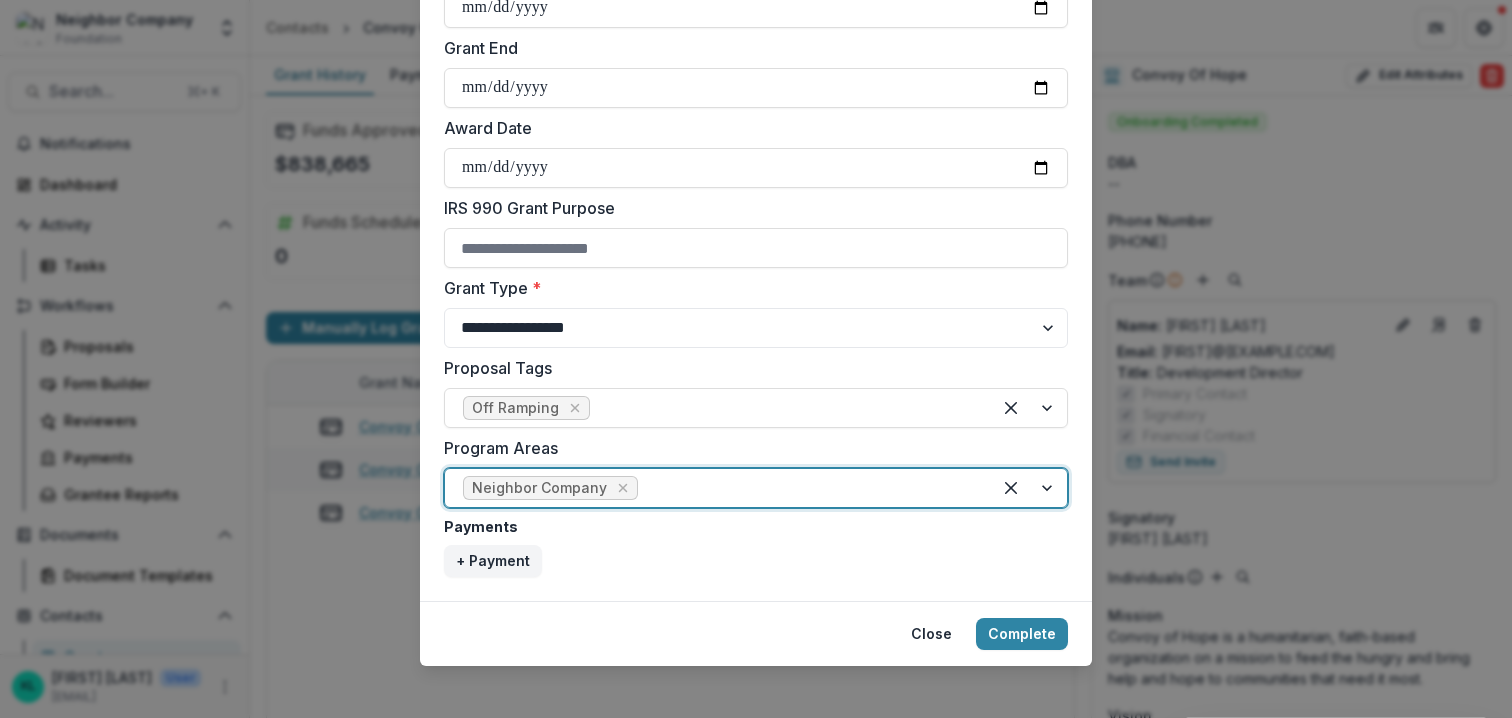 scroll, scrollTop: 772, scrollLeft: 0, axis: vertical 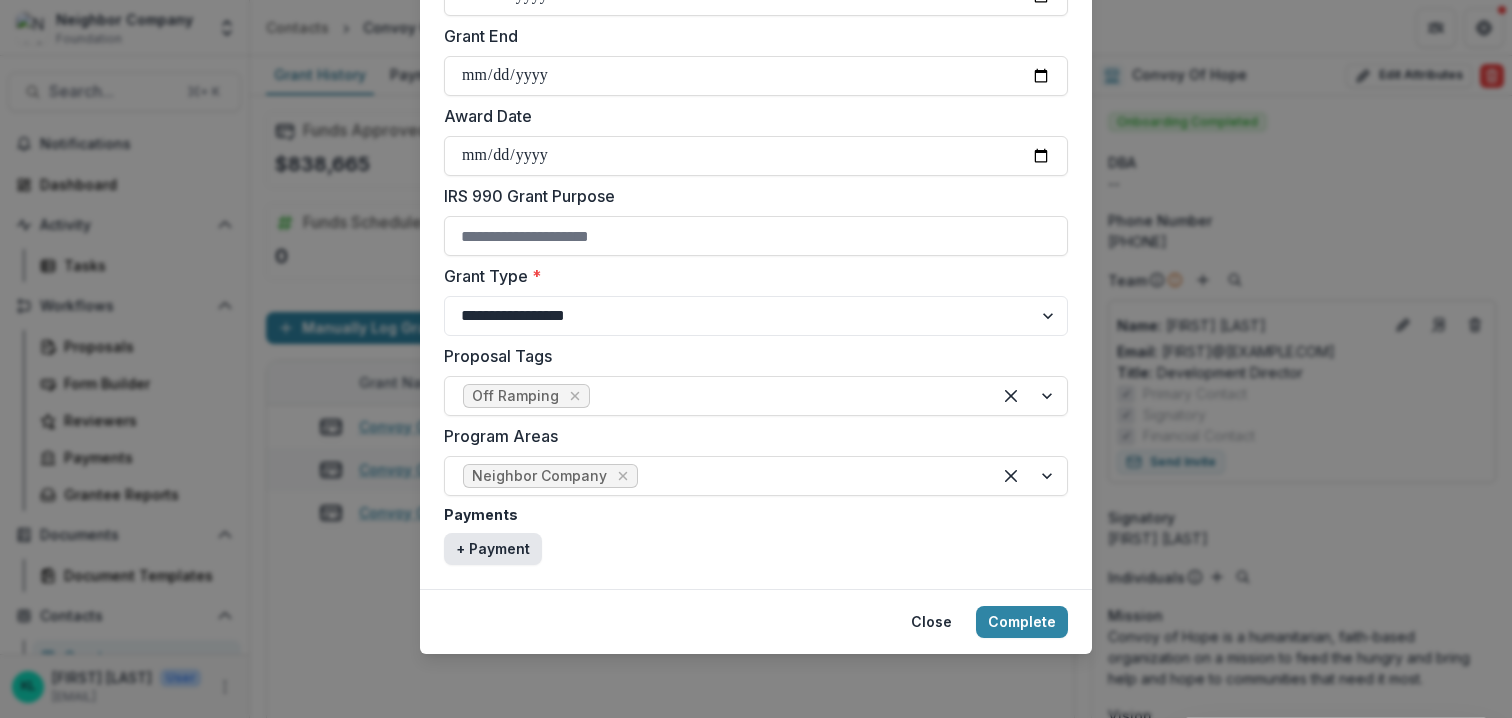click on "+ Payment" at bounding box center [493, 549] 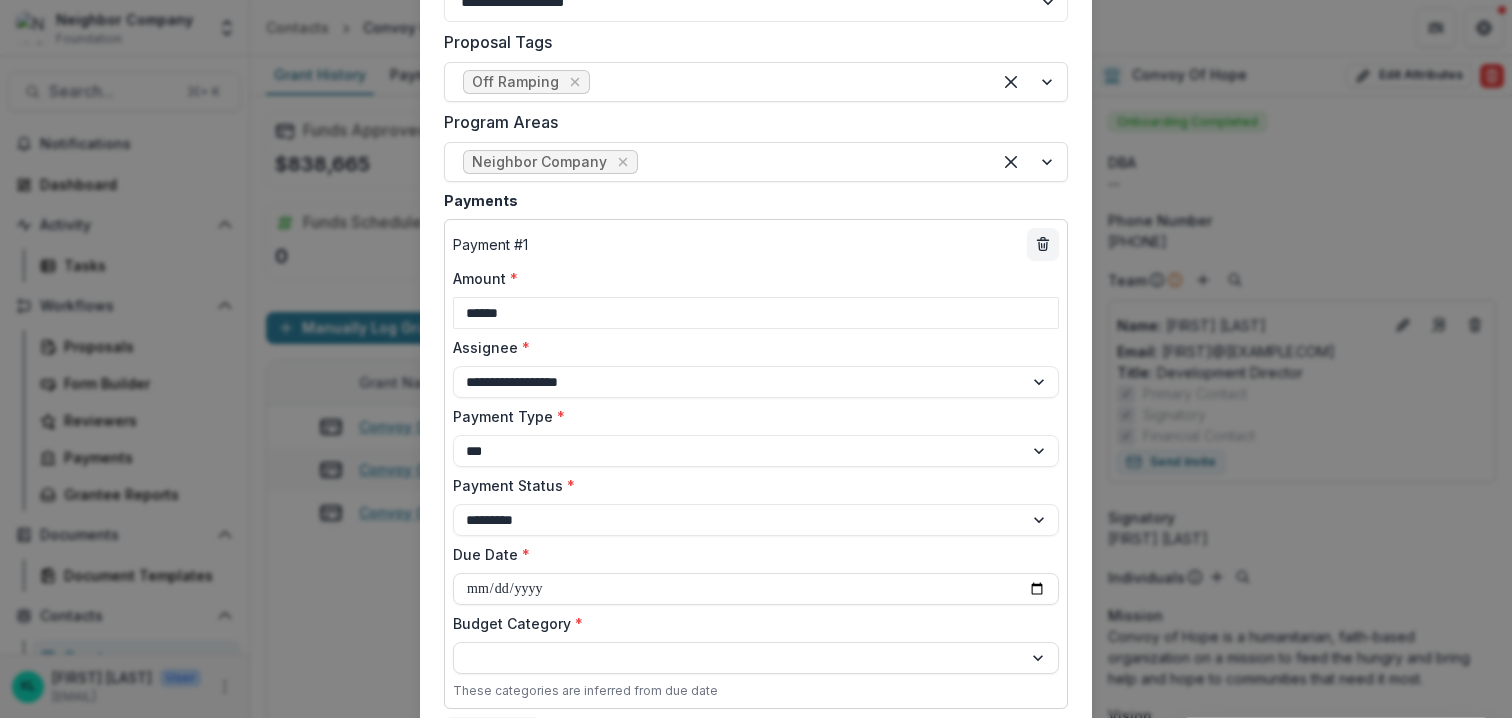 scroll, scrollTop: 1087, scrollLeft: 0, axis: vertical 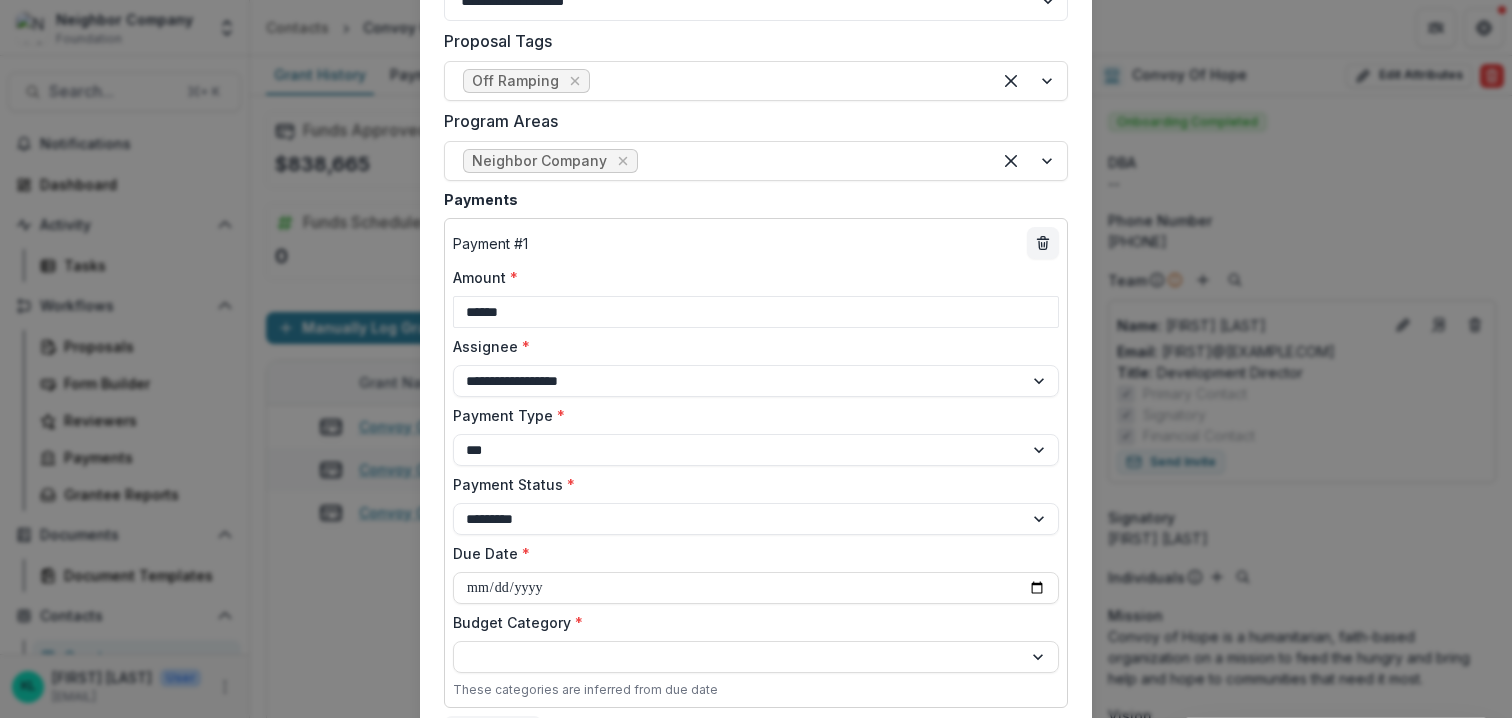 type on "******" 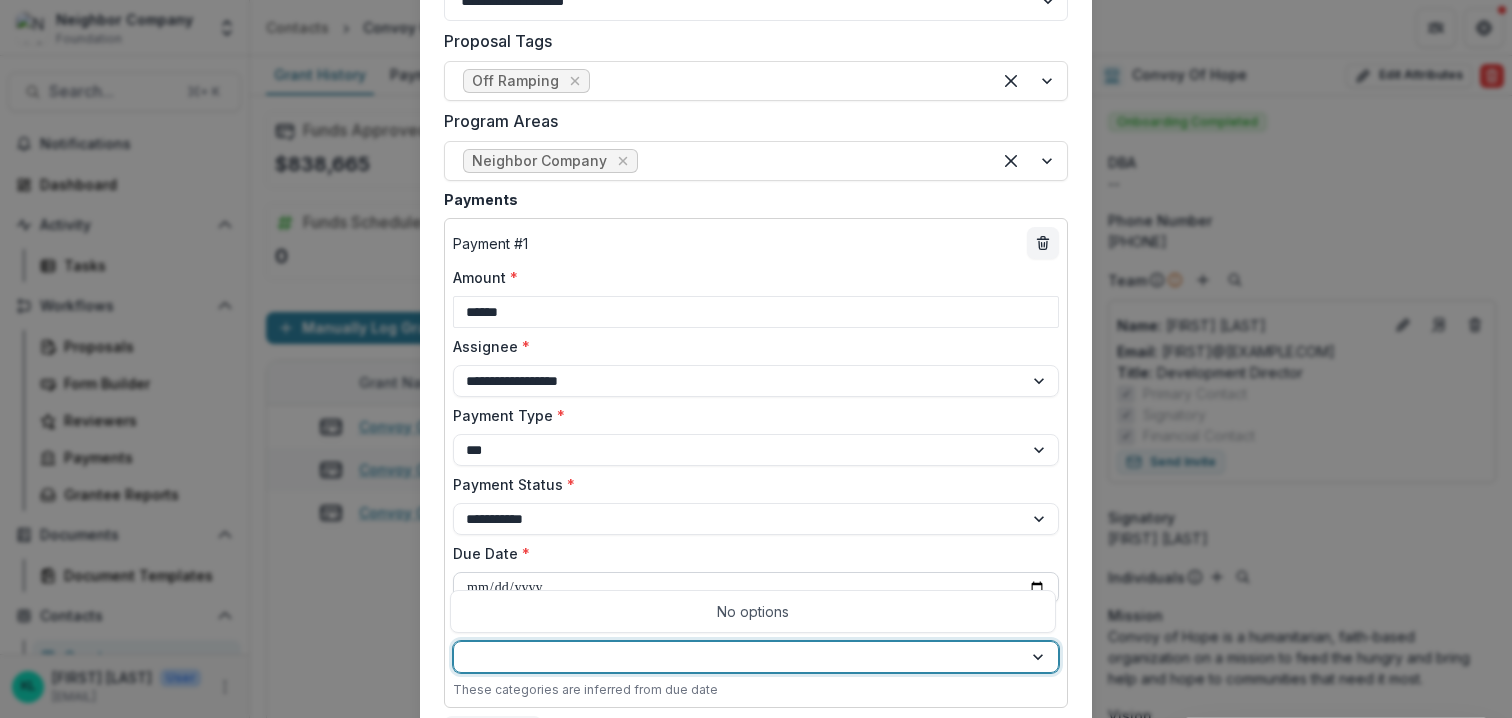 click at bounding box center (738, 657) 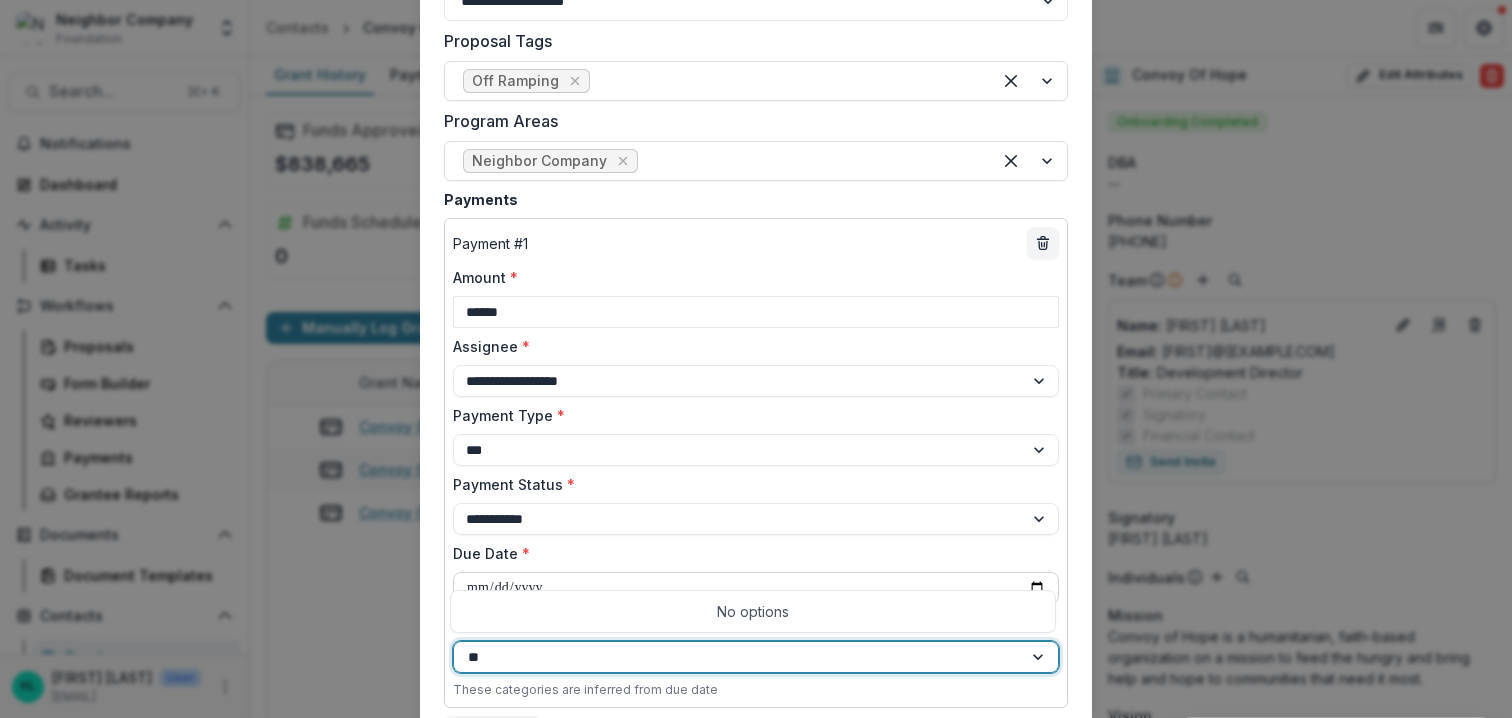 type on "*" 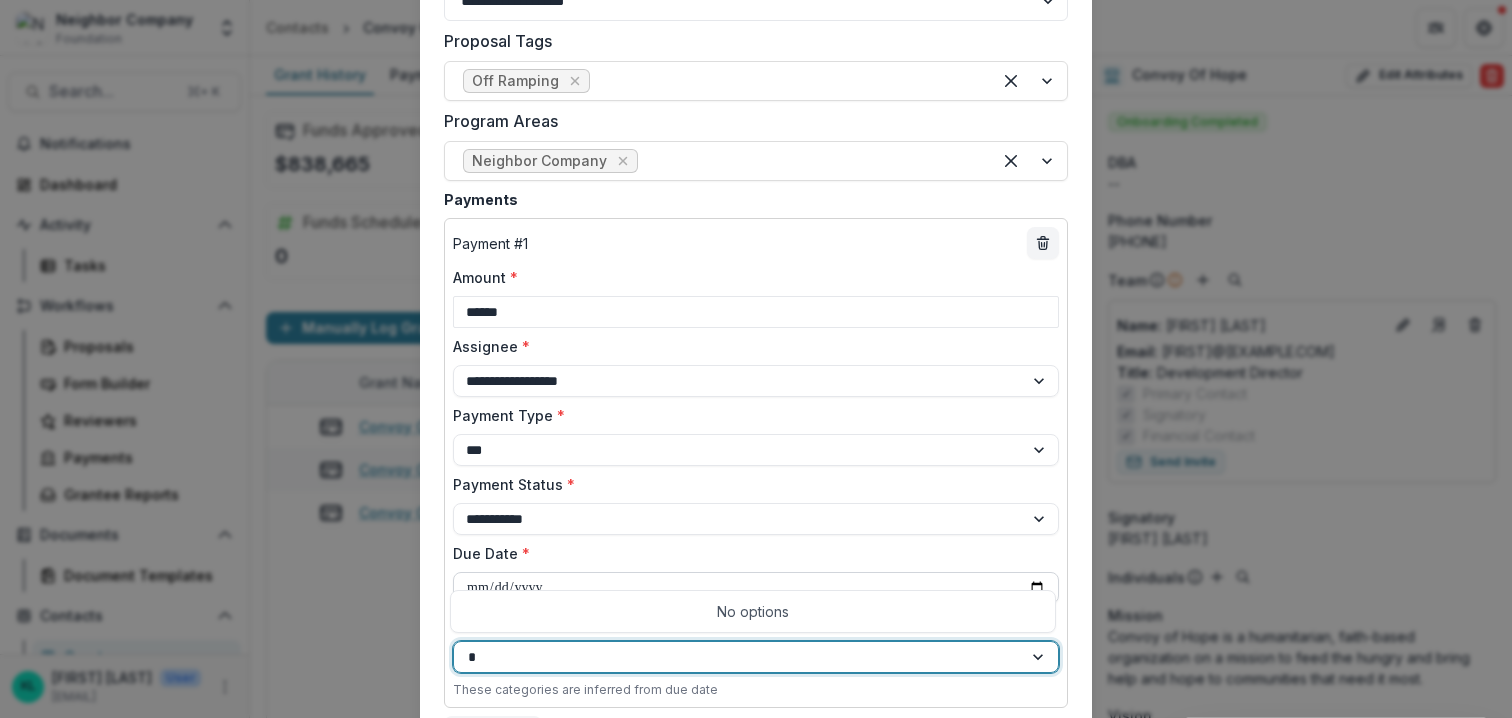 type 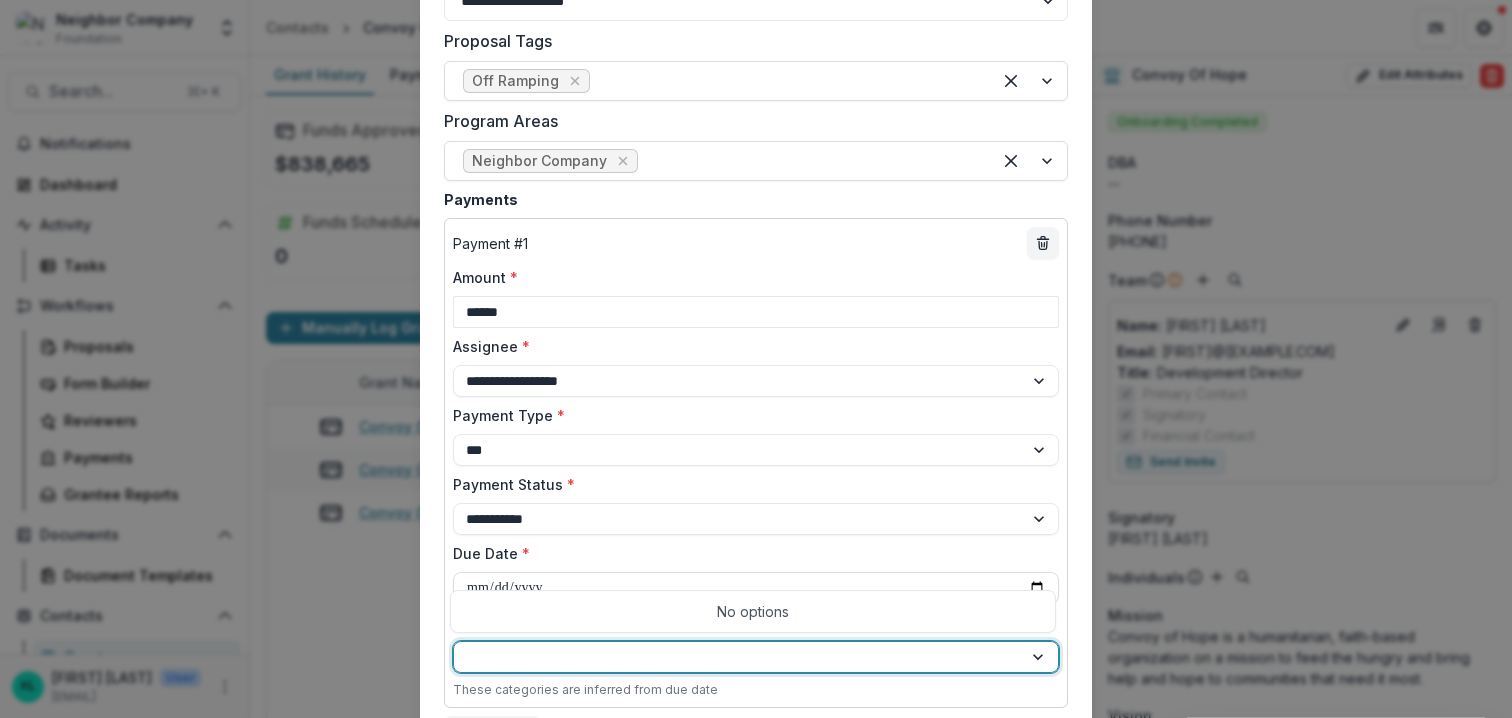 drag, startPoint x: 607, startPoint y: 578, endPoint x: 612, endPoint y: 559, distance: 19.646883 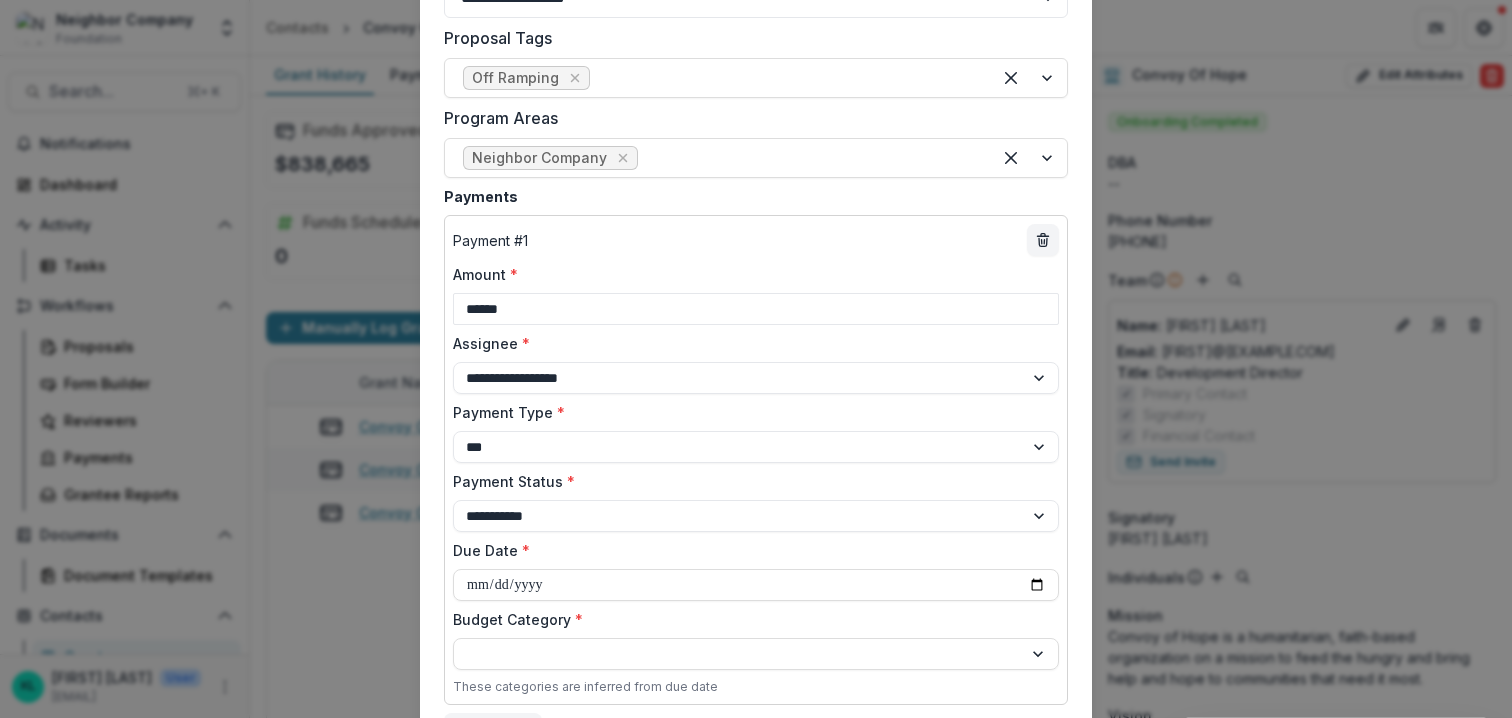 scroll, scrollTop: 1091, scrollLeft: 0, axis: vertical 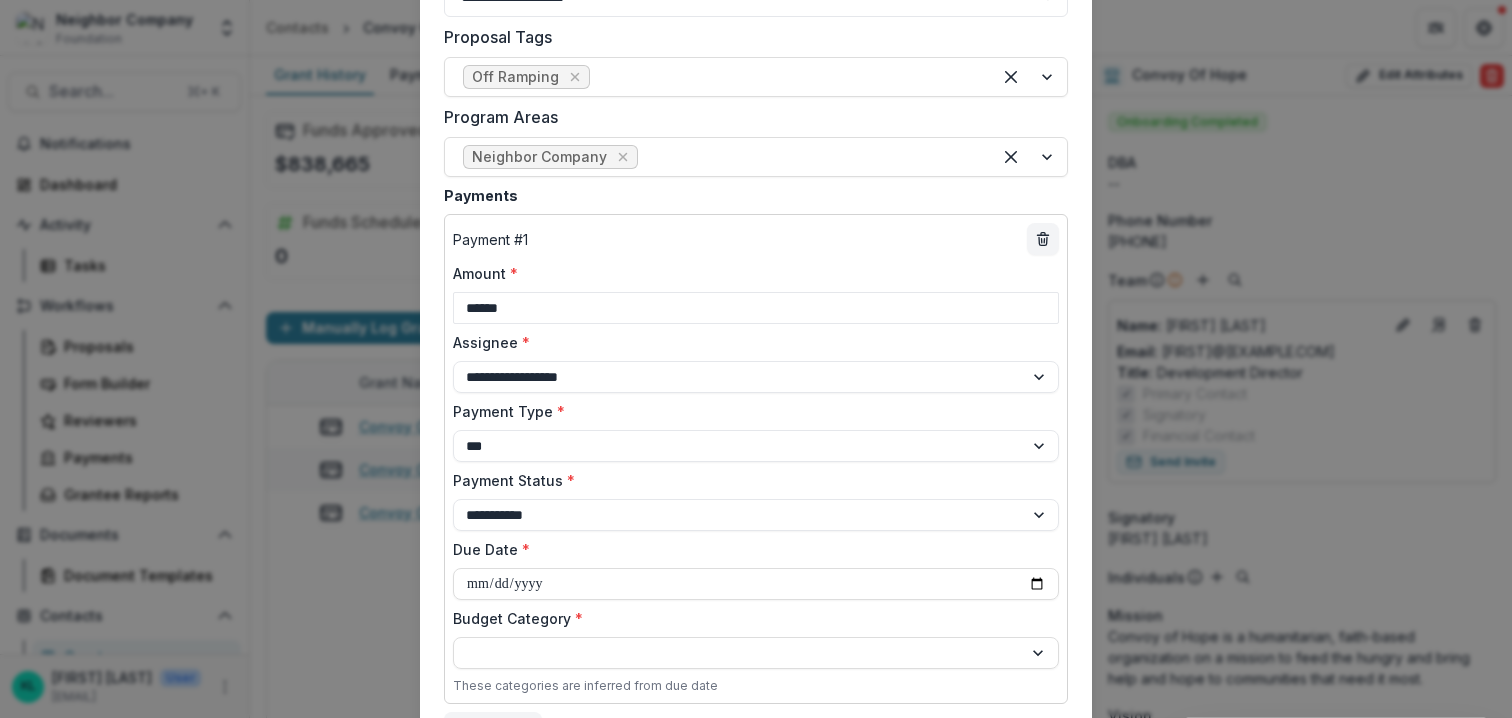 click on "Due Date *" at bounding box center (756, 584) 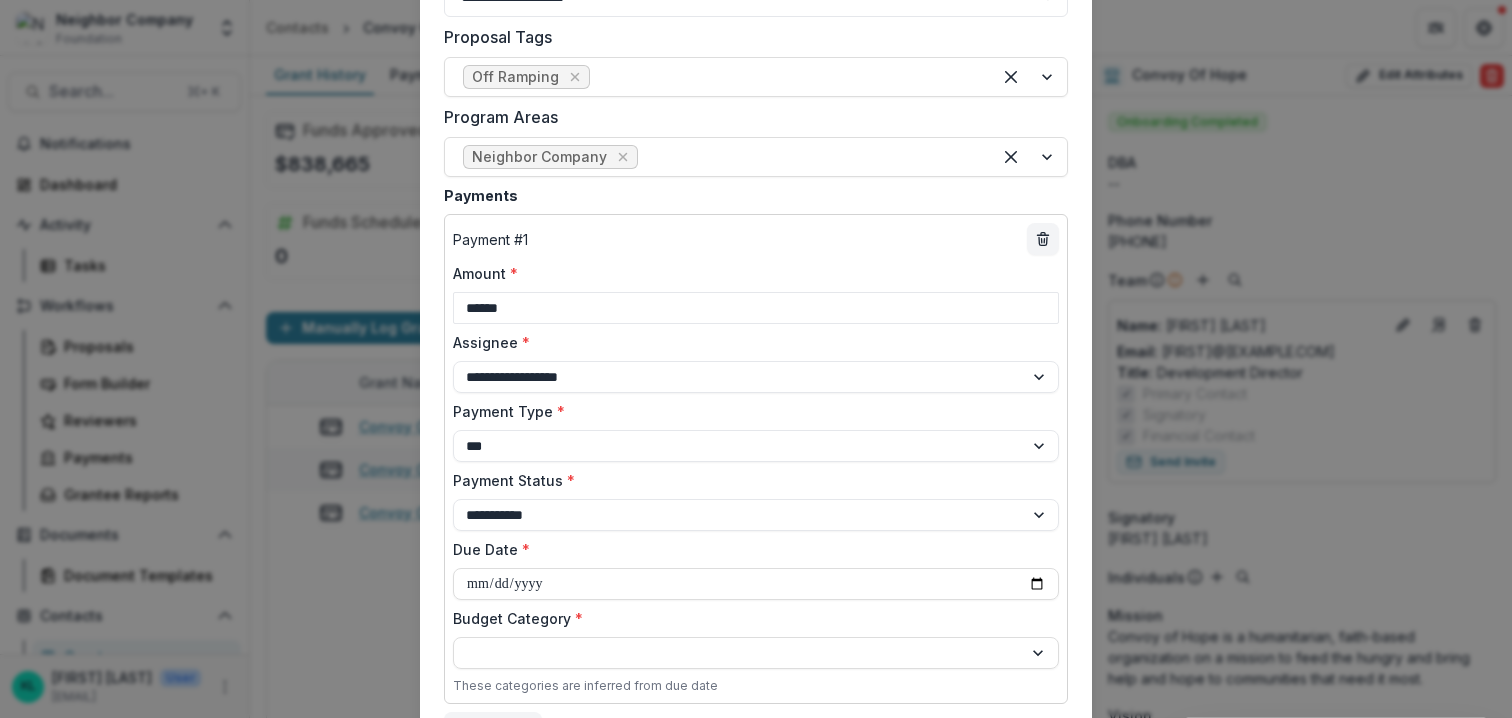 click on "Due Date *" at bounding box center (756, 584) 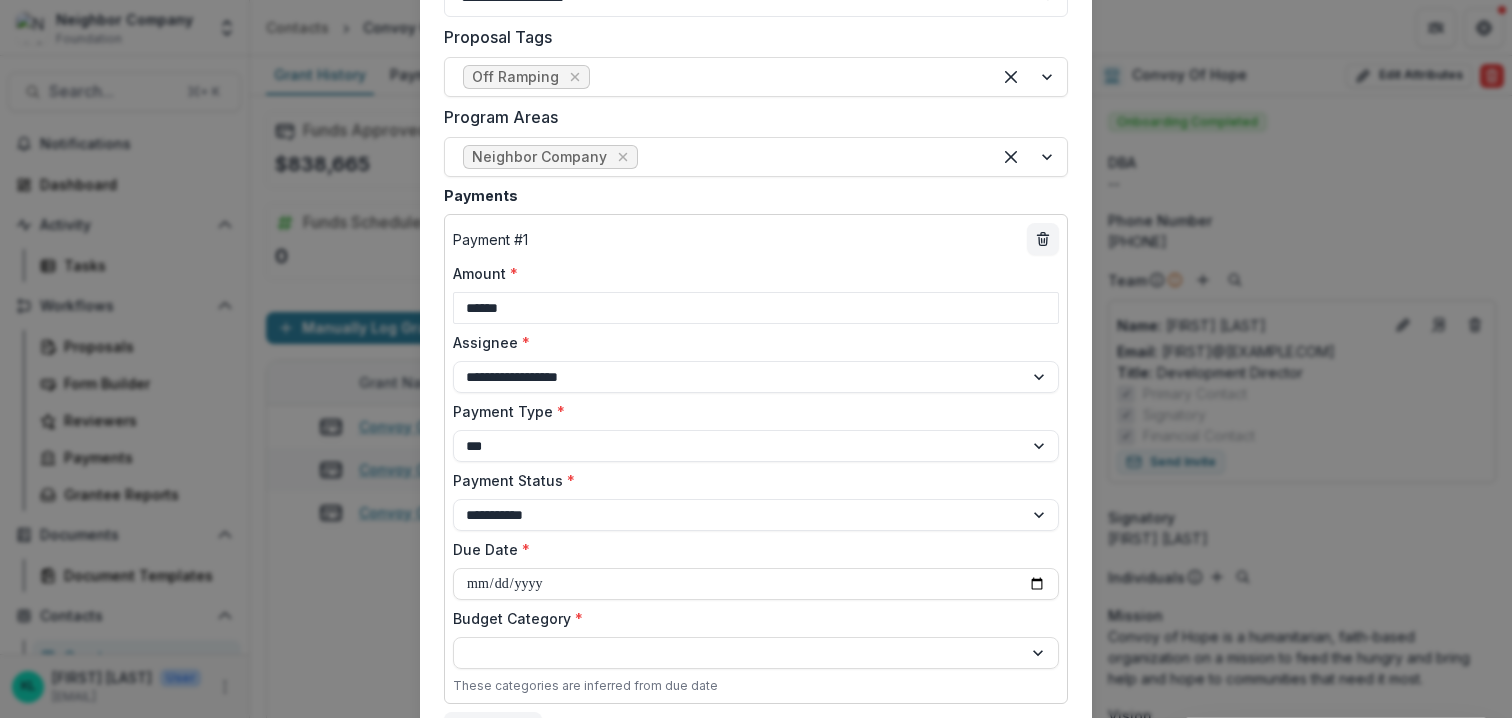 type on "**********" 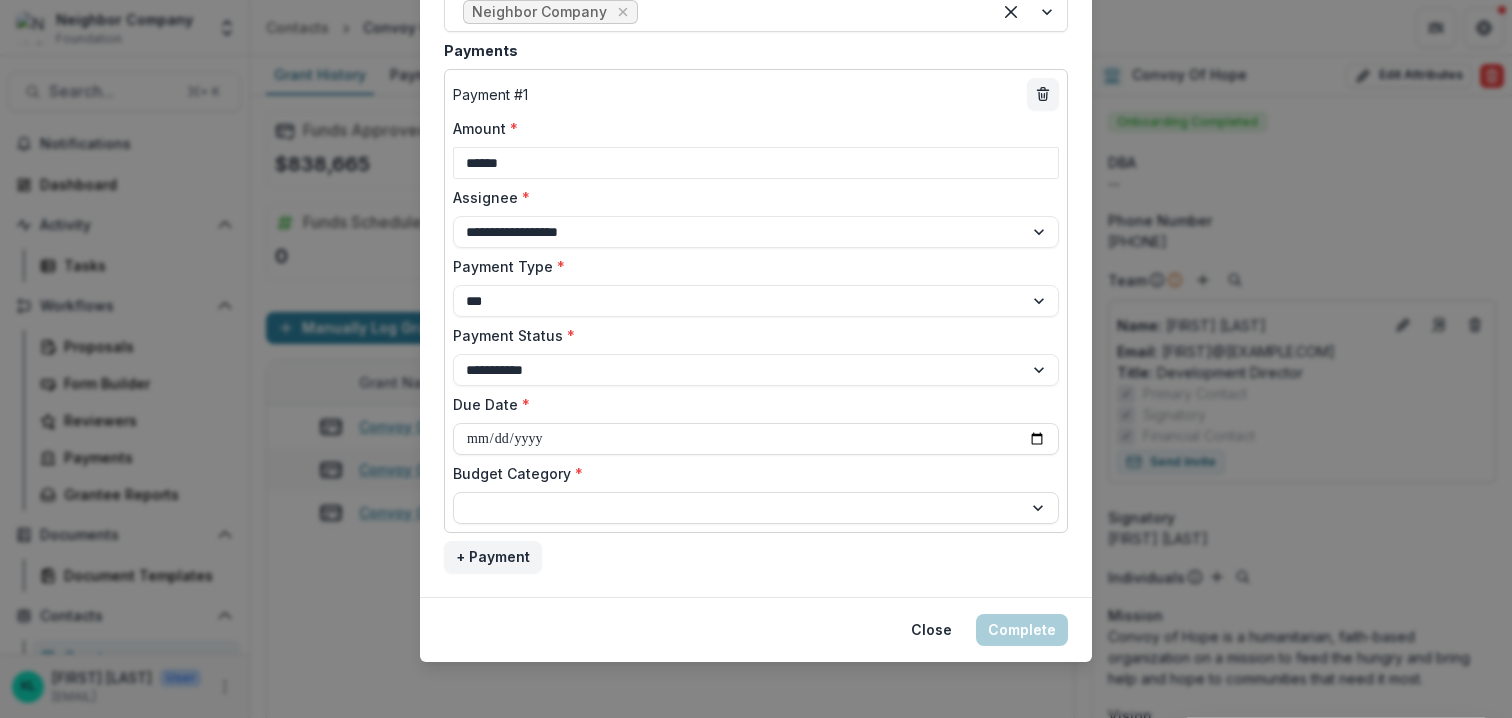 scroll, scrollTop: 1244, scrollLeft: 0, axis: vertical 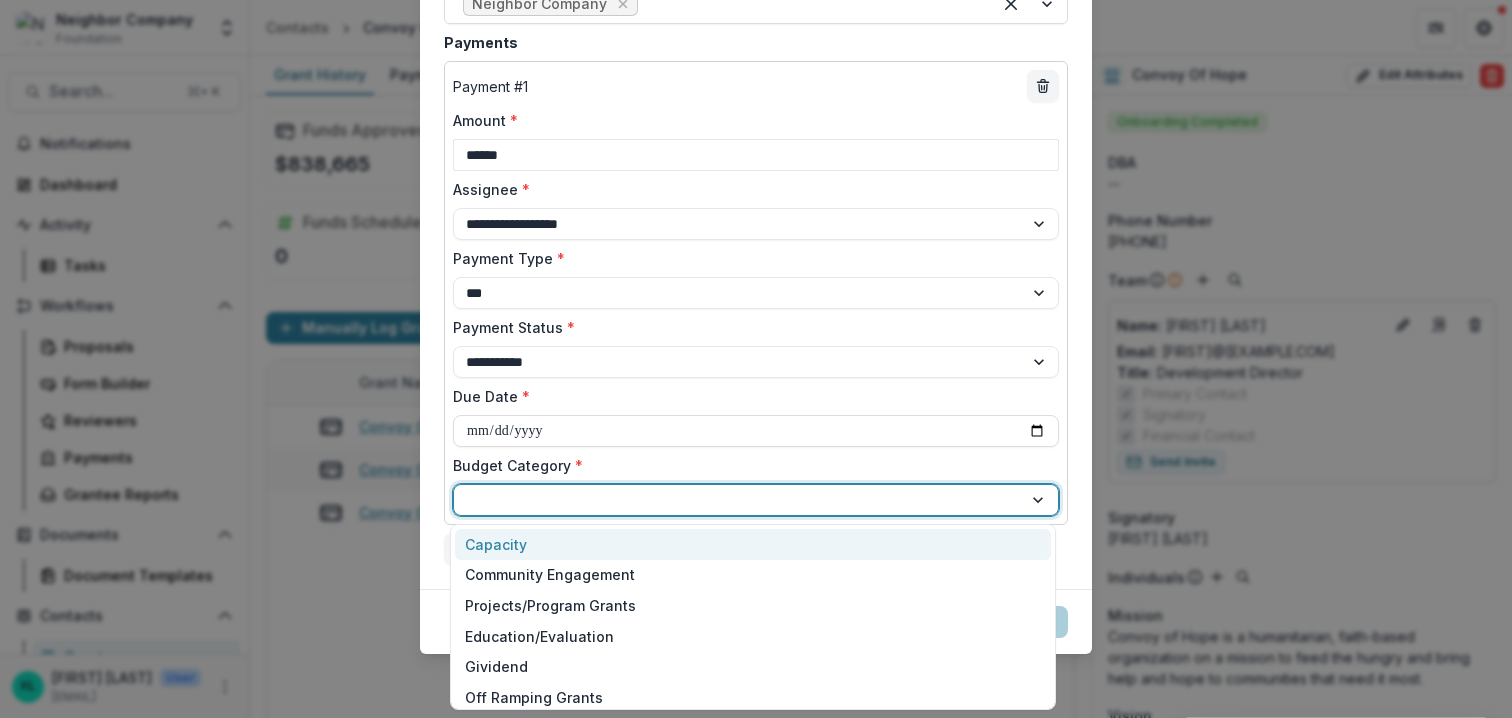 click at bounding box center [738, 500] 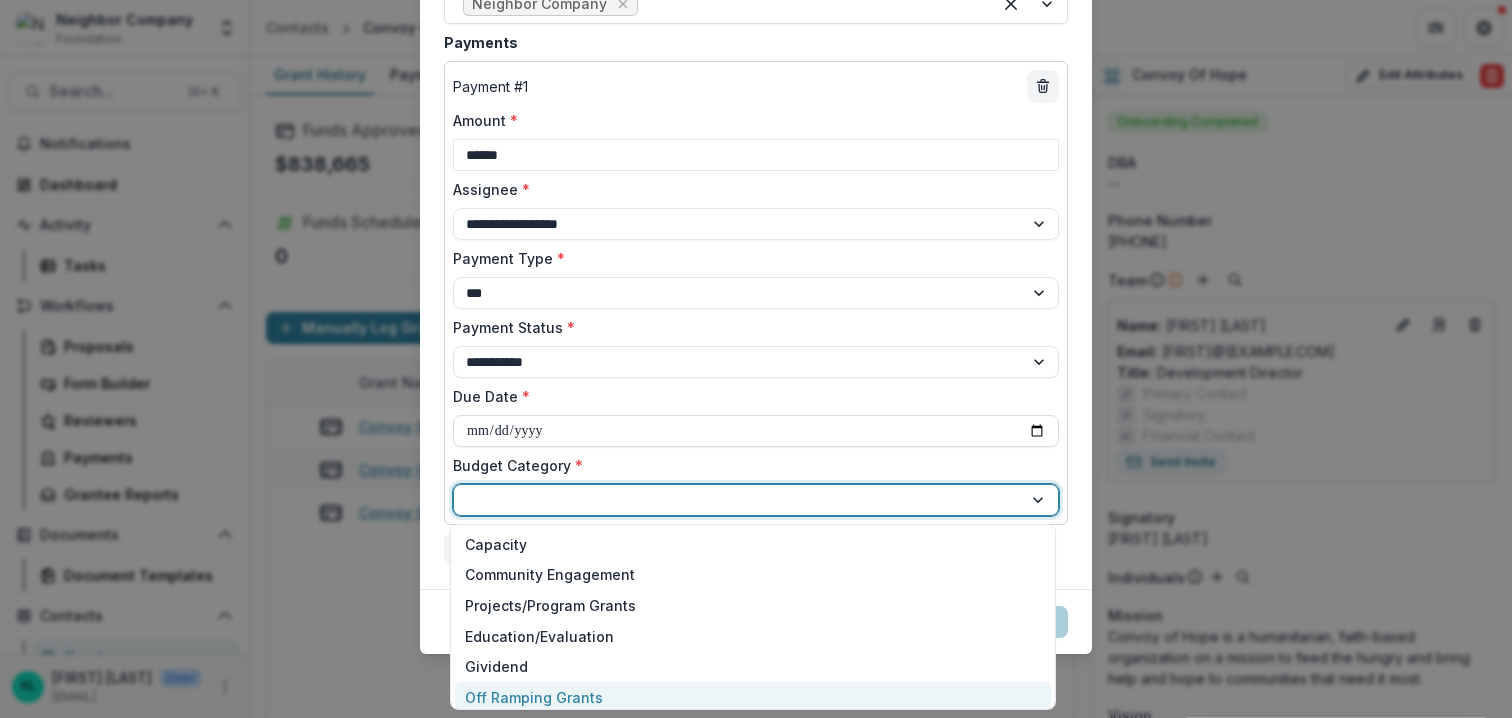 click on "Off Ramping Grants" at bounding box center [534, 697] 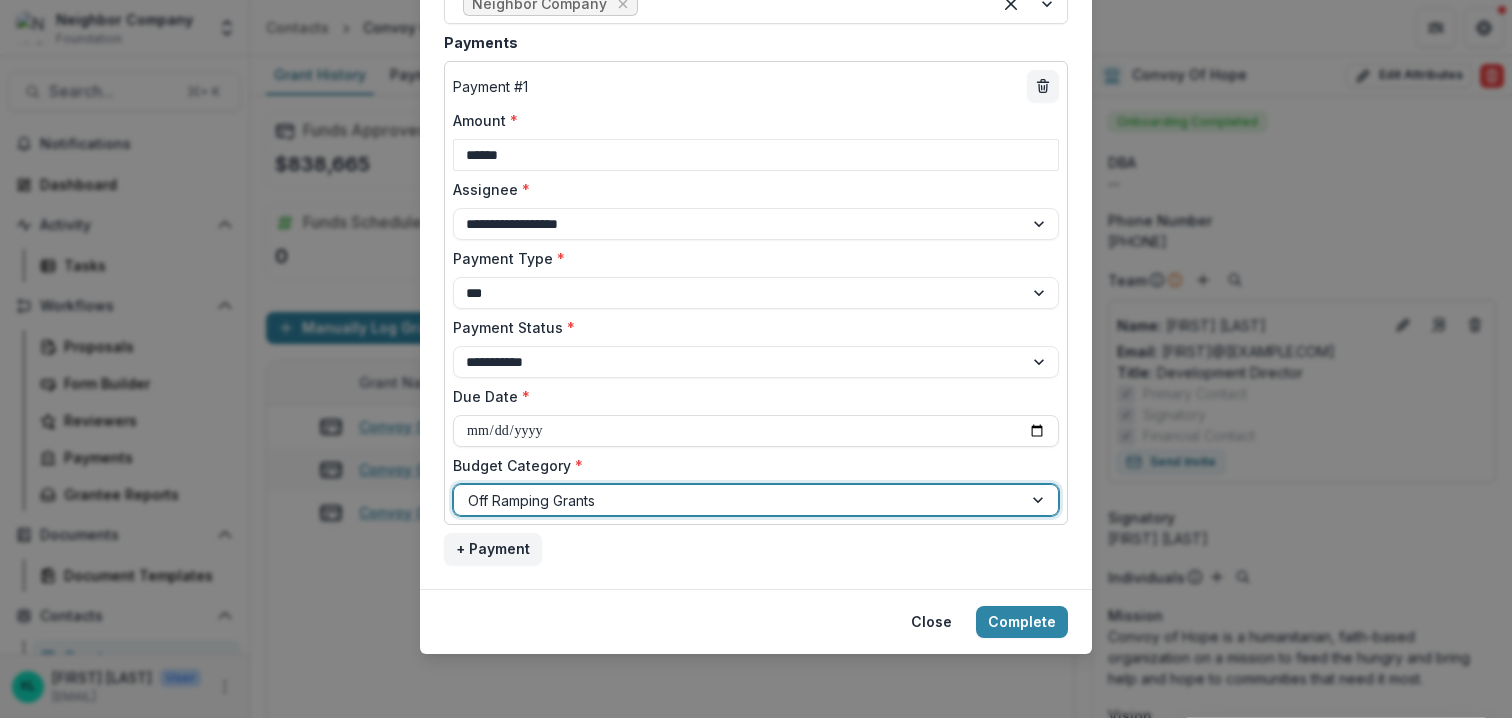 click on "Budget Category *" at bounding box center (750, 465) 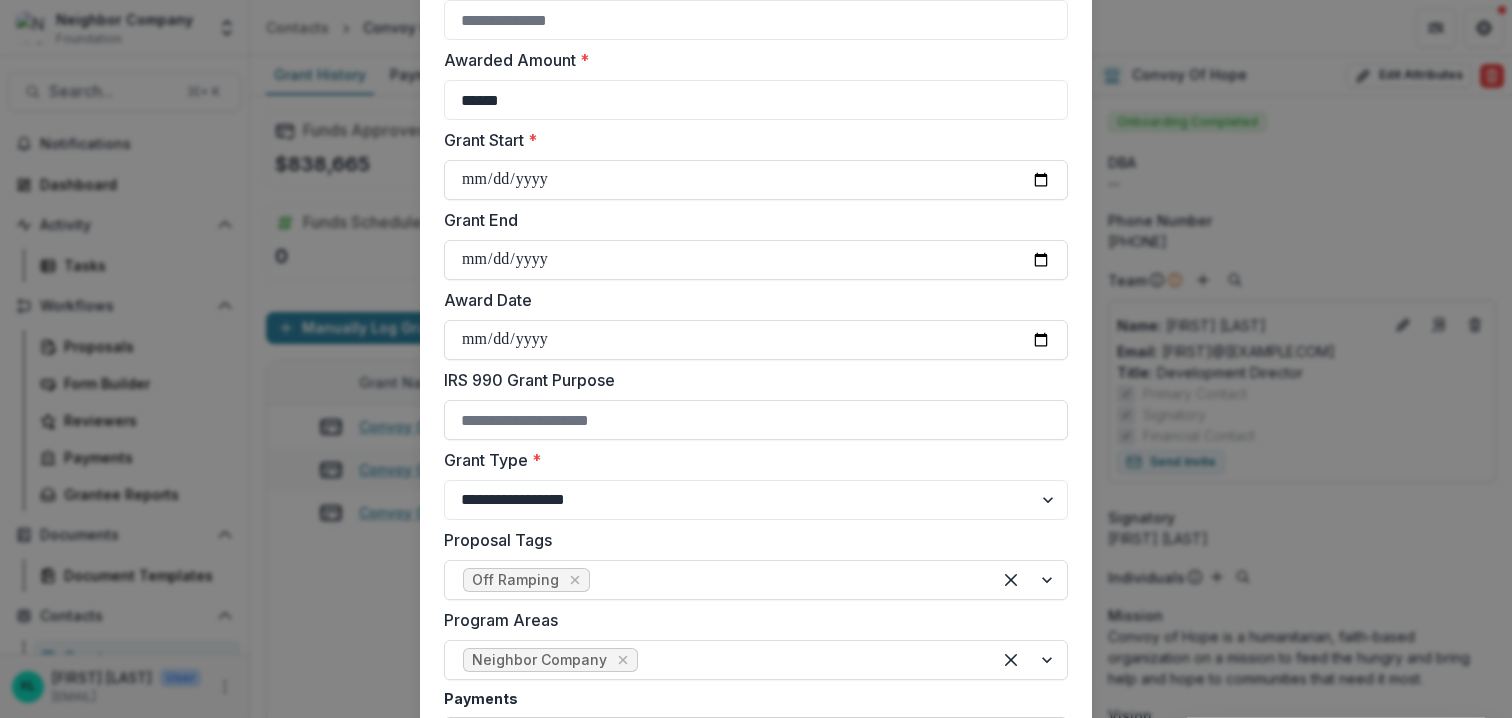 scroll, scrollTop: 581, scrollLeft: 0, axis: vertical 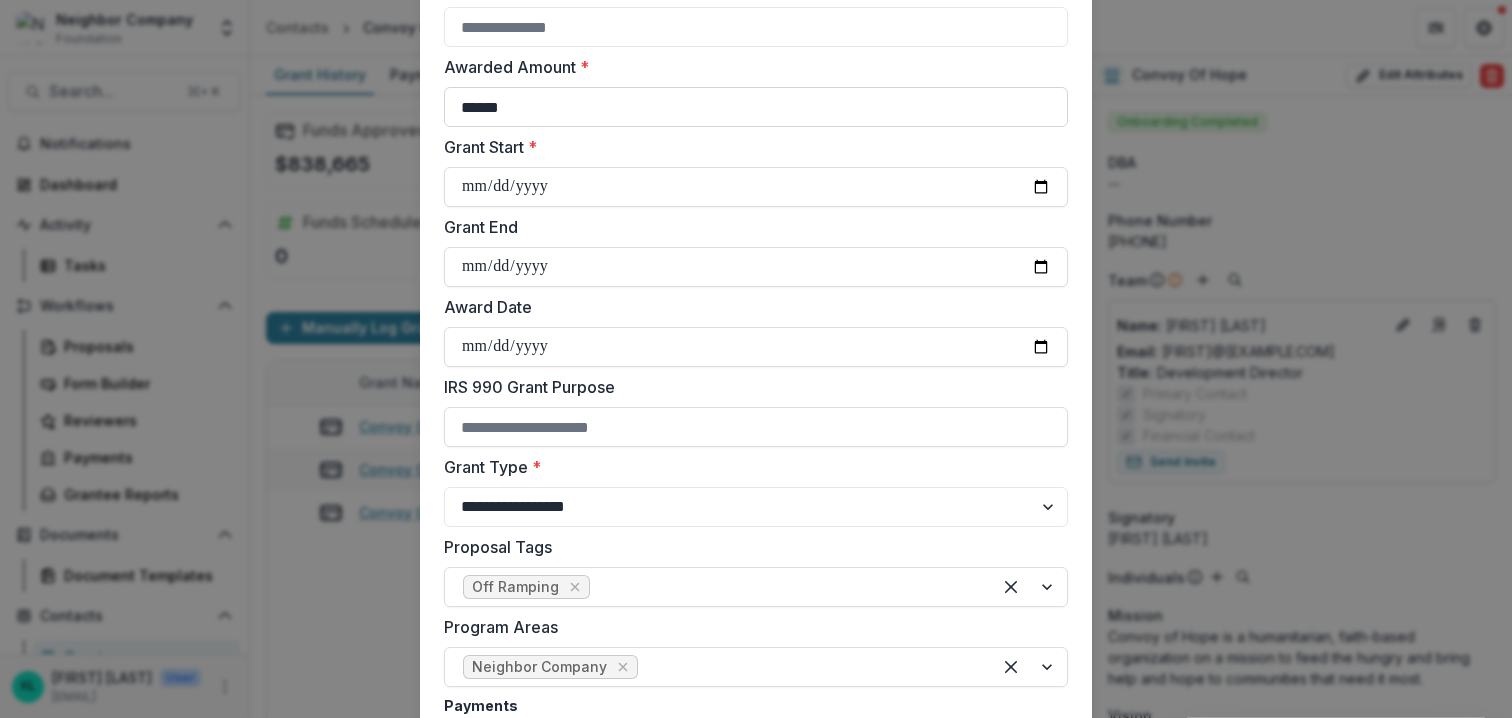 drag, startPoint x: 486, startPoint y: 110, endPoint x: 532, endPoint y: 112, distance: 46.043457 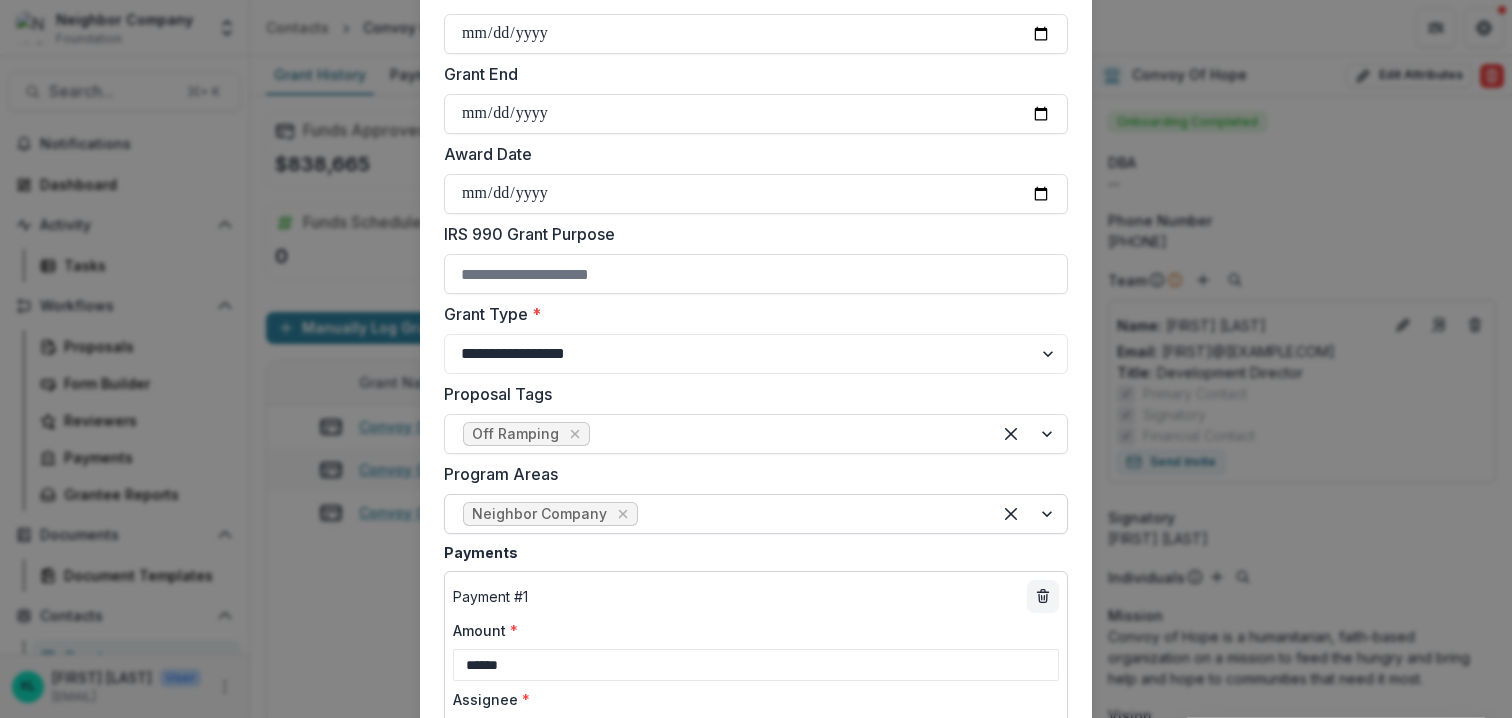 scroll, scrollTop: 914, scrollLeft: 0, axis: vertical 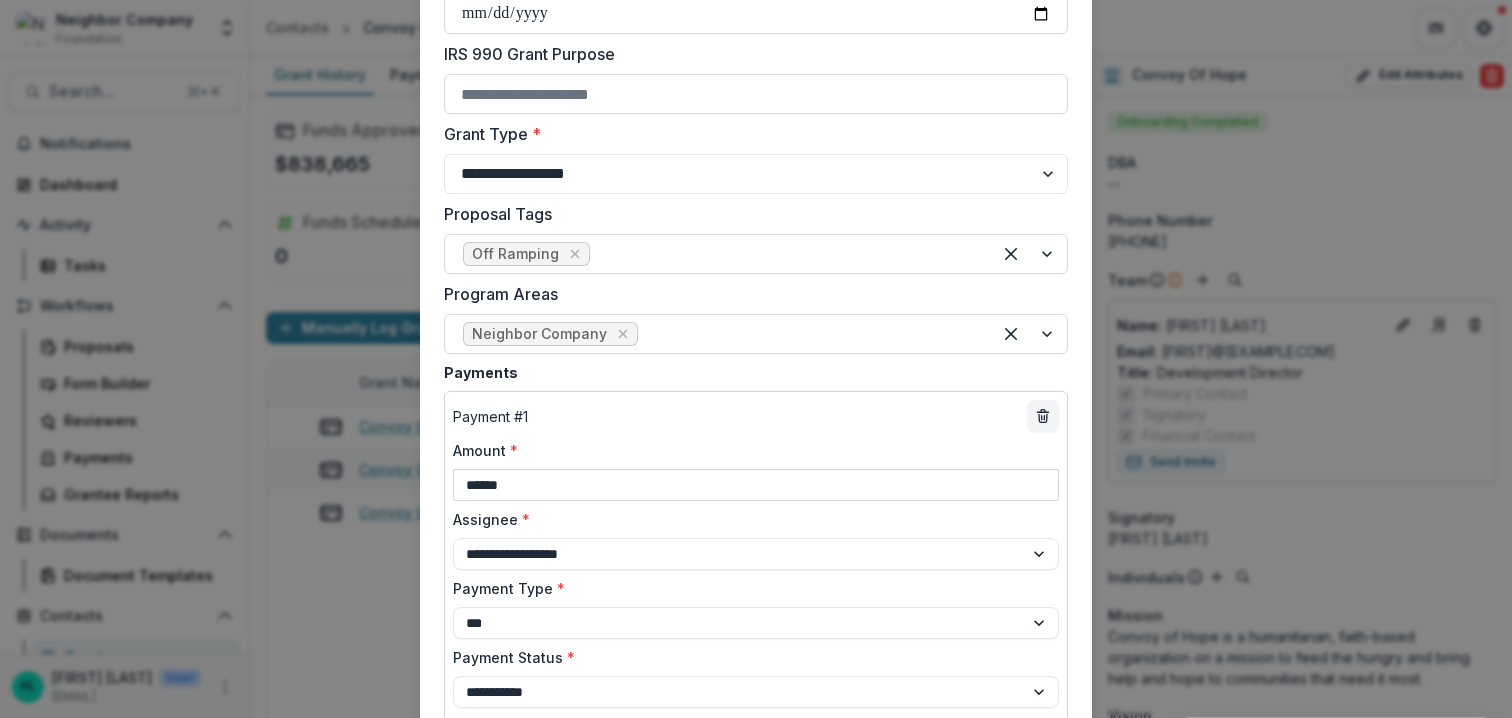 drag, startPoint x: 499, startPoint y: 486, endPoint x: 554, endPoint y: 491, distance: 55.226807 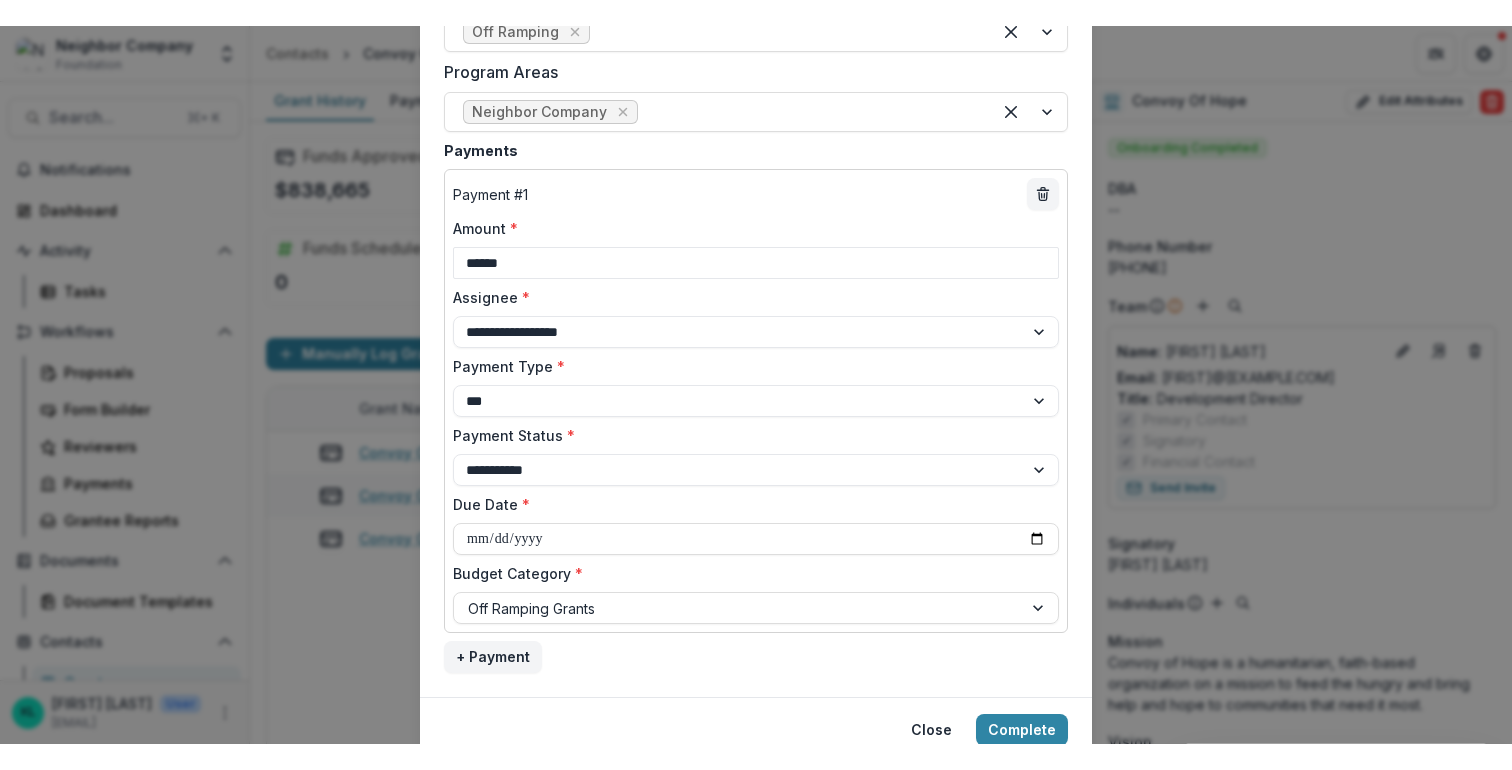 scroll, scrollTop: 1244, scrollLeft: 0, axis: vertical 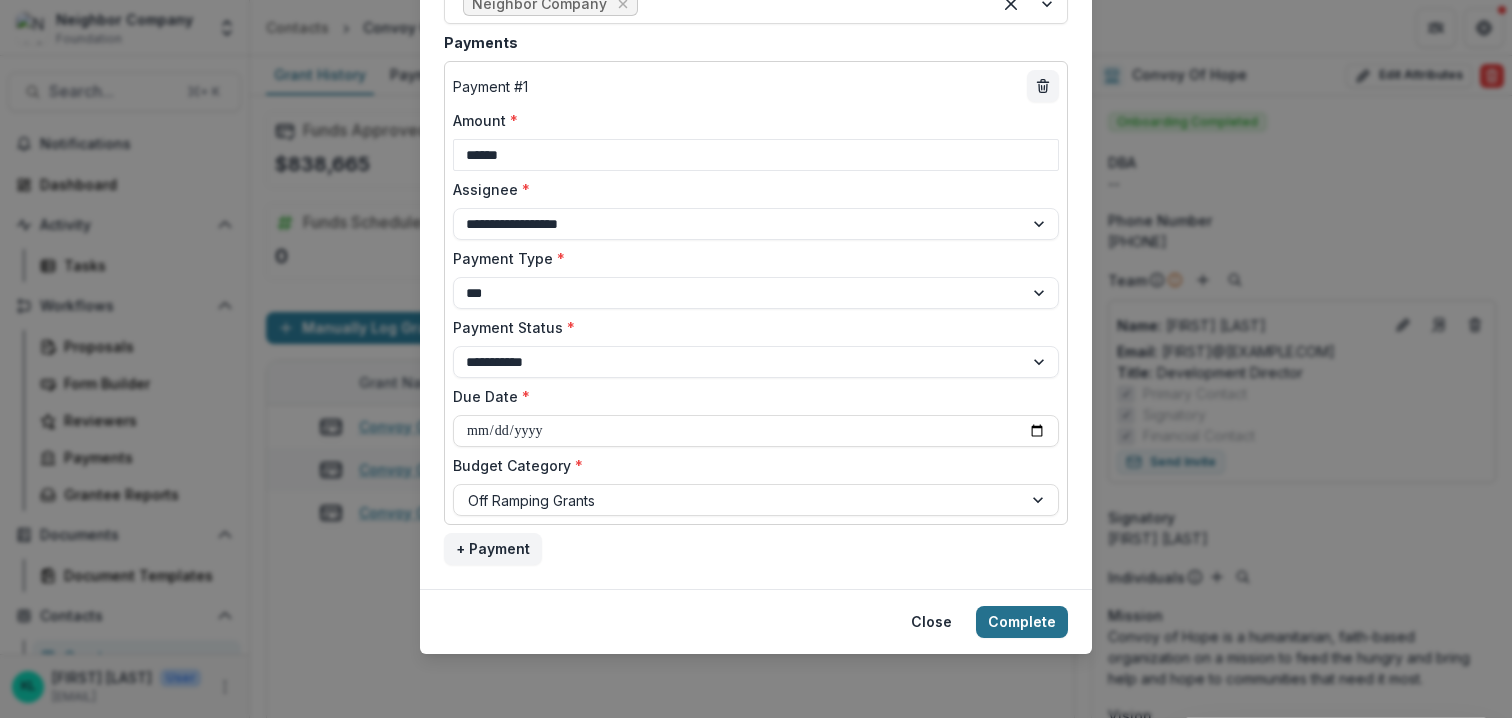 click on "Complete" at bounding box center [1022, 622] 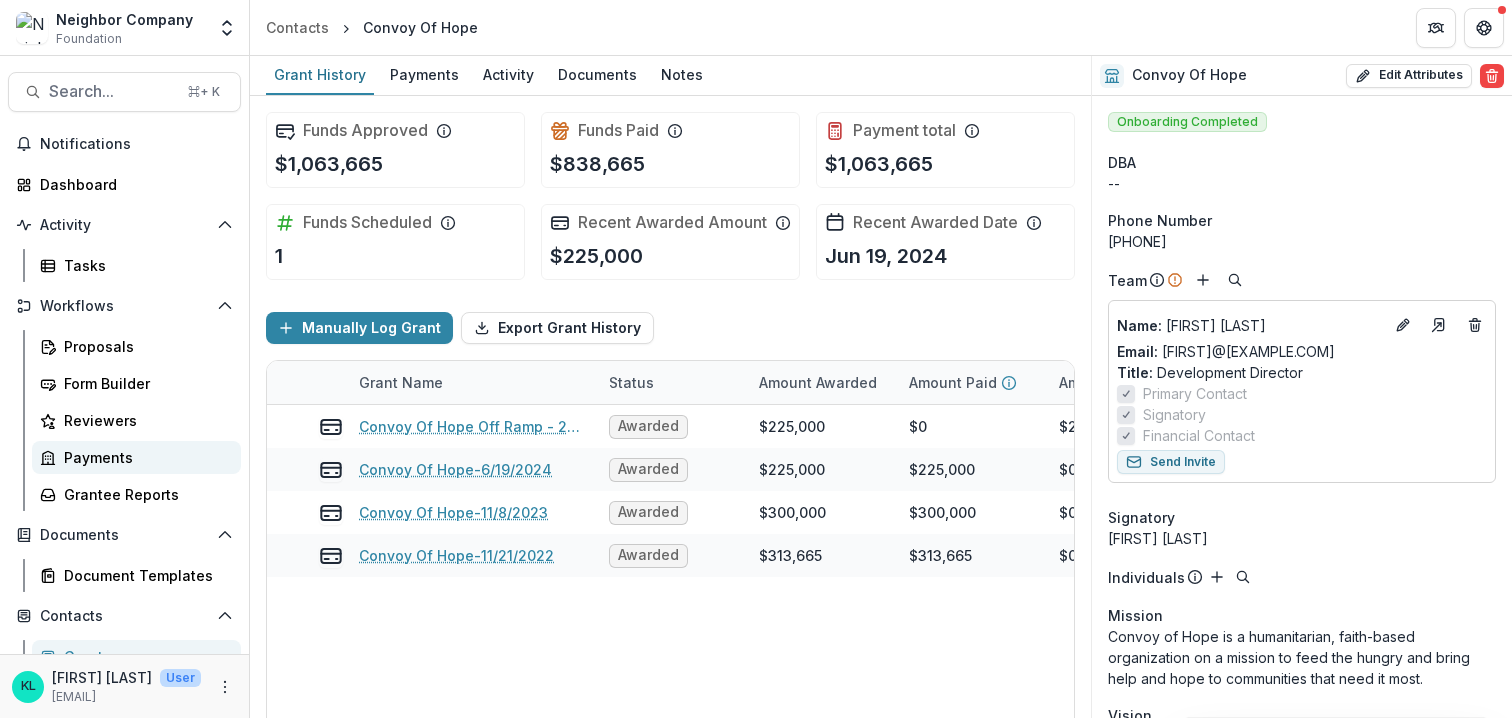 click on "Payments" at bounding box center (144, 457) 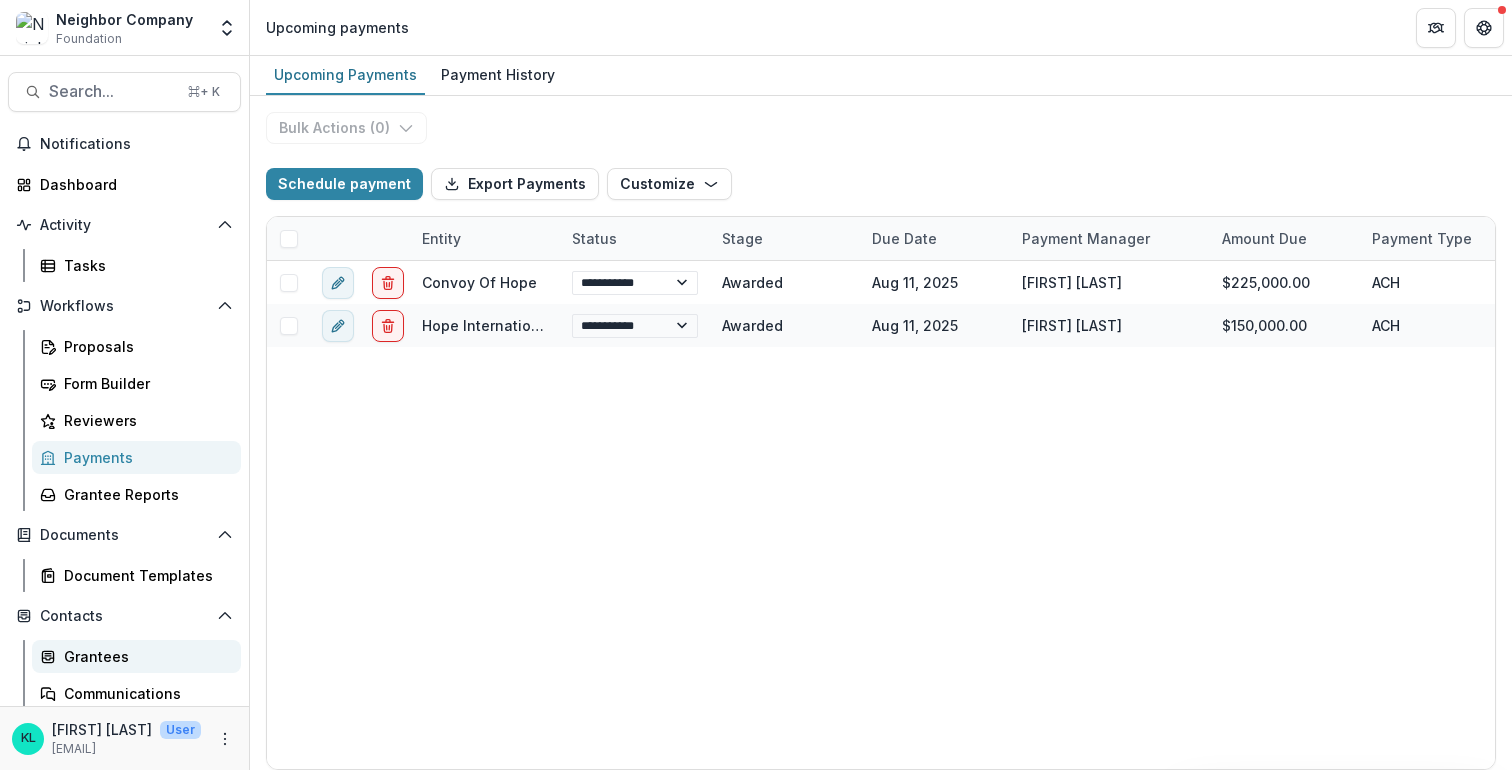 click on "Grantees" at bounding box center [144, 656] 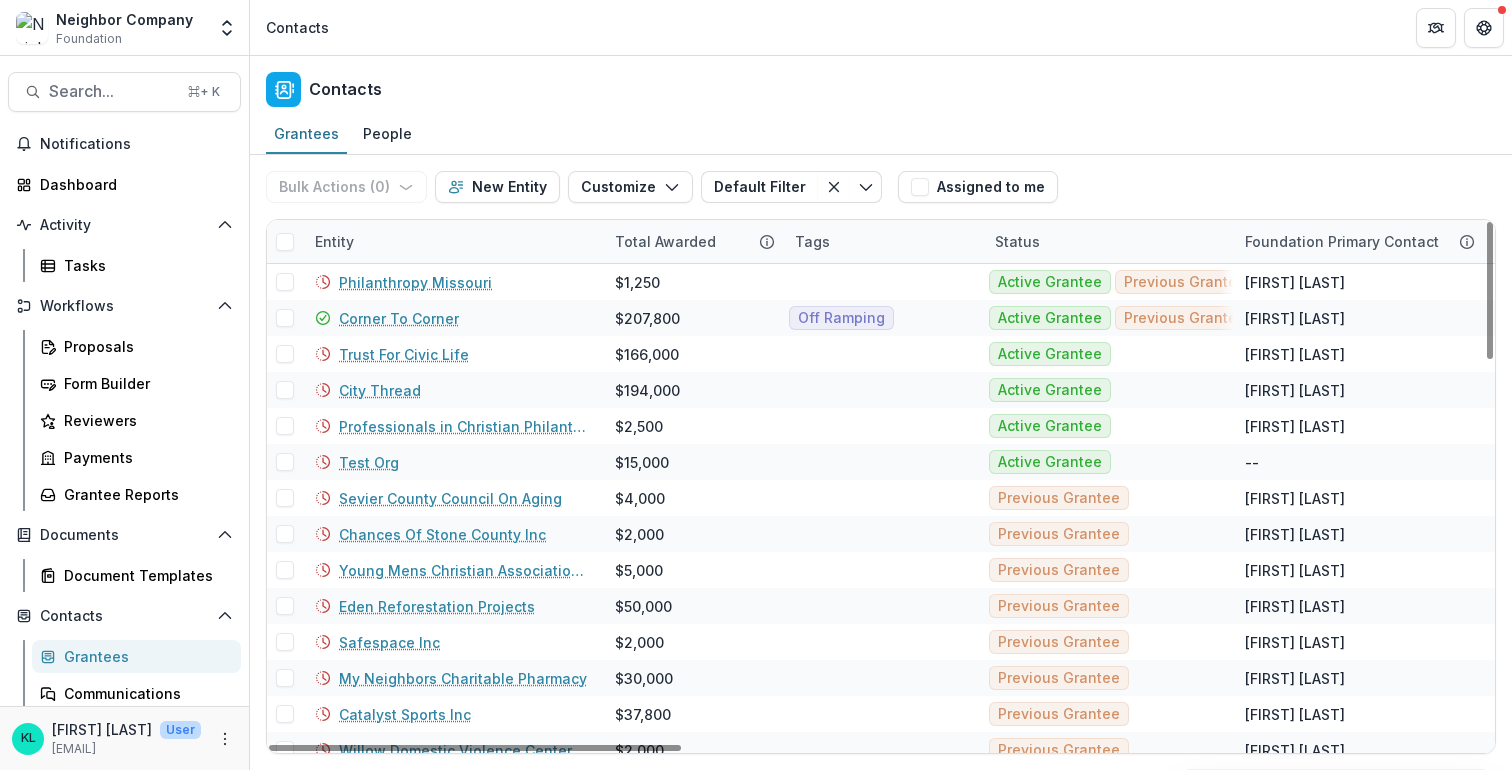 click on "Entity" at bounding box center (334, 241) 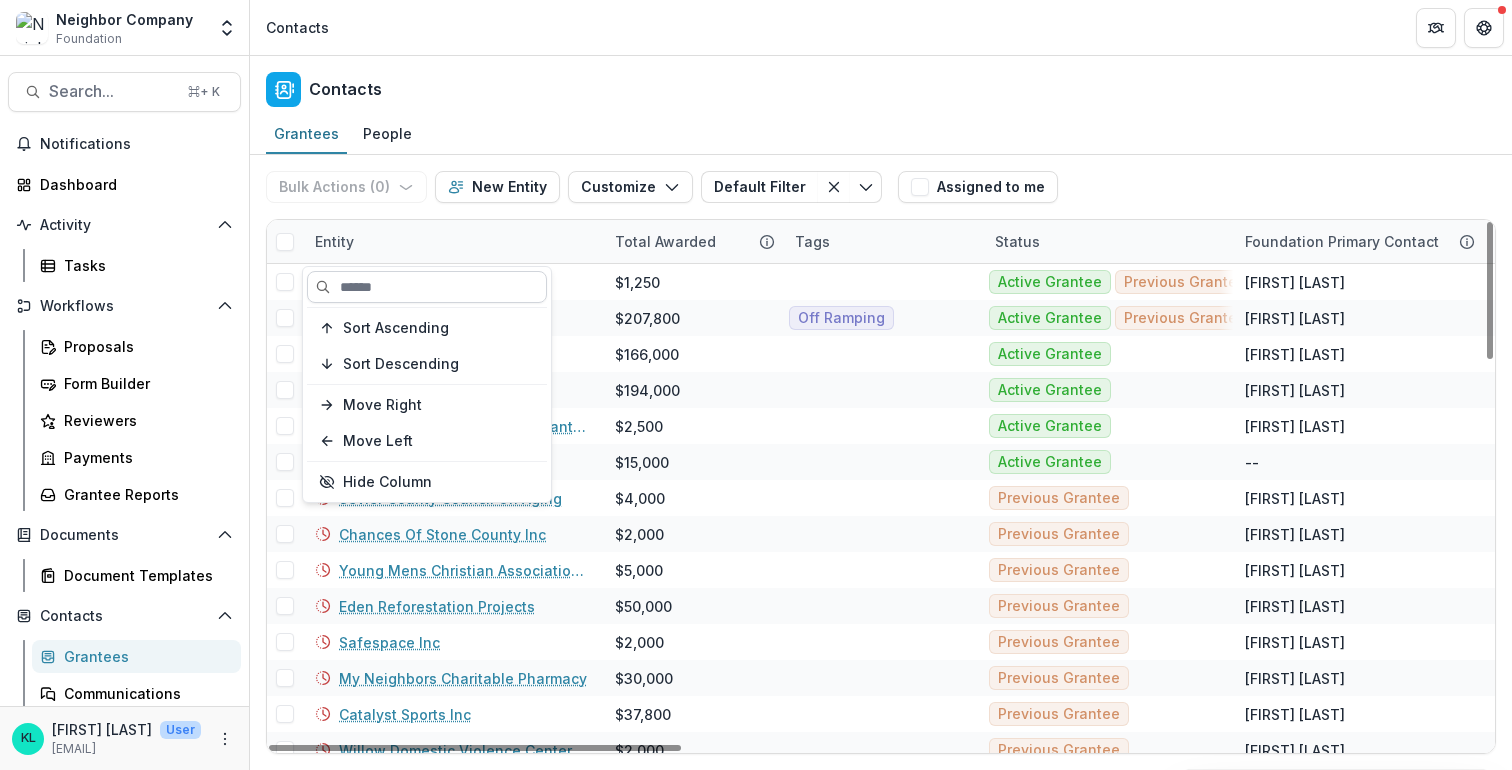 click at bounding box center [427, 287] 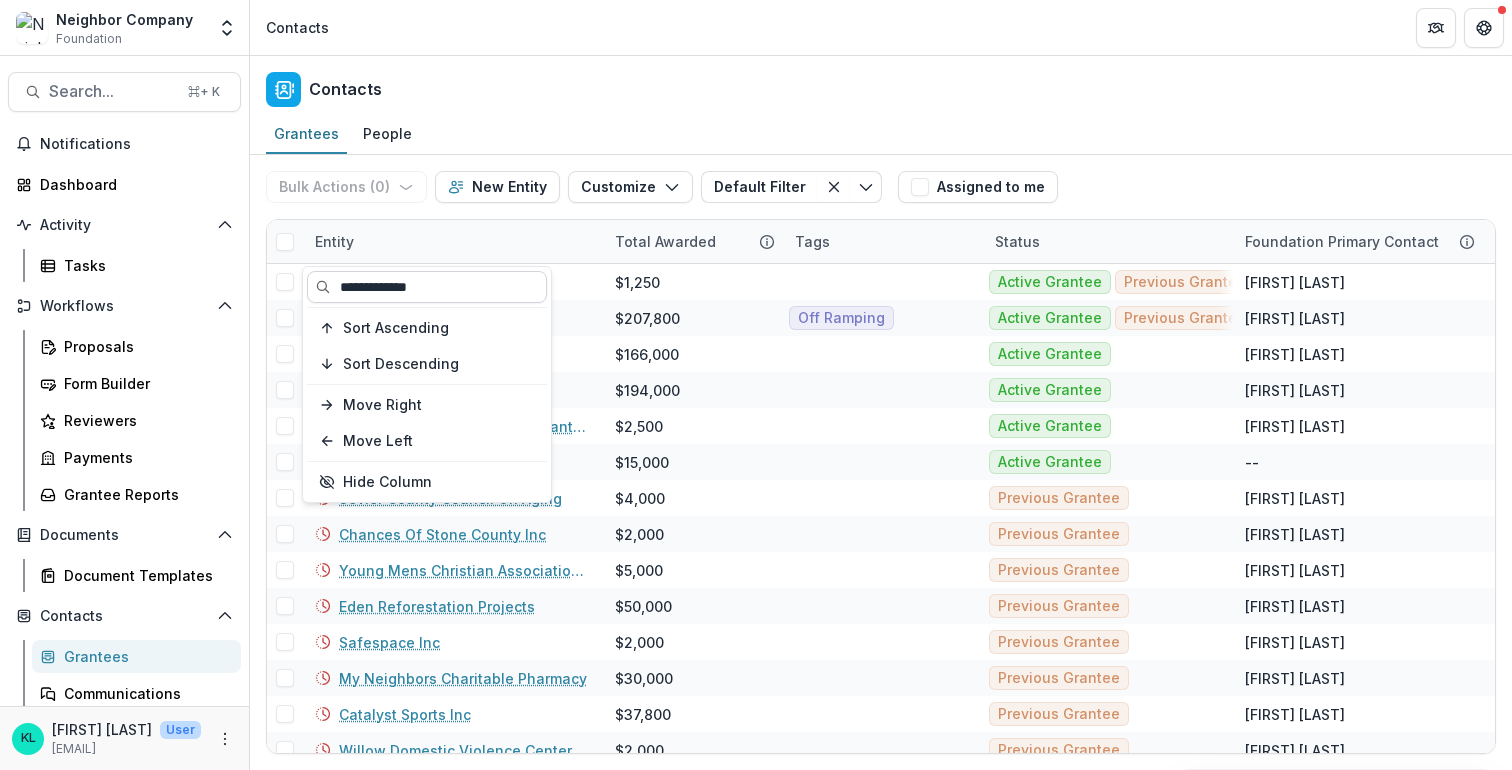 type on "**********" 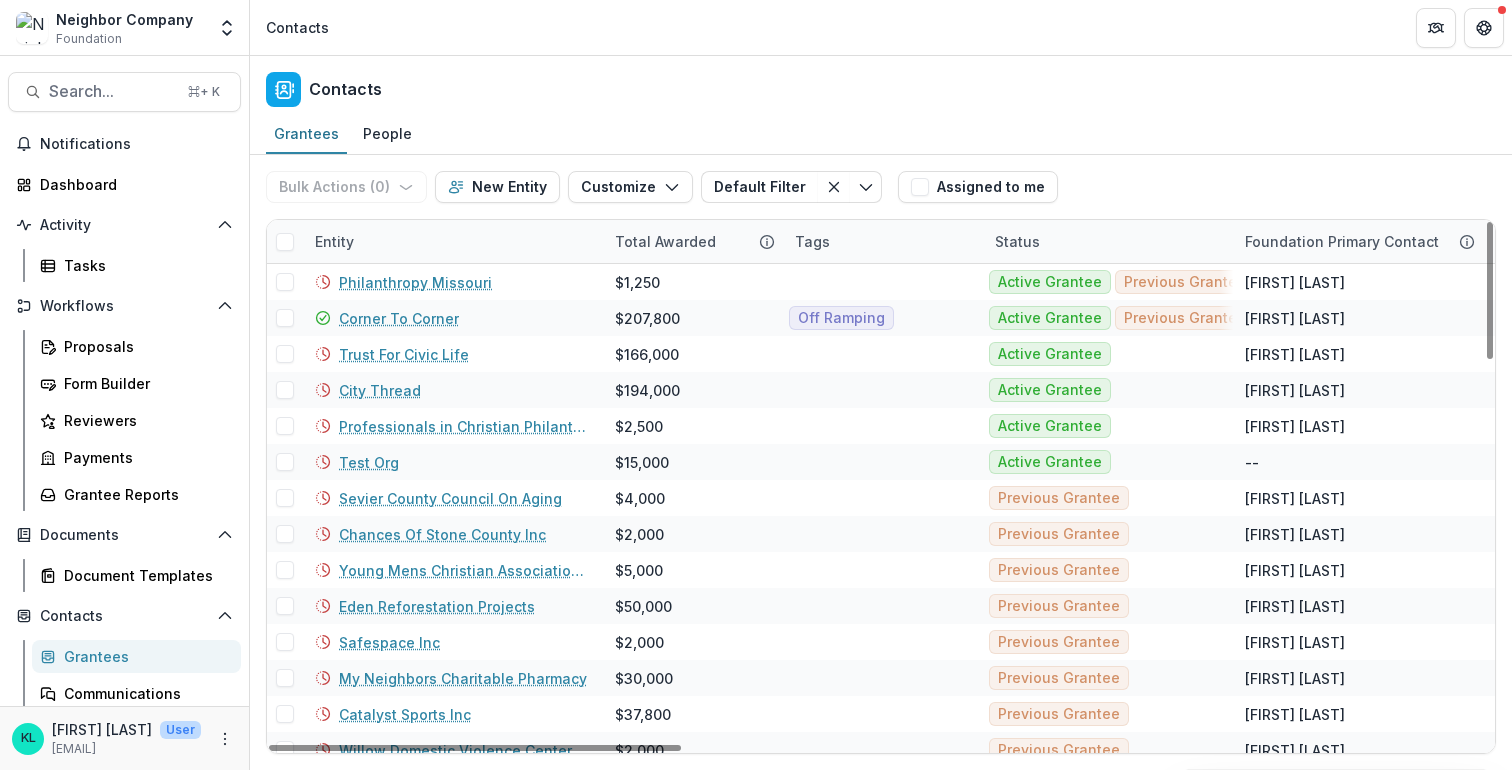 click on "Entity" at bounding box center (334, 241) 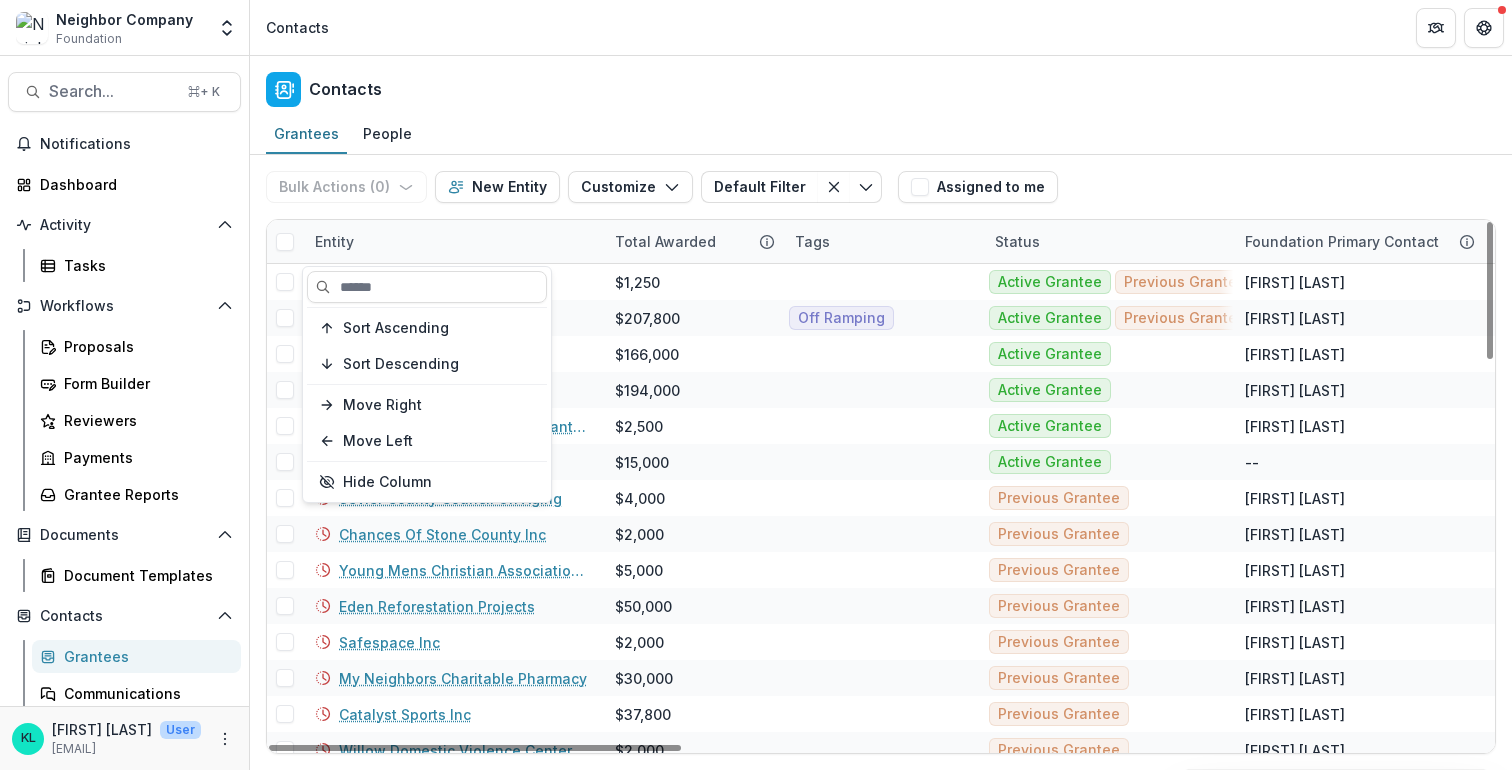 click on "Entity" at bounding box center [334, 241] 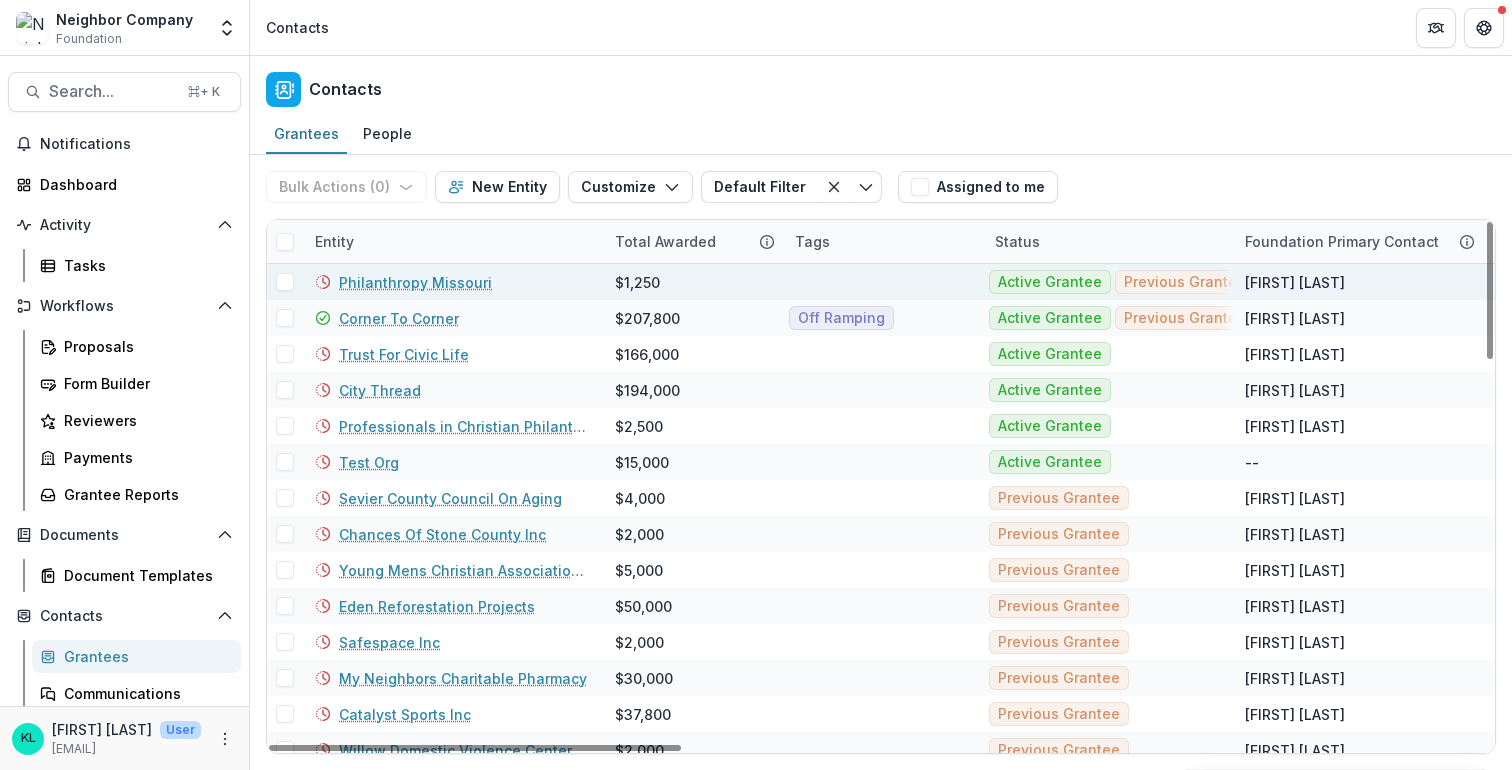 click on "Philanthropy Missouri" at bounding box center (415, 282) 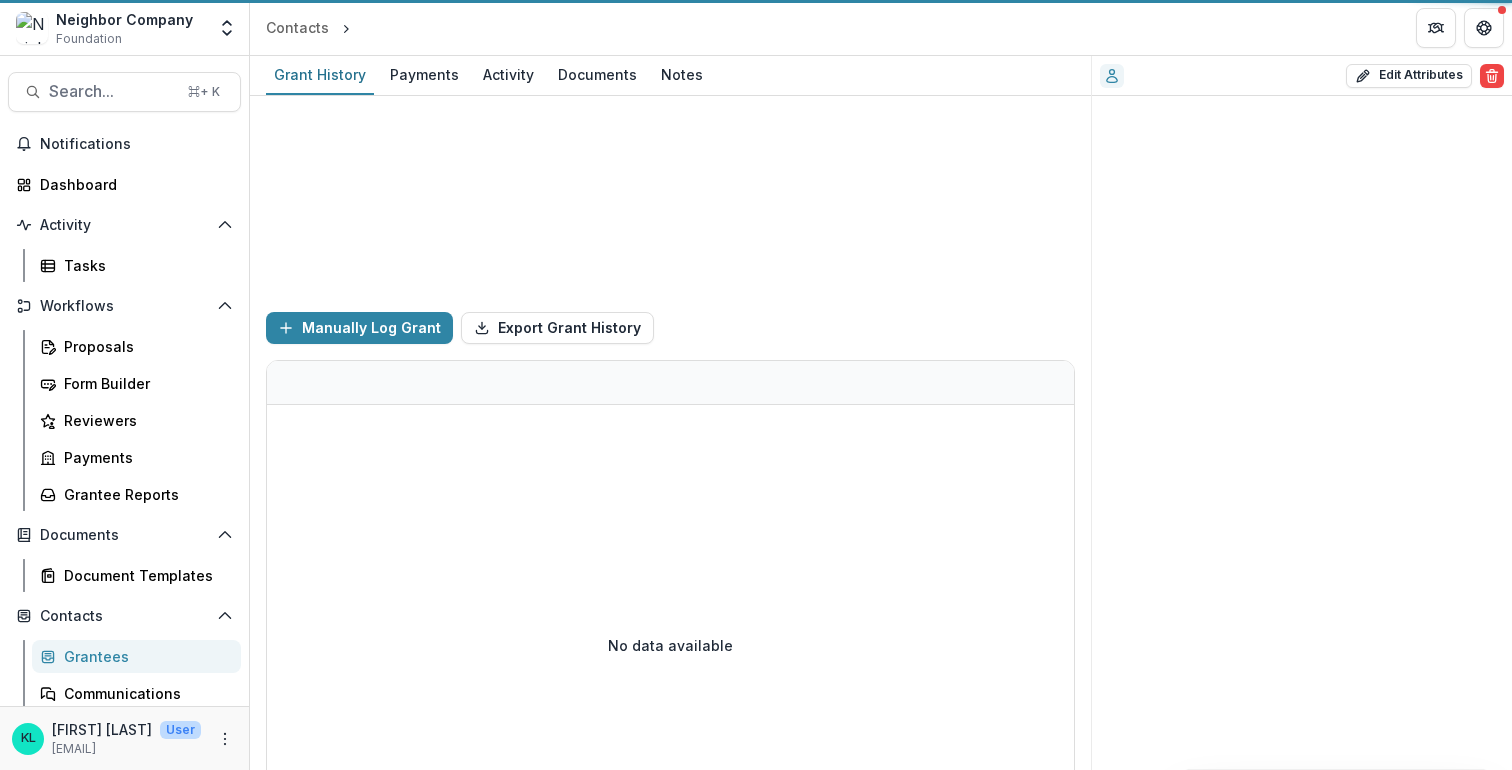 click on "Funds Approved $0 Funds Paid $0 Payment total $0 Funds Scheduled undefined" at bounding box center (670, 196) 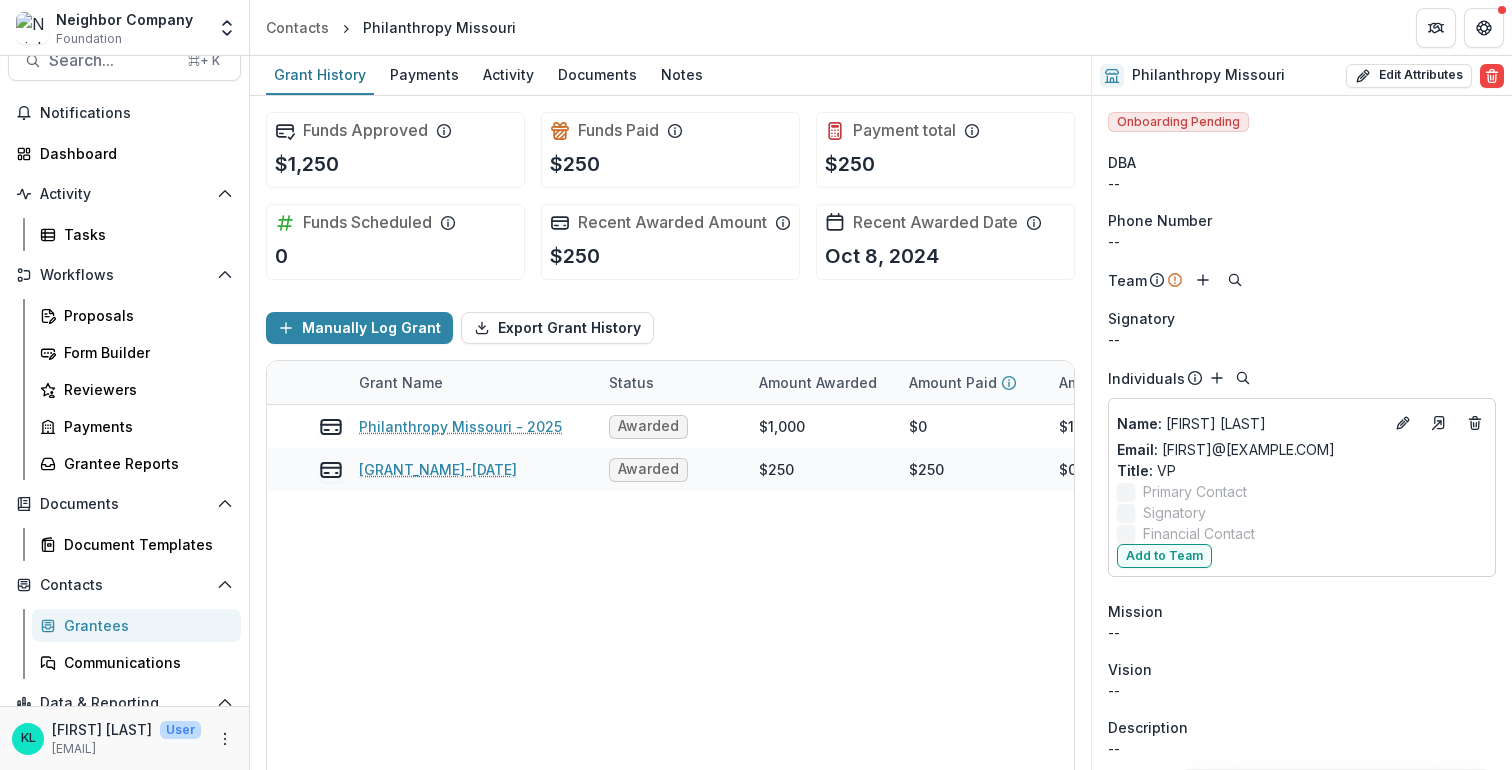 scroll, scrollTop: 36, scrollLeft: 0, axis: vertical 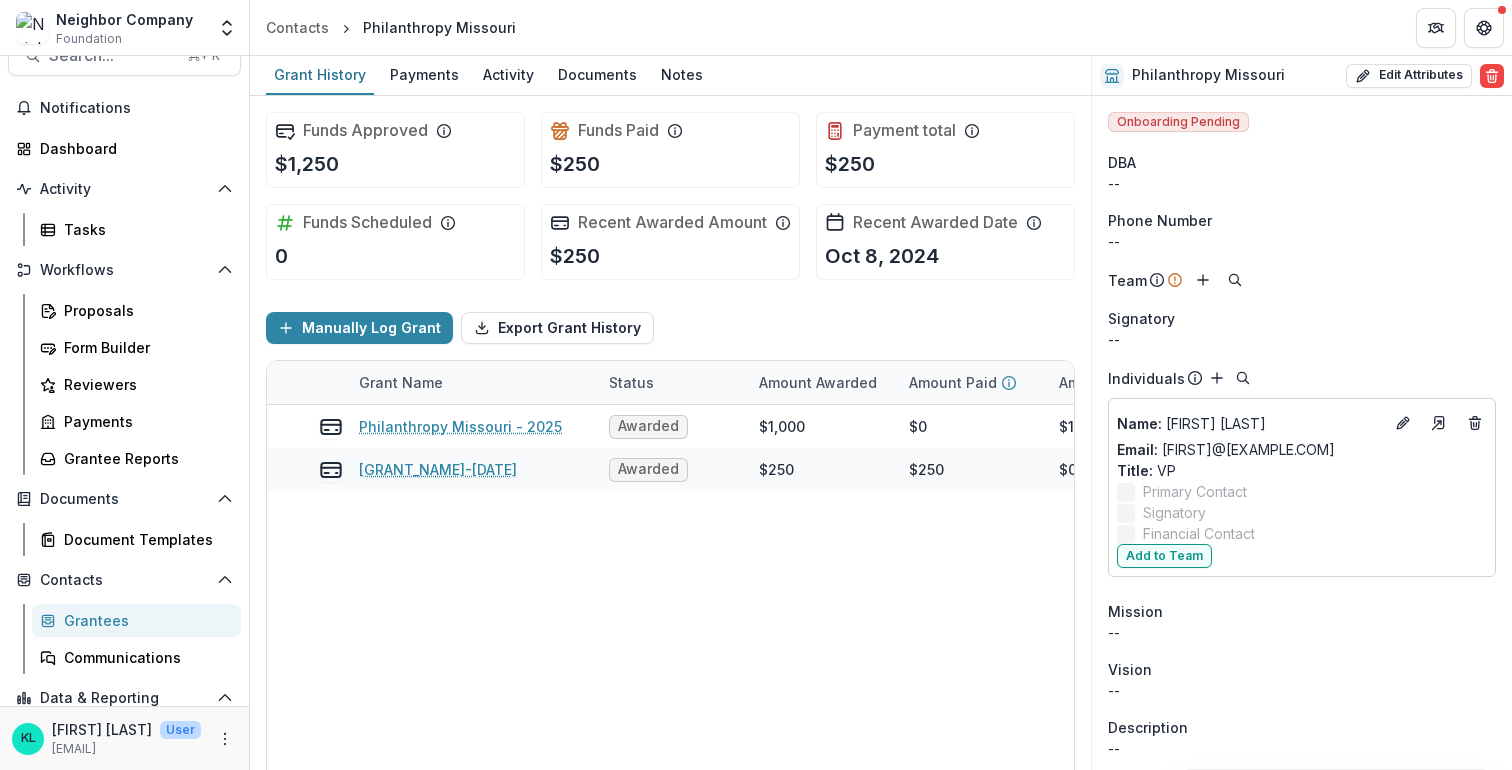 click on "Grantees" at bounding box center [144, 620] 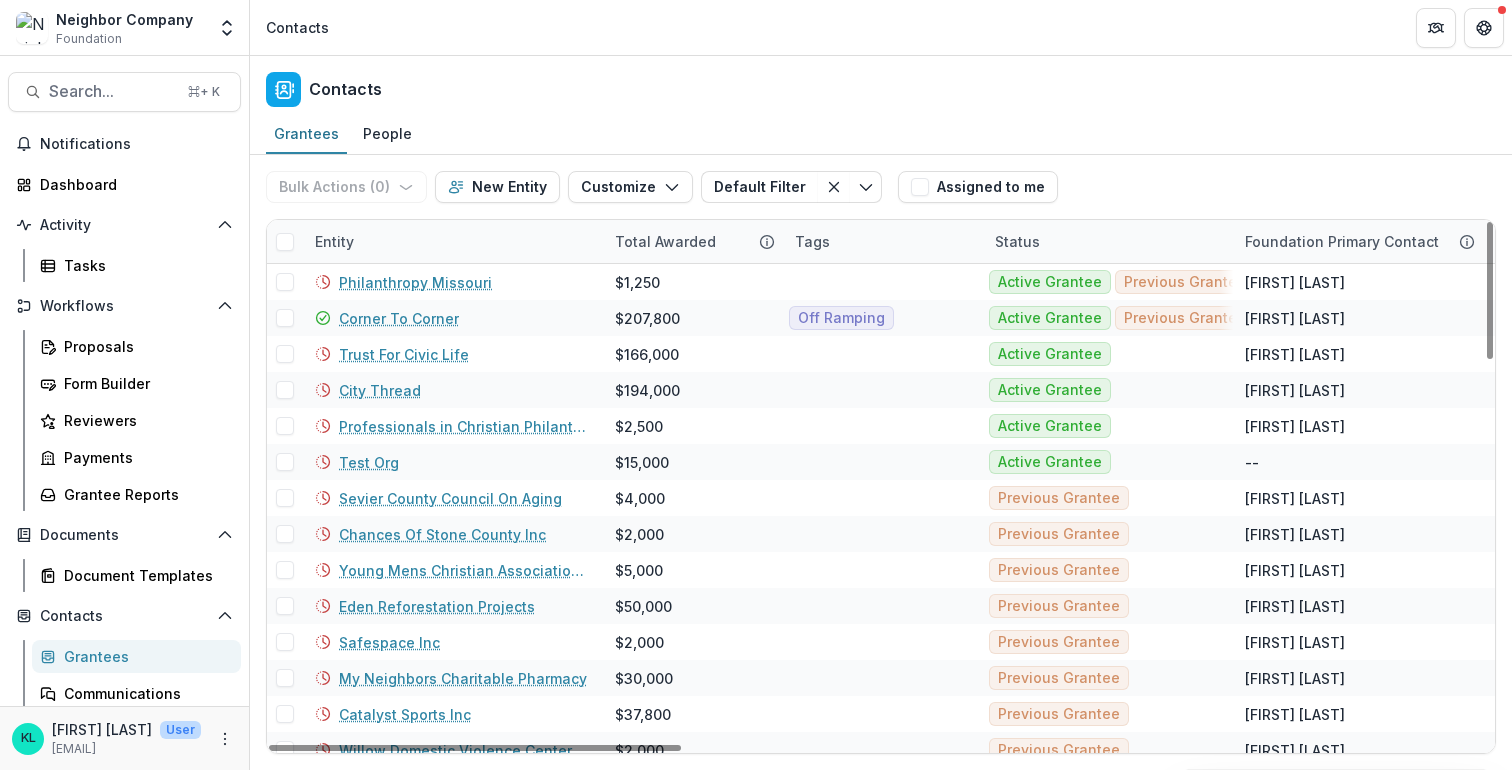 click on "Entity" at bounding box center (334, 241) 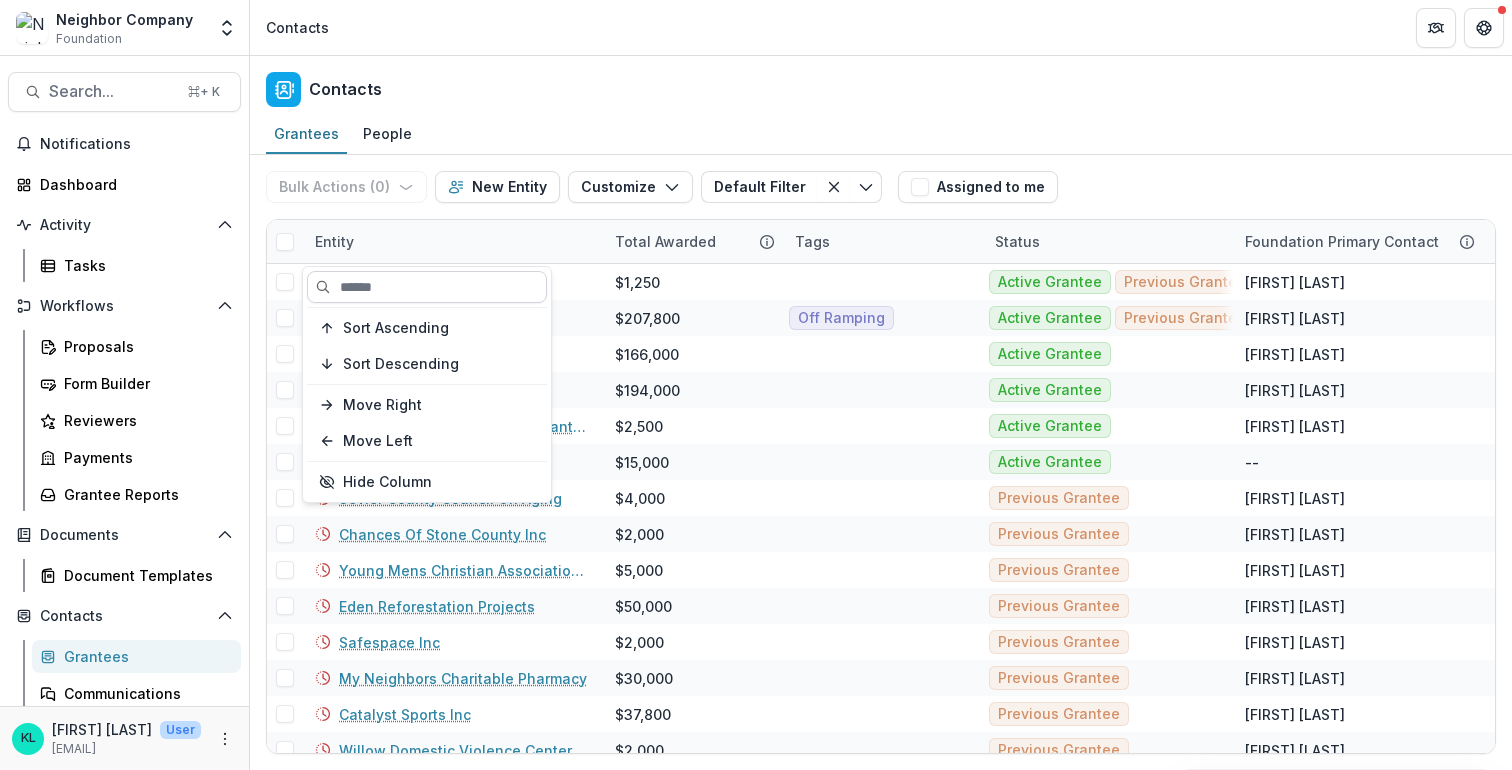 click at bounding box center (427, 287) 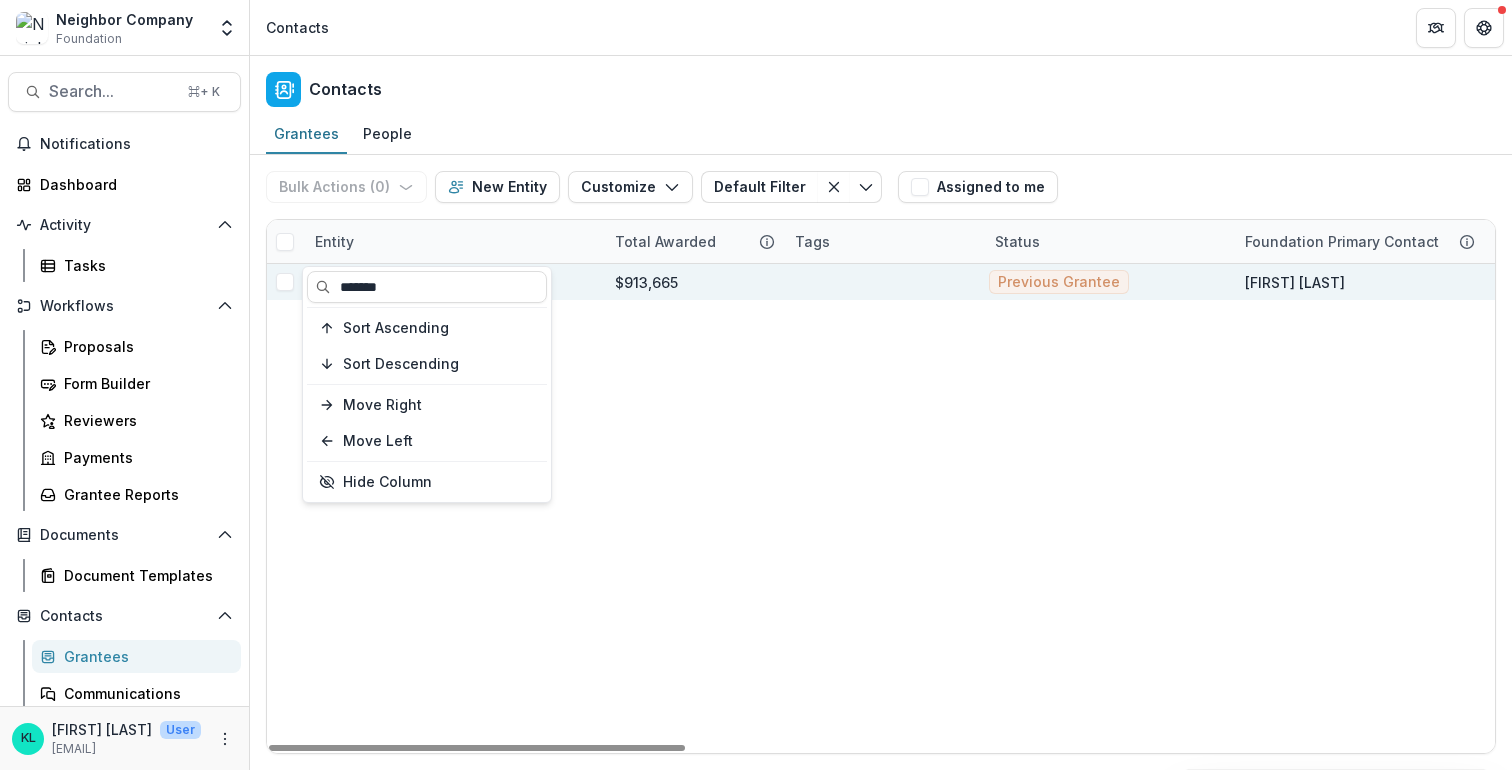 type on "*******" 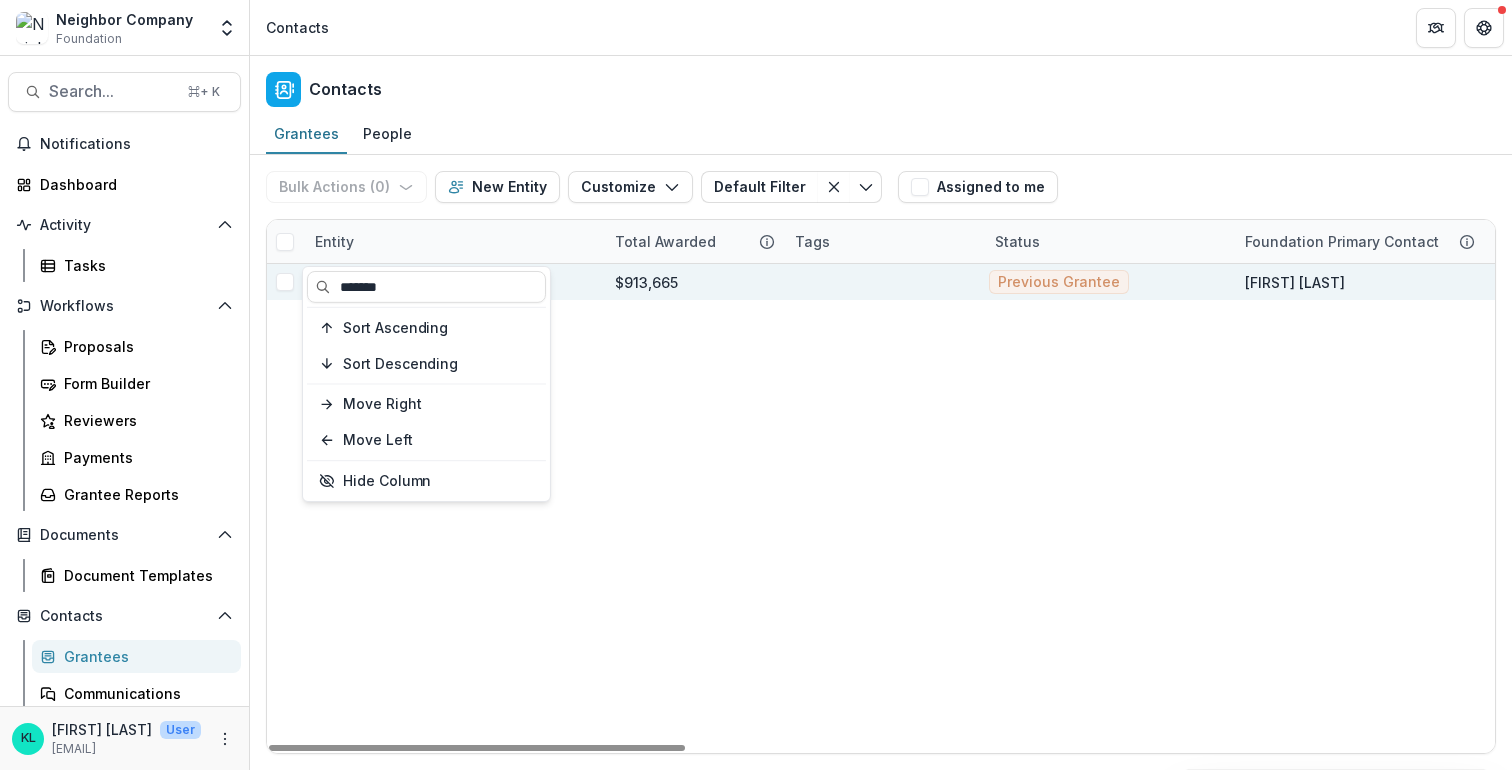 click on "$913,665" at bounding box center [693, 282] 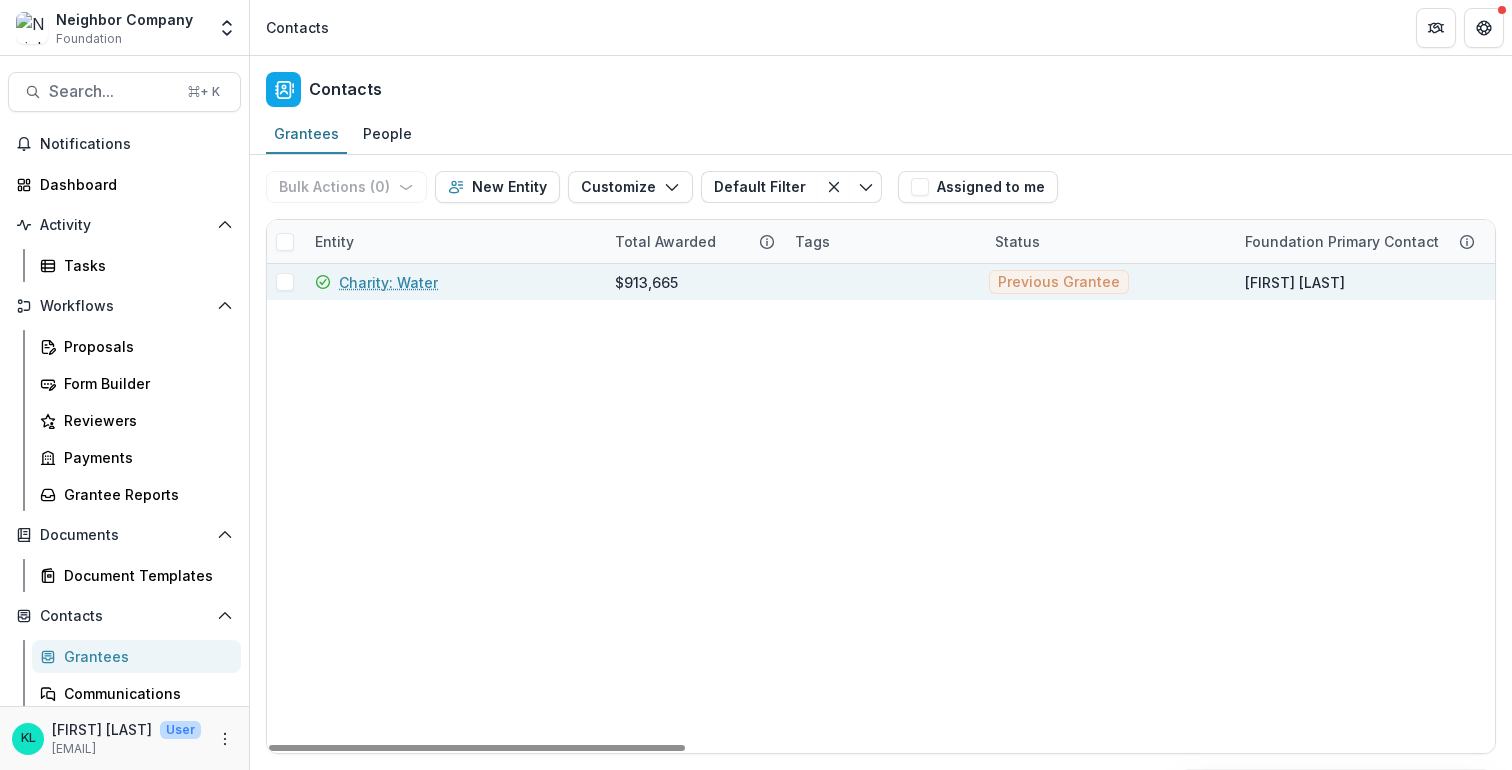 click on "$913,665" at bounding box center [646, 282] 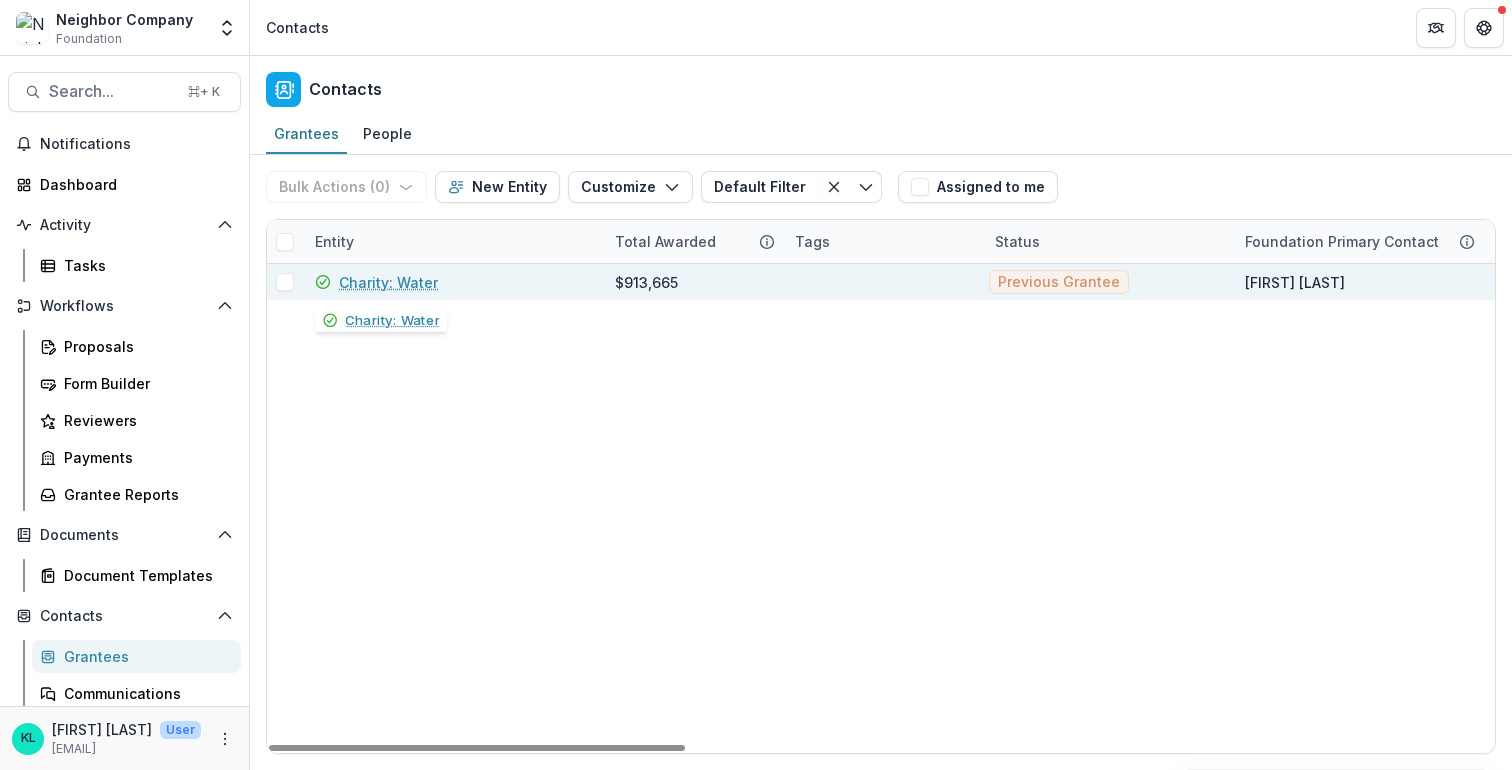 click on "Charity: Water" at bounding box center [388, 282] 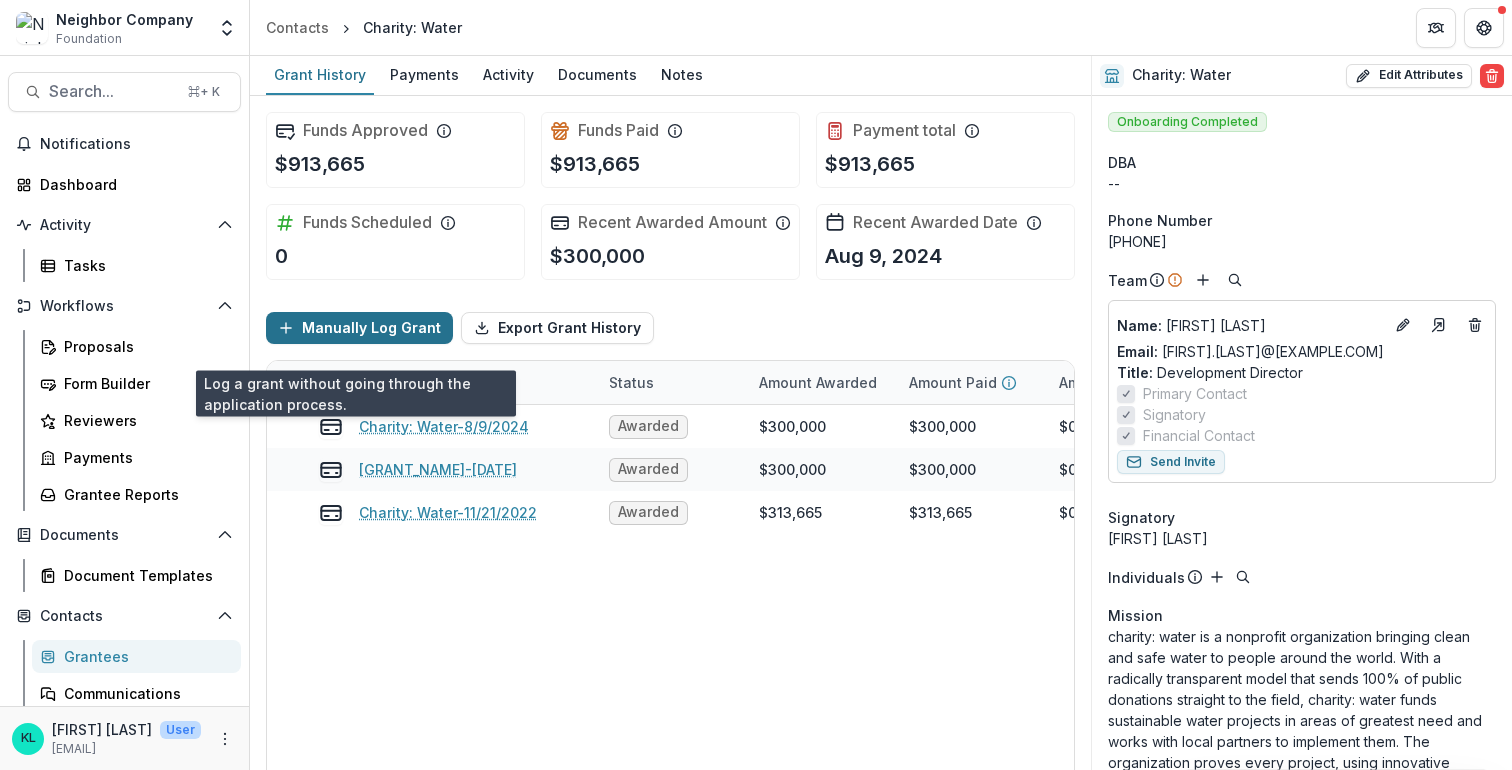 click on "Manually Log Grant" at bounding box center (359, 328) 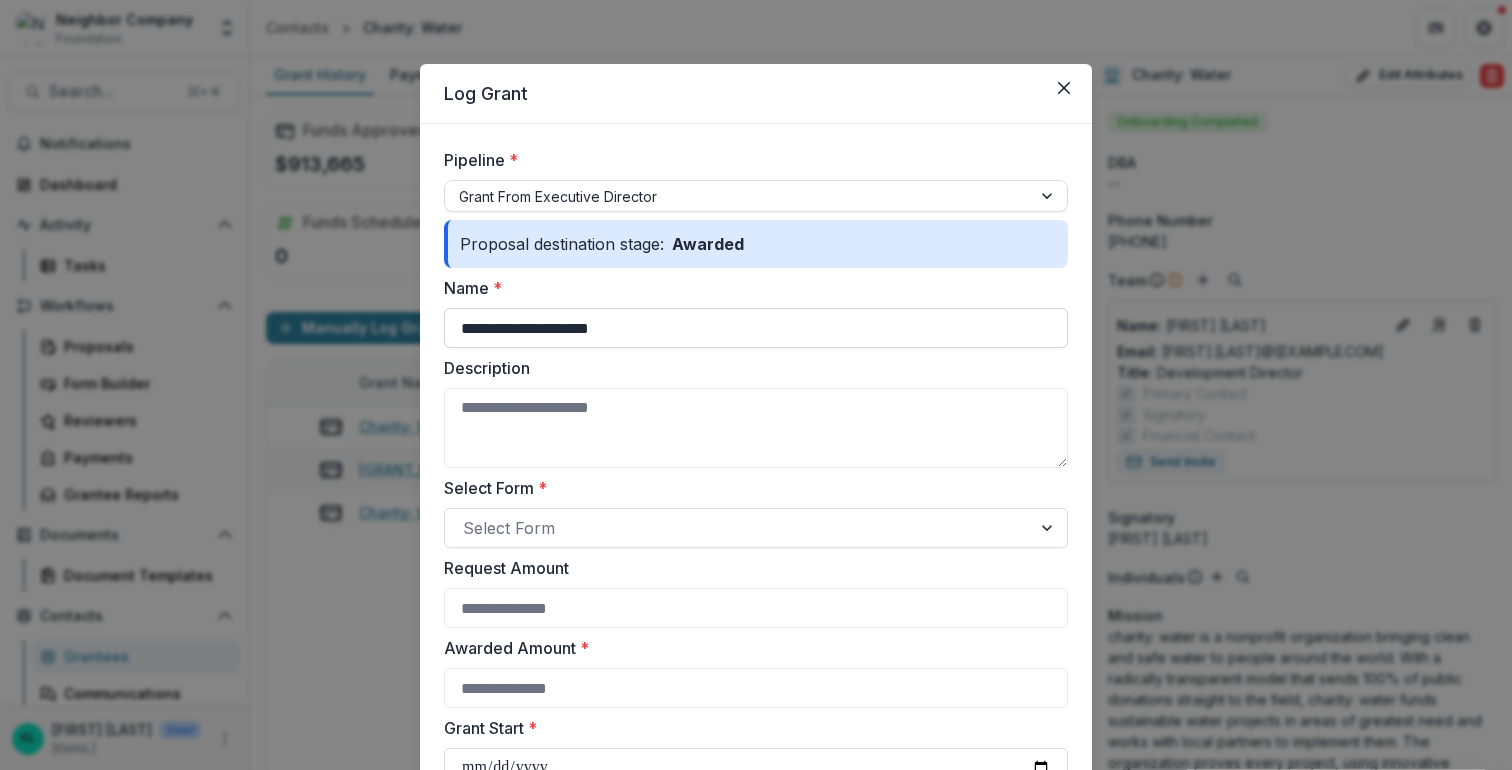 click on "**********" at bounding box center [756, 328] 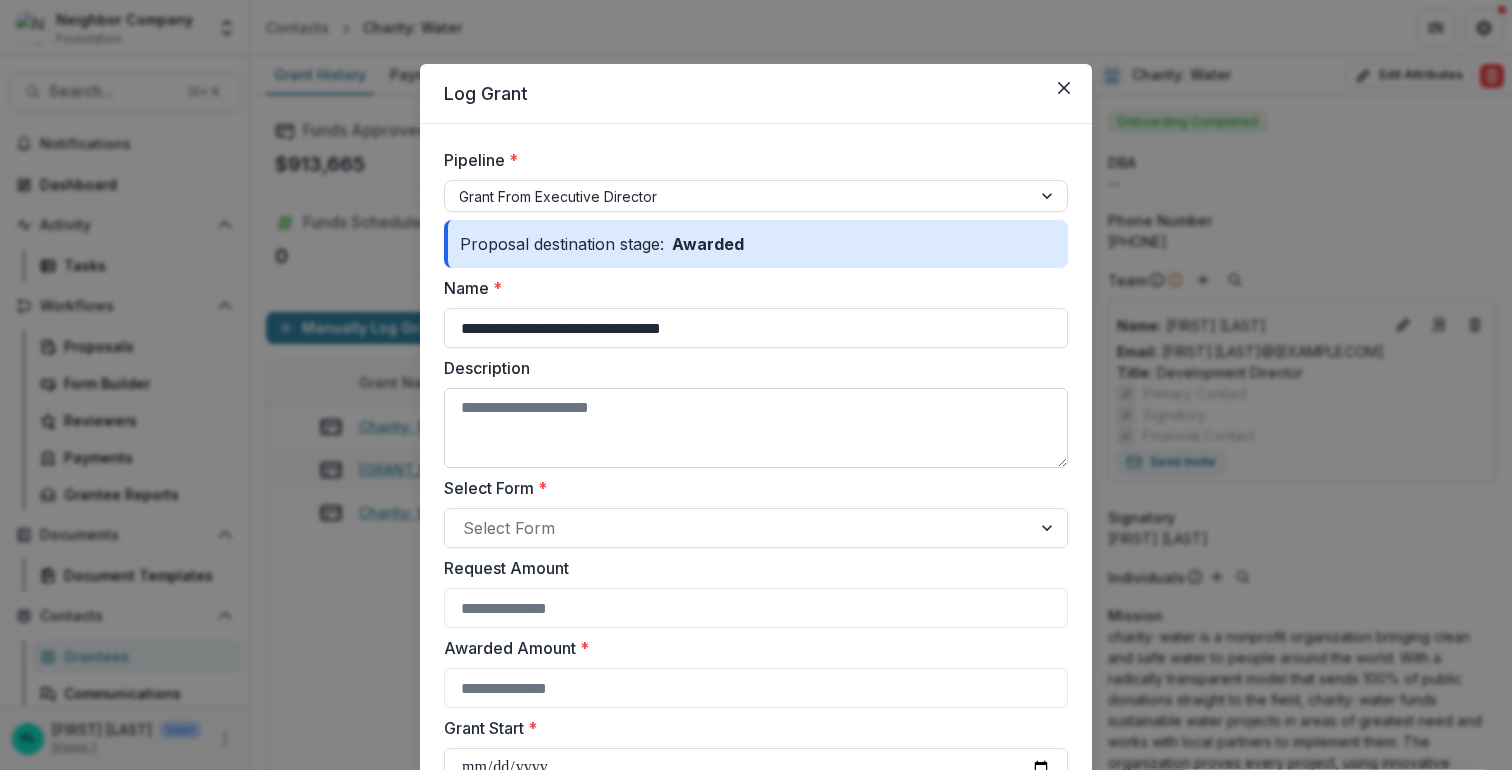 type on "**********" 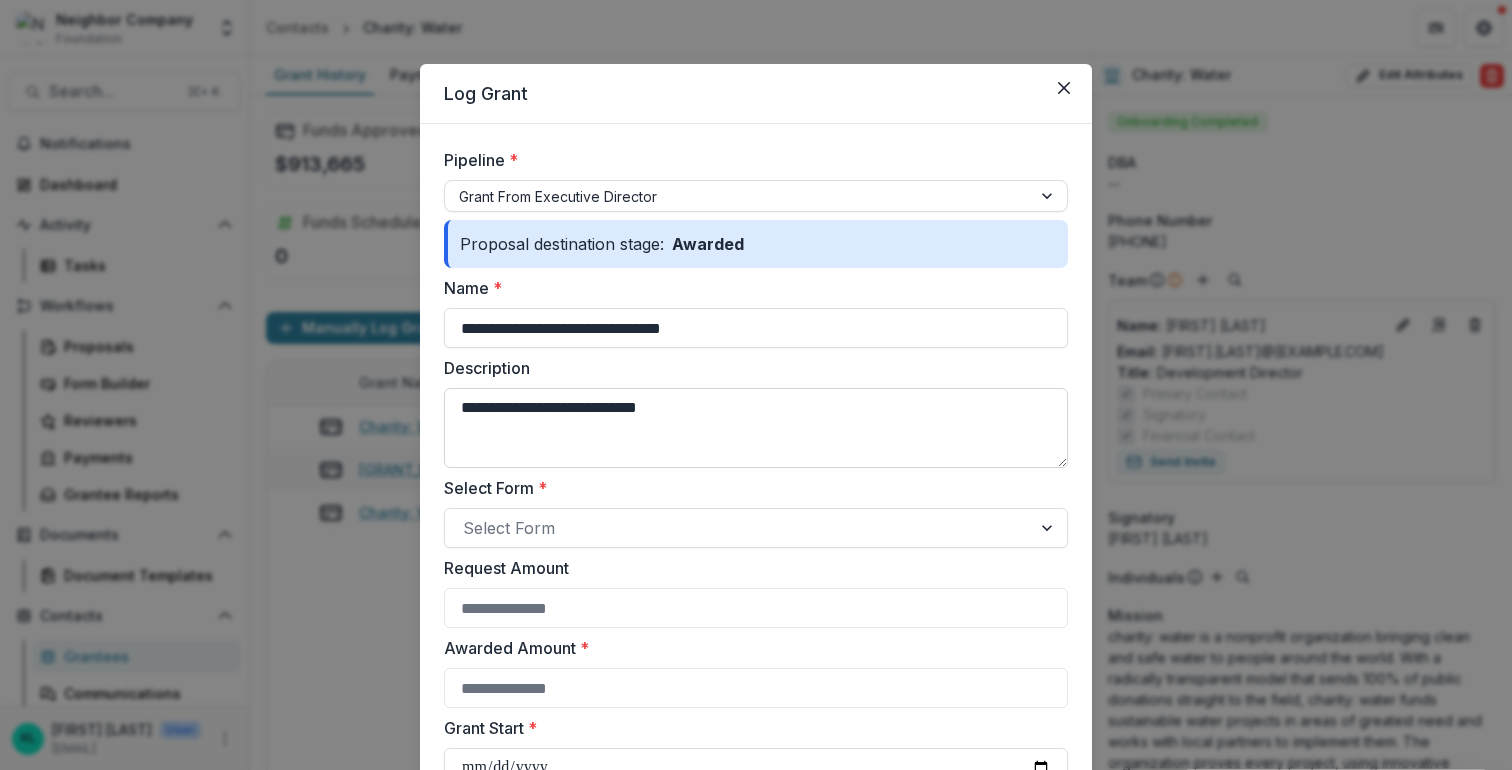 click on "**********" at bounding box center (756, 428) 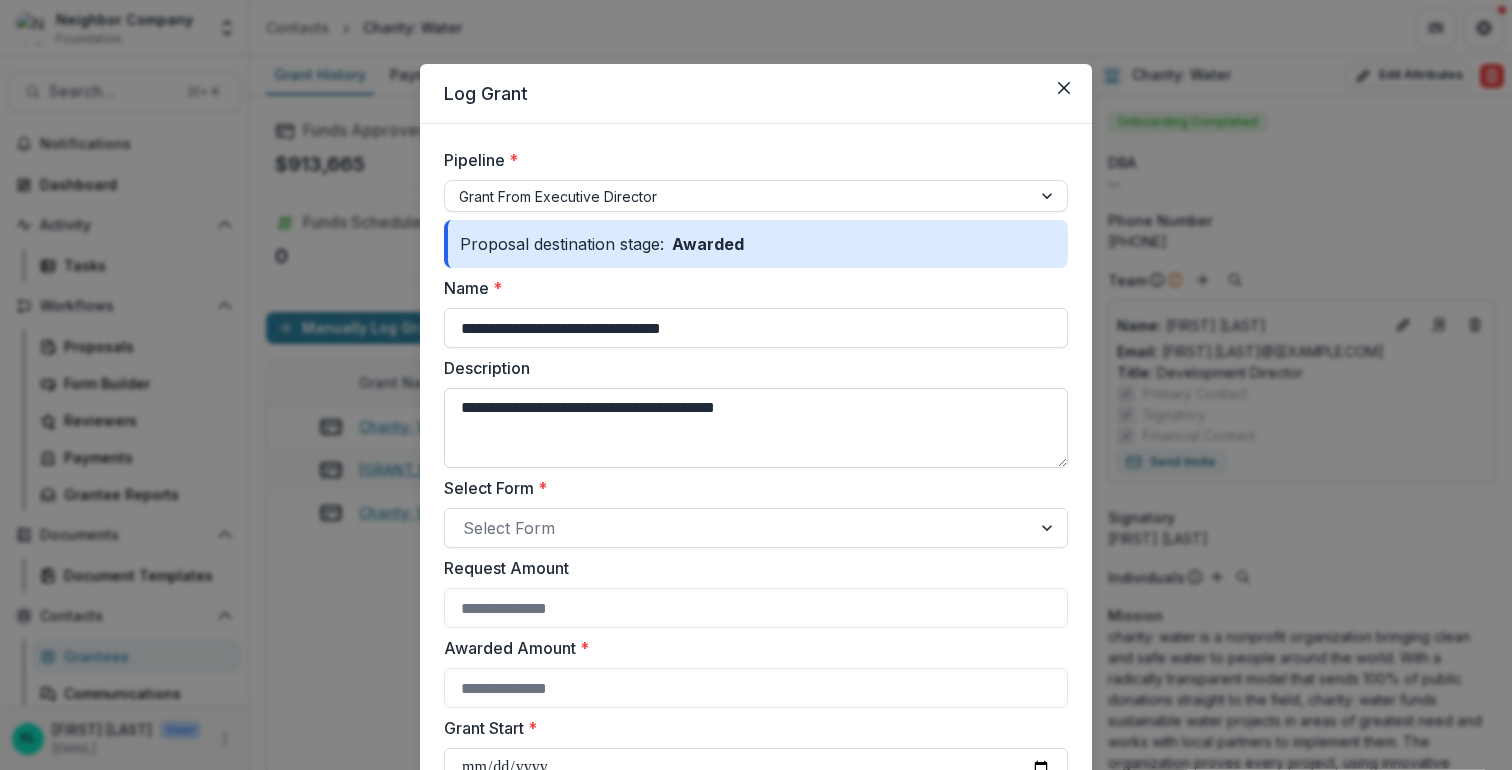 click on "**********" at bounding box center [756, 428] 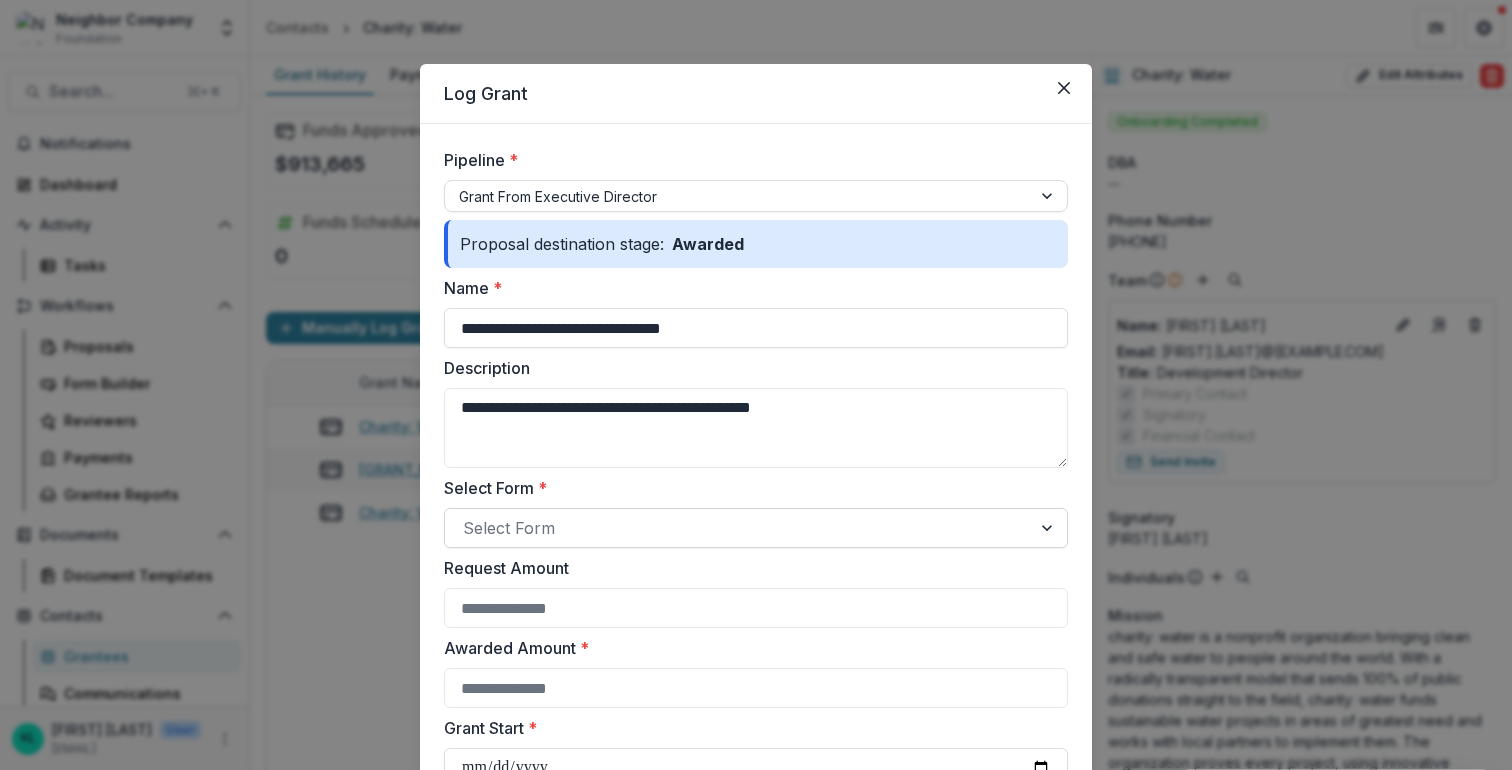 type on "**********" 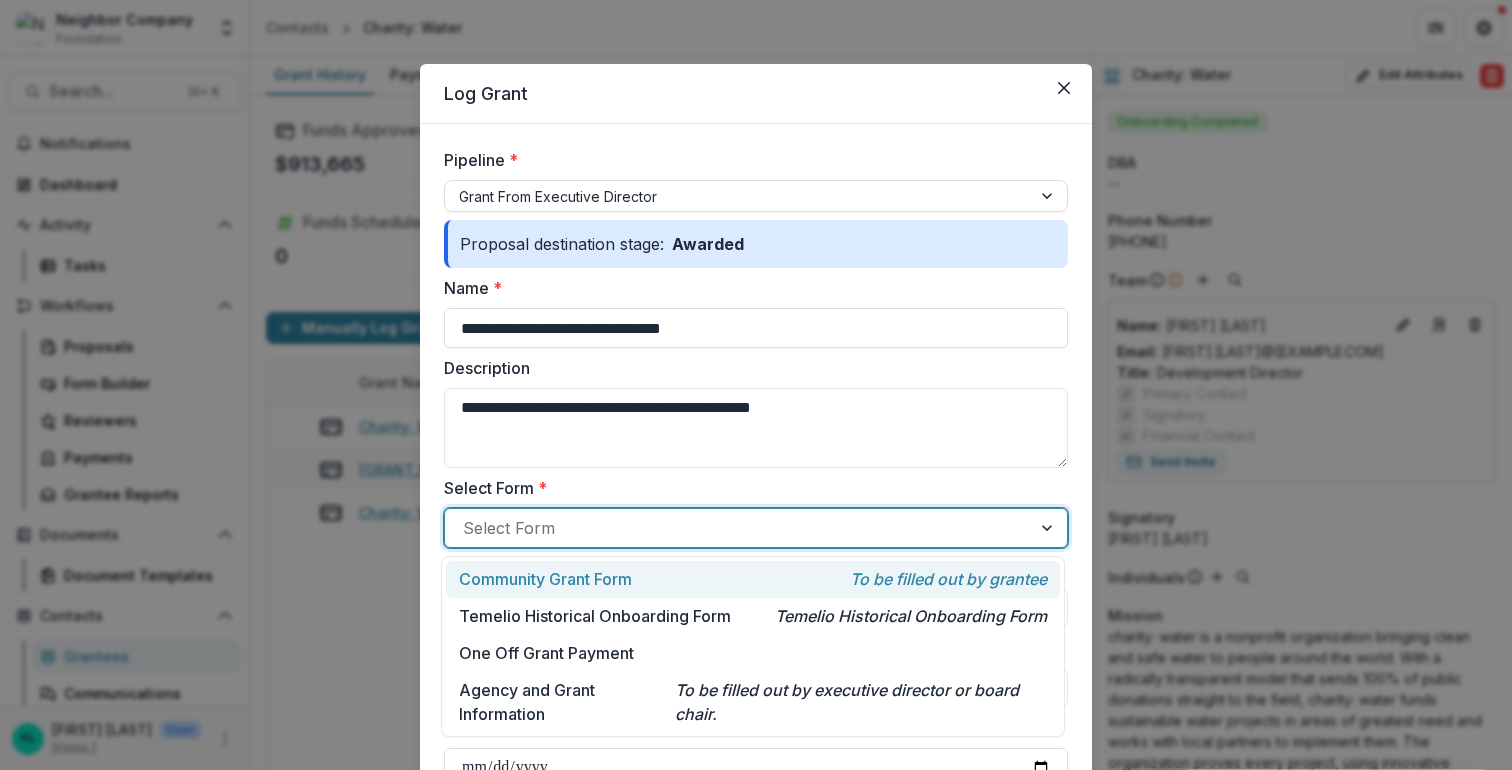 click at bounding box center [738, 528] 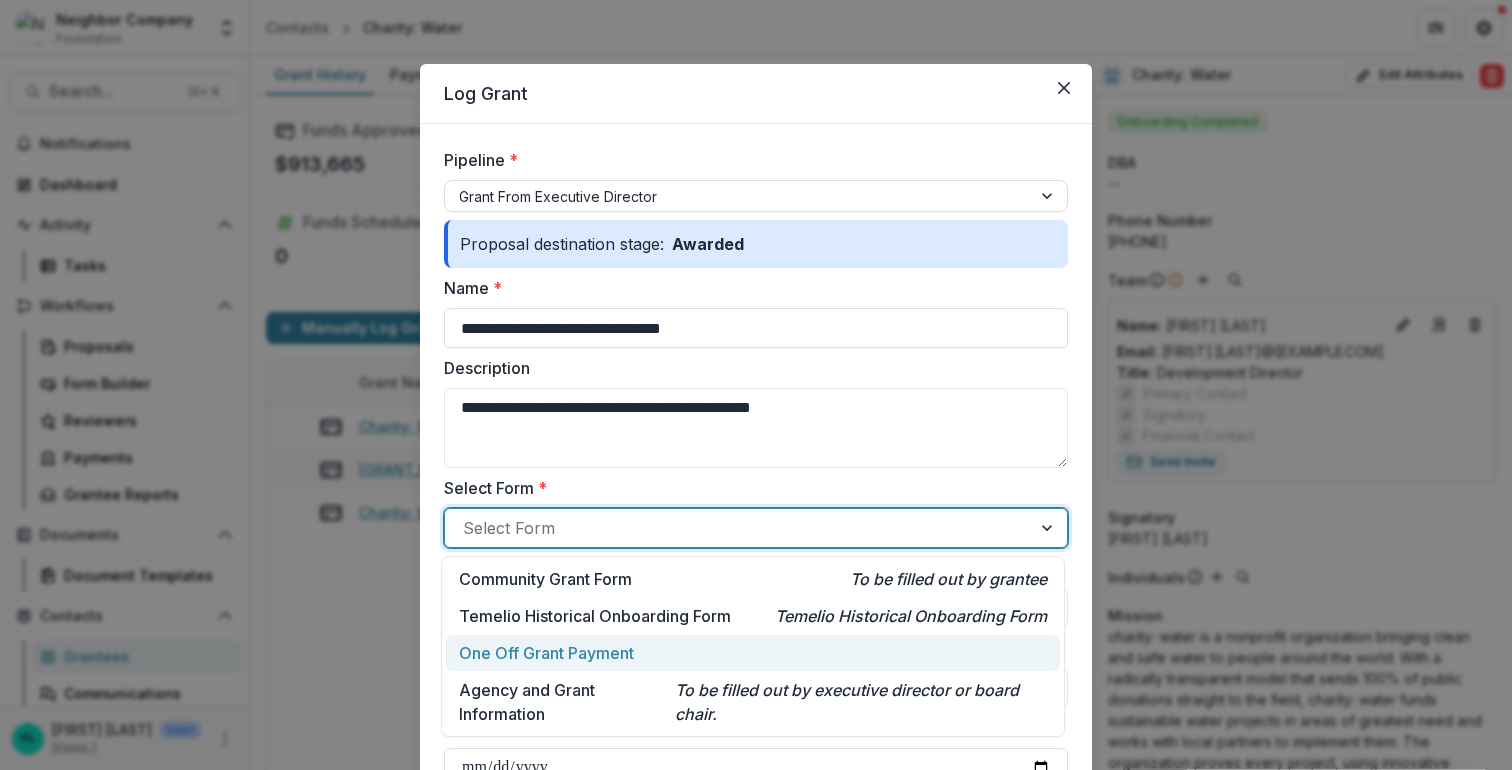 click on "One Off Grant Payment" at bounding box center [546, 653] 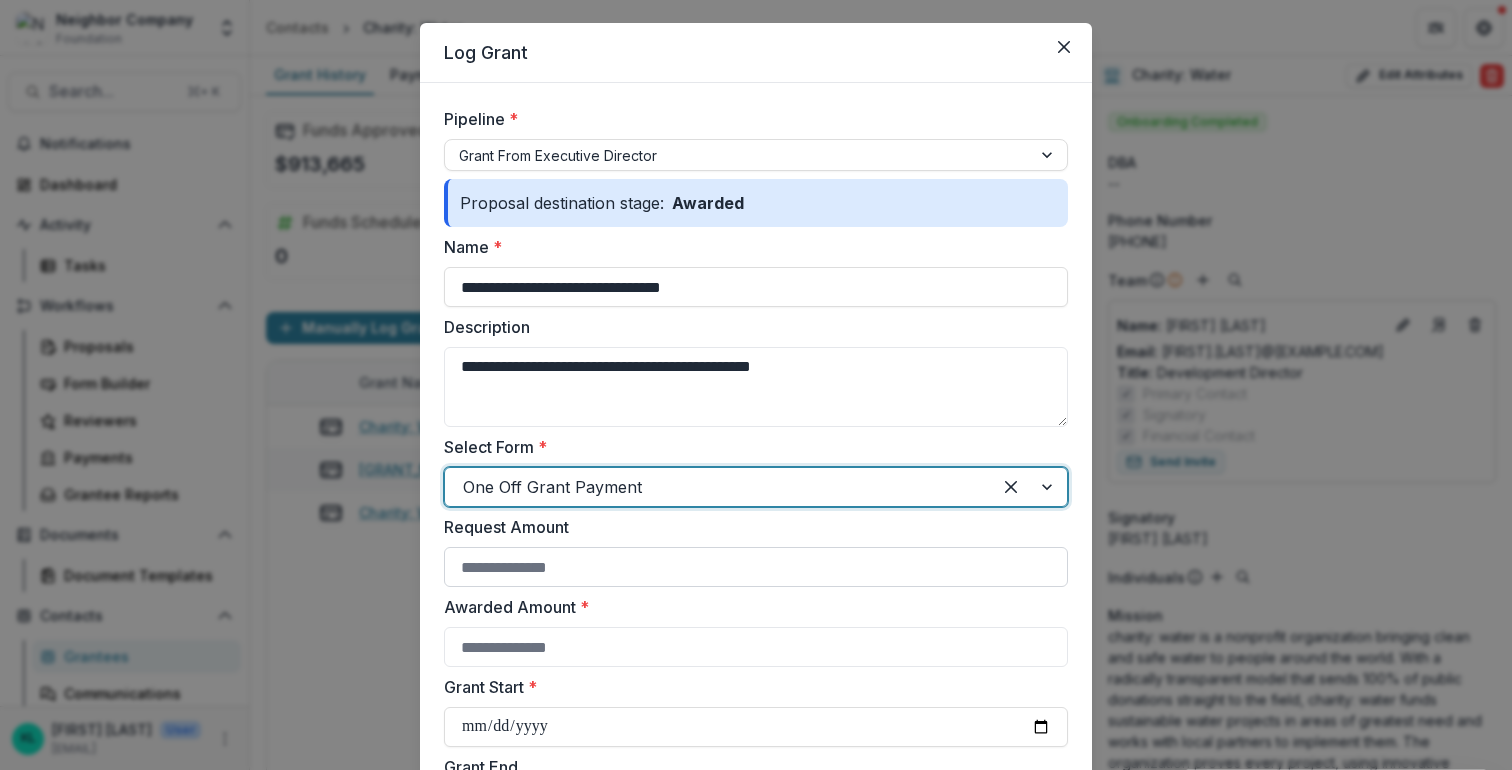 scroll, scrollTop: 42, scrollLeft: 0, axis: vertical 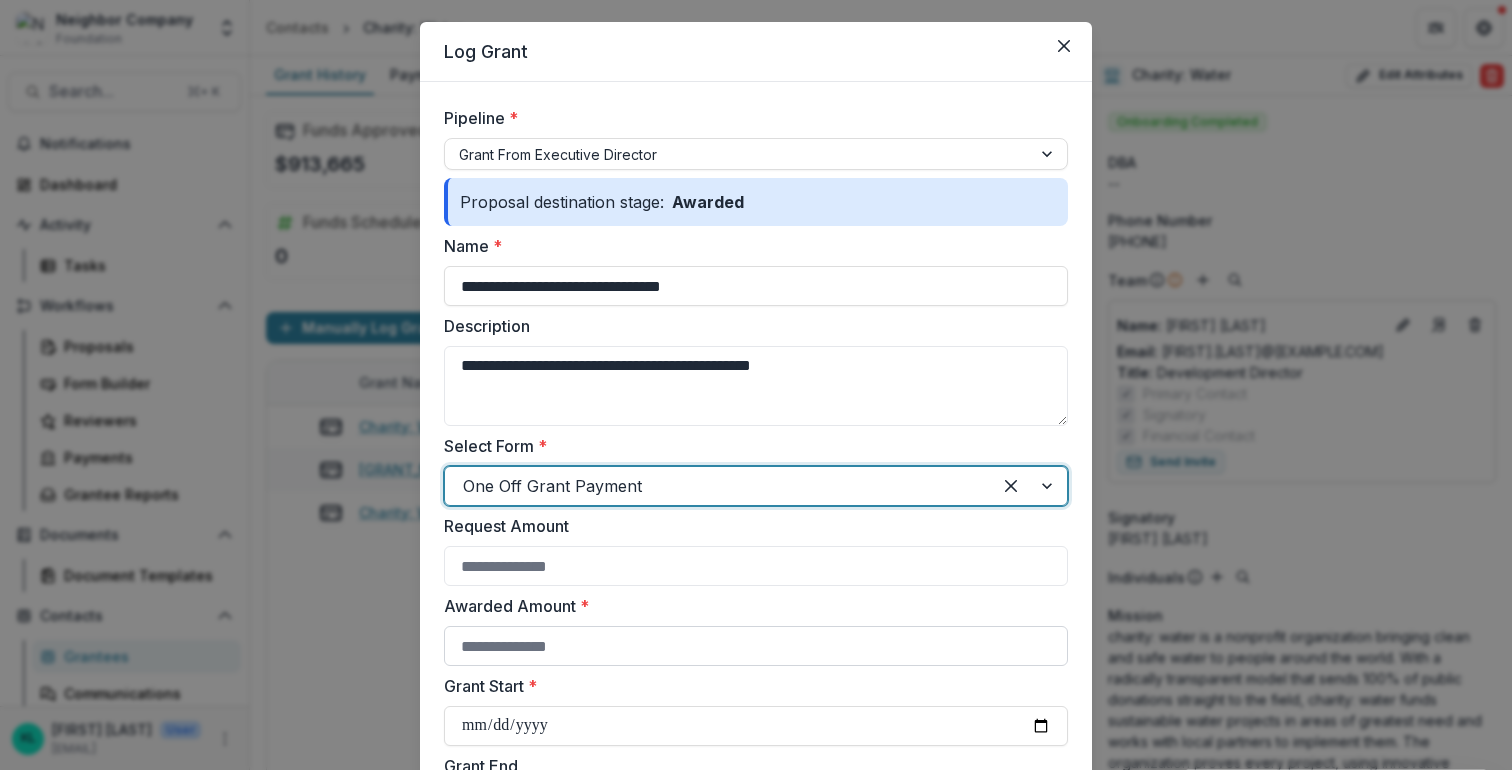 click on "Awarded Amount *" at bounding box center [756, 646] 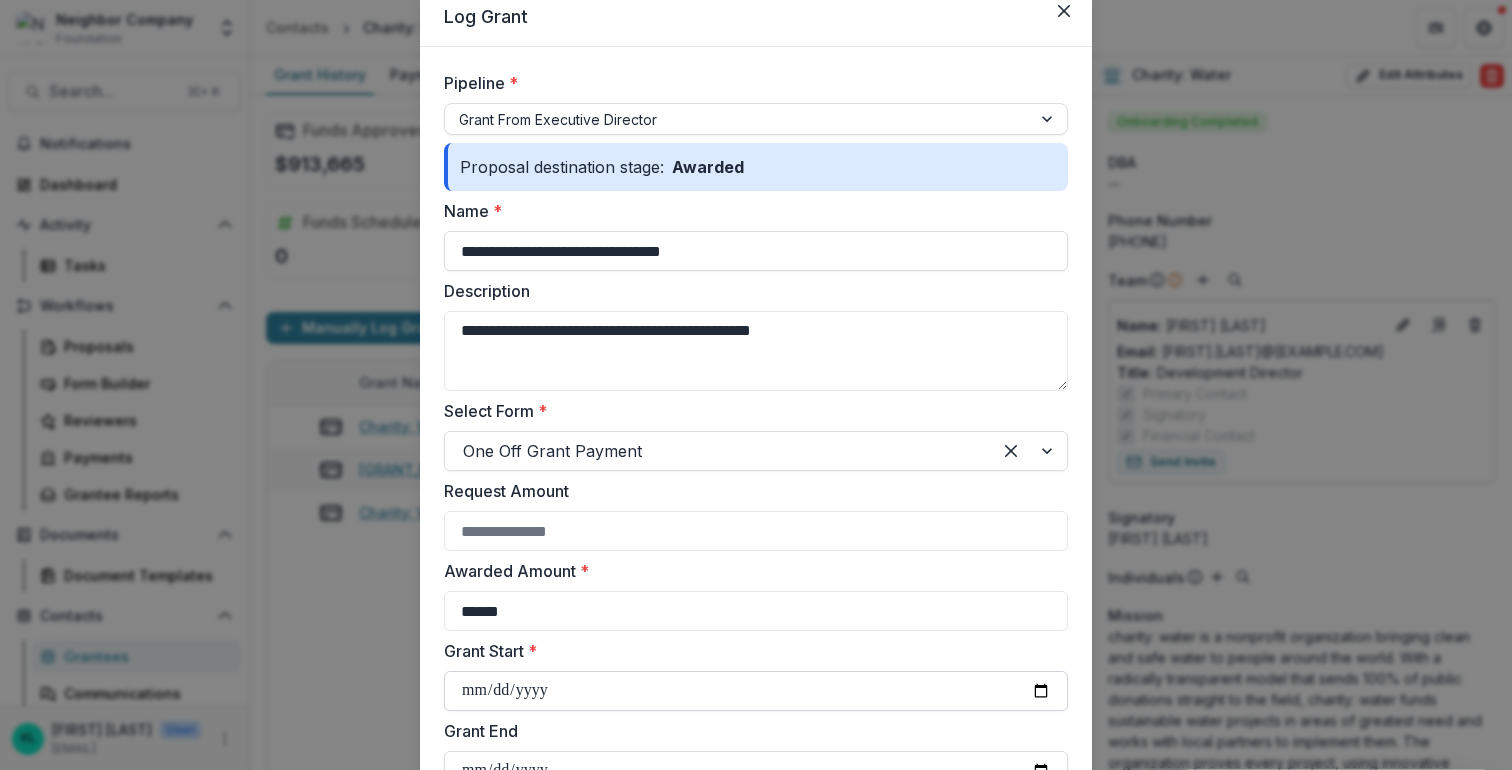 scroll, scrollTop: 85, scrollLeft: 0, axis: vertical 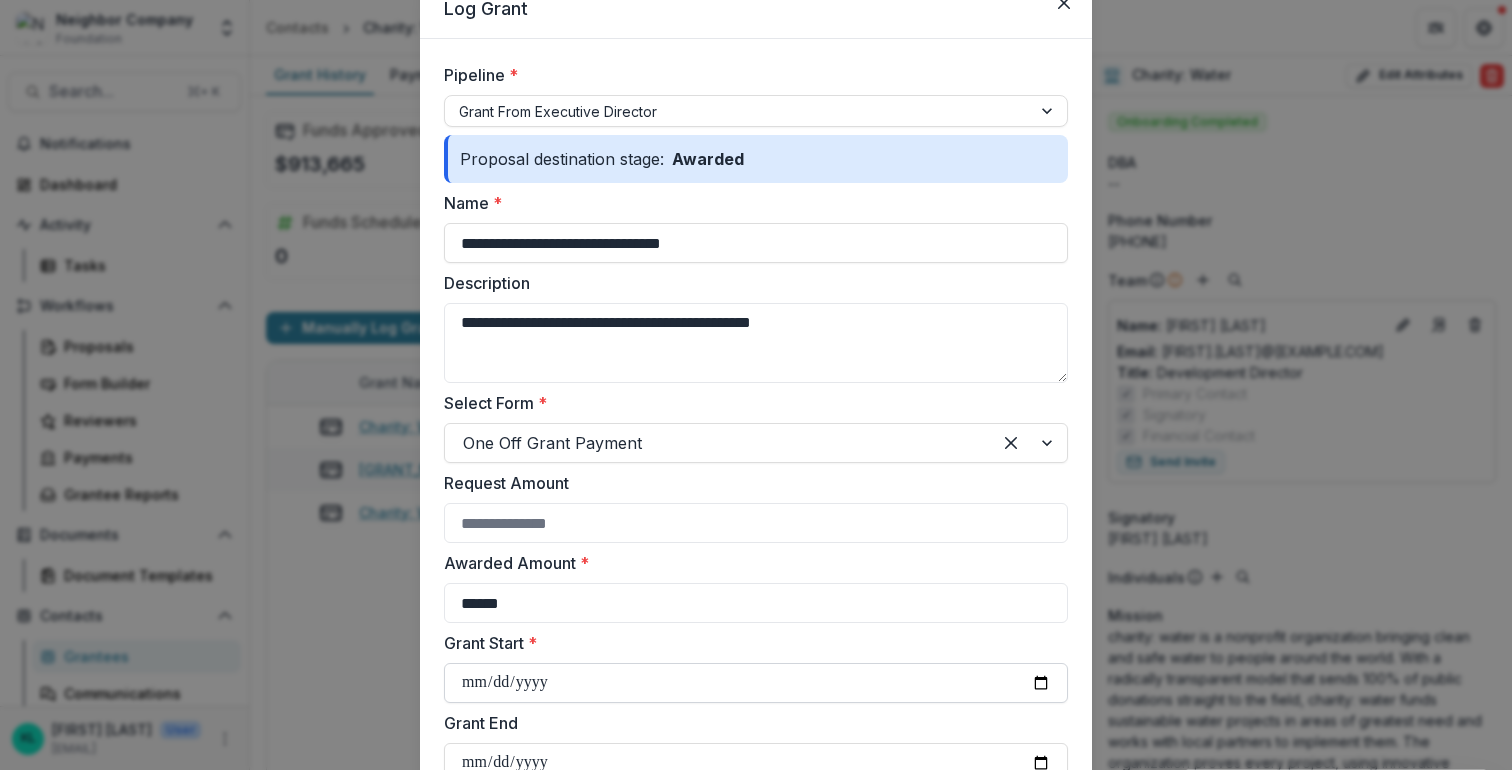 type on "******" 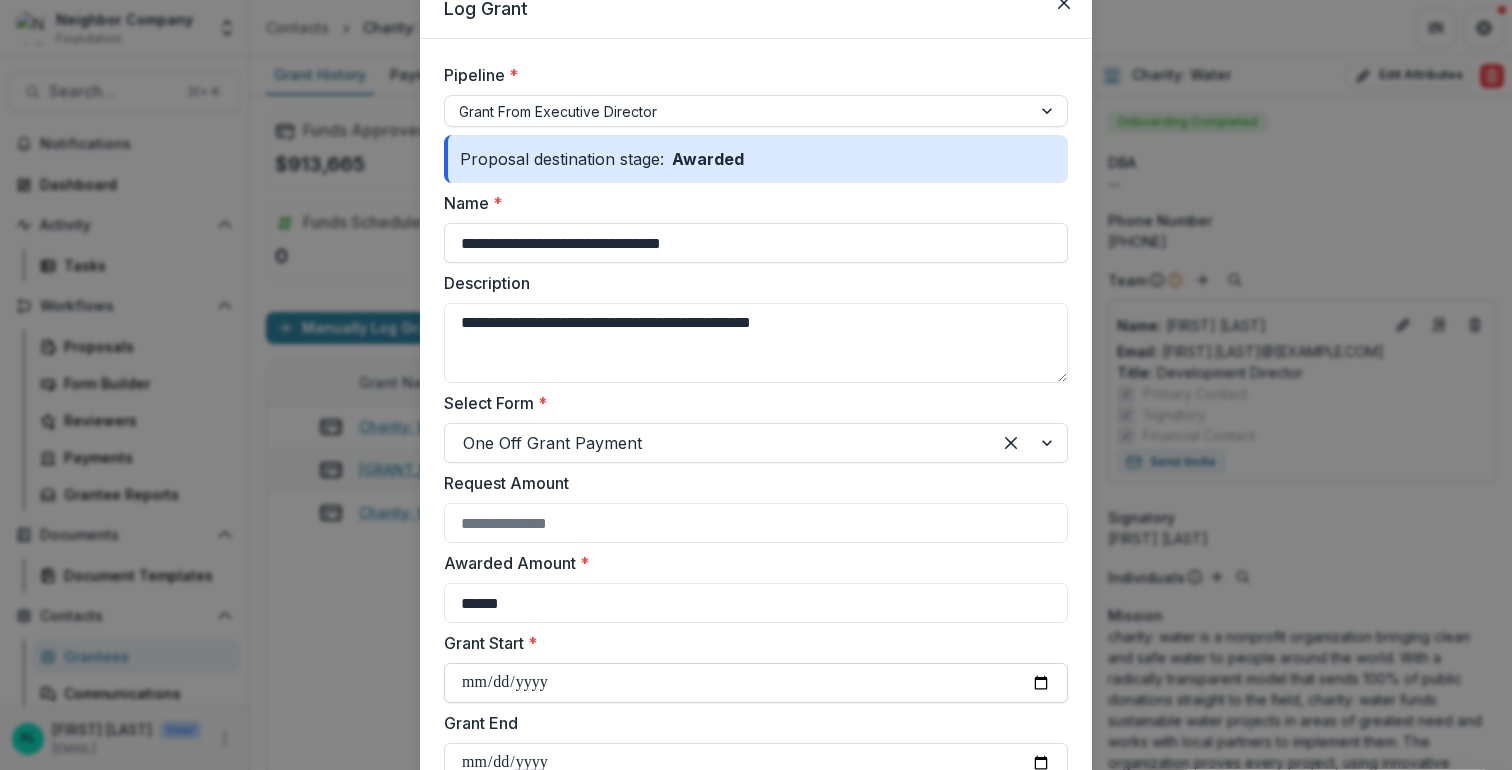 click on "**********" at bounding box center (756, 683) 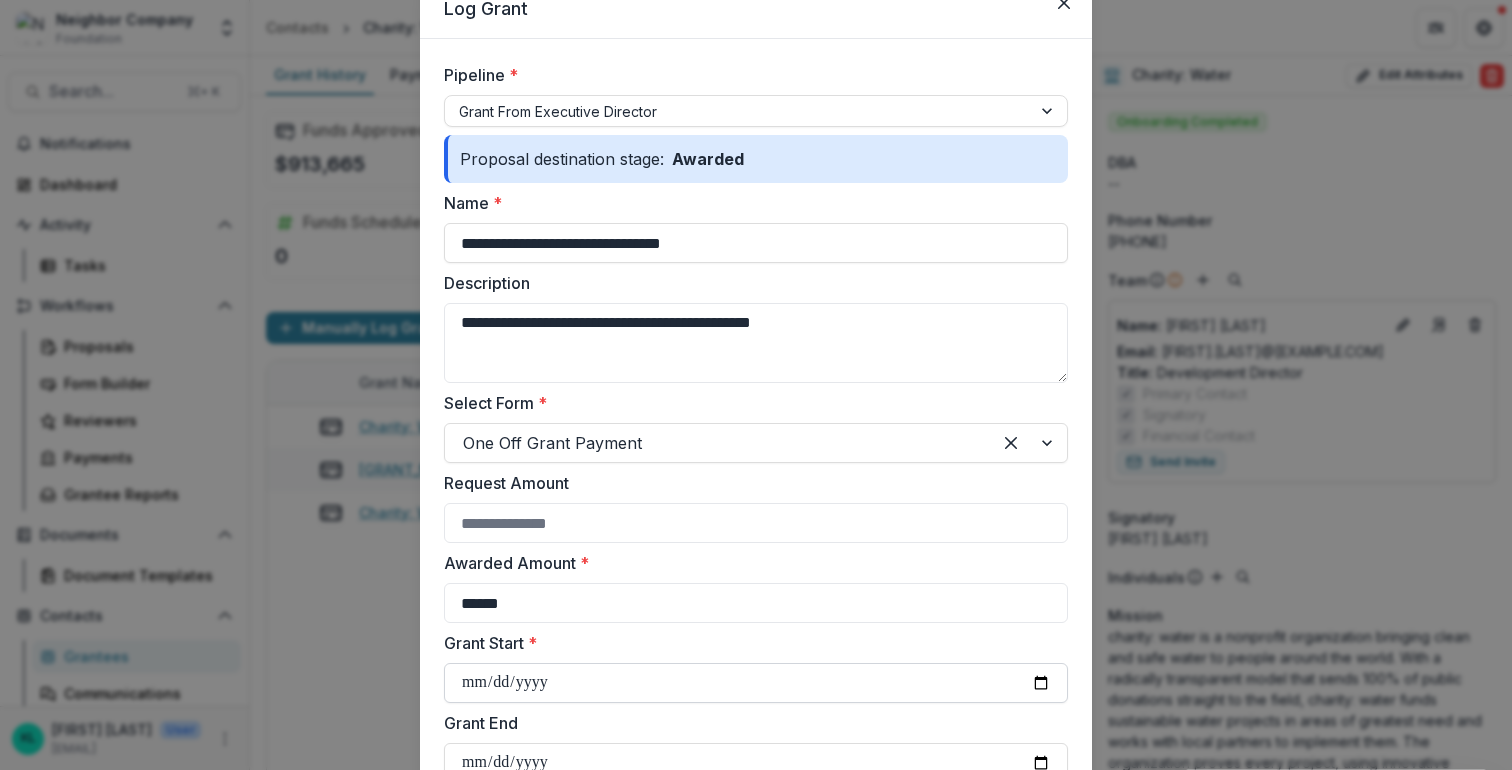 click on "**********" at bounding box center [756, 683] 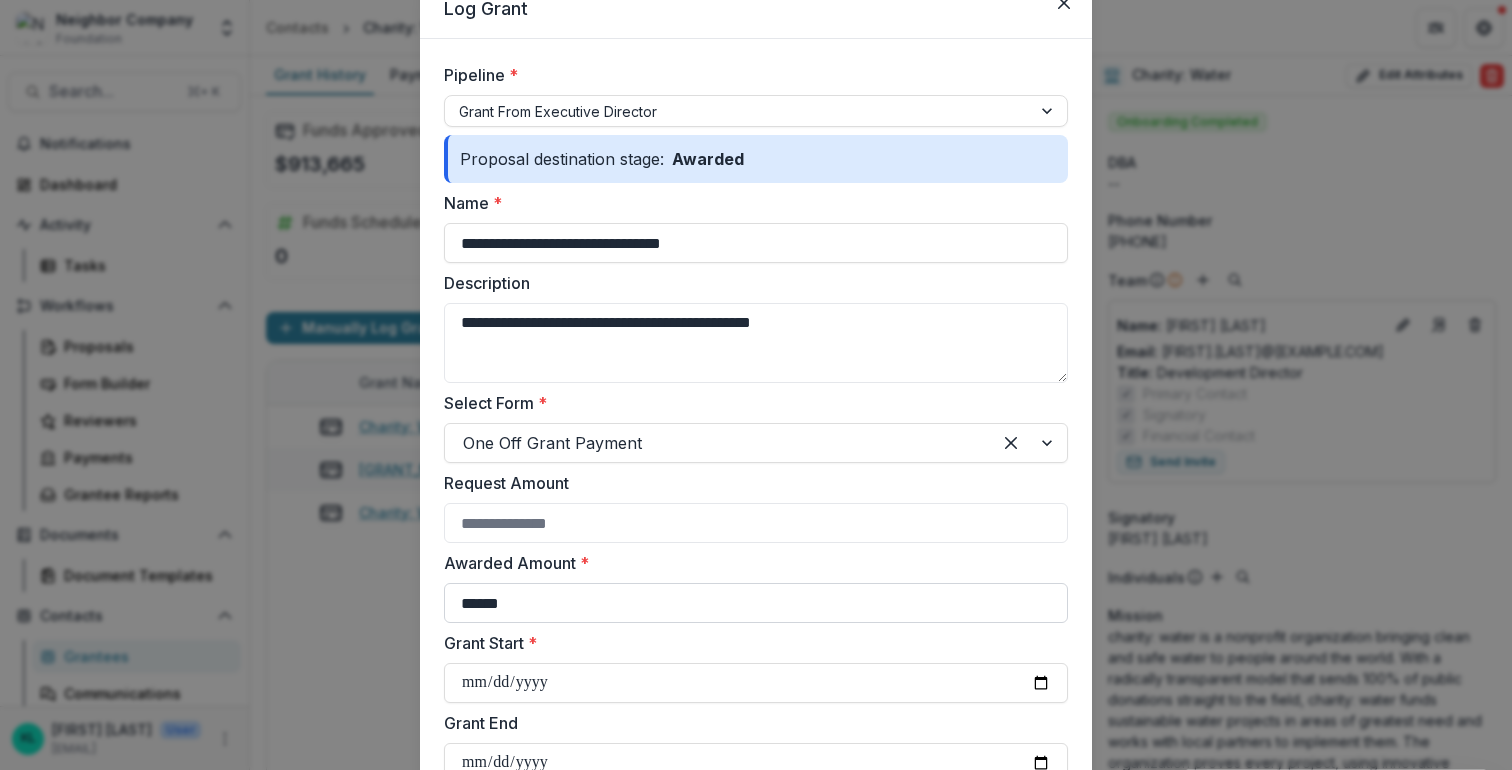 type on "**********" 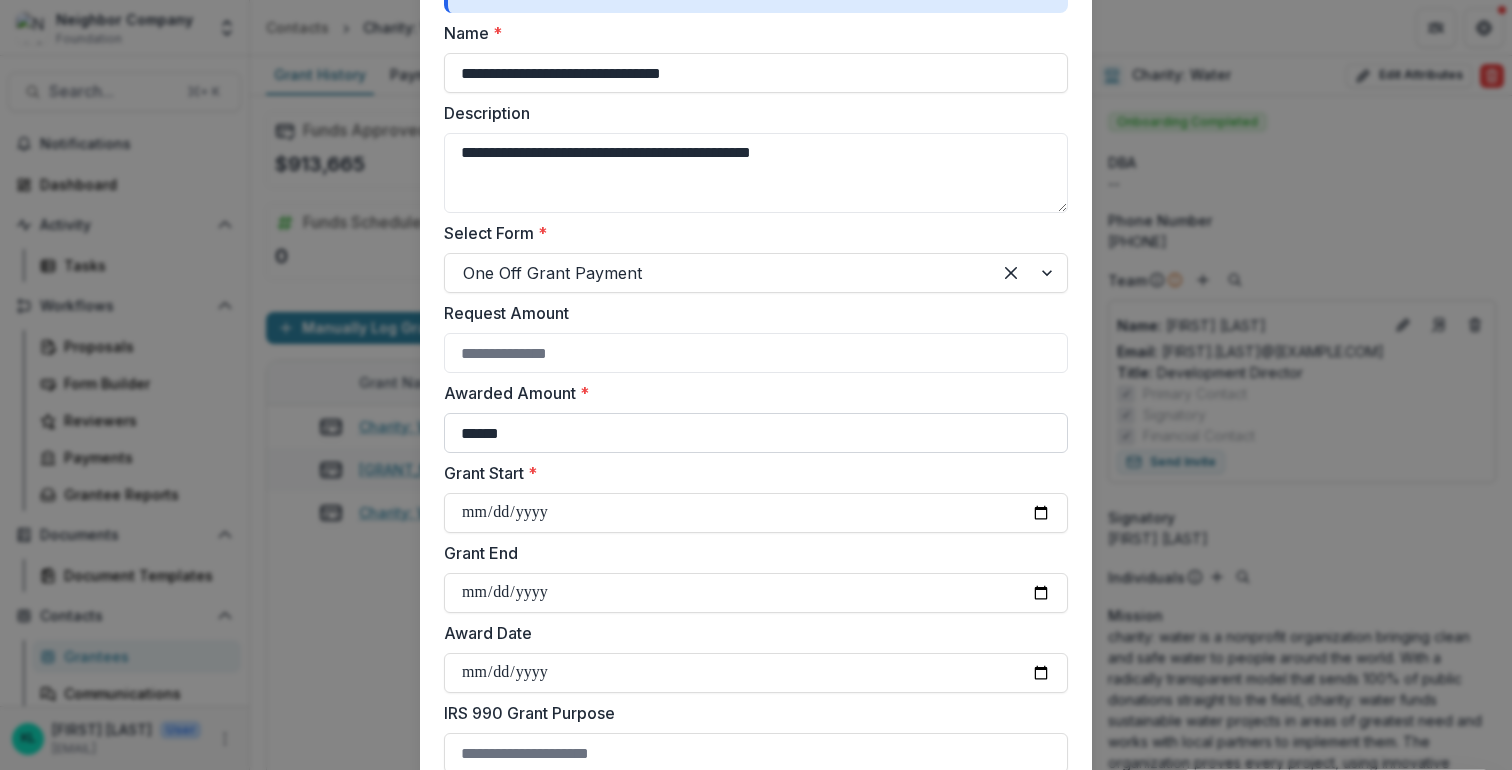scroll, scrollTop: 272, scrollLeft: 0, axis: vertical 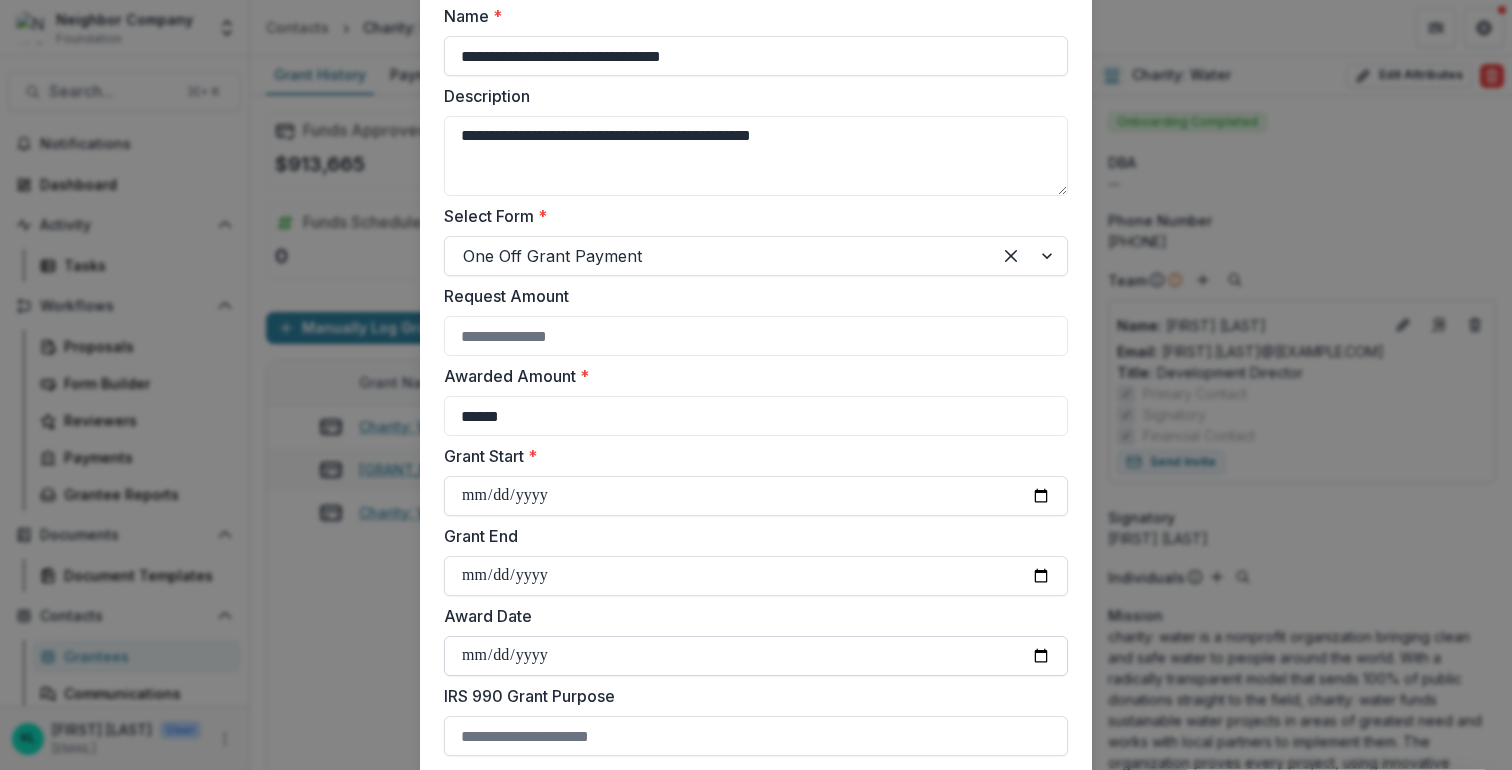 click on "Award Date" at bounding box center (756, 656) 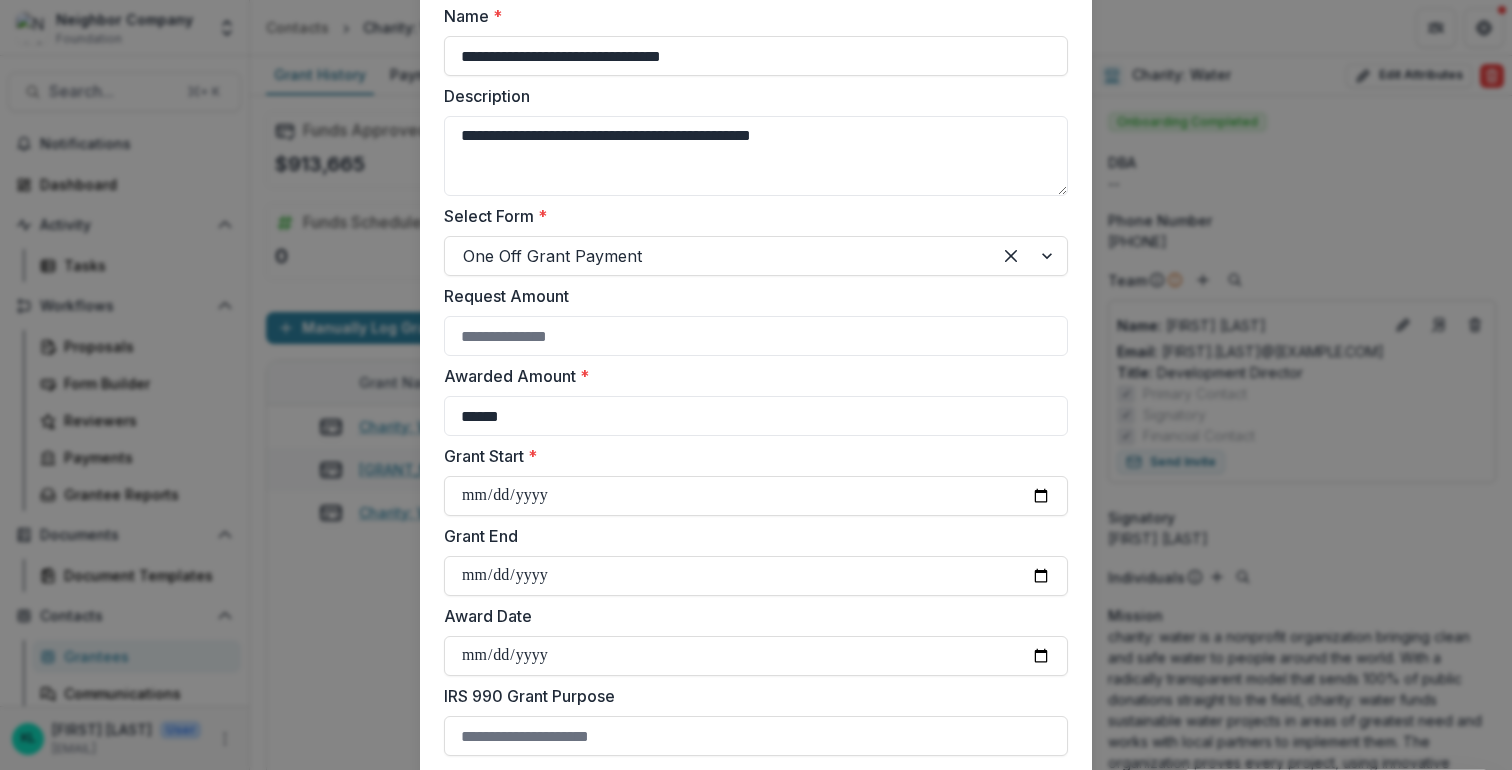 type on "**********" 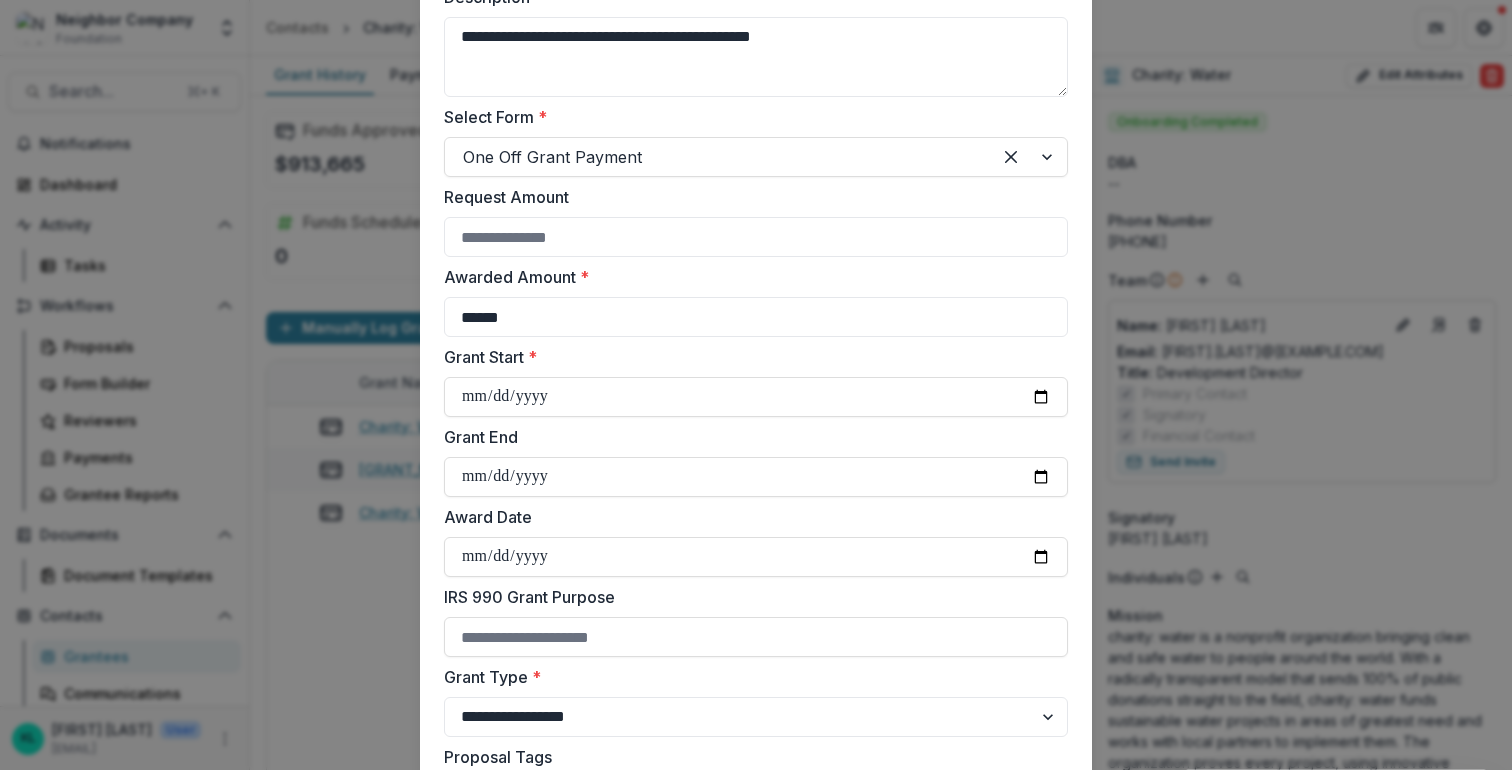 scroll, scrollTop: 462, scrollLeft: 0, axis: vertical 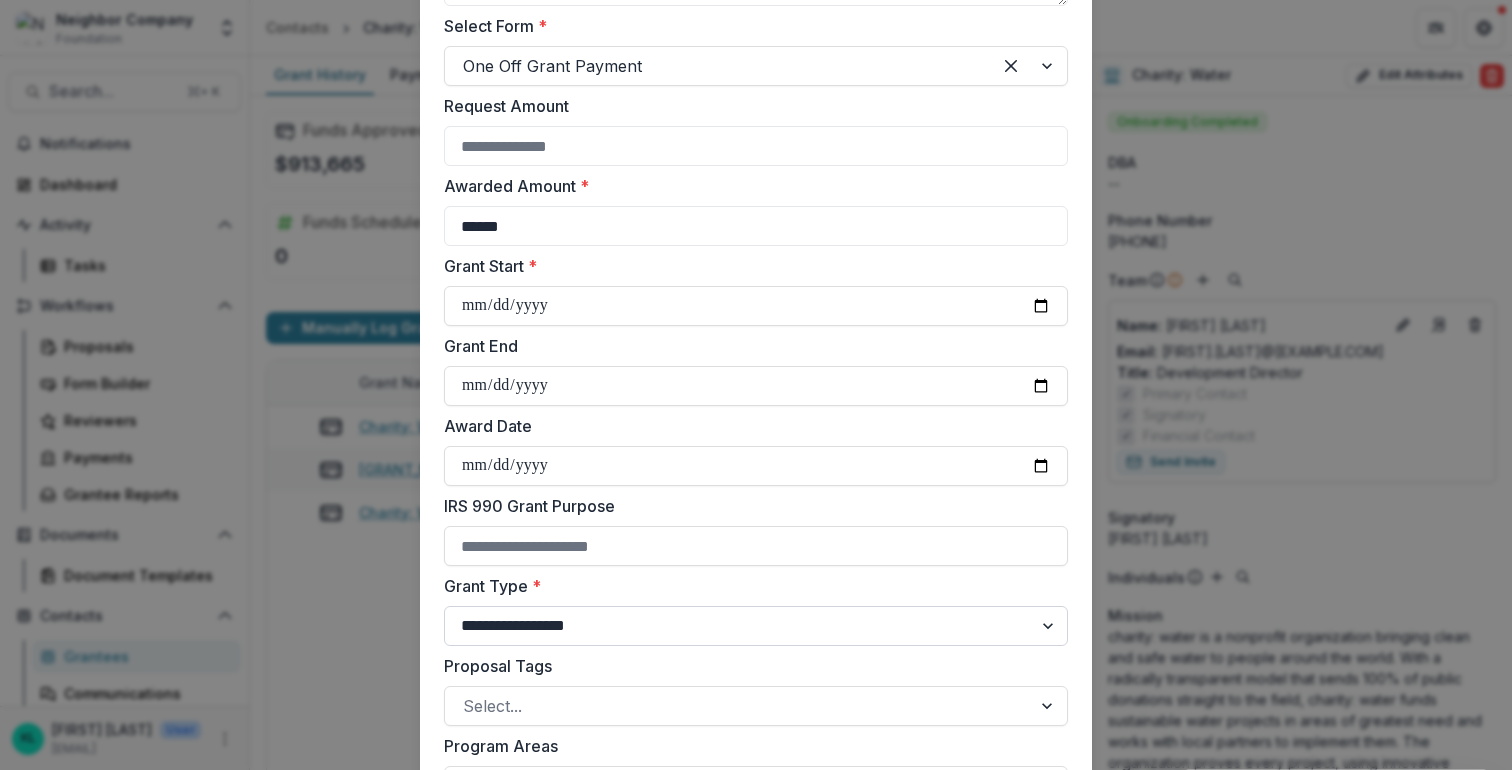 click on "**********" at bounding box center [756, 626] 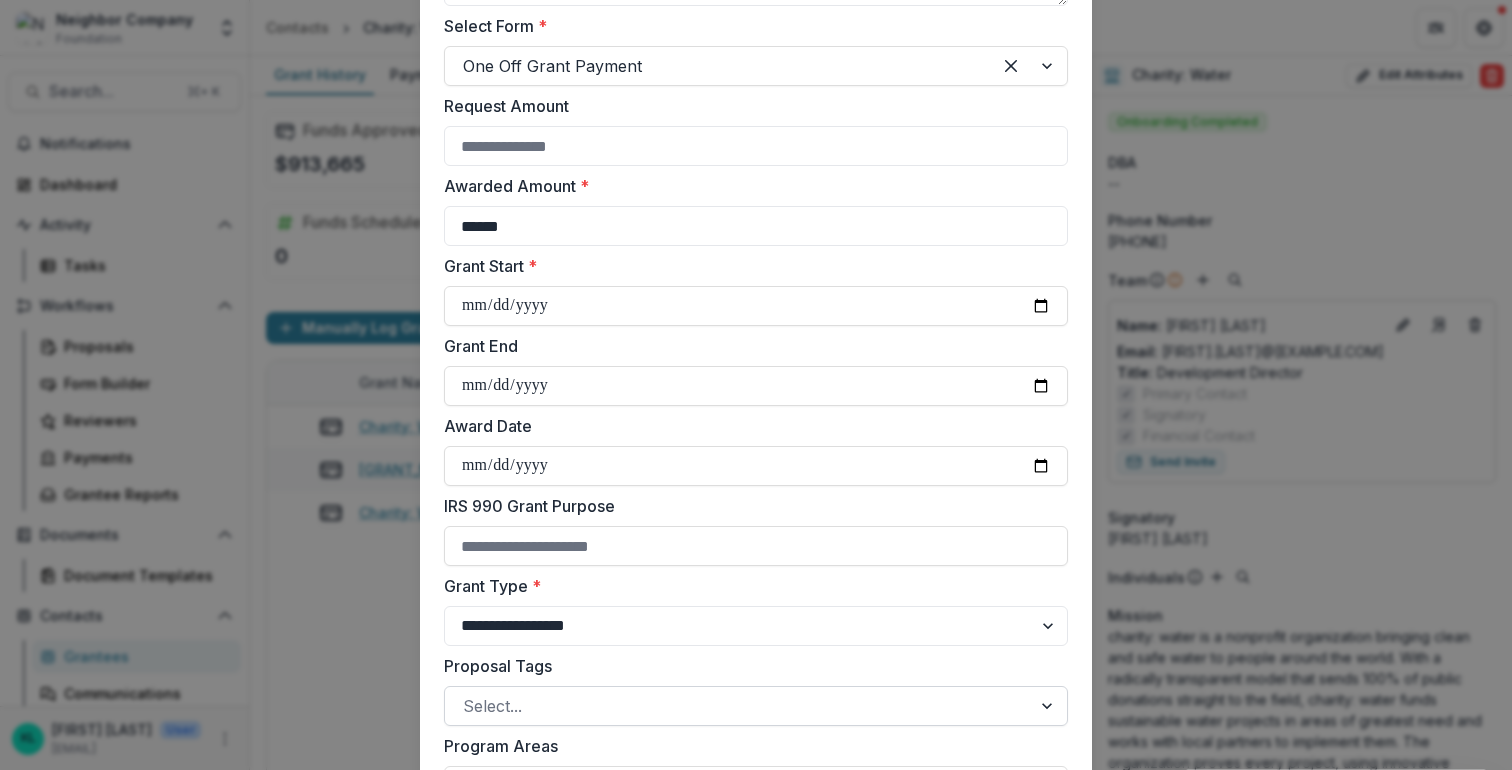 click at bounding box center (738, 706) 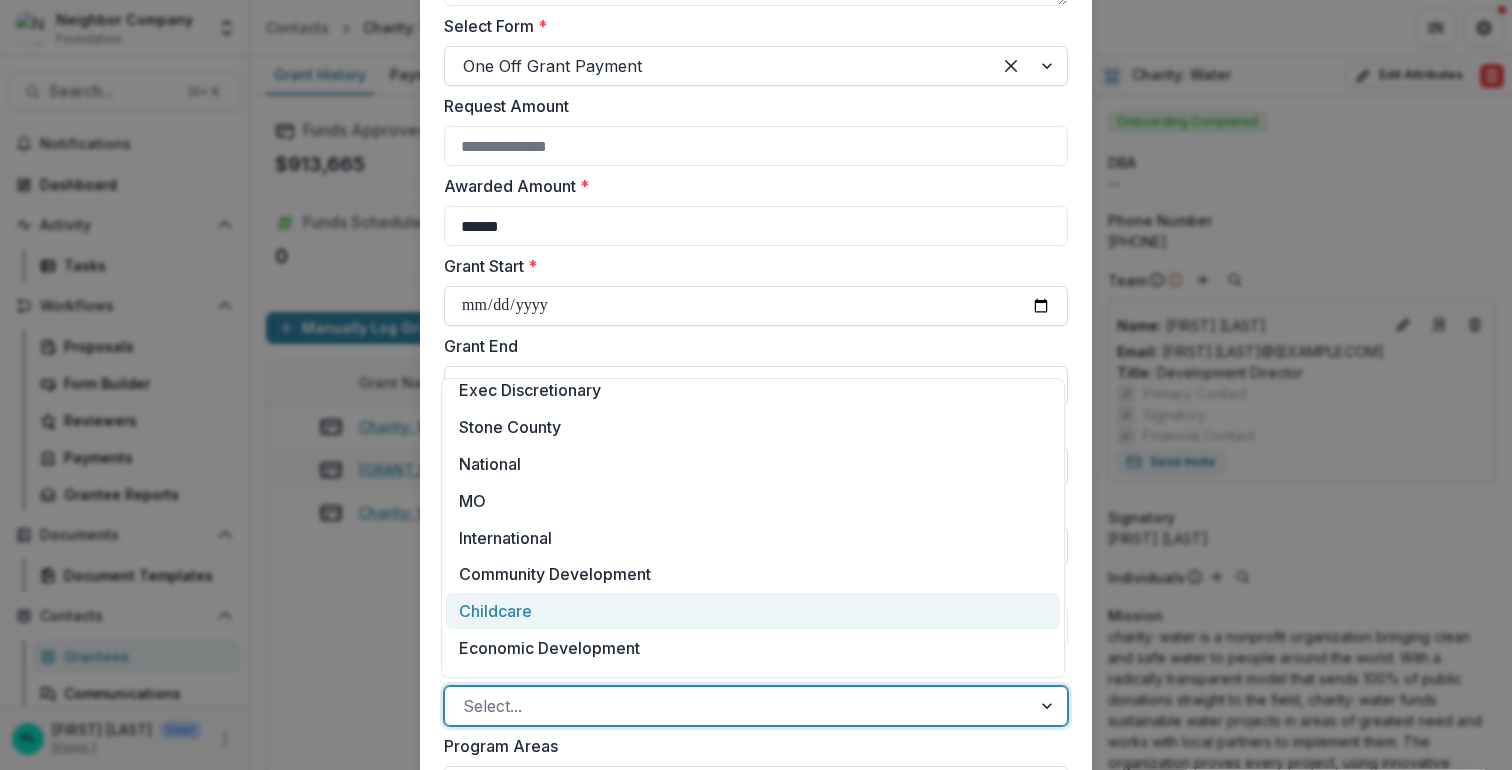 scroll, scrollTop: 262, scrollLeft: 0, axis: vertical 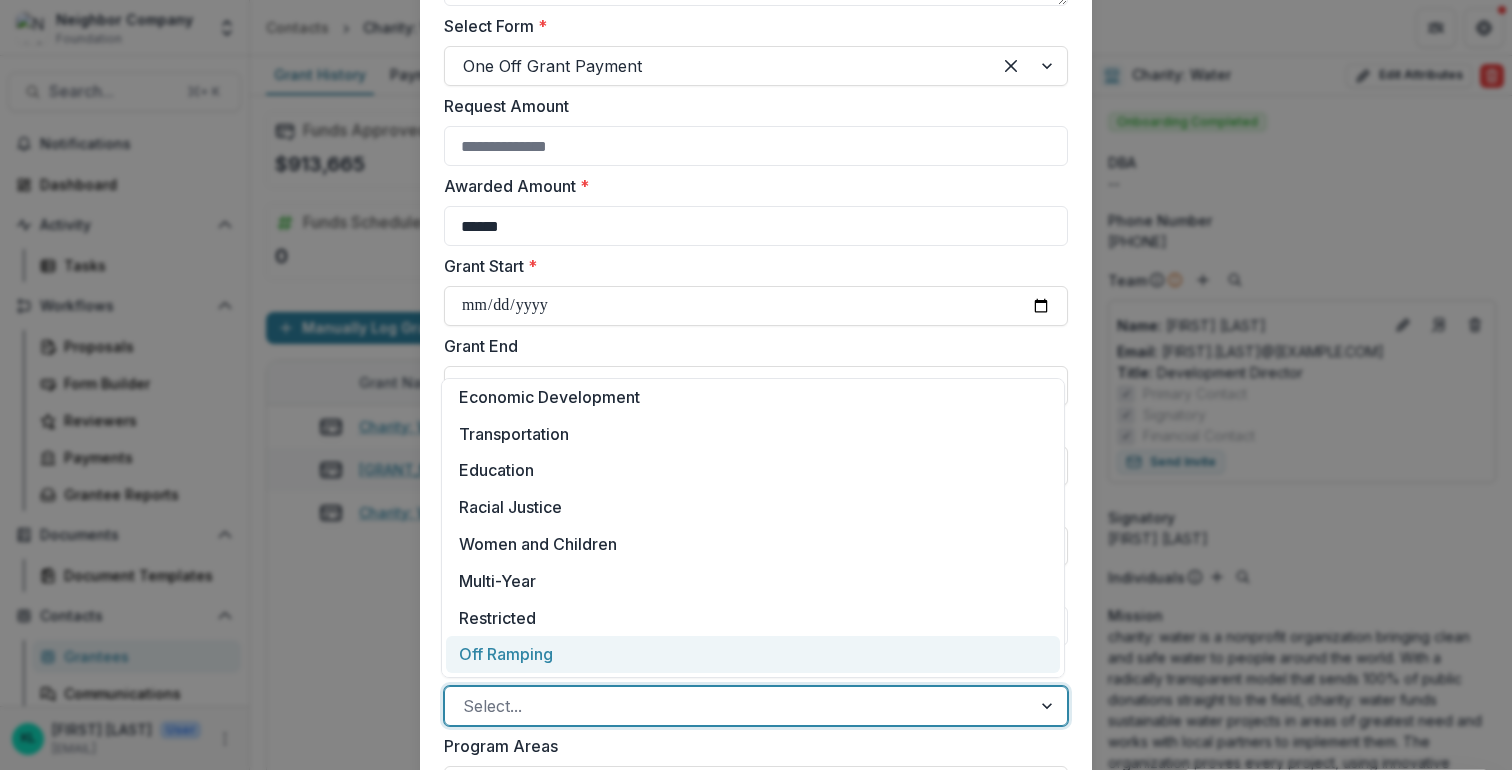 click on "Off Ramping" at bounding box center (753, 654) 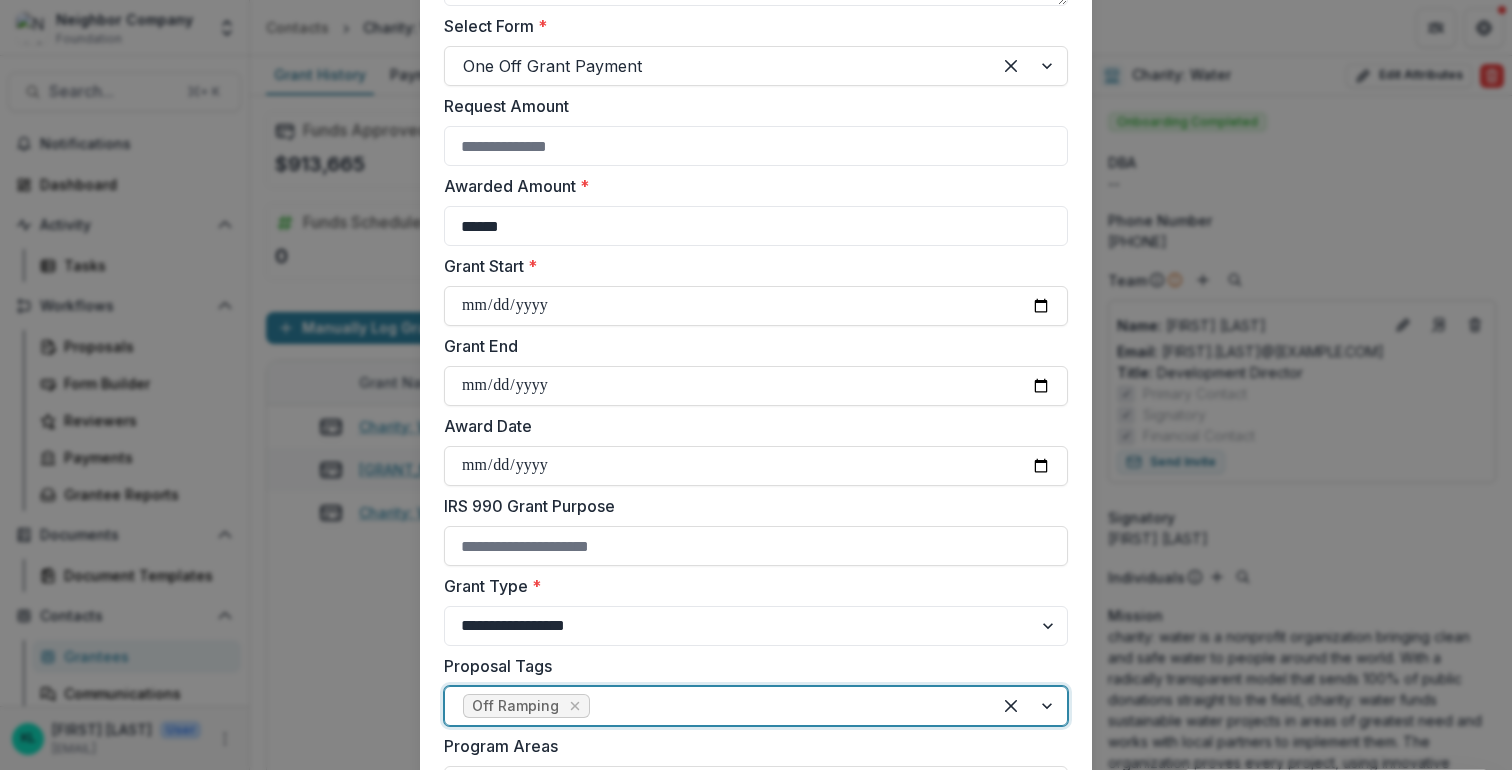 click on "**********" at bounding box center [756, 280] 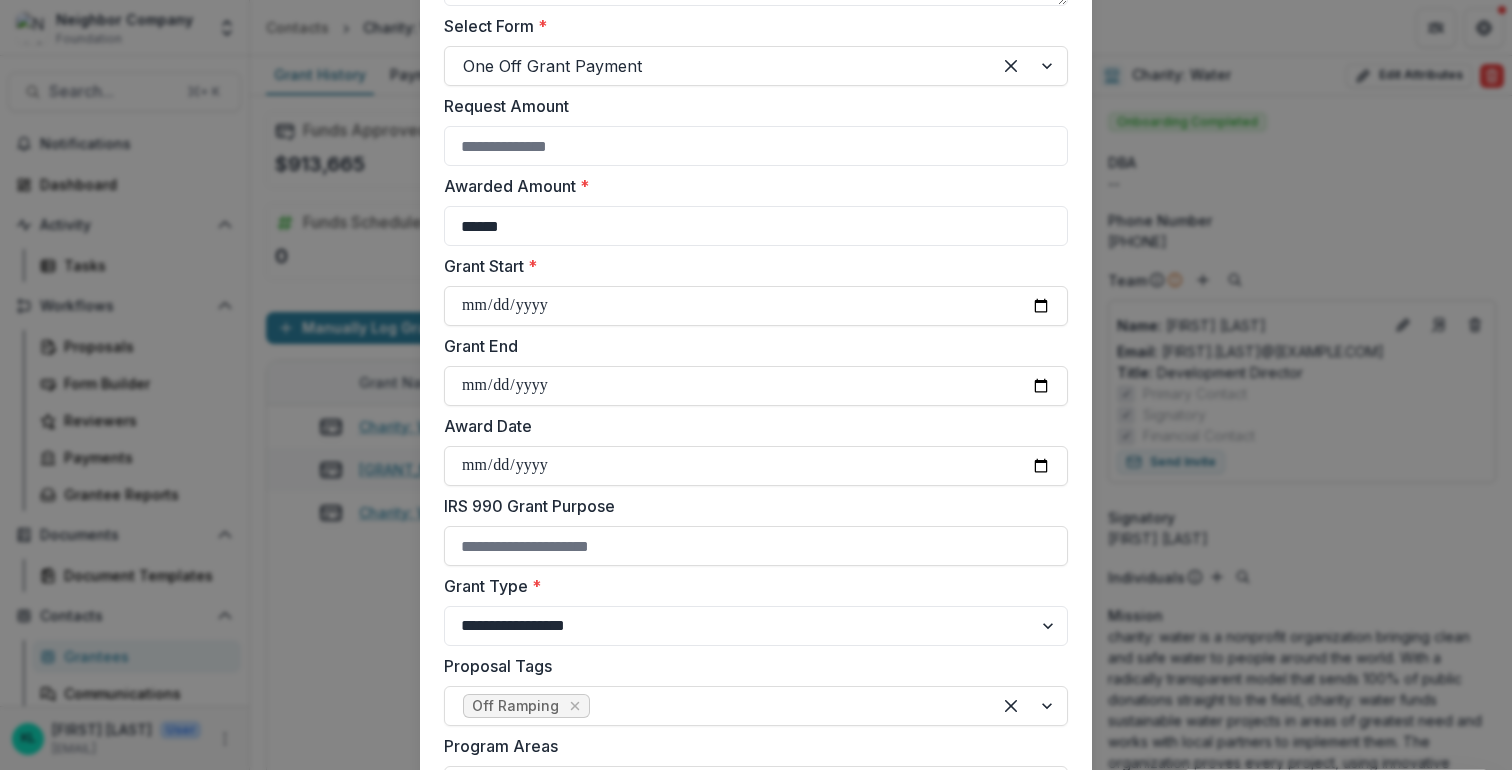 scroll, scrollTop: 645, scrollLeft: 0, axis: vertical 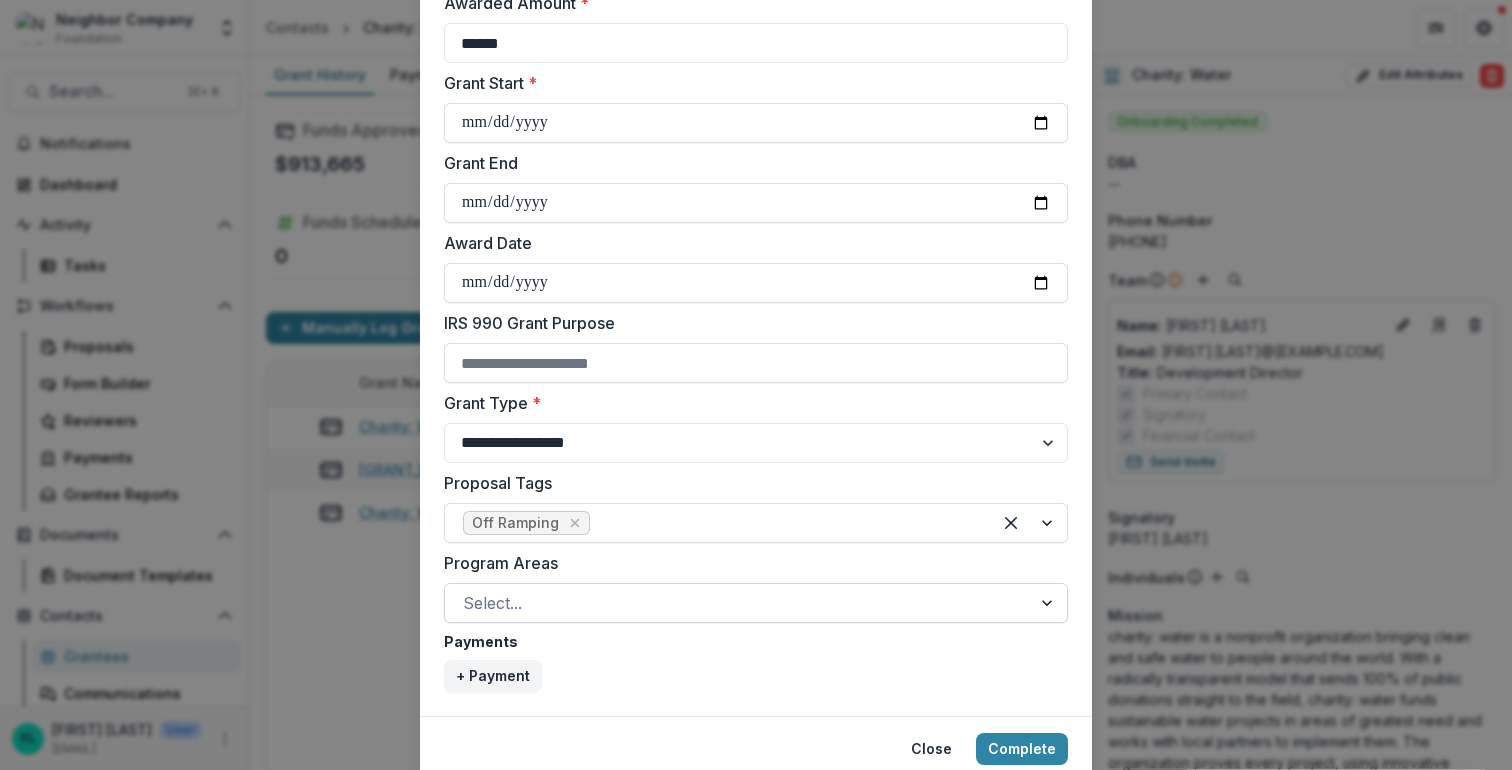 click at bounding box center (738, 603) 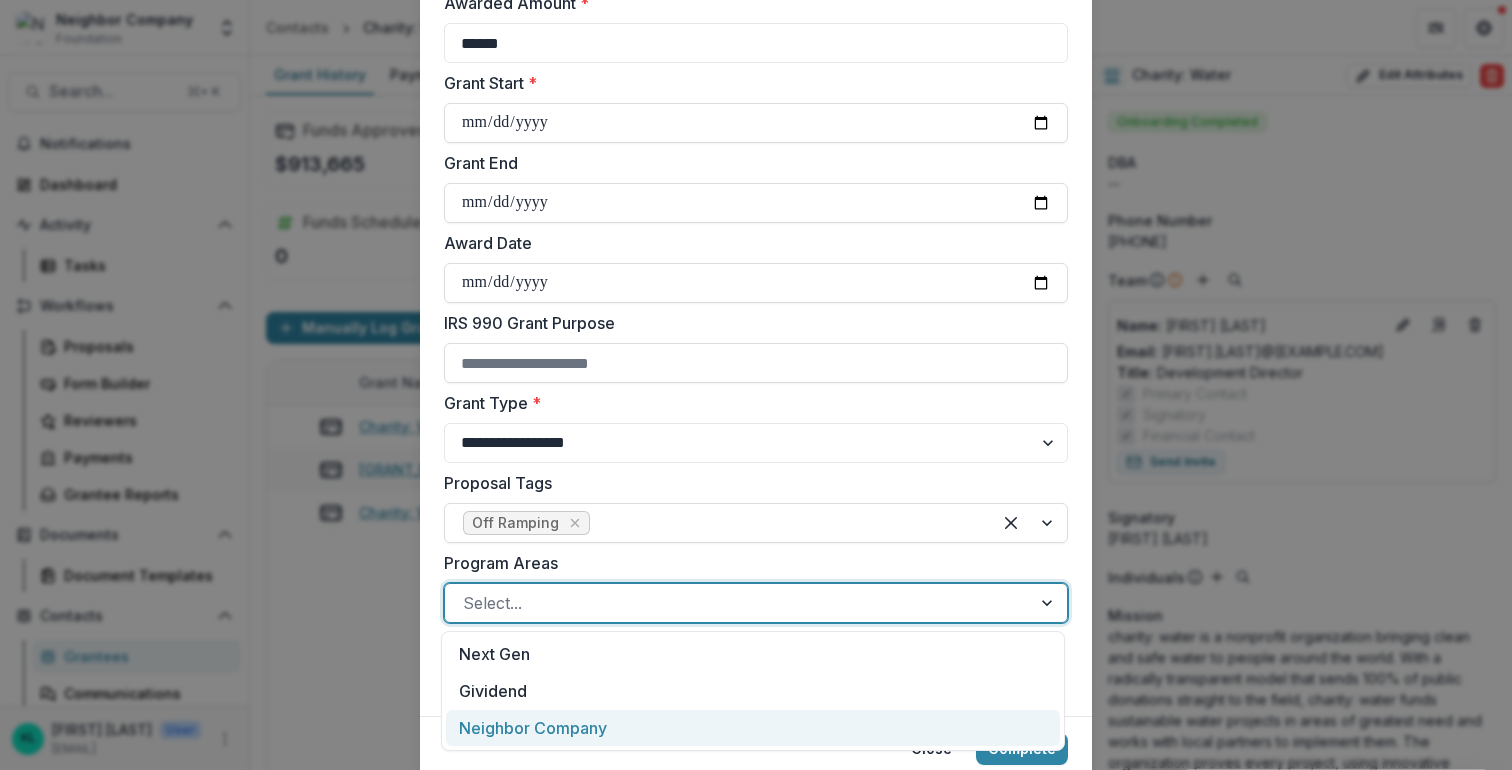 click on "Neighbor Company" at bounding box center (753, 728) 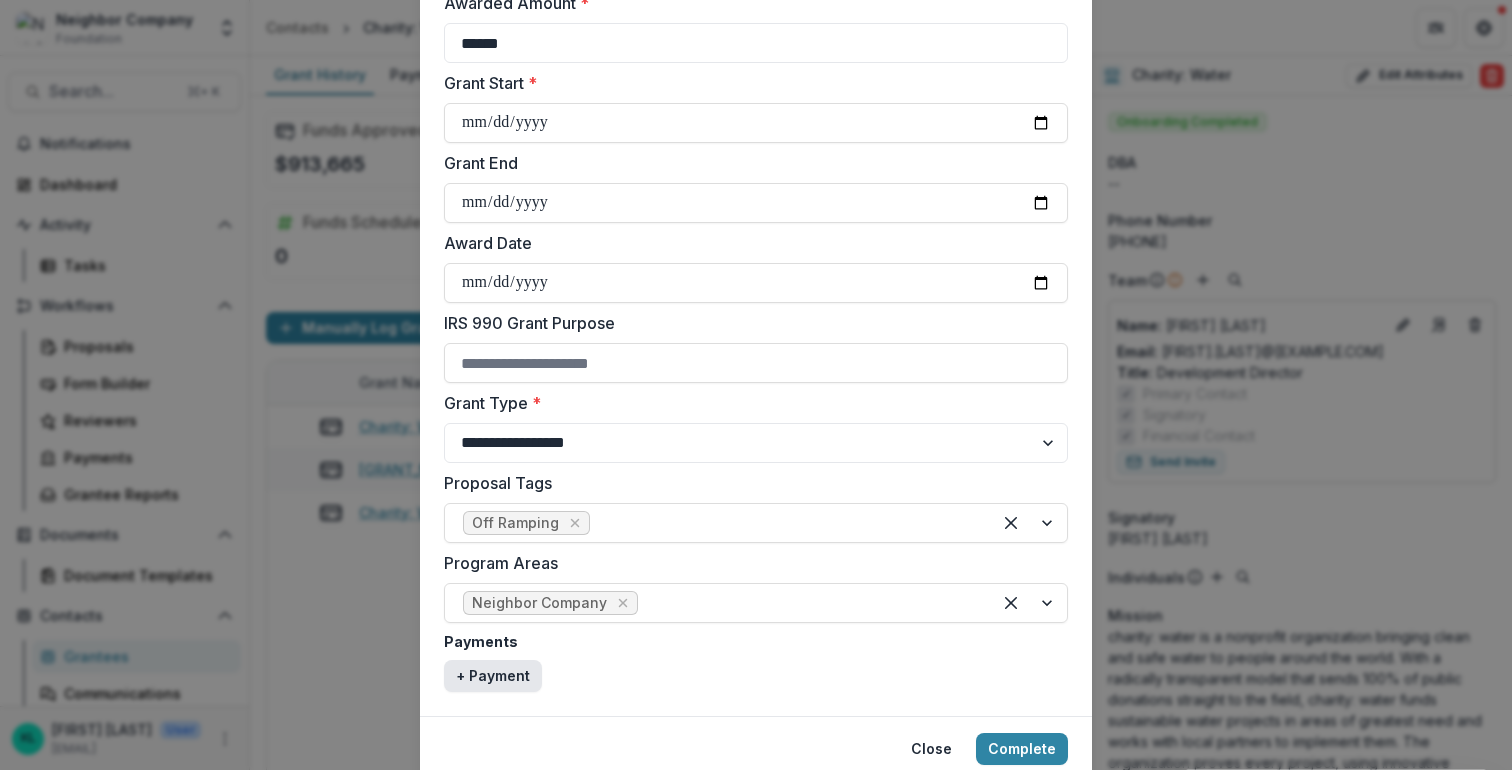 click on "+ Payment" at bounding box center [493, 676] 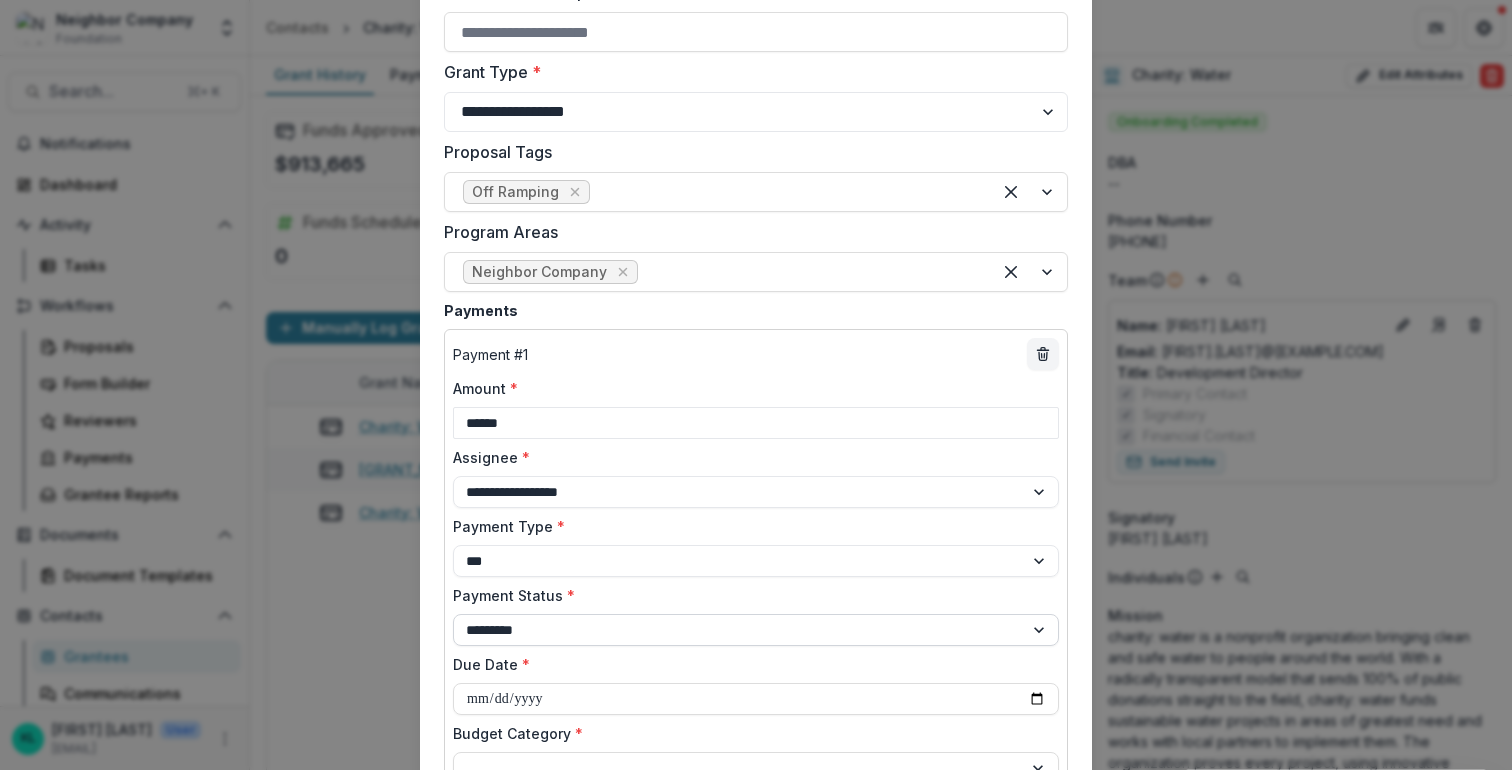 scroll, scrollTop: 977, scrollLeft: 0, axis: vertical 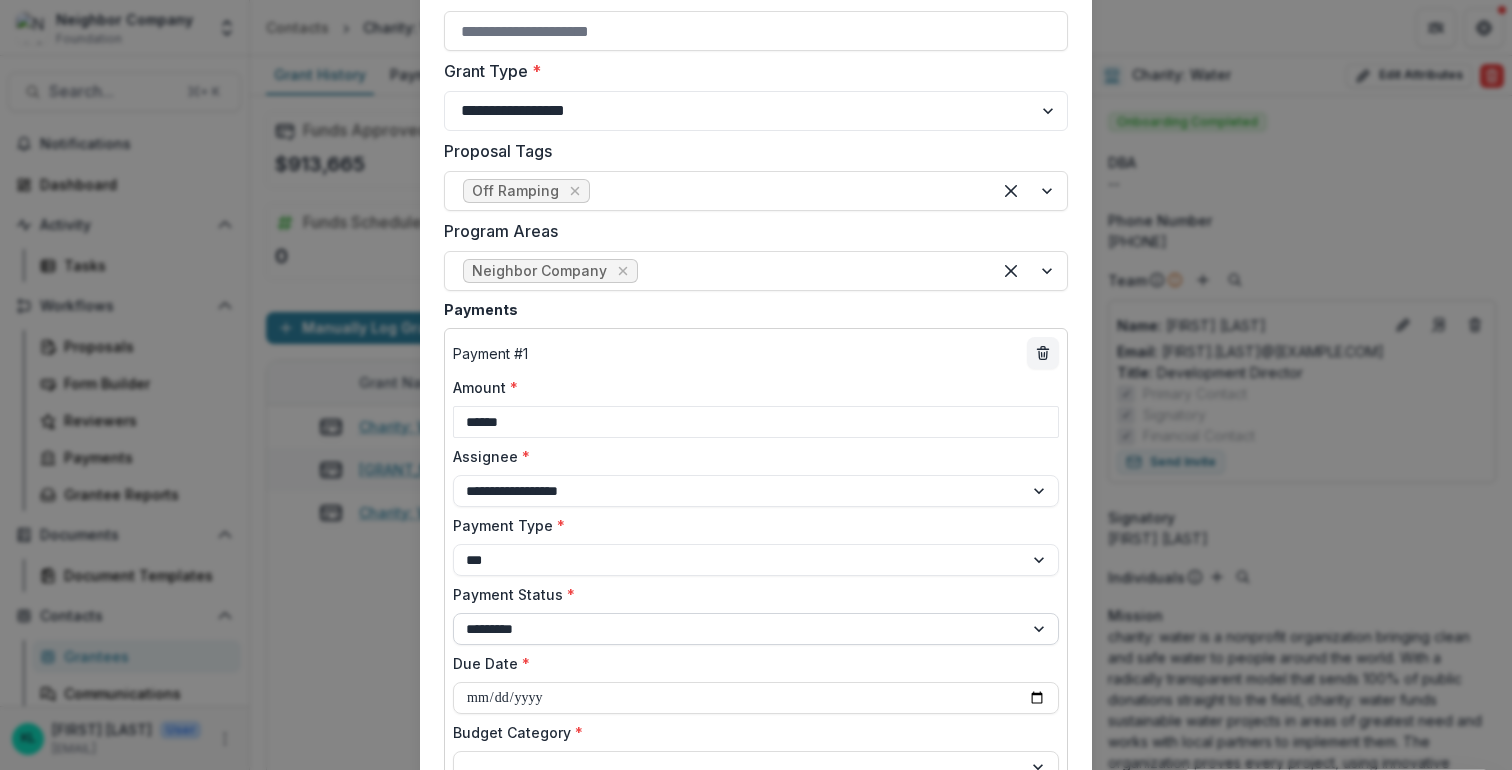 type on "******" 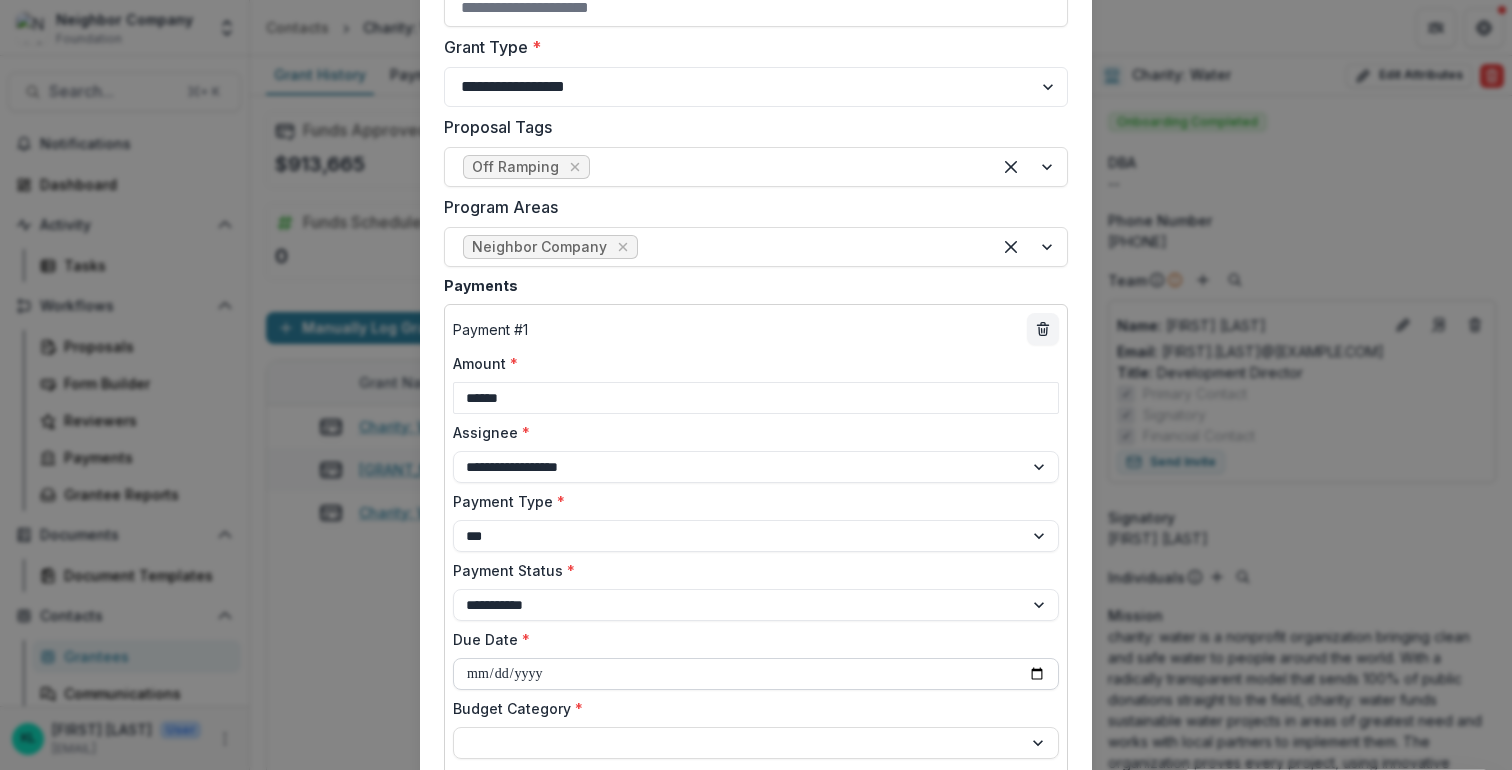 scroll, scrollTop: 1004, scrollLeft: 0, axis: vertical 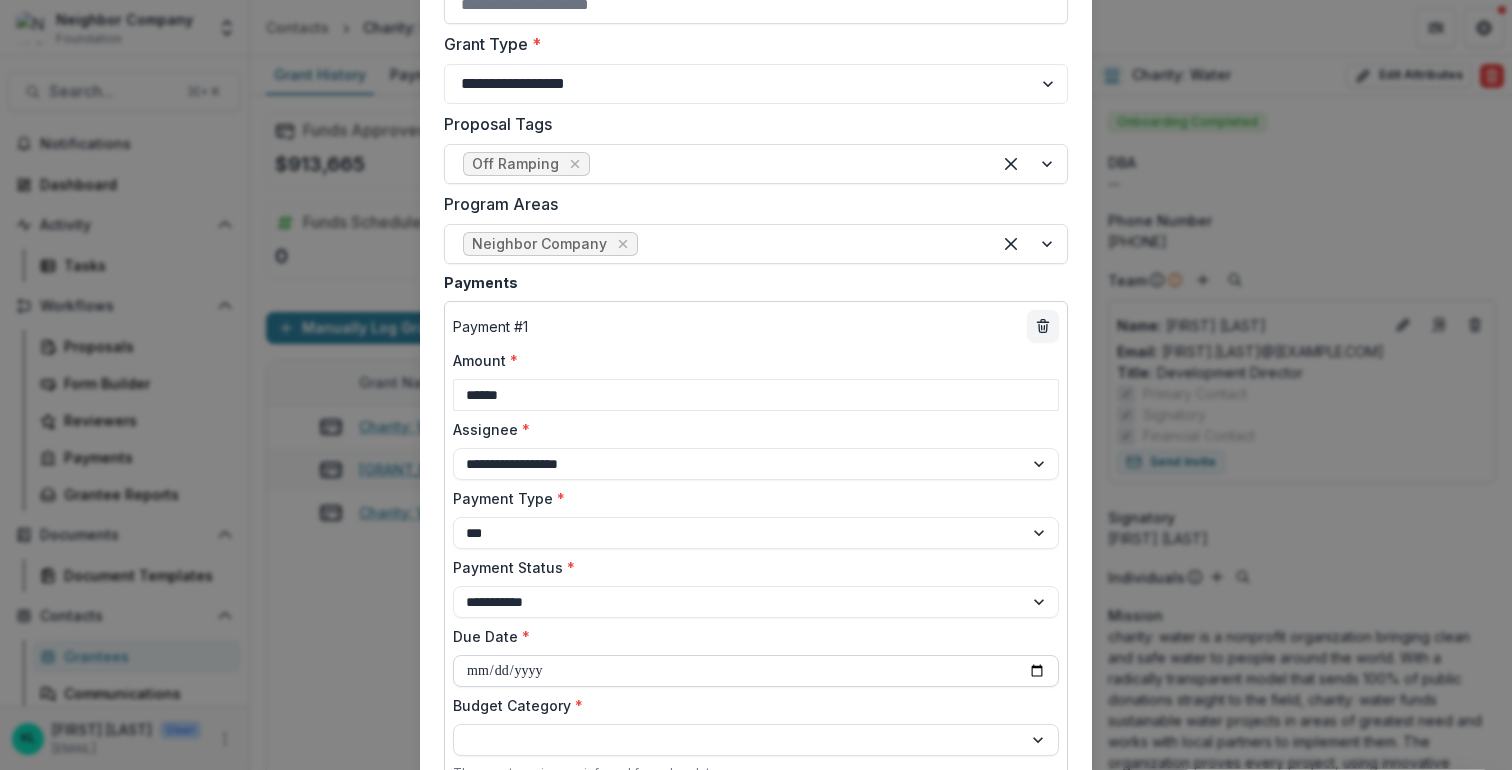 click on "Due Date *" at bounding box center [756, 671] 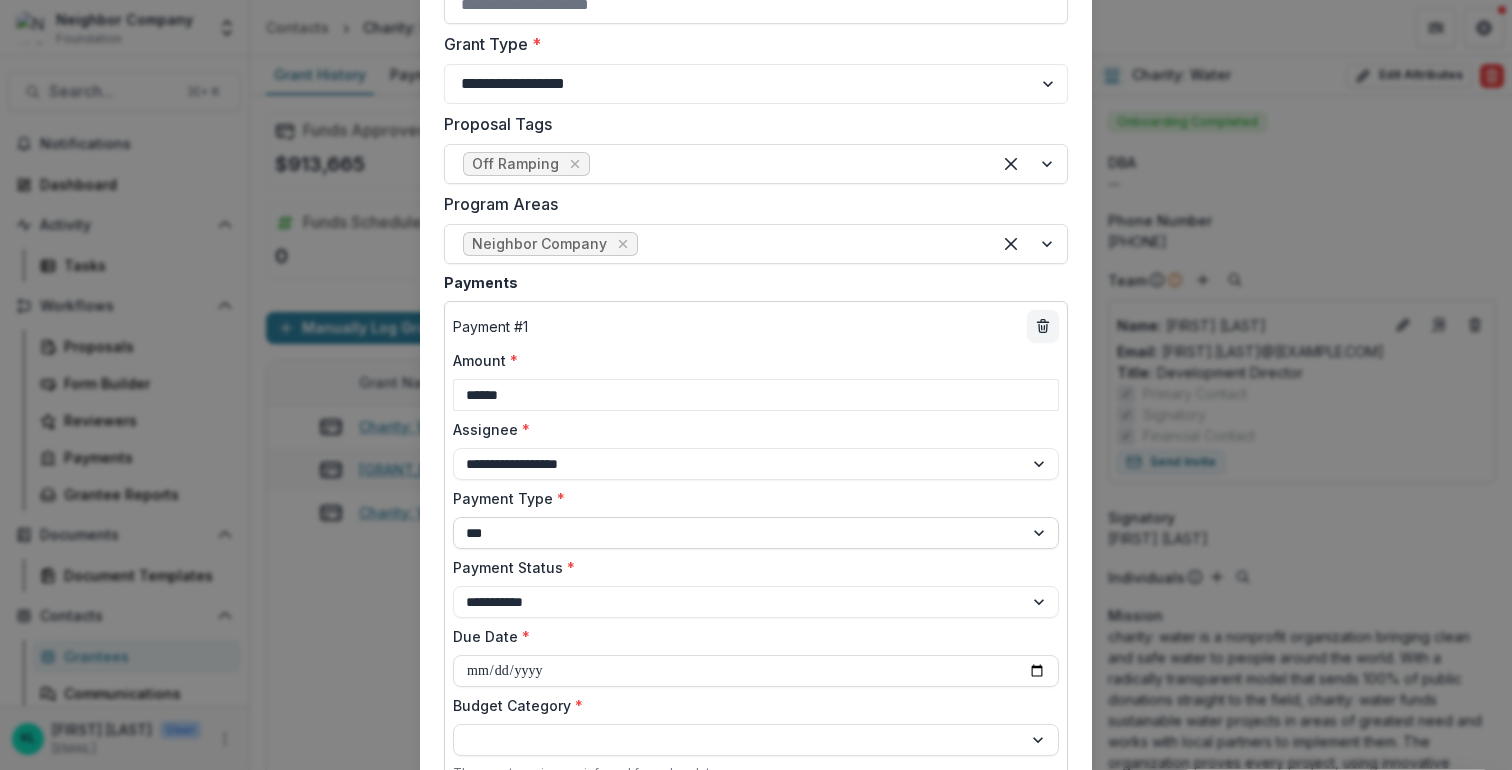 type on "**********" 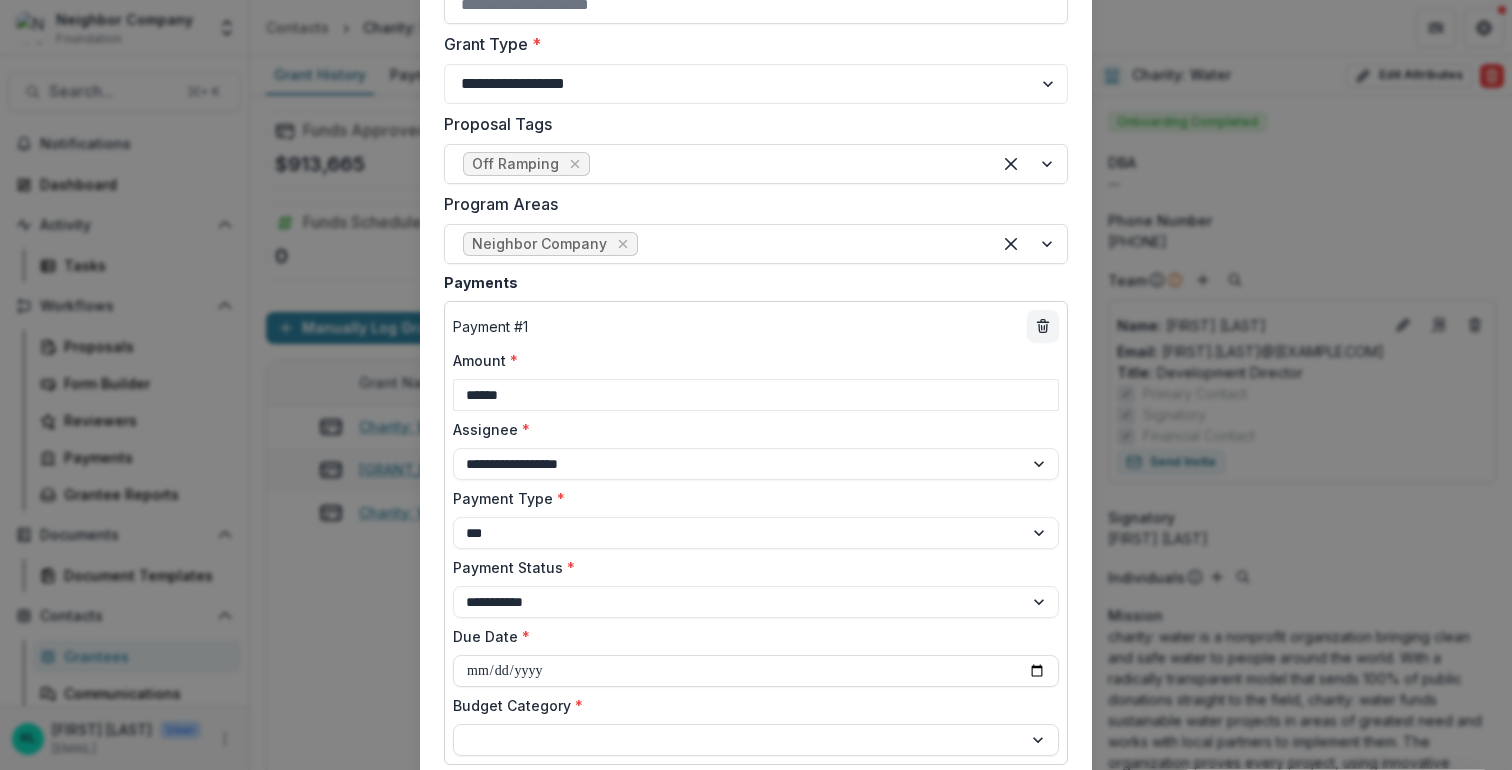 click on "Due Date *" at bounding box center (750, 636) 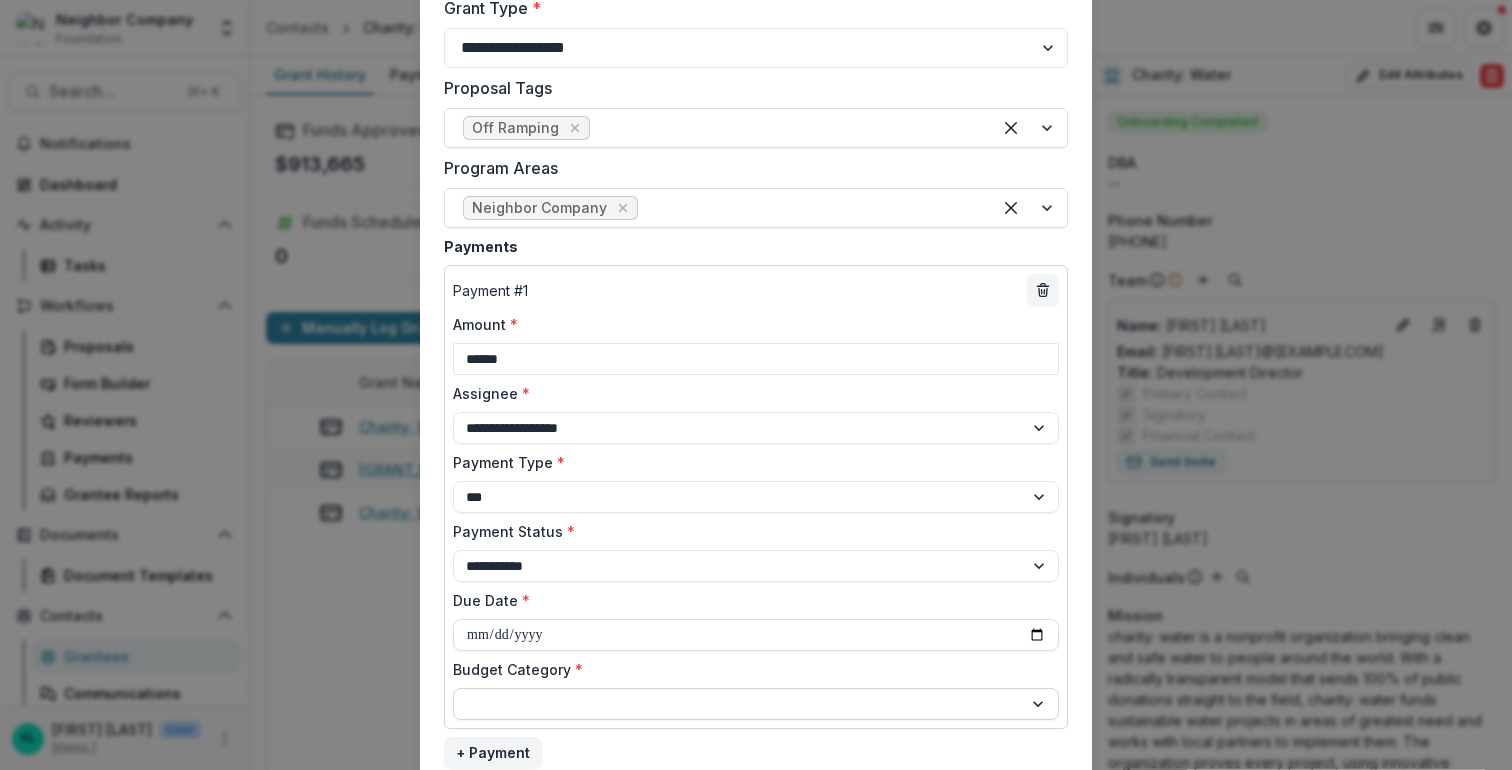 scroll, scrollTop: 1044, scrollLeft: 0, axis: vertical 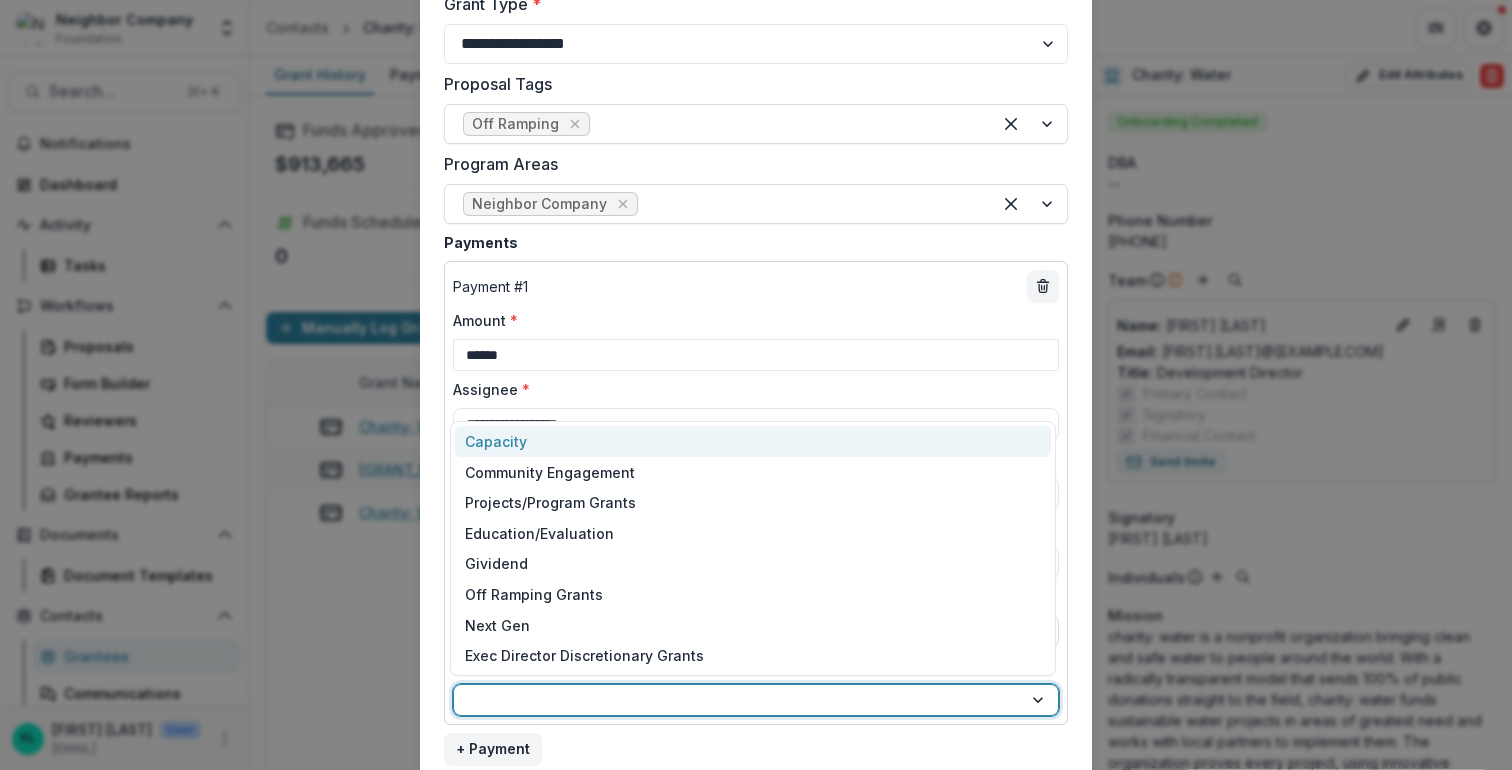 click at bounding box center (738, 700) 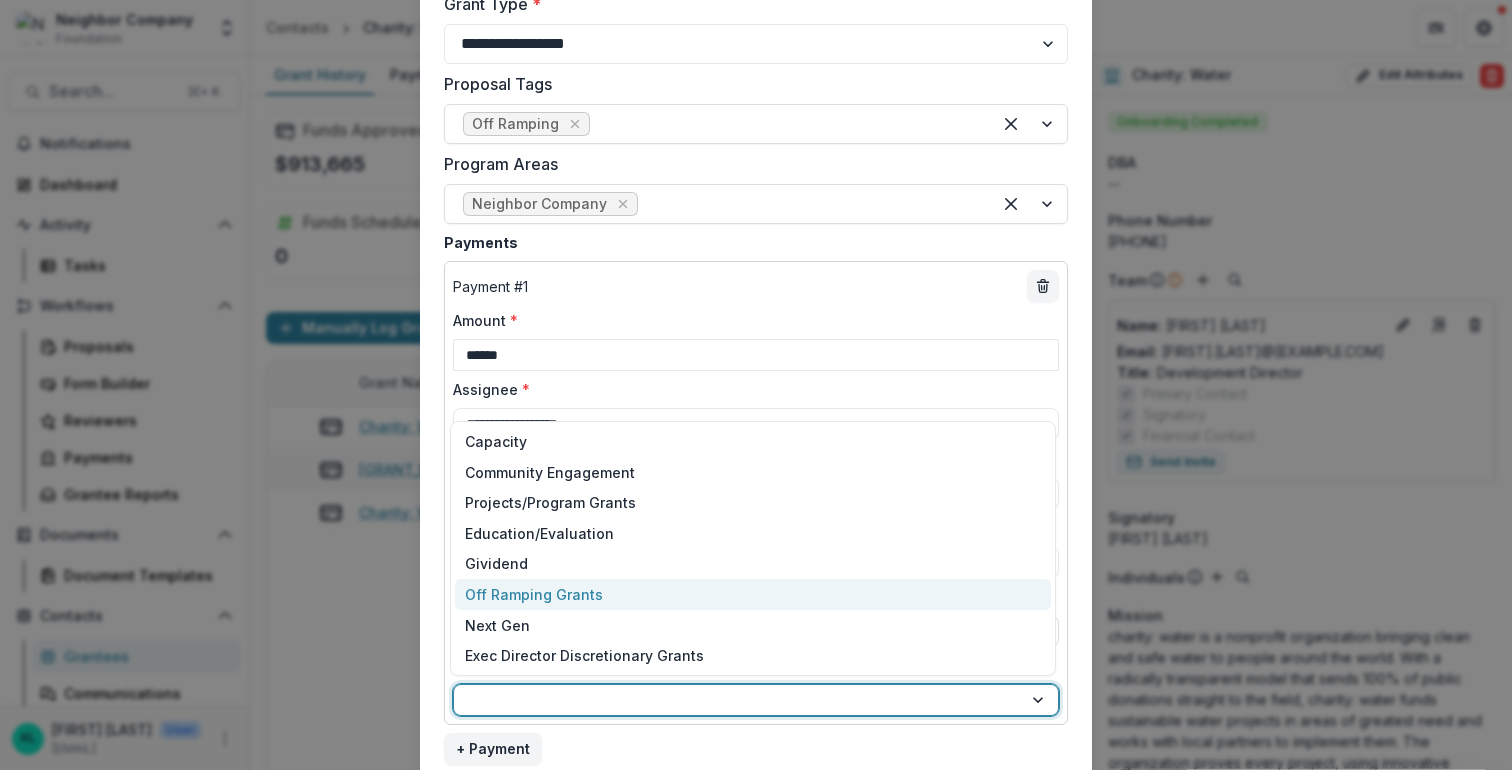 click on "Off Ramping Grants" at bounding box center (534, 594) 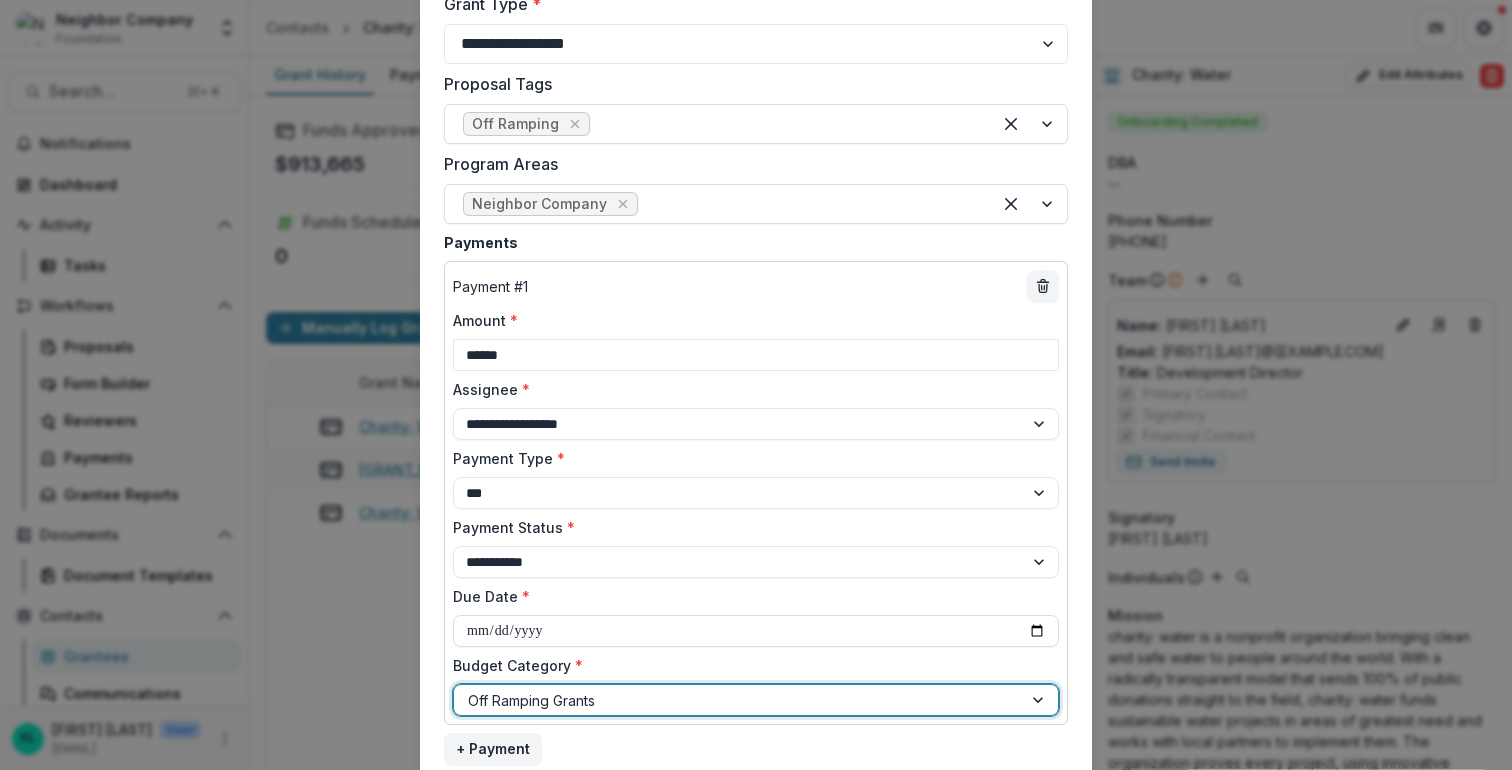 click on "Budget Category *" at bounding box center [750, 665] 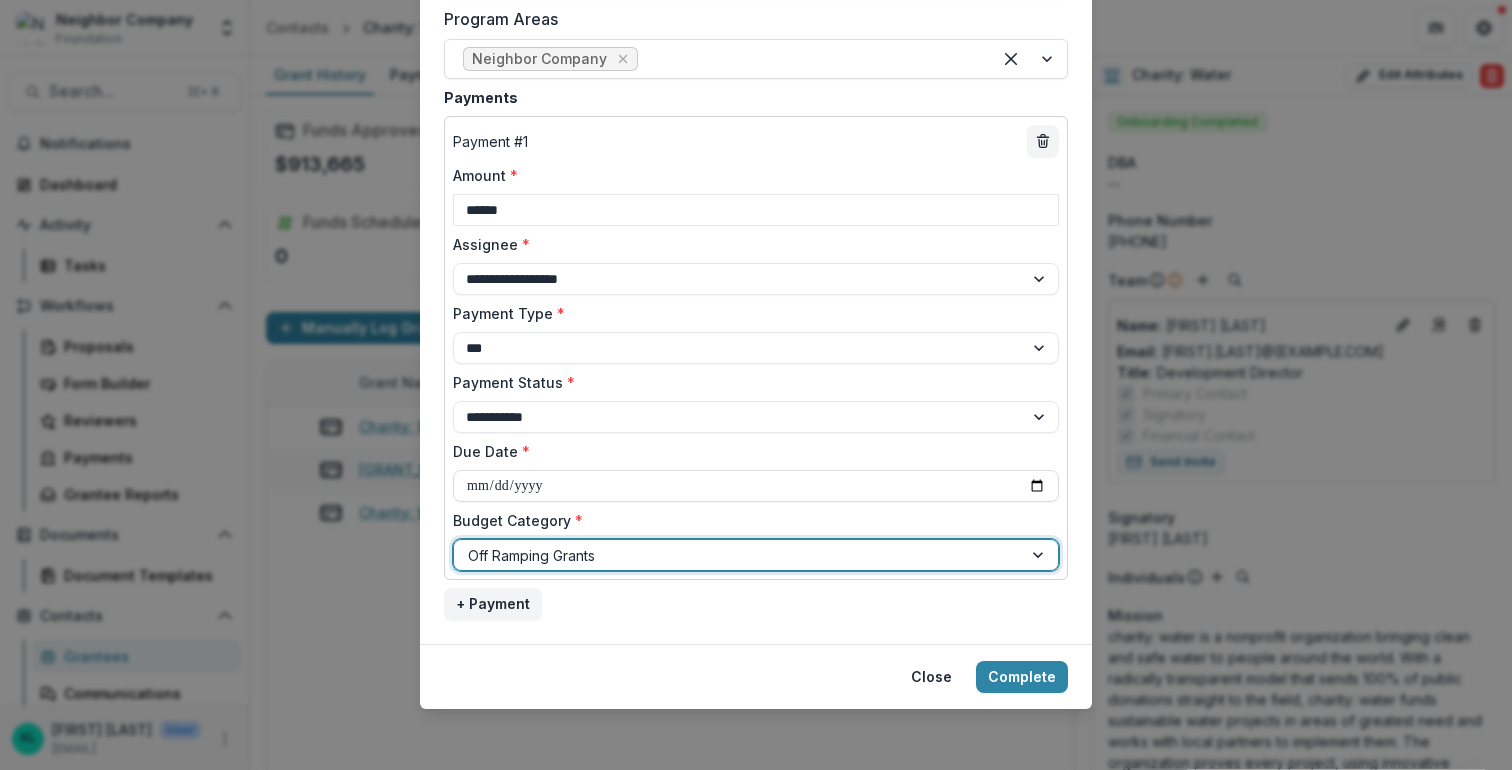 scroll, scrollTop: 1192, scrollLeft: 0, axis: vertical 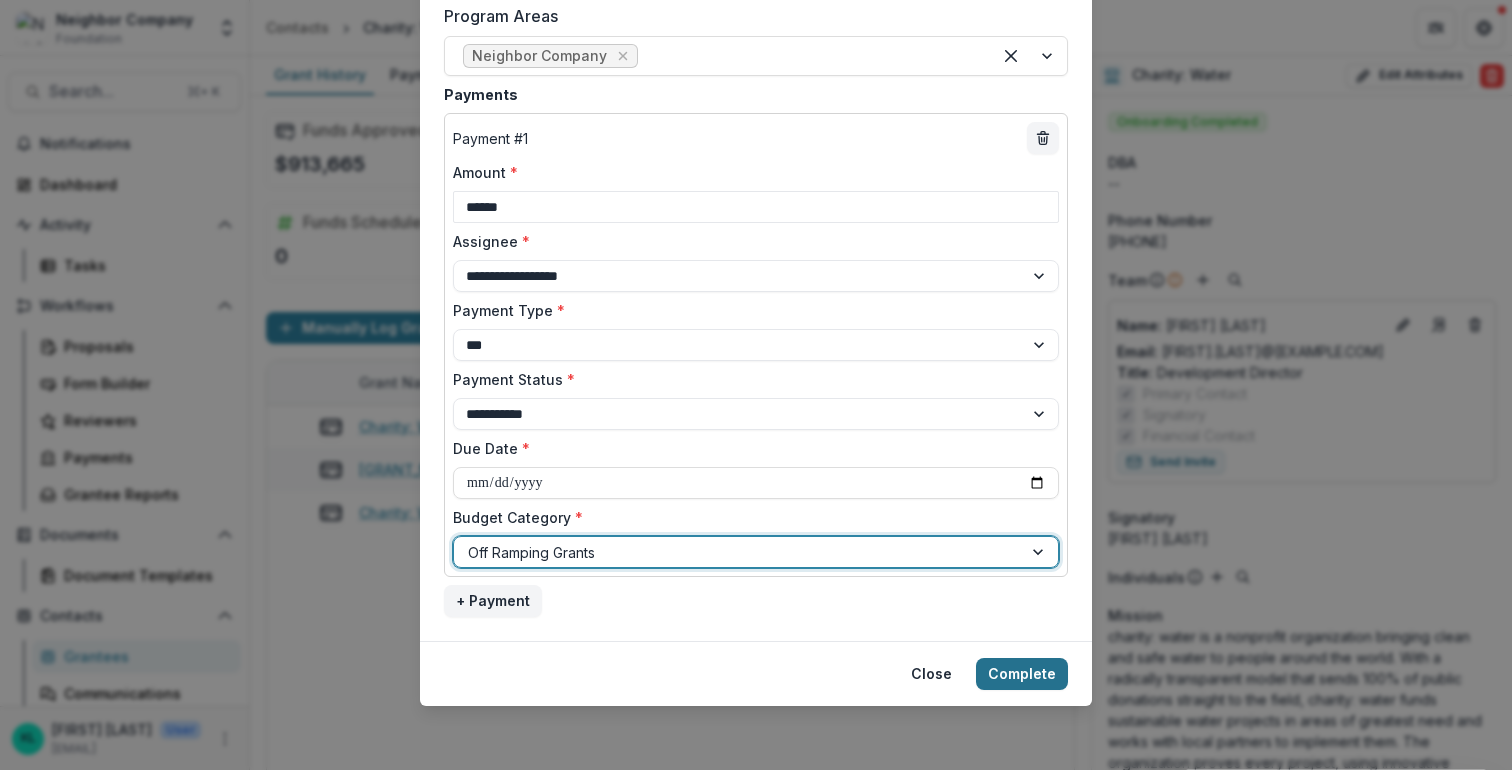 click on "Complete" at bounding box center [1022, 674] 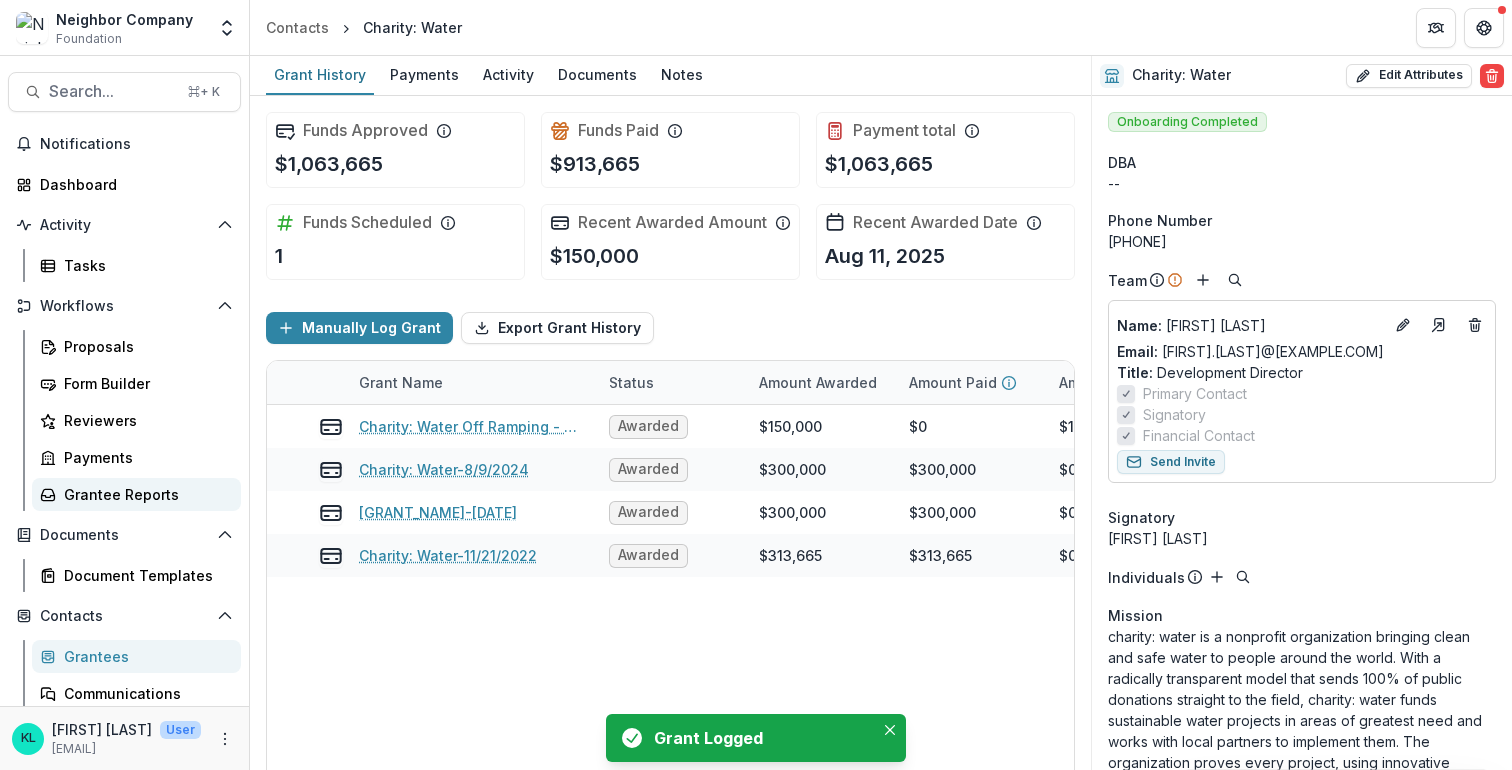 click on "Grantee Reports" at bounding box center [144, 494] 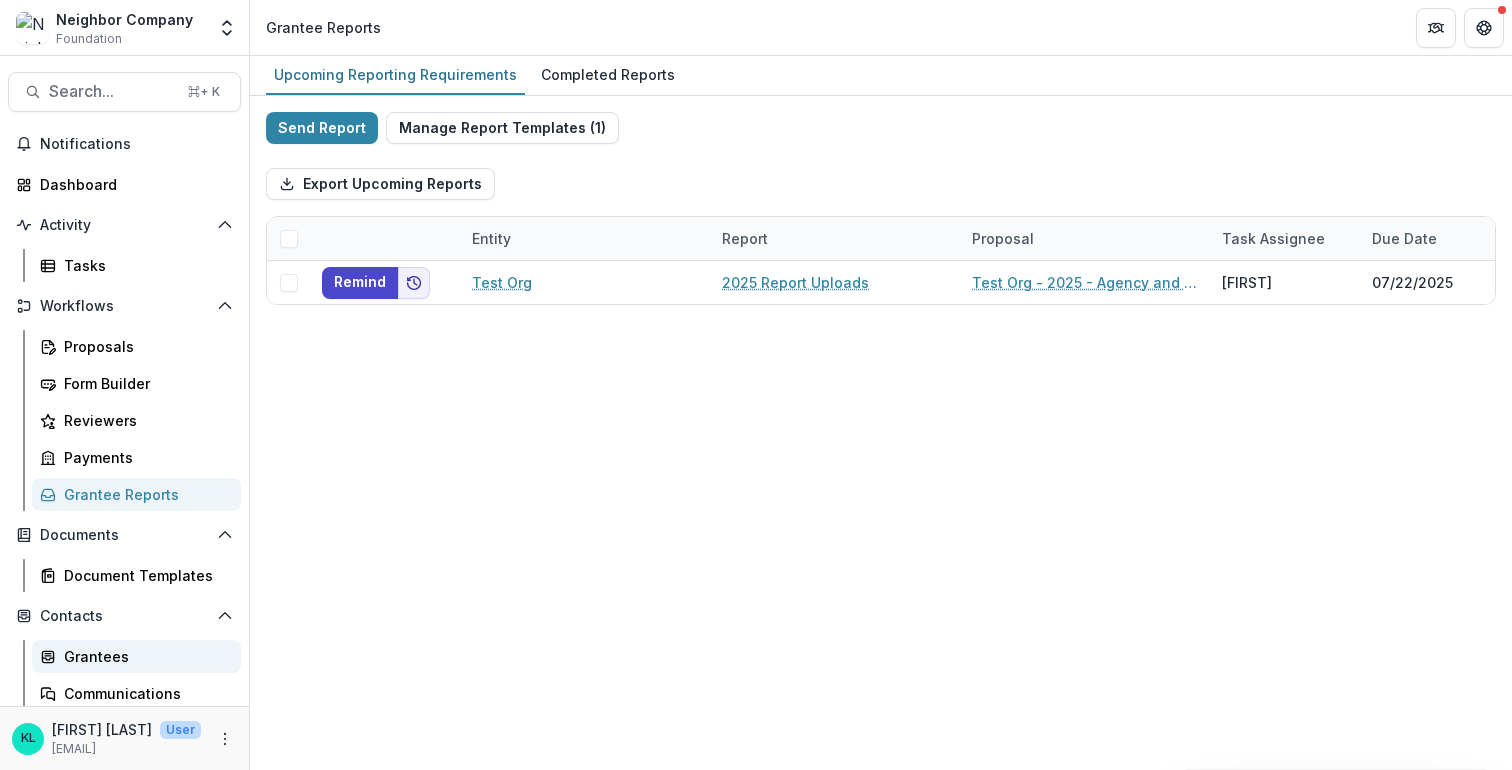 click on "Grantees" at bounding box center (144, 656) 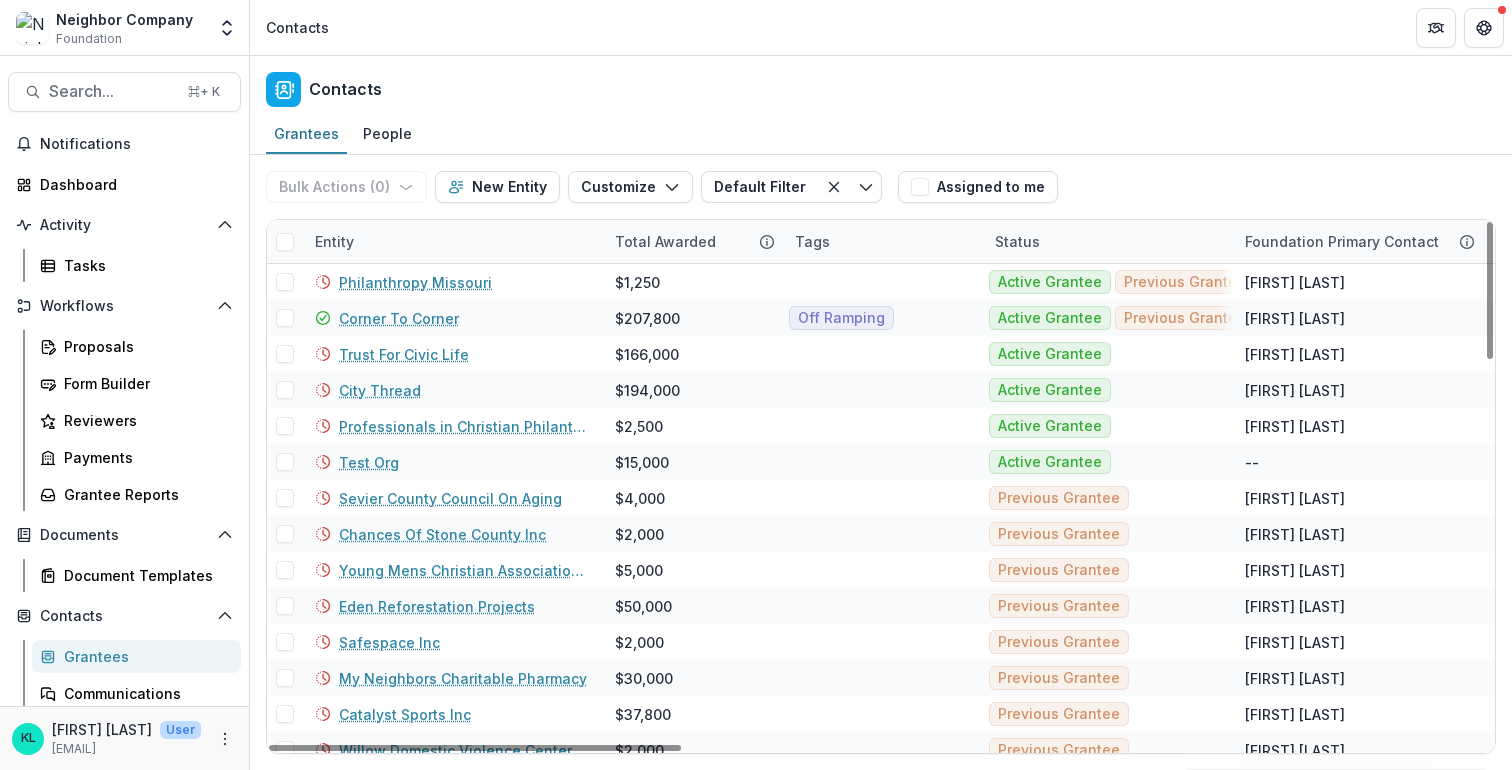 click on "Entity" at bounding box center (334, 241) 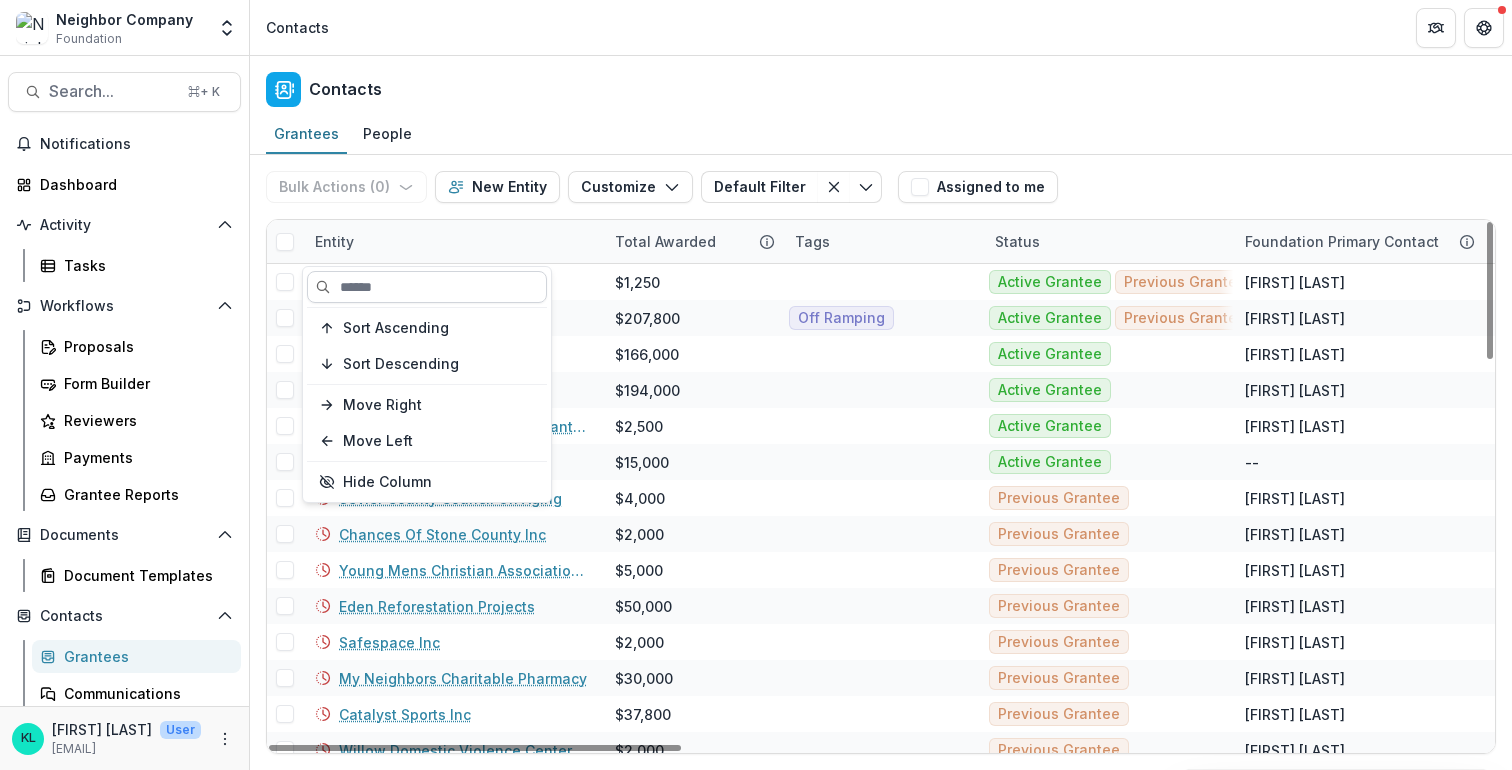 click at bounding box center [427, 287] 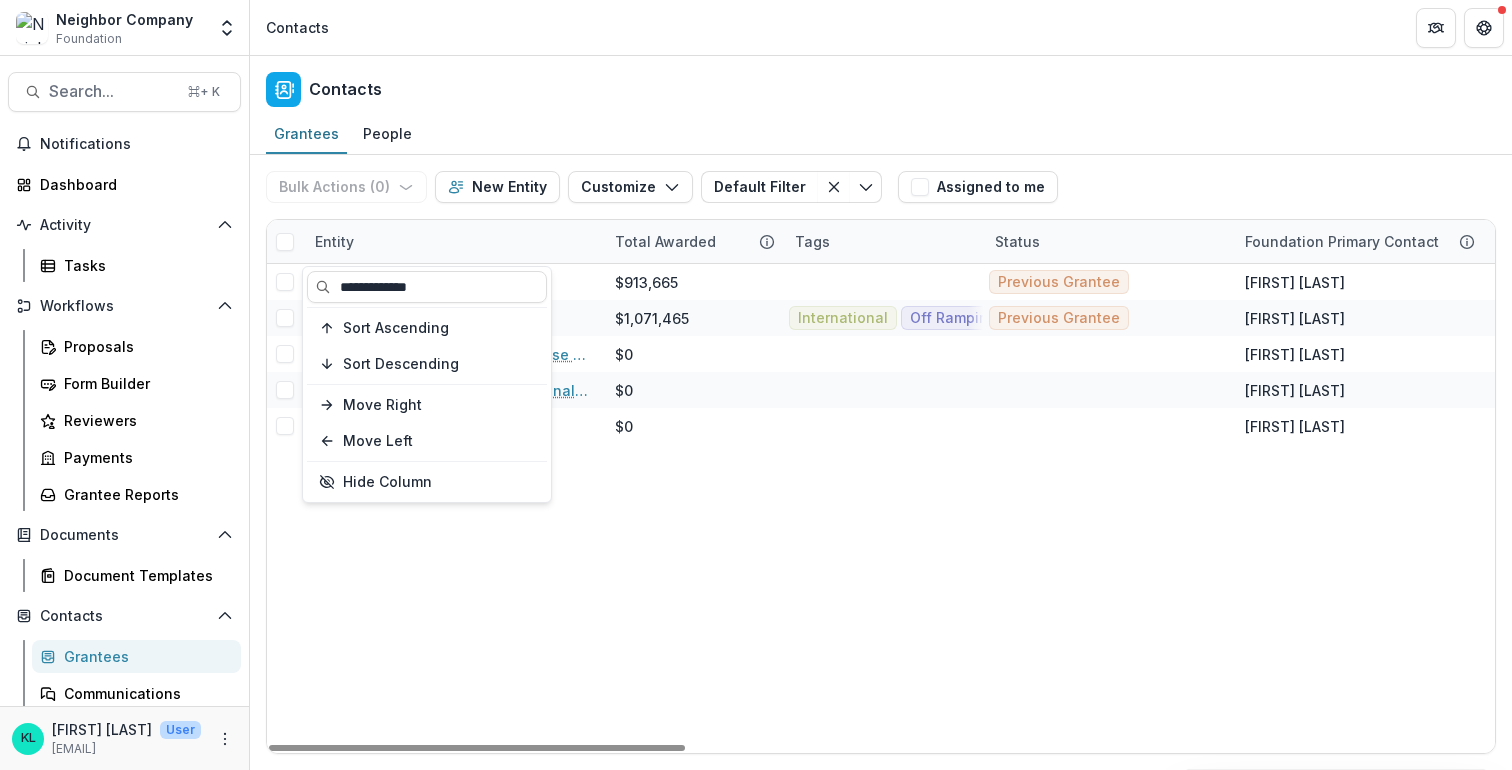 type on "**********" 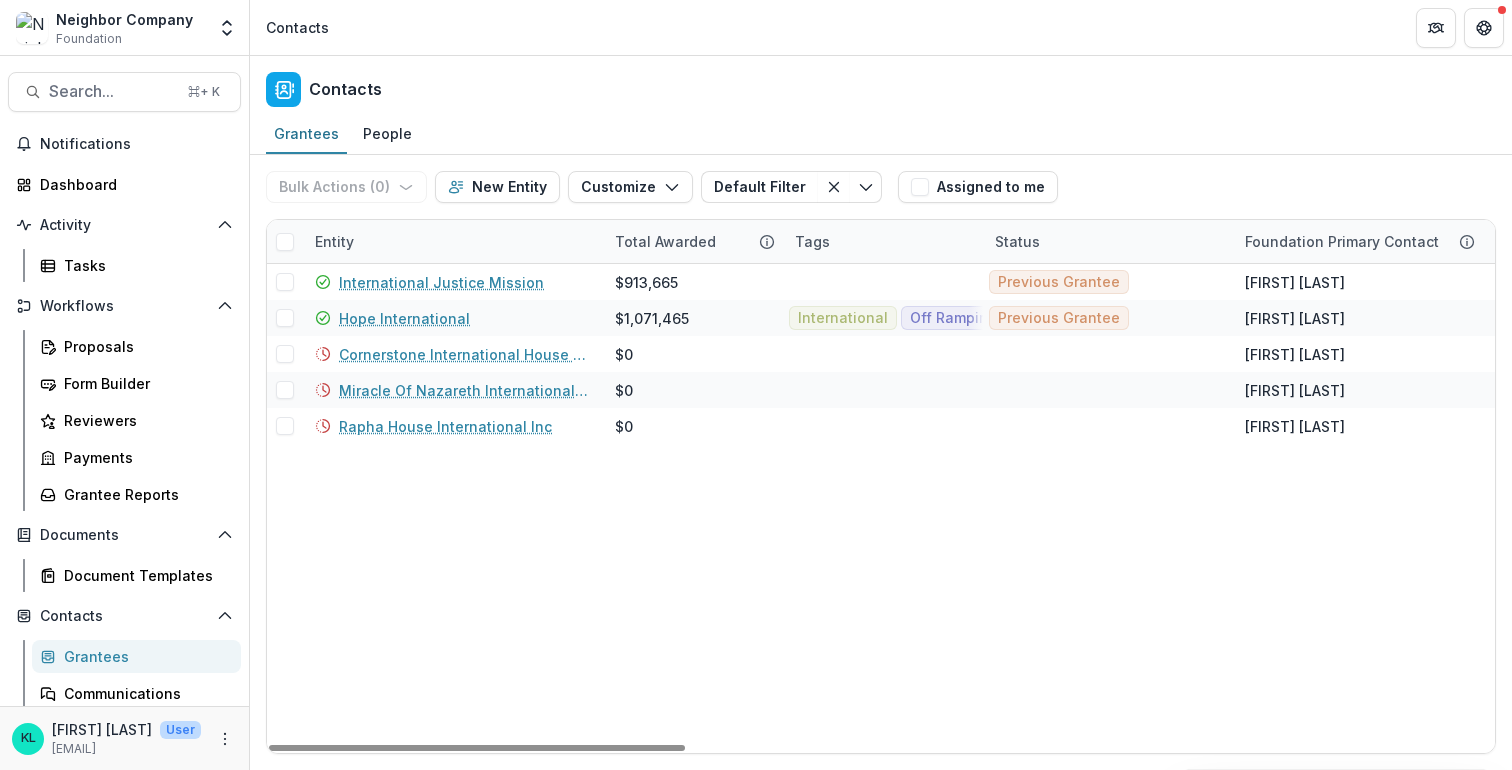 click on "International Justice Mission $913,665 Previous Grantee [FIRST] [LAST] [SSN] Stephen C Organization Hope International $1,071,465 International Off Ramping Previous Grantee [FIRST] [LAST] [SSN] Erika Q 227 Granite Run Drive, Suite 250 Lancaster [STATE] USA 17601 Organization Lancaster [STATE] Cornerstone International House Of Prayer $0 [FIRST] [LAST] [SSN] -- Organization Miracle Of Nazareth International Foundation Inc $0 [FIRST] [LAST] [SSN] -- Organization Rapha House International Inc $0 [FIRST] [LAST] [SSN] -- Organization" at bounding box center (2075, 508) 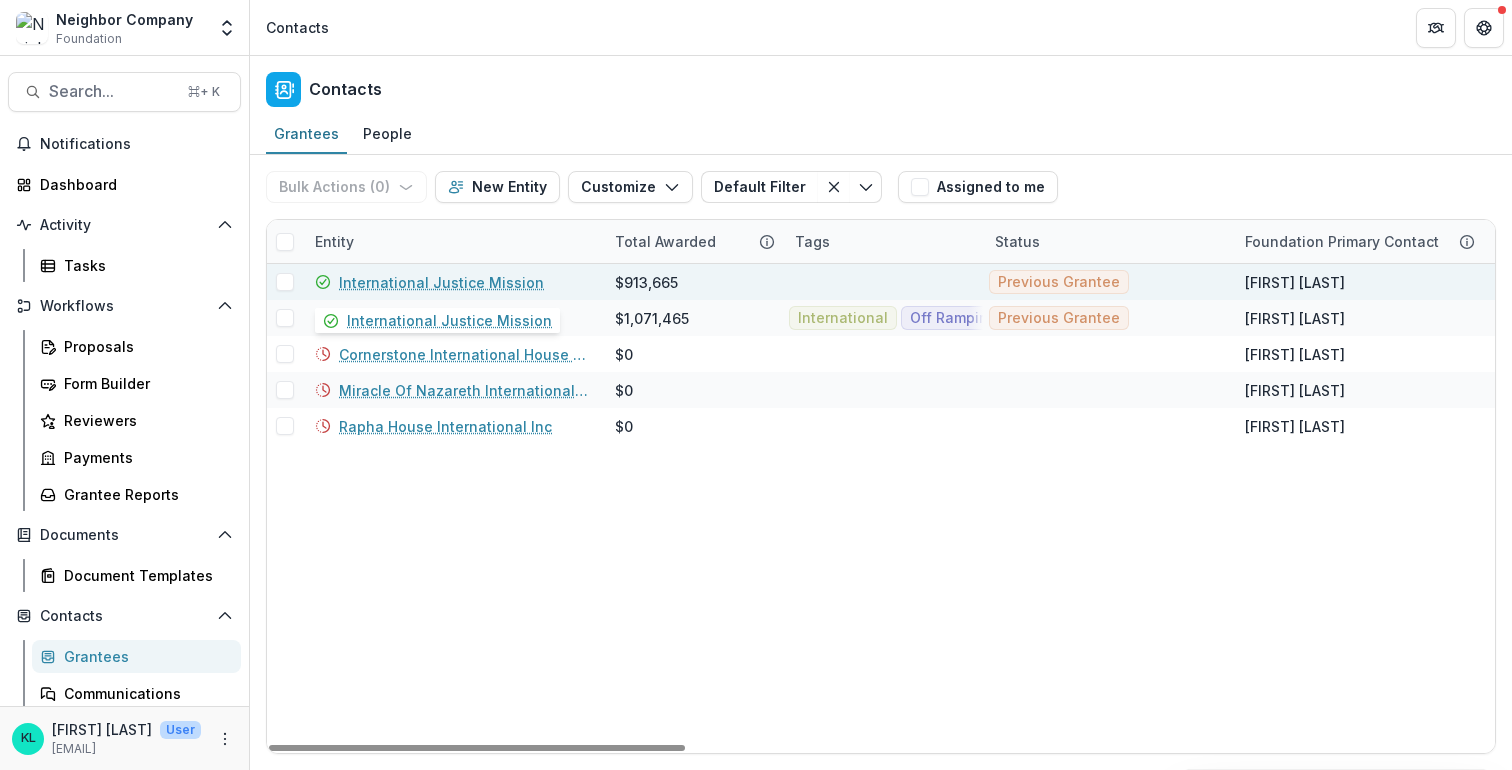 click on "International Justice Mission" at bounding box center [441, 282] 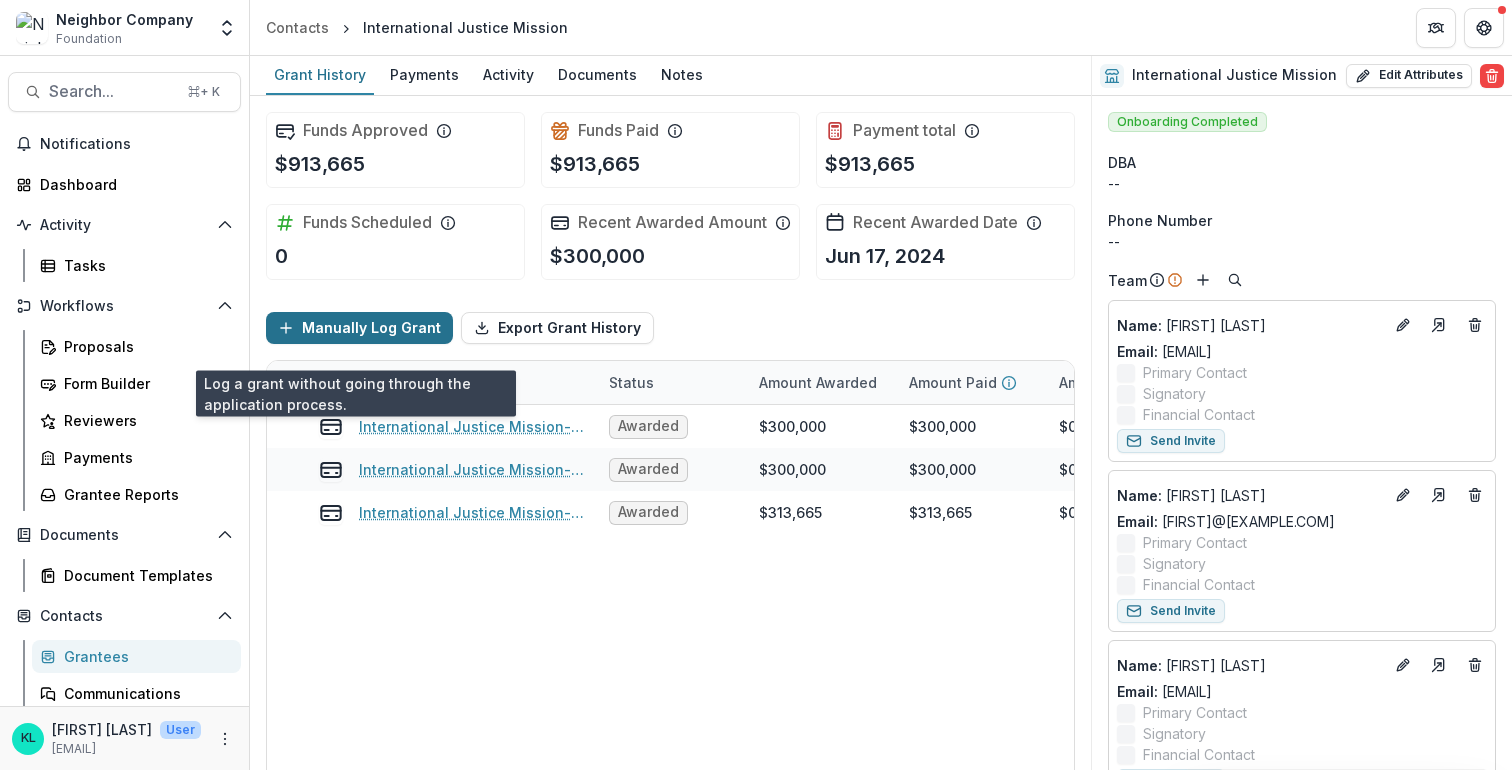 click on "Manually Log Grant" at bounding box center [359, 328] 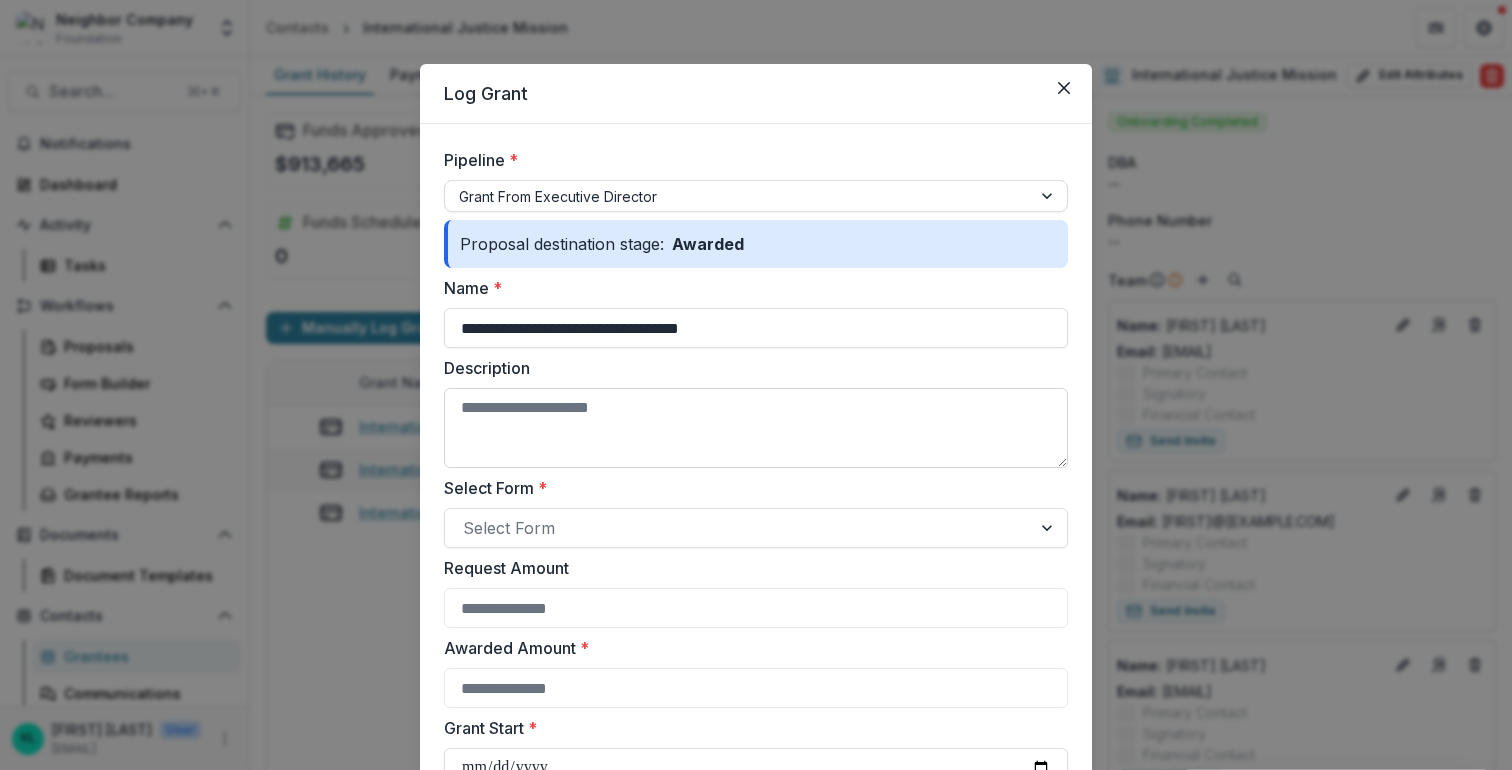 click on "Description" at bounding box center (756, 428) 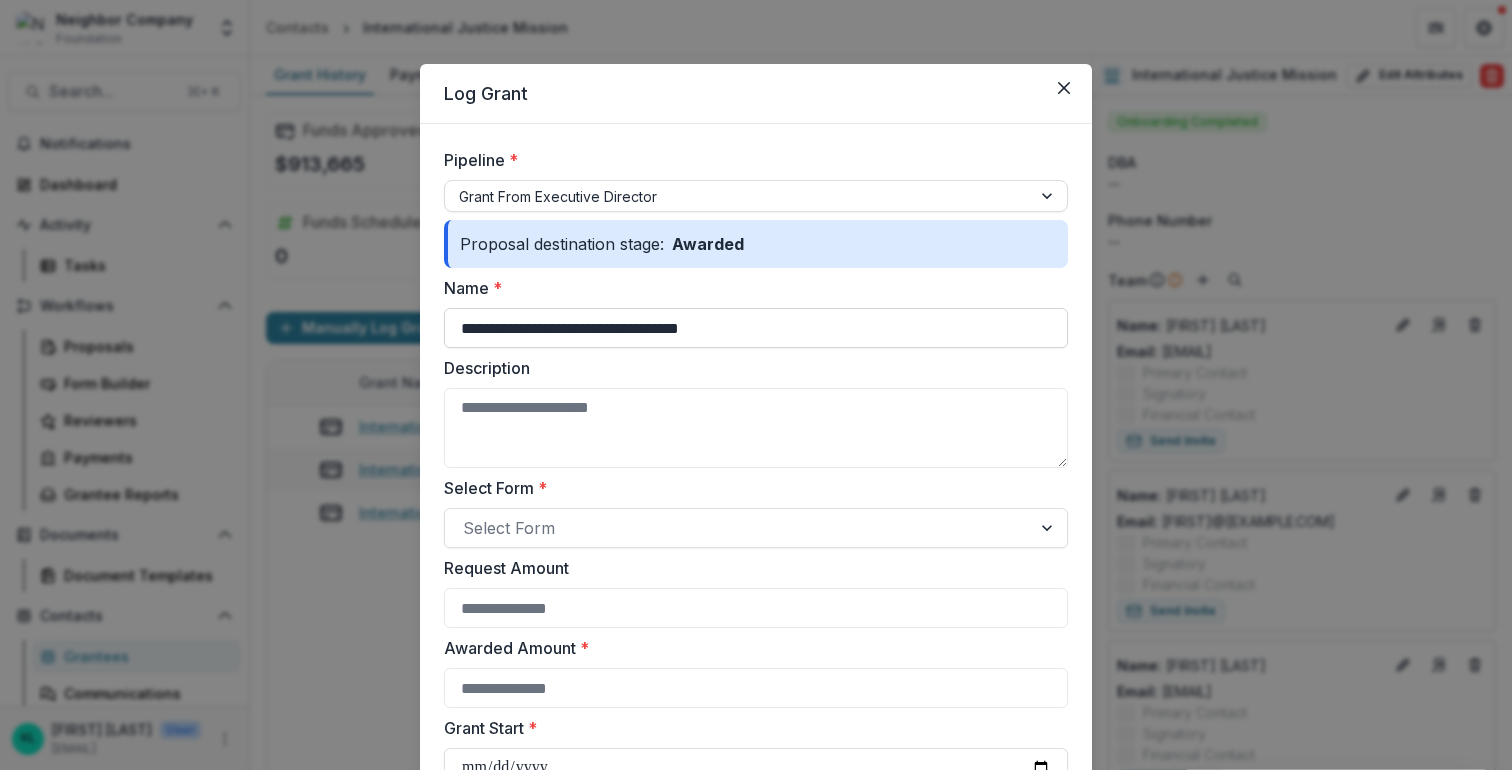 click on "**********" at bounding box center [756, 328] 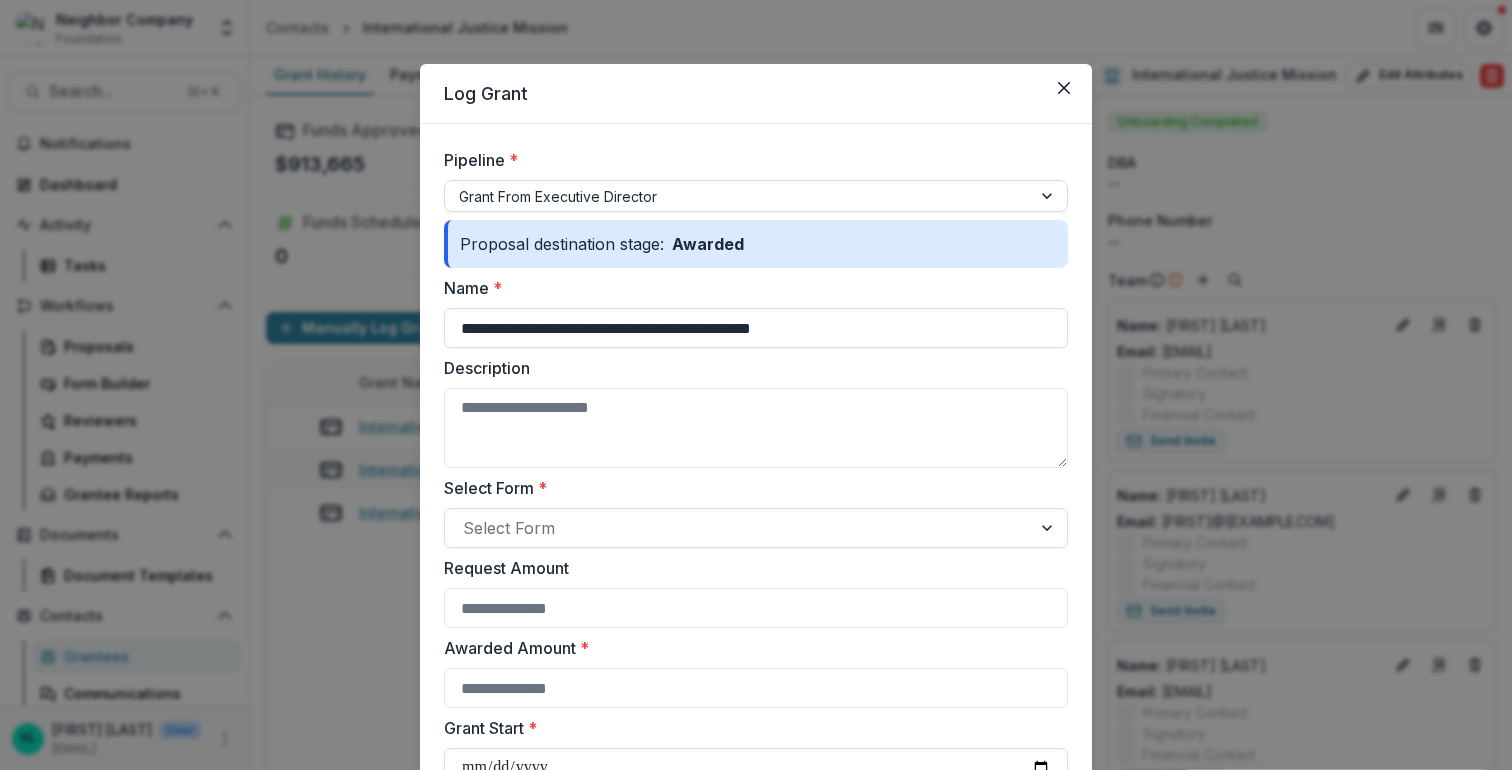 type on "**********" 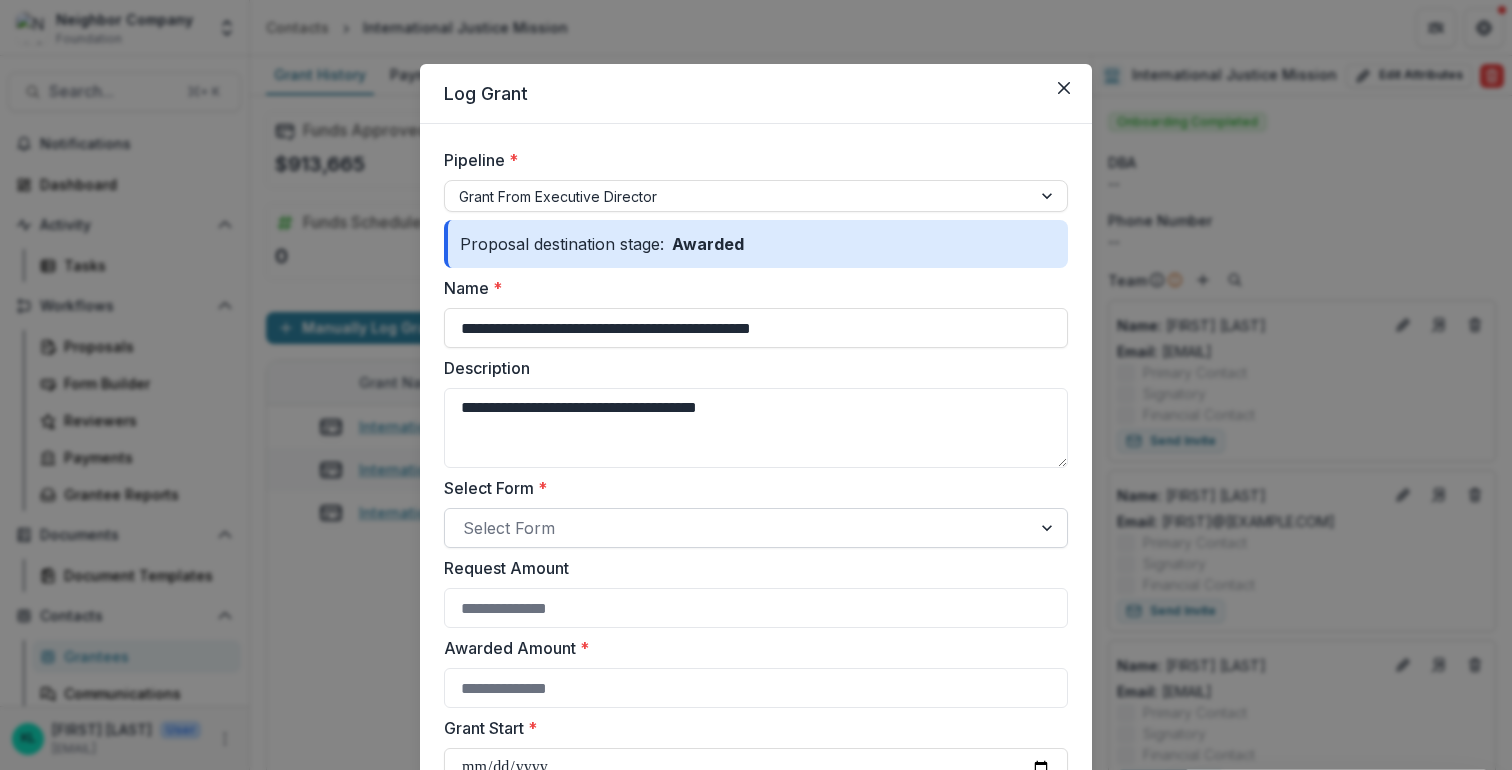 type on "**********" 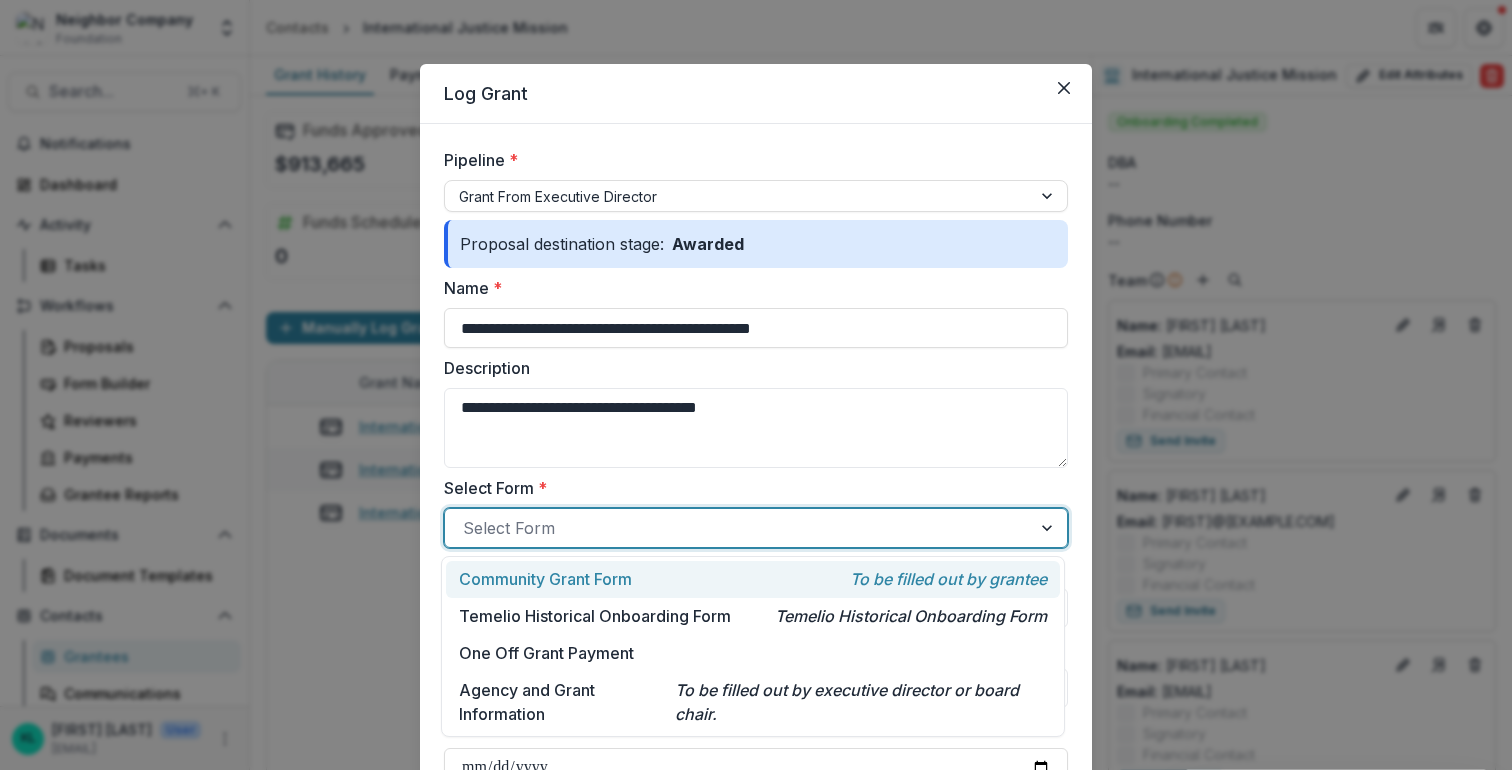 click at bounding box center [738, 528] 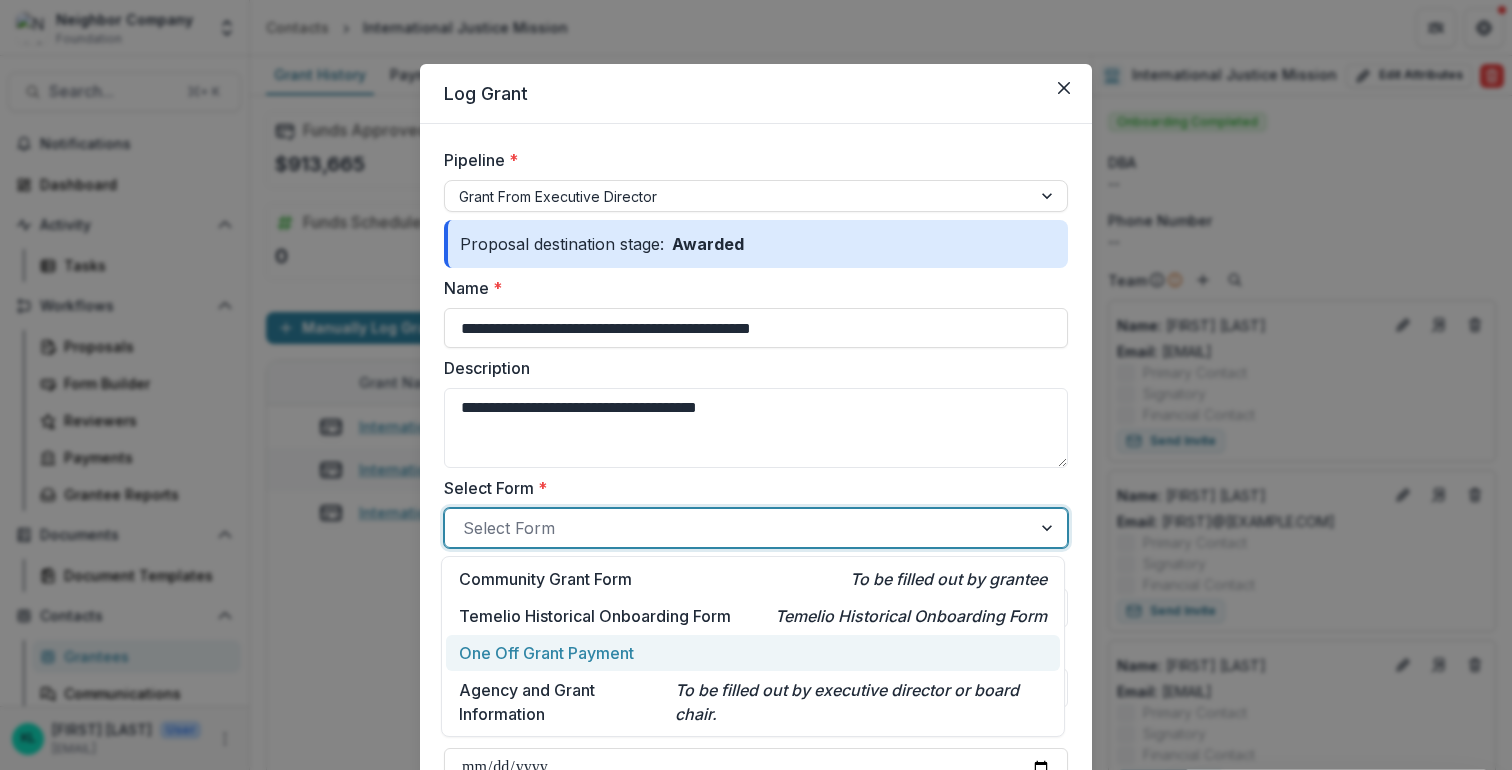 click on "One Off Grant Payment" at bounding box center (753, 653) 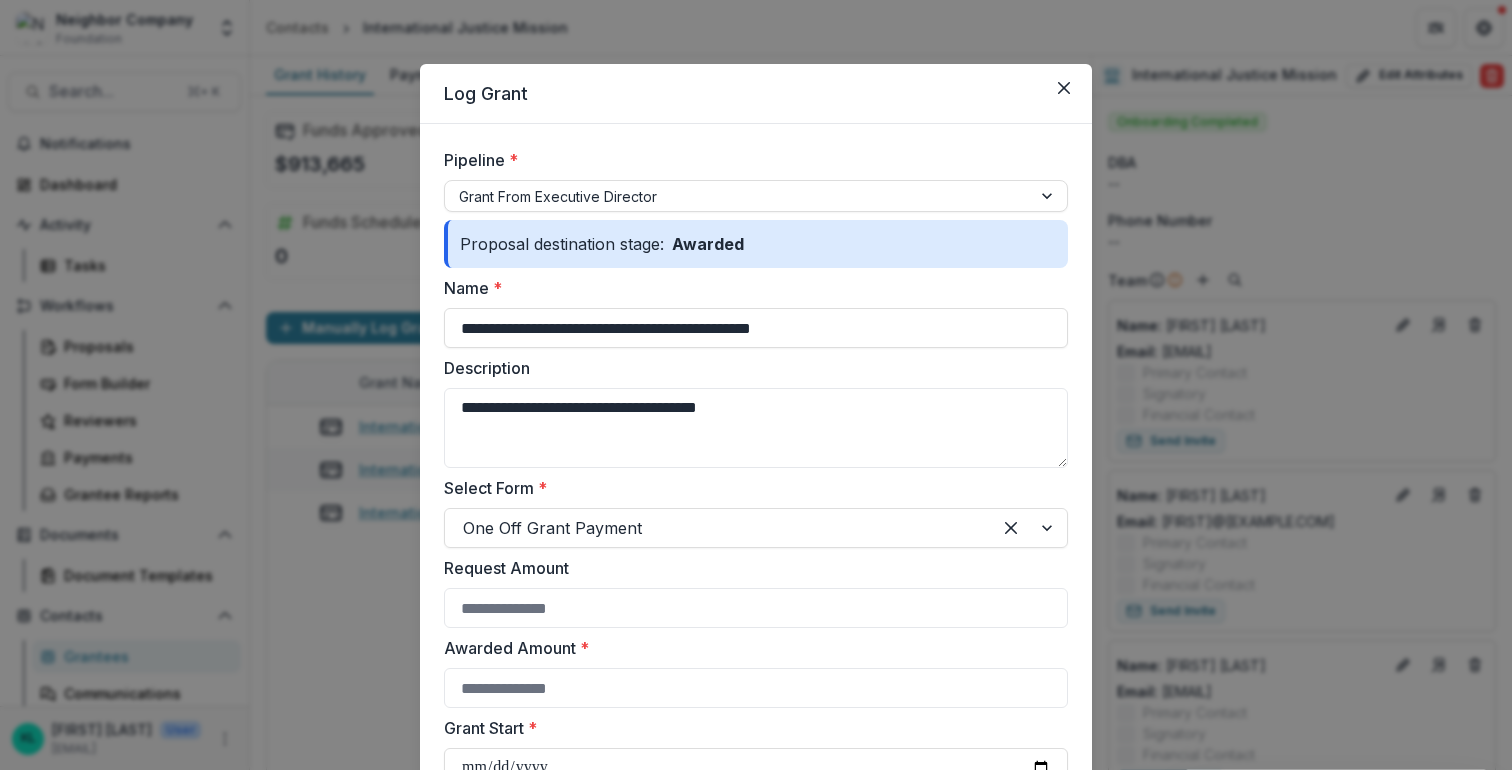 click on "**********" at bounding box center [756, 742] 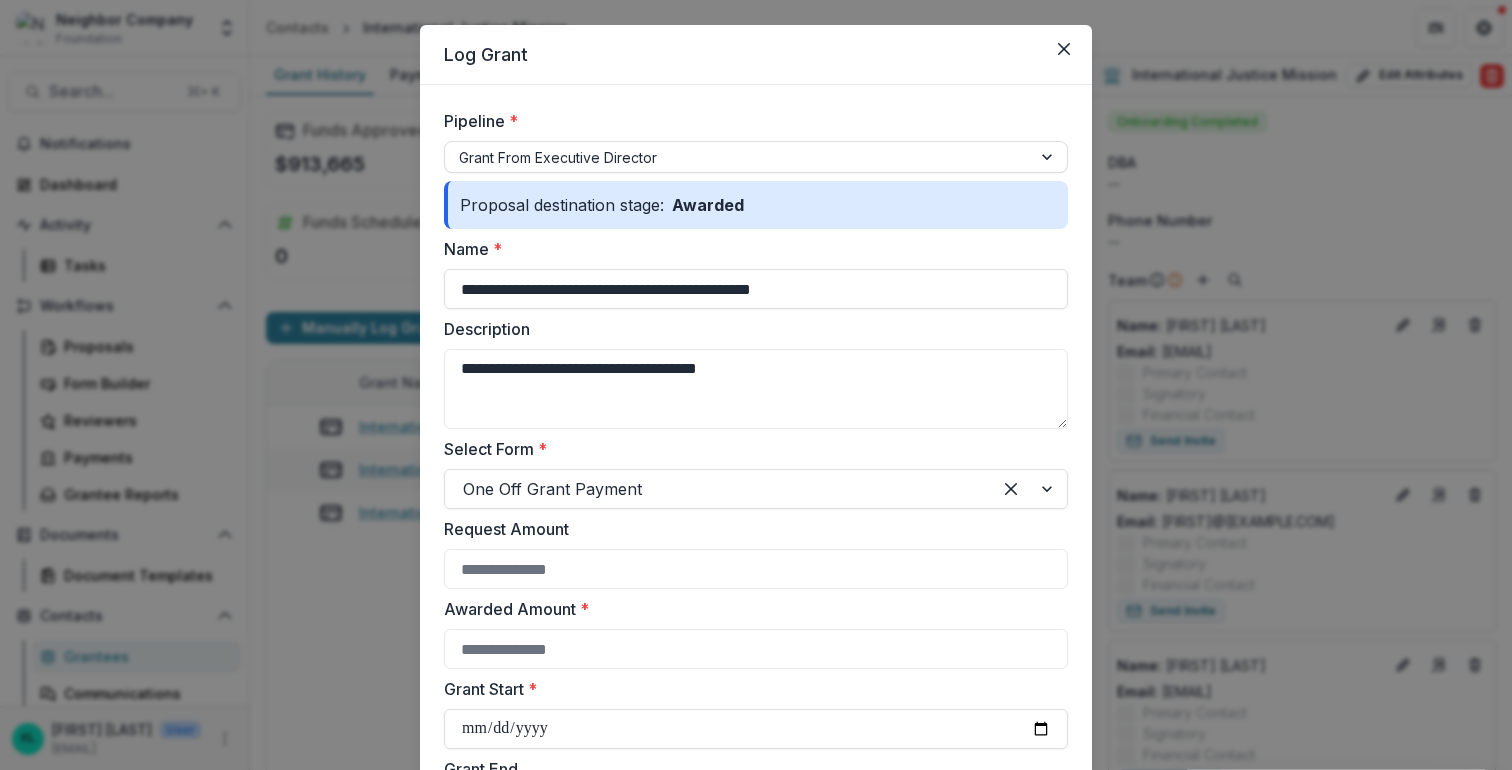 scroll, scrollTop: 41, scrollLeft: 0, axis: vertical 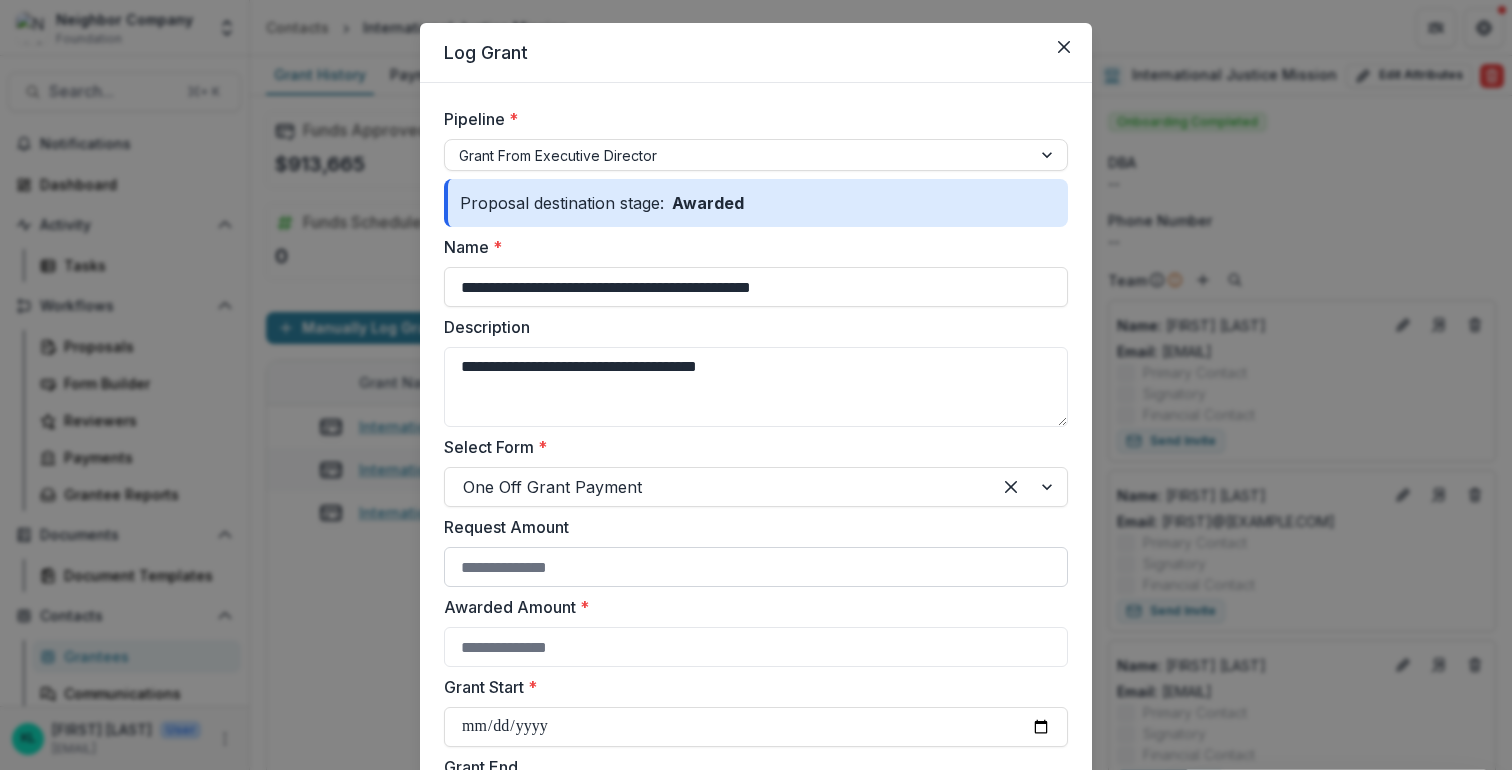 click on "Request Amount" at bounding box center (756, 567) 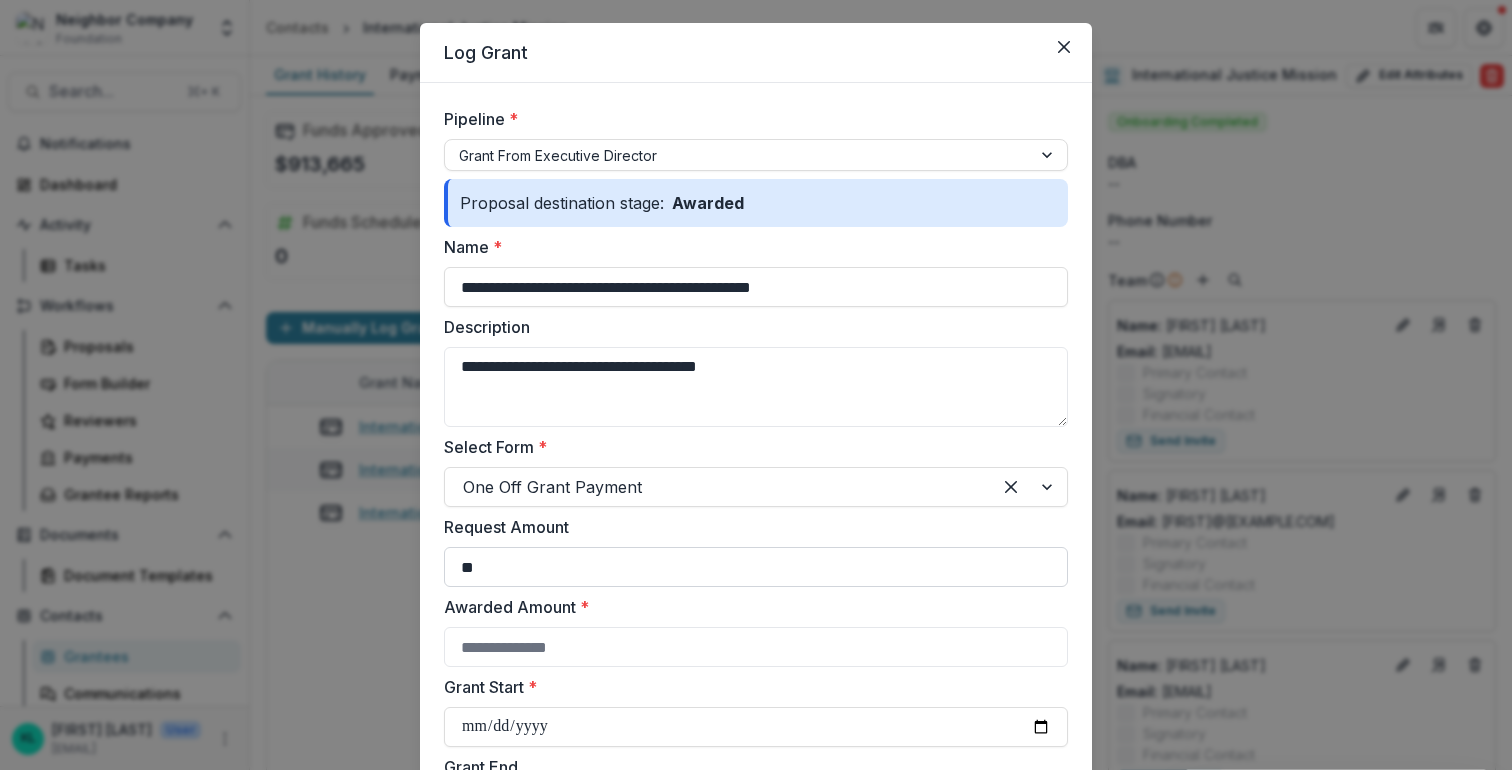 type on "*" 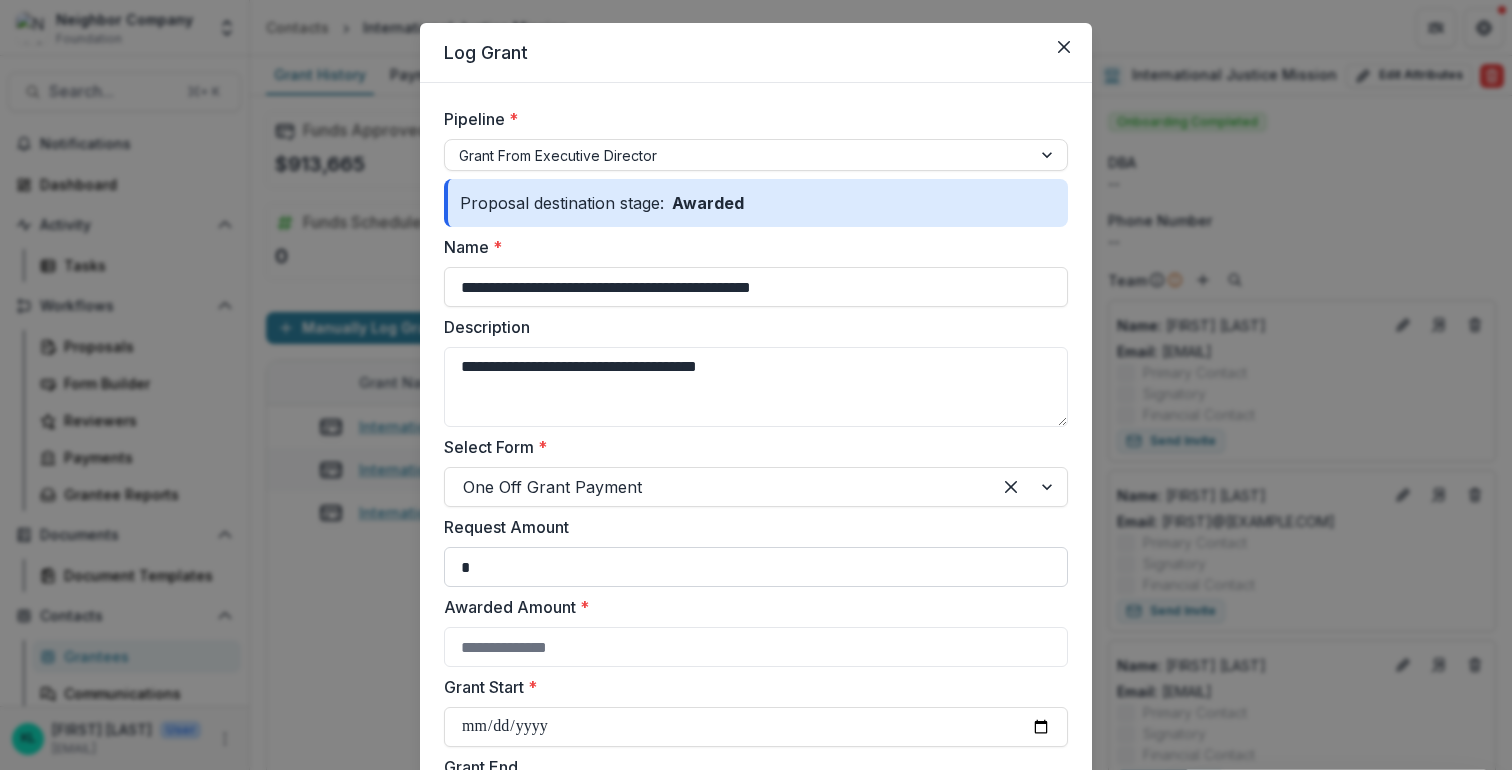 type 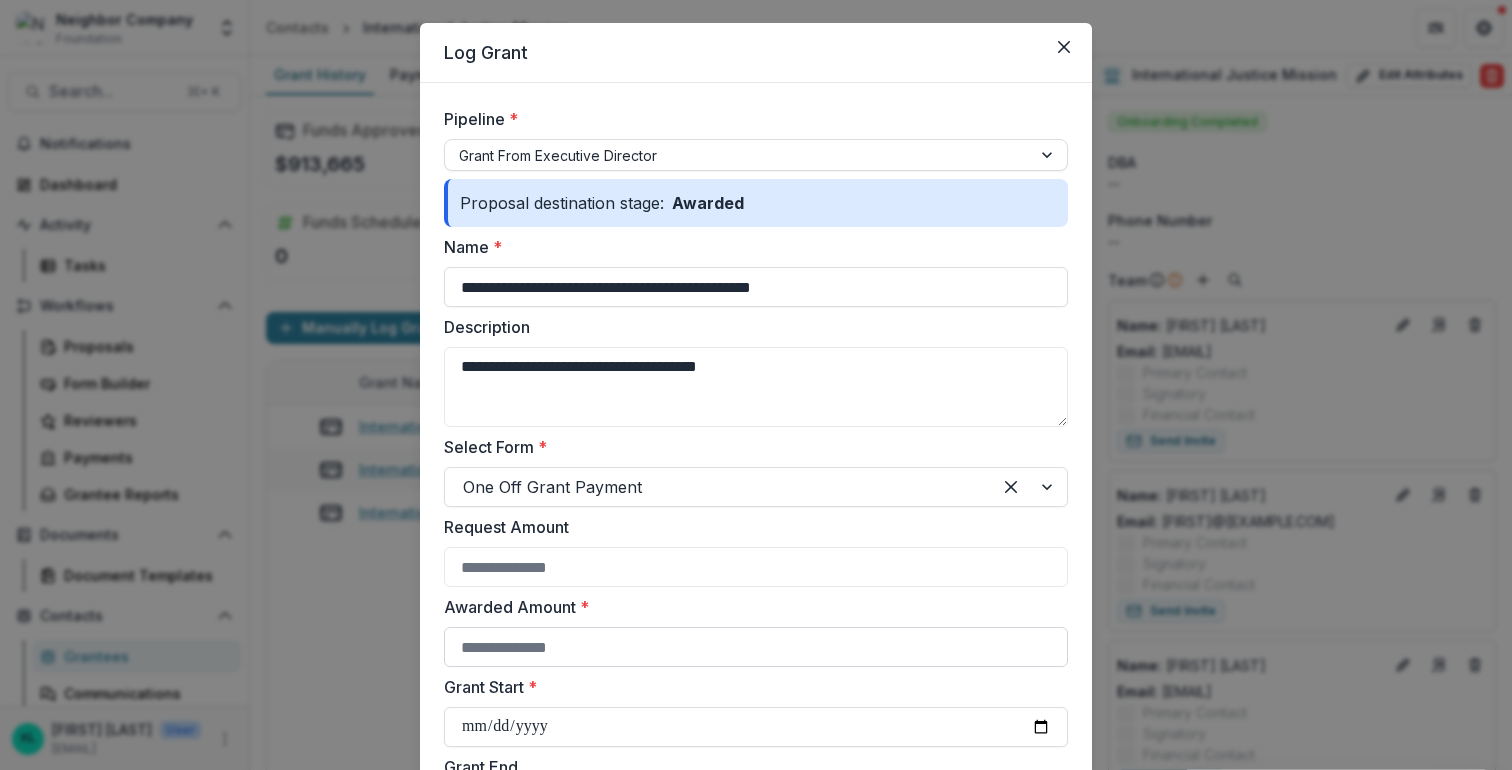 click on "Awarded Amount *" at bounding box center [756, 647] 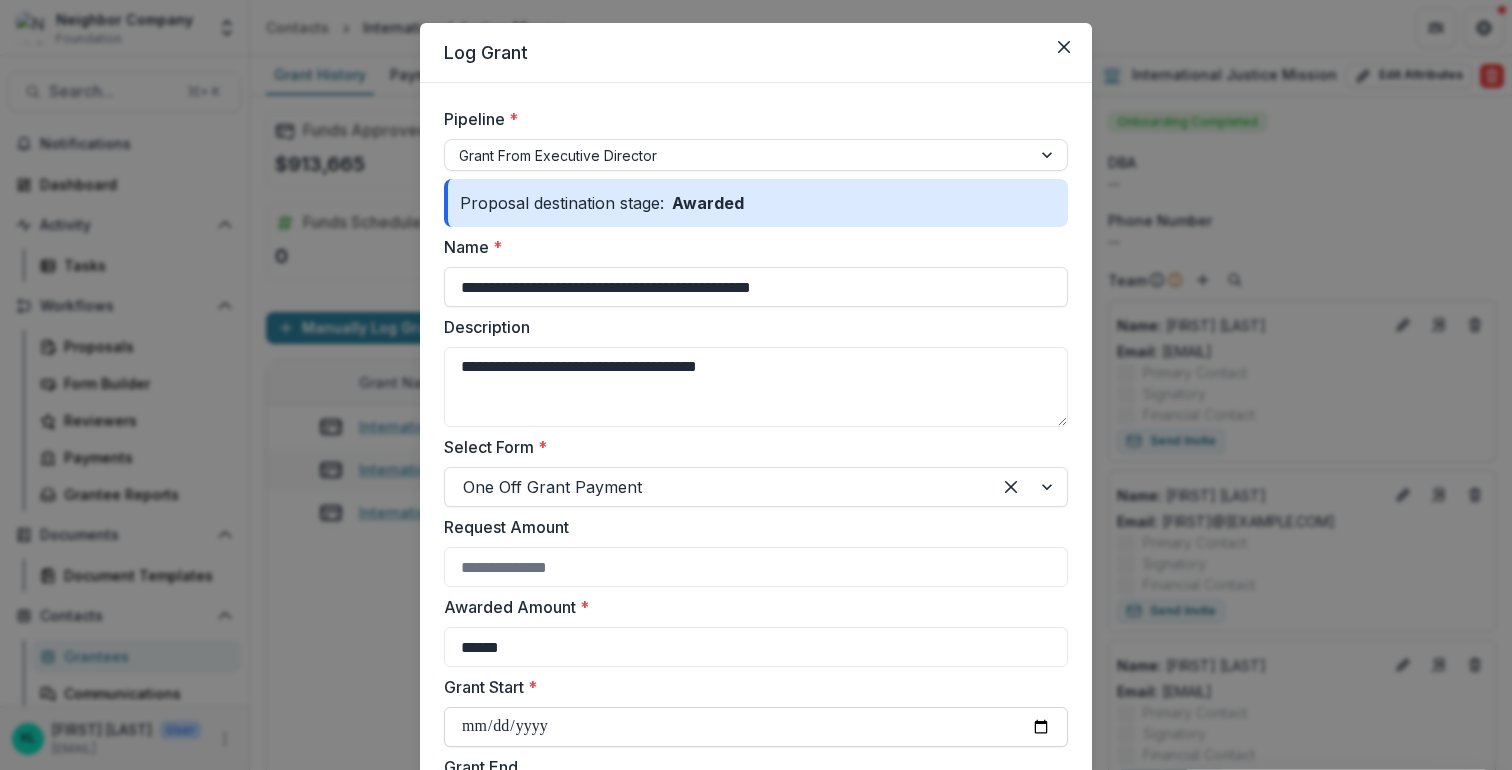 type on "******" 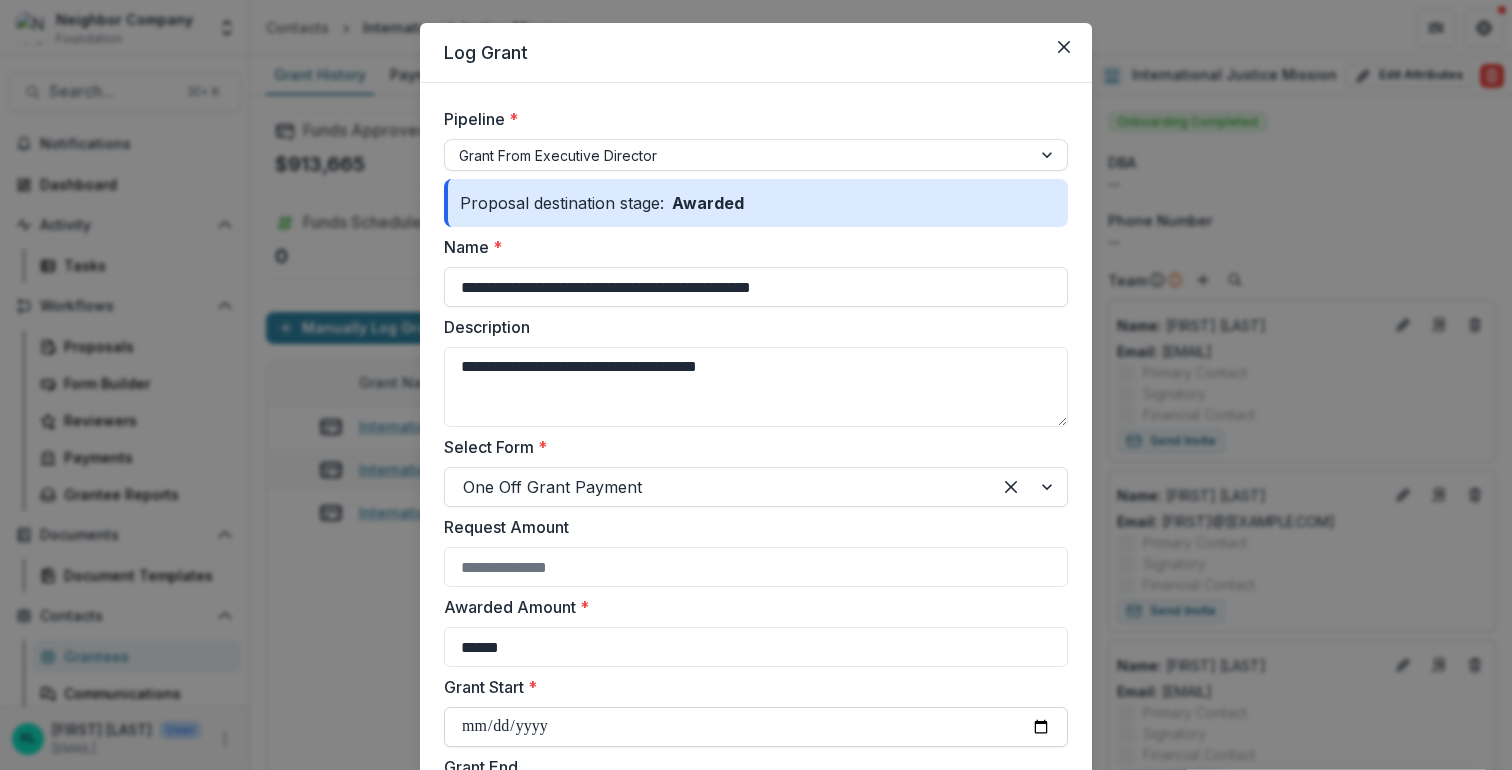 click on "Grant Start *" at bounding box center [756, 727] 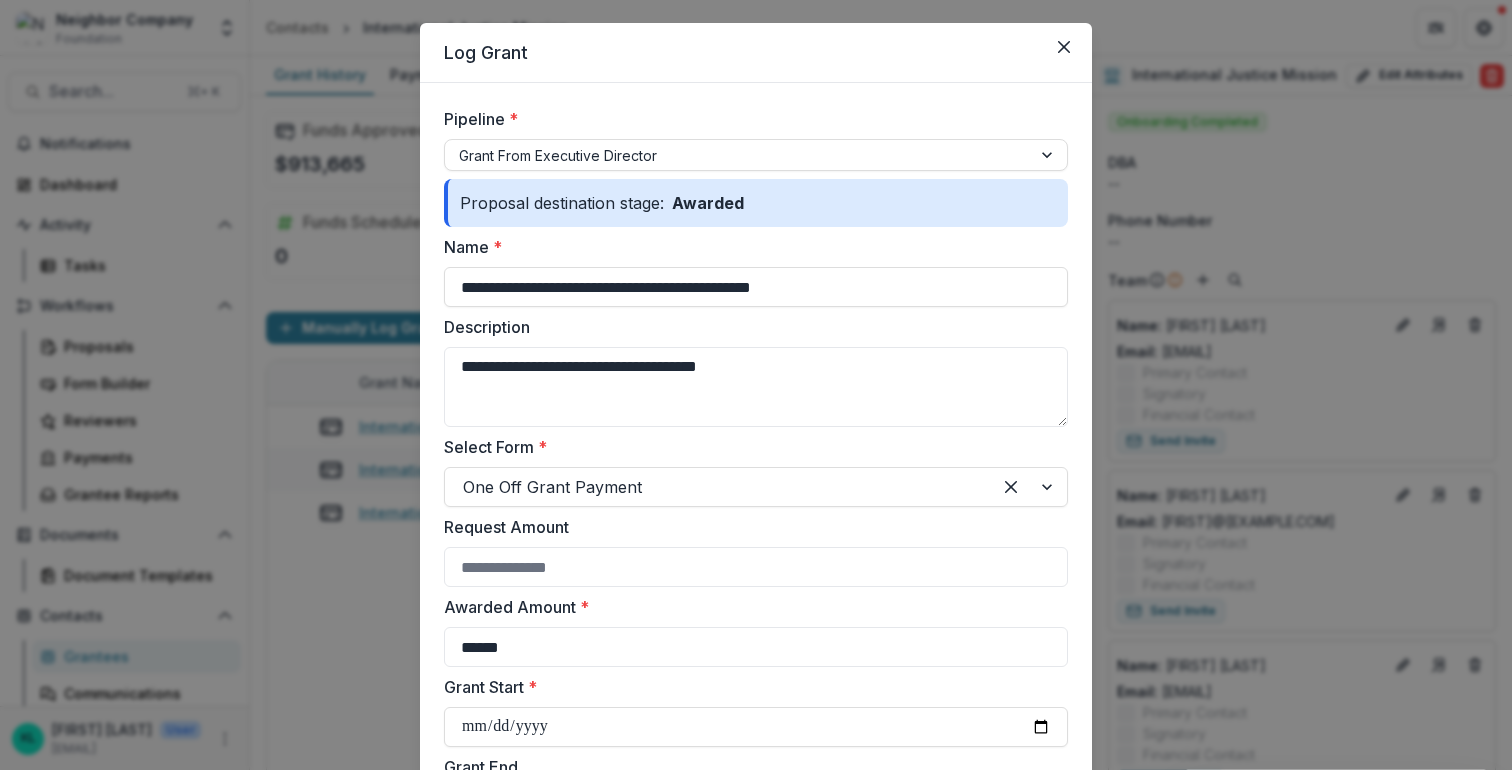 type on "**********" 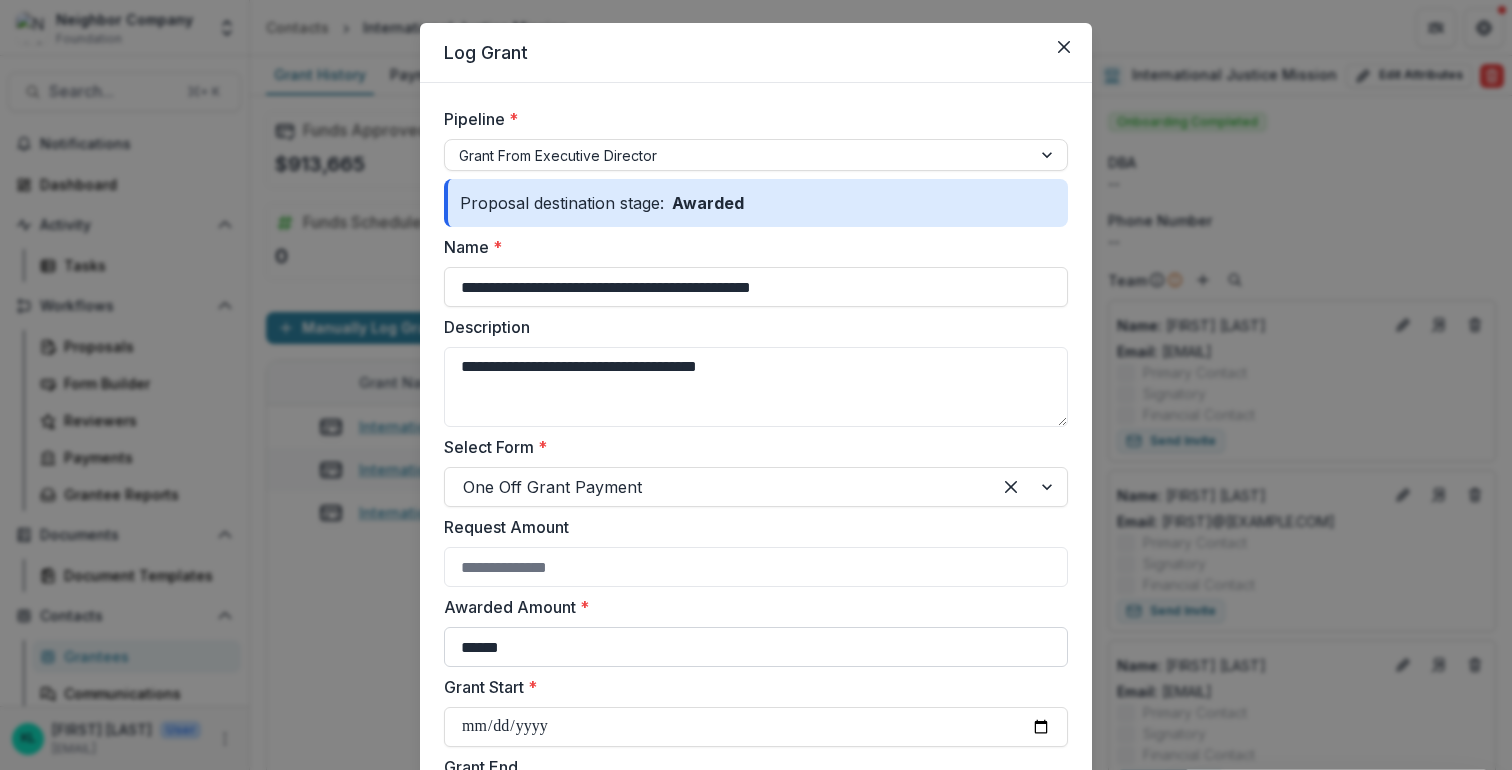 click on "******" at bounding box center (756, 647) 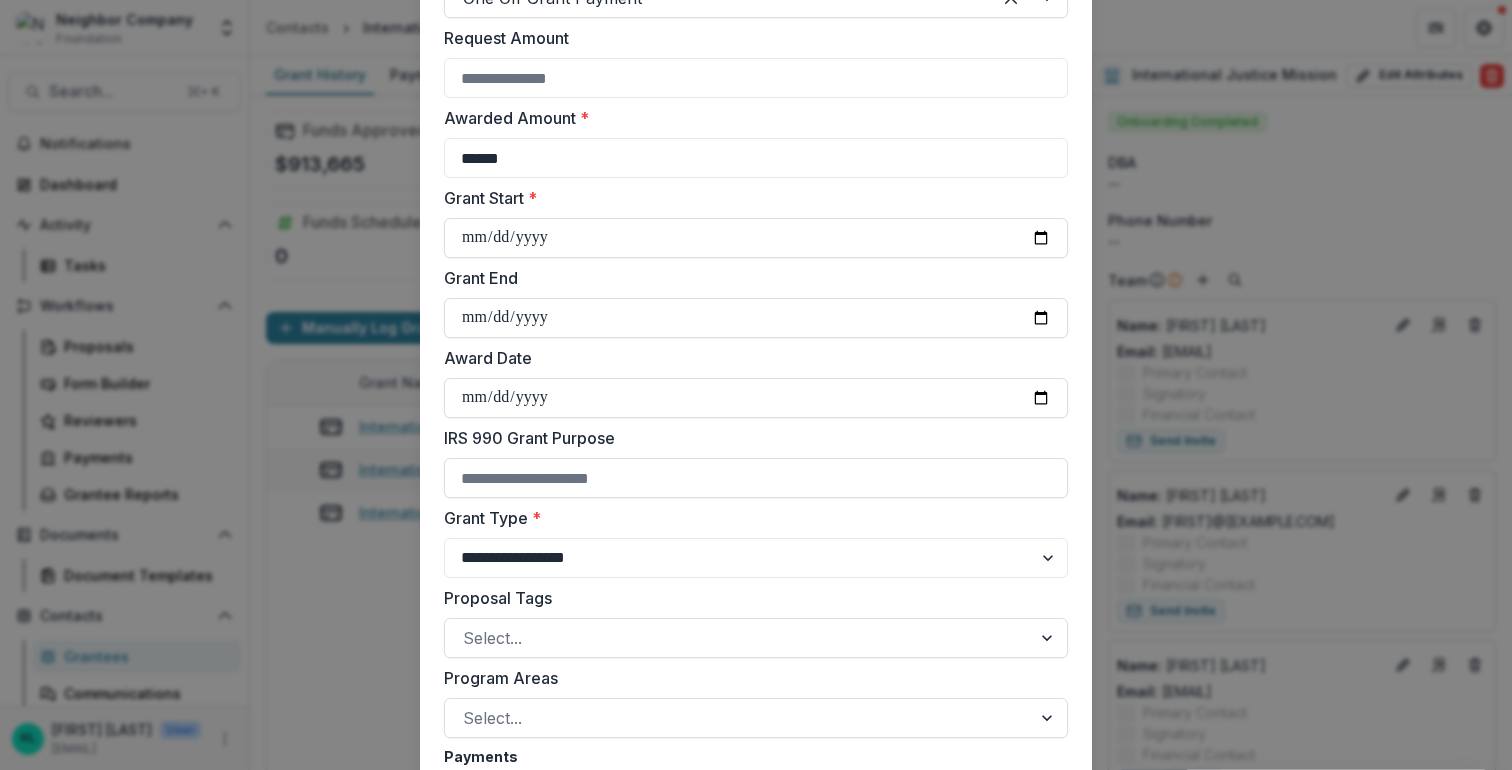 scroll, scrollTop: 567, scrollLeft: 0, axis: vertical 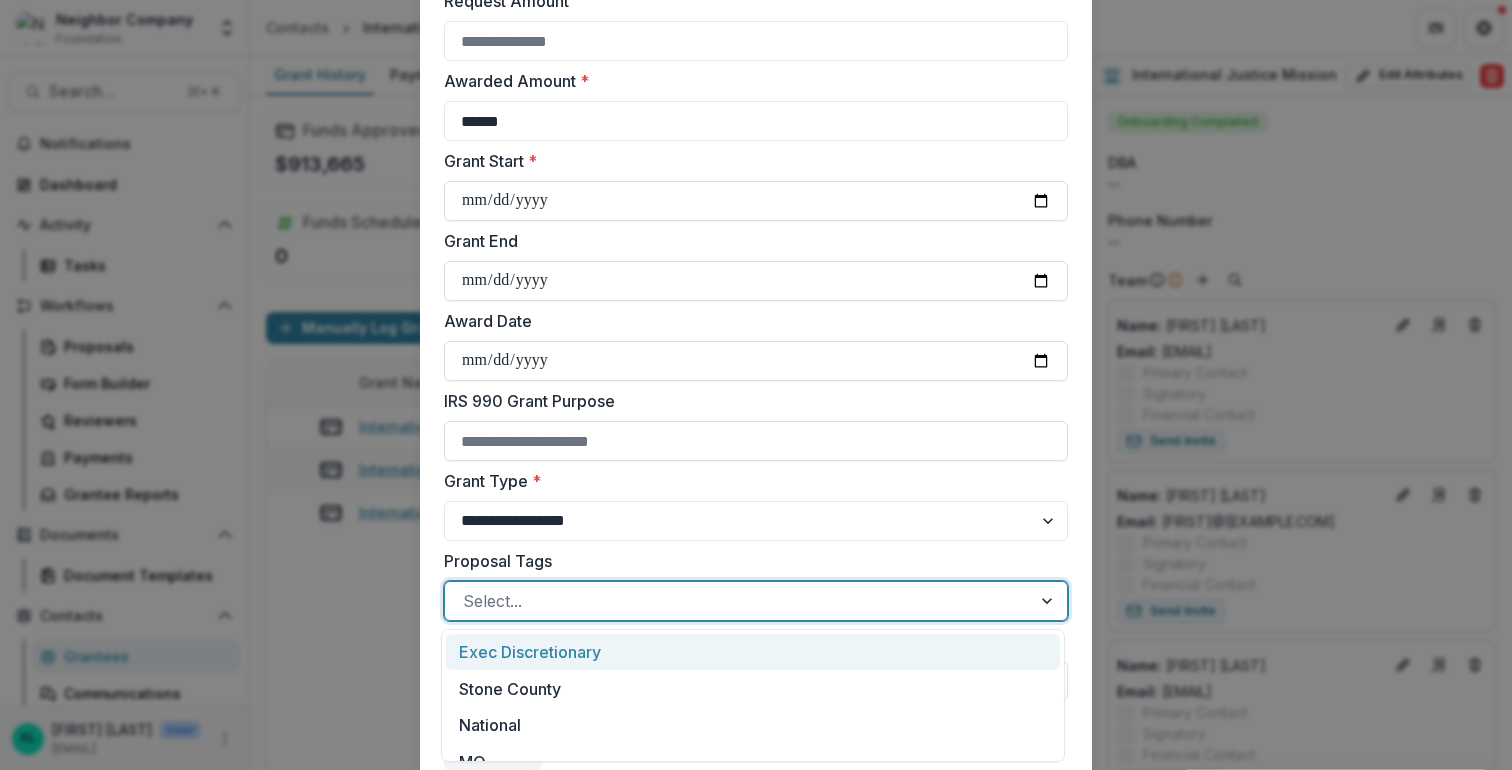click at bounding box center (738, 601) 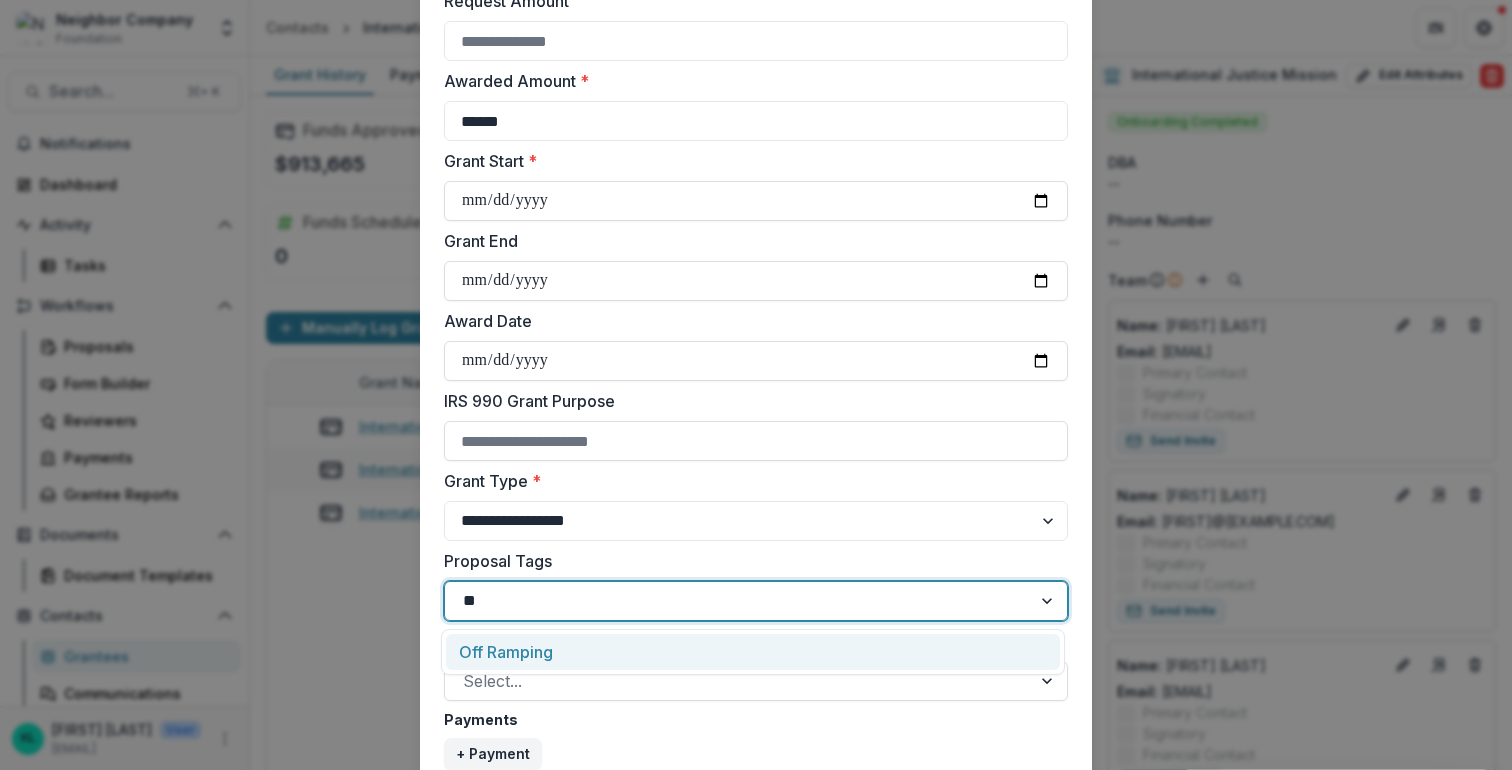 type on "***" 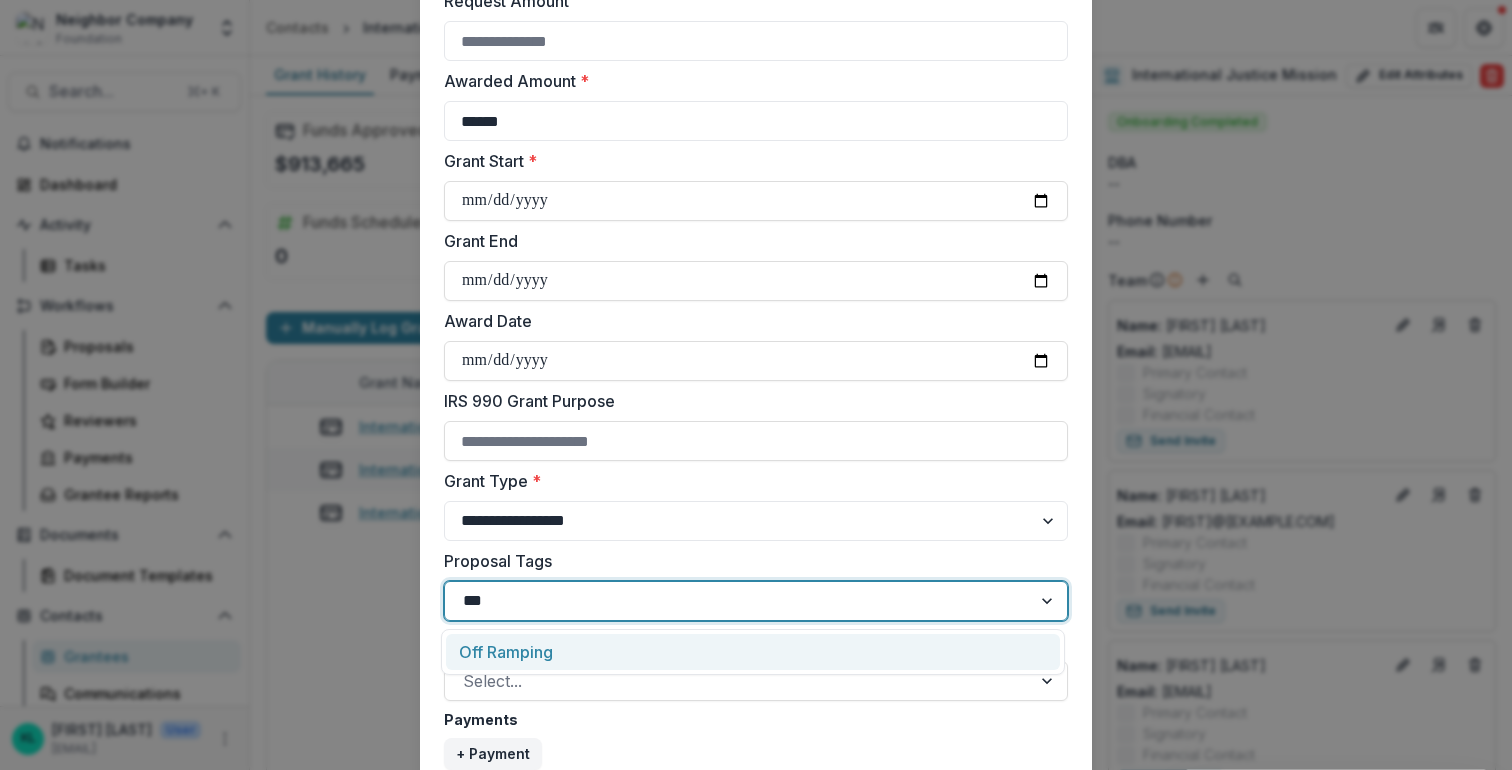 type 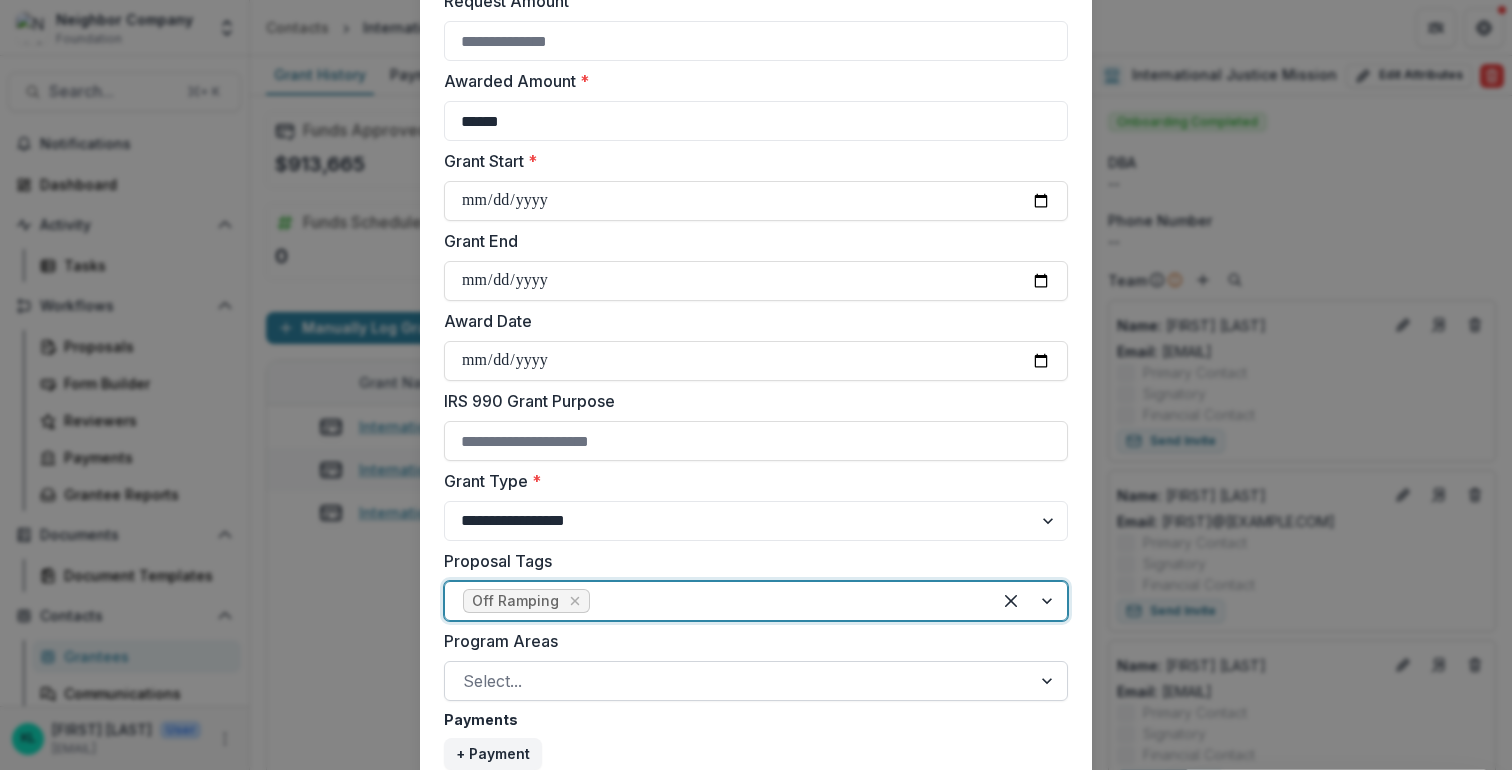 click at bounding box center (738, 681) 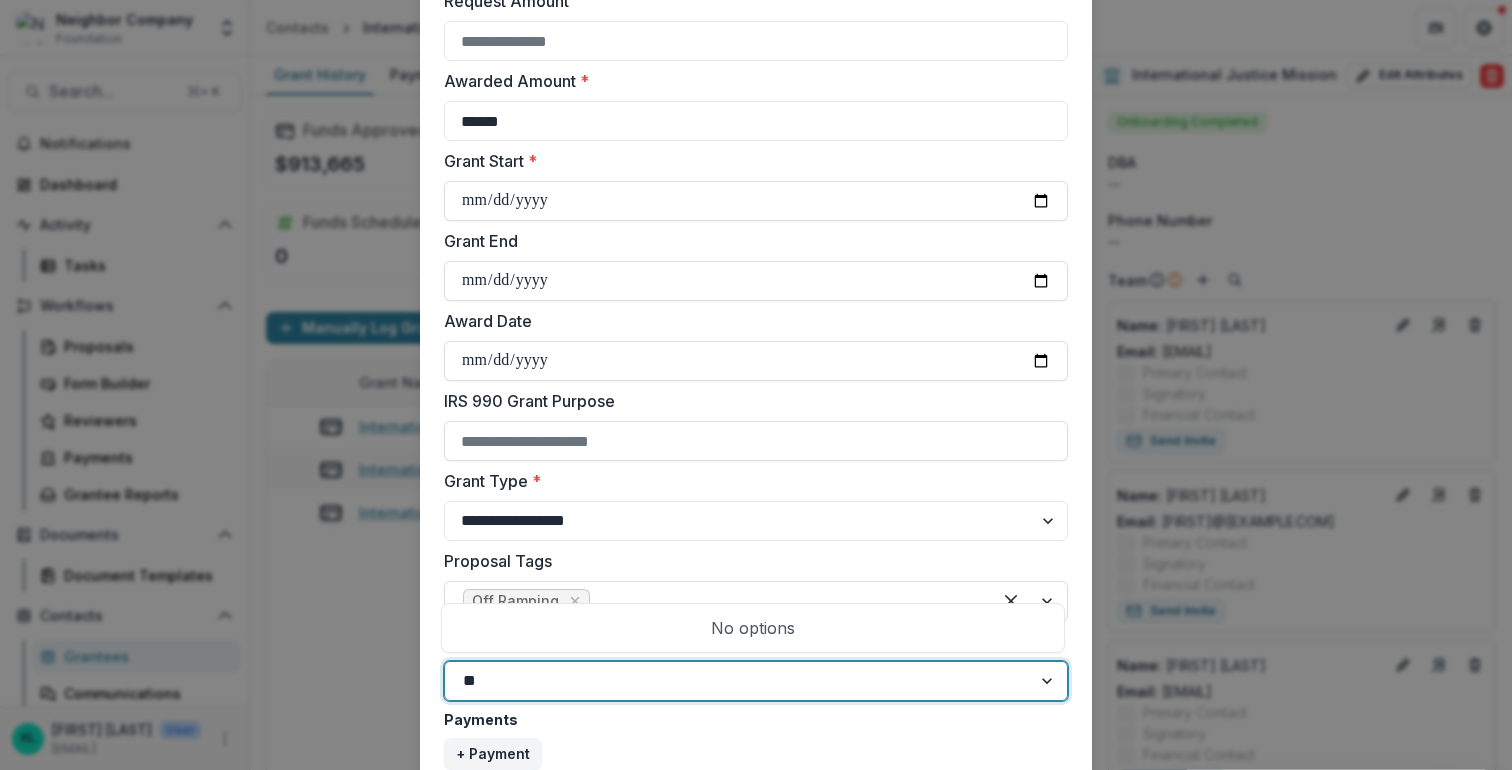 type on "*" 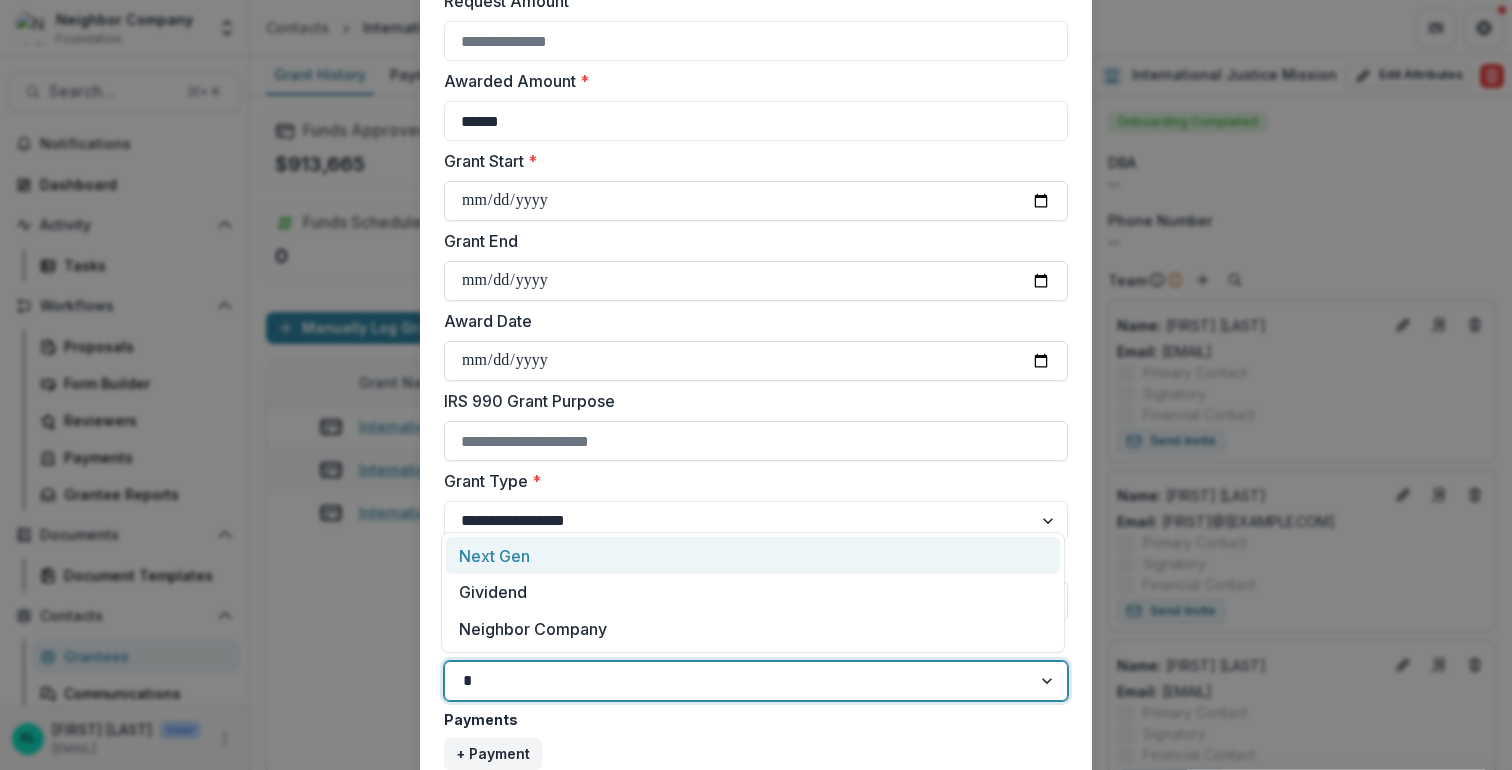 type on "**" 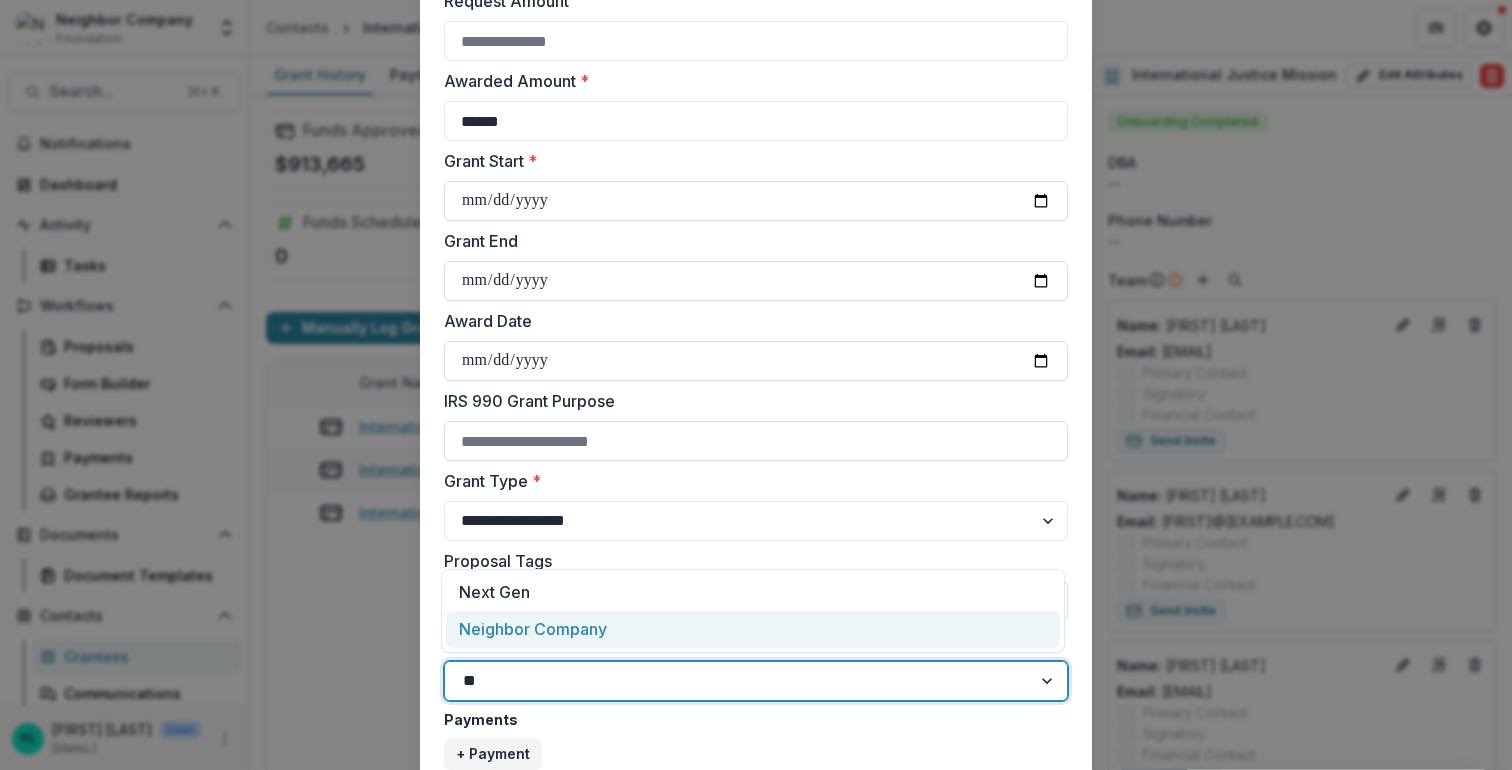 click on "Neighbor Company" at bounding box center [753, 629] 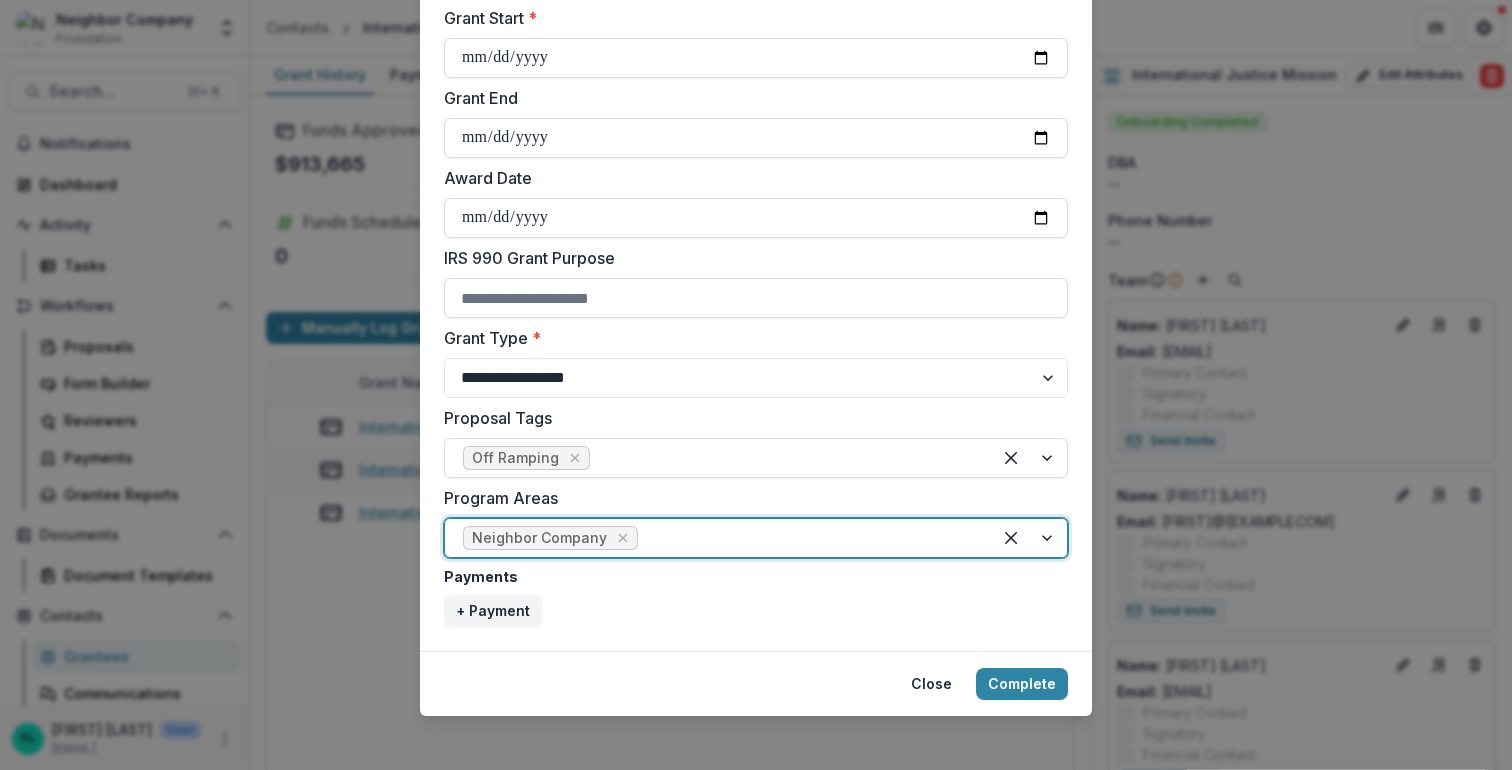 scroll, scrollTop: 720, scrollLeft: 0, axis: vertical 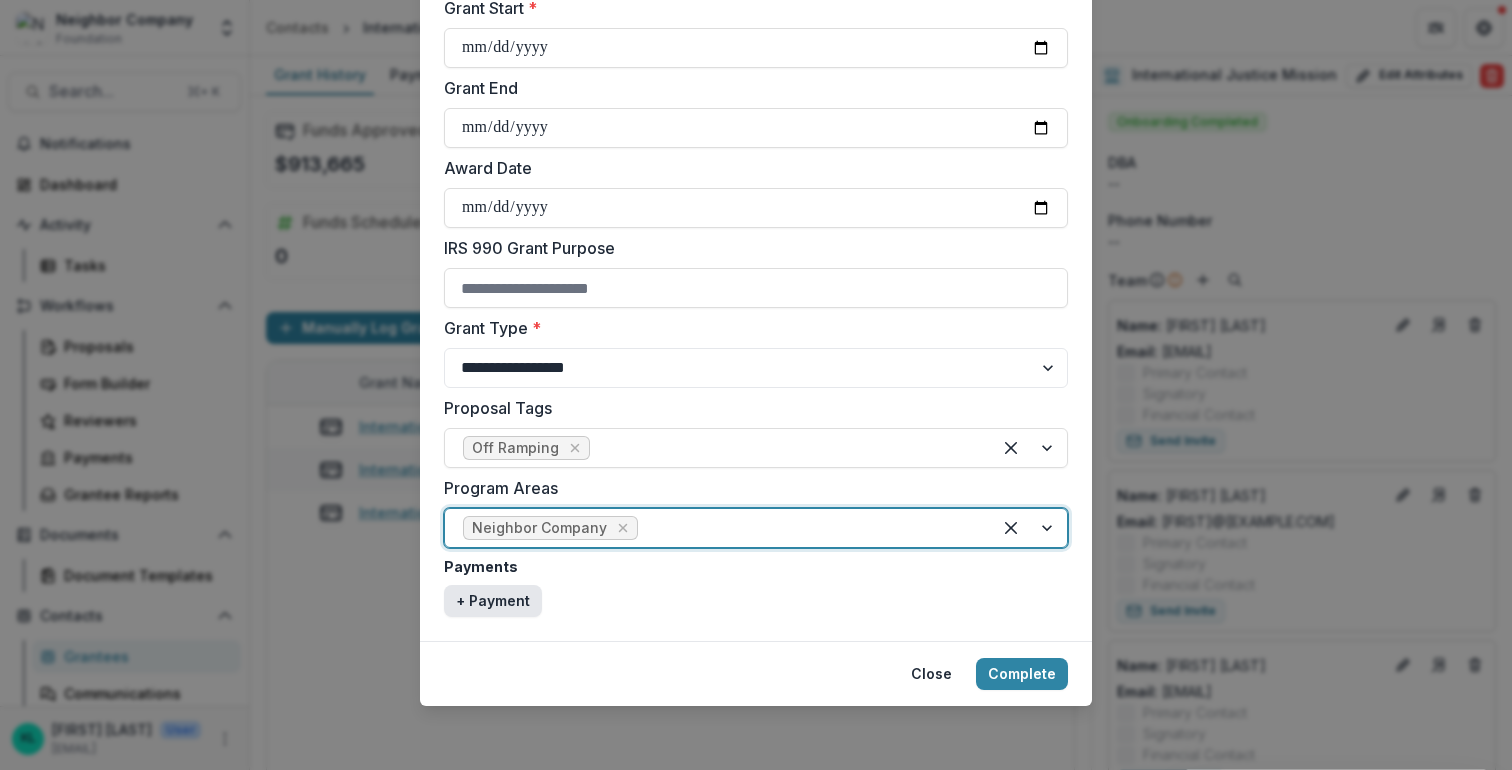 click on "+ Payment" at bounding box center (493, 601) 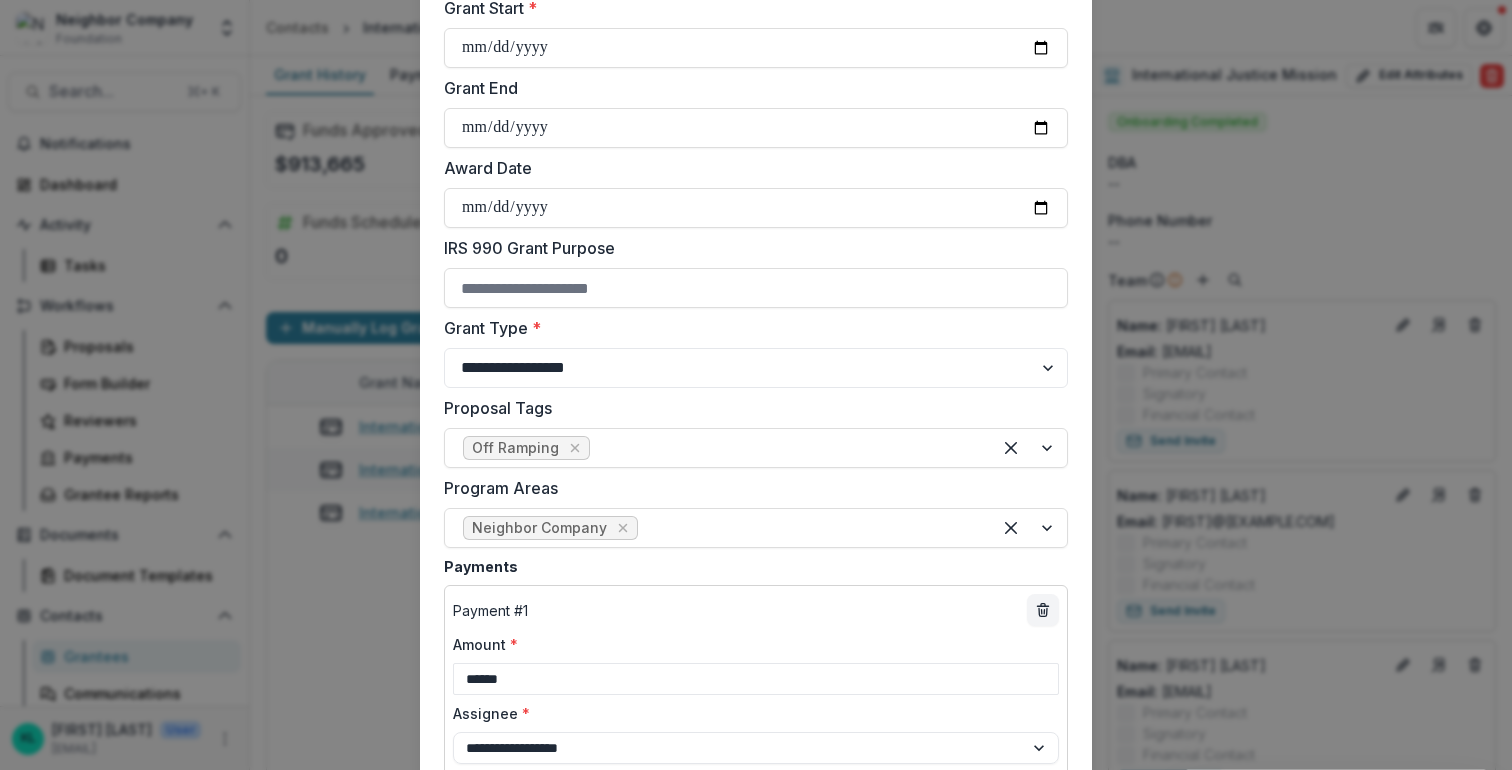 type on "******" 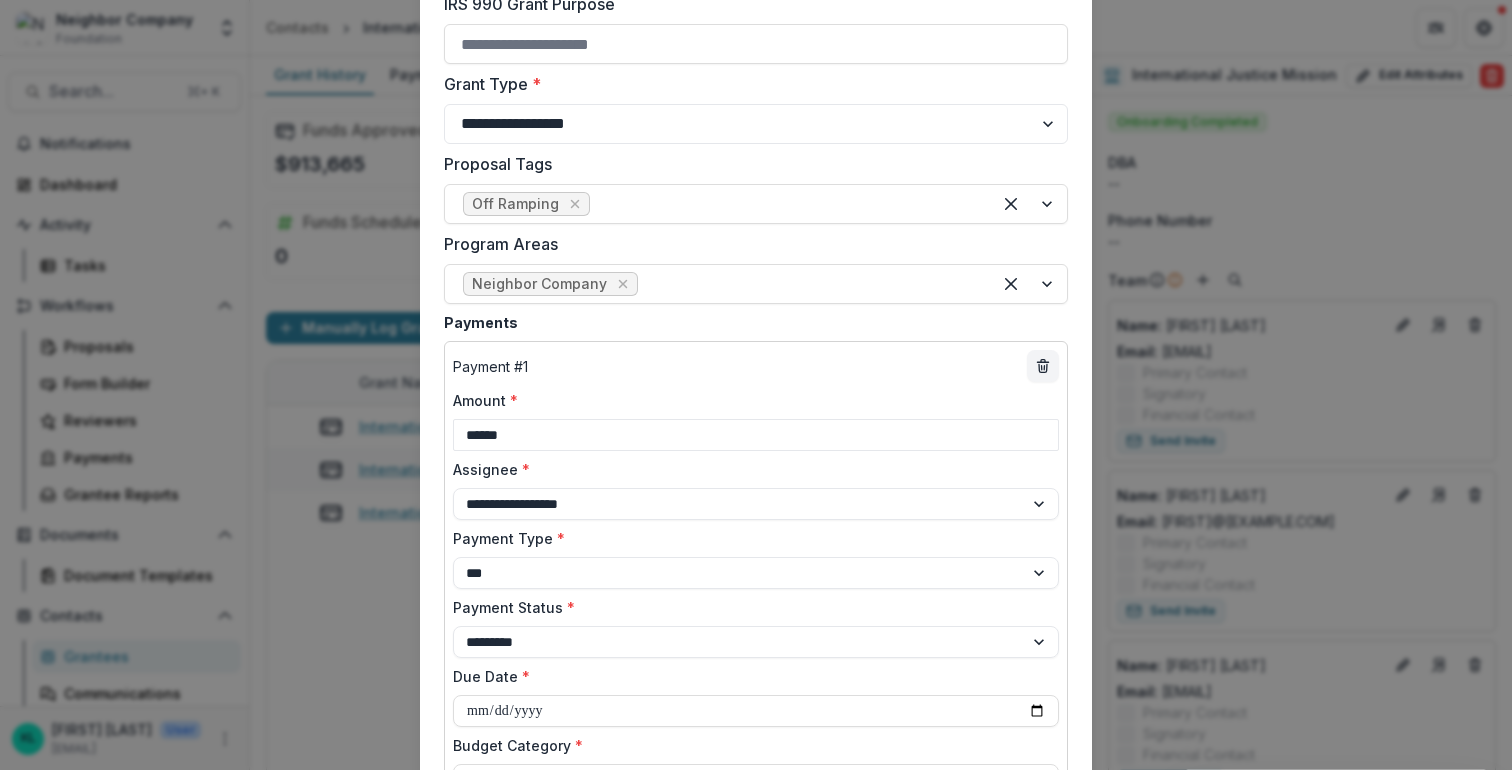 scroll, scrollTop: 965, scrollLeft: 0, axis: vertical 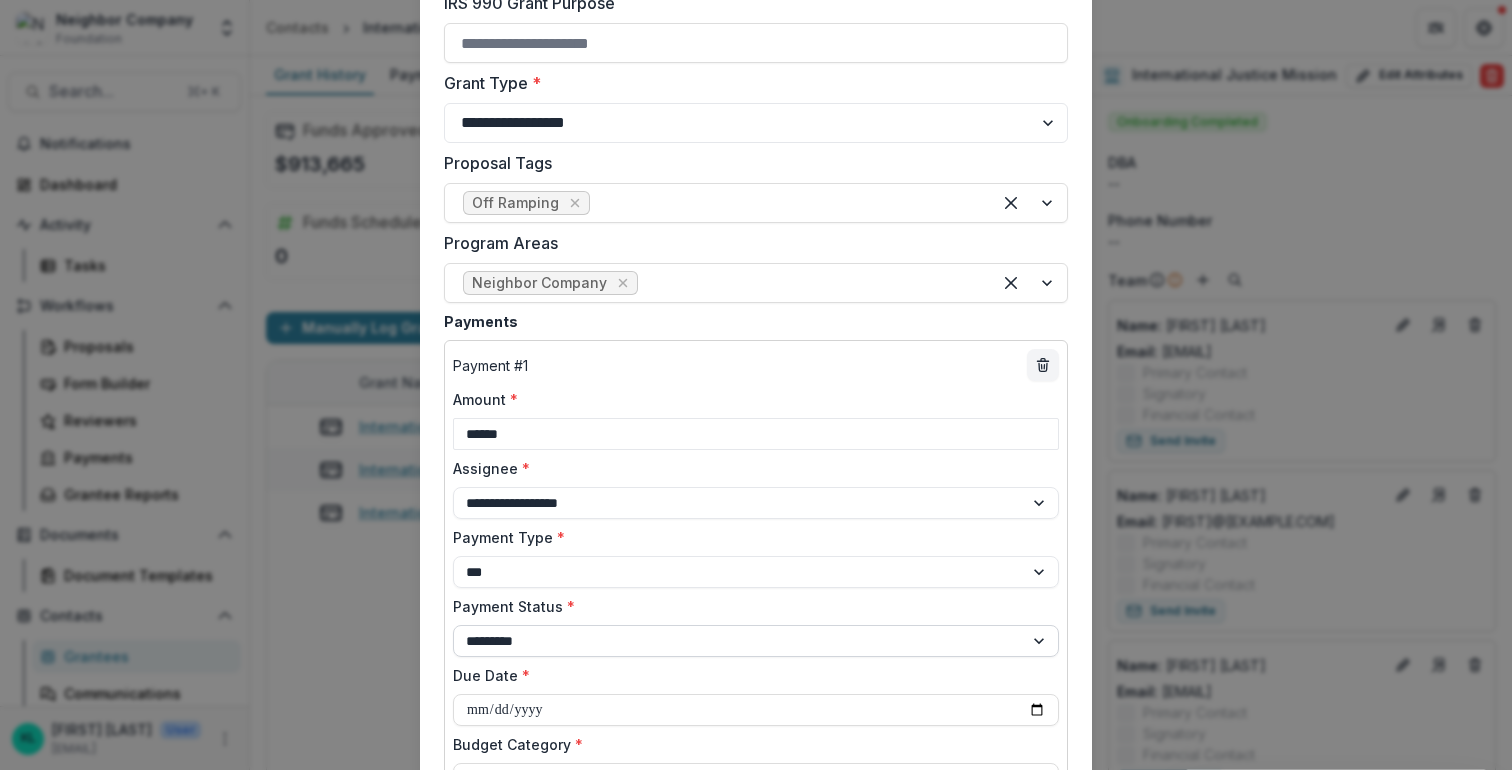 click on "**********" at bounding box center [756, 641] 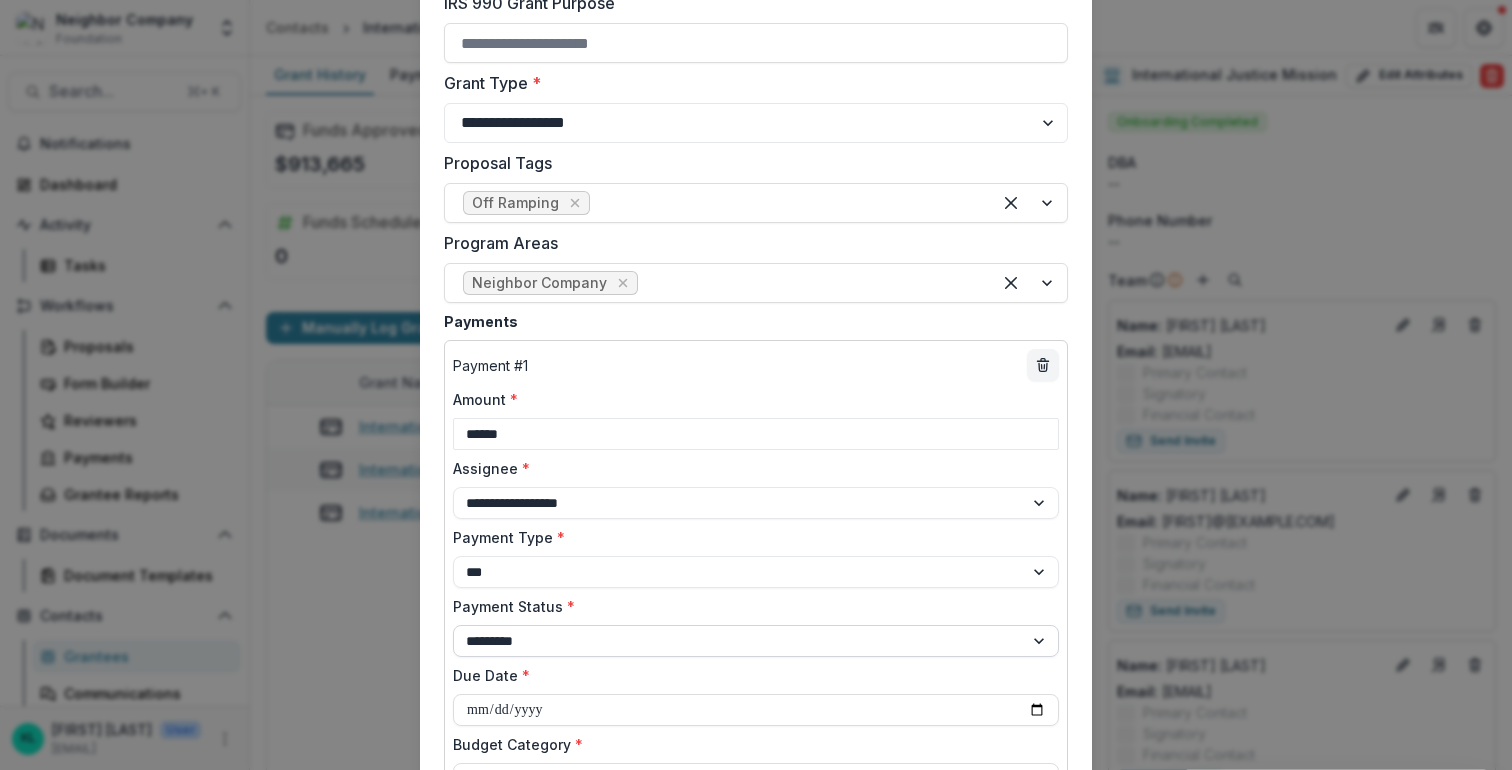 select on "**********" 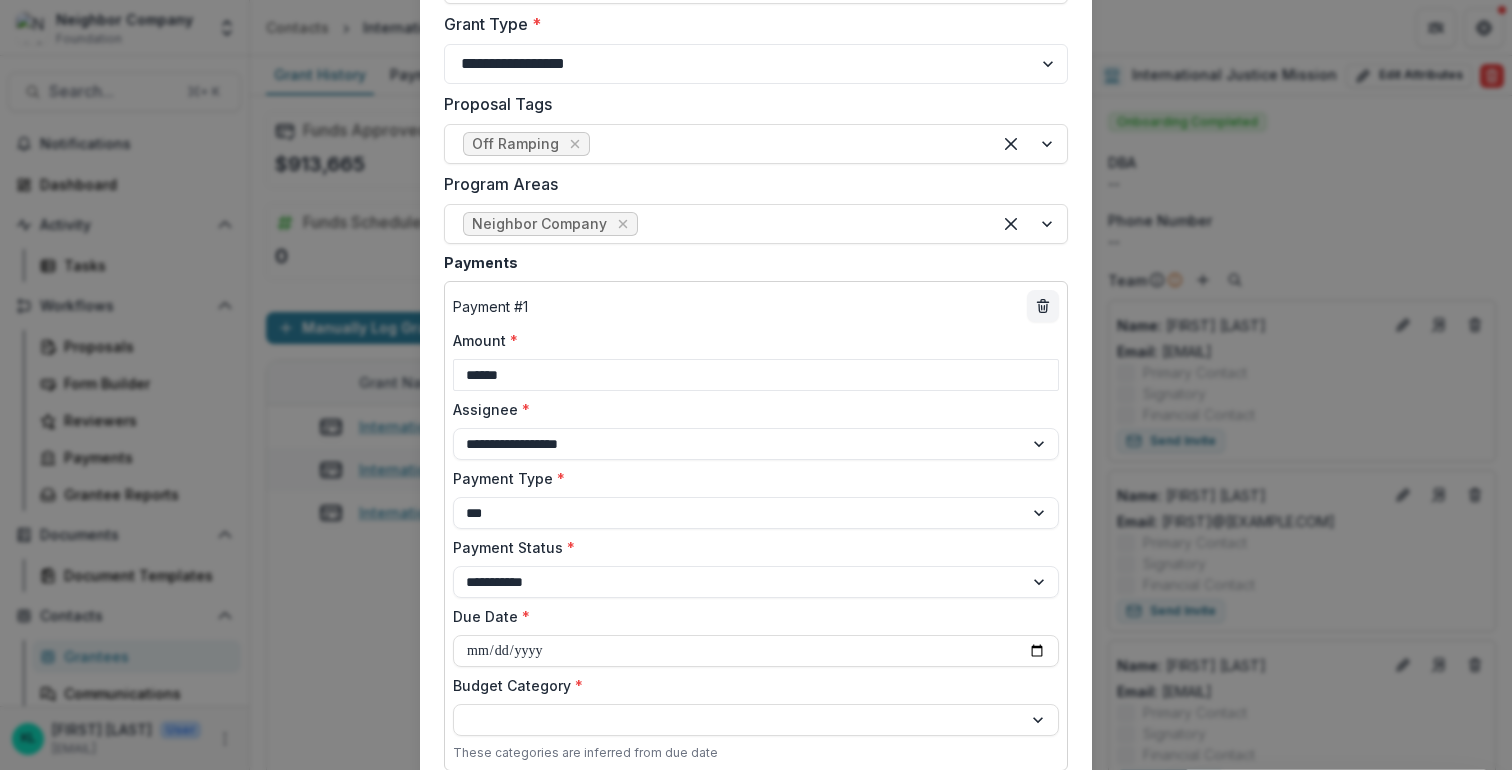 scroll, scrollTop: 1135, scrollLeft: 0, axis: vertical 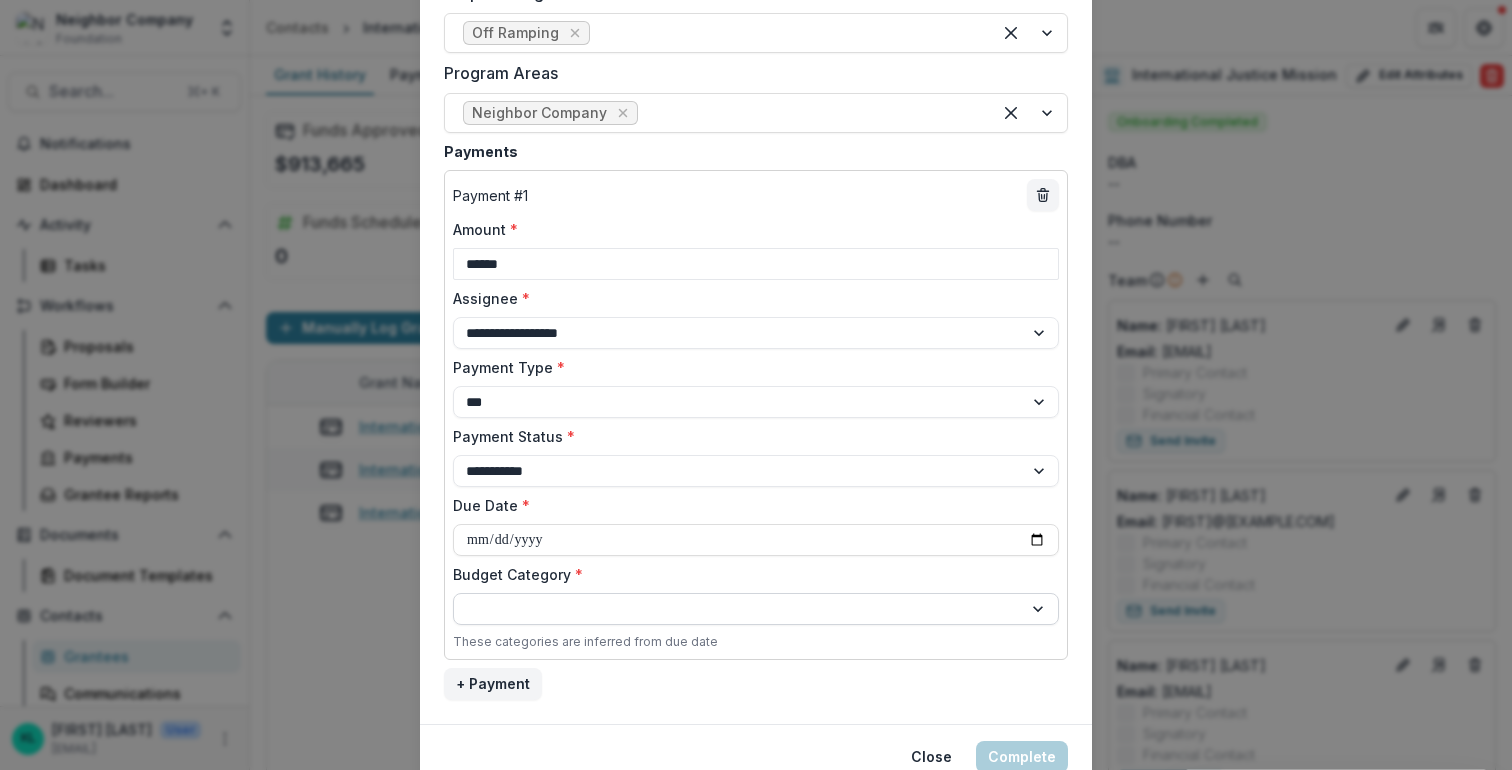 click at bounding box center [738, 609] 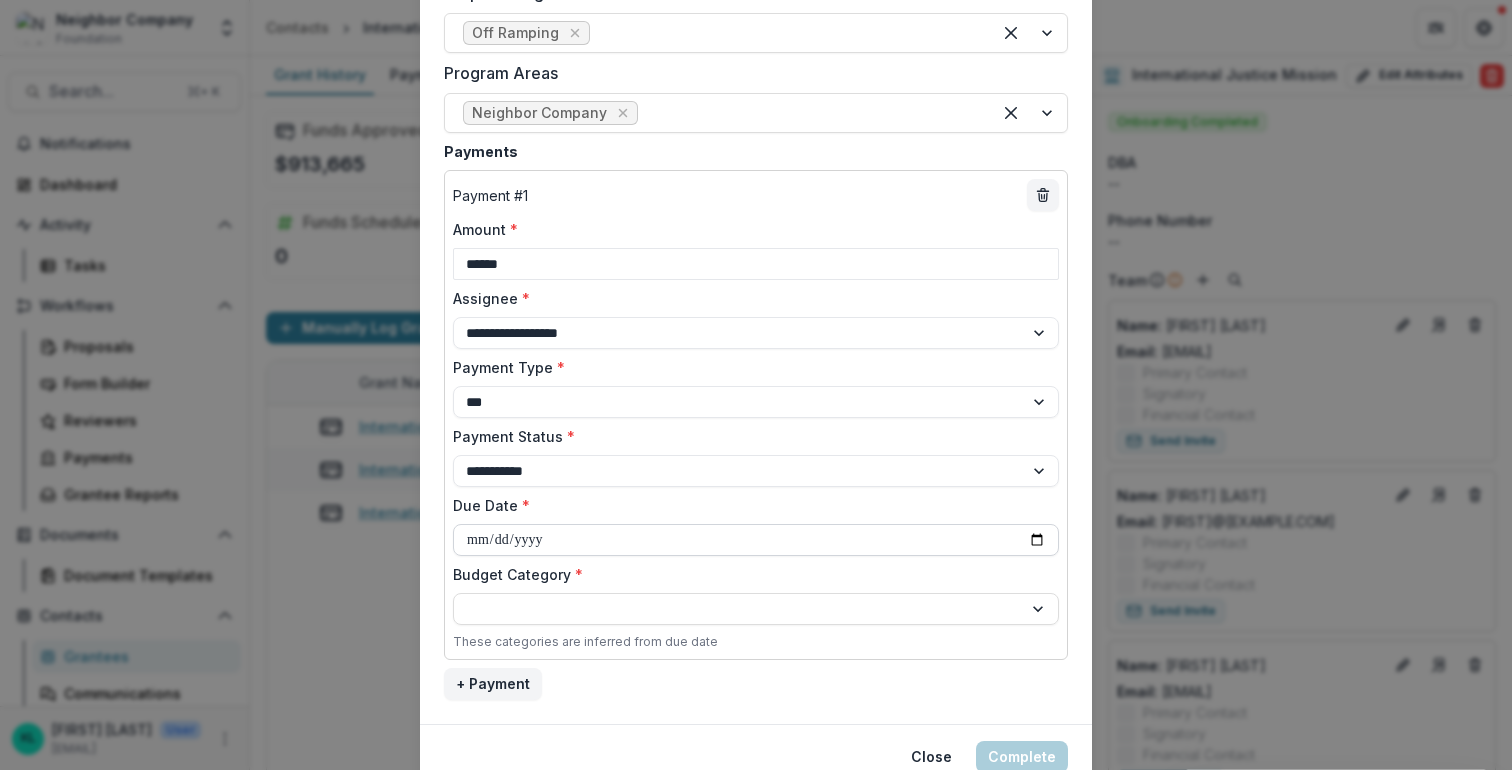 click on "Due Date *" at bounding box center (756, 540) 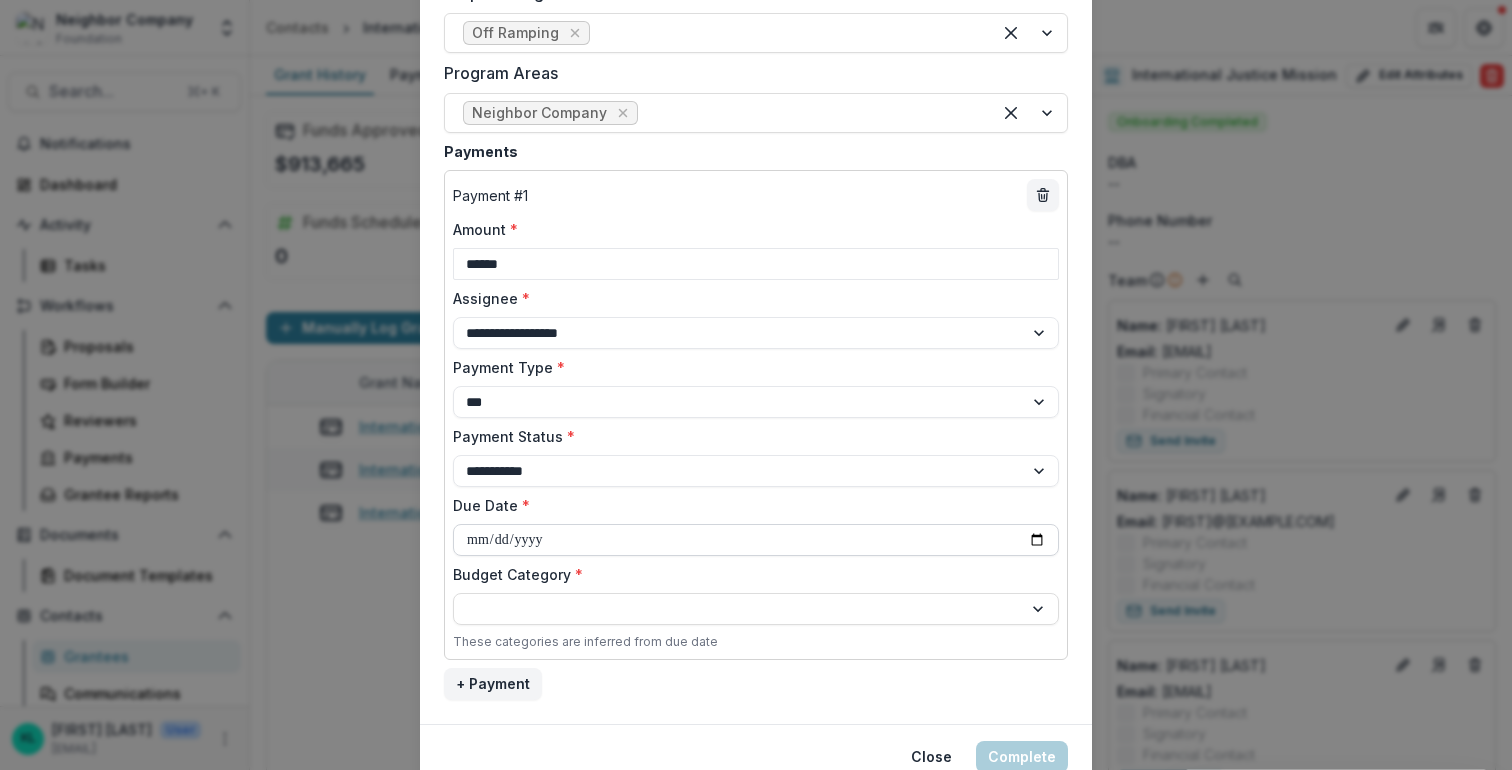 type on "**********" 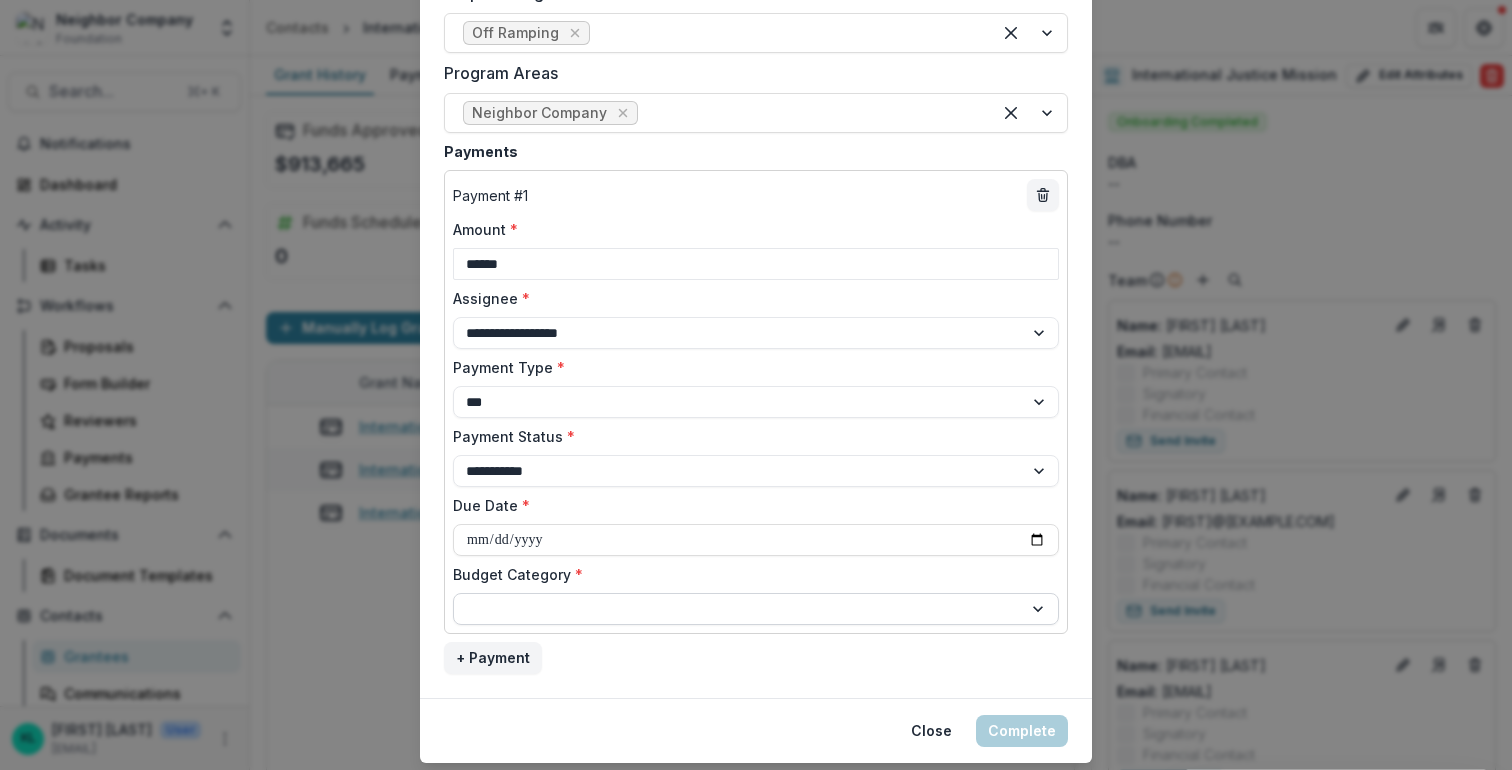 click at bounding box center (738, 609) 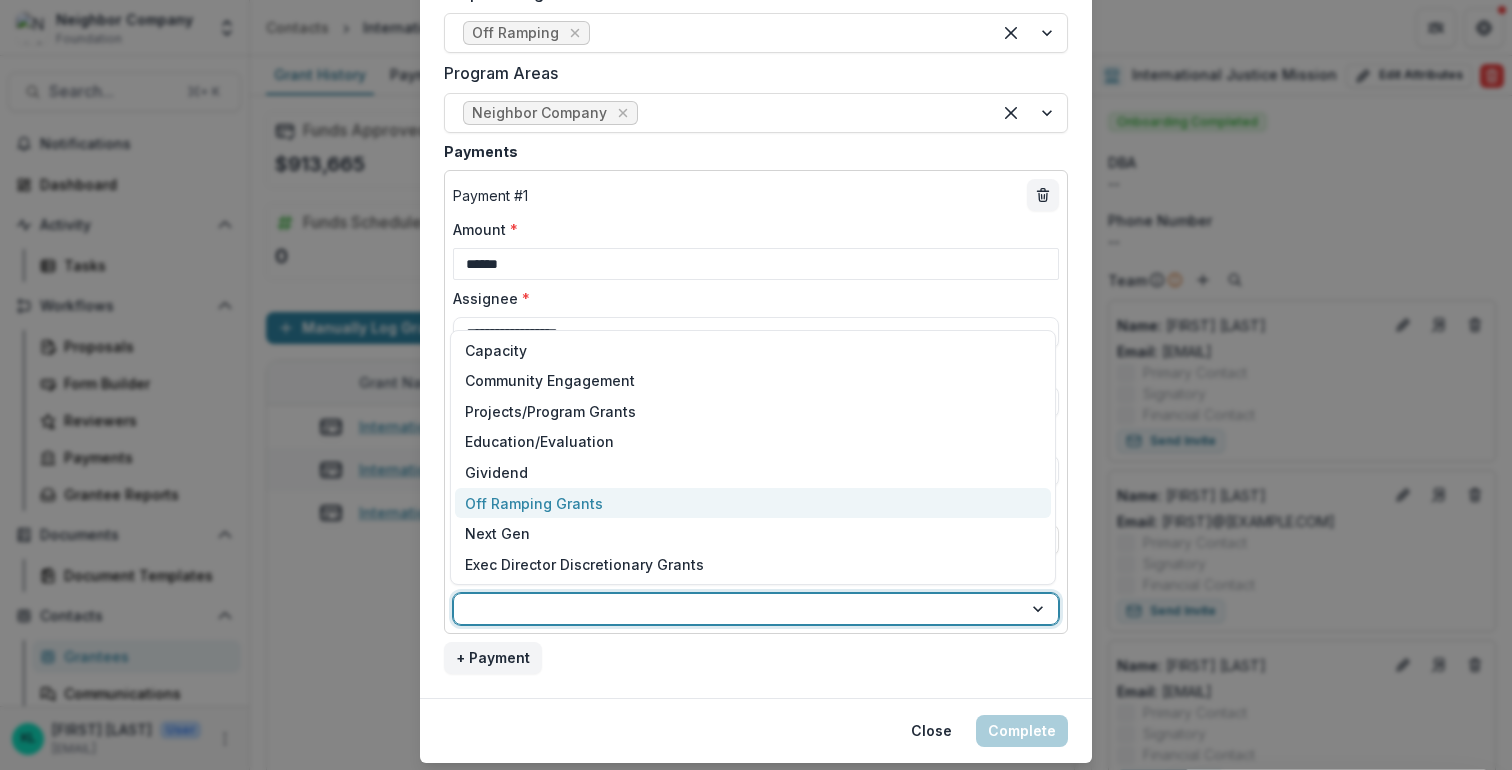 click on "Off Ramping Grants" at bounding box center (534, 503) 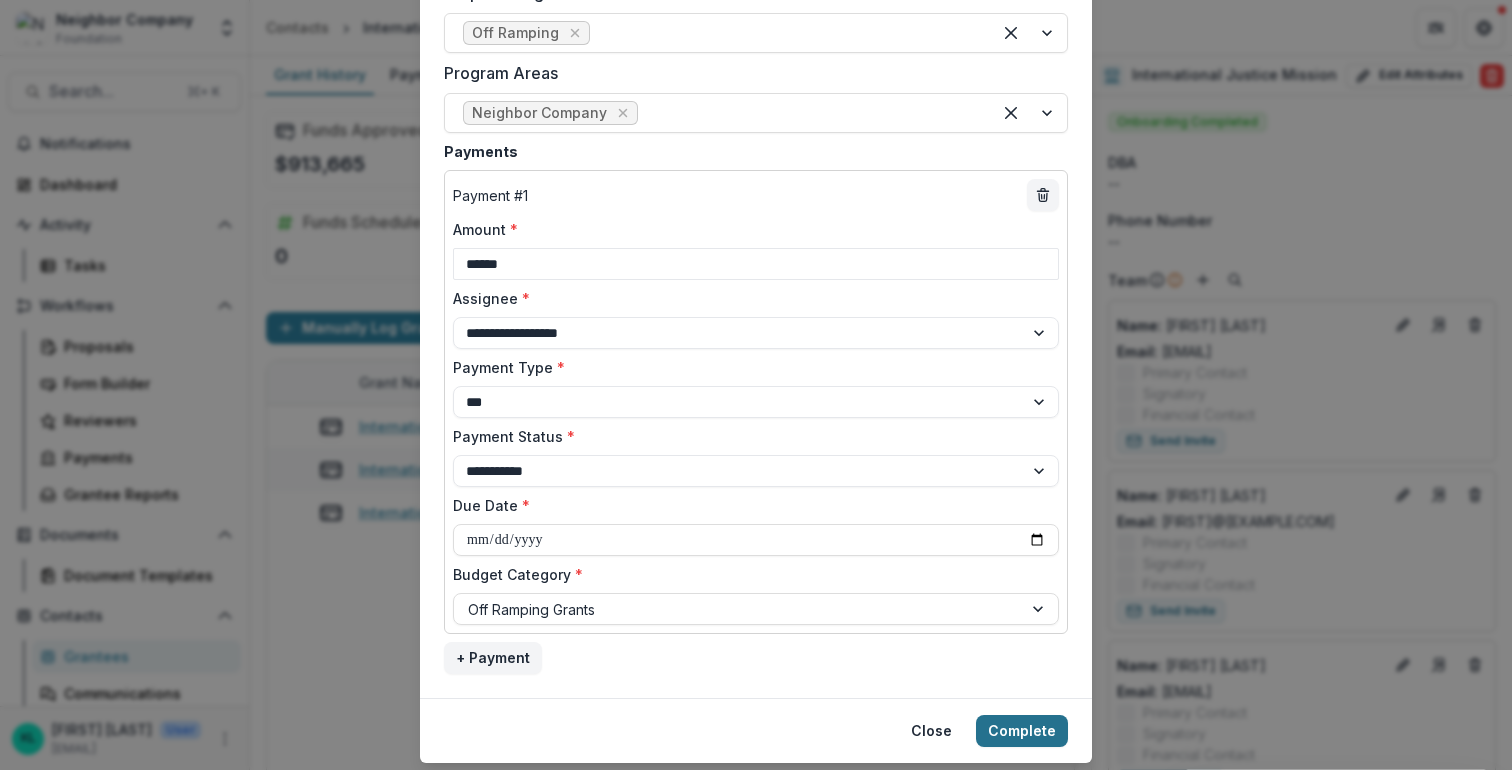 click on "Complete" at bounding box center [1022, 731] 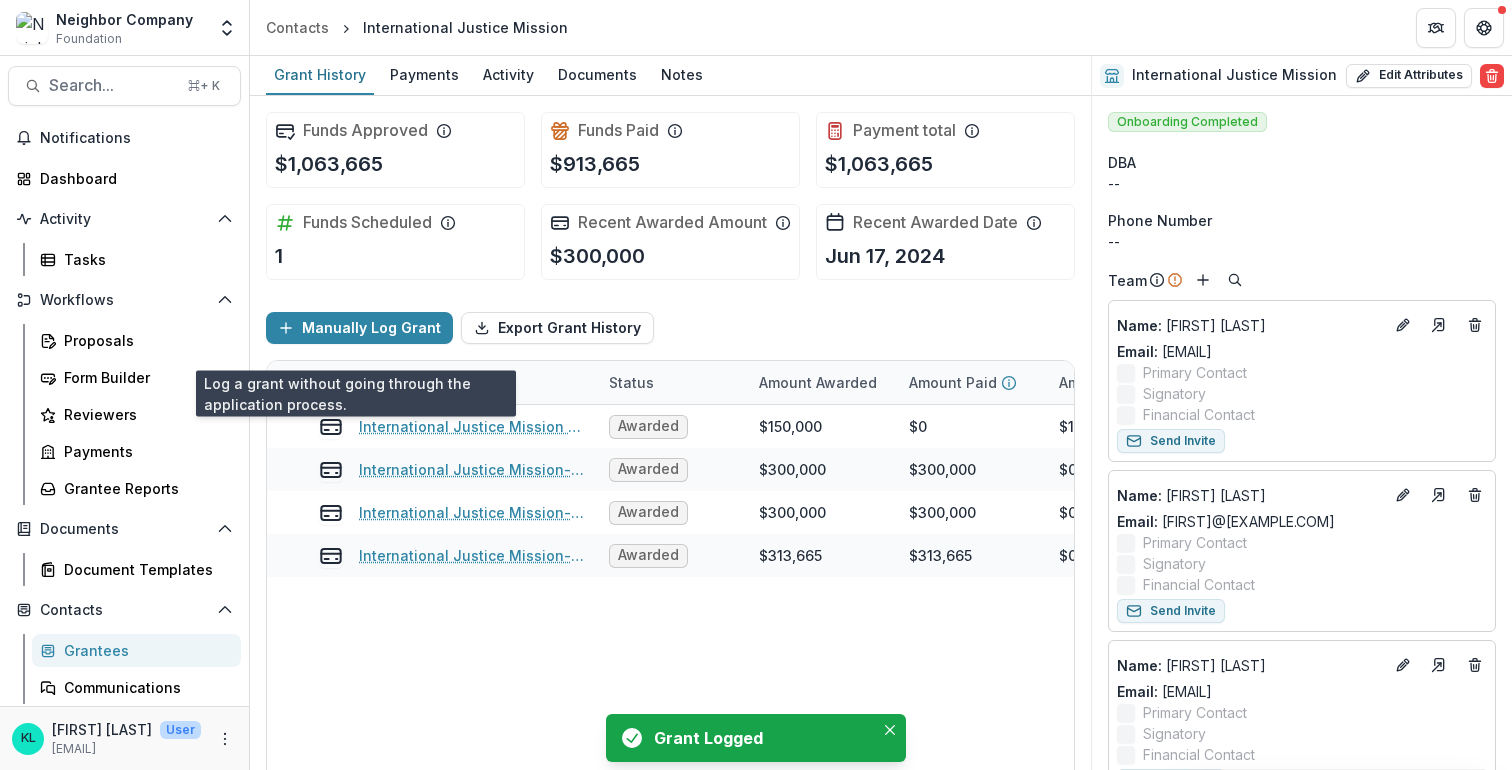 scroll, scrollTop: 8, scrollLeft: 0, axis: vertical 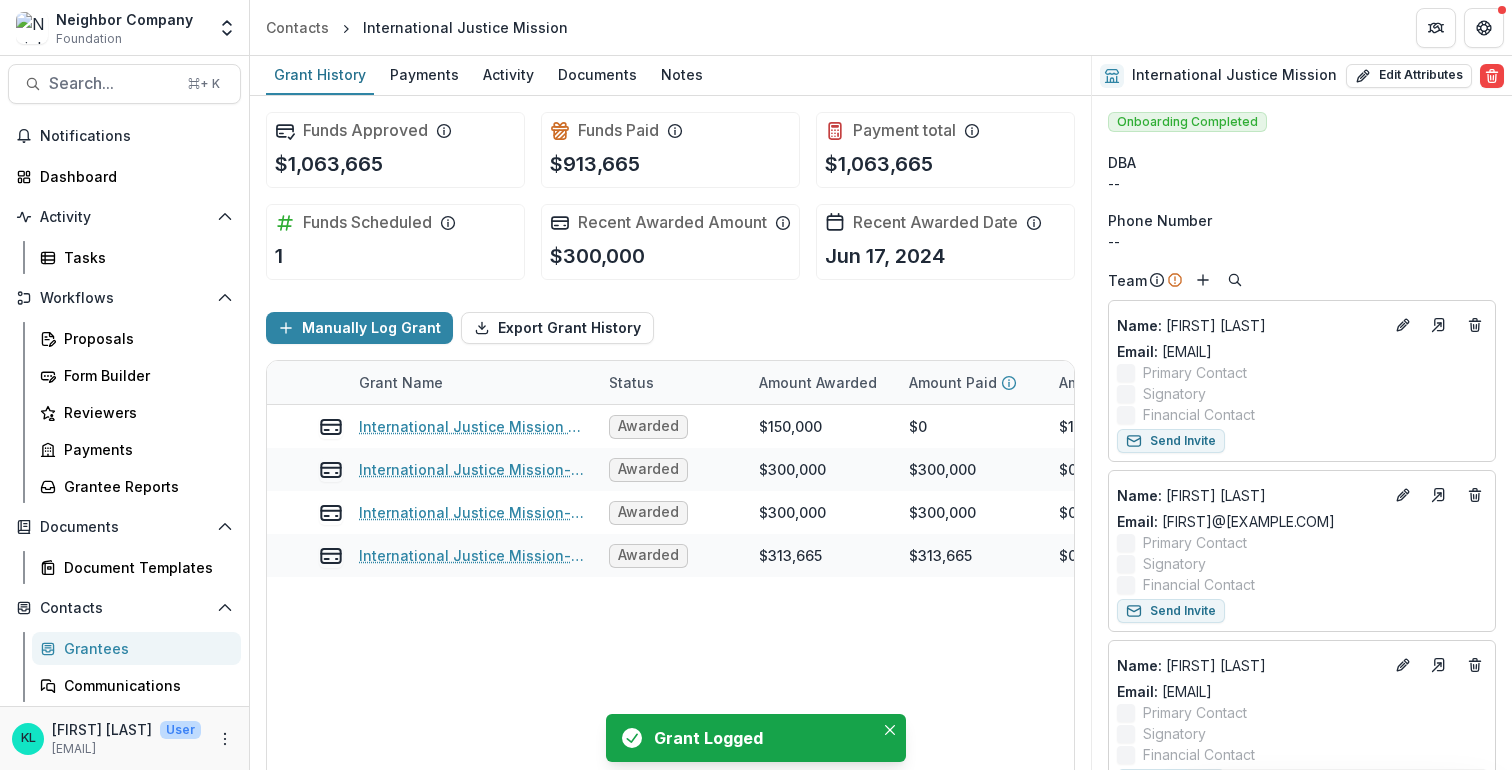 click on "Grantees" at bounding box center [144, 648] 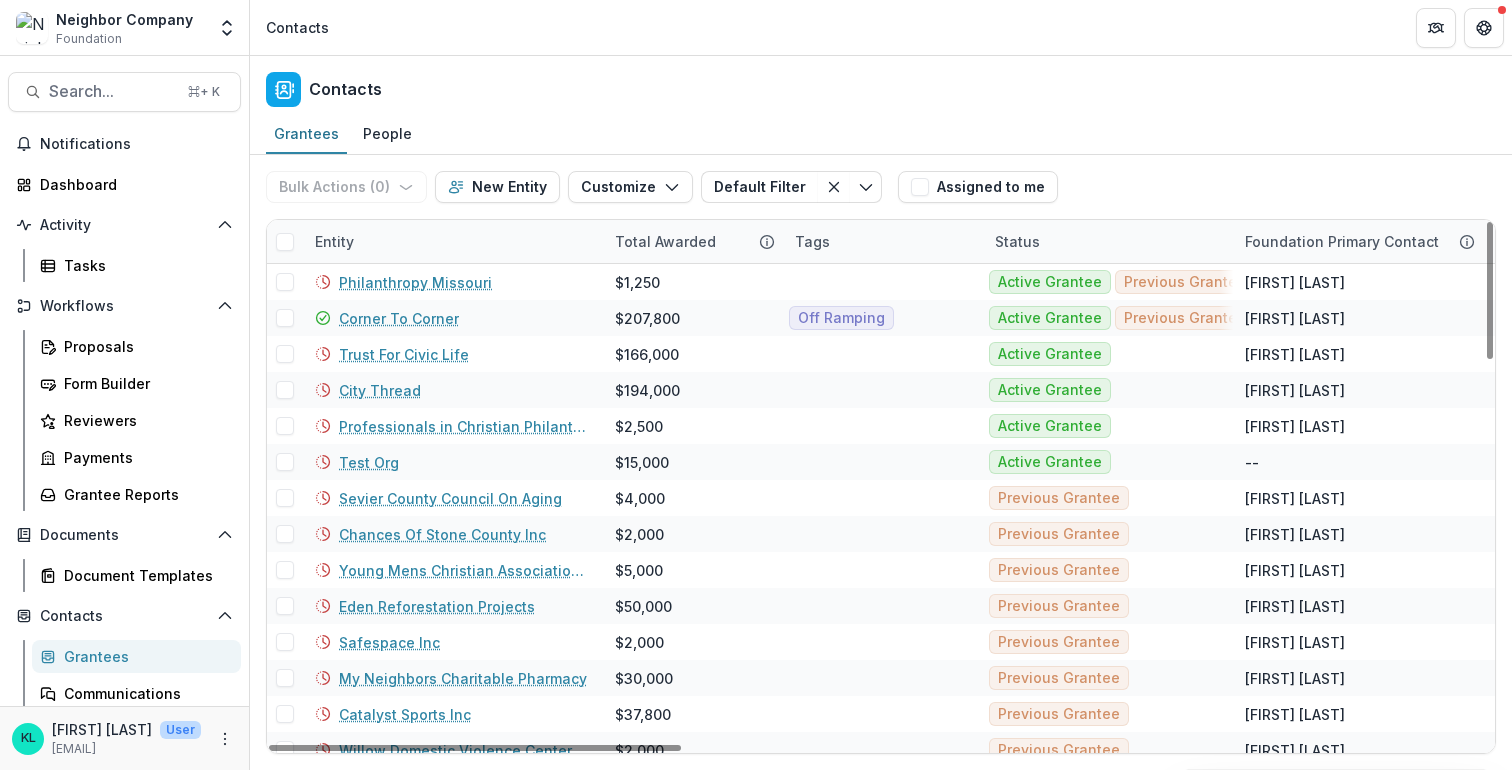 click on "Entity" at bounding box center [334, 241] 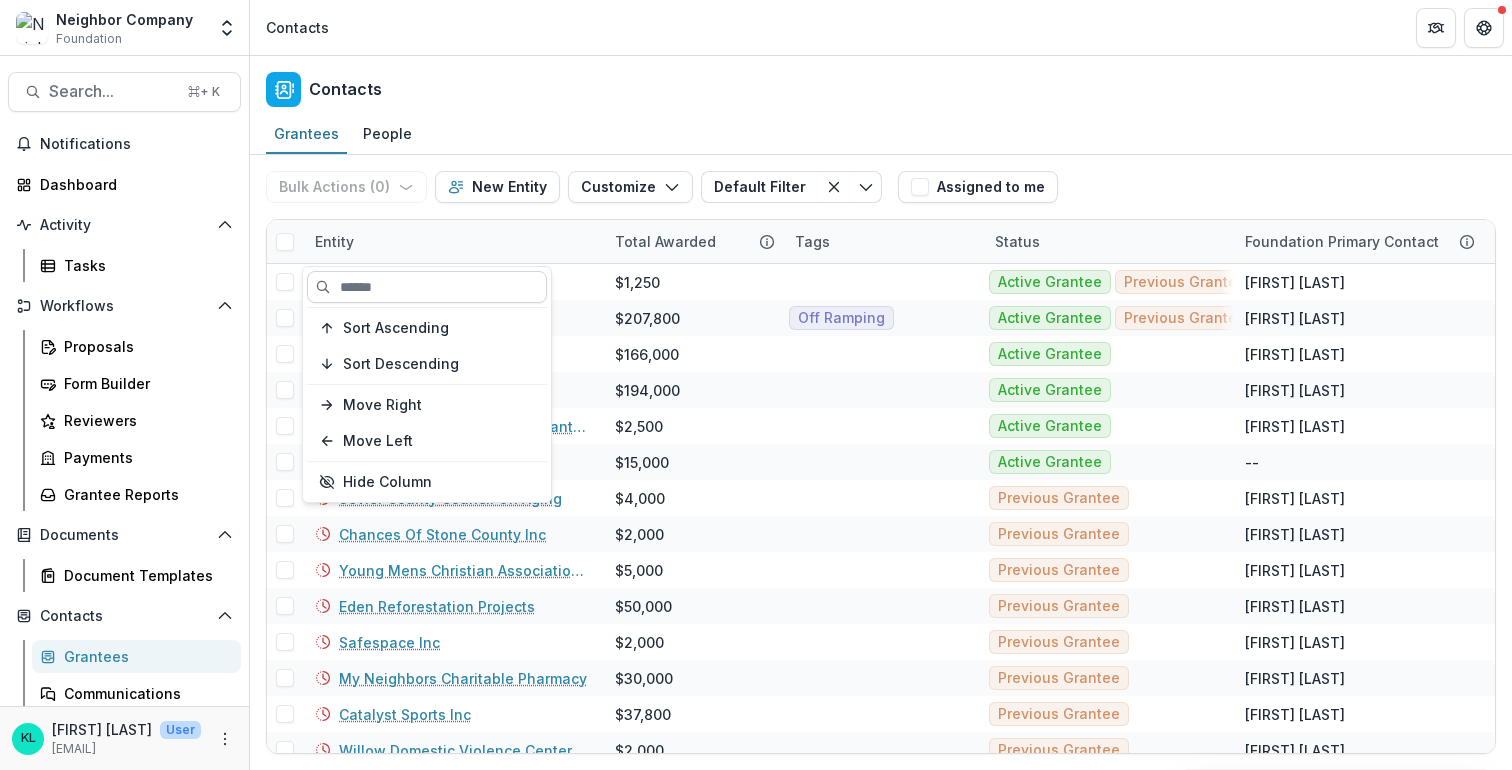 click at bounding box center [427, 287] 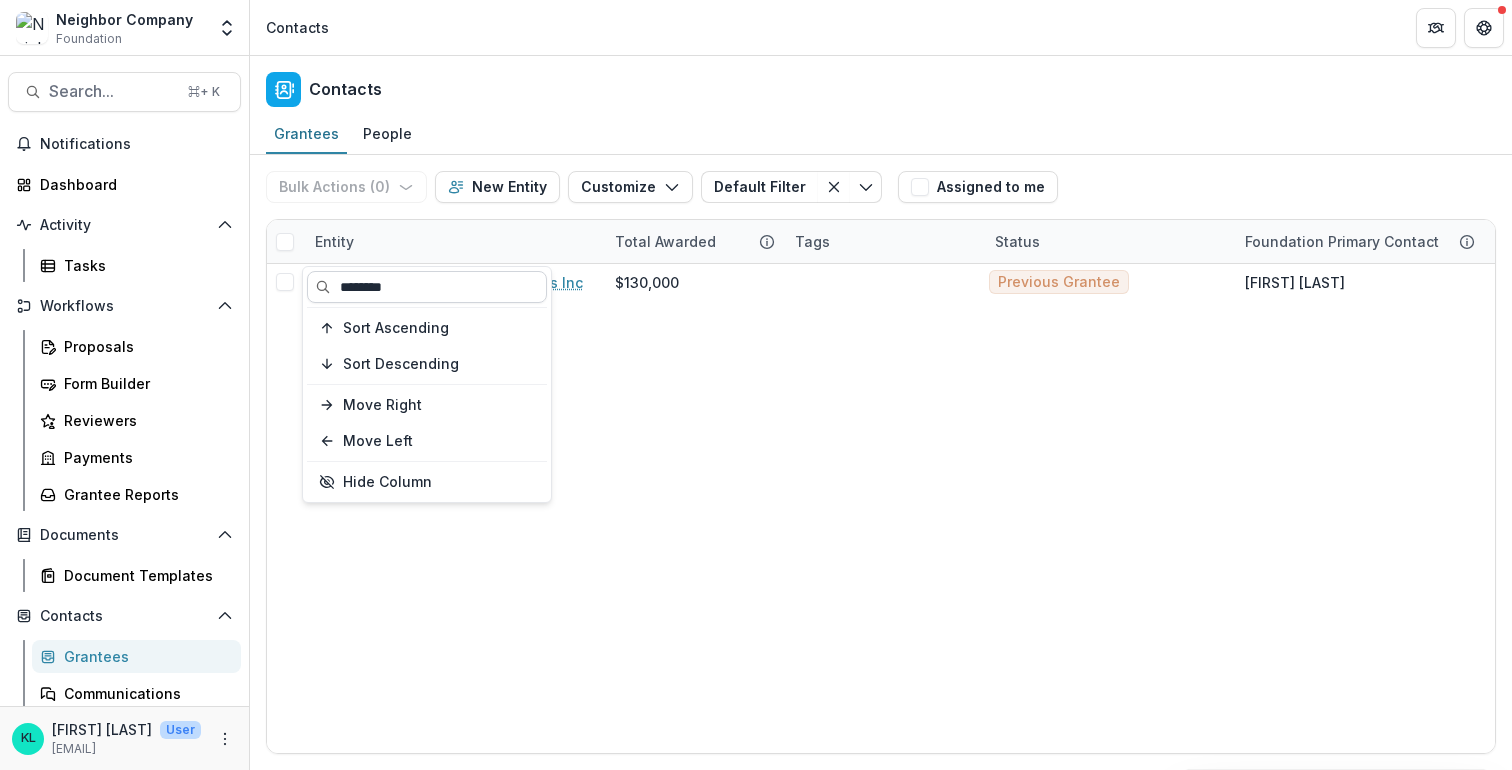 type on "********" 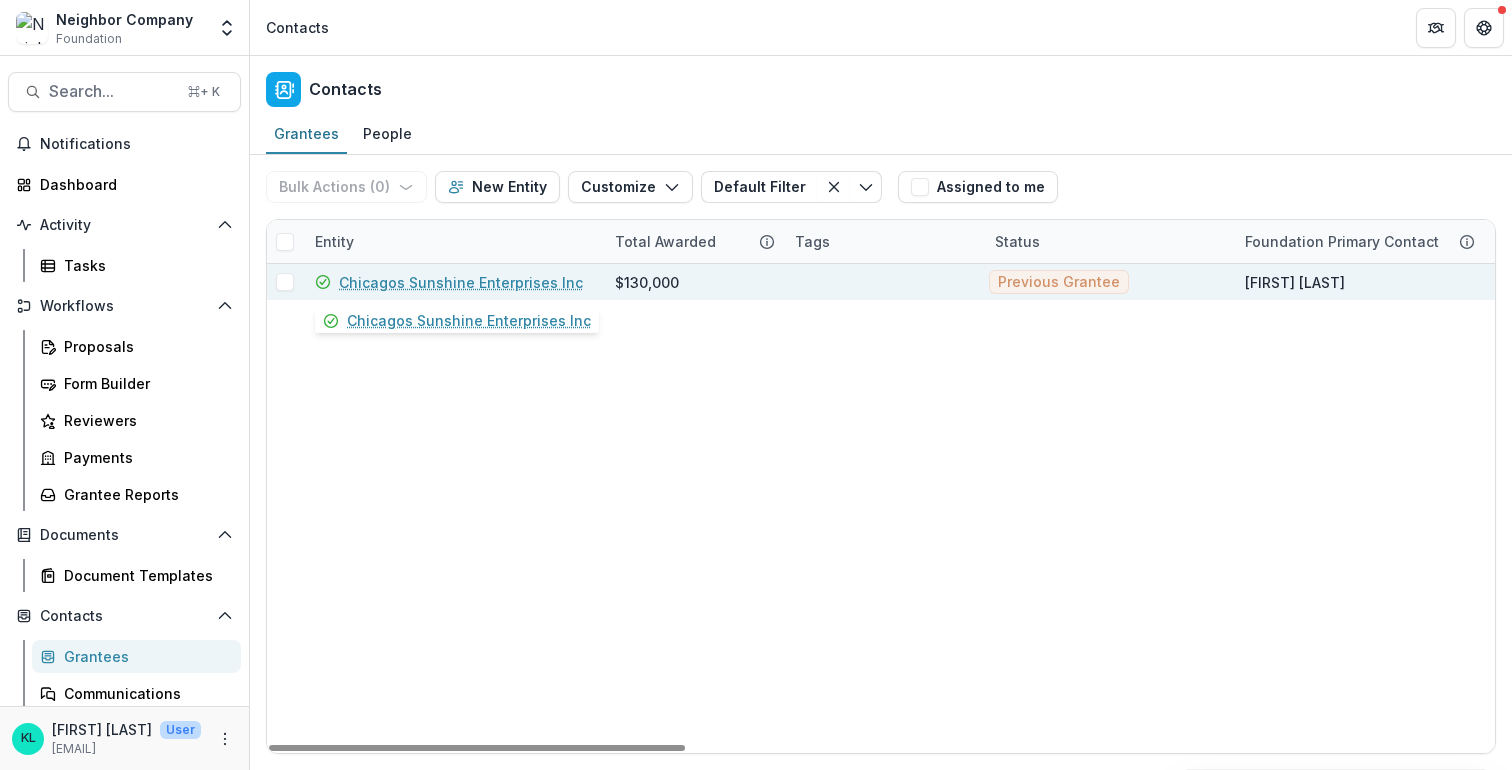 click on "Chicagos Sunshine Enterprises Inc" at bounding box center (461, 282) 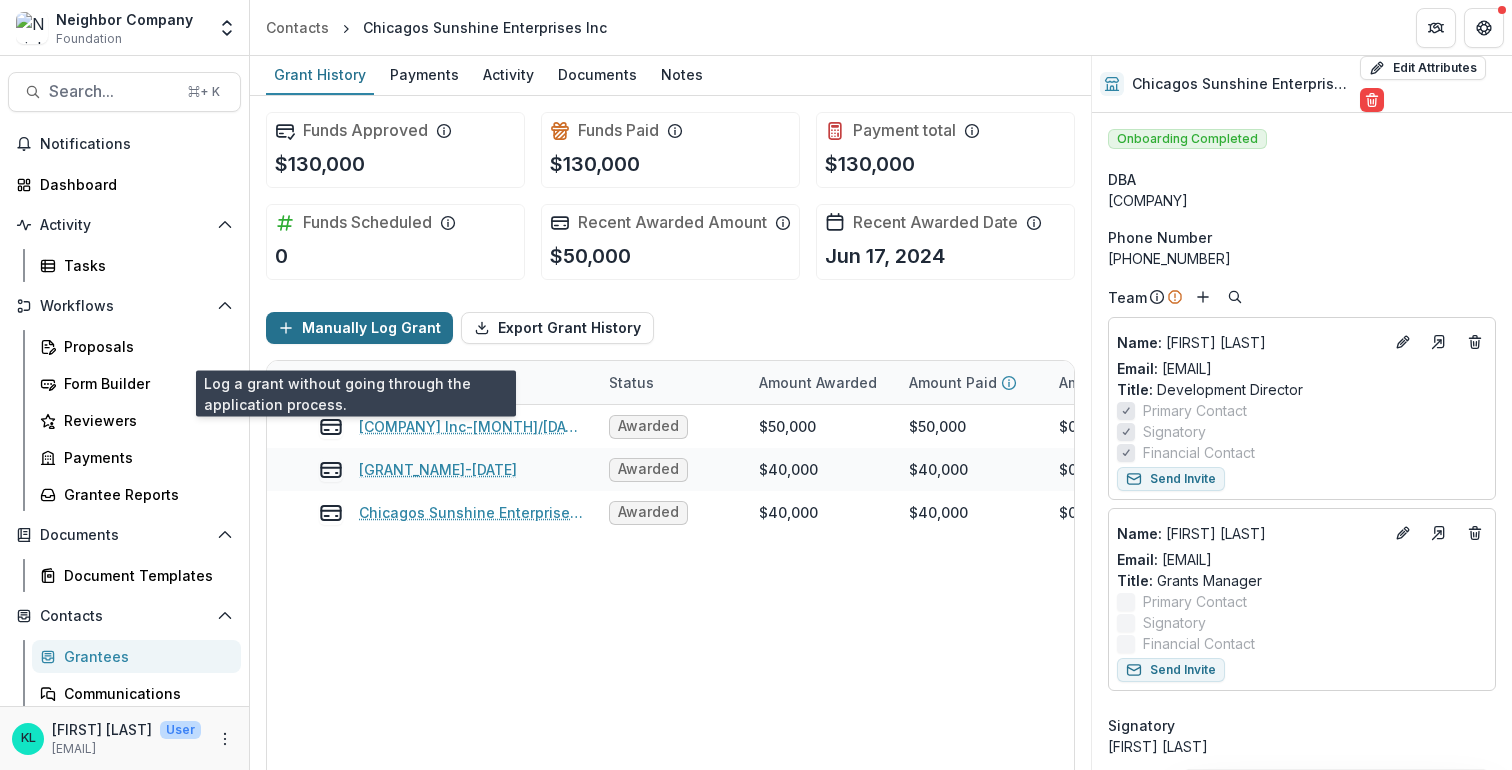 click on "Manually Log Grant" at bounding box center (359, 328) 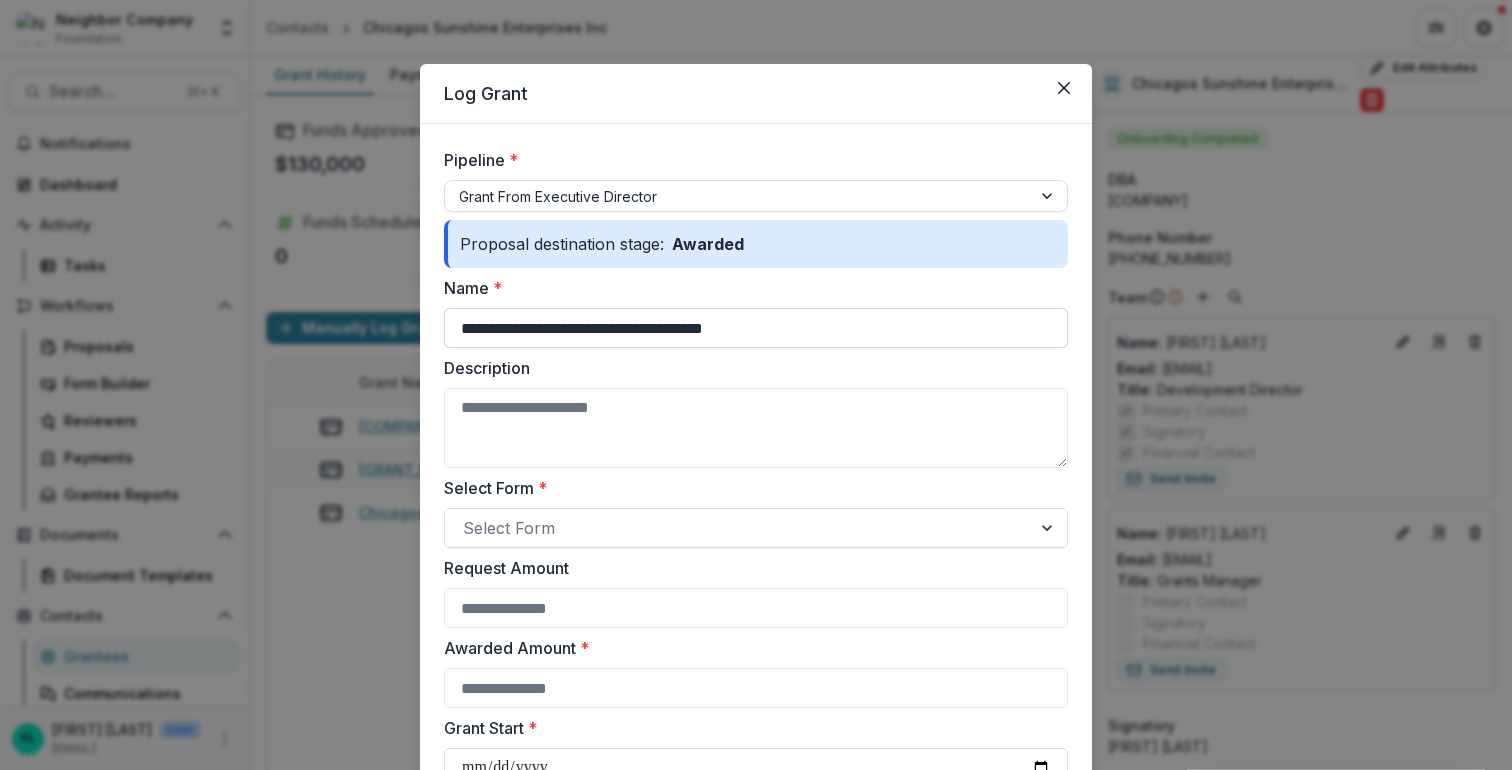 click on "**********" at bounding box center (756, 328) 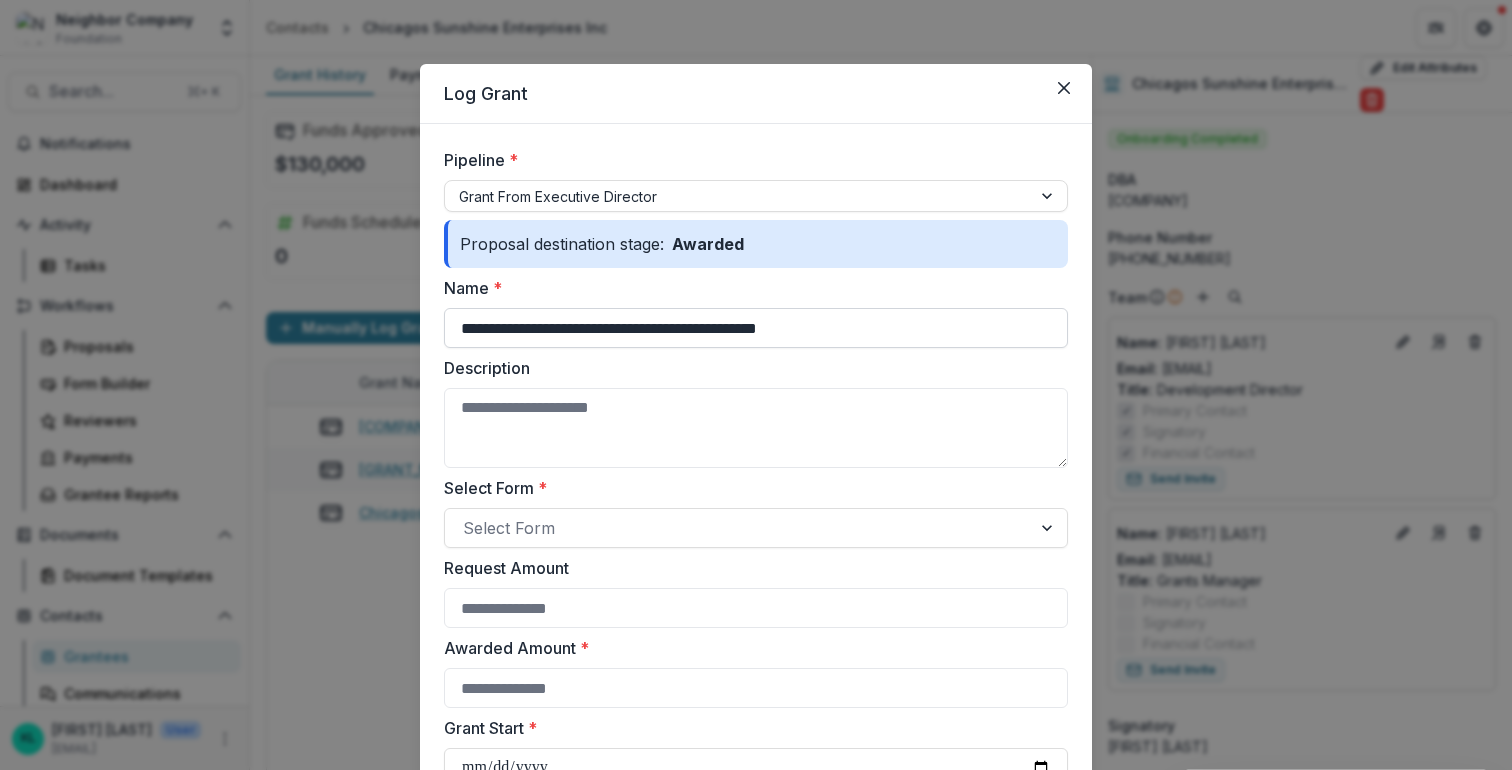 type on "**********" 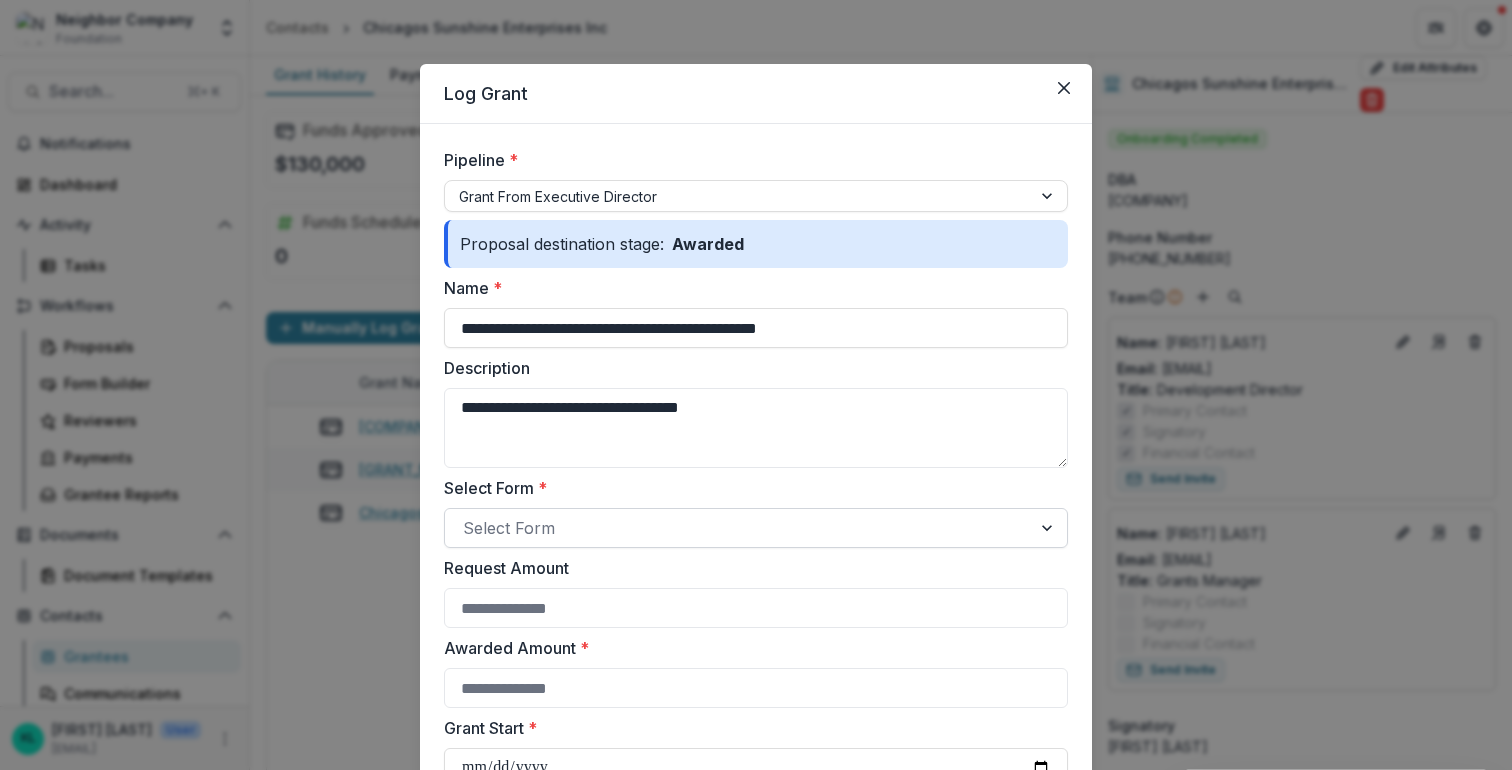 type on "**********" 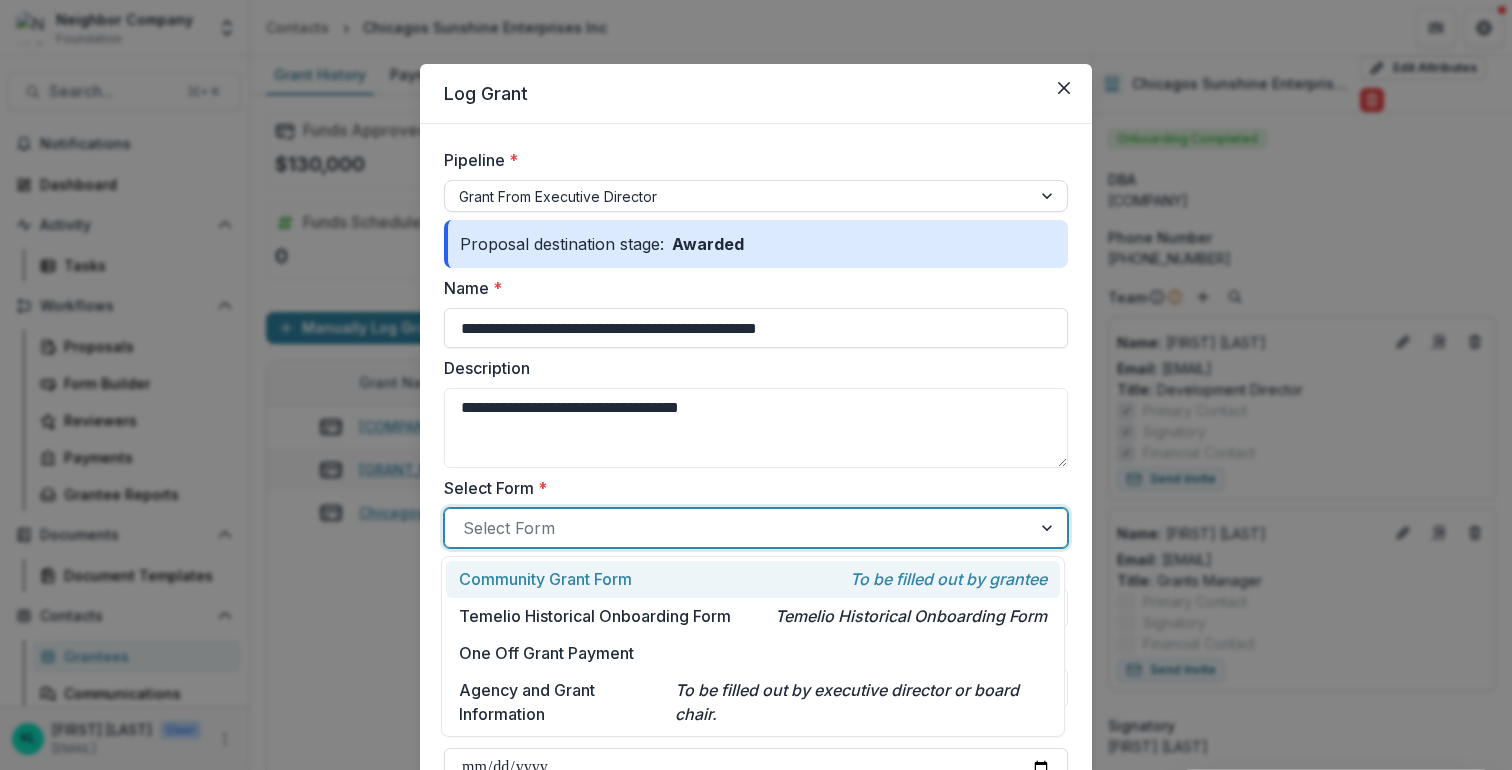 click at bounding box center (738, 528) 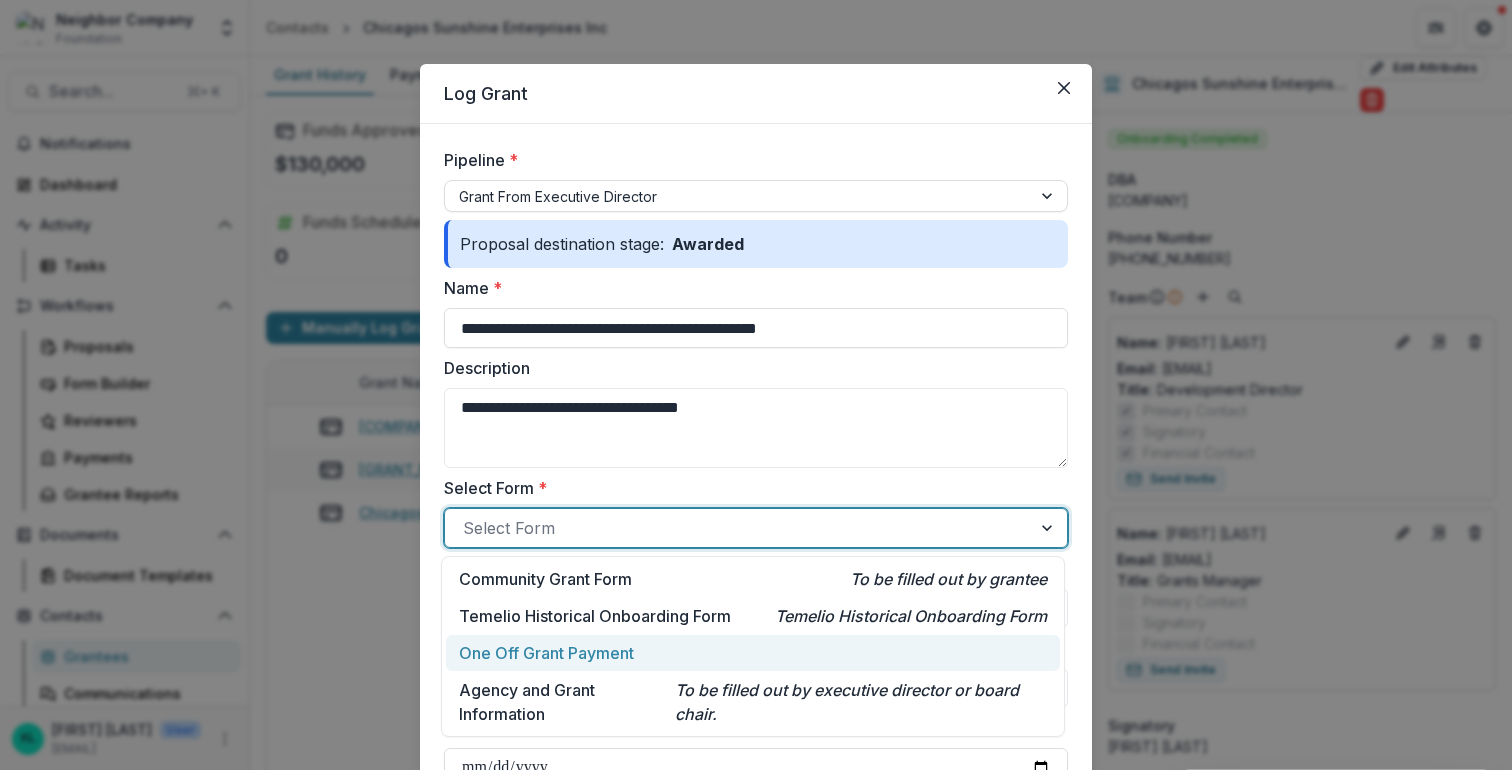 click on "One Off Grant Payment" at bounding box center (546, 653) 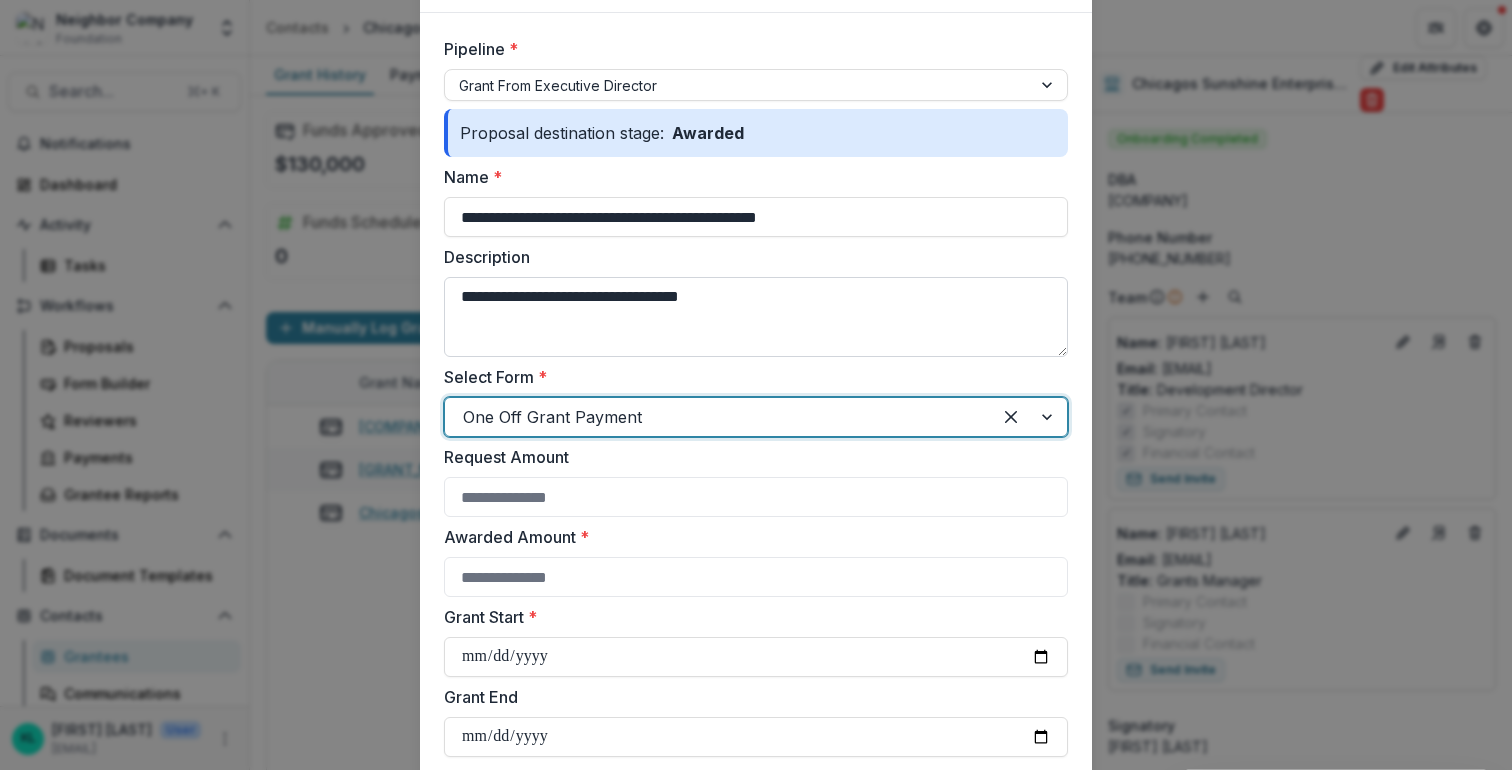 scroll, scrollTop: 194, scrollLeft: 0, axis: vertical 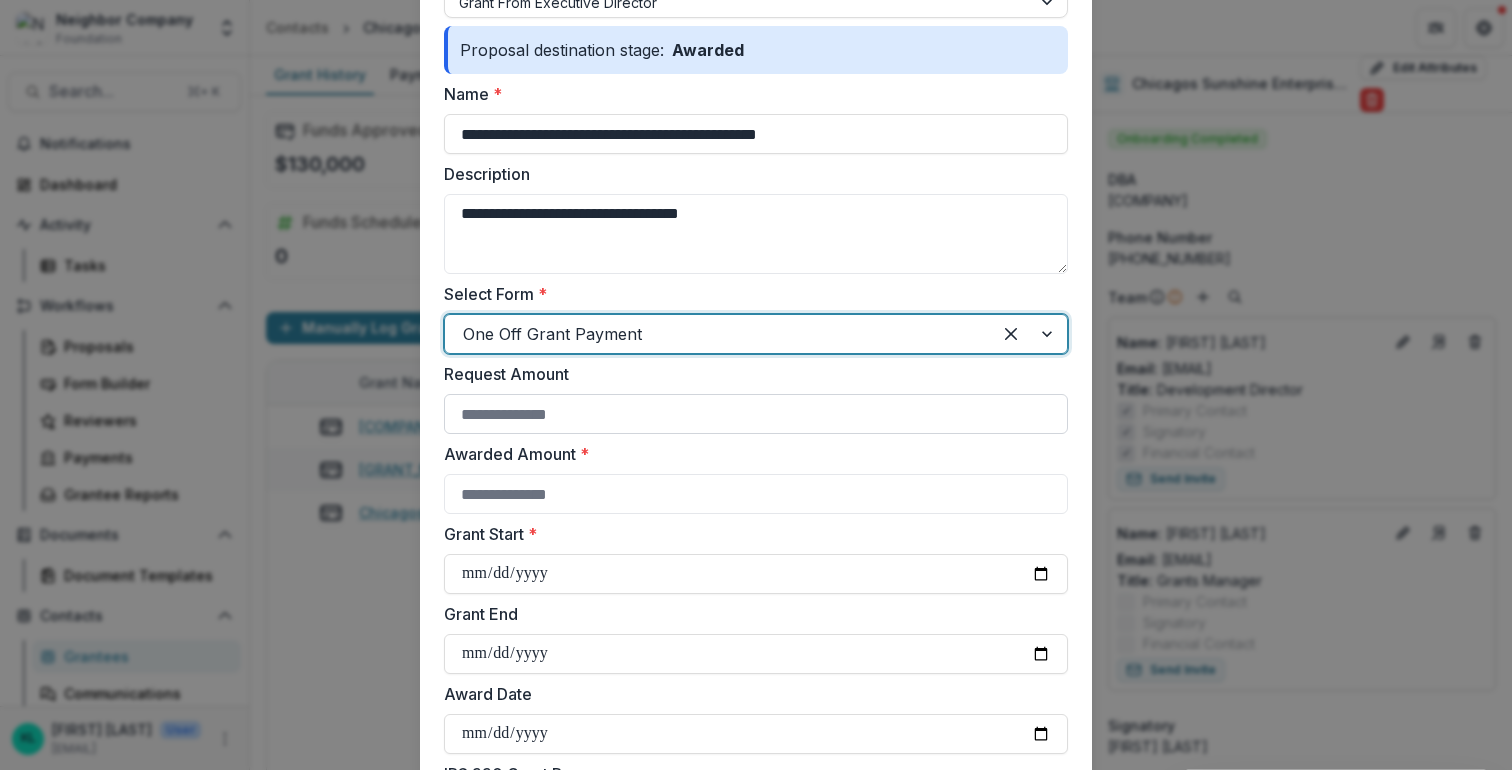 click on "Request Amount" at bounding box center (756, 414) 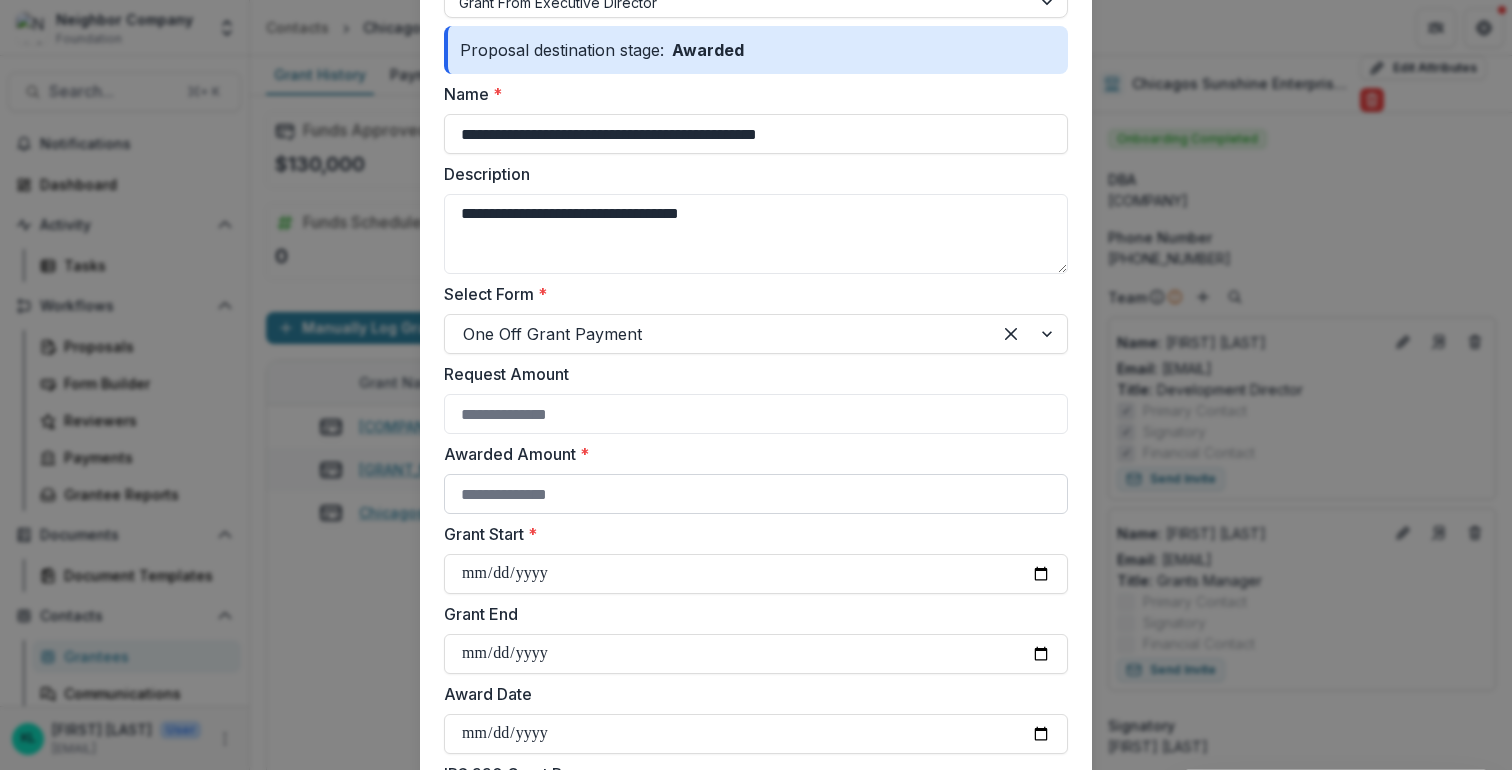click on "Awarded Amount *" at bounding box center [756, 494] 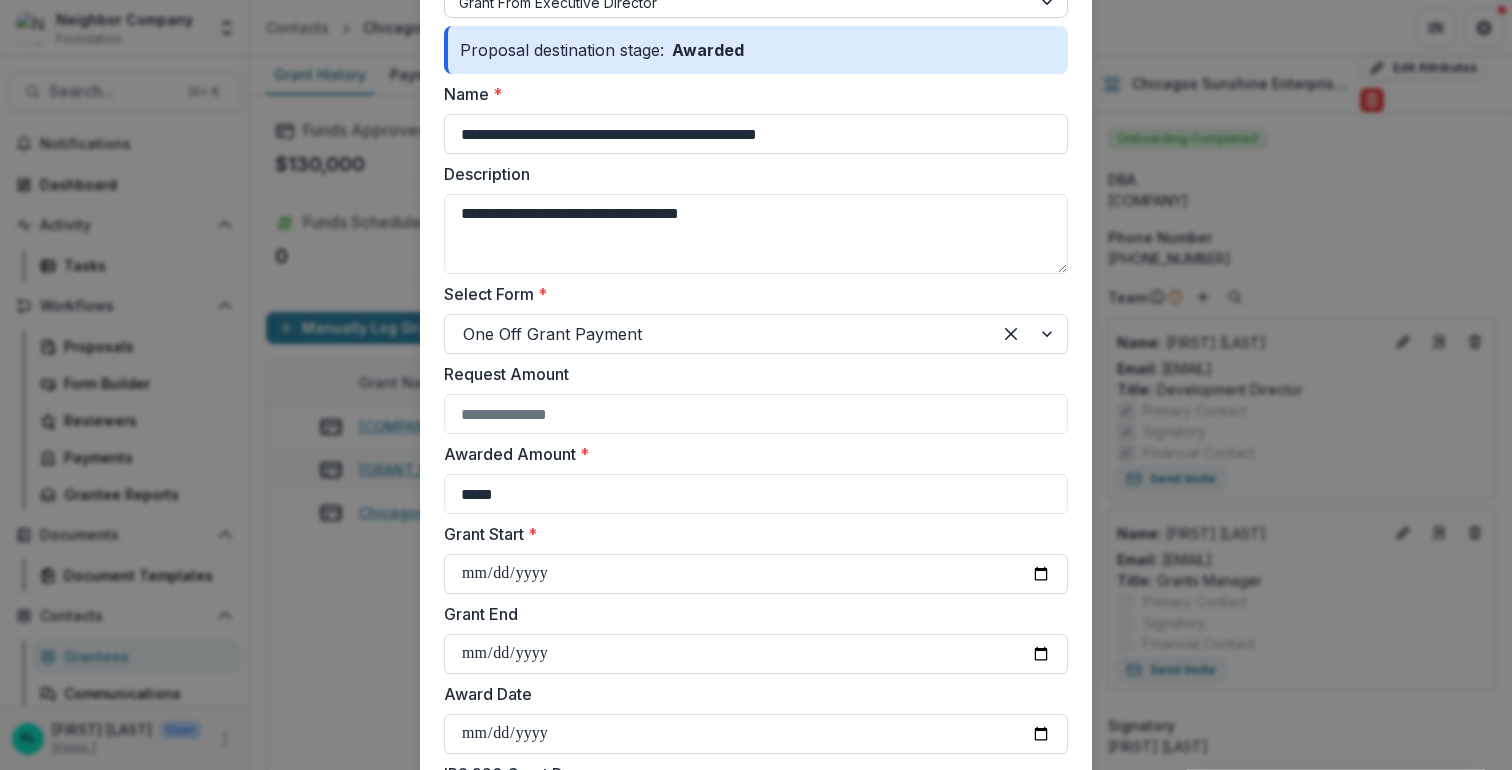 type on "*****" 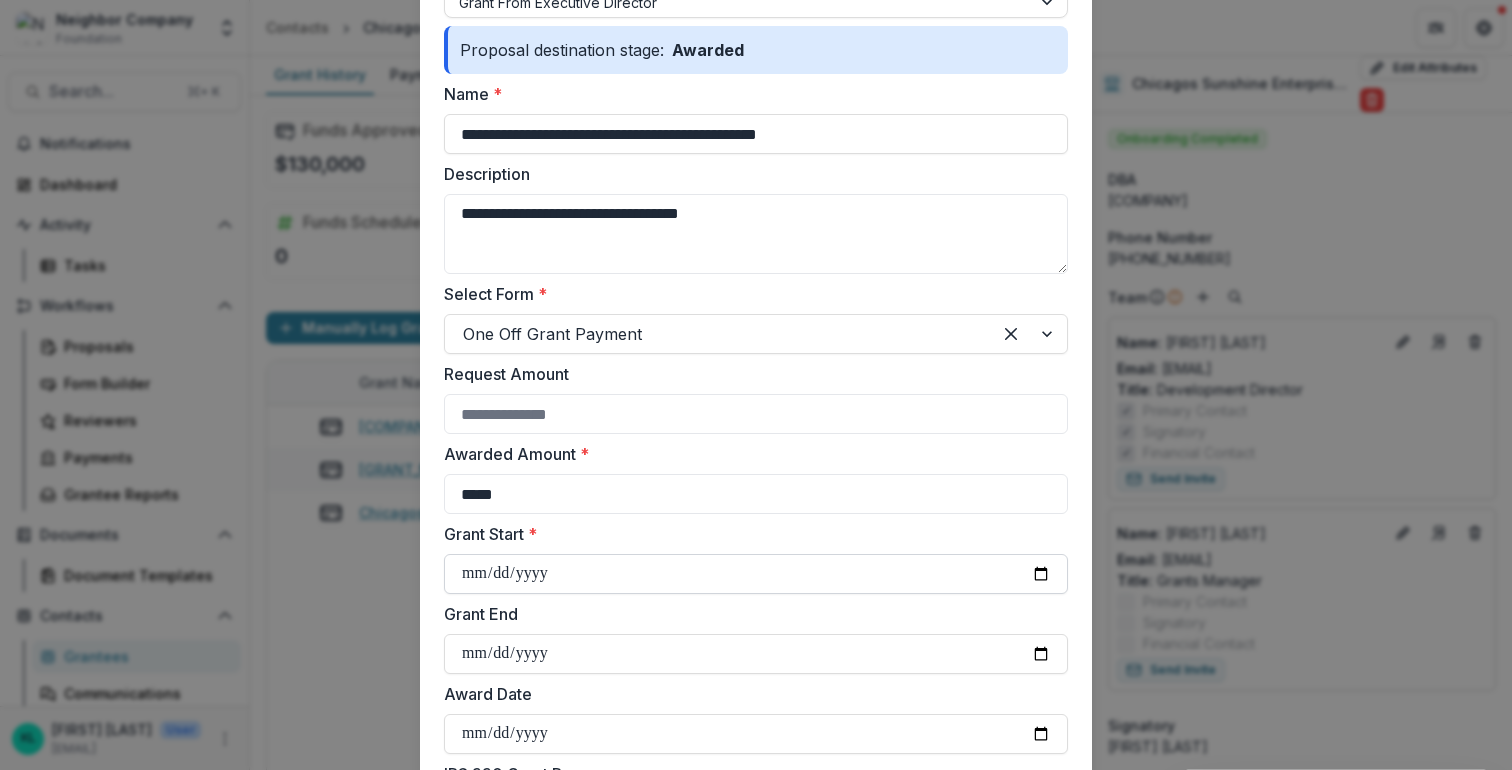 click on "Grant Start *" at bounding box center (756, 574) 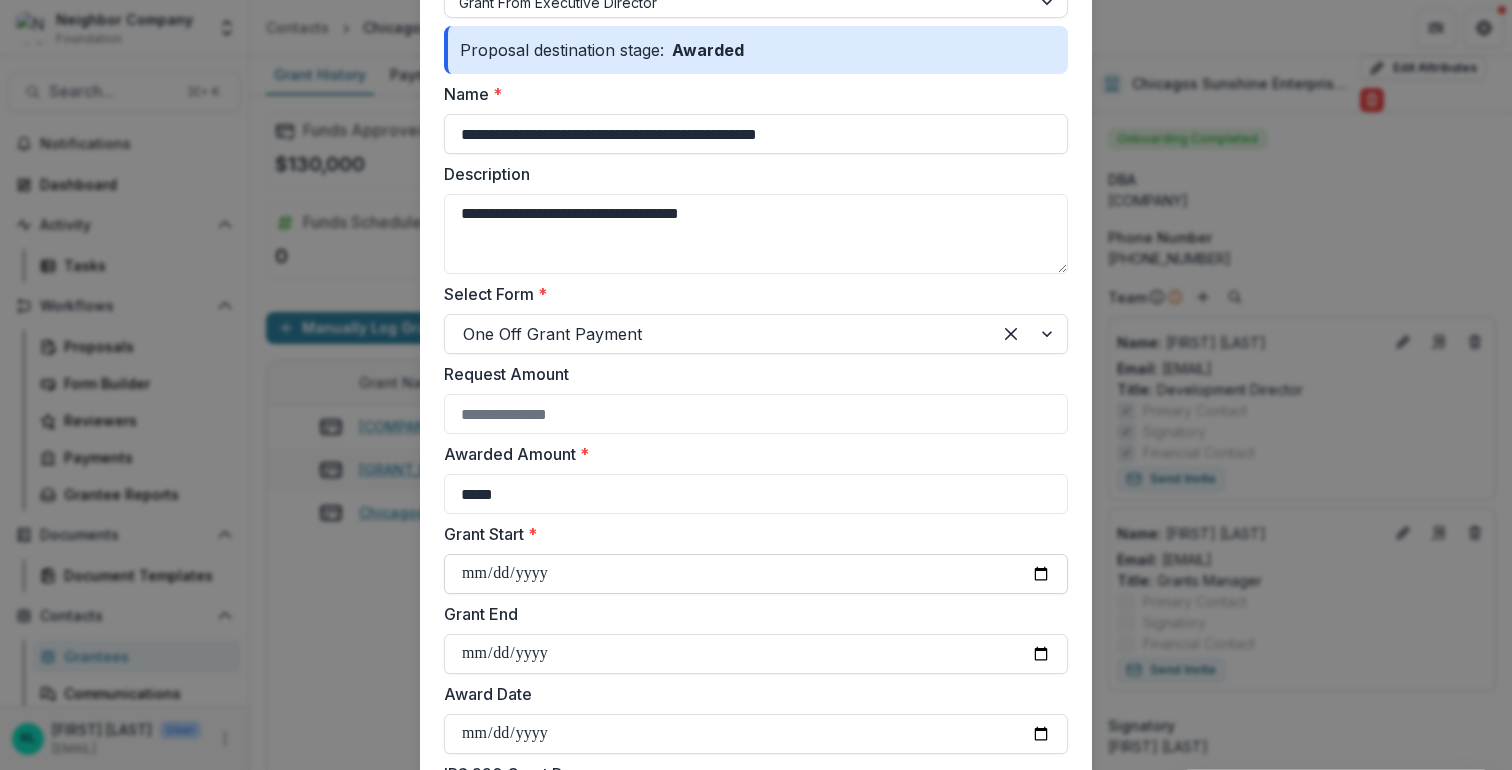 click on "Grant Start *" at bounding box center (756, 574) 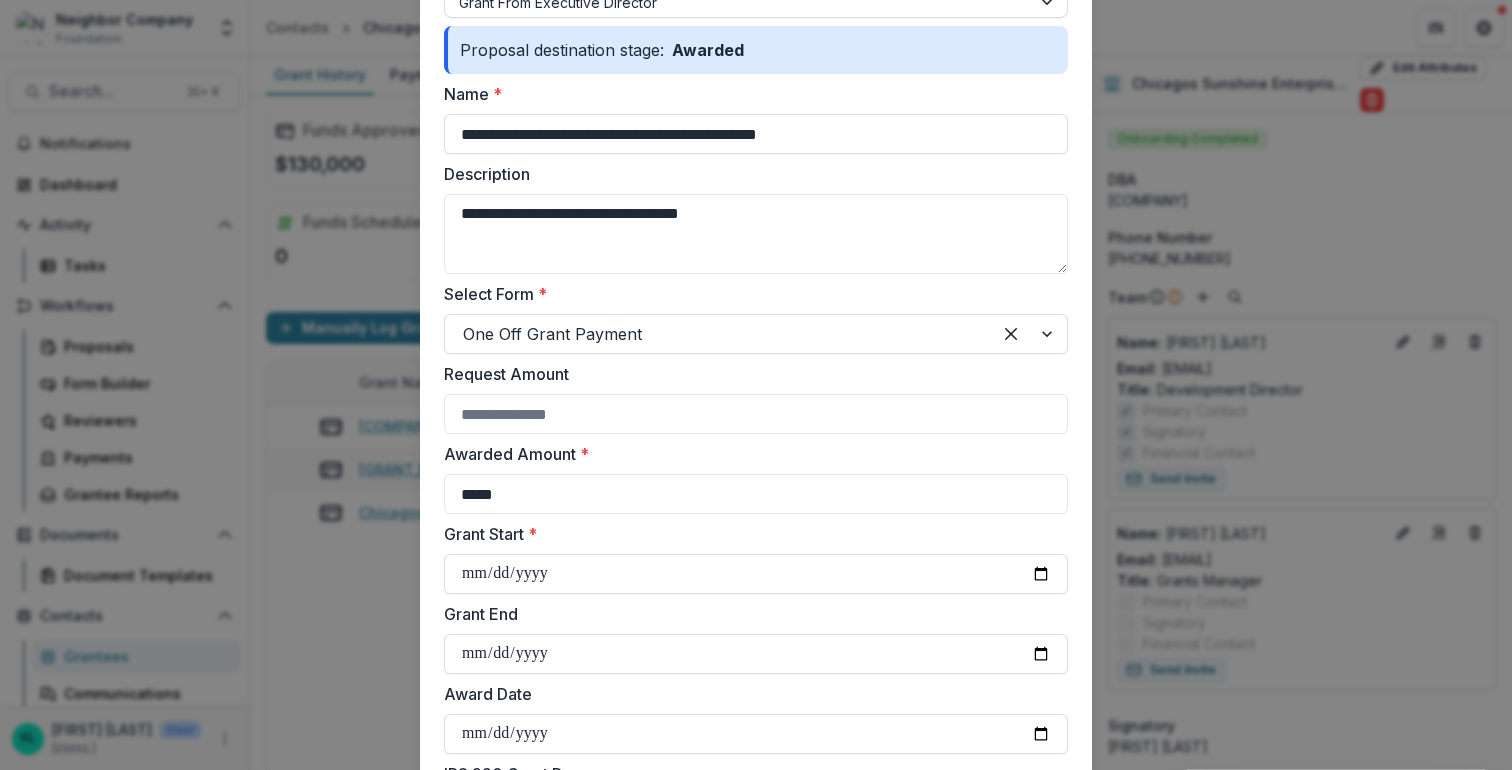 type on "**********" 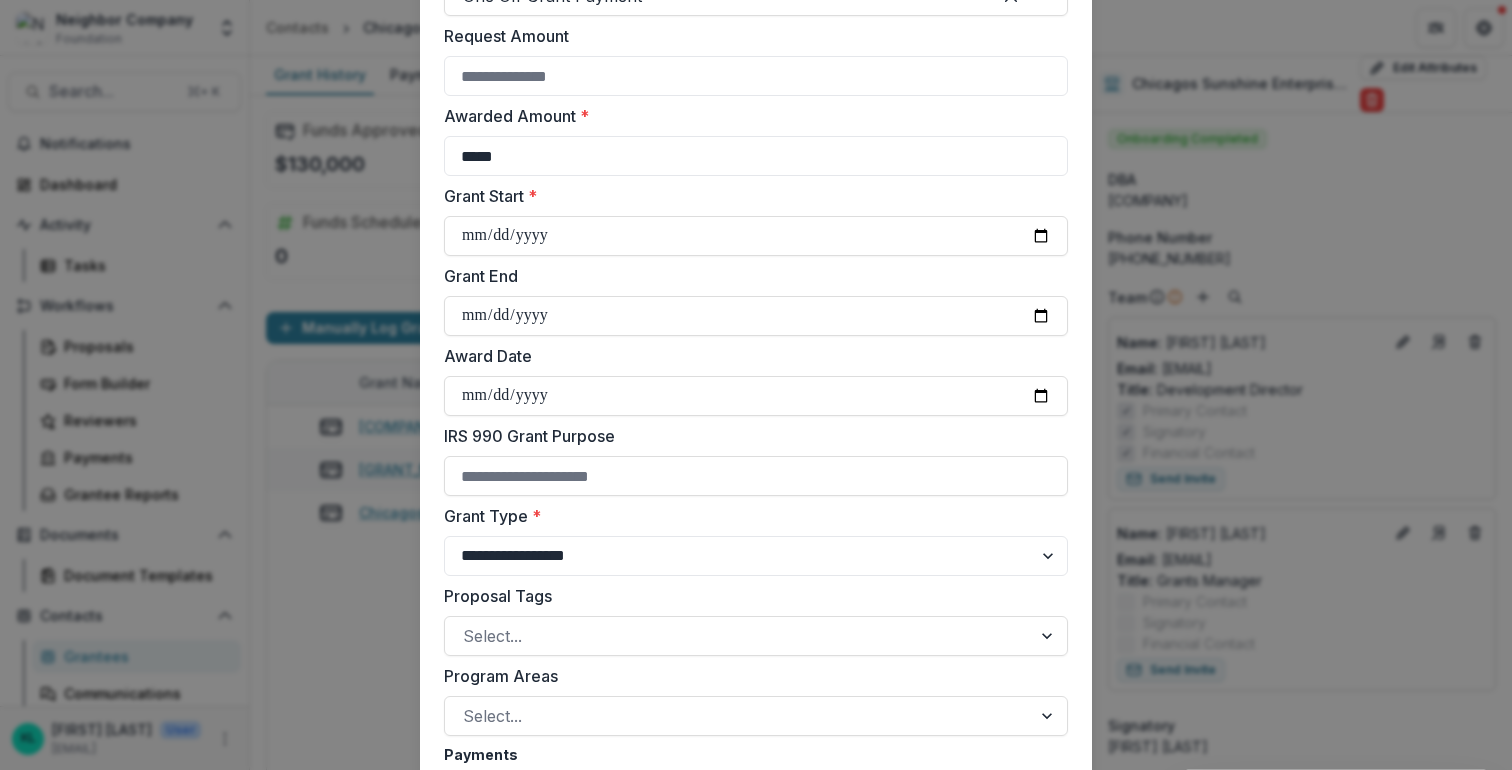 scroll, scrollTop: 534, scrollLeft: 0, axis: vertical 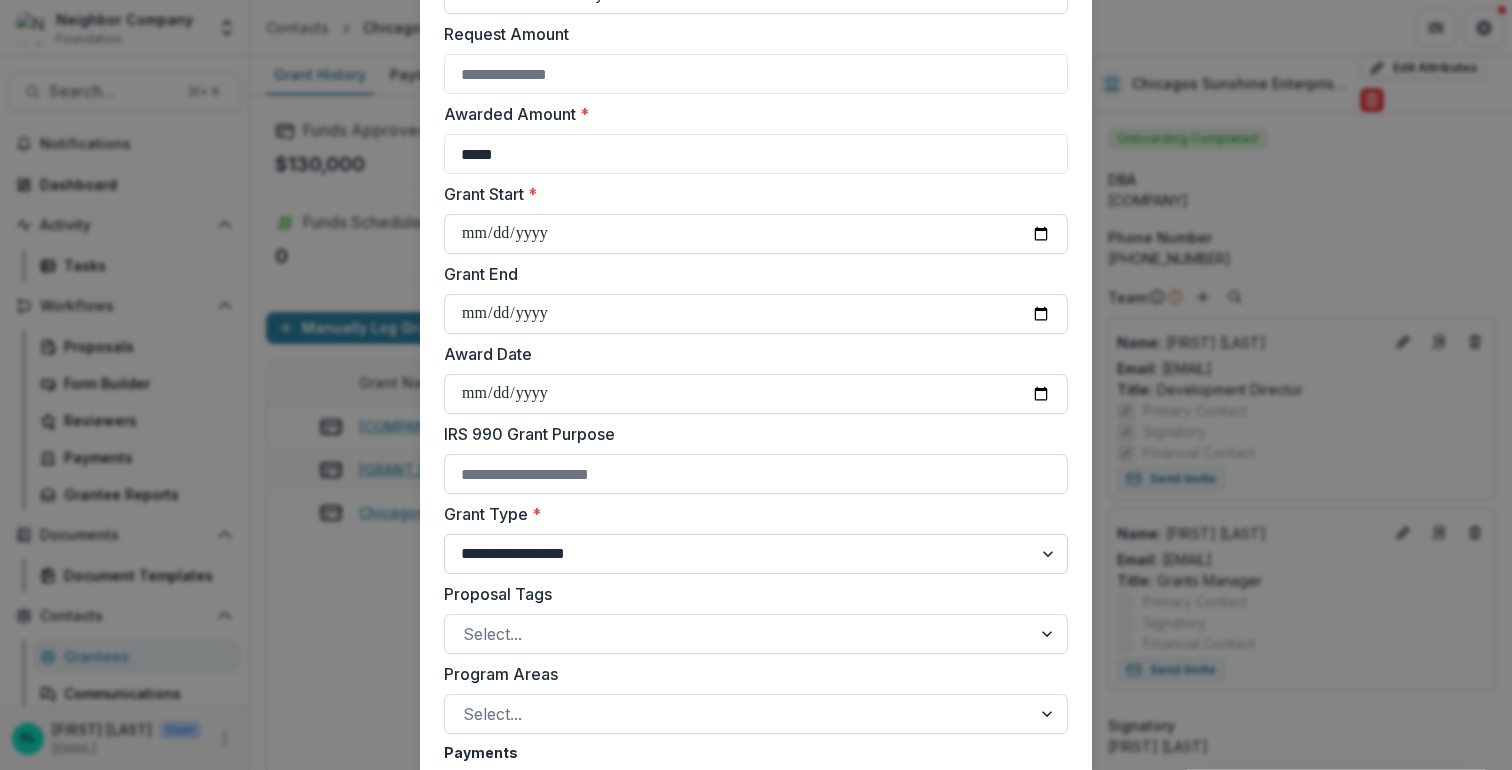 click on "**********" at bounding box center (756, 554) 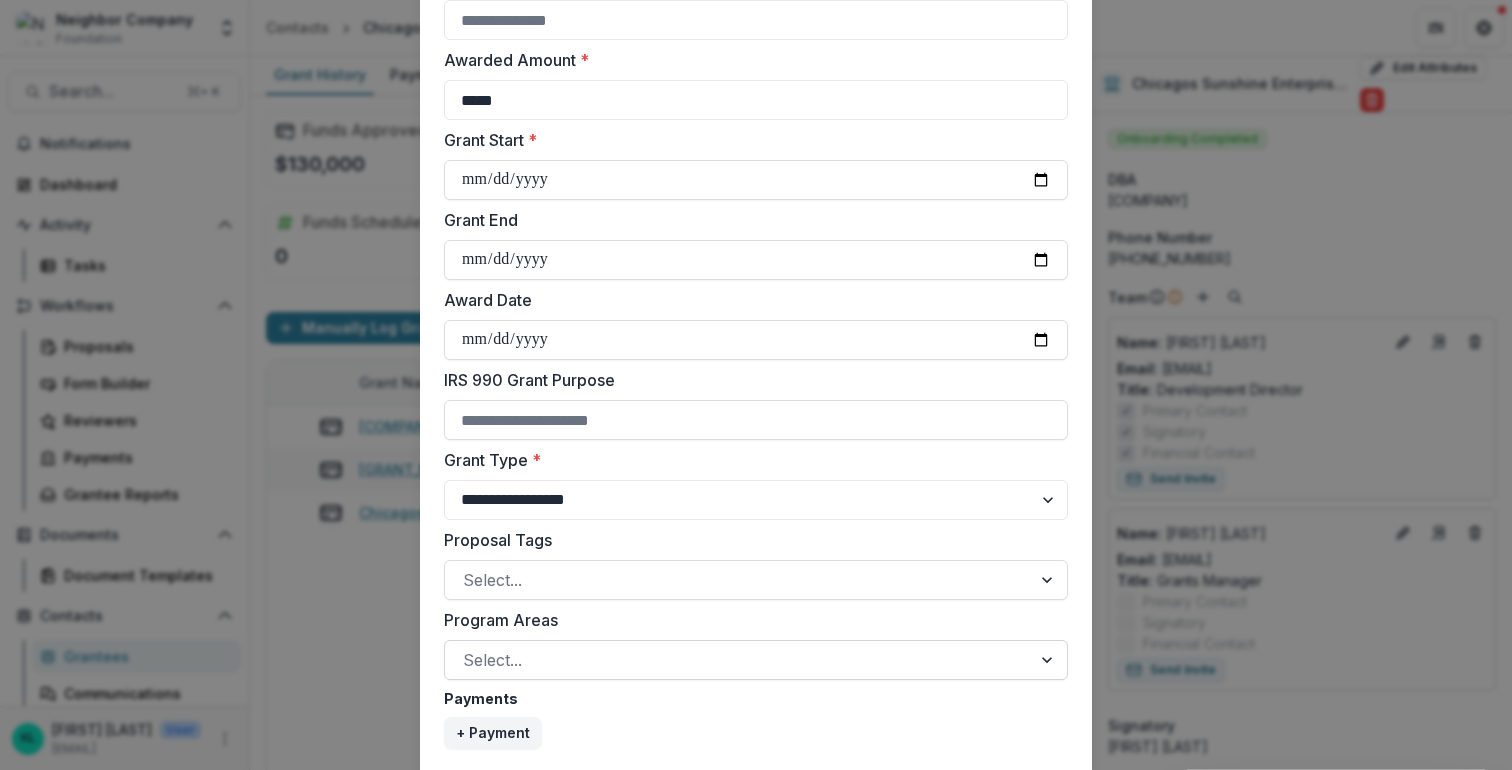 scroll, scrollTop: 706, scrollLeft: 0, axis: vertical 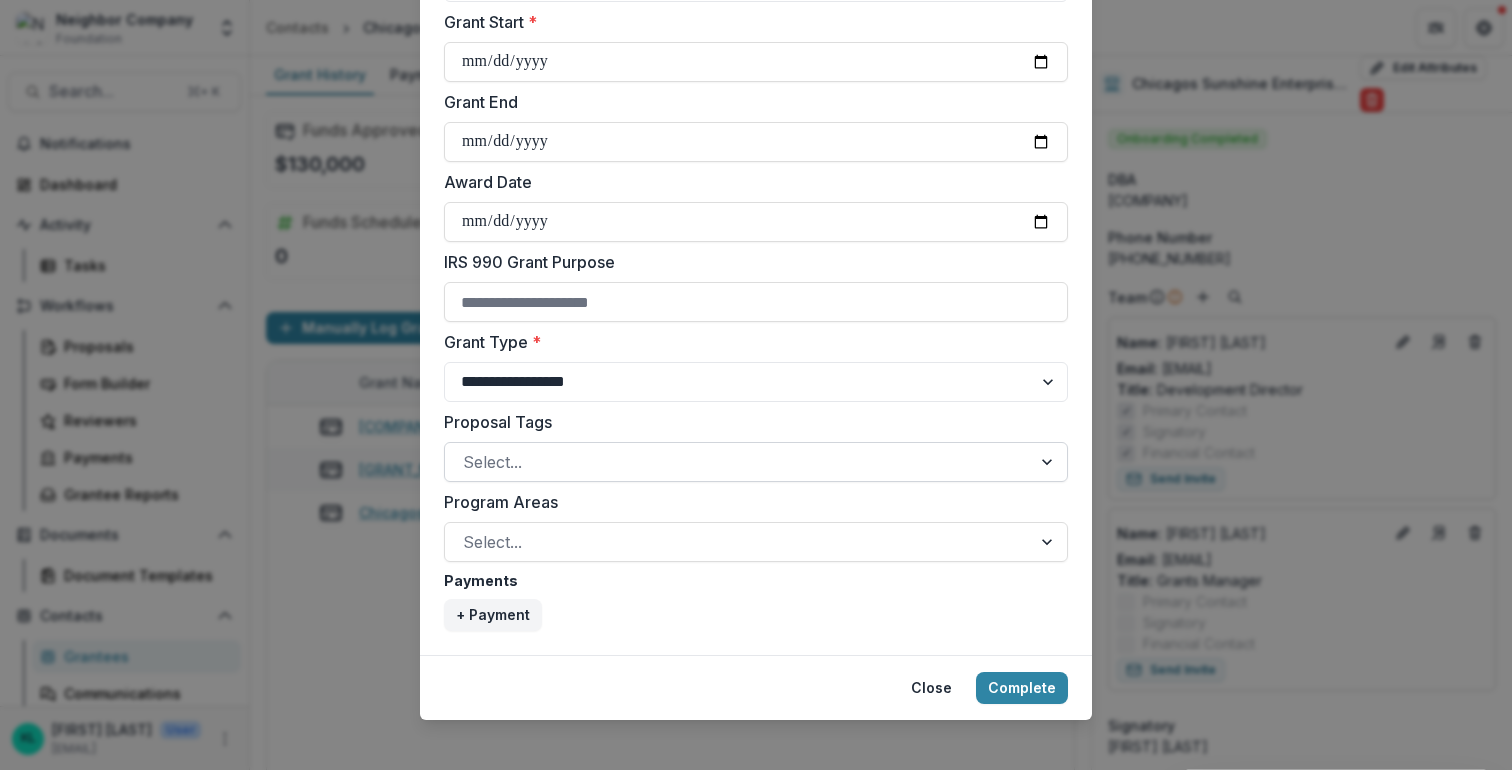 click at bounding box center (738, 462) 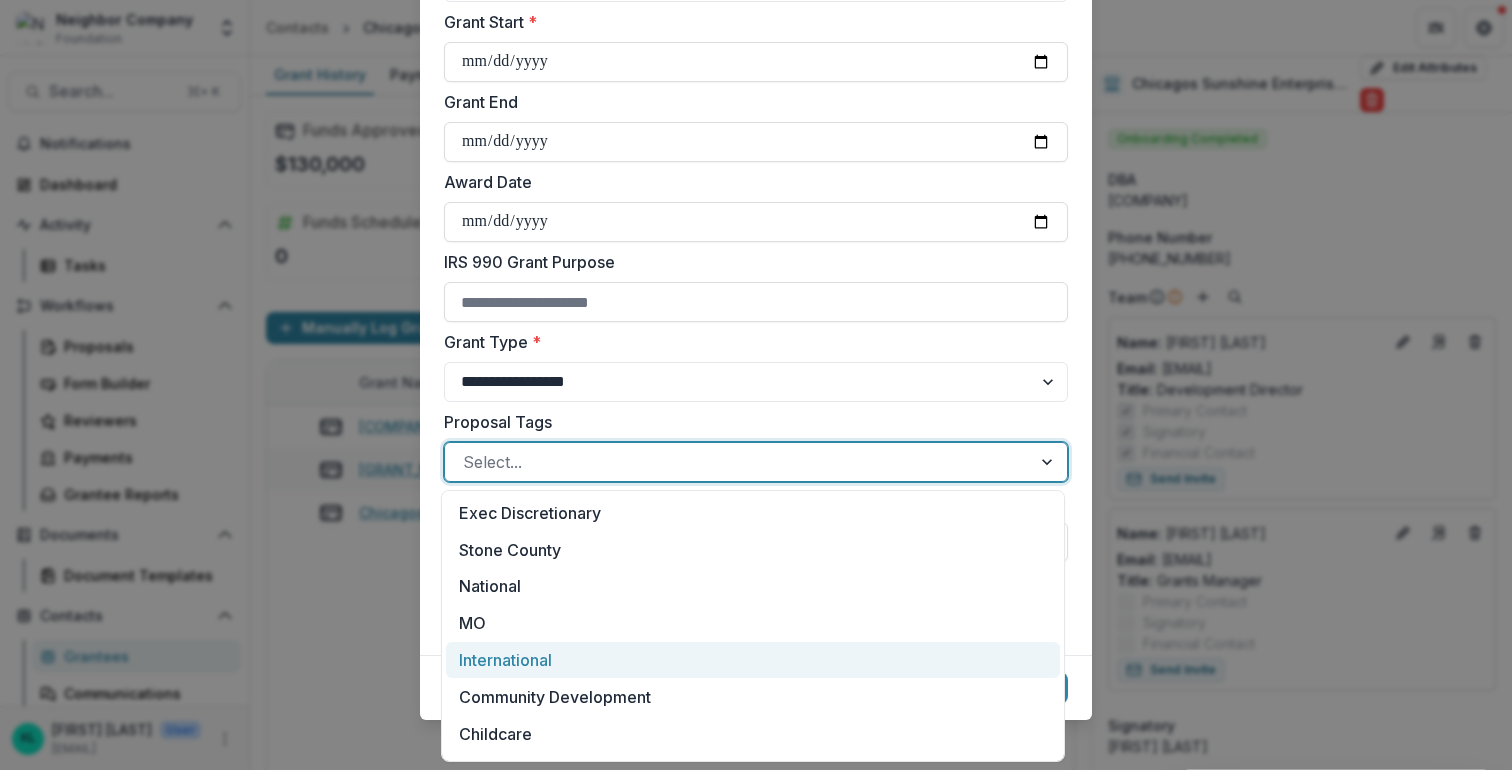 scroll, scrollTop: 289, scrollLeft: 0, axis: vertical 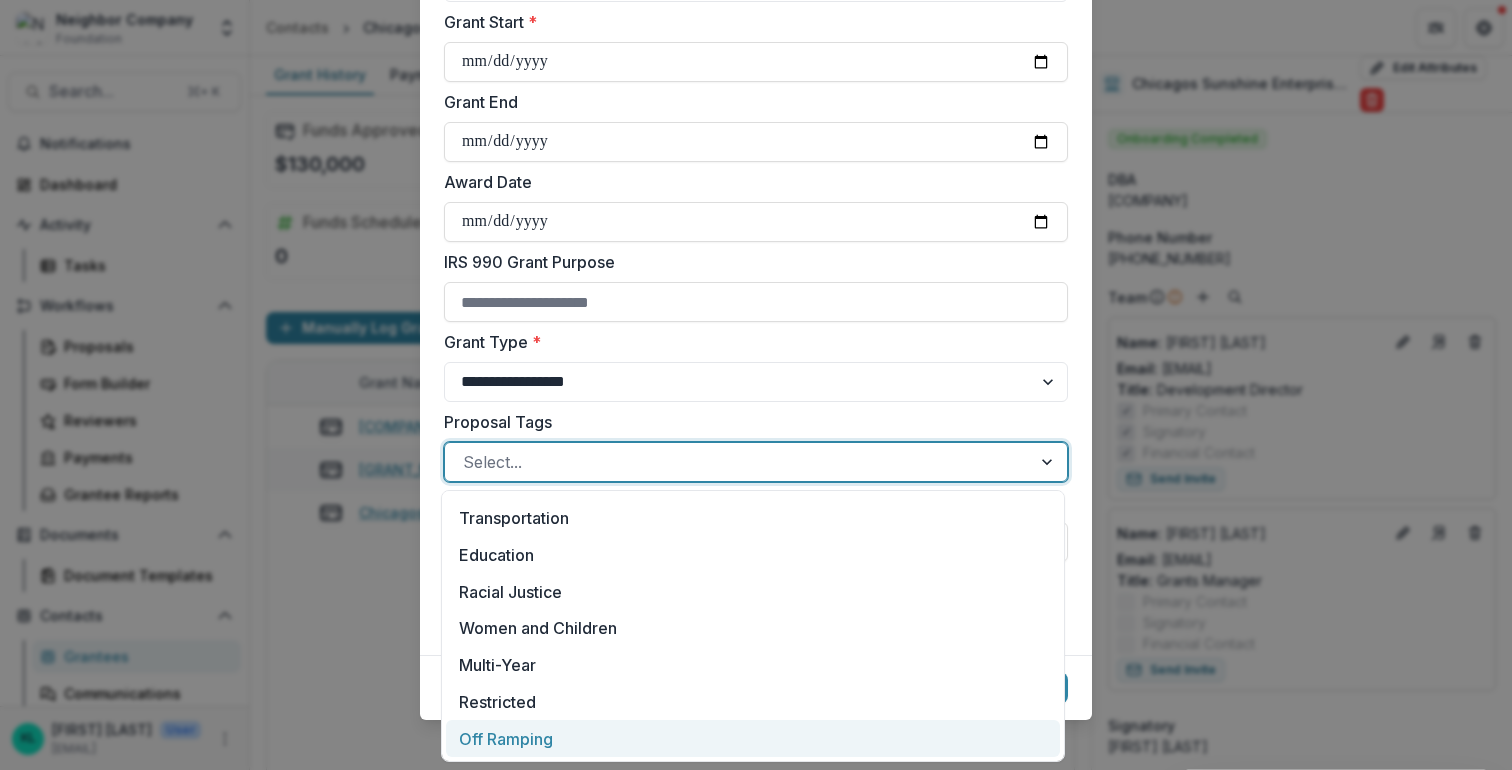 click on "Off Ramping" at bounding box center (753, 738) 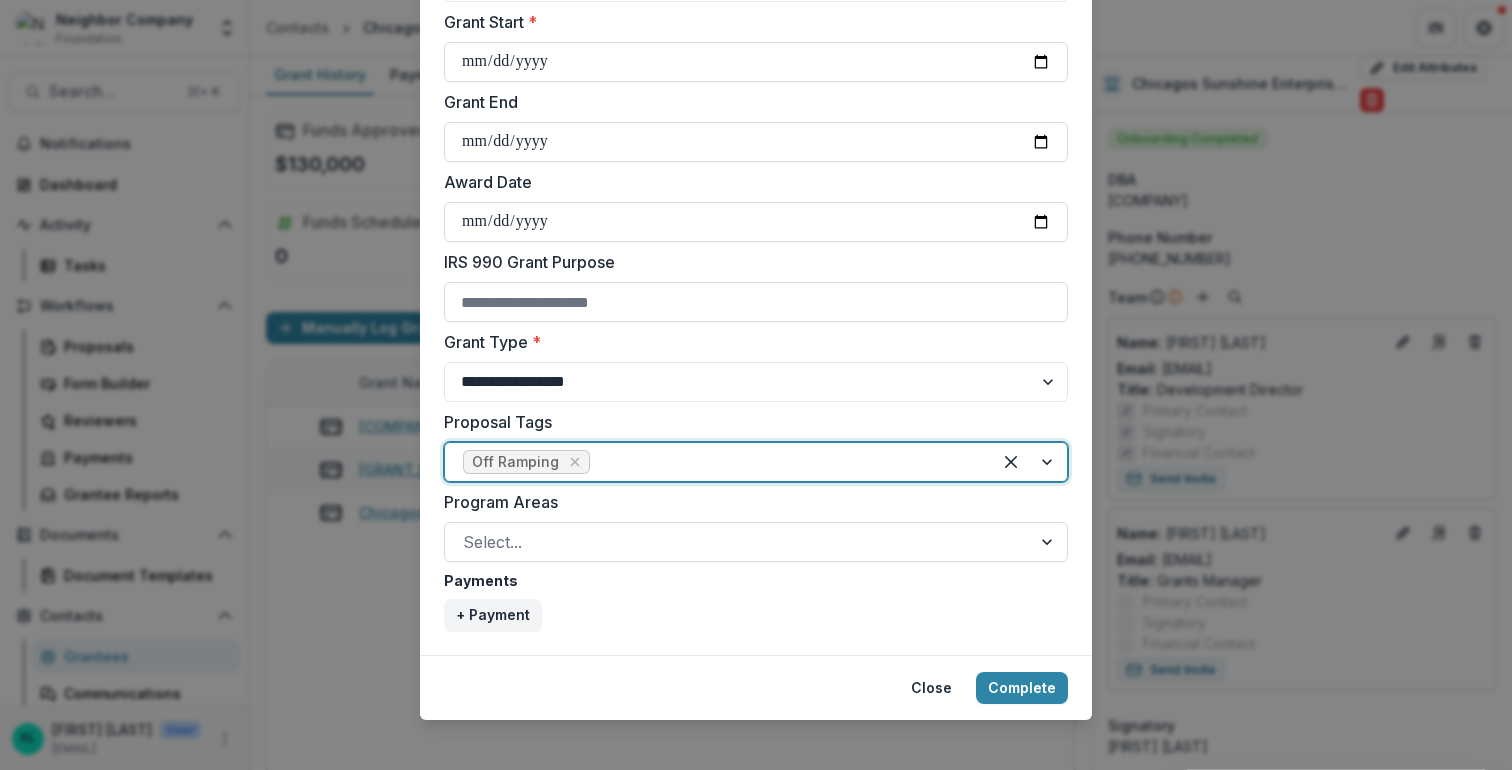 click on "Proposal Tags" at bounding box center [750, 422] 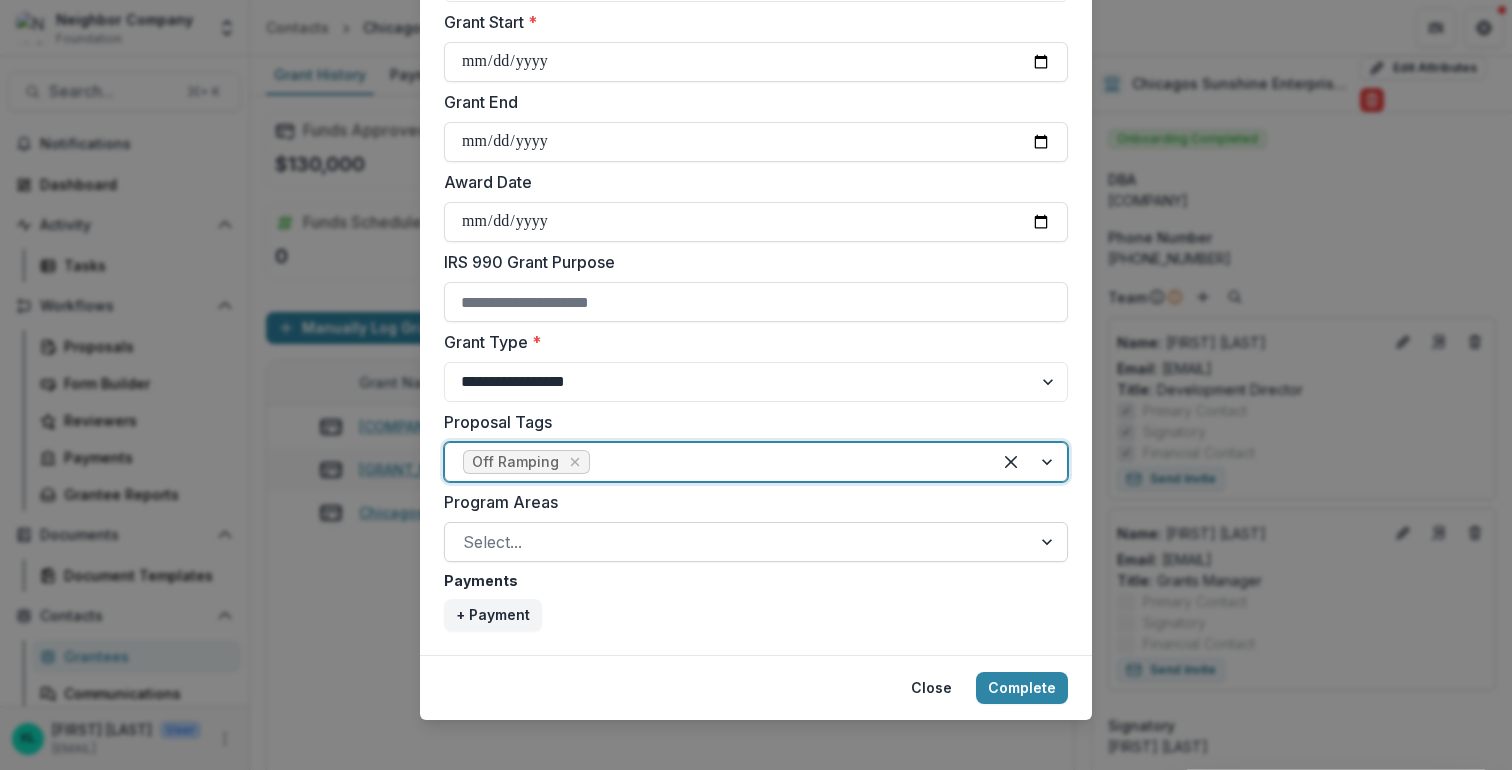 click at bounding box center (738, 542) 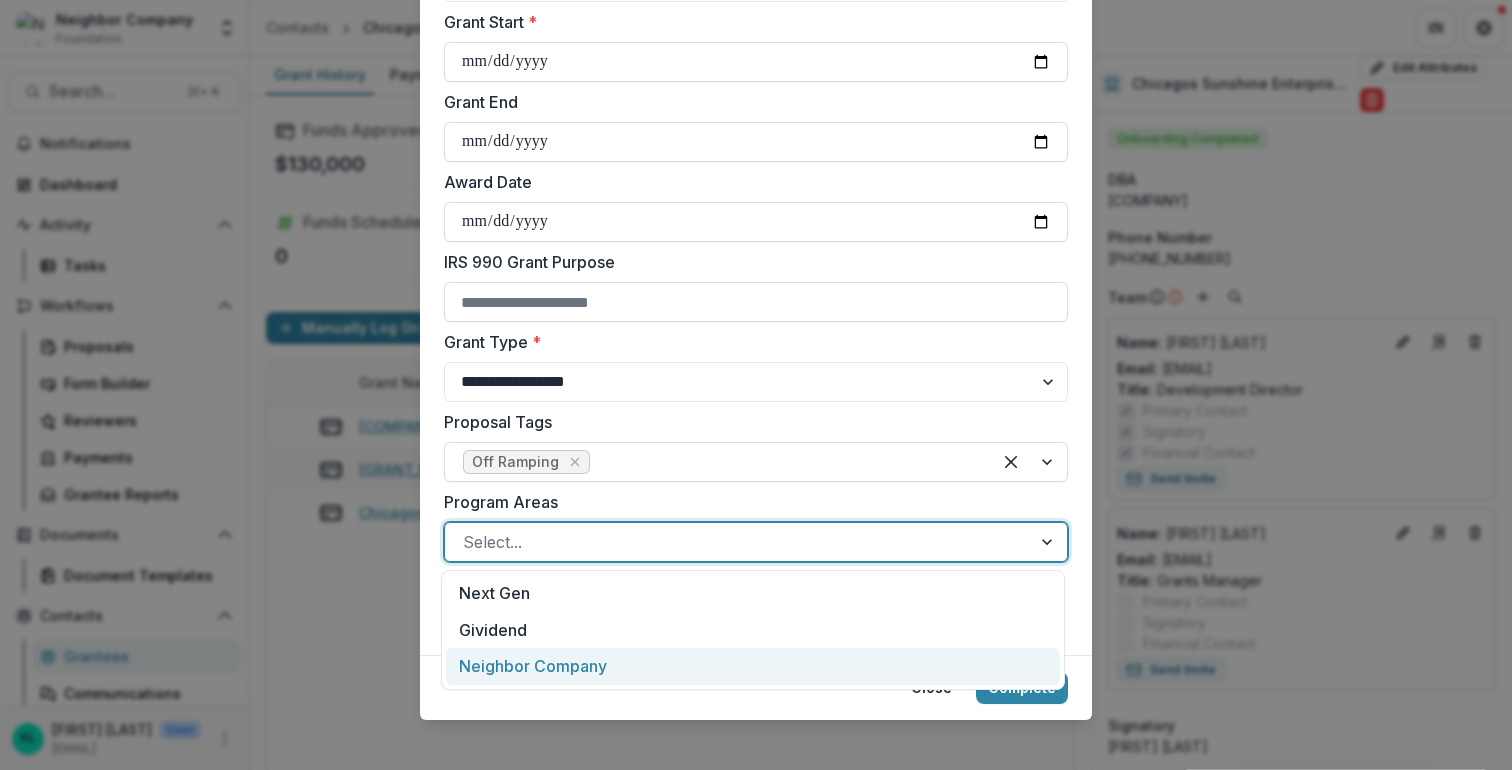 click on "Neighbor Company" at bounding box center [753, 666] 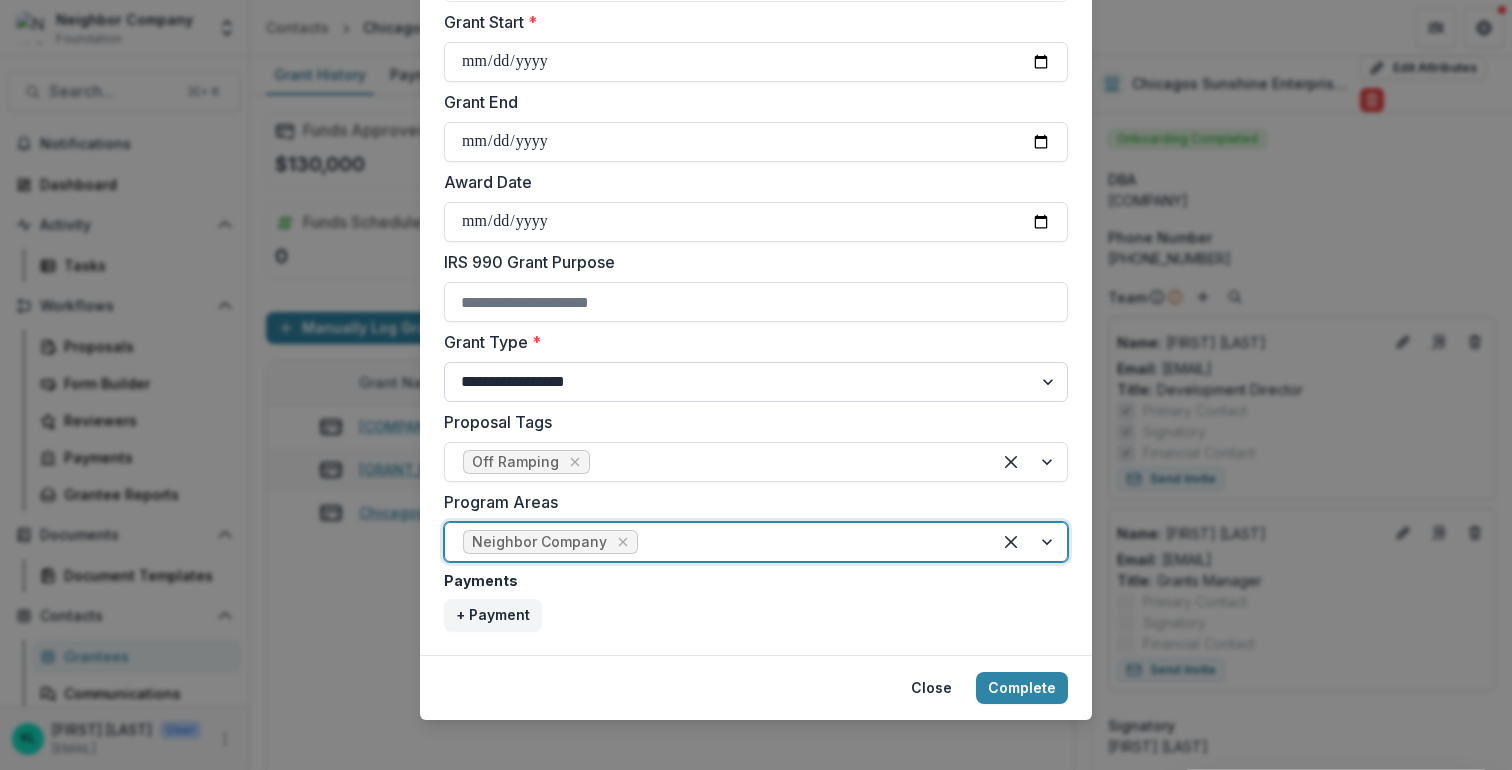 click on "**********" at bounding box center [756, 382] 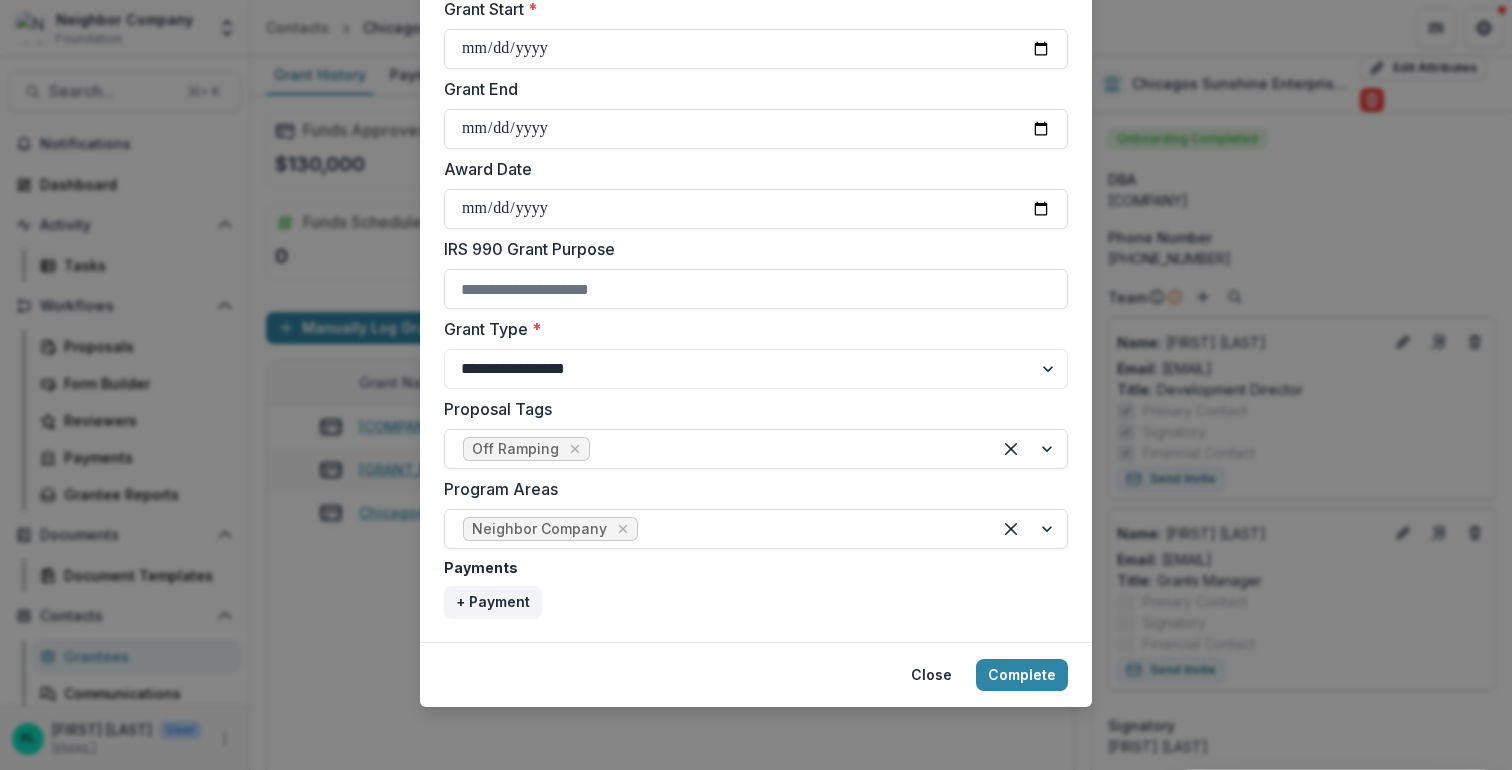 scroll, scrollTop: 720, scrollLeft: 0, axis: vertical 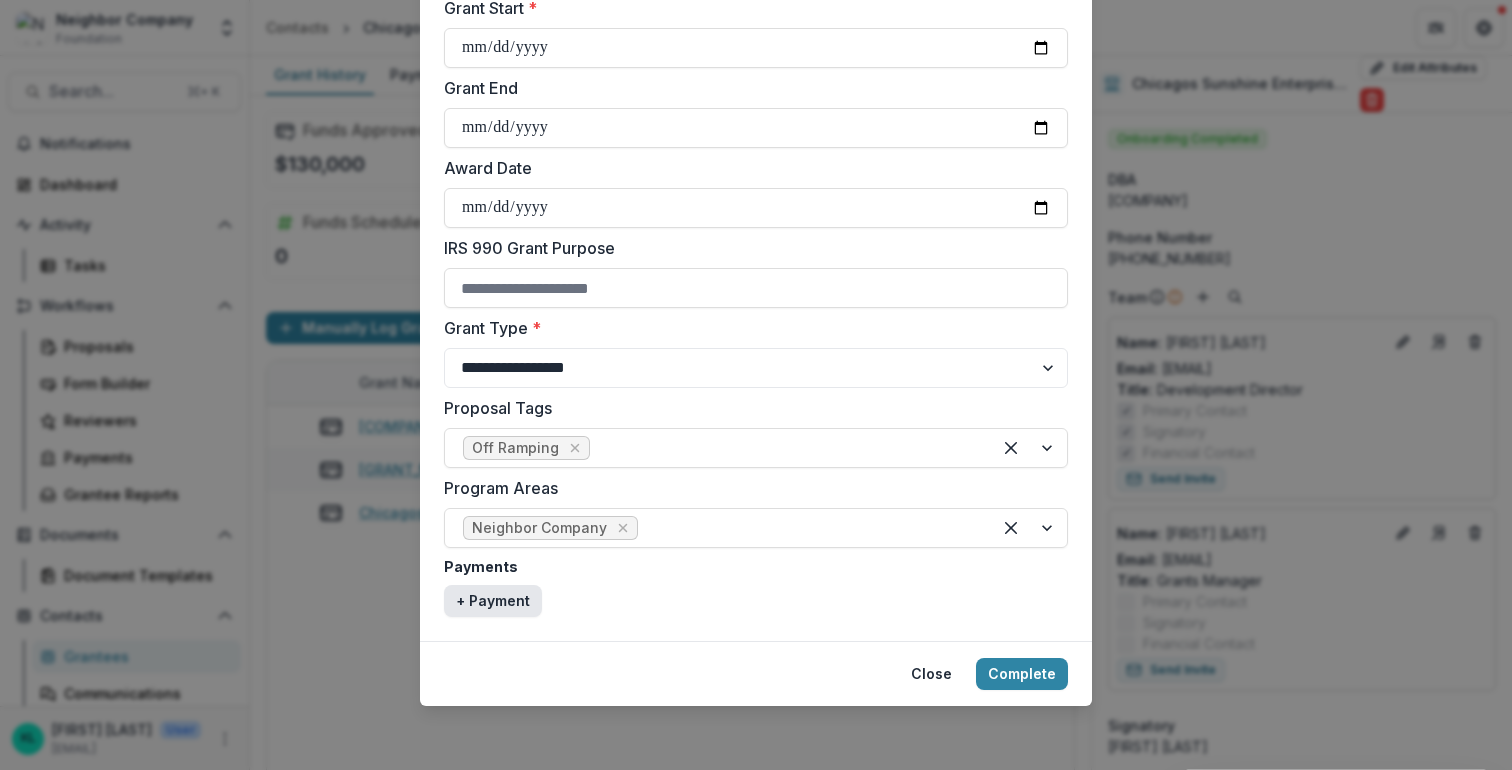 click on "+ Payment" at bounding box center [493, 601] 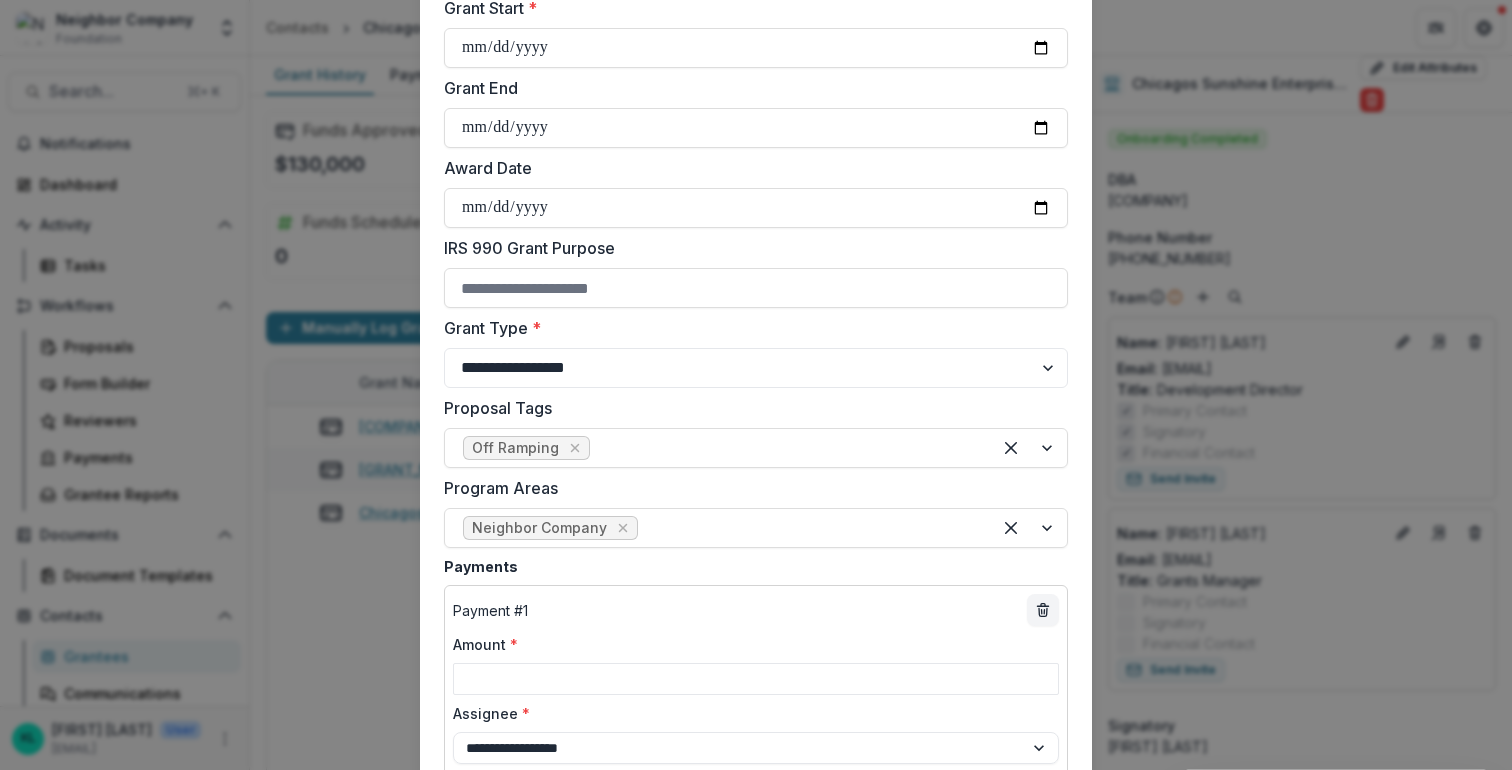 scroll, scrollTop: 912, scrollLeft: 0, axis: vertical 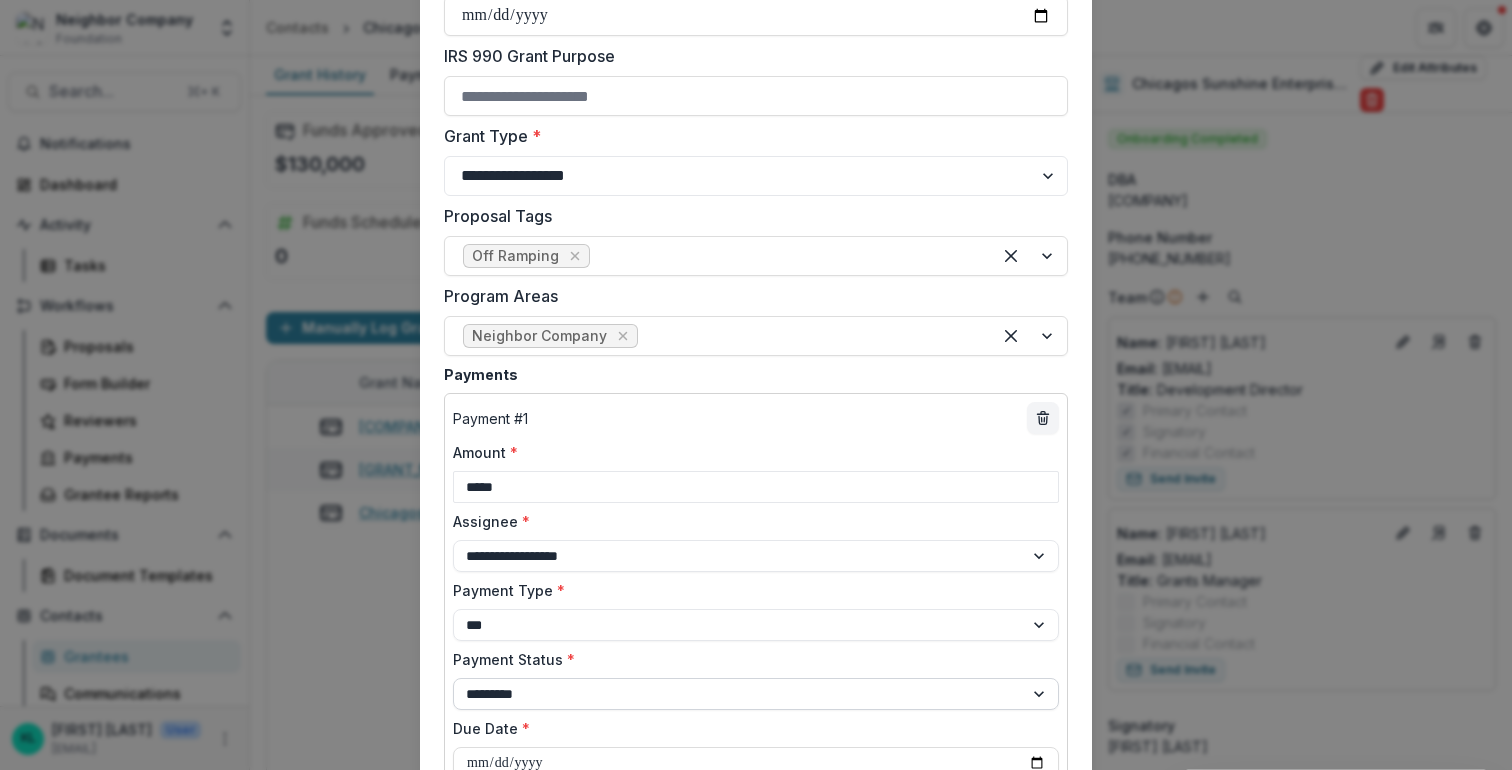 type on "*****" 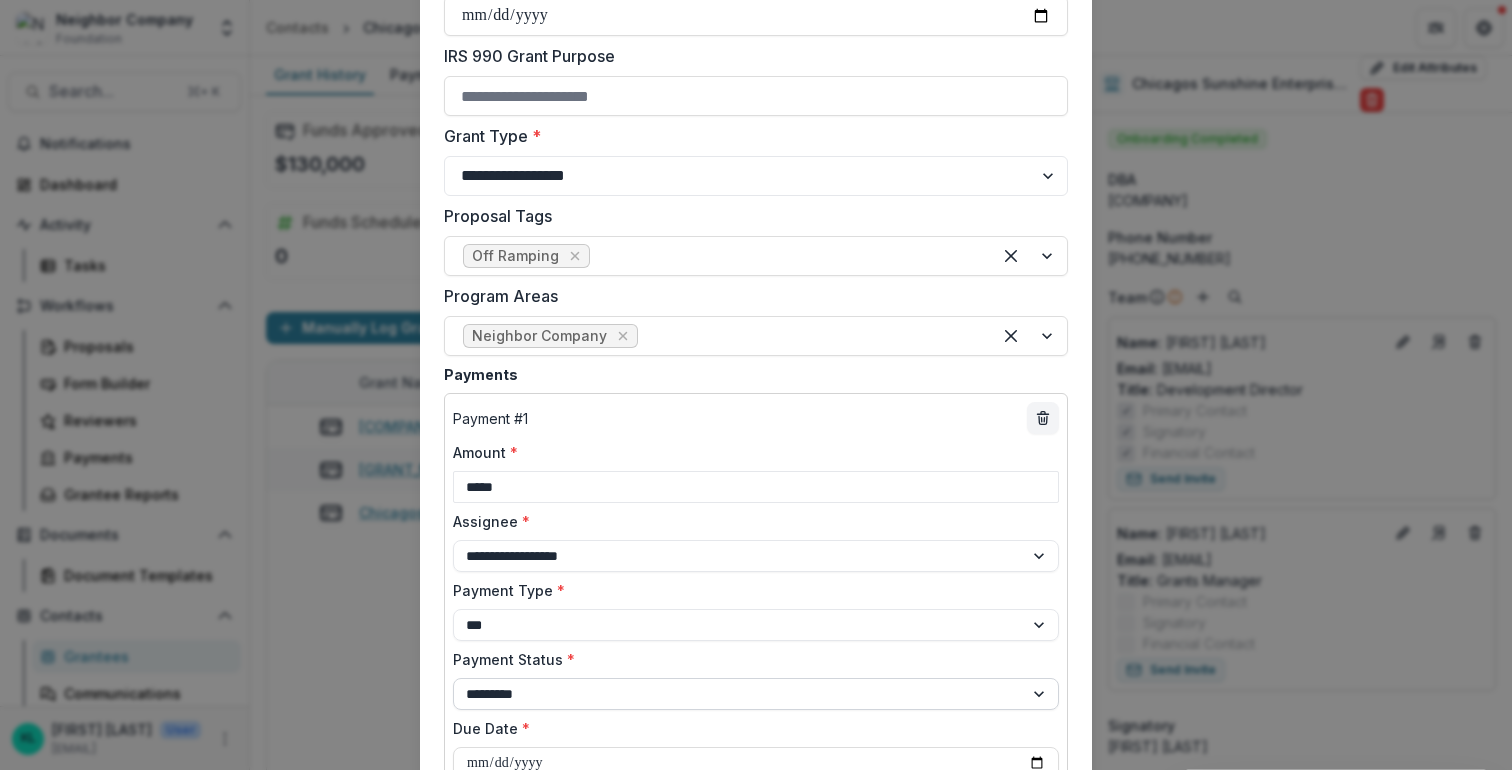 select on "**********" 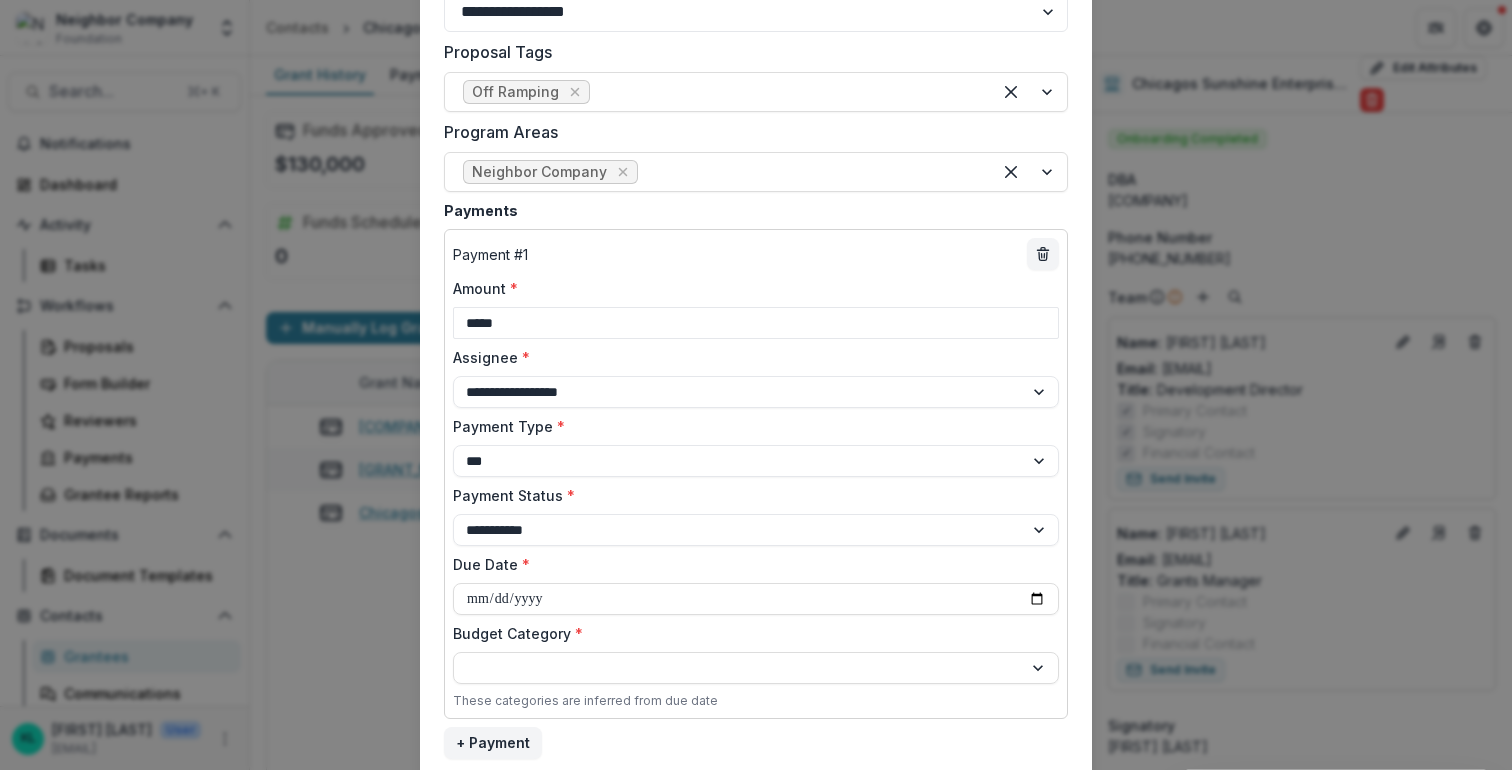 scroll, scrollTop: 1083, scrollLeft: 0, axis: vertical 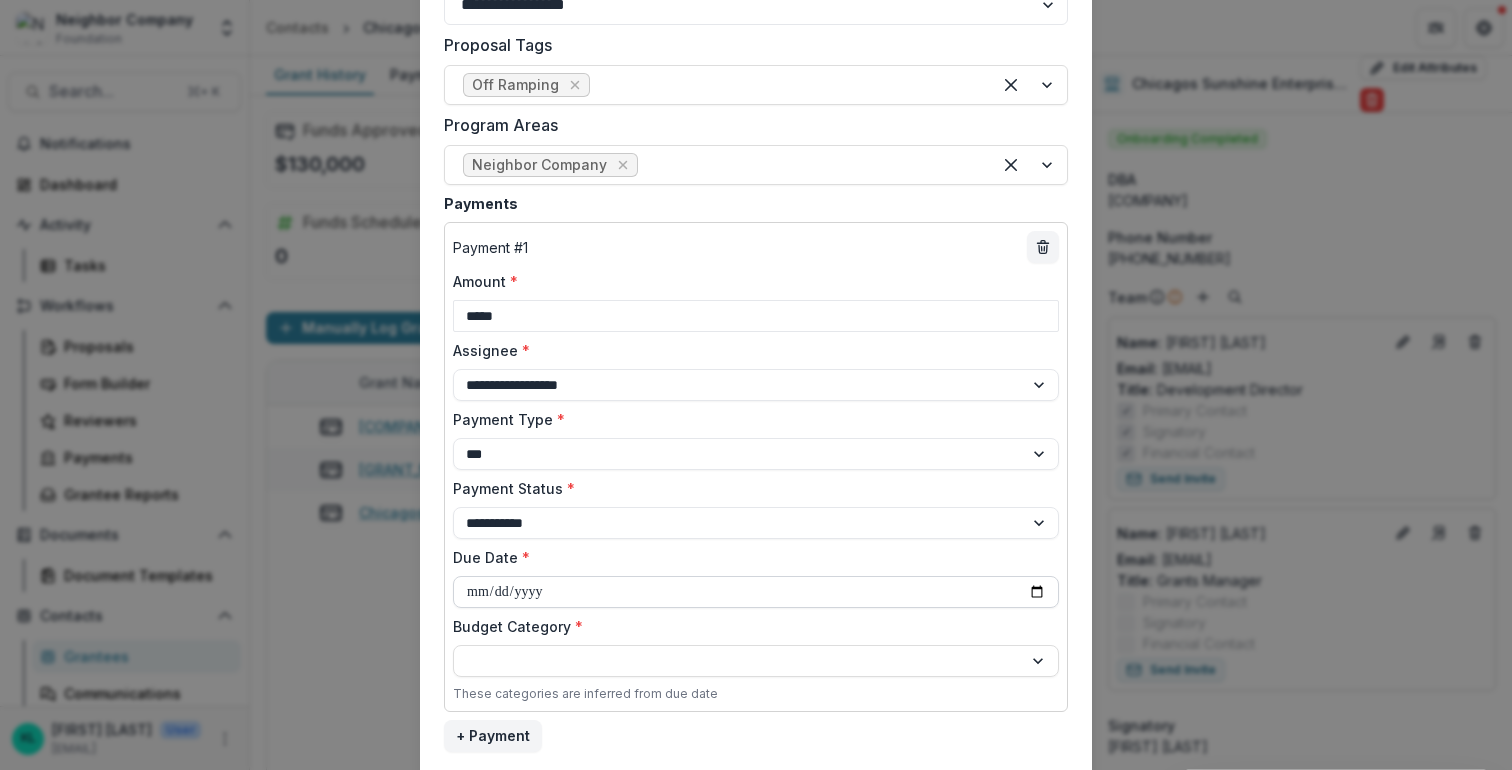 click on "Due Date *" at bounding box center [756, 592] 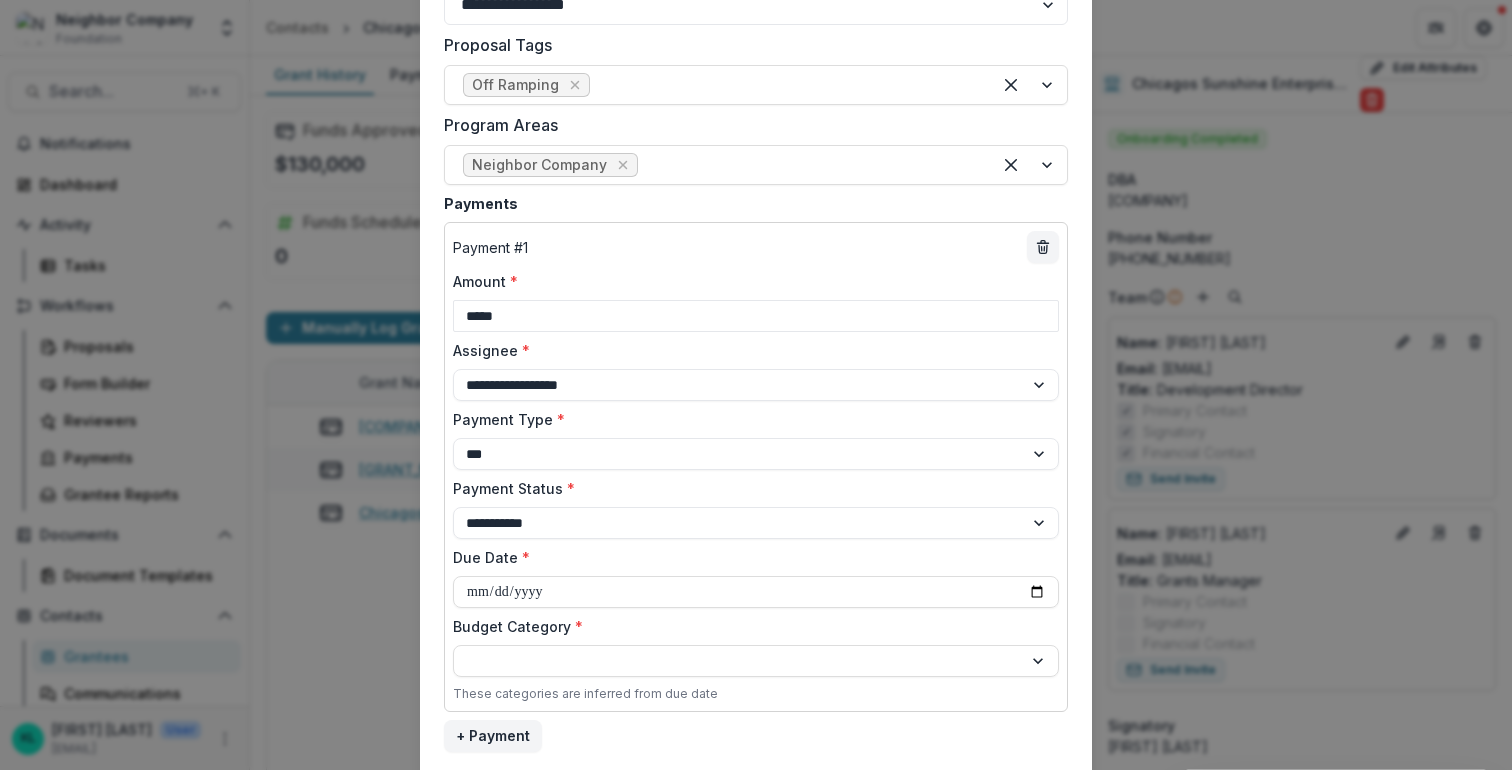 type on "**********" 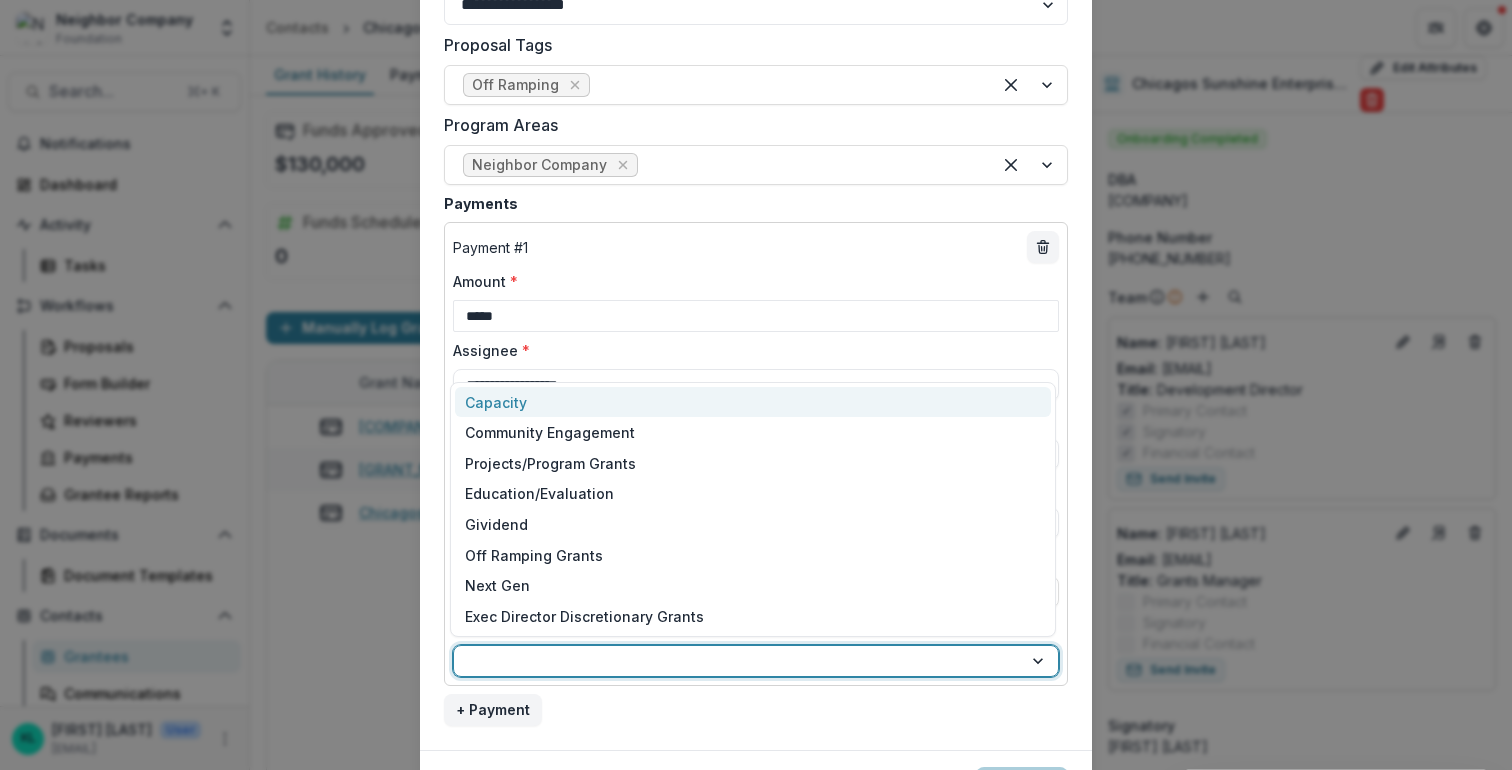 click at bounding box center [738, 661] 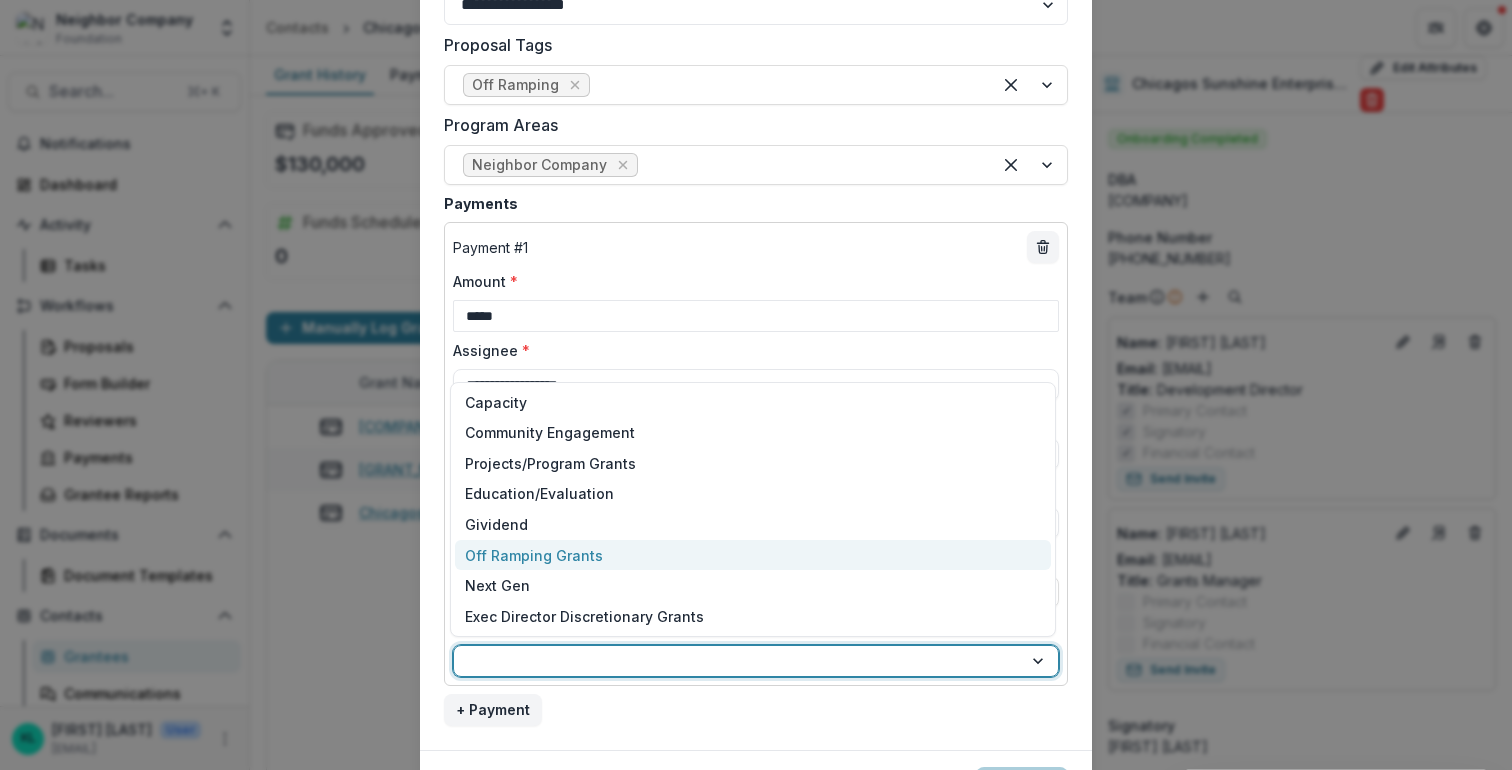 click on "Off Ramping Grants" at bounding box center (534, 555) 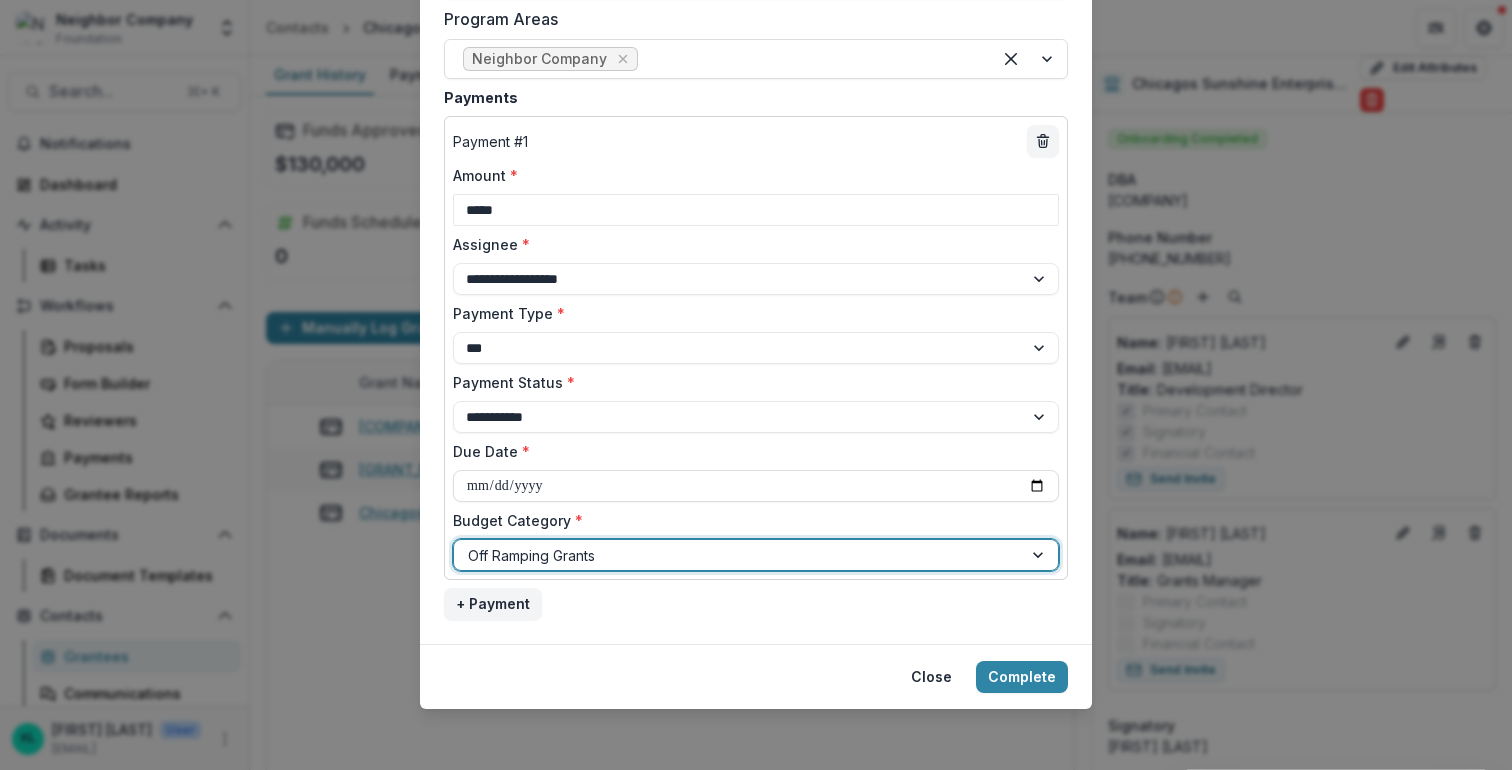scroll, scrollTop: 1192, scrollLeft: 0, axis: vertical 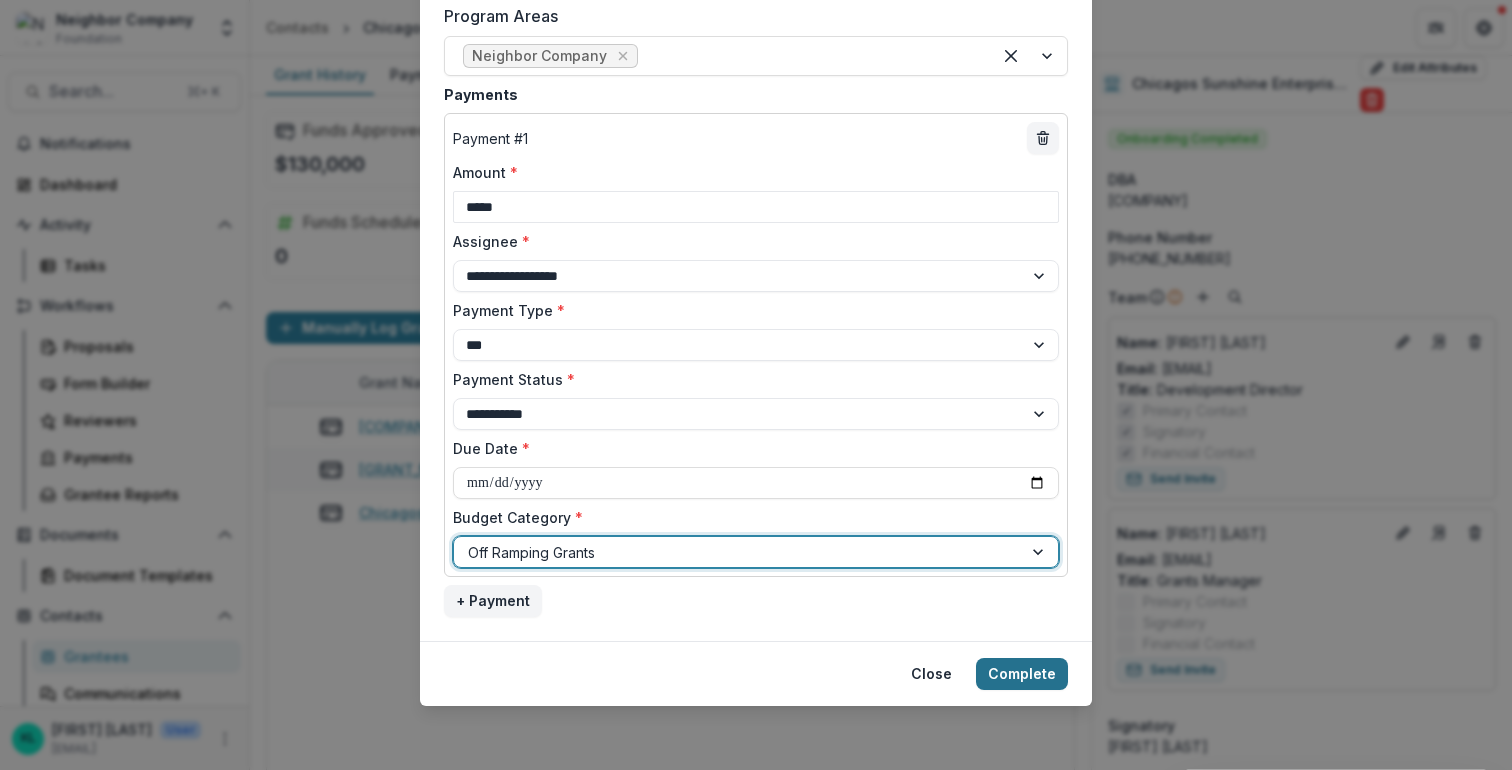 click on "Complete" at bounding box center [1022, 674] 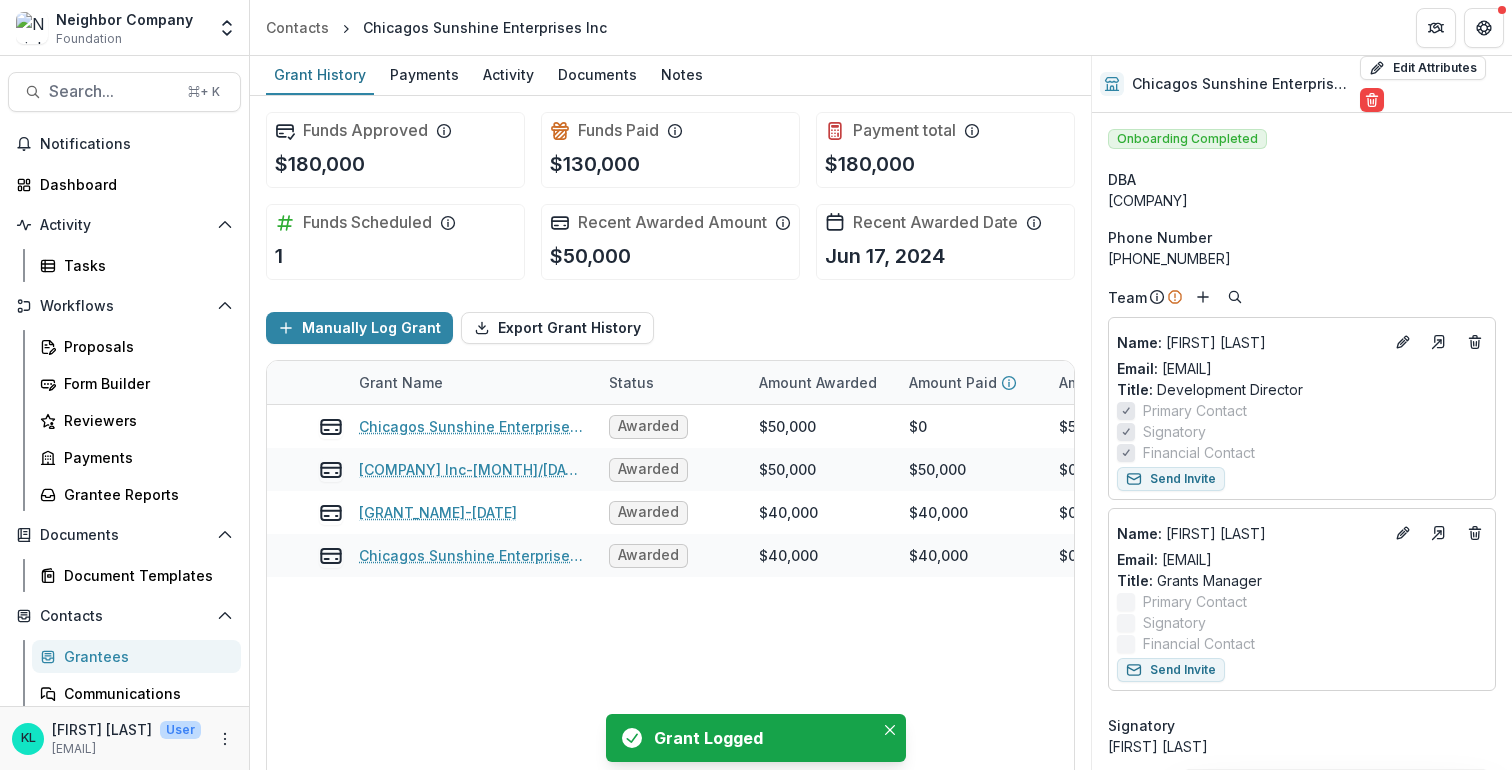 click on "Grantees" at bounding box center [144, 656] 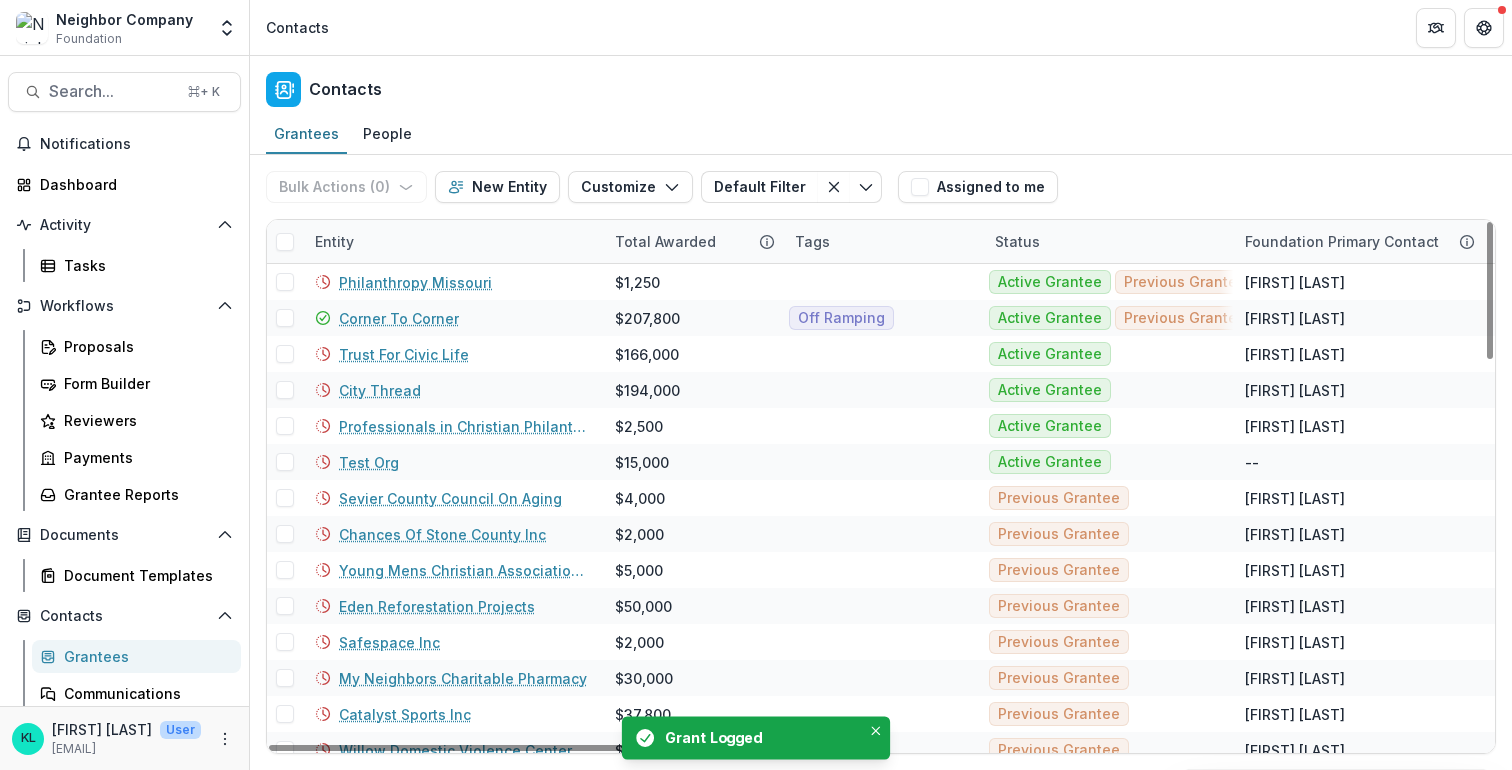 click on "Entity" at bounding box center (334, 241) 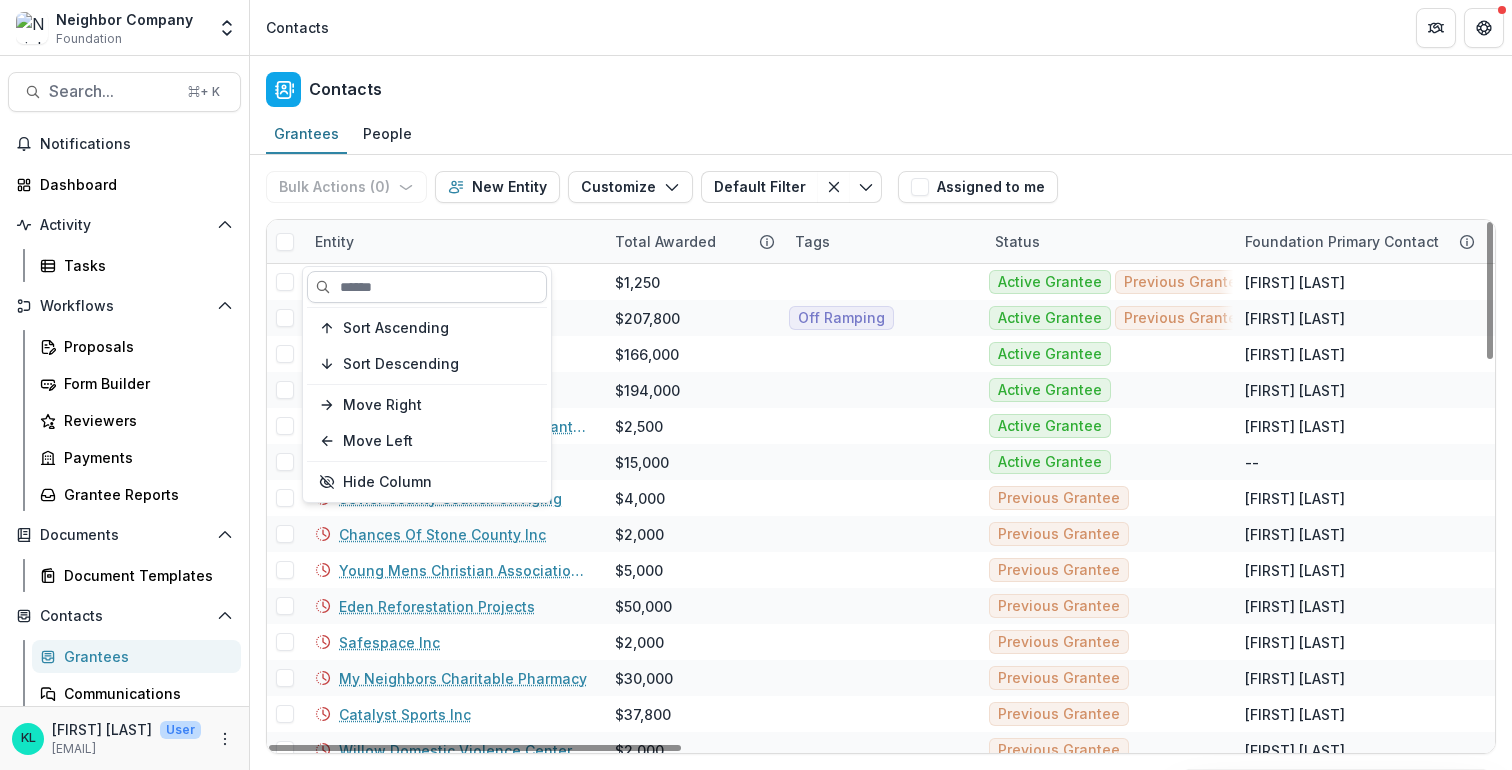 click at bounding box center [427, 287] 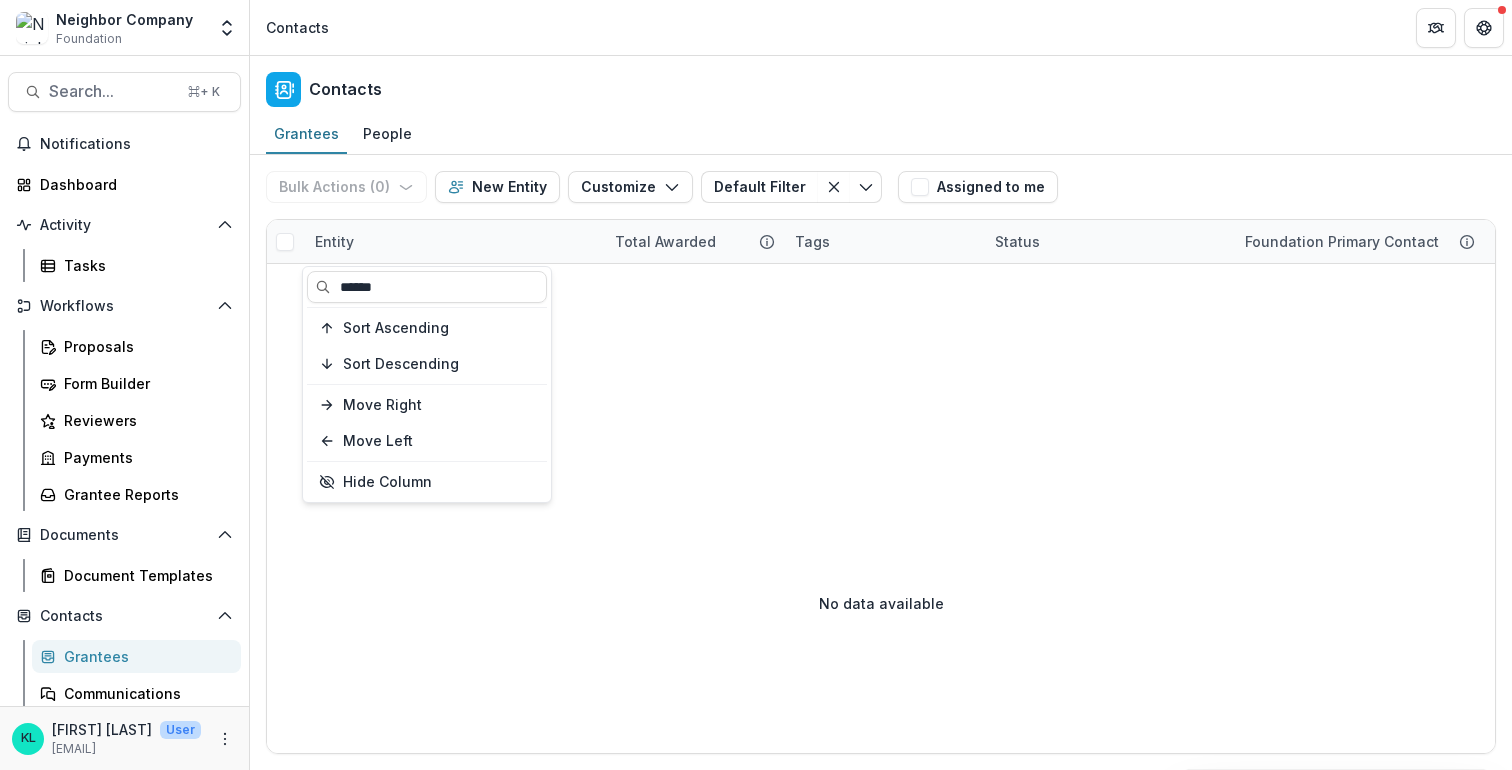 type on "*****" 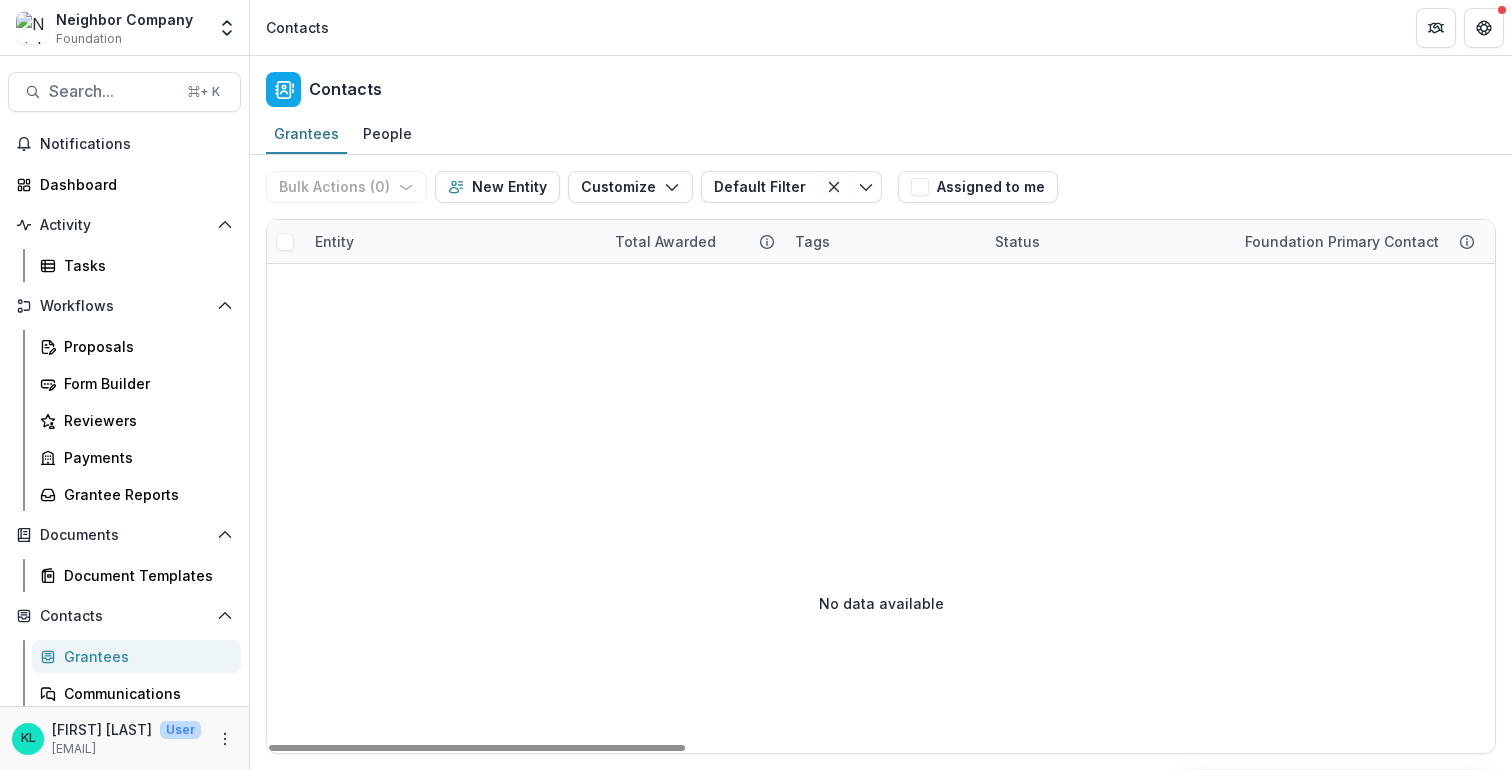 click on "Entity" at bounding box center [334, 241] 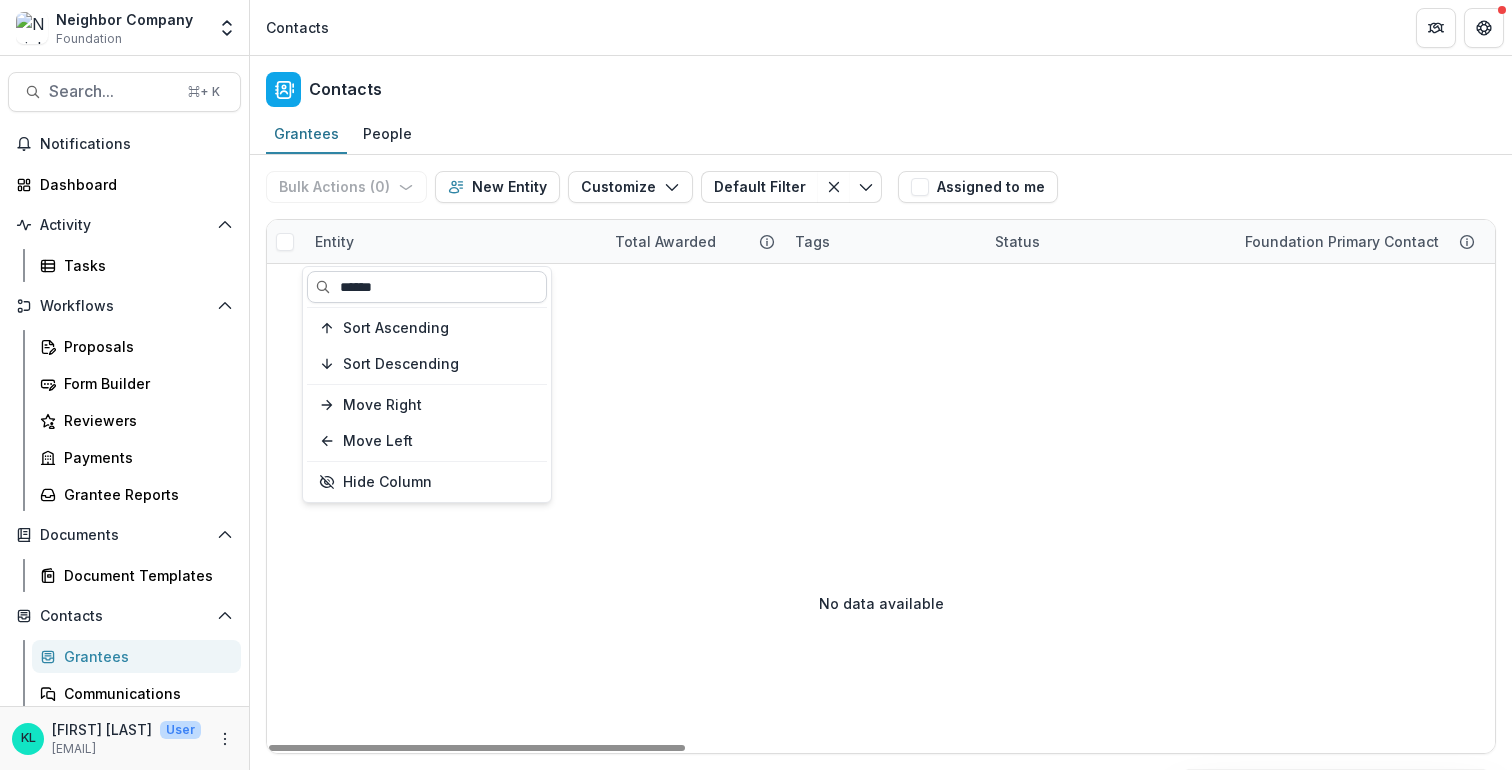 click on "*****" at bounding box center (427, 287) 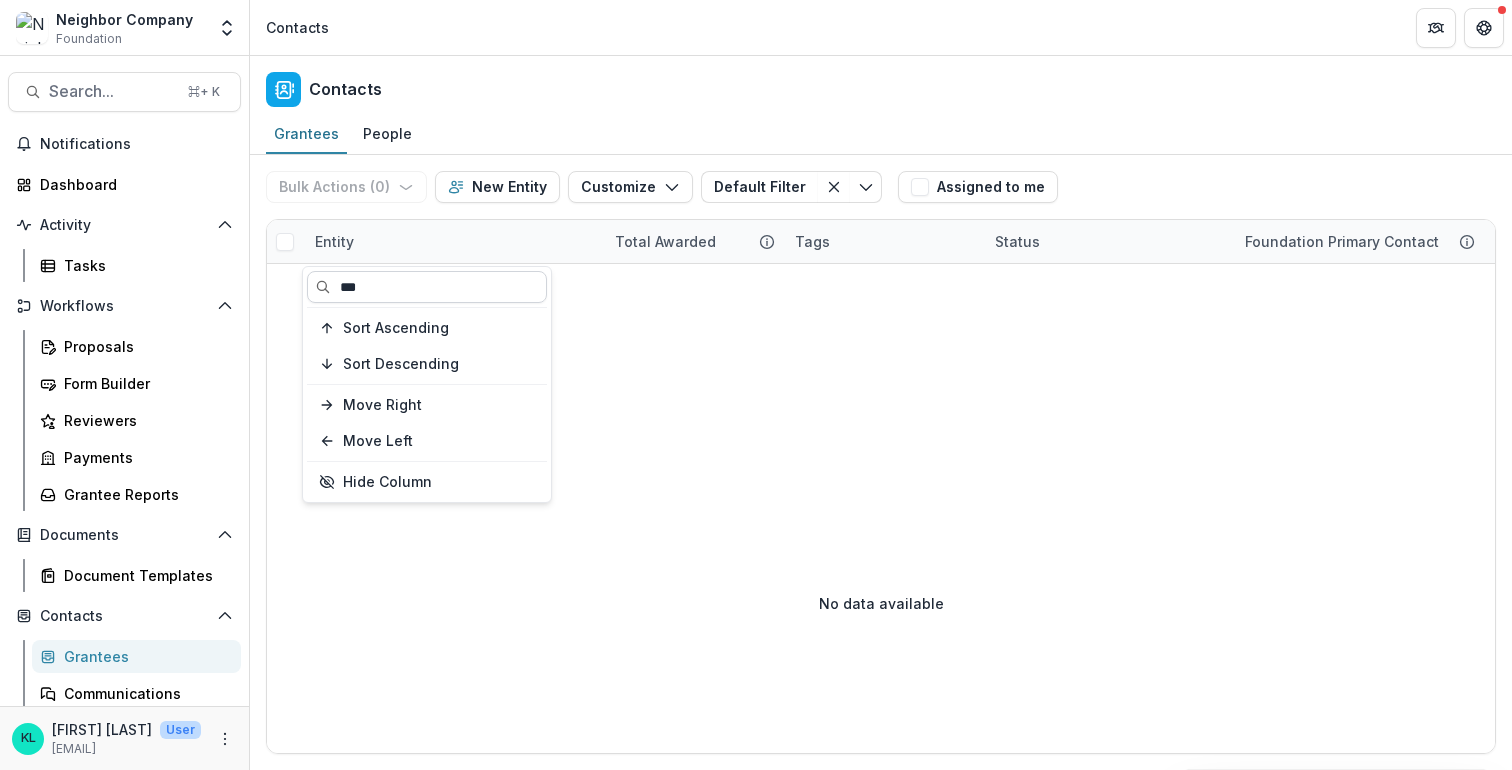 type on "*" 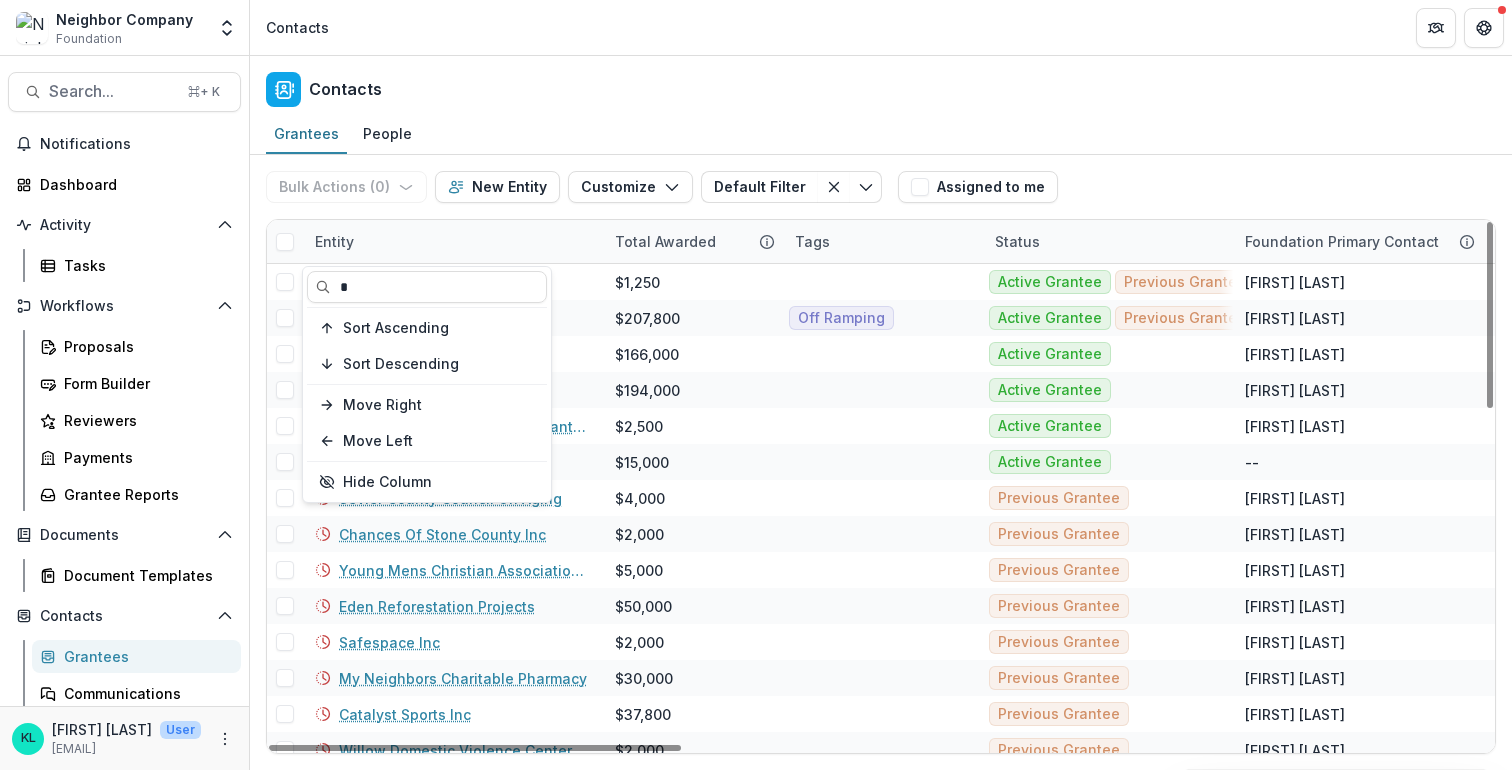 type 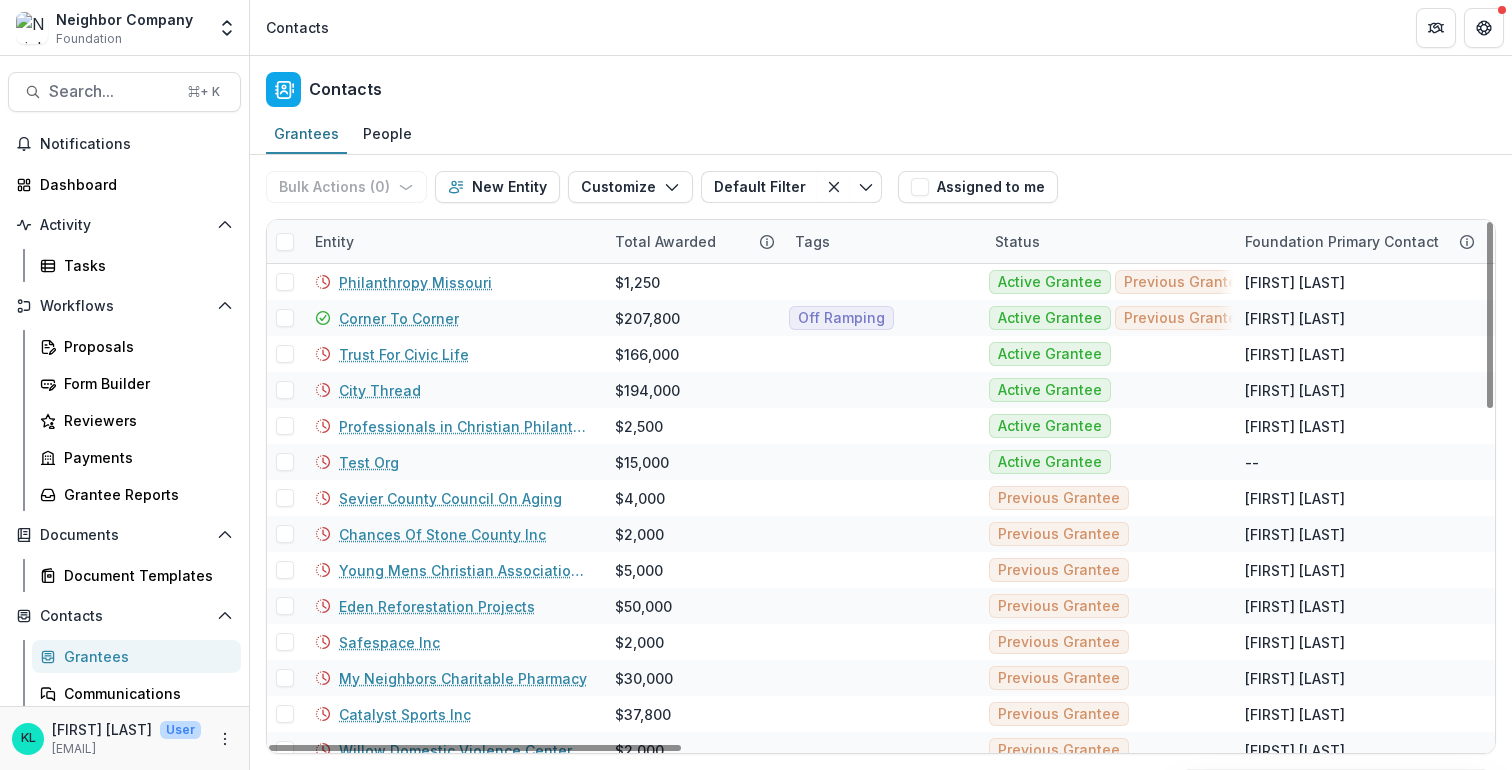 click on "Bulk Actions ( 0 ) Send Email Create Proposals Create Tasks New Entity Customize New Custom Field Manage Custom Fields Manage Grantee Status Default Filter Default Filter Save changes New Filter Assigned to me" at bounding box center [881, 187] 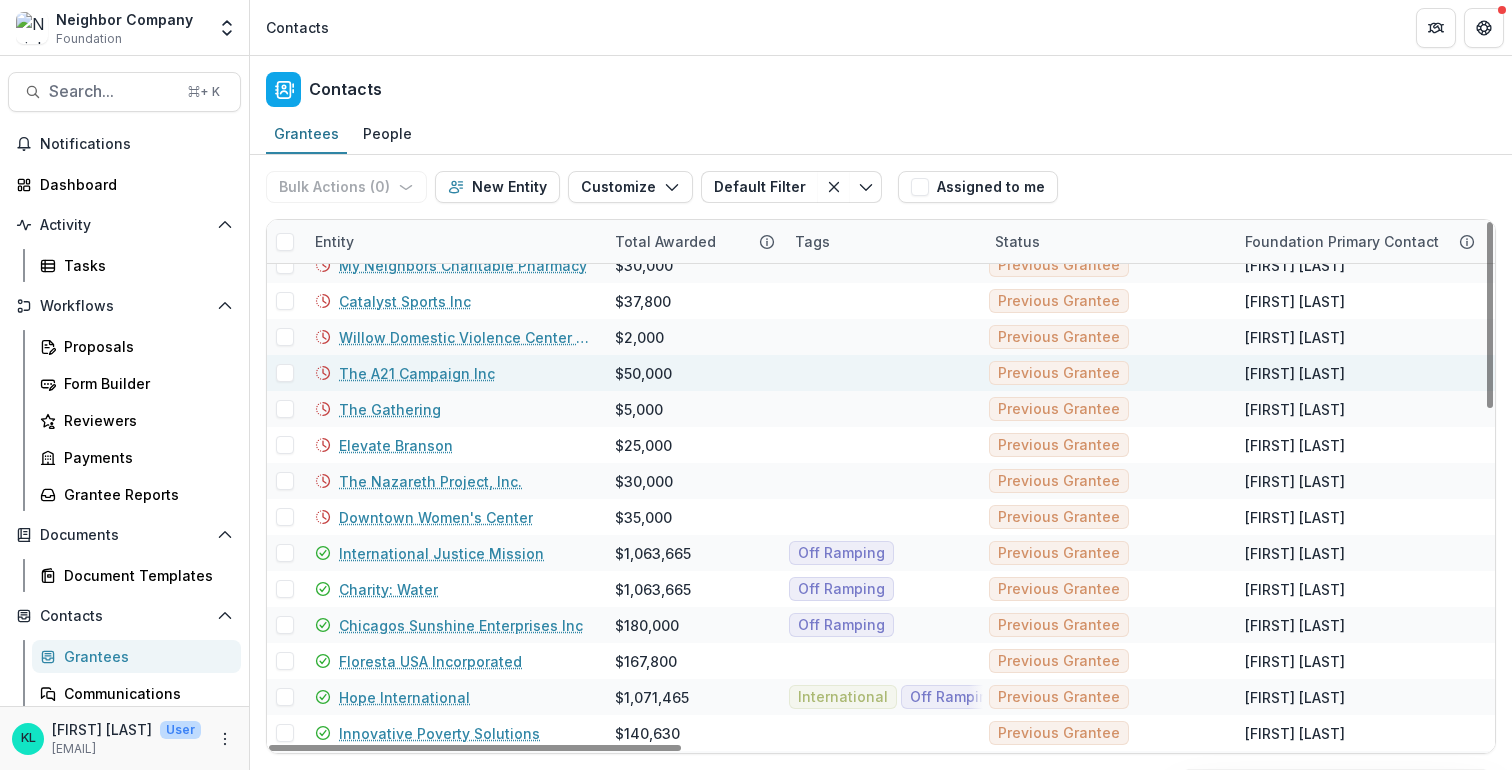 scroll, scrollTop: 442, scrollLeft: 0, axis: vertical 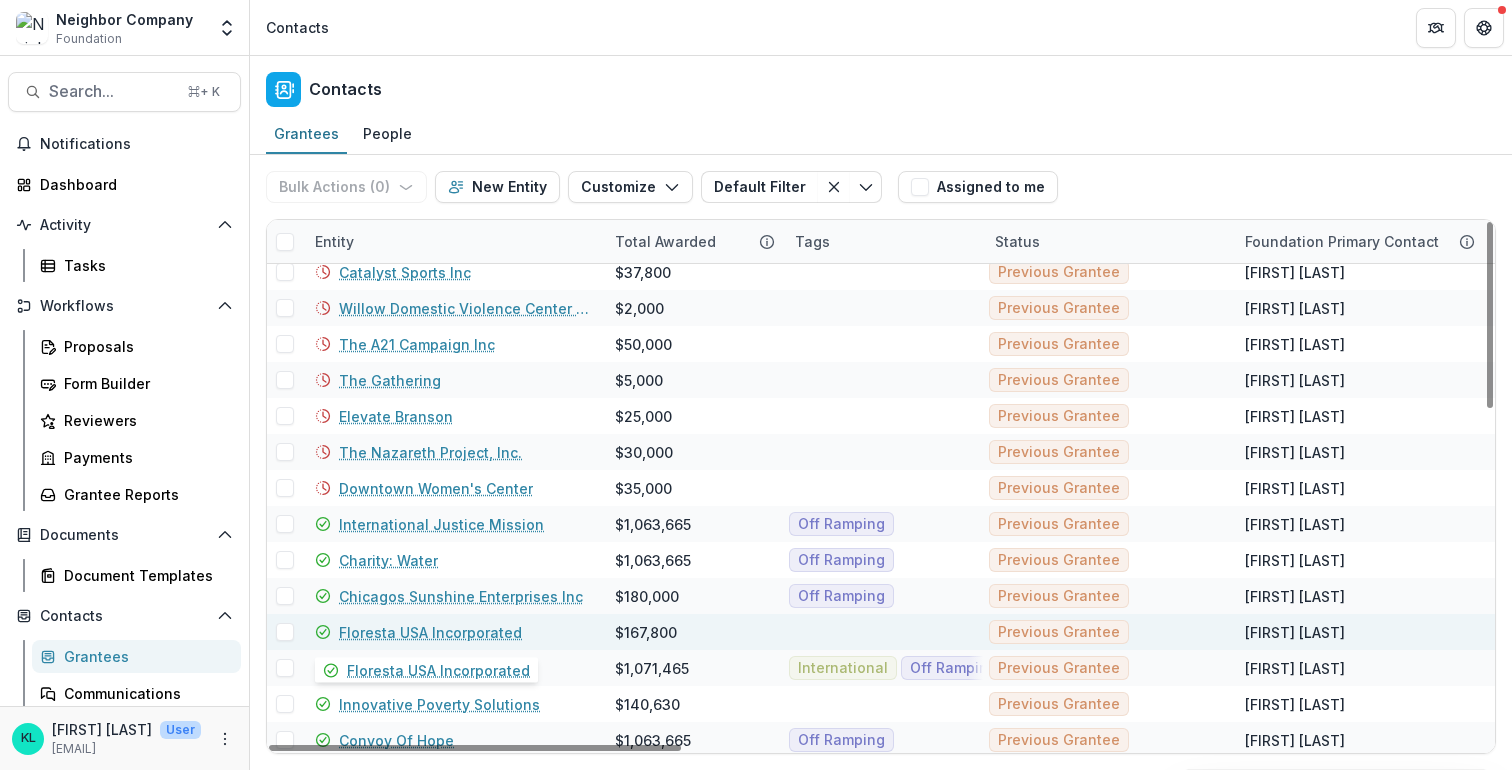 click on "Floresta USA Incorporated" at bounding box center [430, 632] 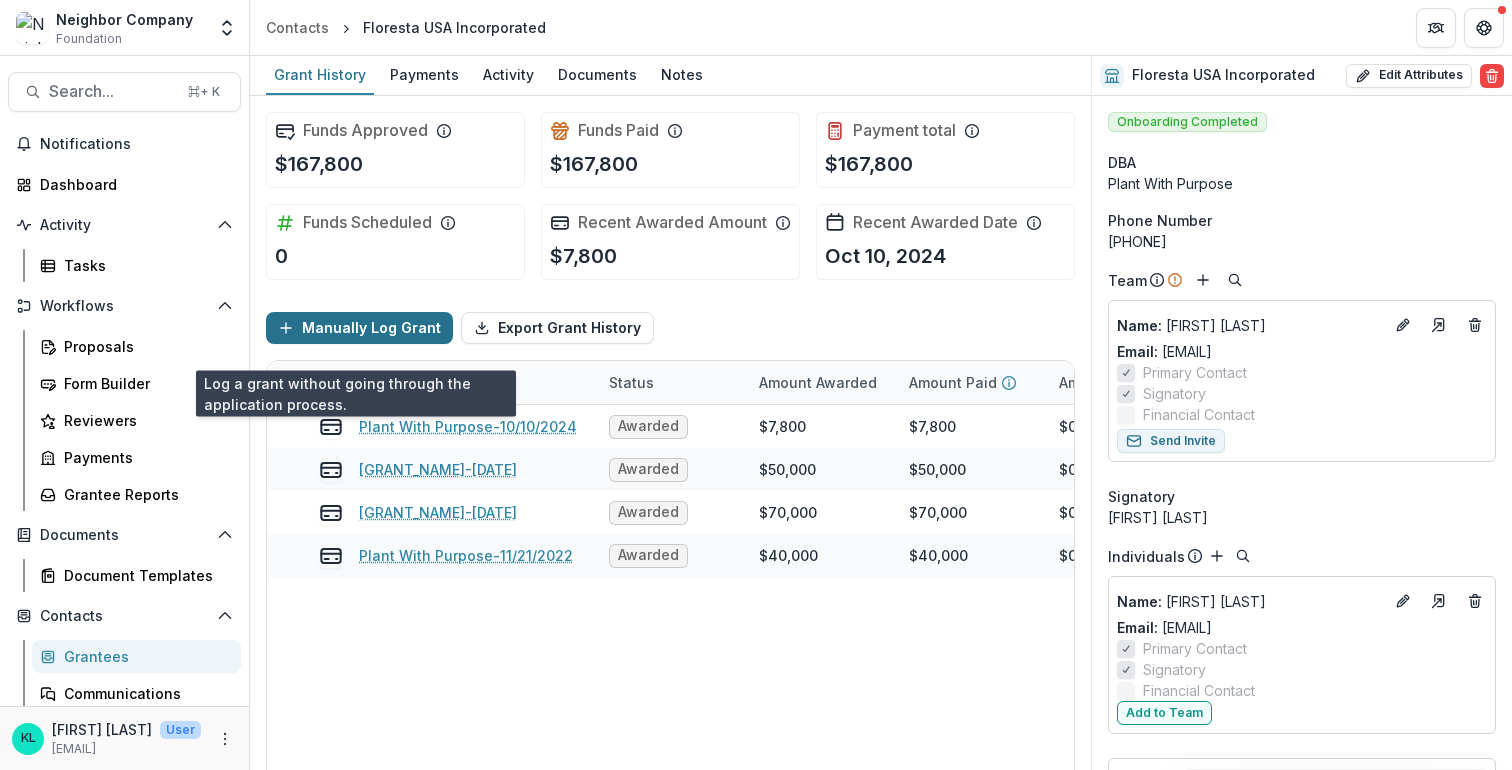 click on "Manually Log Grant" at bounding box center (359, 328) 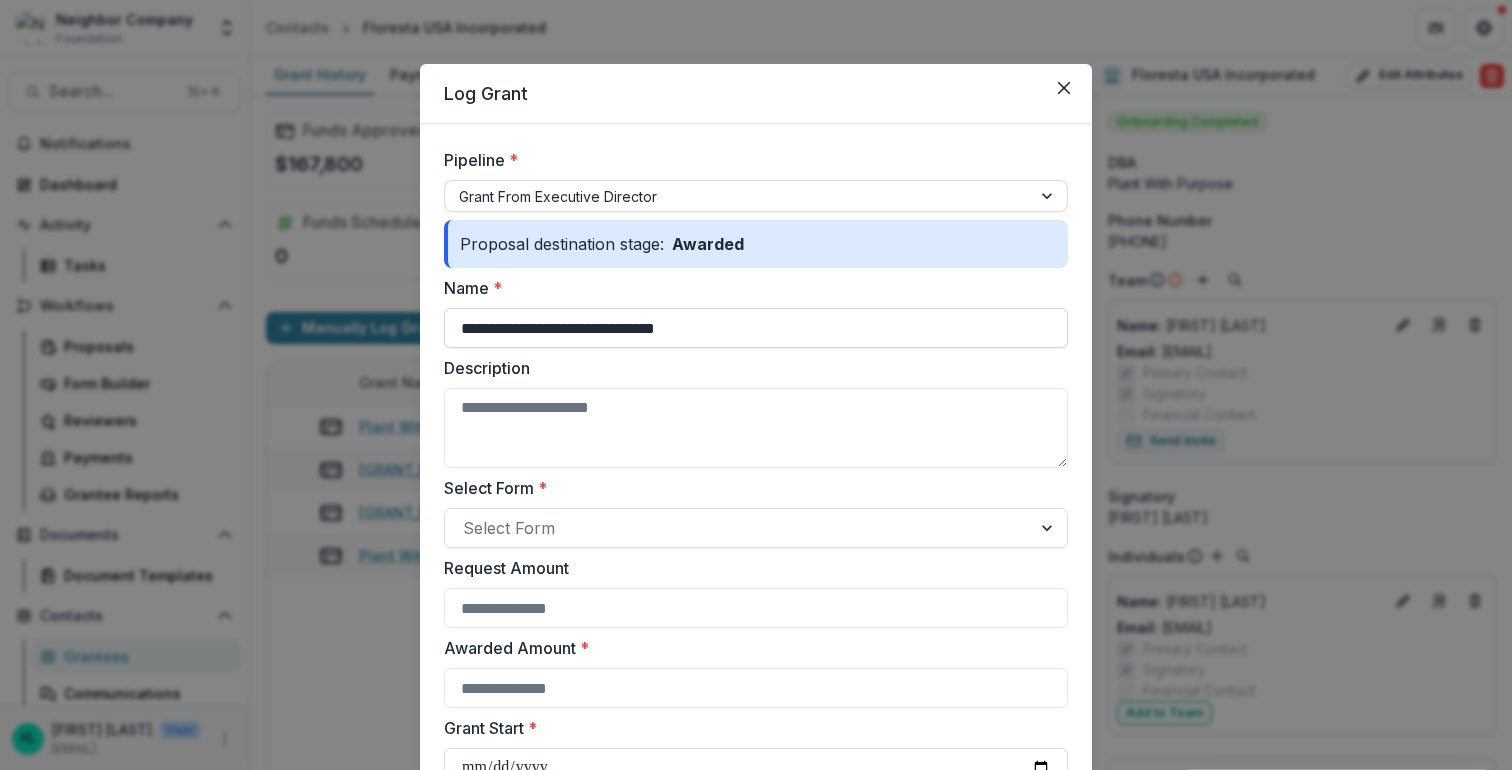 click on "**********" at bounding box center [756, 328] 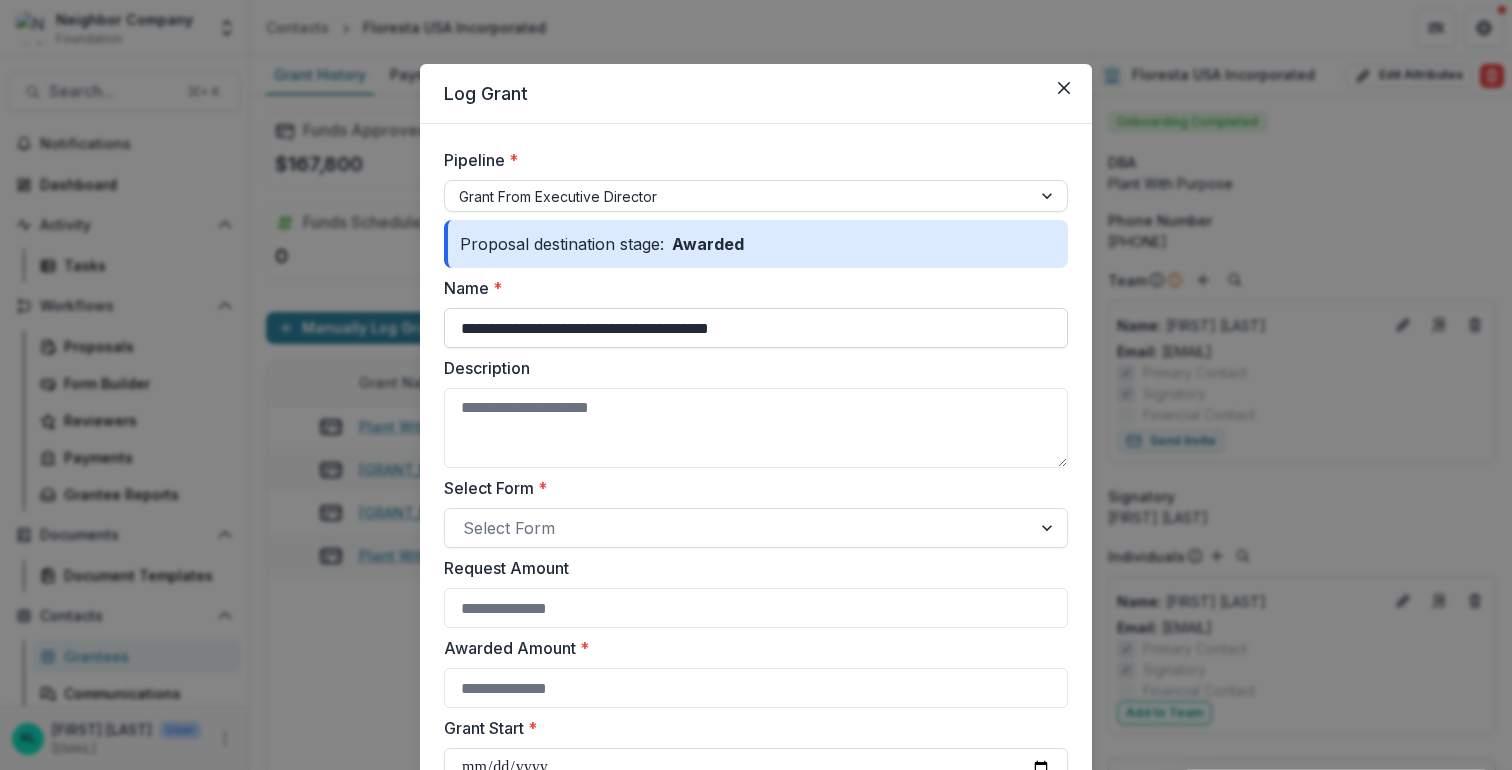 type on "**********" 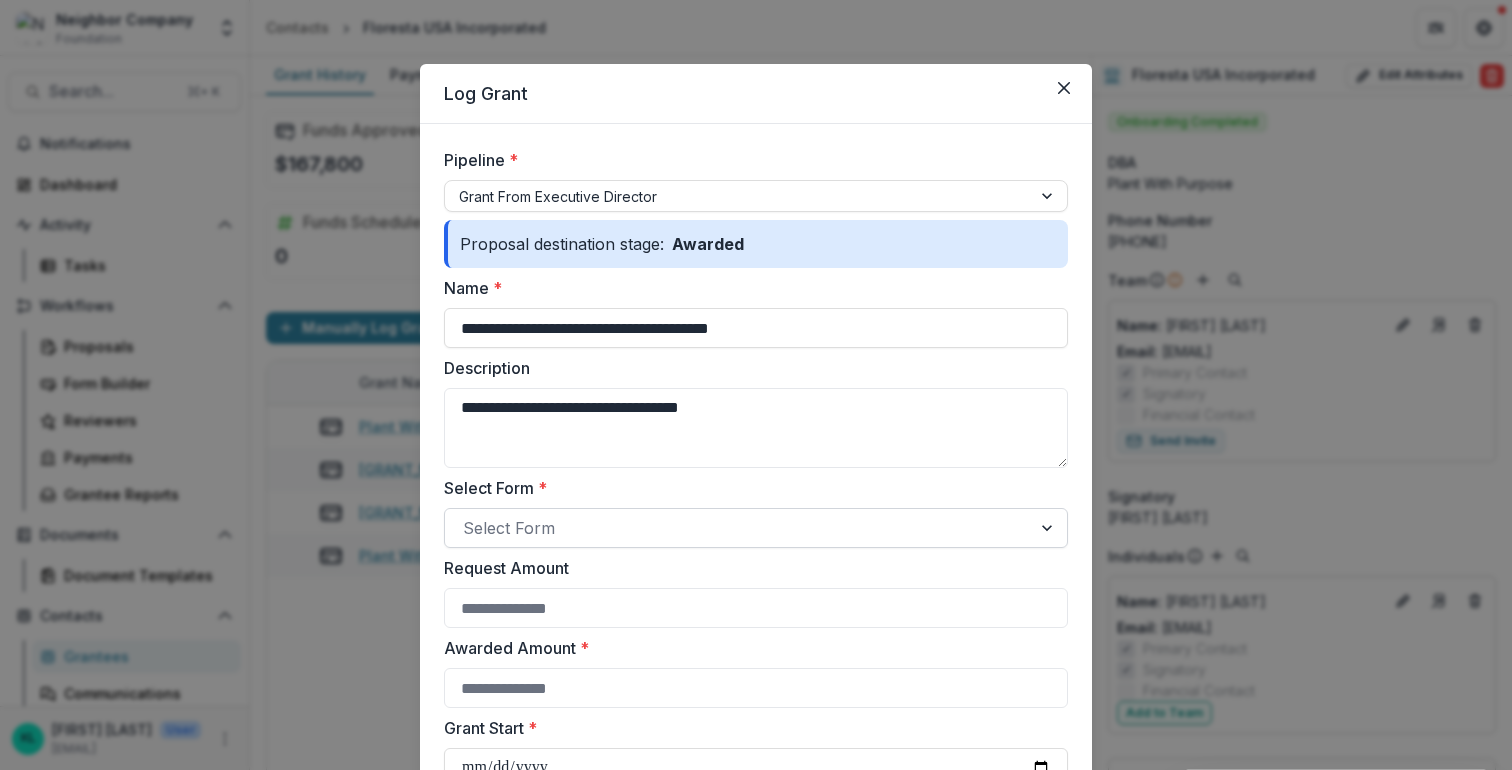 type on "**********" 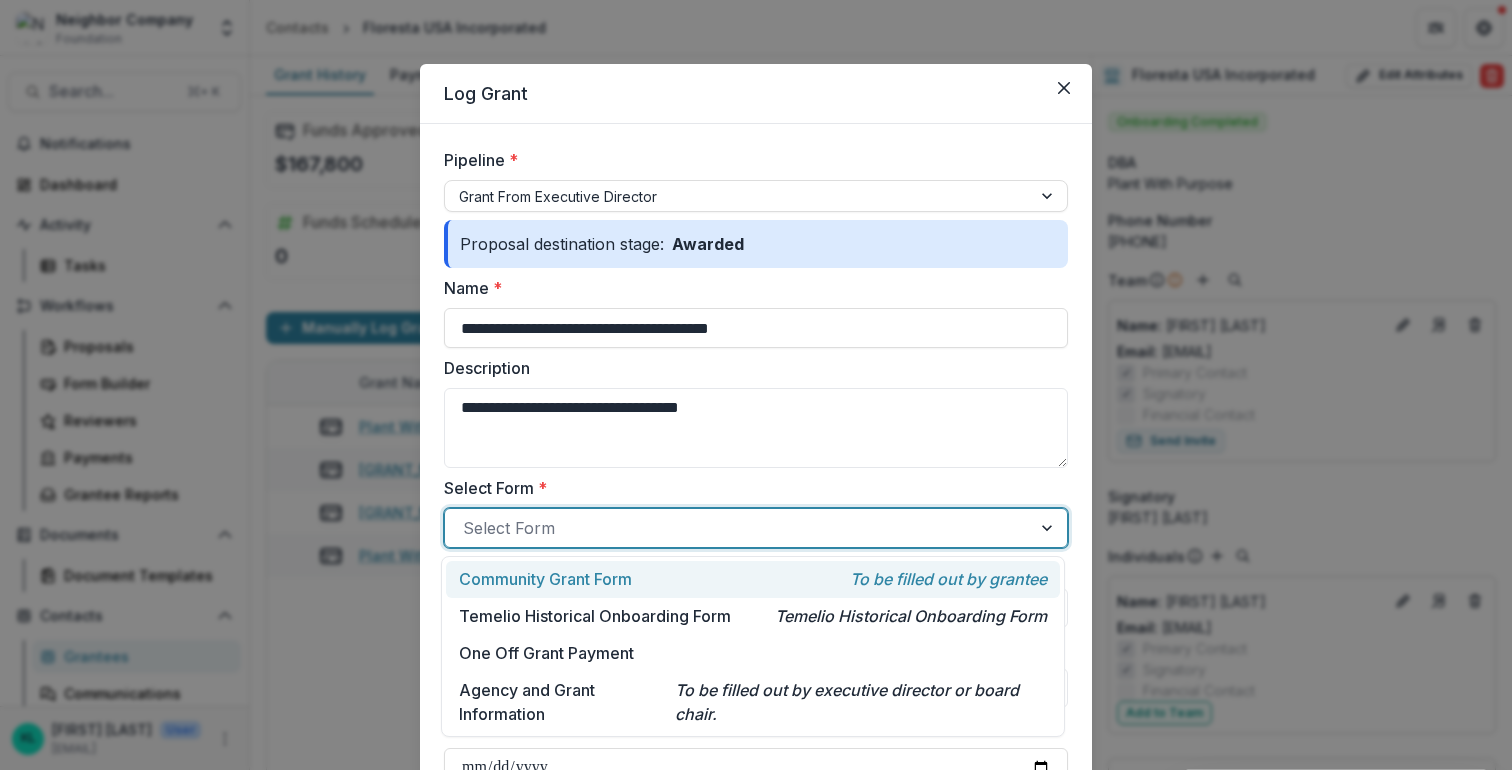 click at bounding box center (738, 528) 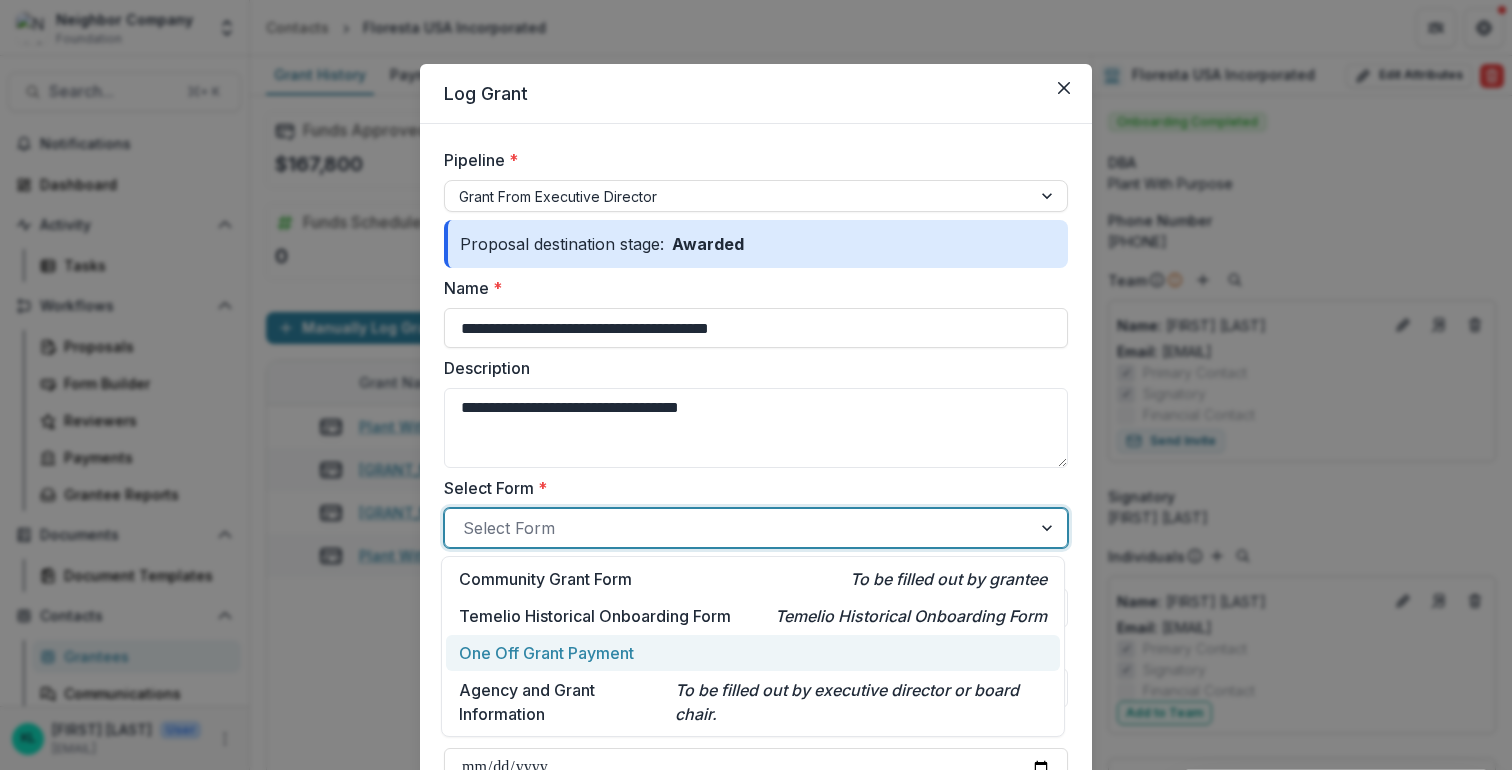 click on "One Off Grant Payment" at bounding box center [546, 653] 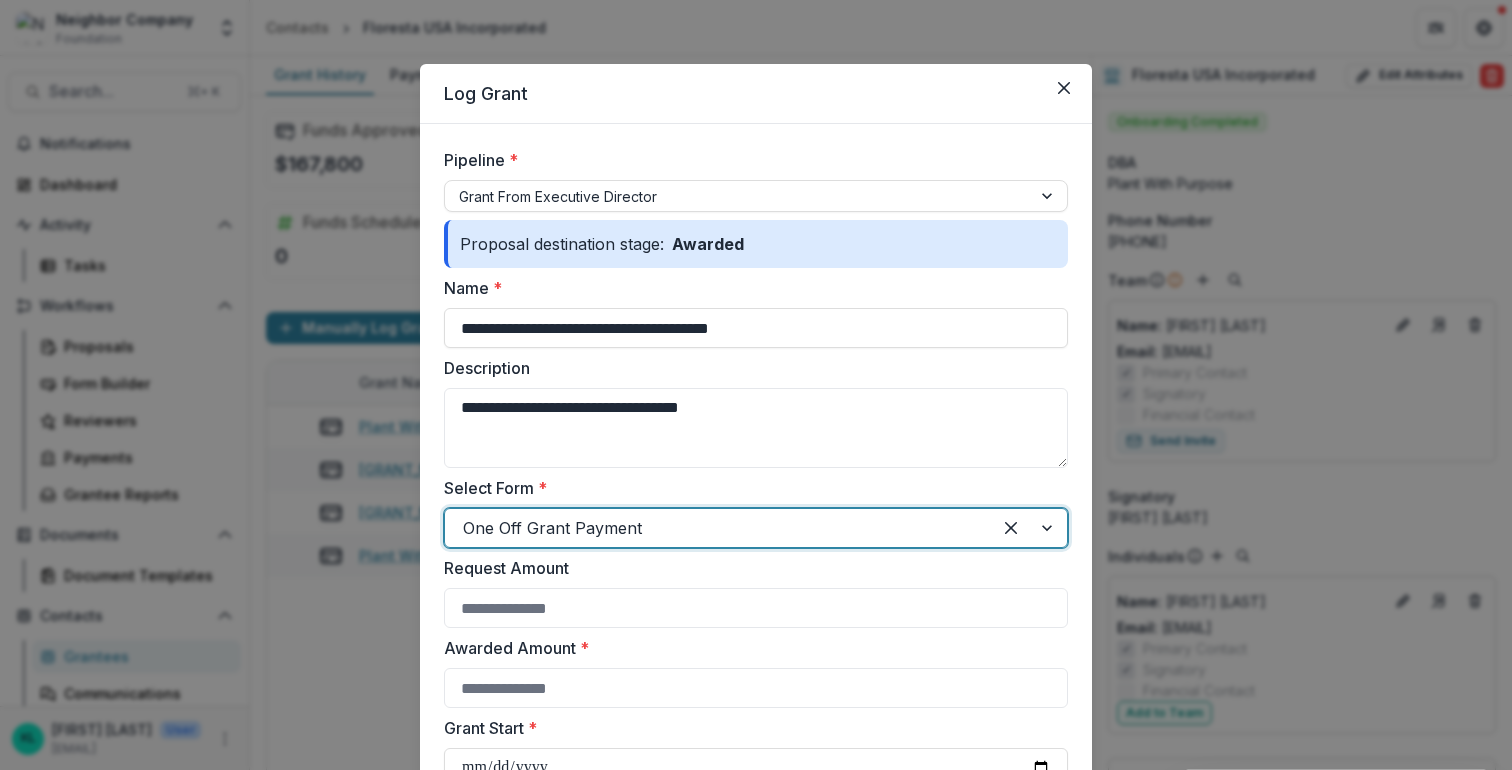 click on "**********" at bounding box center (756, 742) 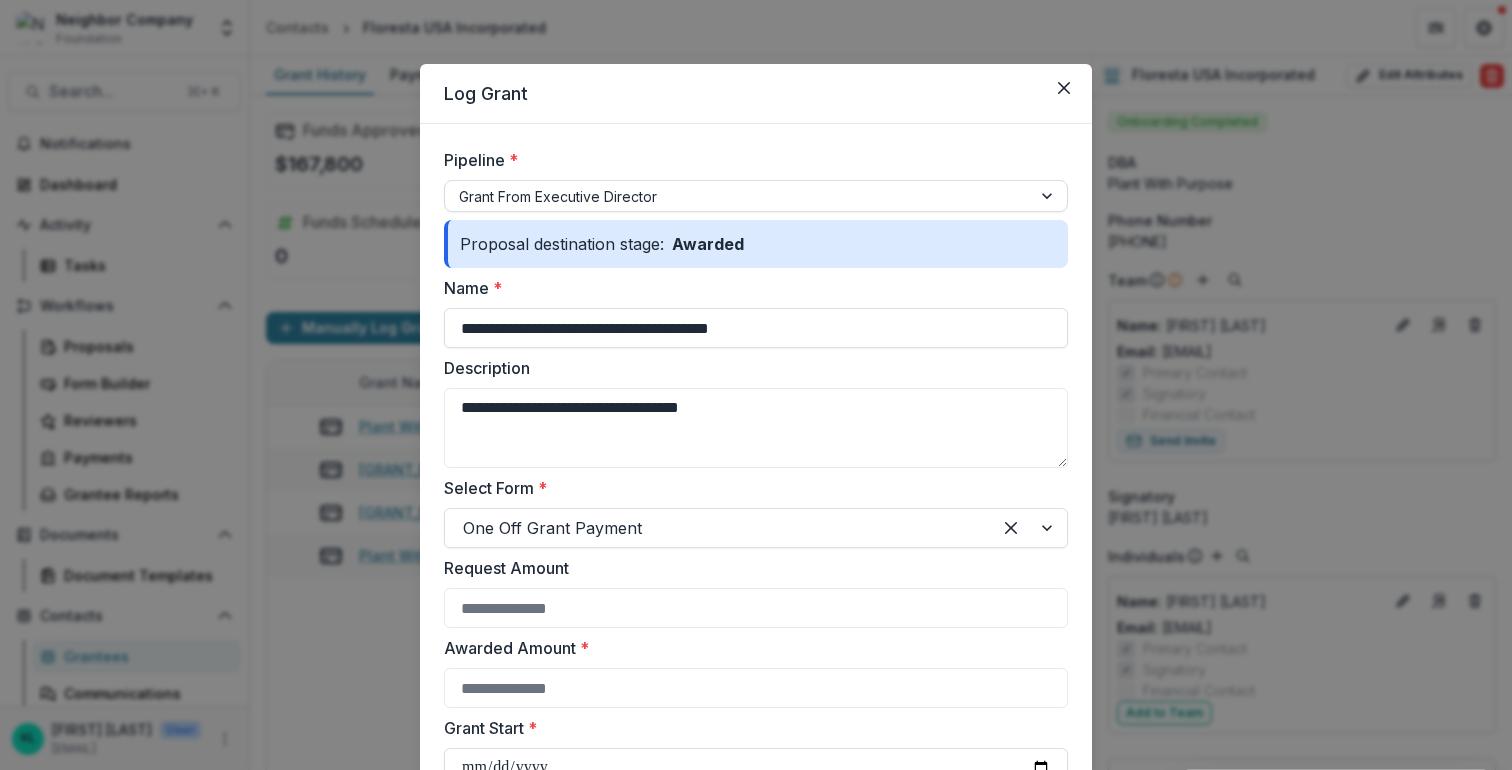 scroll, scrollTop: 191, scrollLeft: 0, axis: vertical 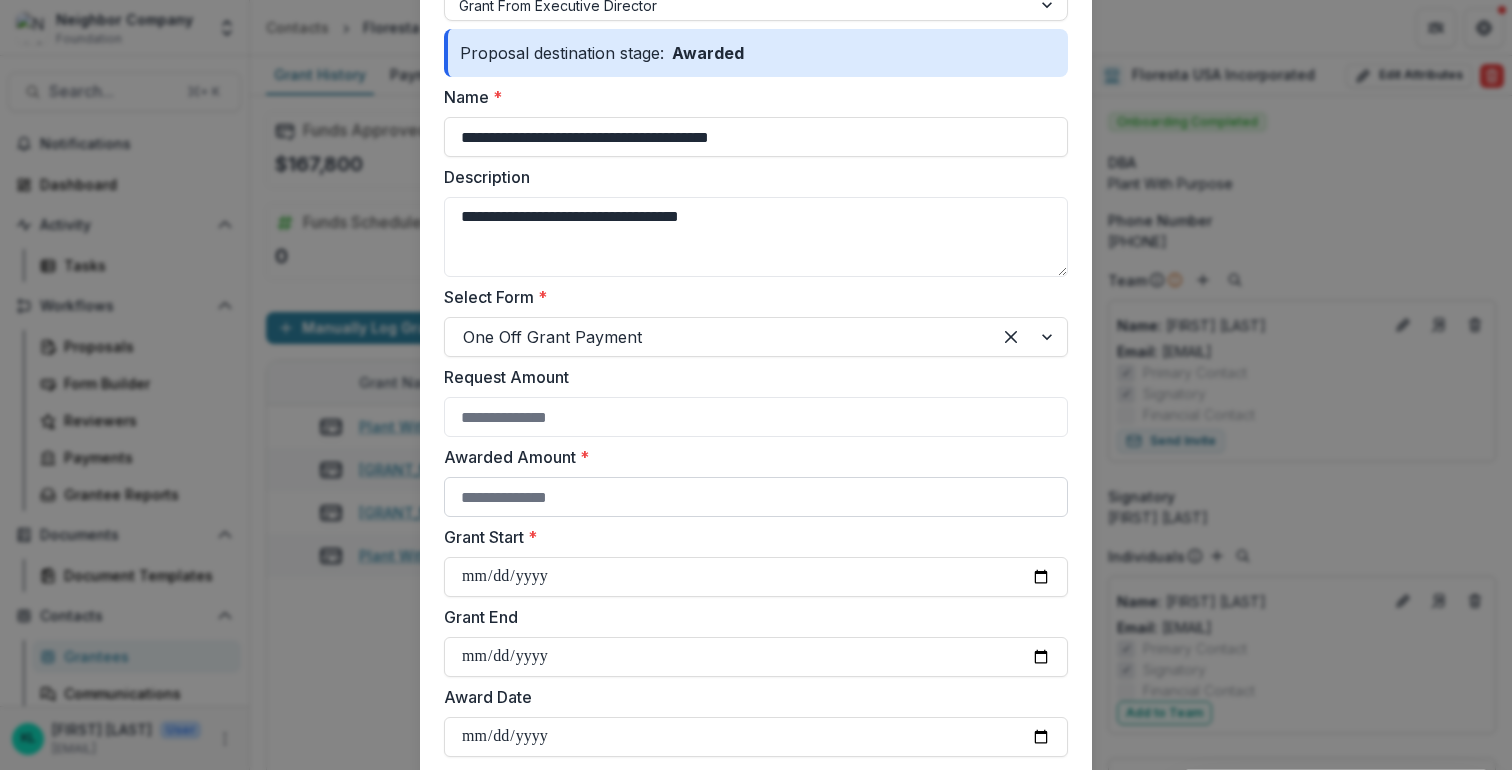 click on "Awarded Amount *" at bounding box center (756, 497) 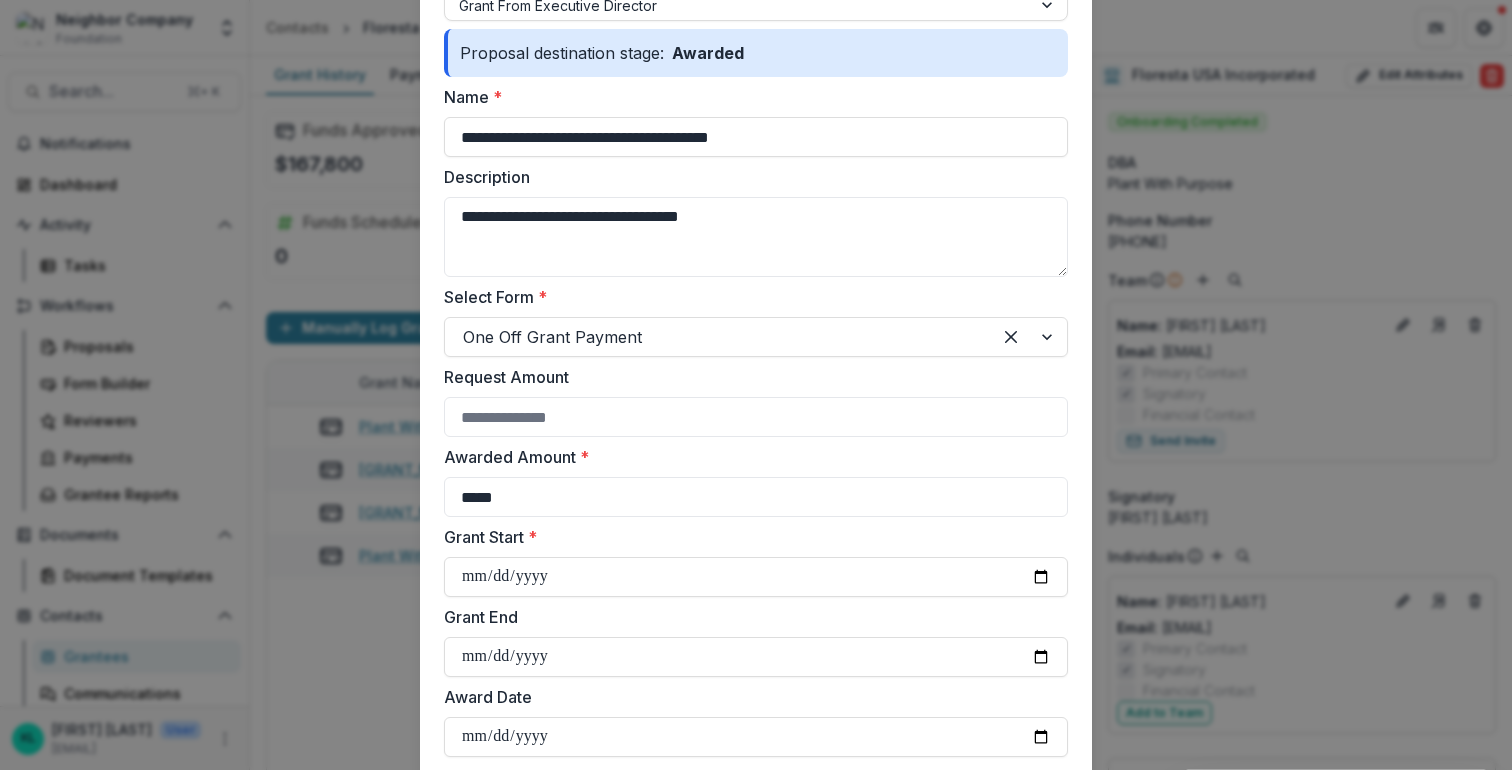 type on "*****" 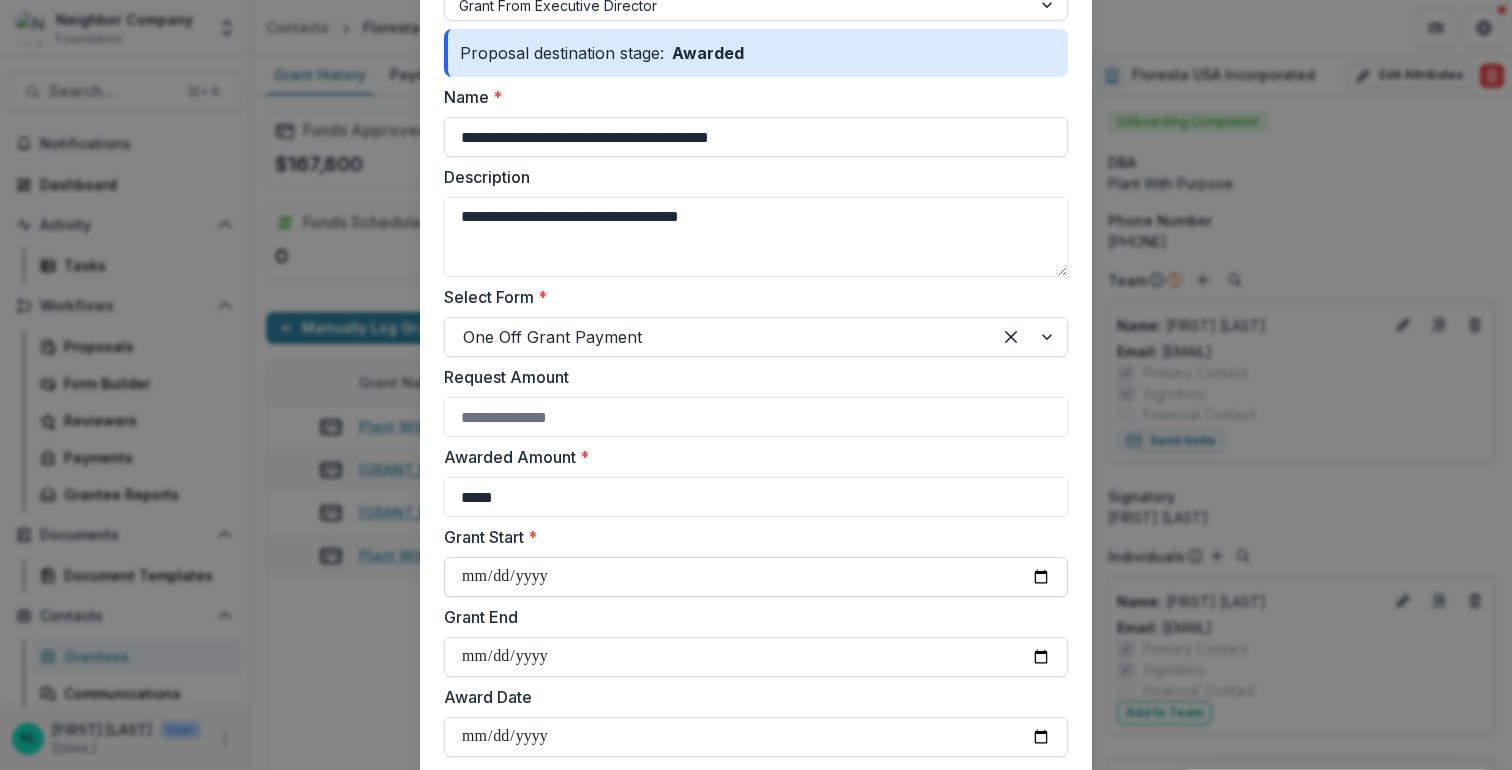 click on "Grant Start *" at bounding box center [756, 577] 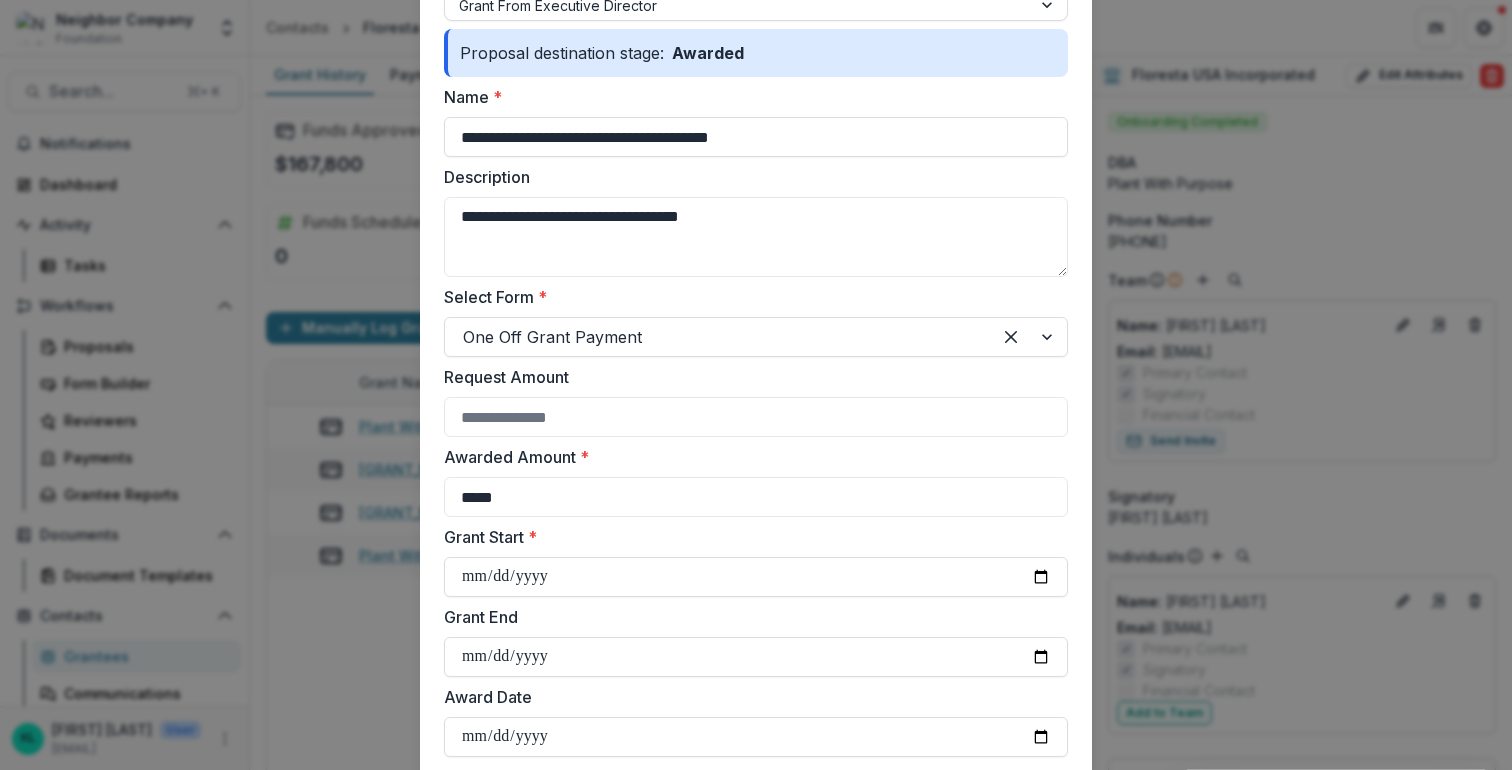 type on "**********" 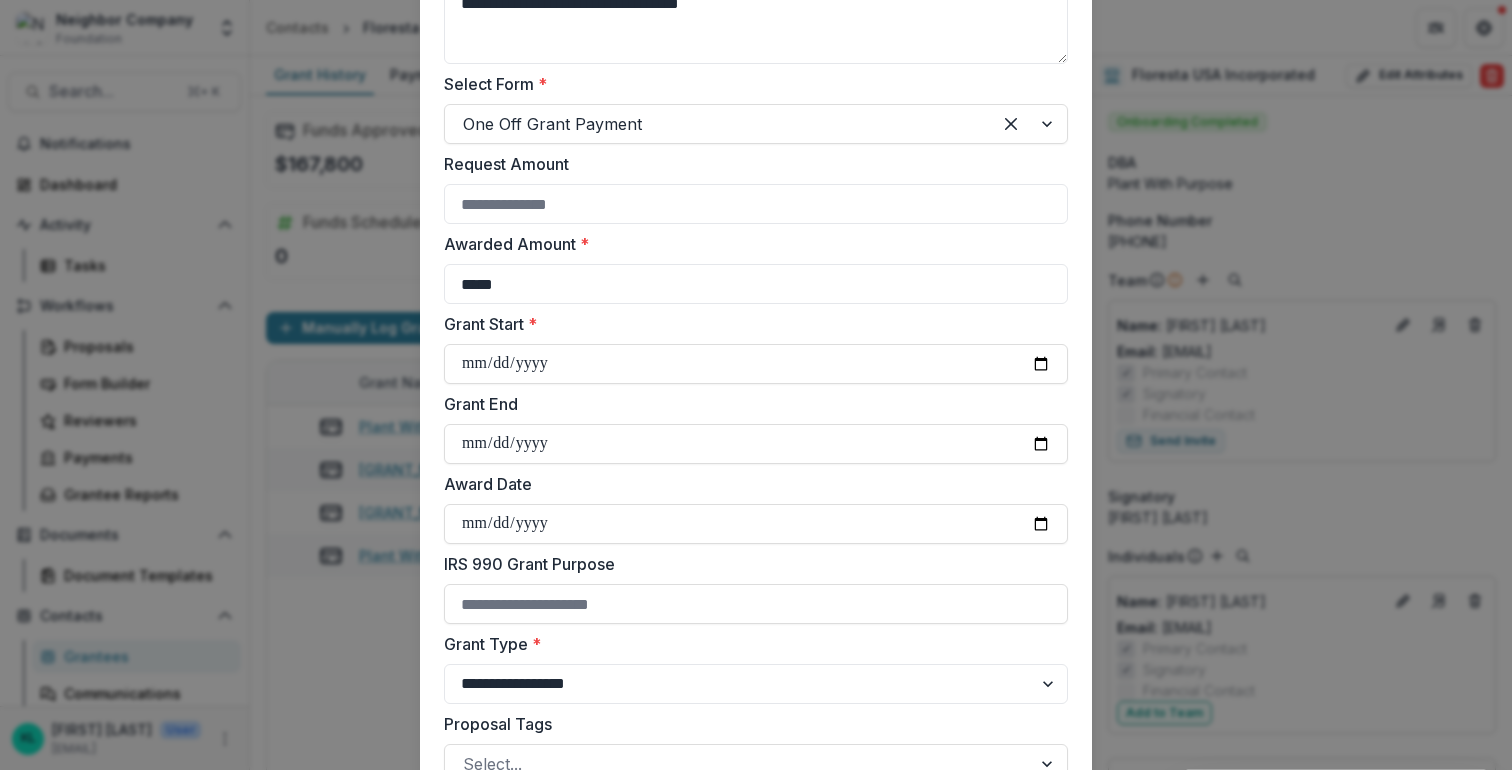 scroll, scrollTop: 406, scrollLeft: 0, axis: vertical 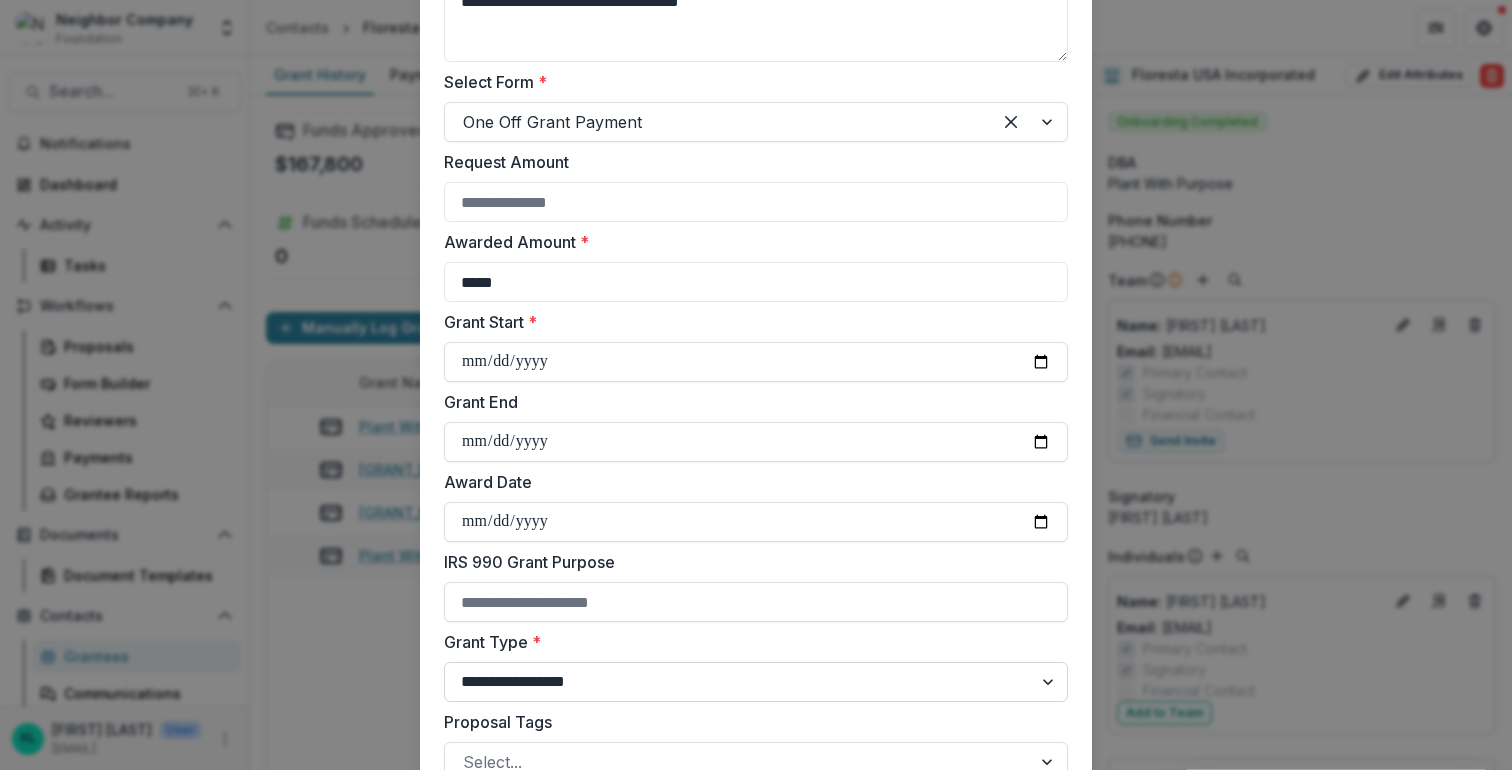 click on "**********" at bounding box center (756, 682) 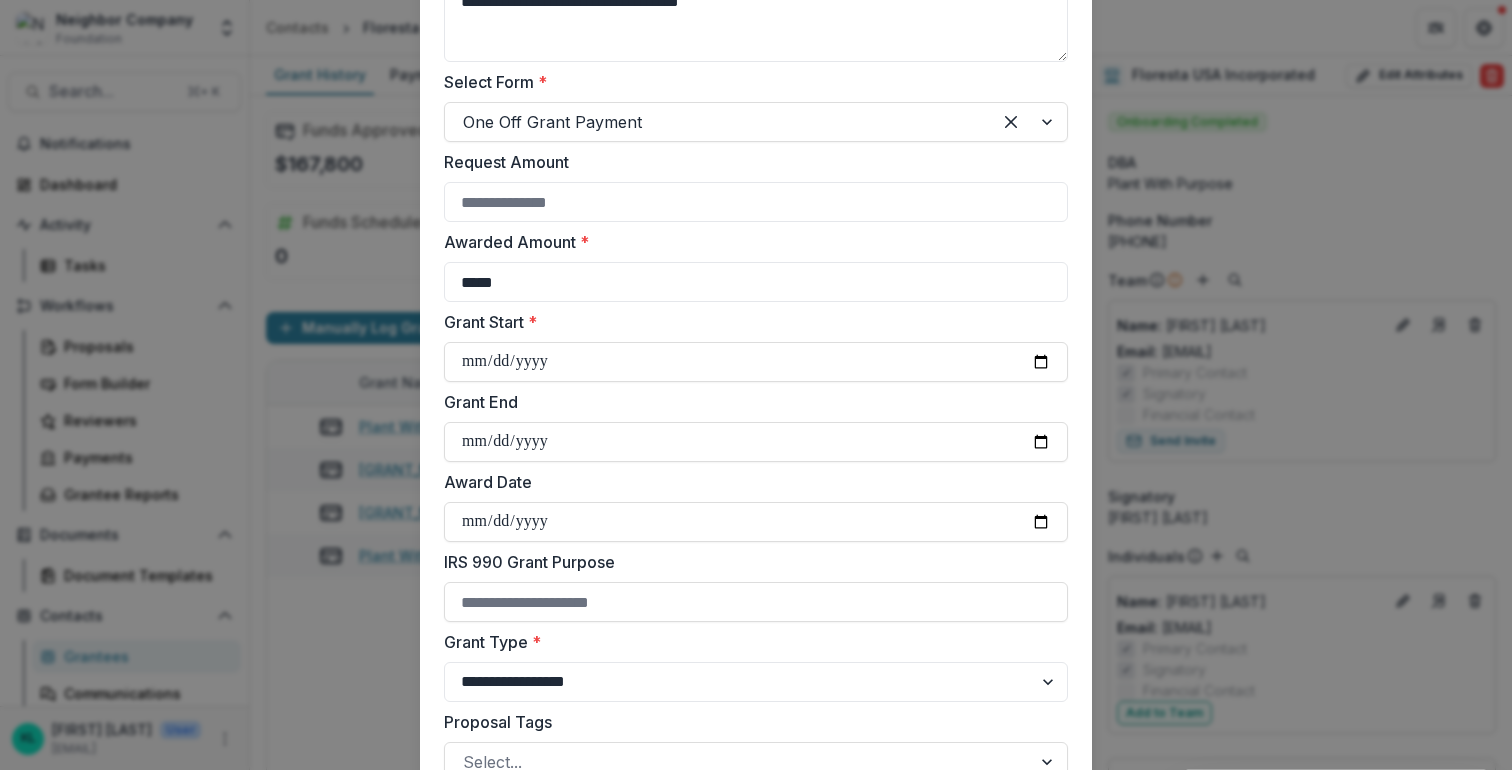 scroll, scrollTop: 720, scrollLeft: 0, axis: vertical 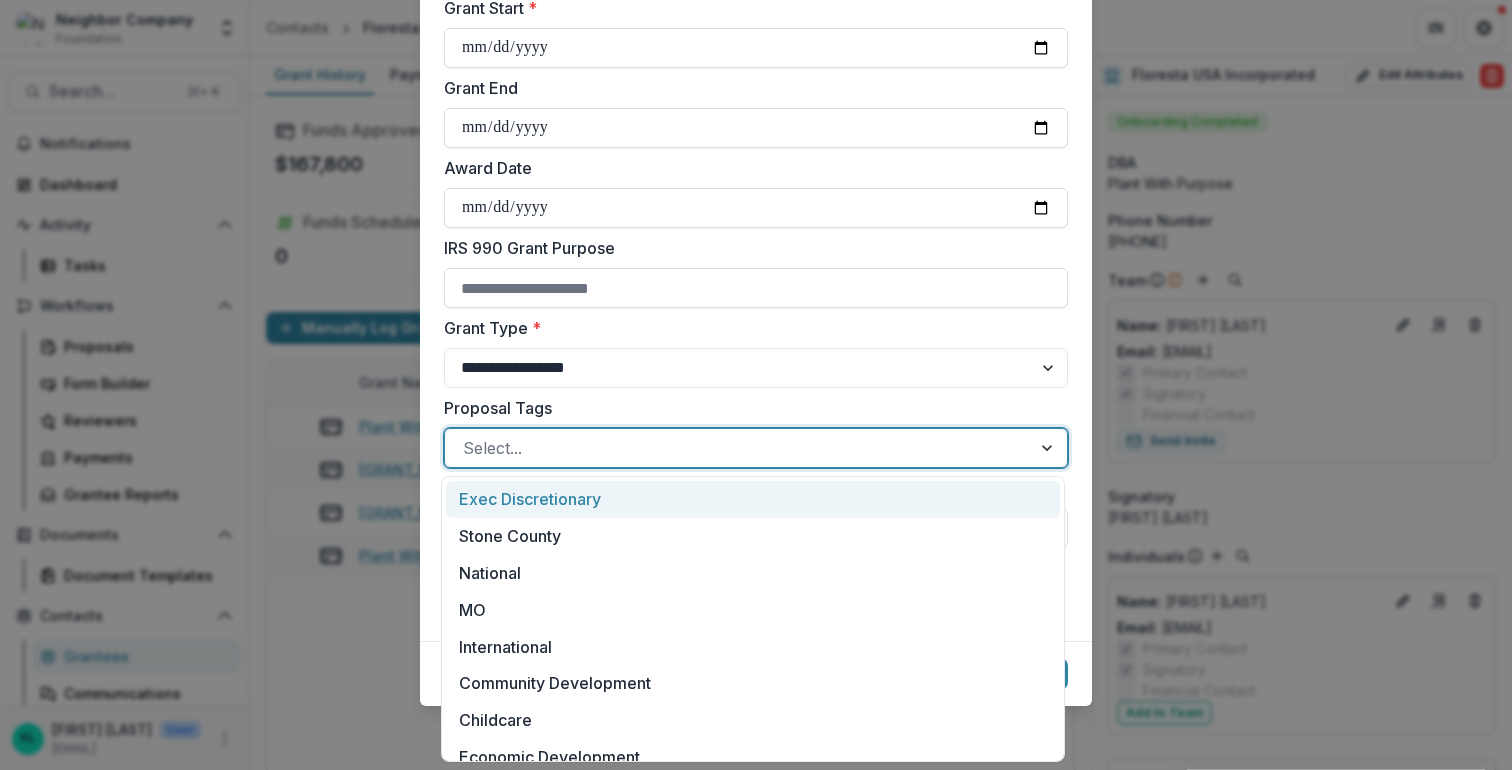 click at bounding box center (738, 448) 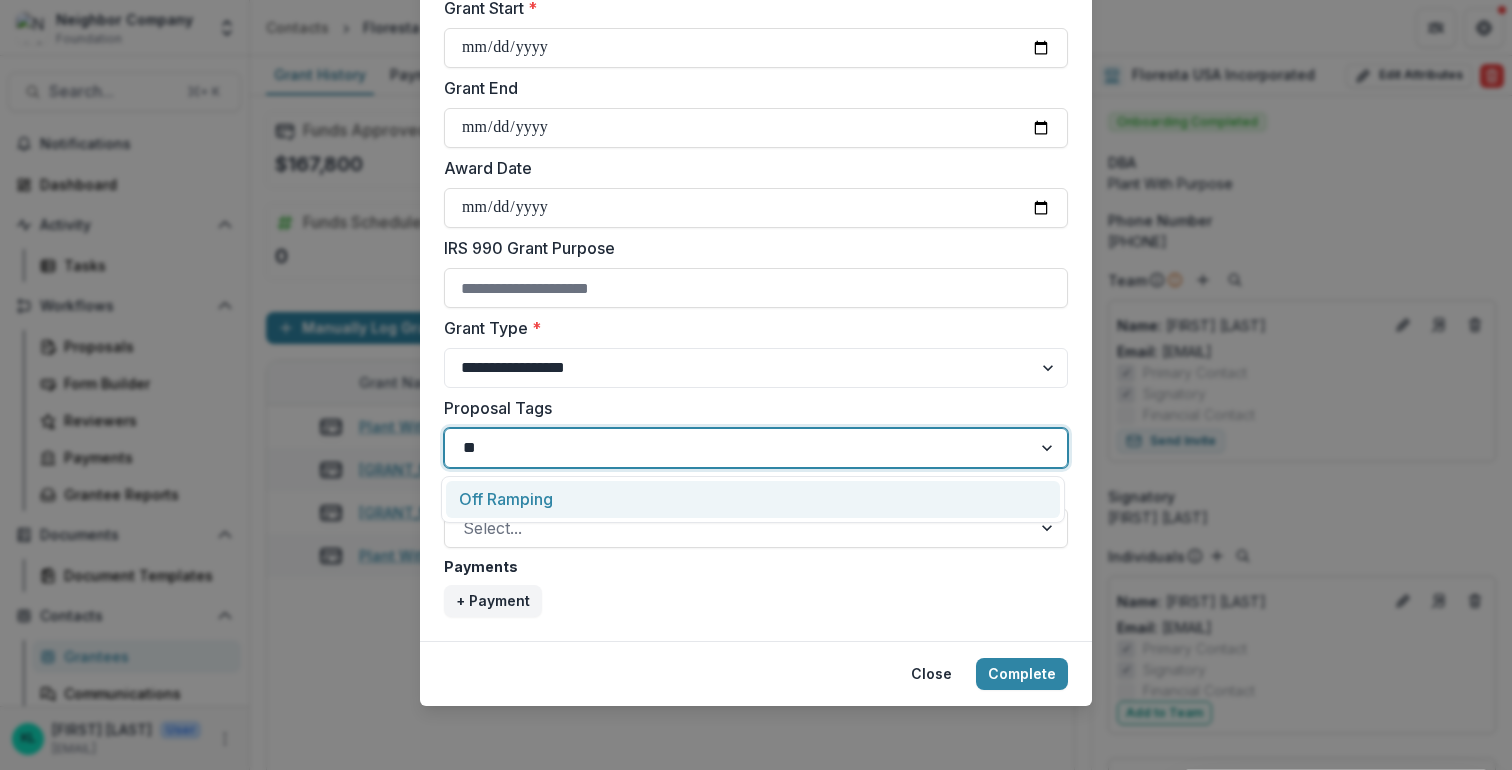 type on "***" 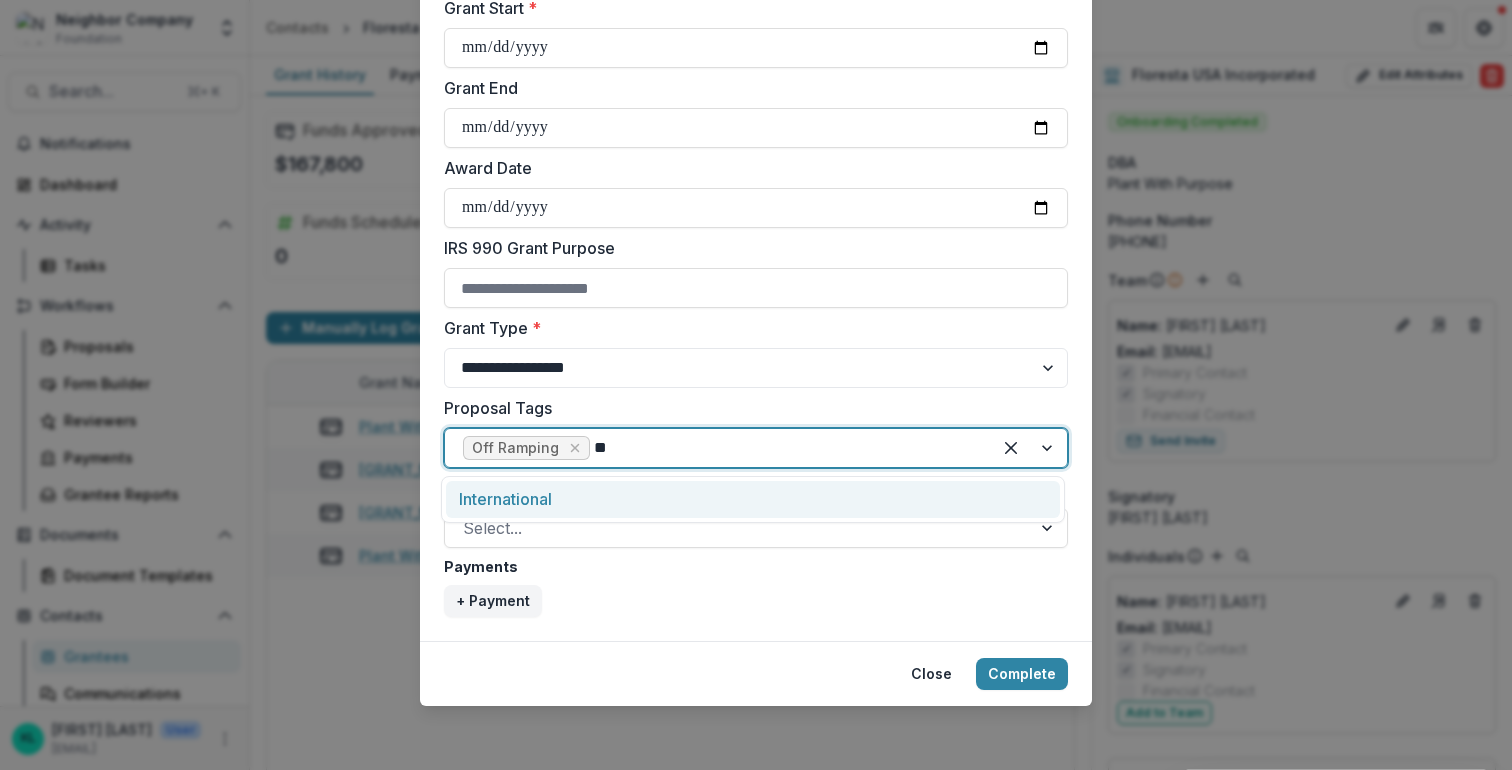 type on "***" 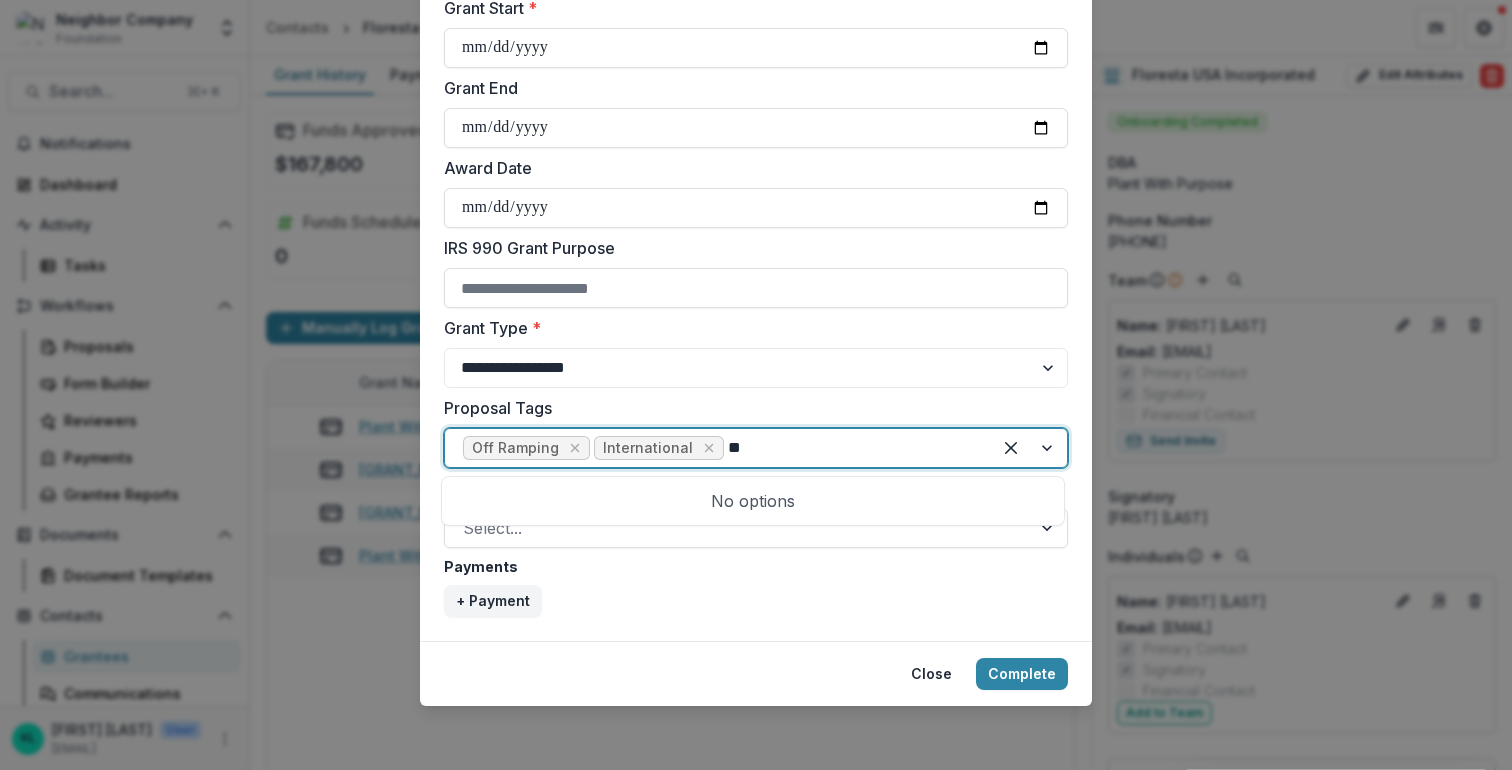 type on "*" 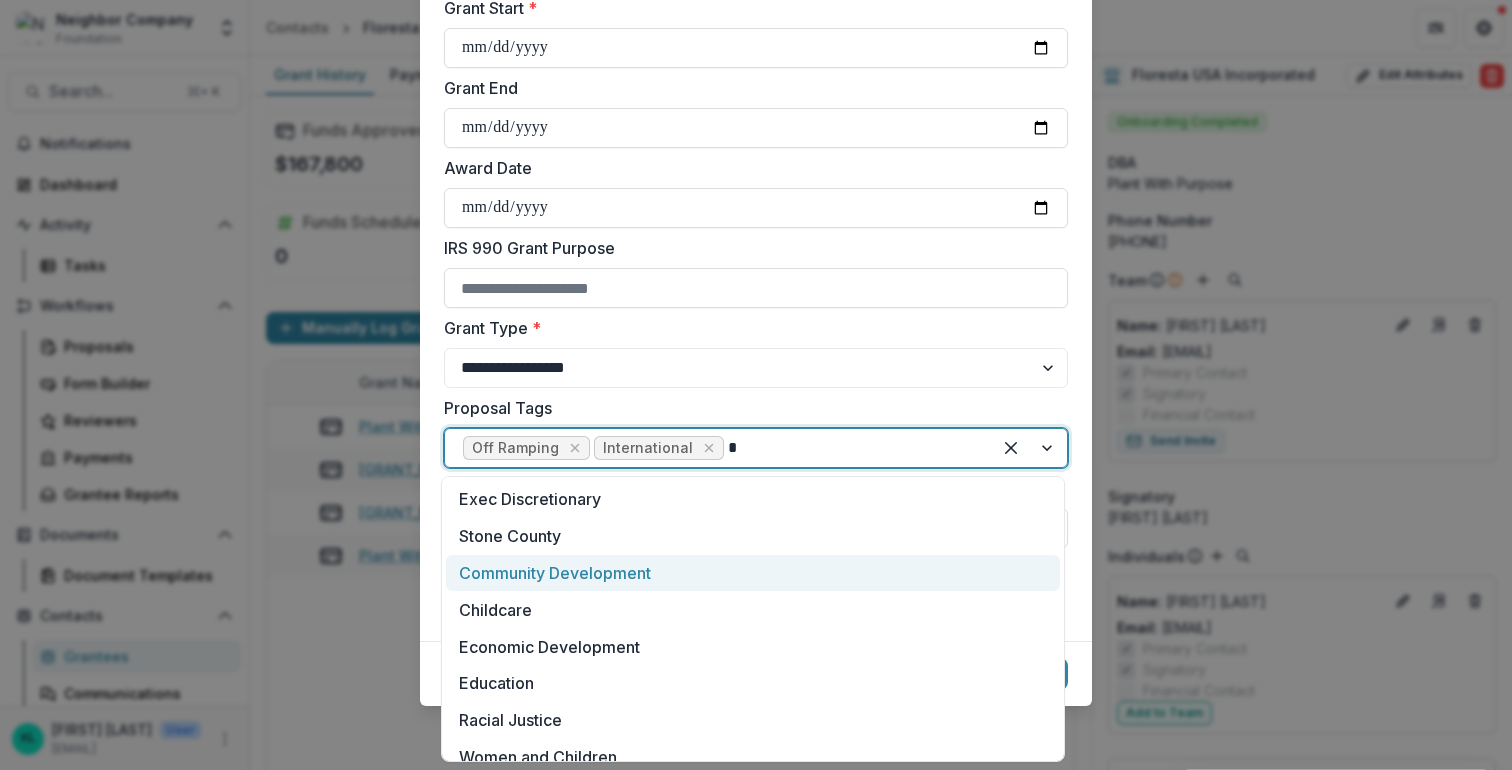 type 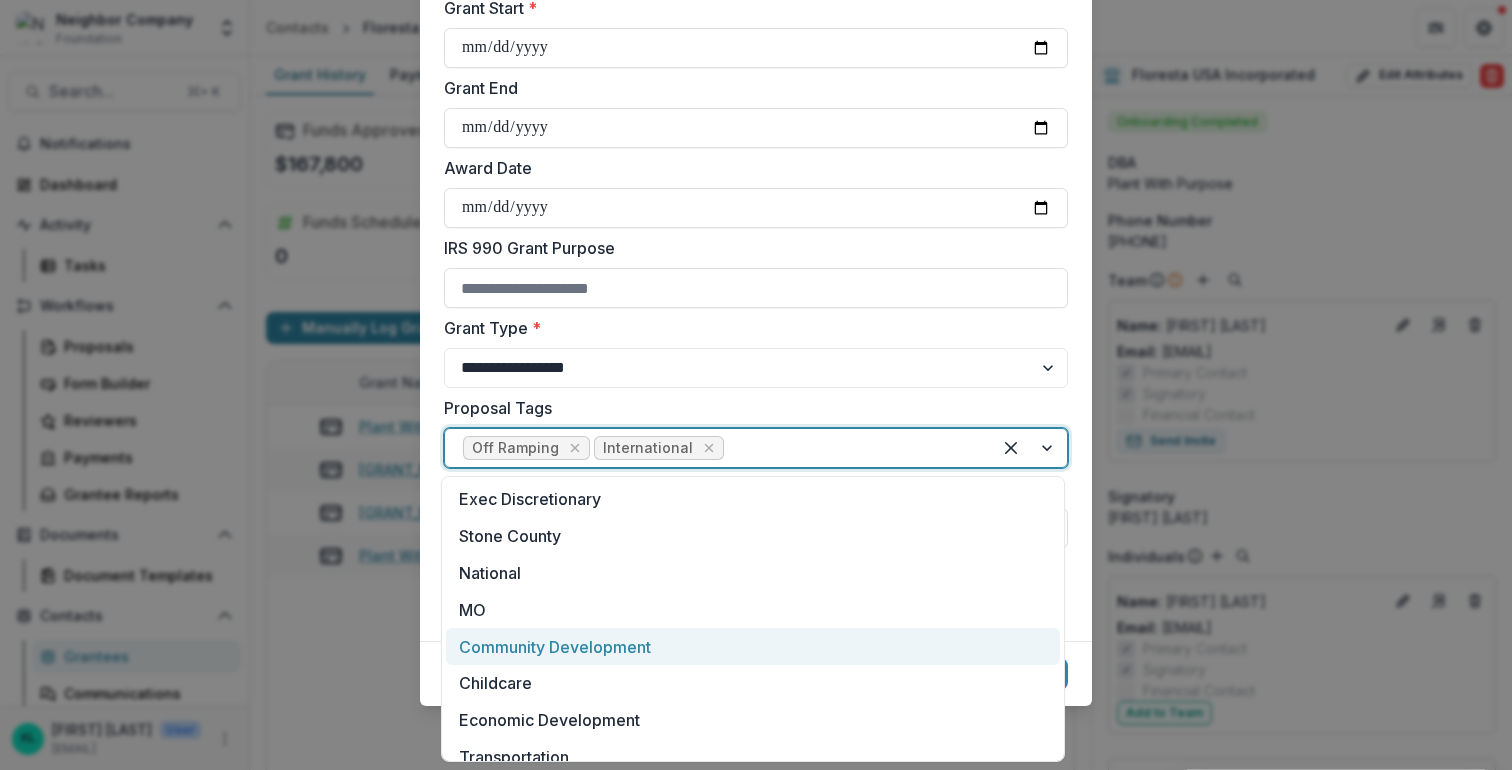 click on "Proposal Tags" at bounding box center (750, 408) 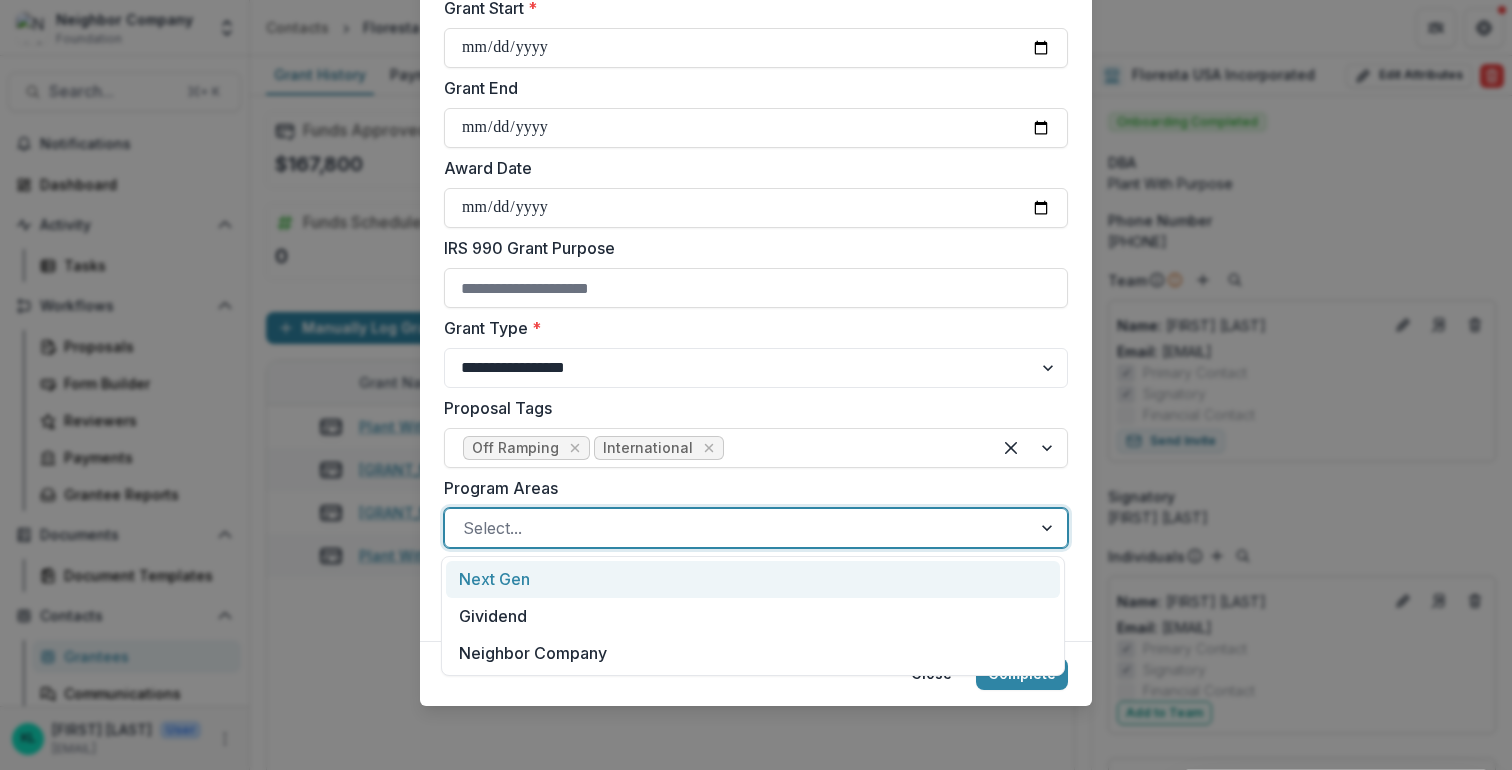 click at bounding box center (738, 528) 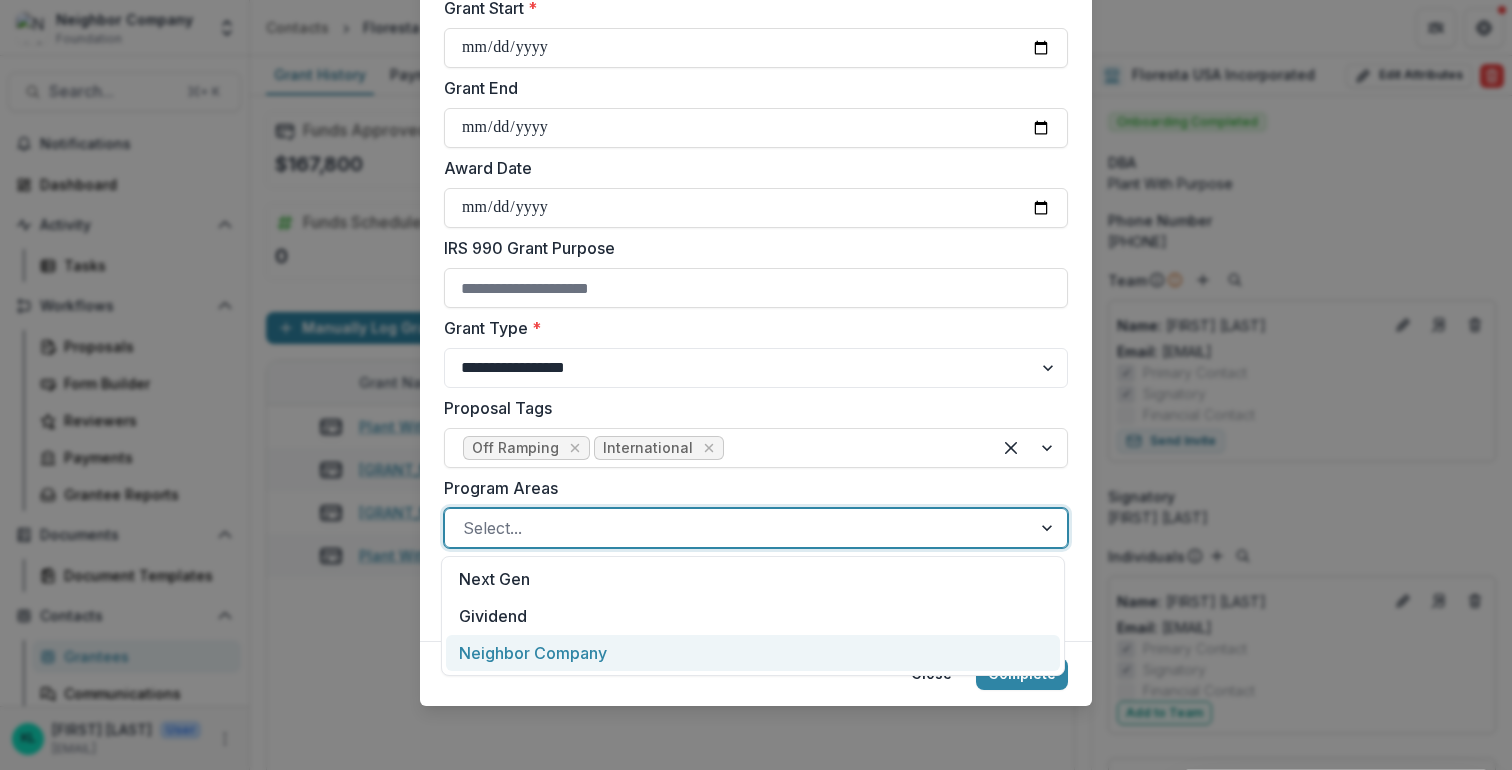 click on "Neighbor Company" at bounding box center (753, 653) 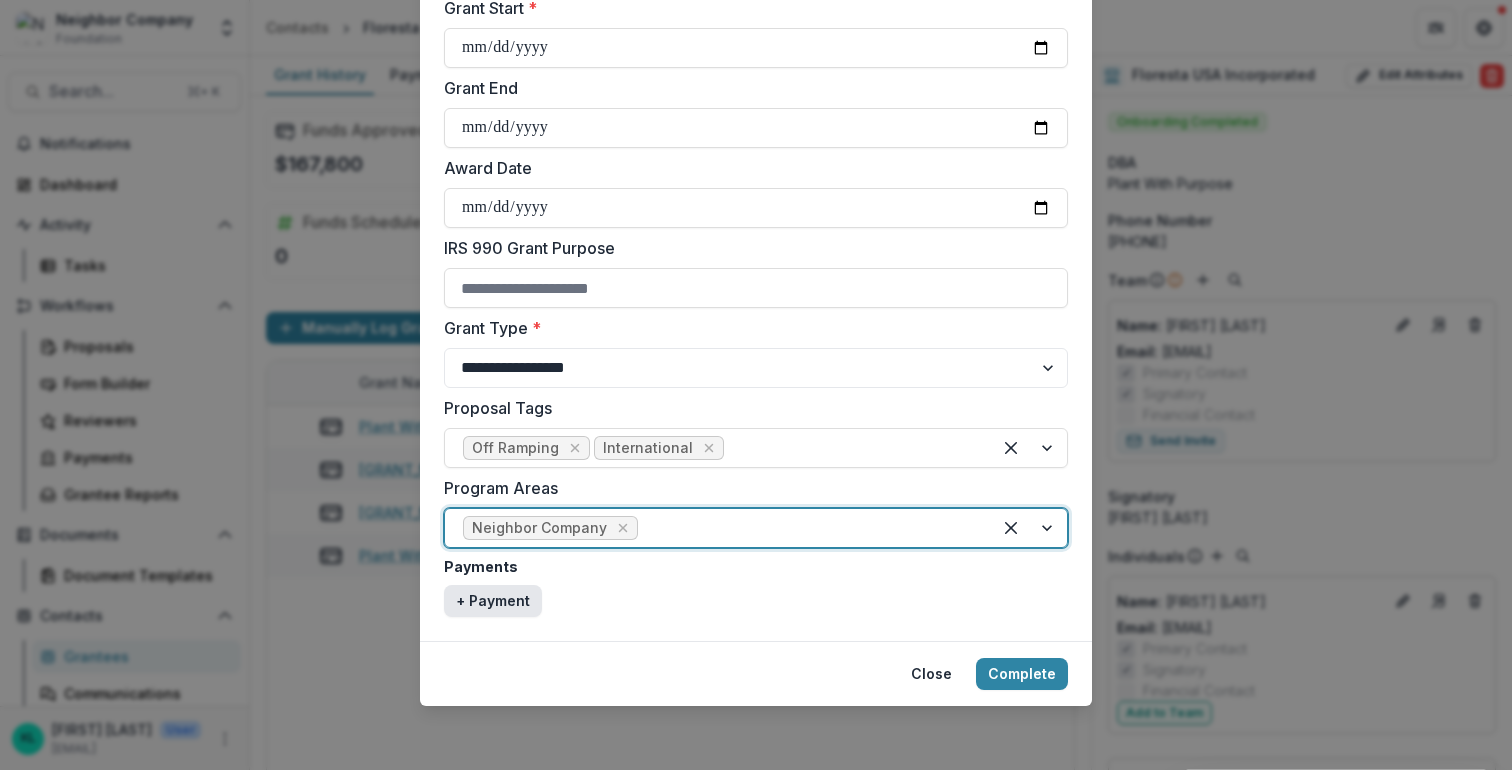 click on "+ Payment" at bounding box center (493, 601) 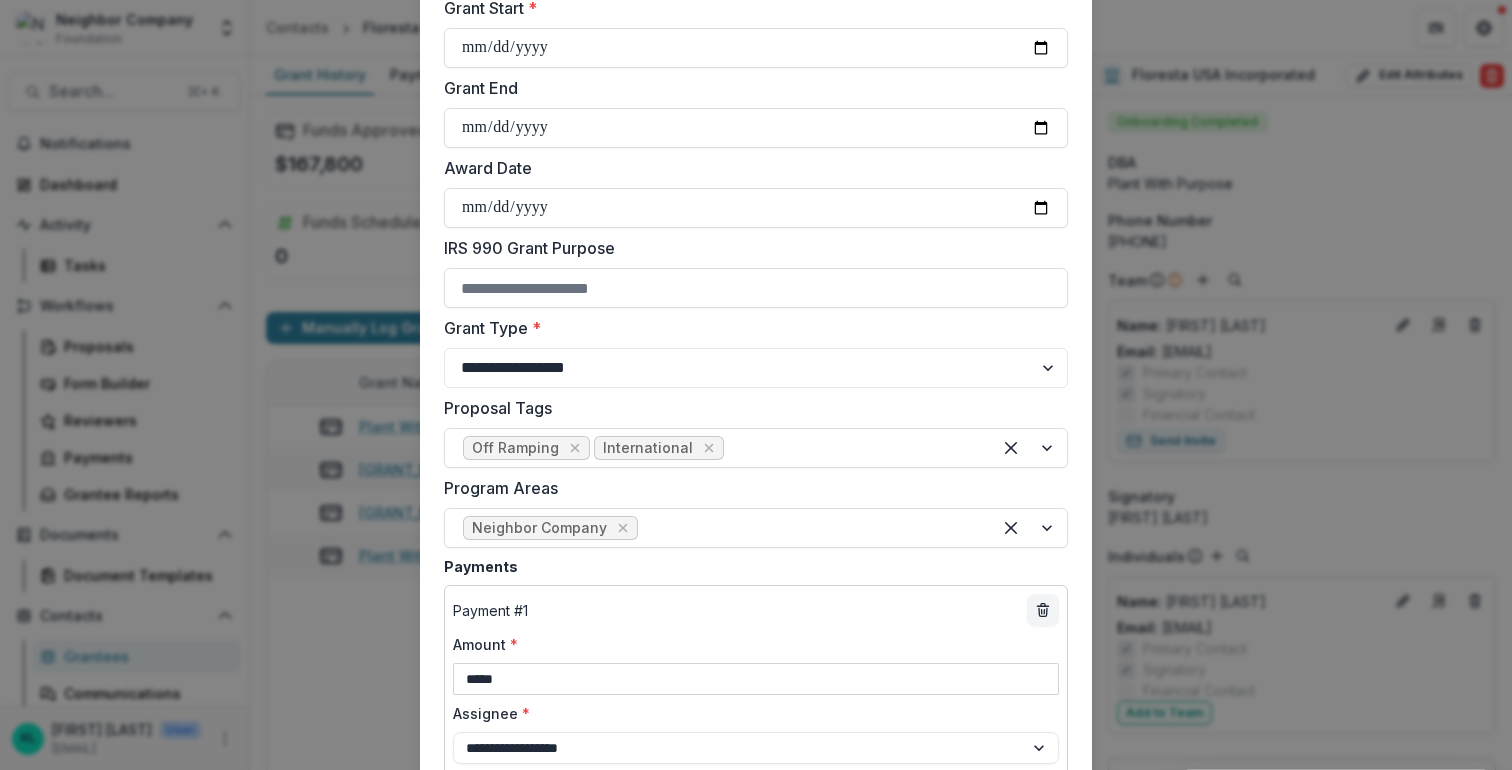scroll, scrollTop: 945, scrollLeft: 0, axis: vertical 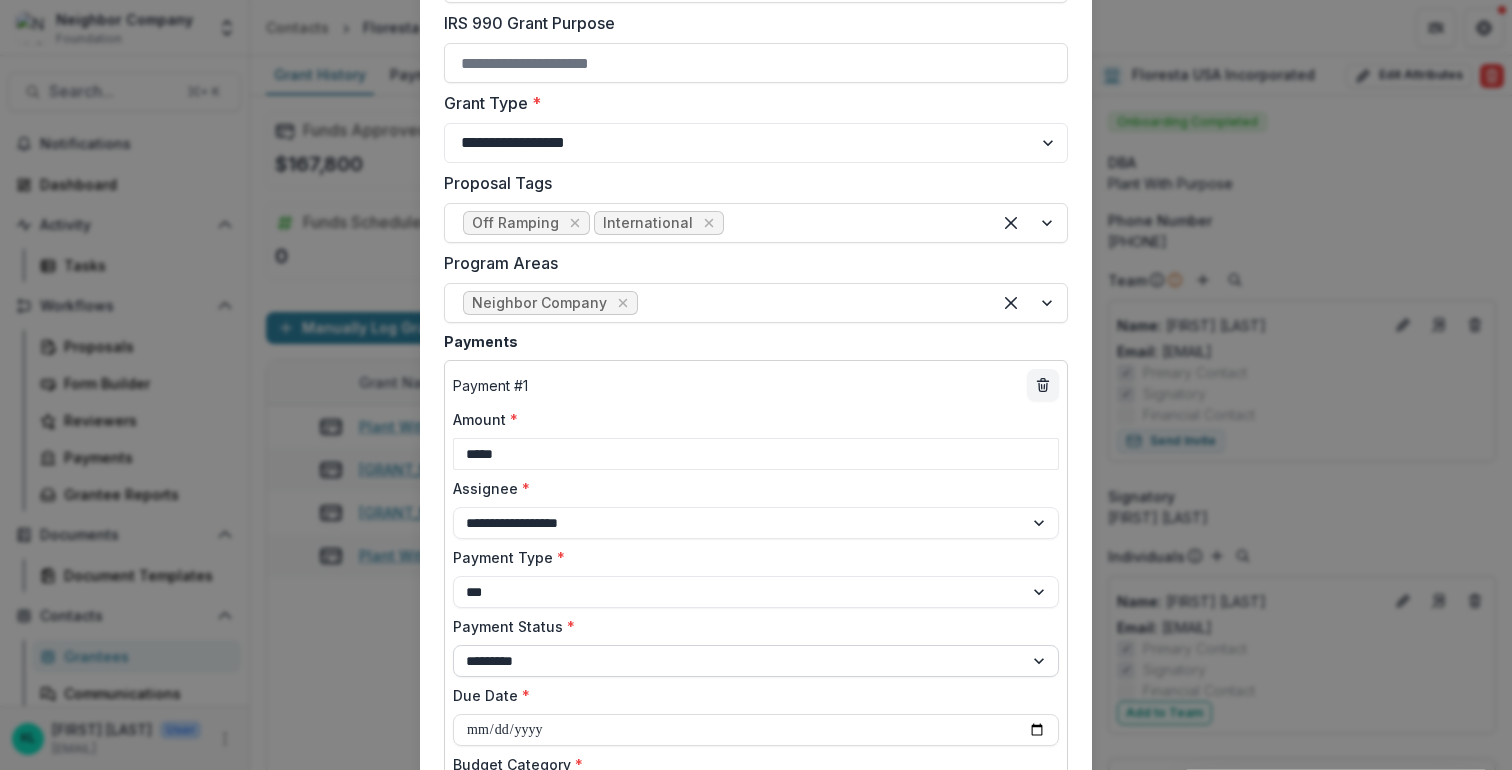 type on "*****" 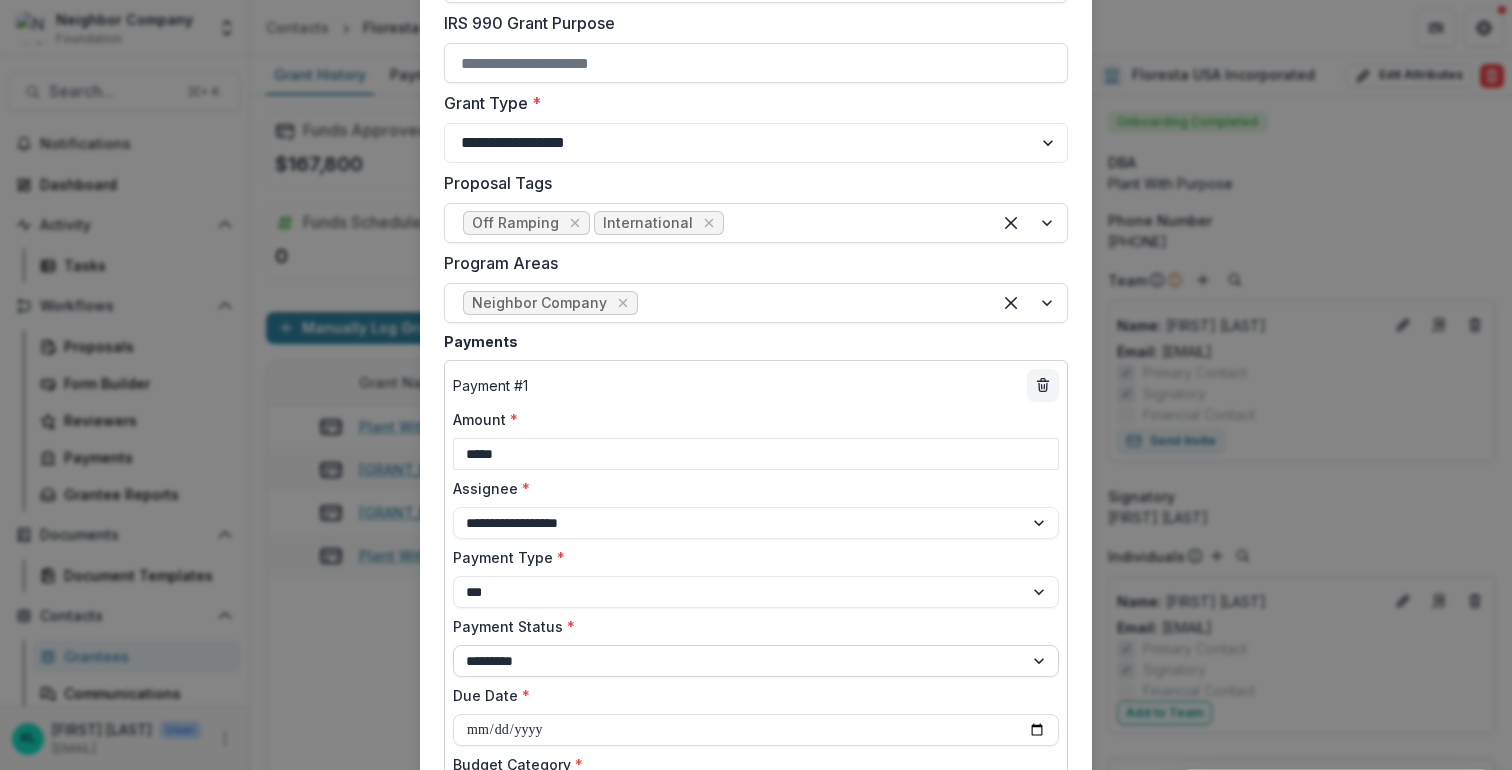 select on "**********" 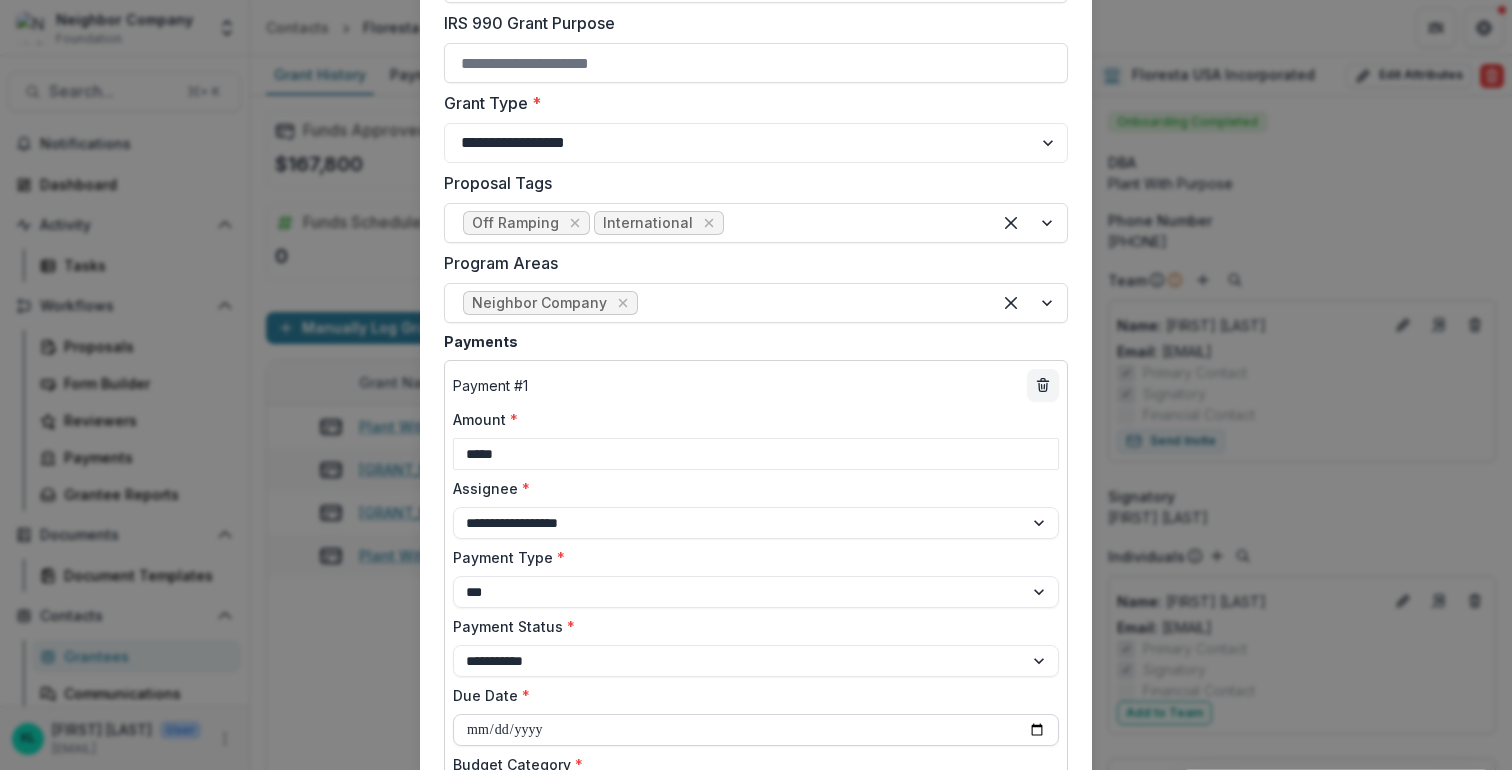 click on "Due Date *" at bounding box center [756, 730] 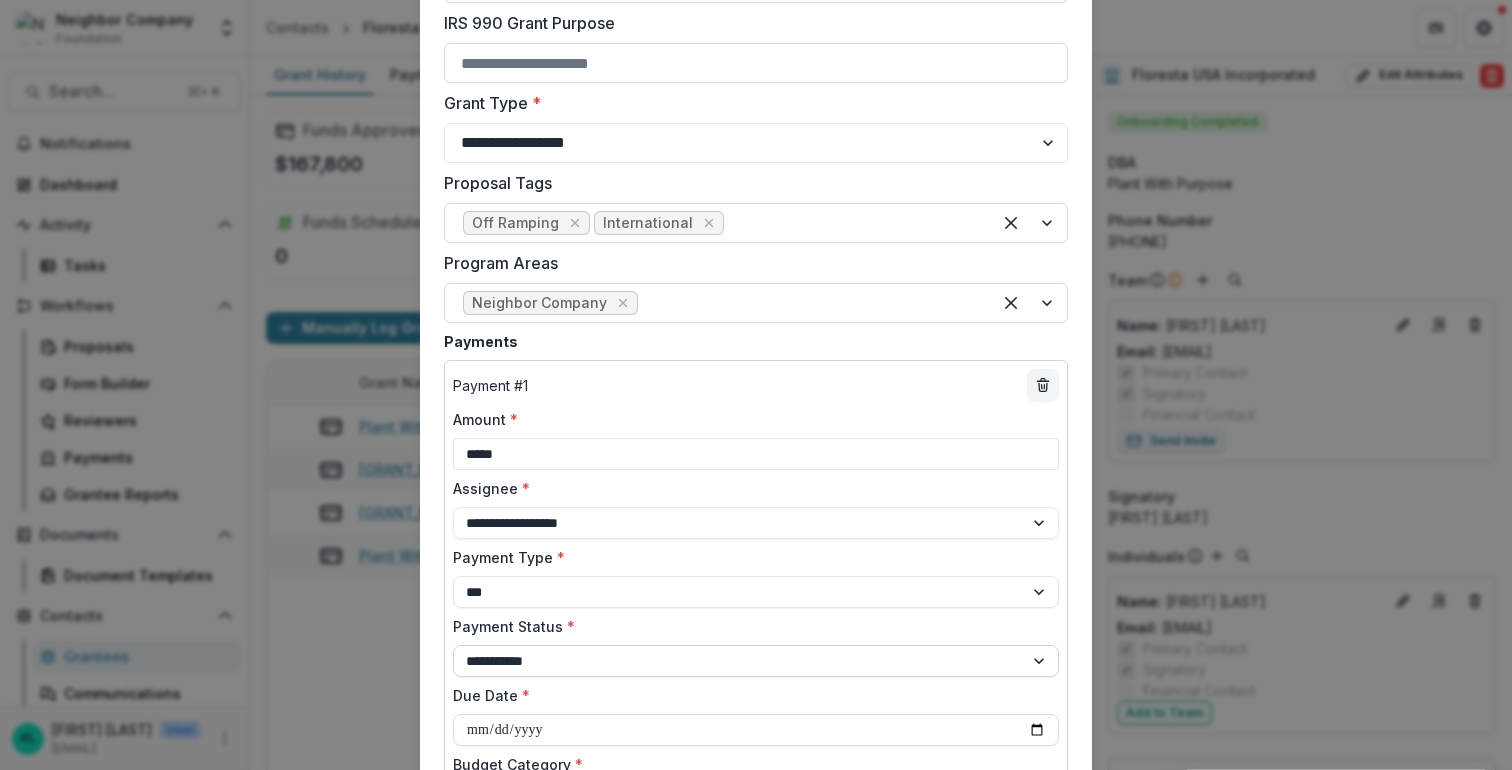 type on "**********" 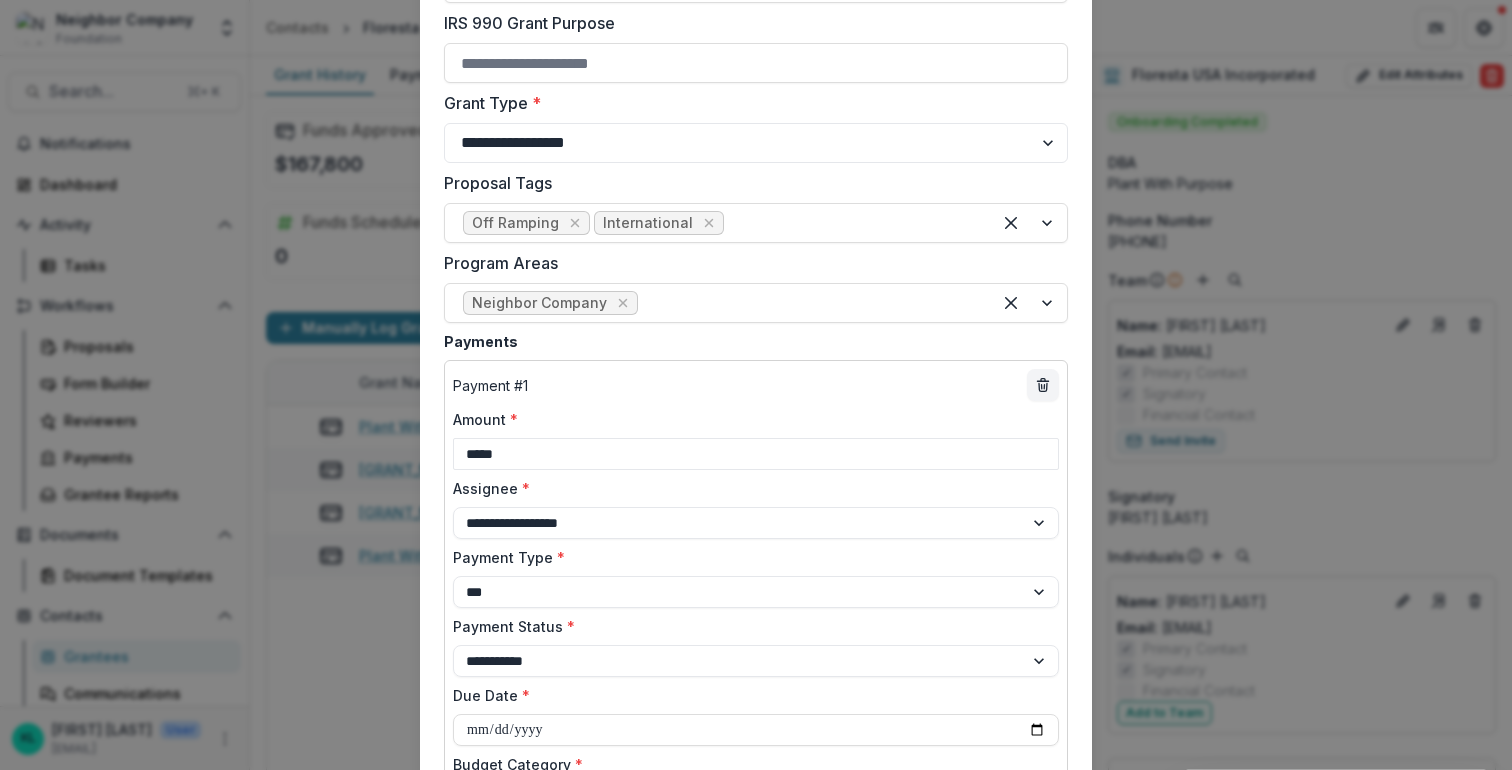 click on "Payment Status *" at bounding box center [750, 626] 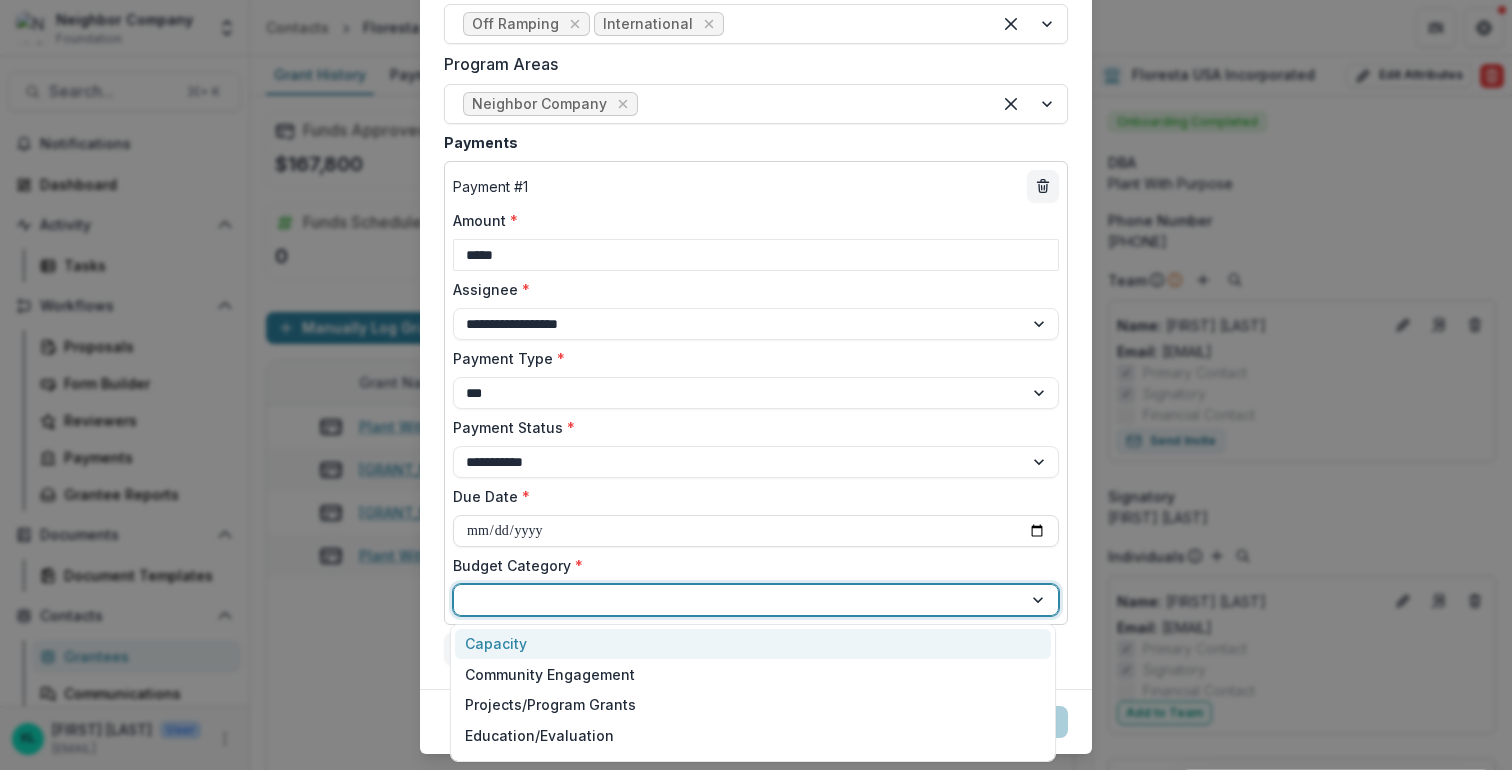 click at bounding box center (756, 600) 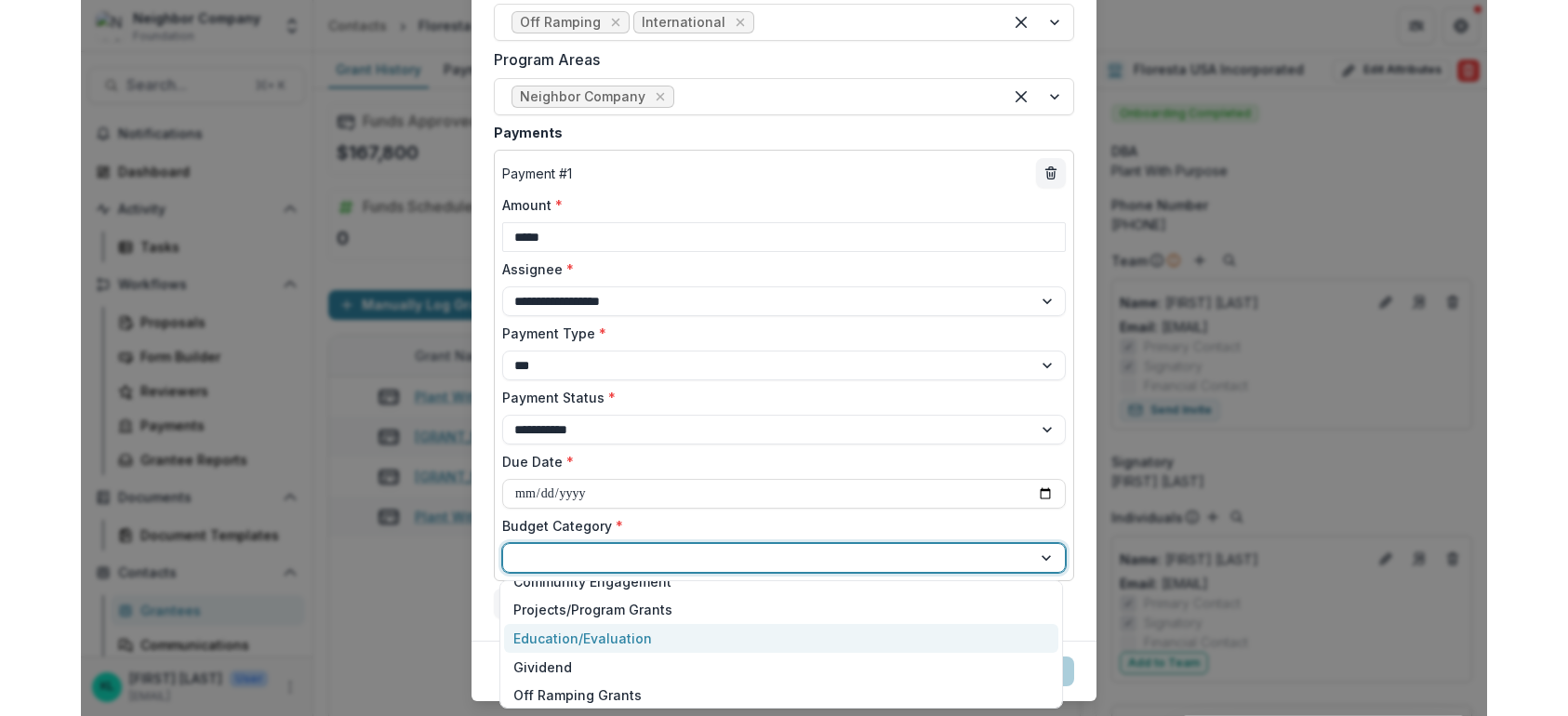 scroll, scrollTop: 102, scrollLeft: 0, axis: vertical 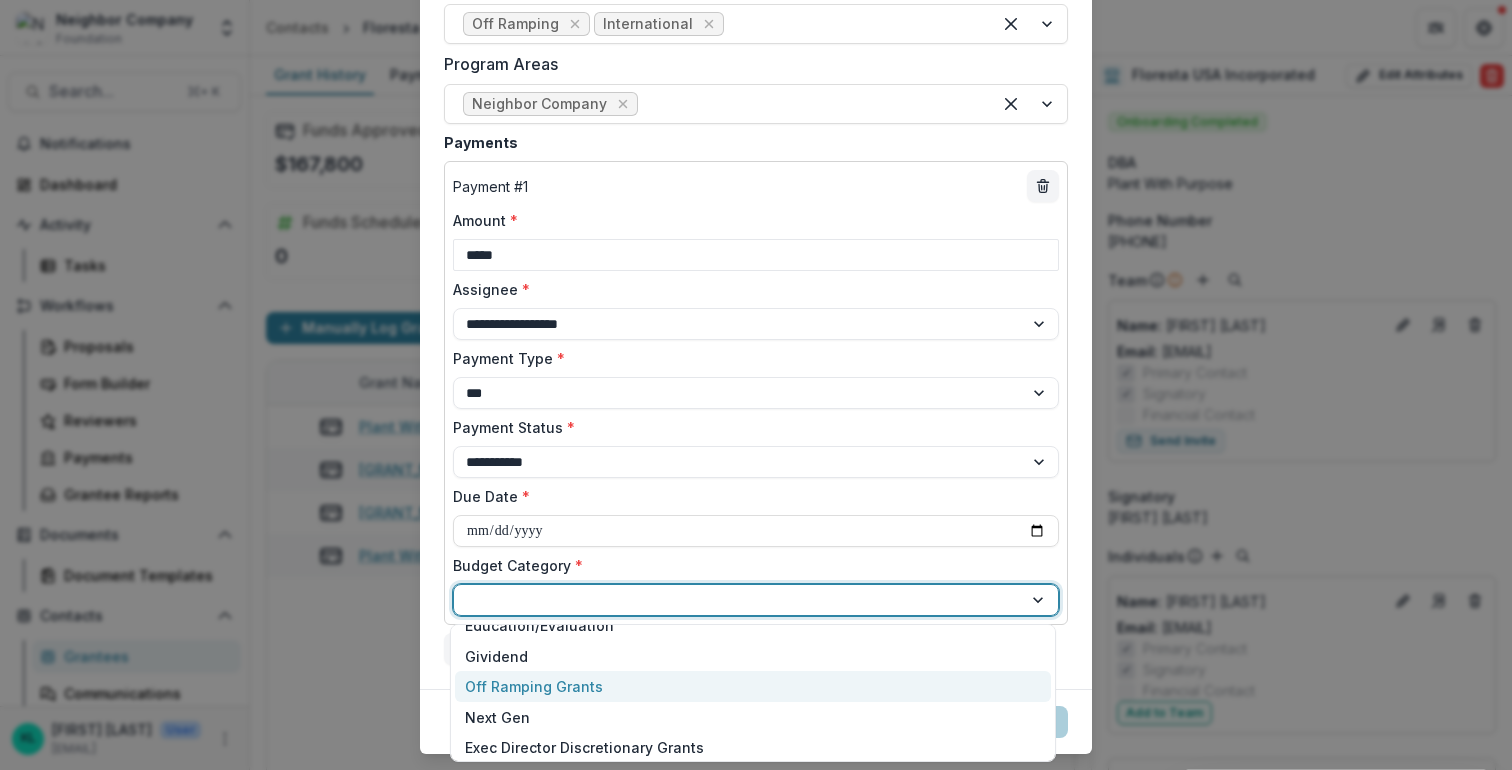 click on "Off Ramping Grants" at bounding box center (534, 686) 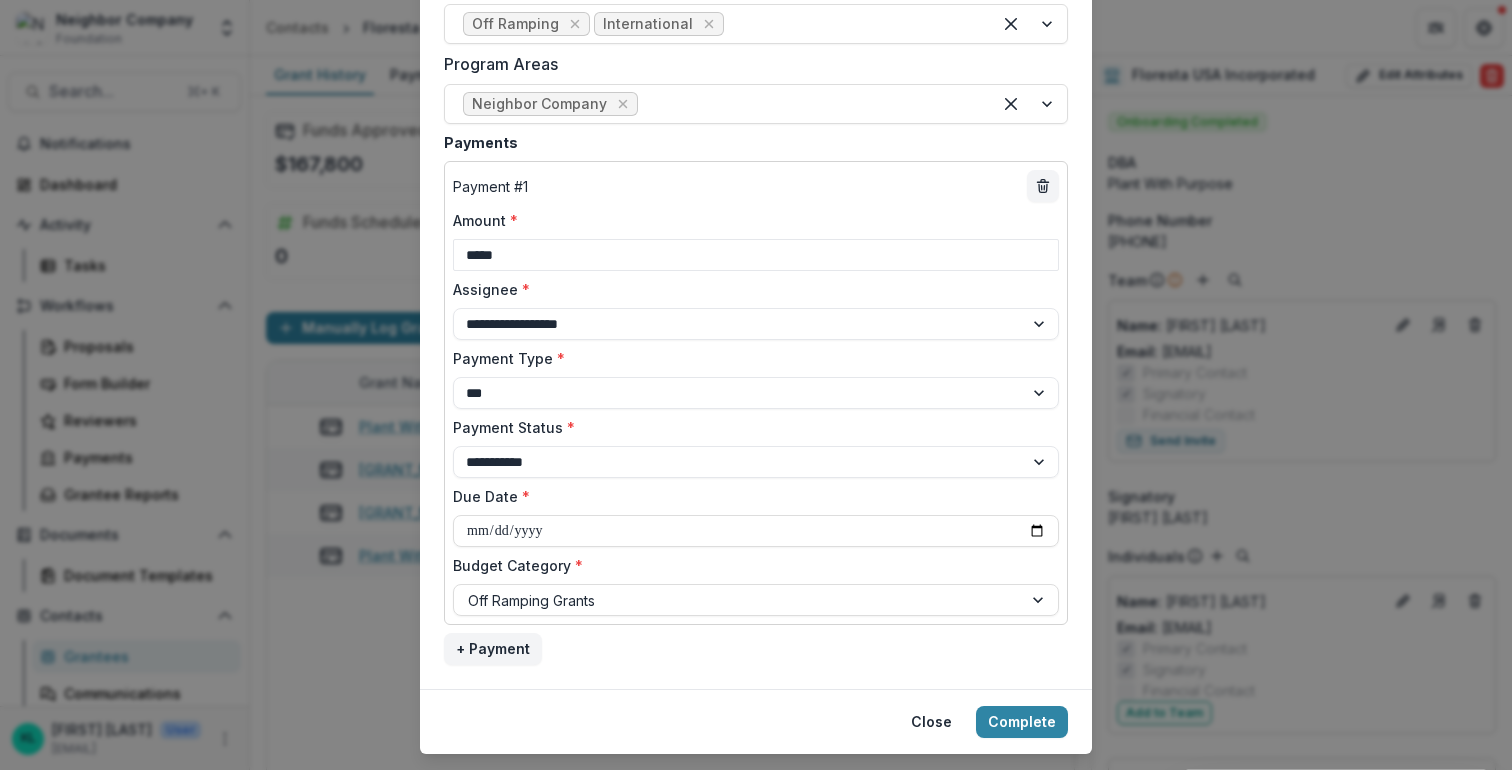 click on "**********" at bounding box center [756, 413] 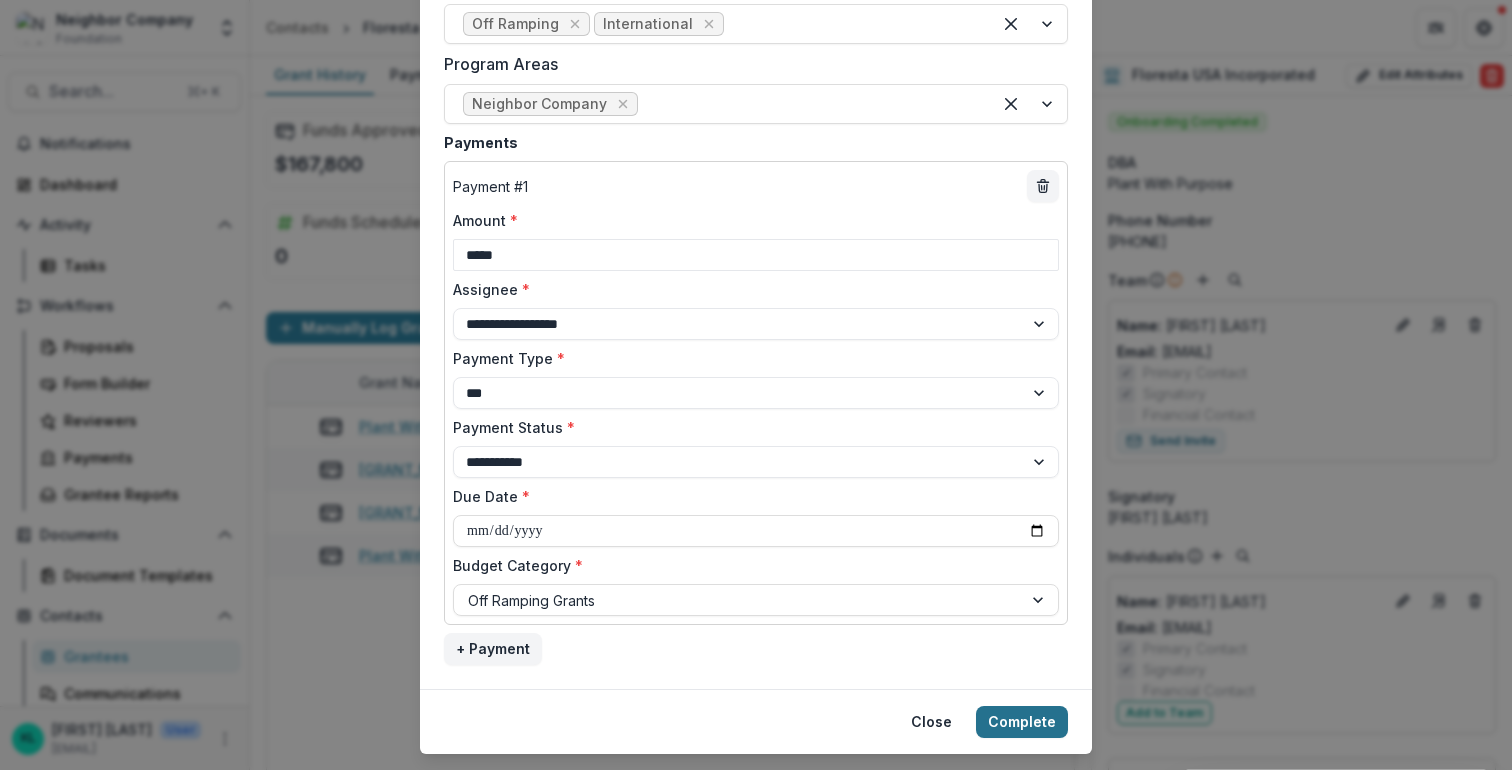 click on "Complete" at bounding box center (1022, 722) 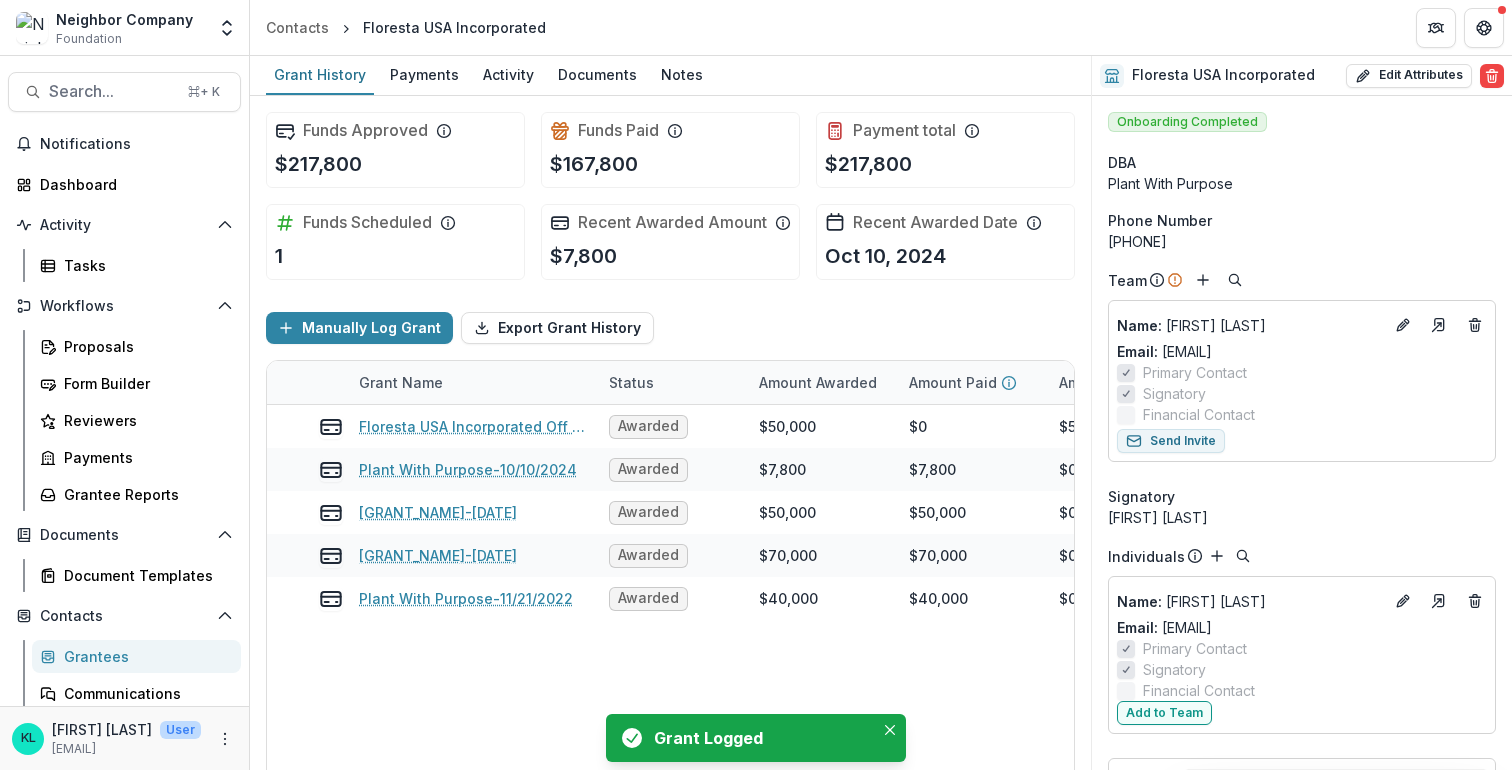 click on "Grantees" at bounding box center (144, 656) 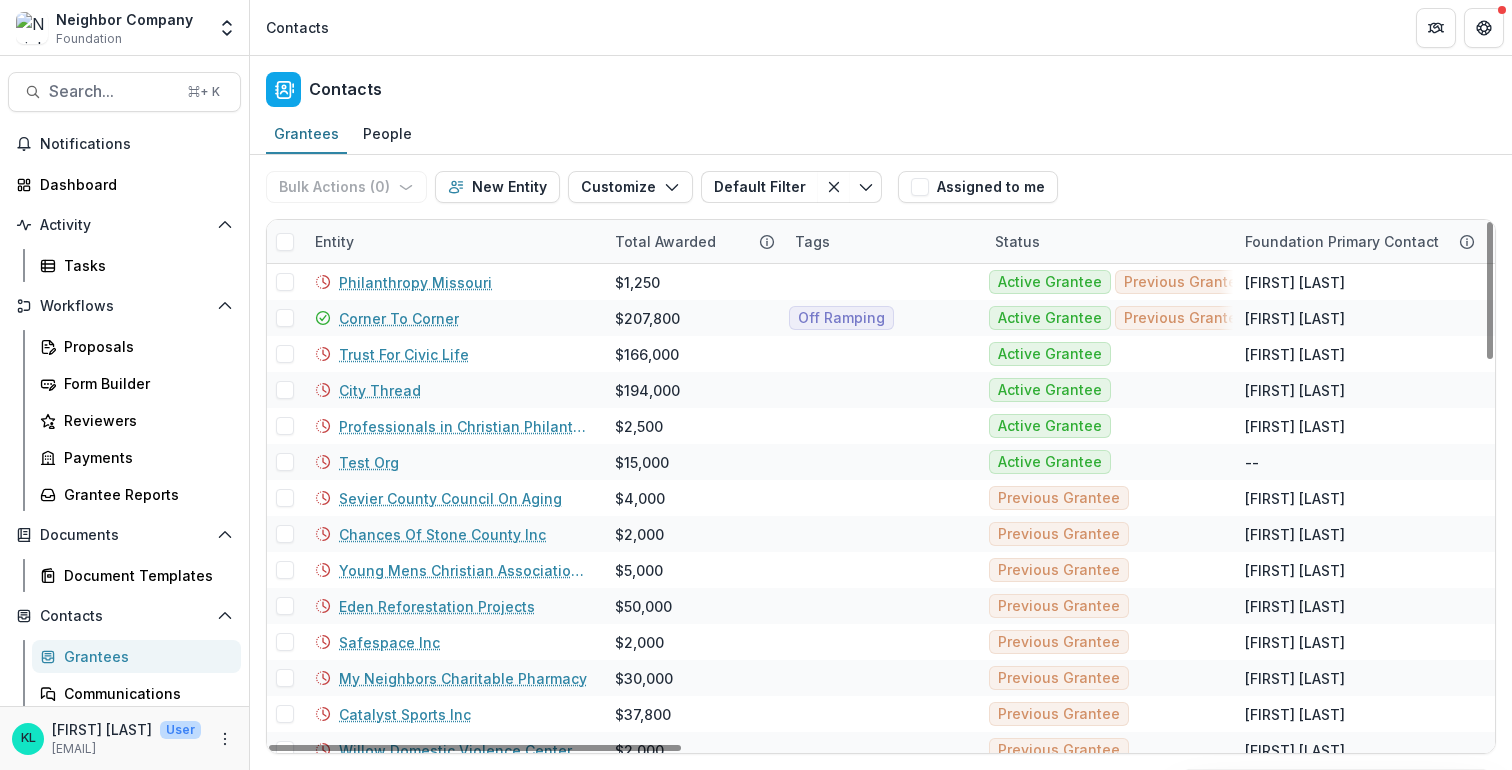 click on "Entity" at bounding box center (334, 241) 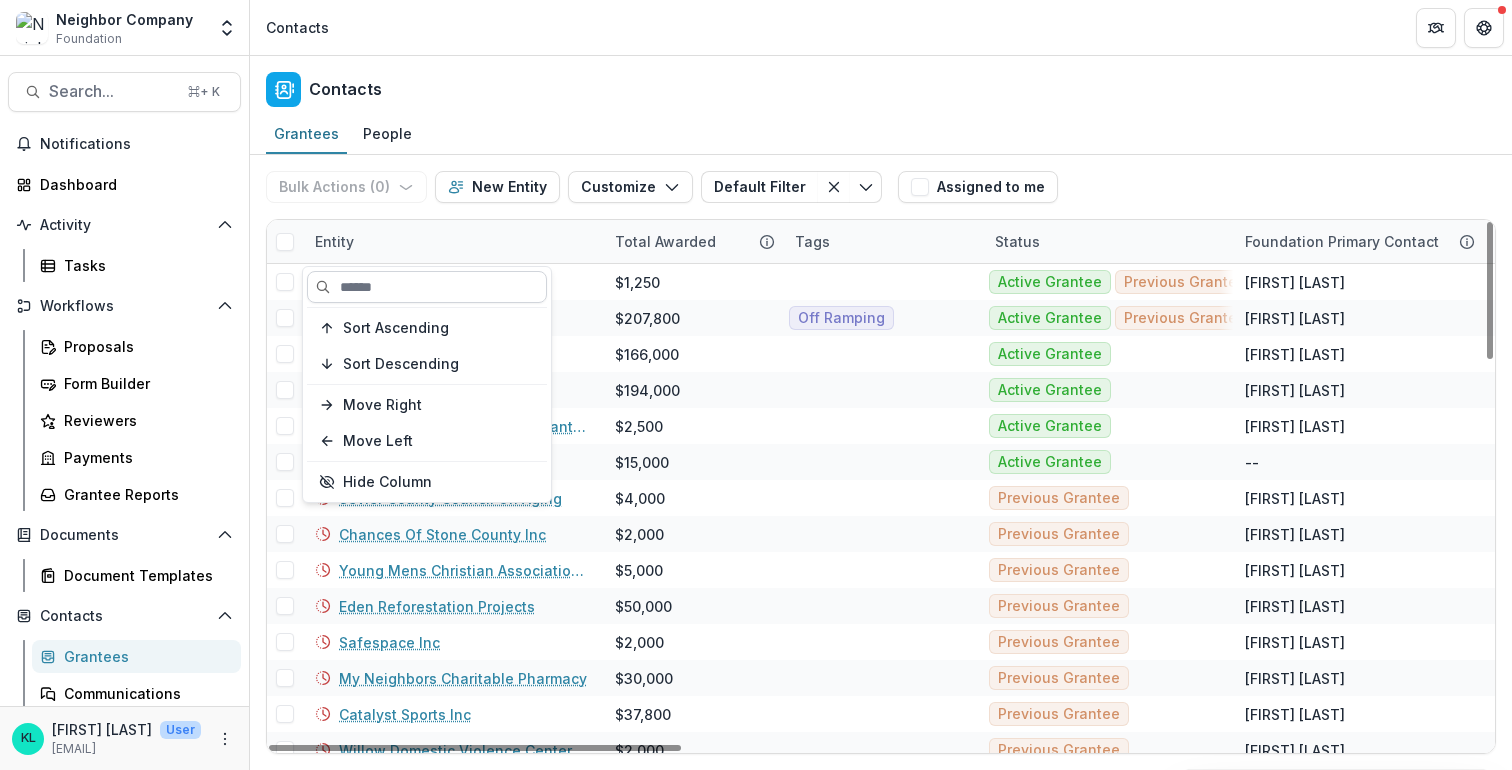 click at bounding box center (427, 287) 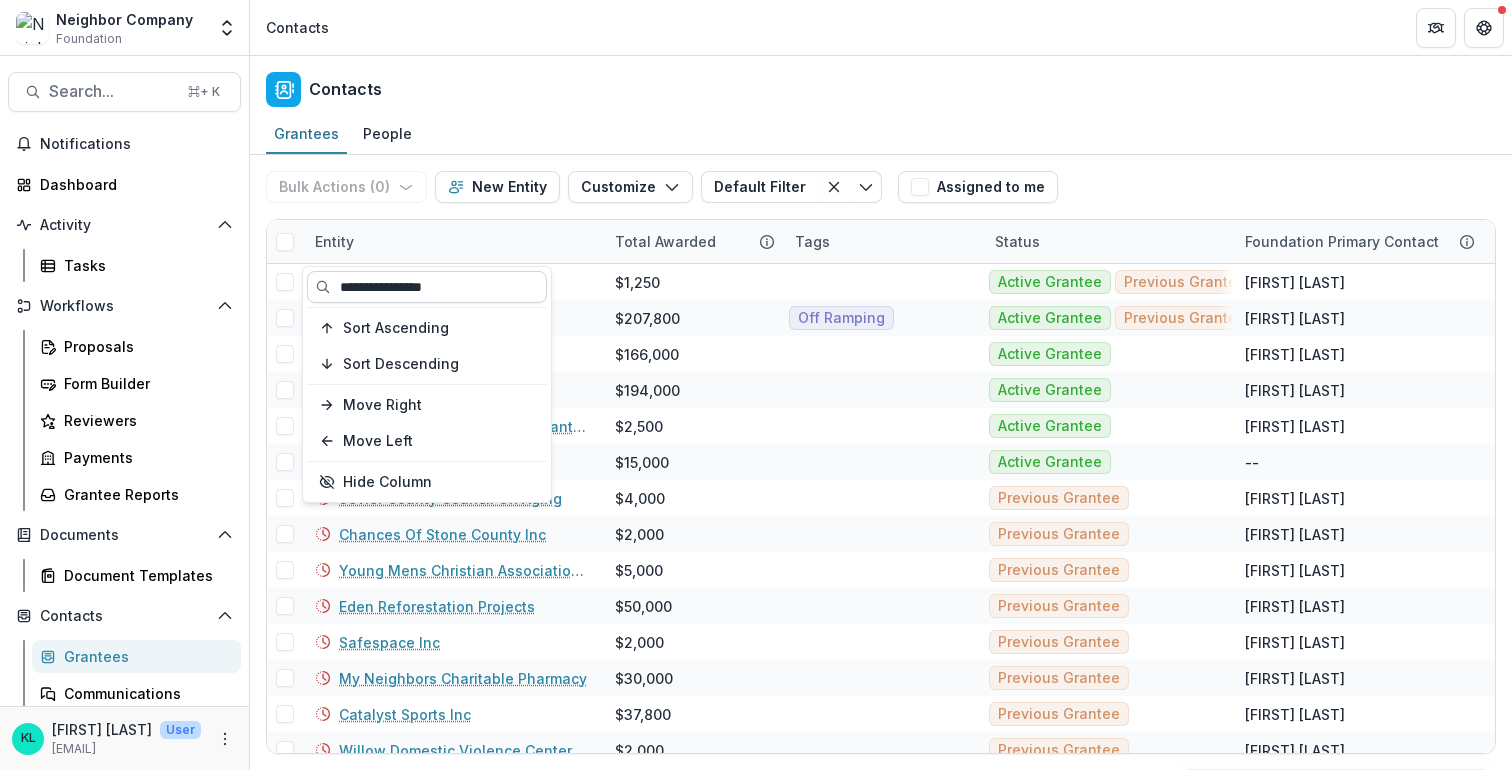 type on "**********" 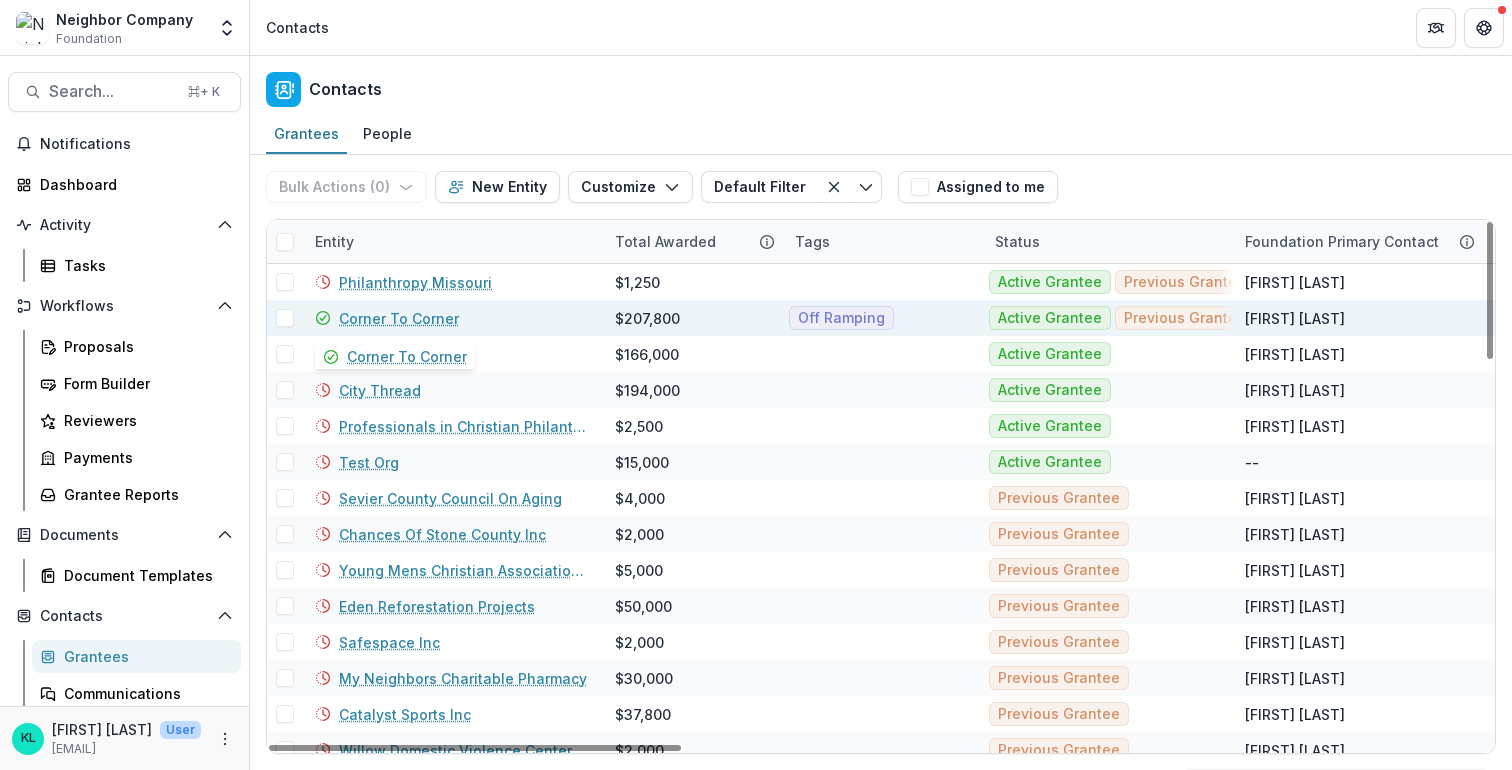 click on "Corner To Corner" at bounding box center [399, 318] 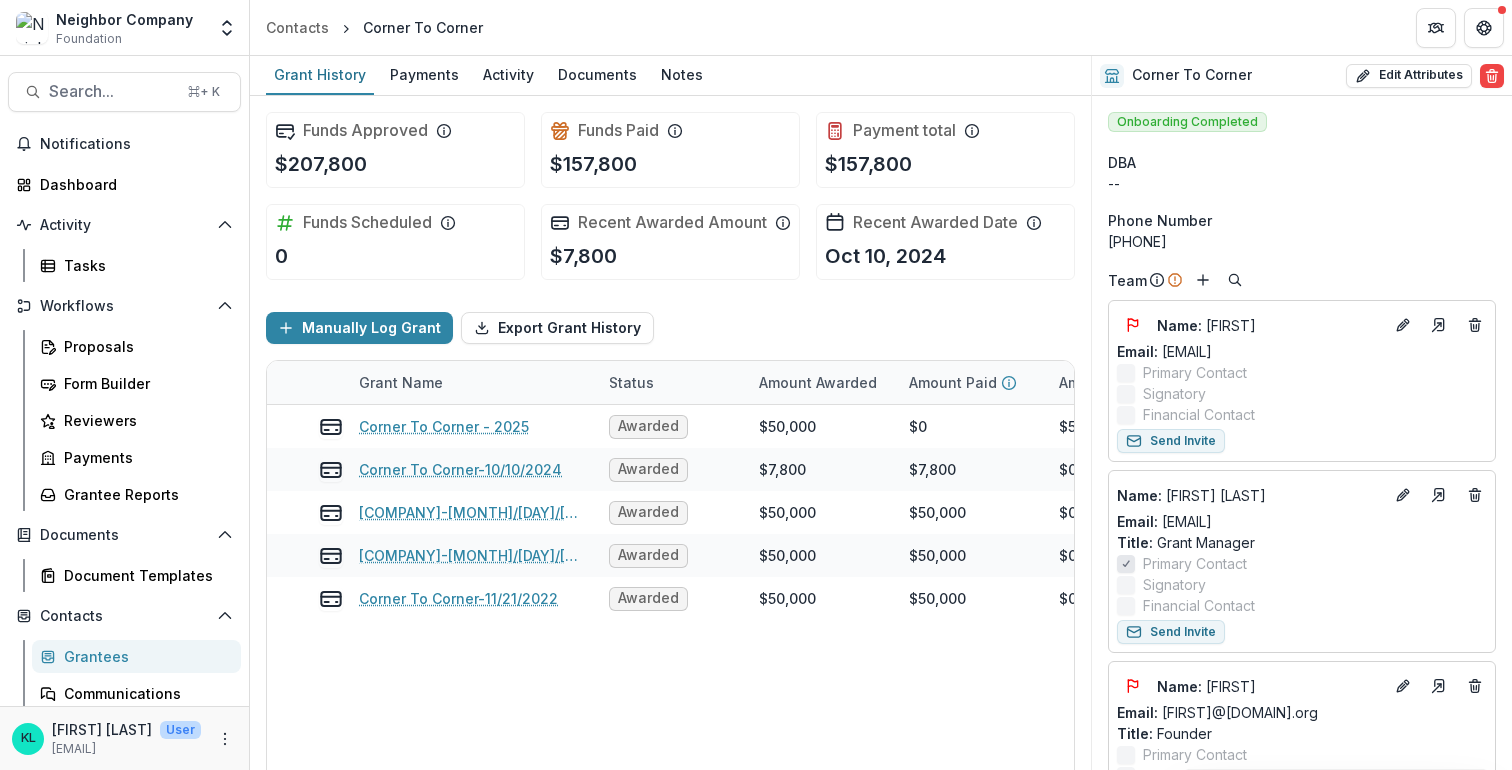 click on "Grant History Payments Activity Documents Notes" at bounding box center (670, 76) 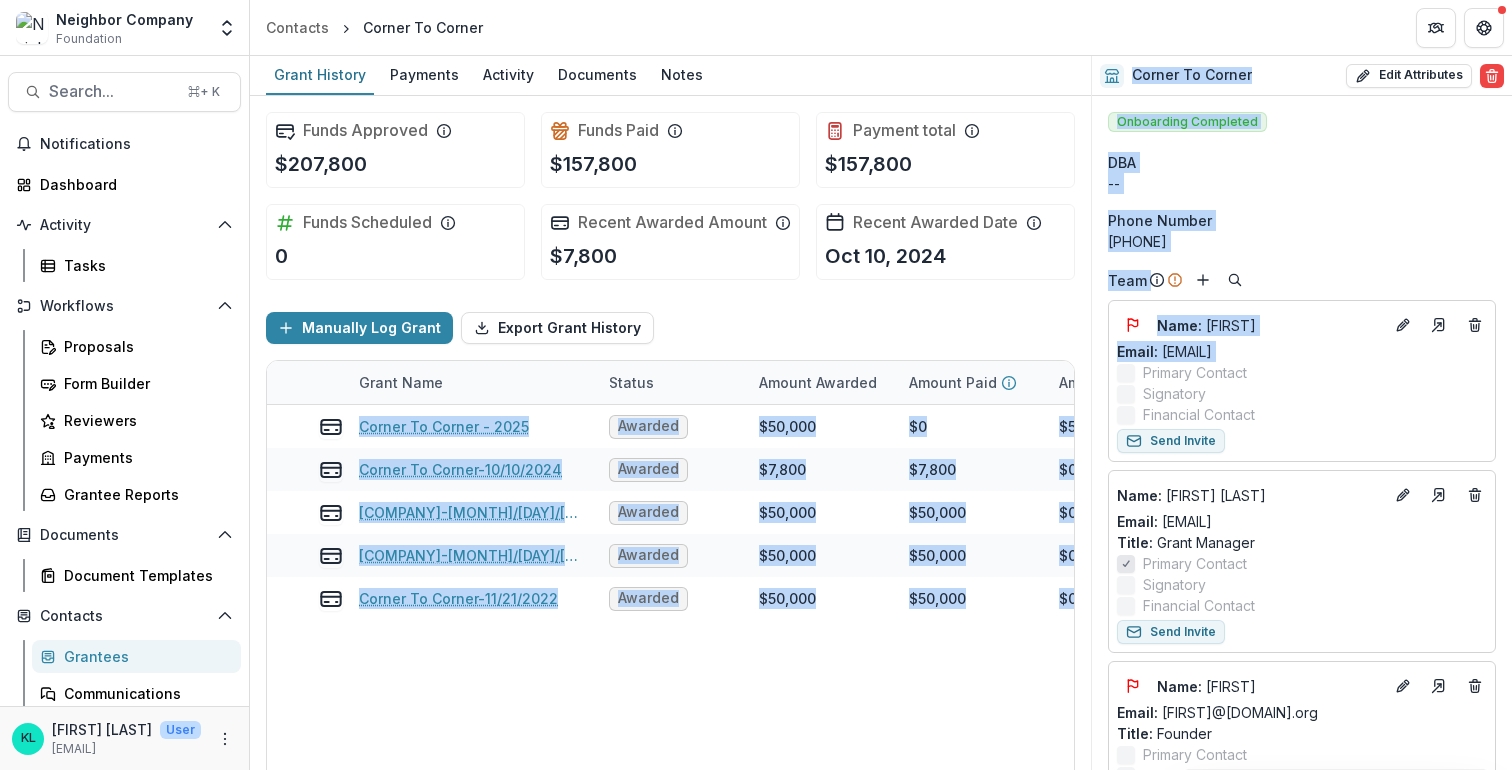 drag, startPoint x: 1072, startPoint y: 432, endPoint x: 1211, endPoint y: 308, distance: 186.2713 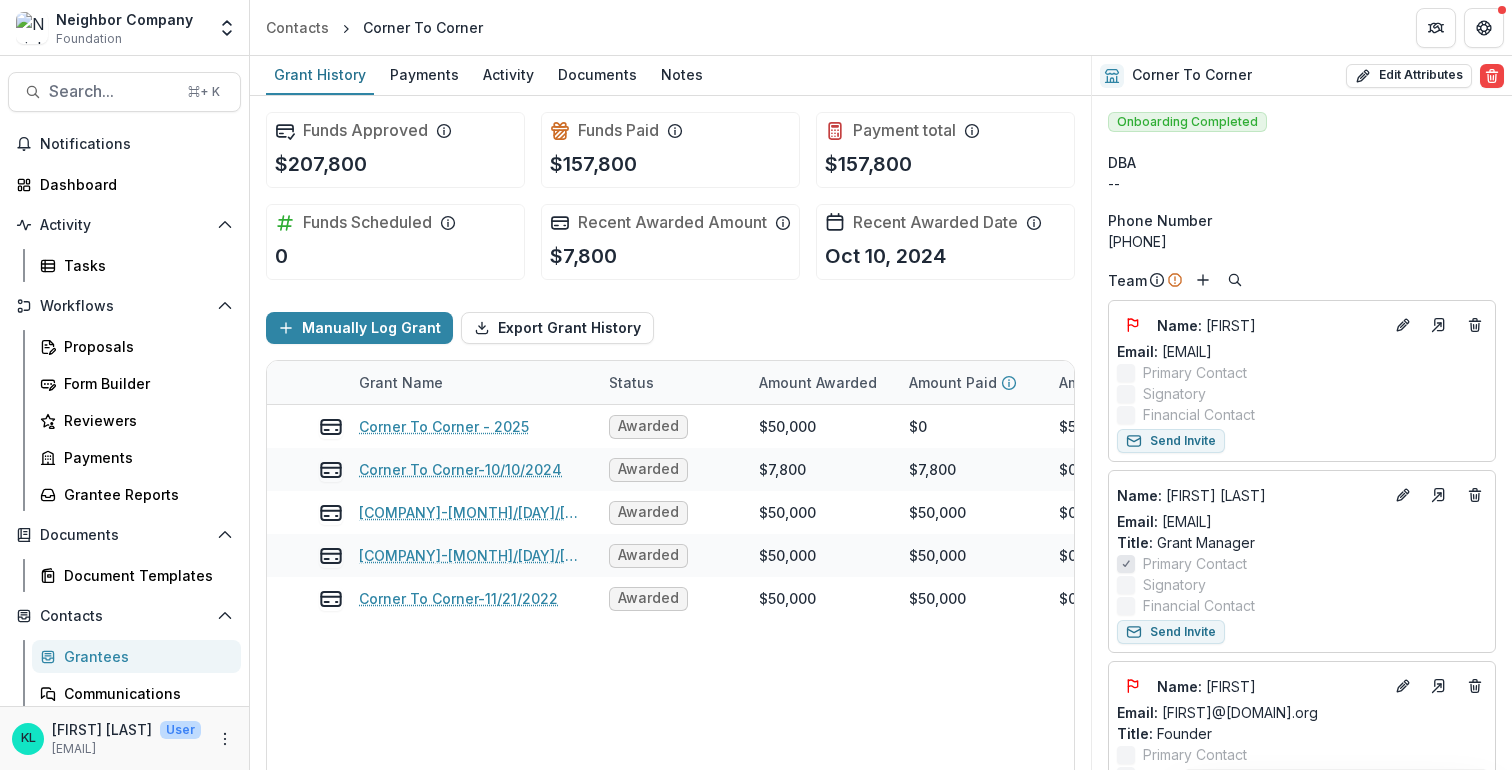click on "Manually Log Grant Export Grant History" at bounding box center [670, 328] 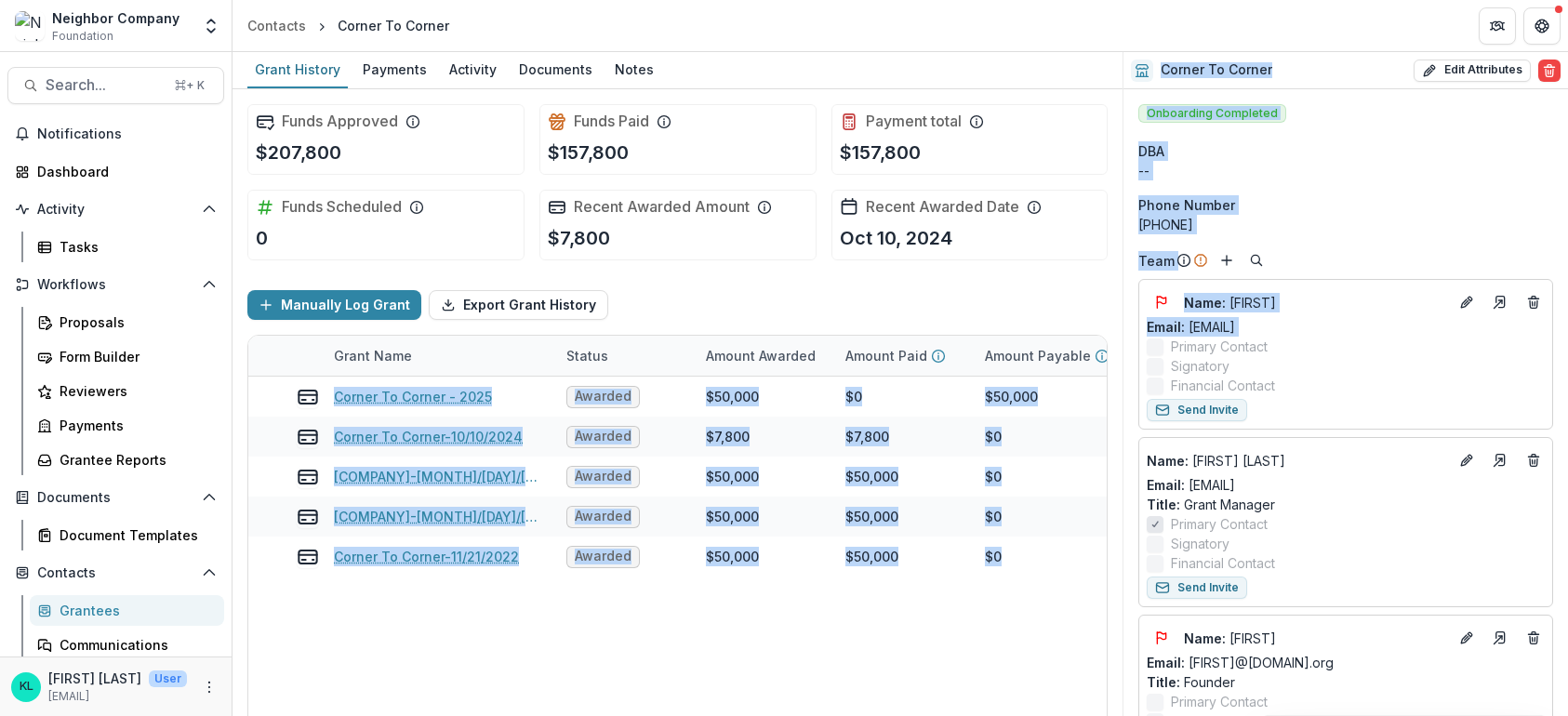 drag, startPoint x: 1101, startPoint y: 429, endPoint x: 1162, endPoint y: 425, distance: 61.13101 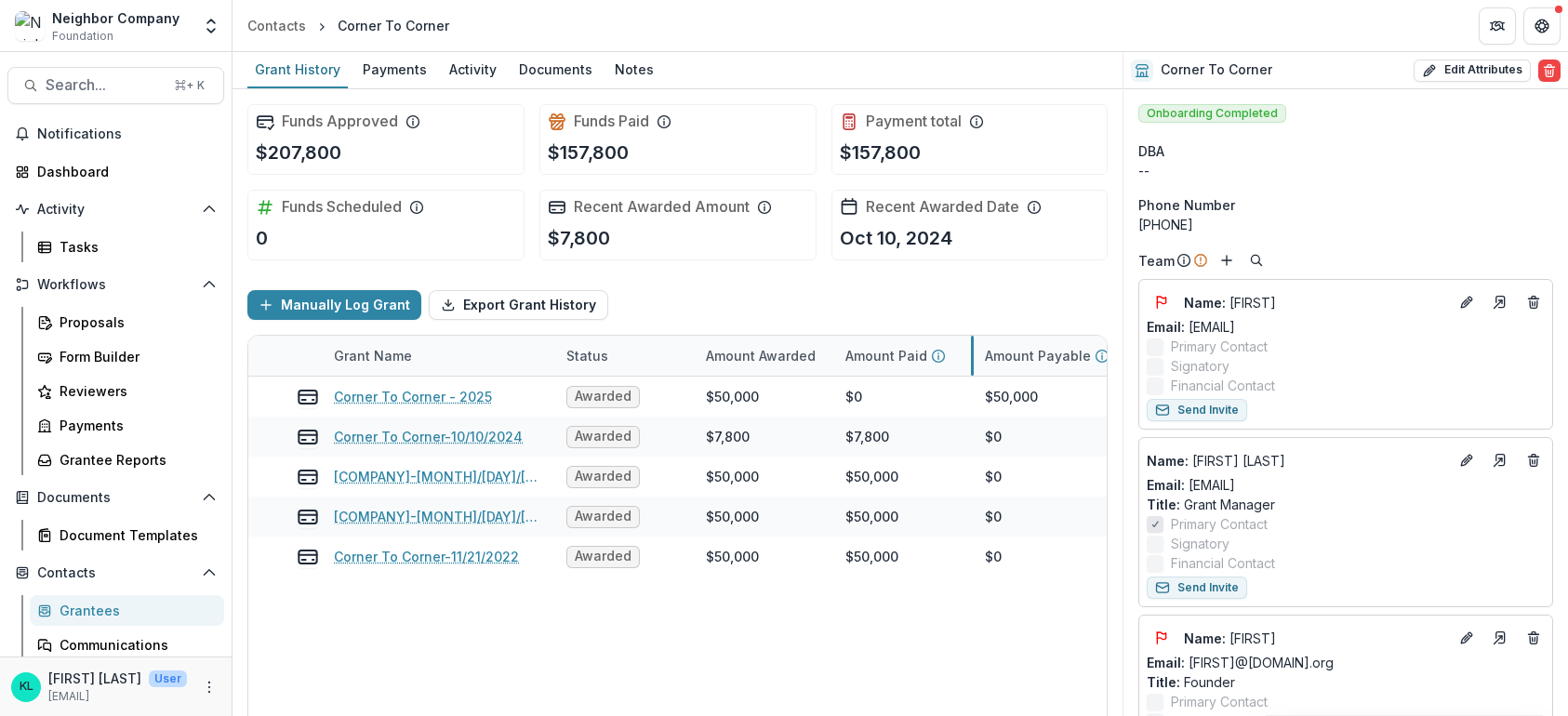 drag, startPoint x: 972, startPoint y: 351, endPoint x: 745, endPoint y: 365, distance: 227.43131 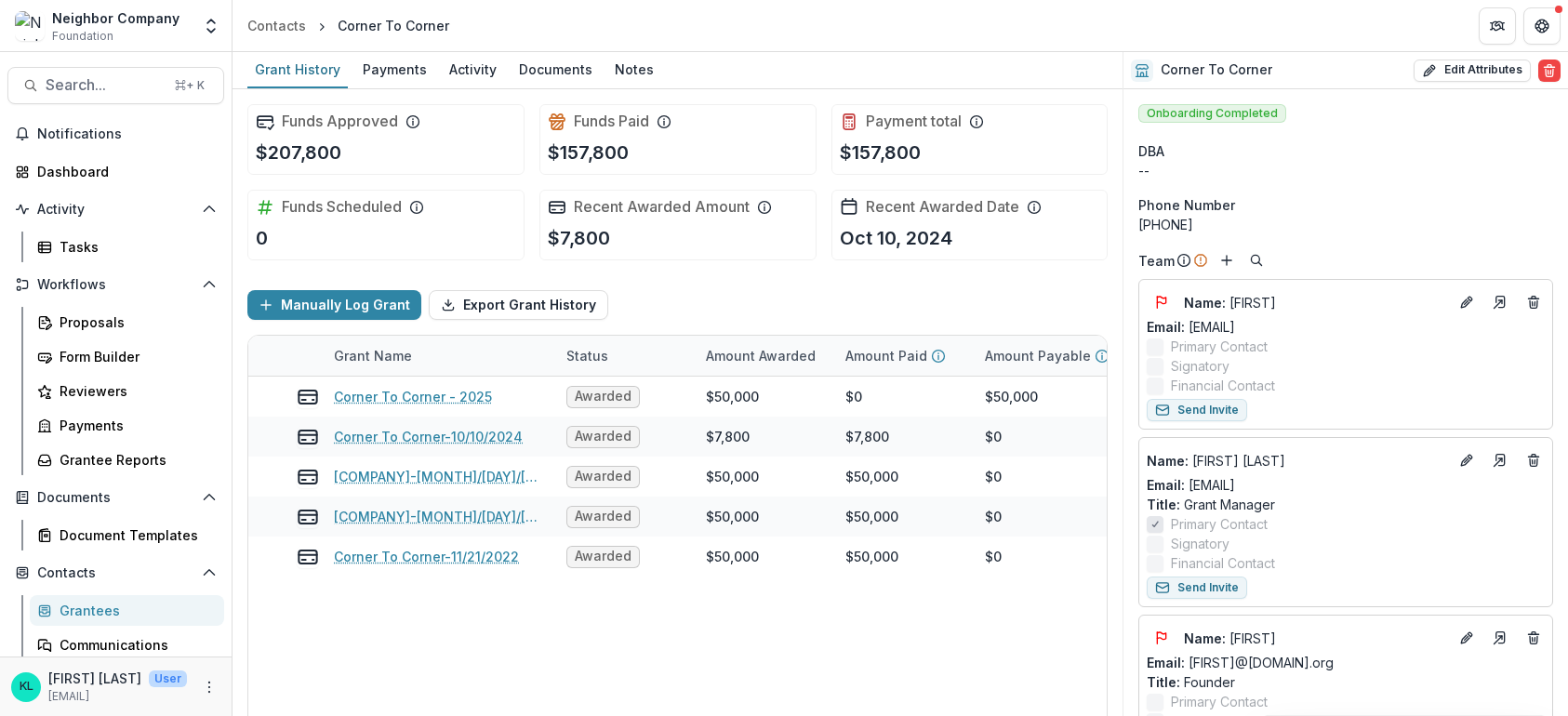 click on "Grant Name Status Amount Awarded Amount Paid Amount Payable Start Date End Date Amount Requested Grant Type Corner To Corner - 2025 Awarded $50,000 $0 $50,000 Apr 21, 2025 May 30, 2026 $0 Corner To Corner-10/10/2024 Awarded $7,800 $7,800 $0 Oct 10, 2024 Oct 10, 2024 $7,800 Corner To Corner-6/19/2024 Awarded $50,000 $50,000 $0 Jun 19, 2024 Jun 19, 2024 $50,000 Corner To Corner-11/8/2023 Awarded $50,000 $50,000 $0 Nov 8, 2023 Nov 8, 2023 $50,000 Corner To Corner-11/21/2022 Awarded $50,000 $50,000 $0 Nov 21, 2022 Nov 21, 2022 $50,000" at bounding box center [677, 537] 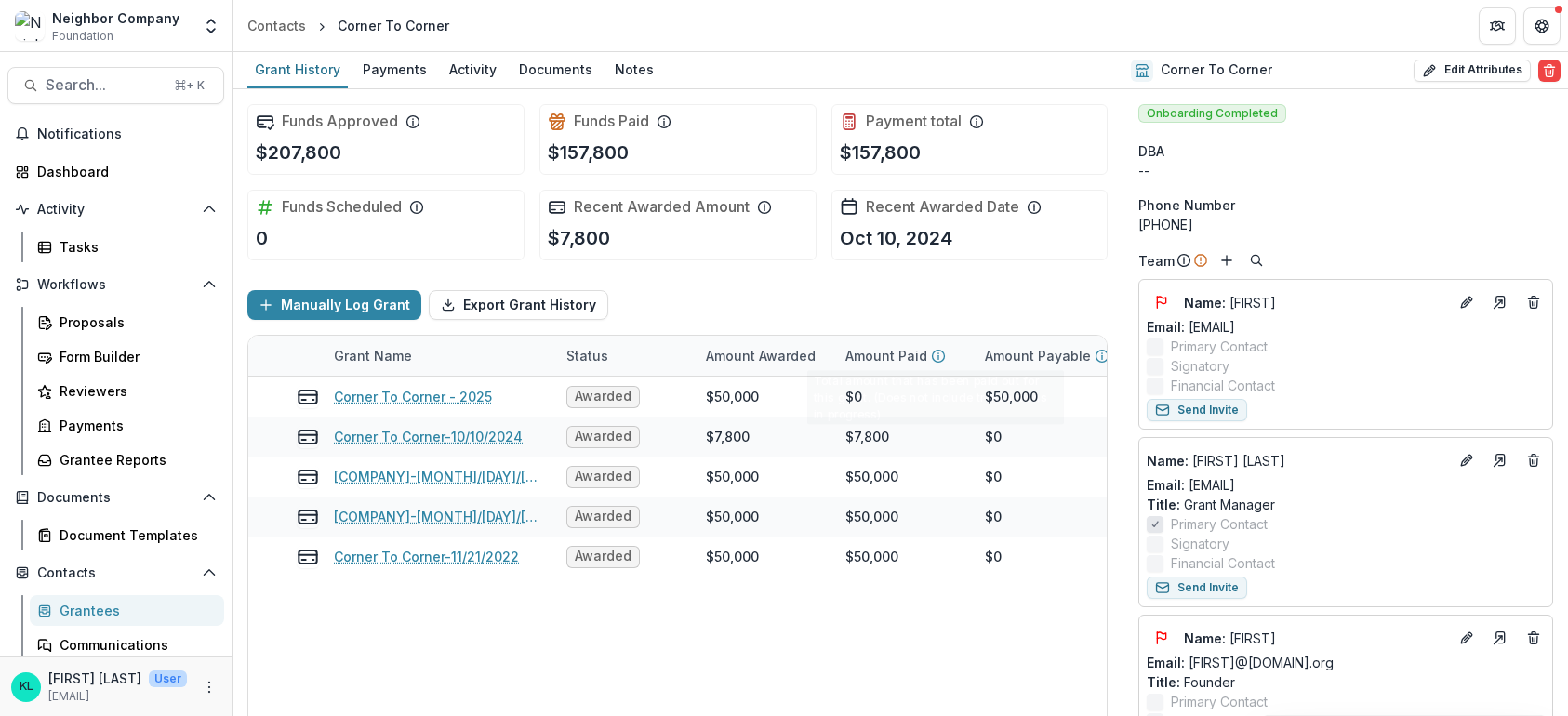 click on "Amount Paid" at bounding box center [886, 355] 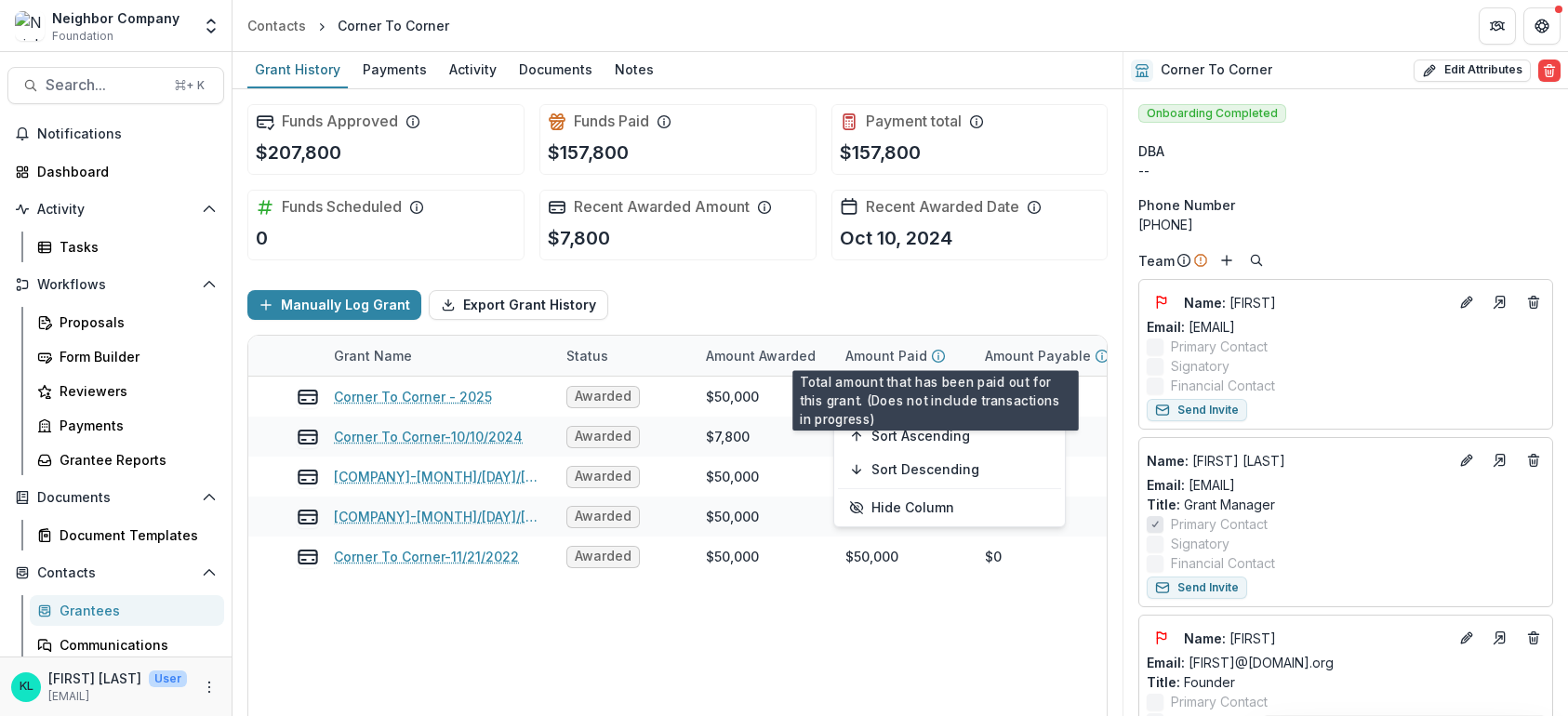 click 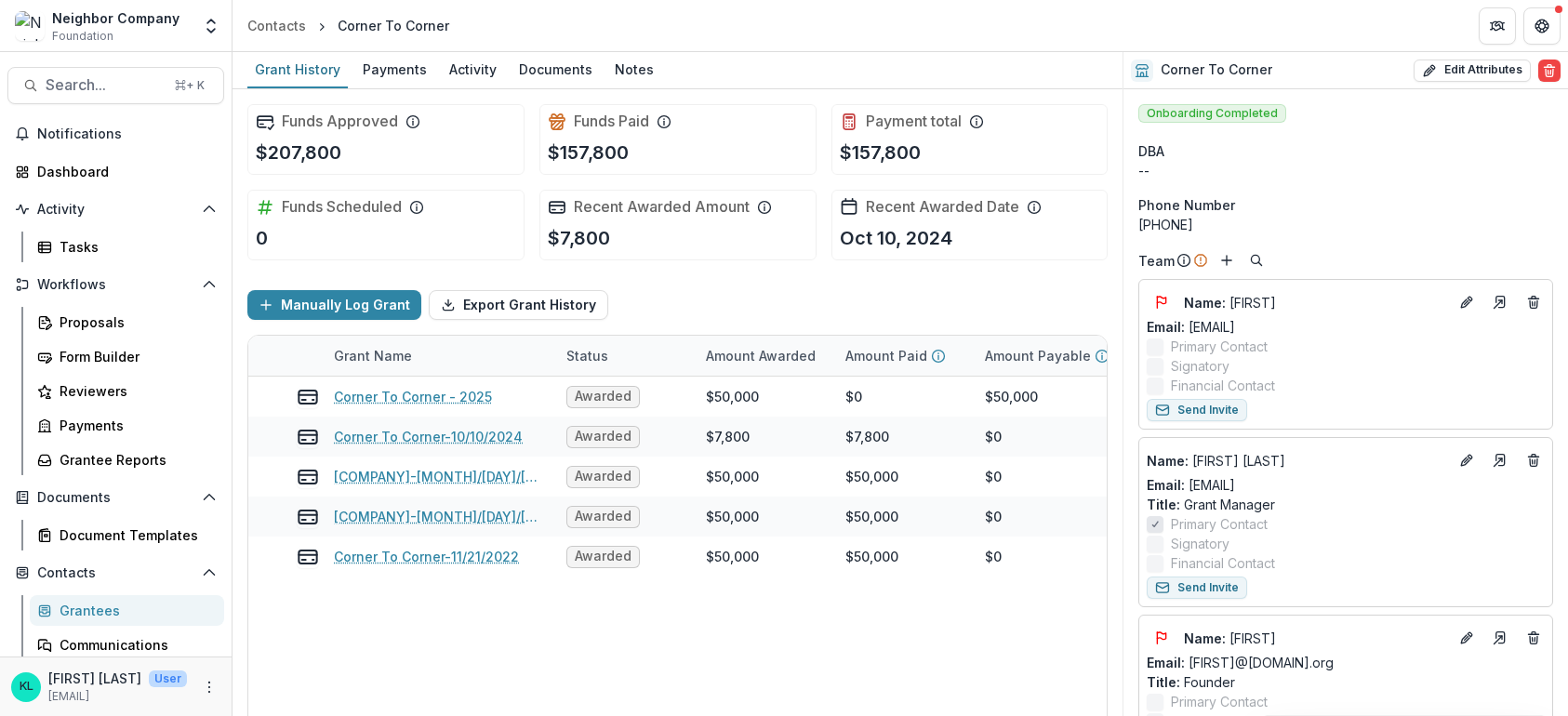 click 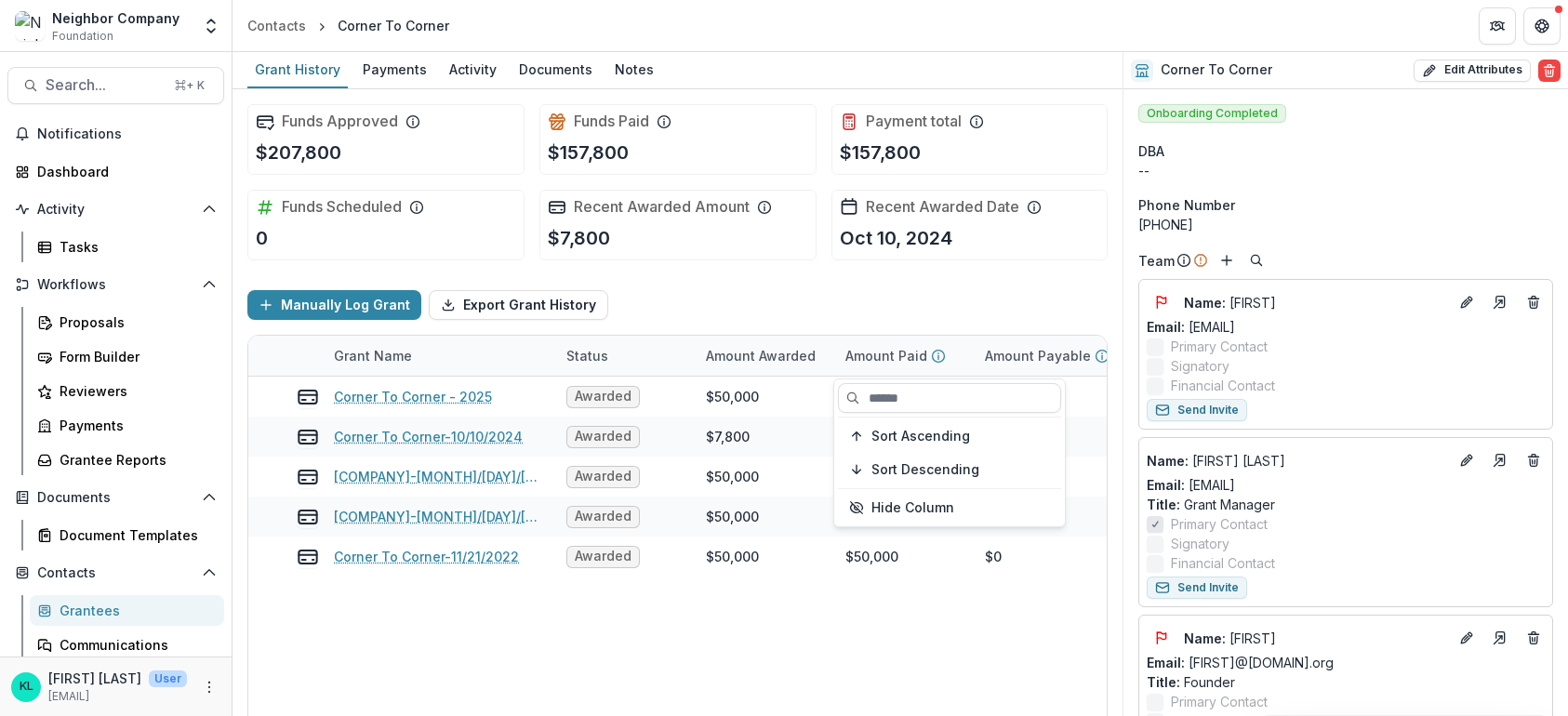 click 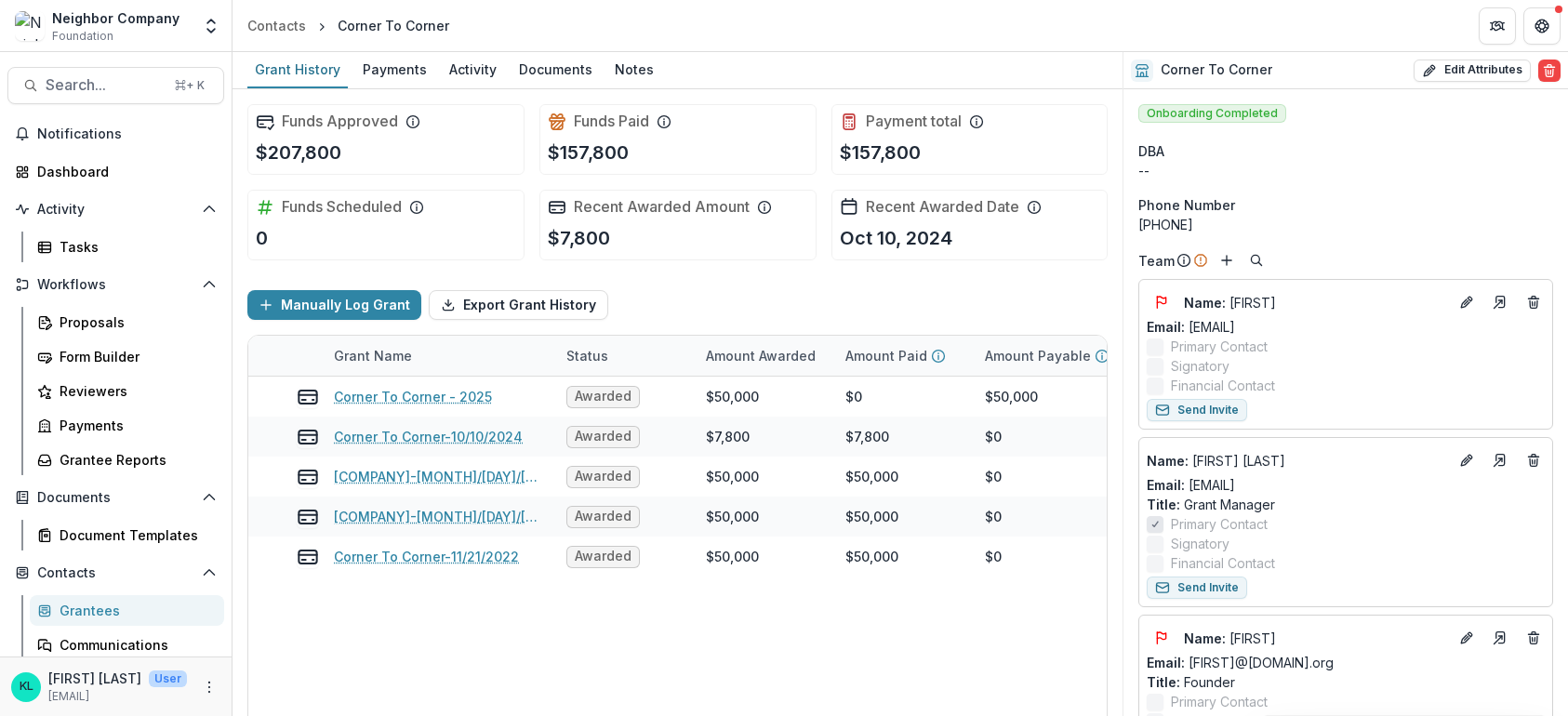 click 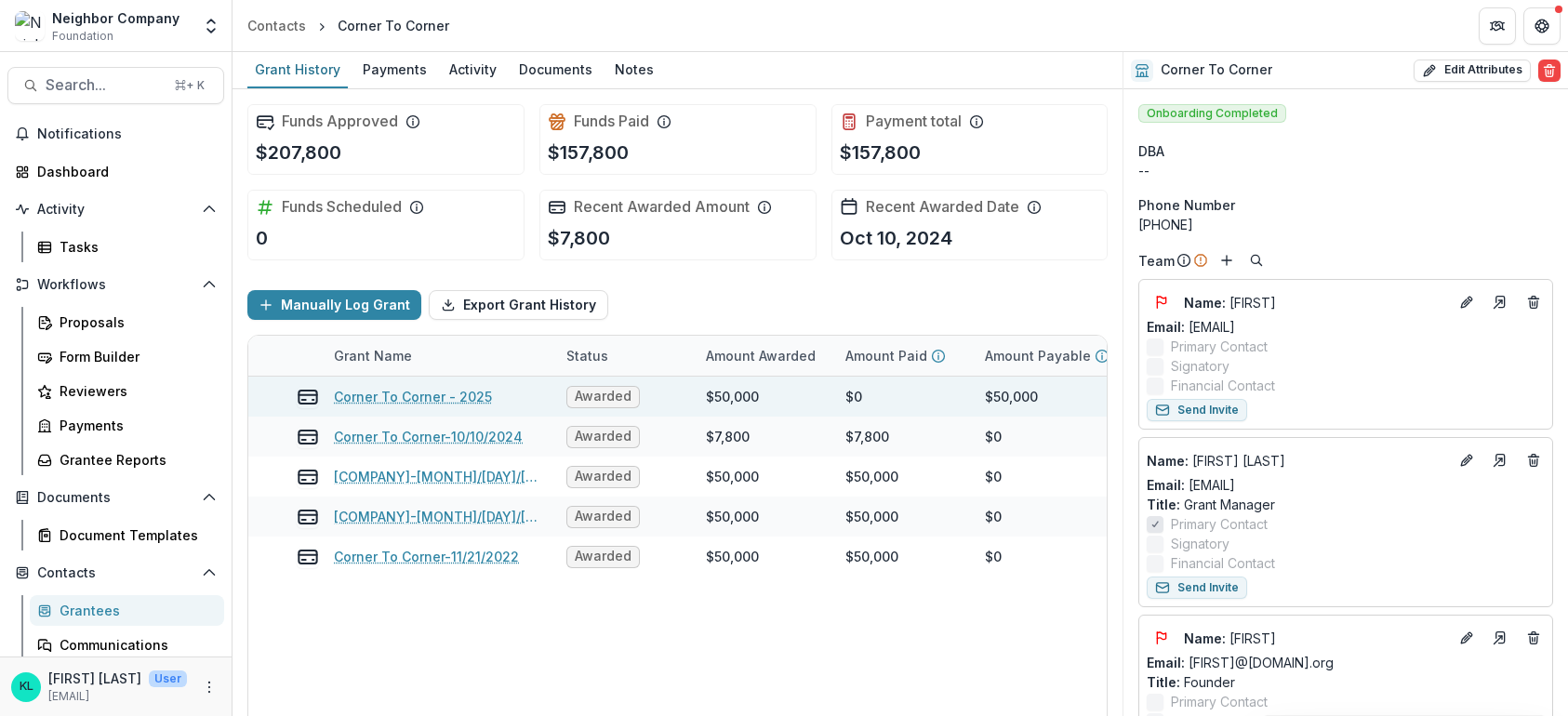 click on "$0" at bounding box center [904, 396] 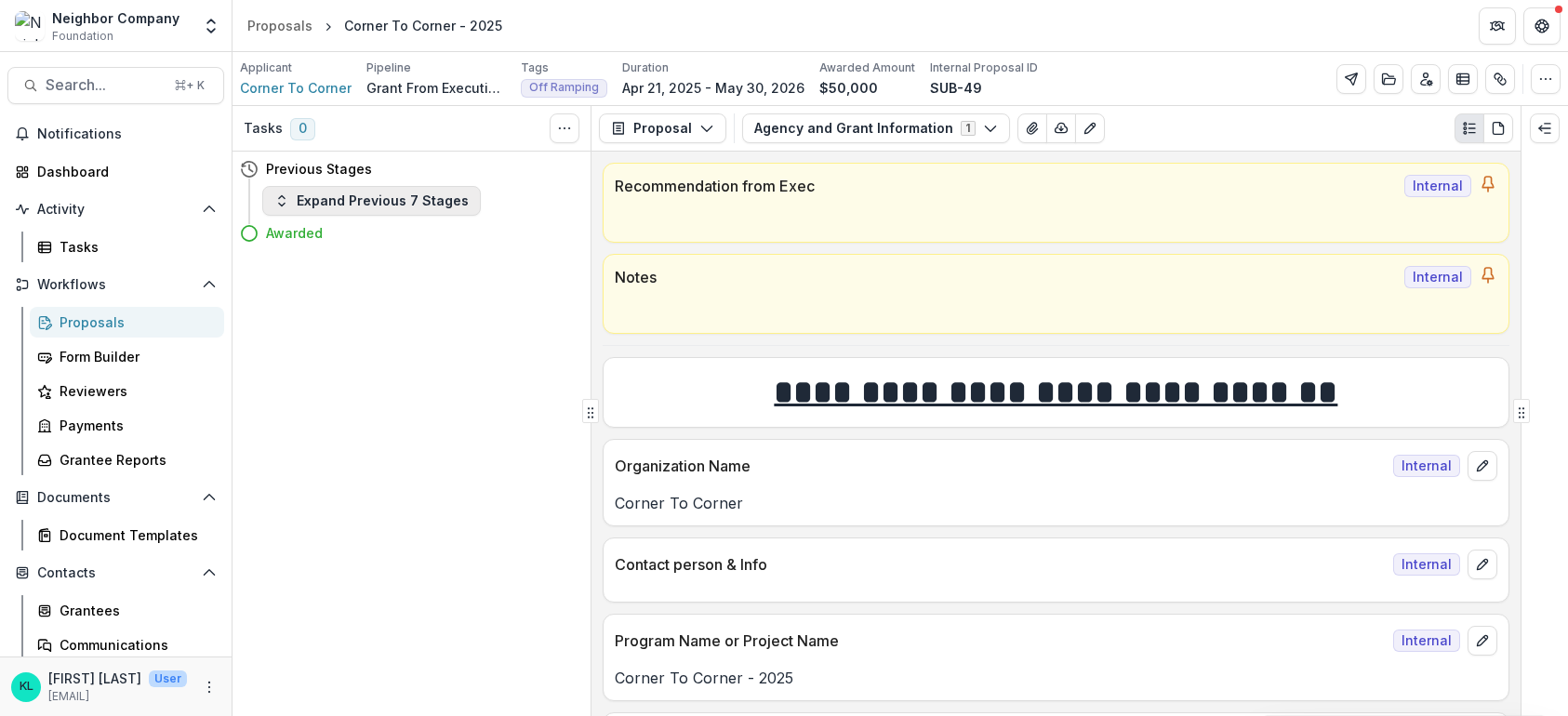 click on "Expand Previous 7 Stages" at bounding box center (371, 201) 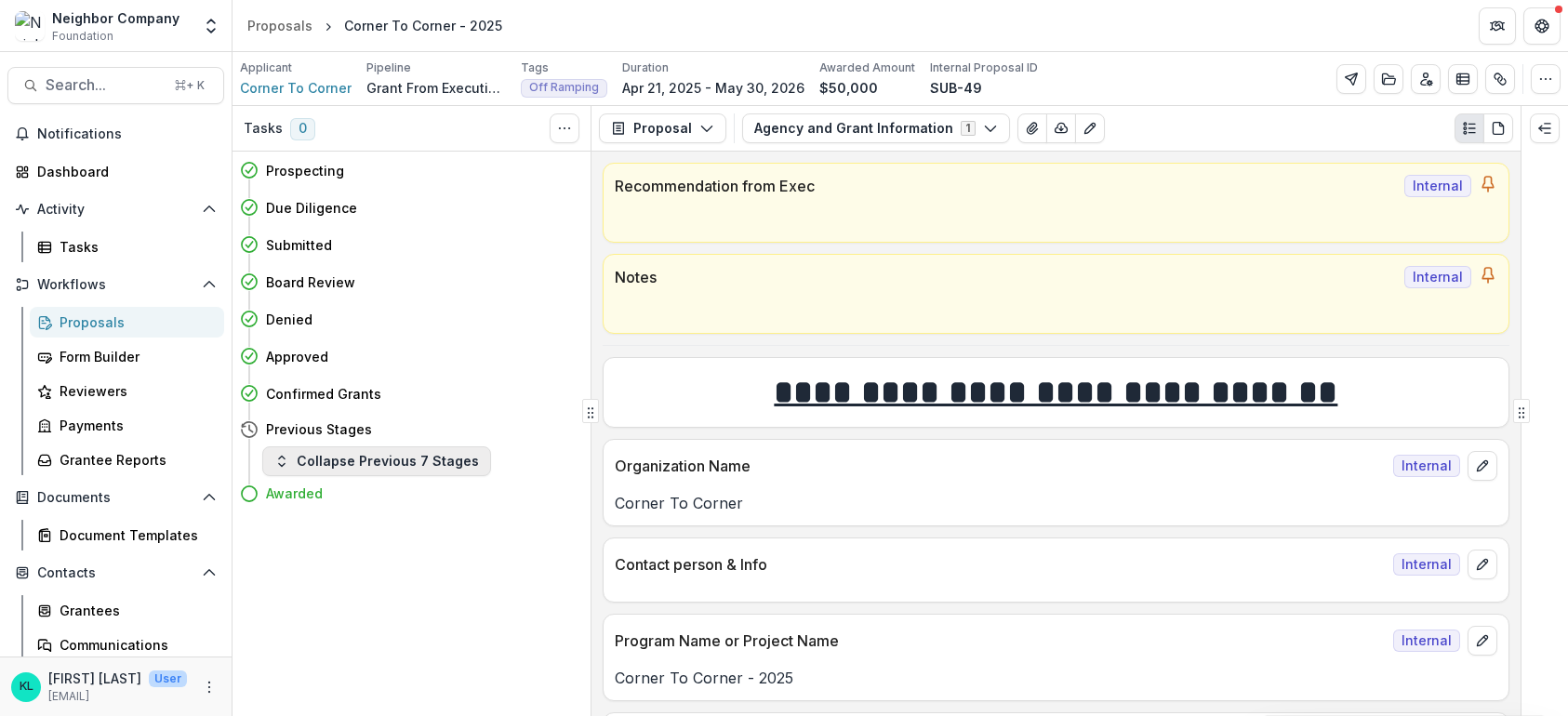click on "Collapse Previous 7 Stages" at bounding box center (377, 461) 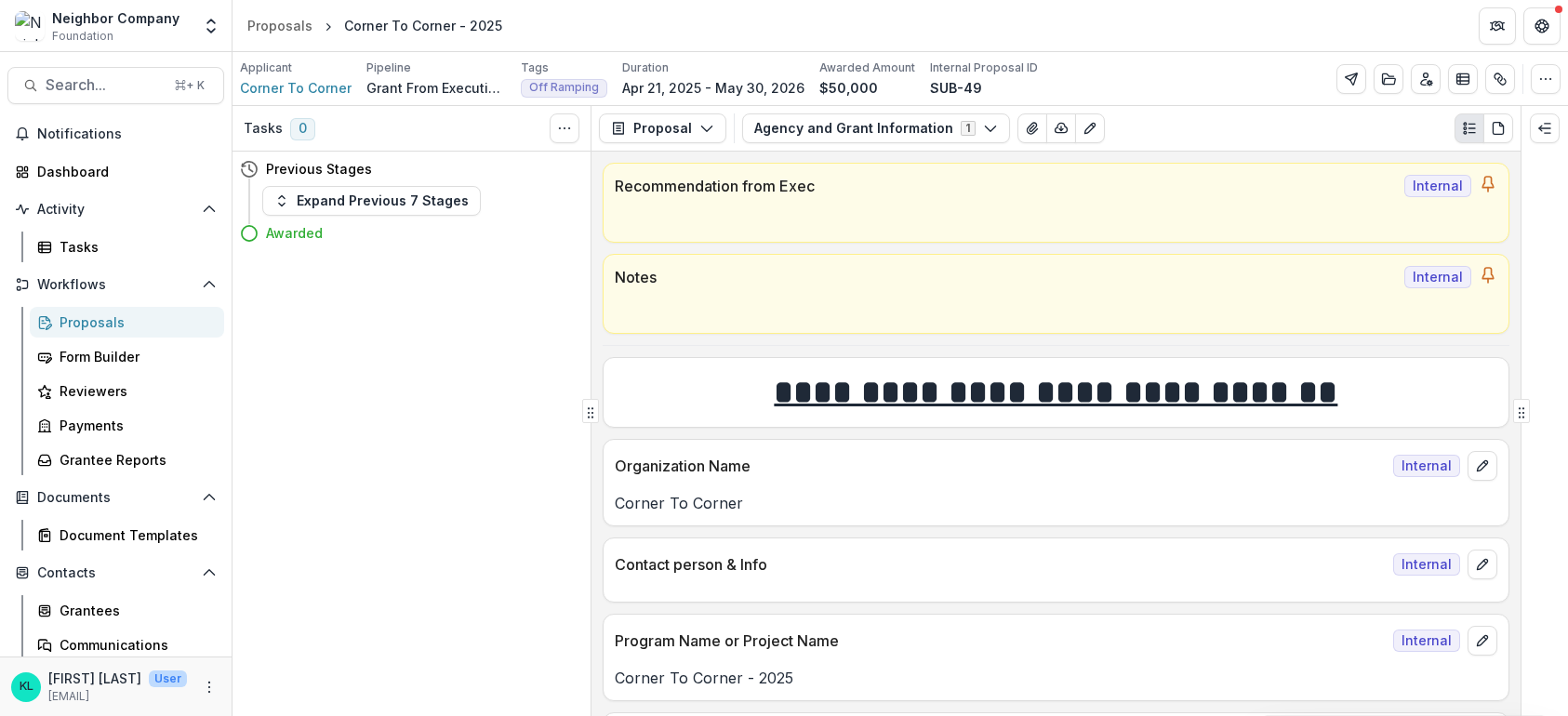 click on "Awarded" at bounding box center (294, 232) 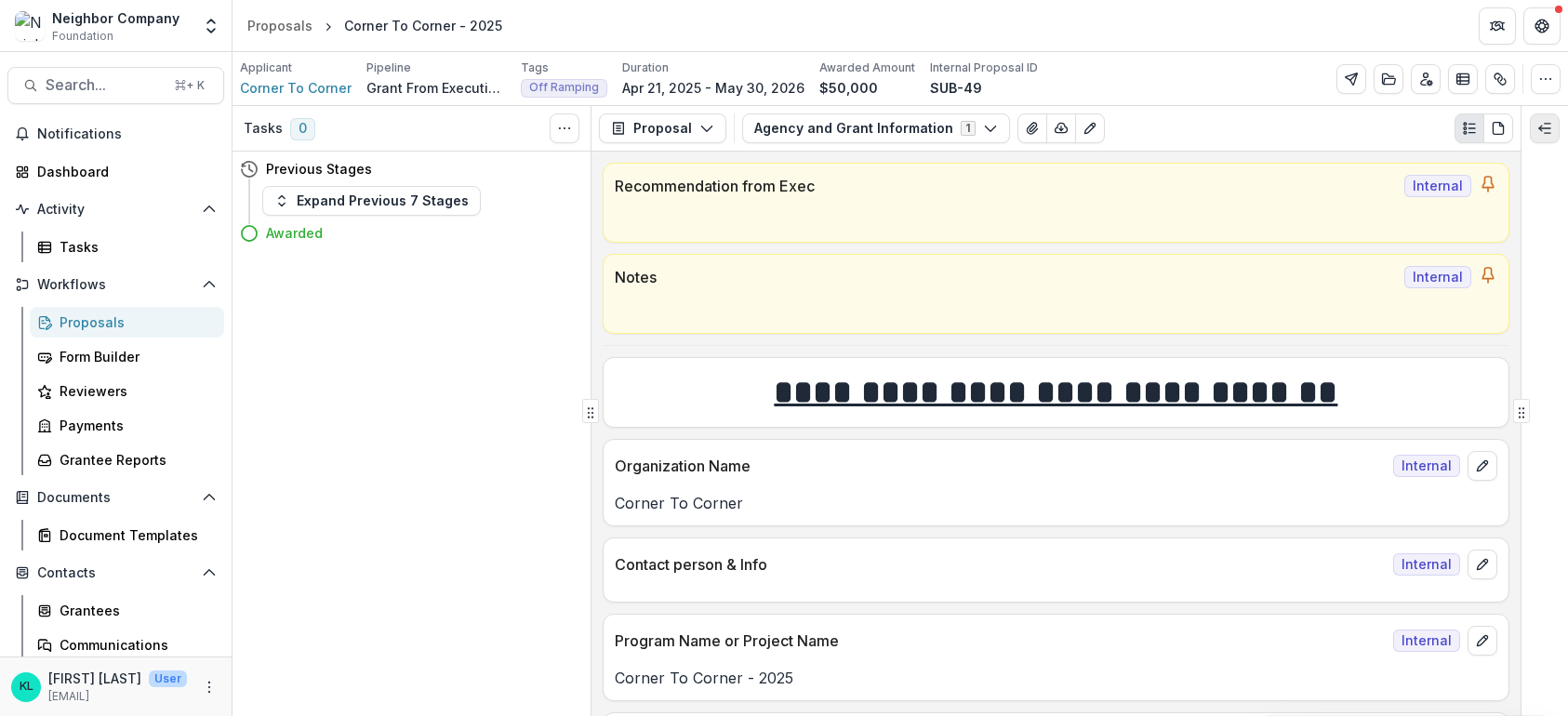 click 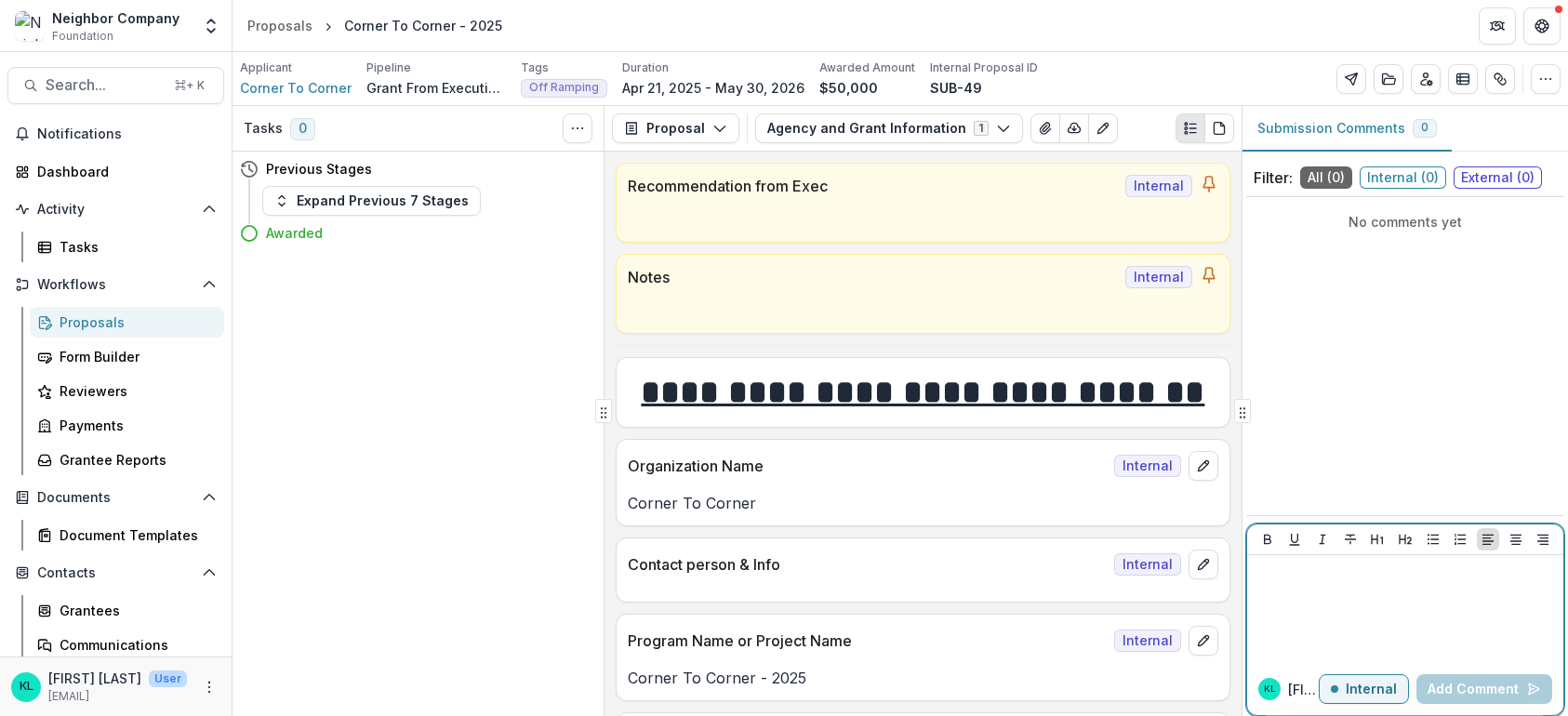click at bounding box center [1405, 609] 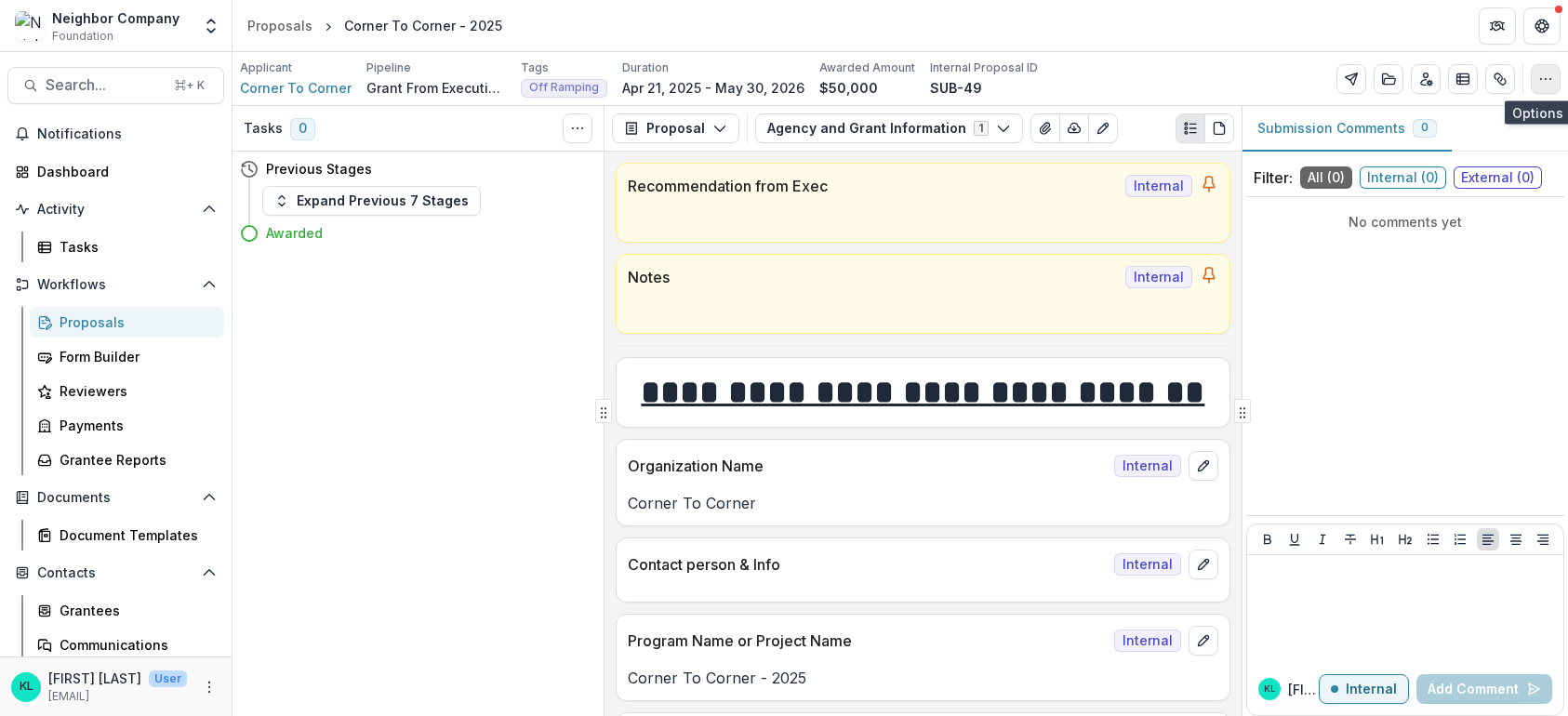 click at bounding box center (1546, 79) 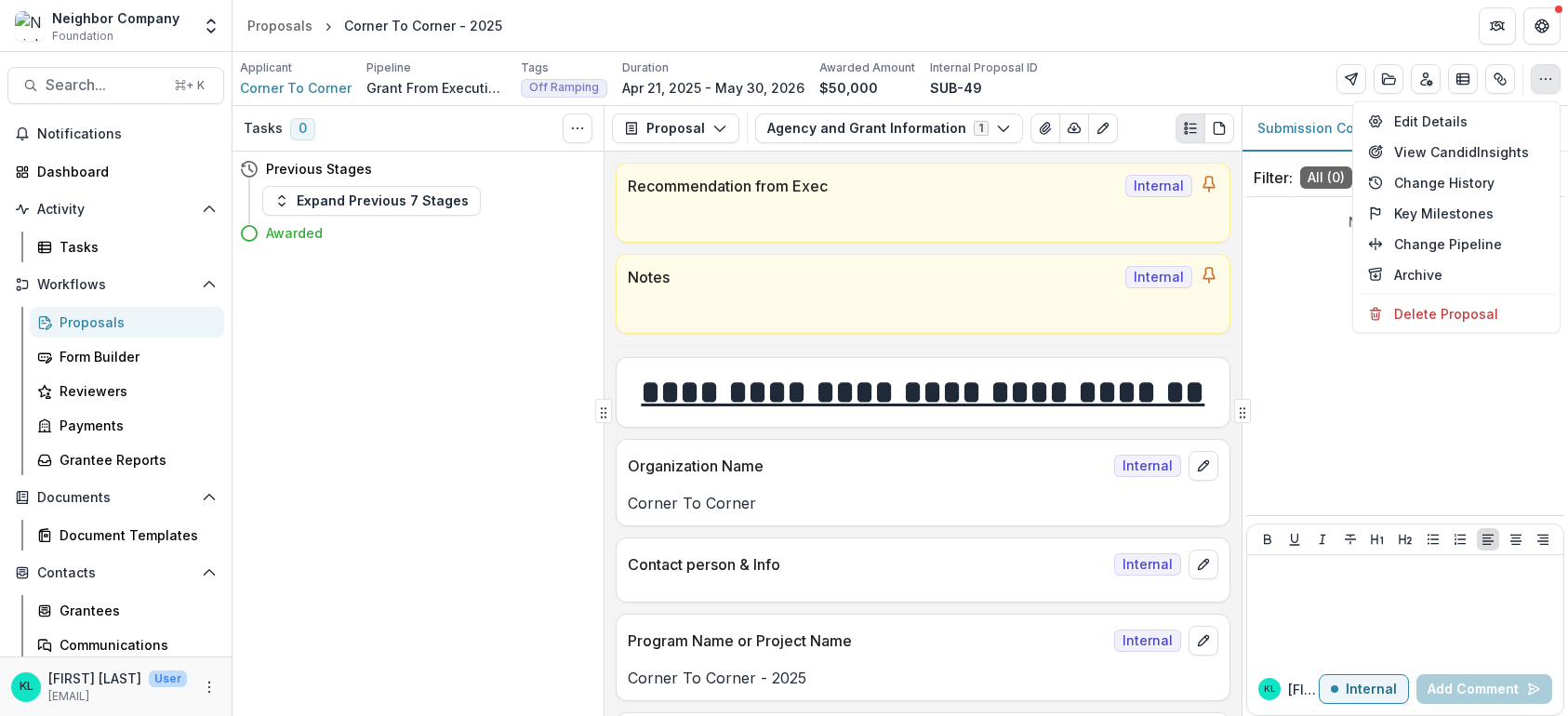 click at bounding box center (1546, 79) 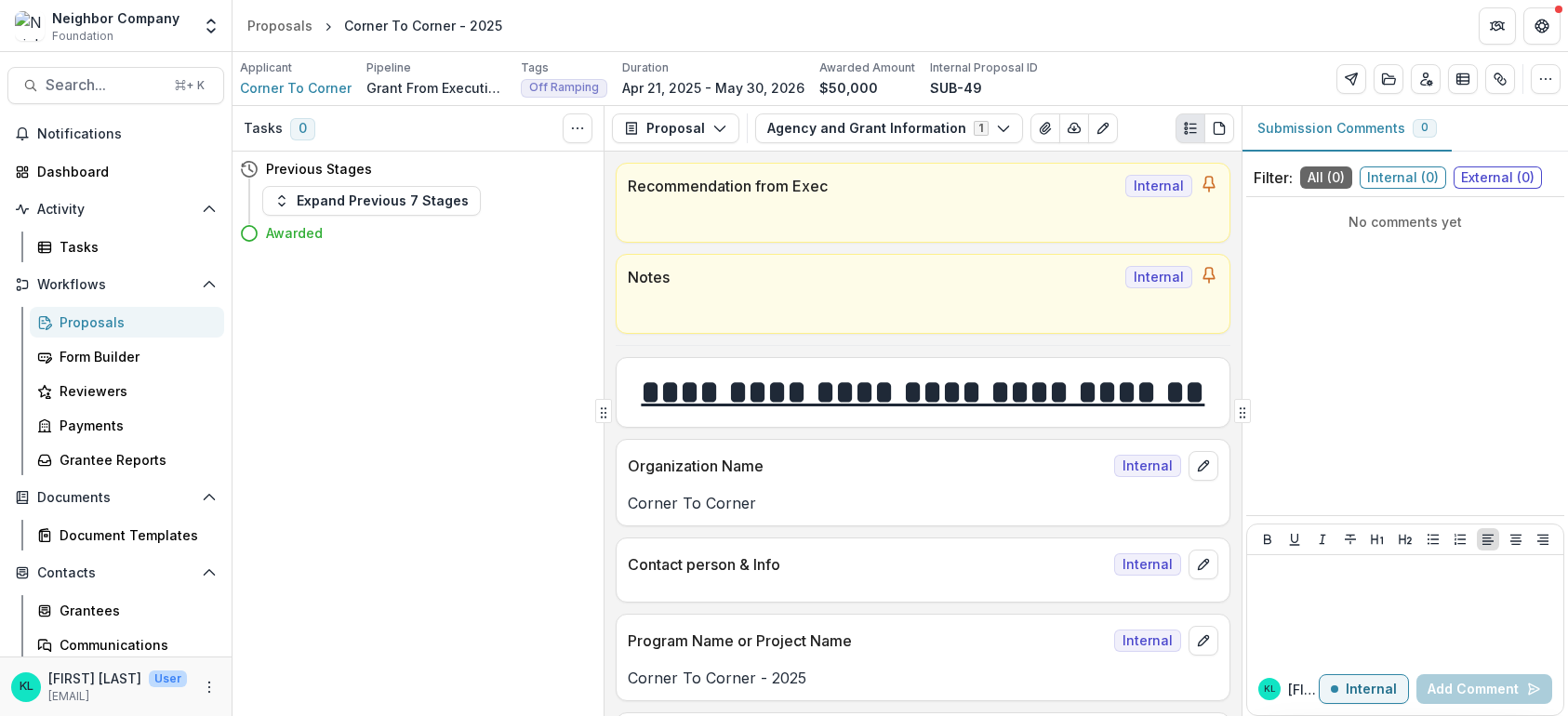 drag, startPoint x: 375, startPoint y: 338, endPoint x: 353, endPoint y: 129, distance: 210.1547 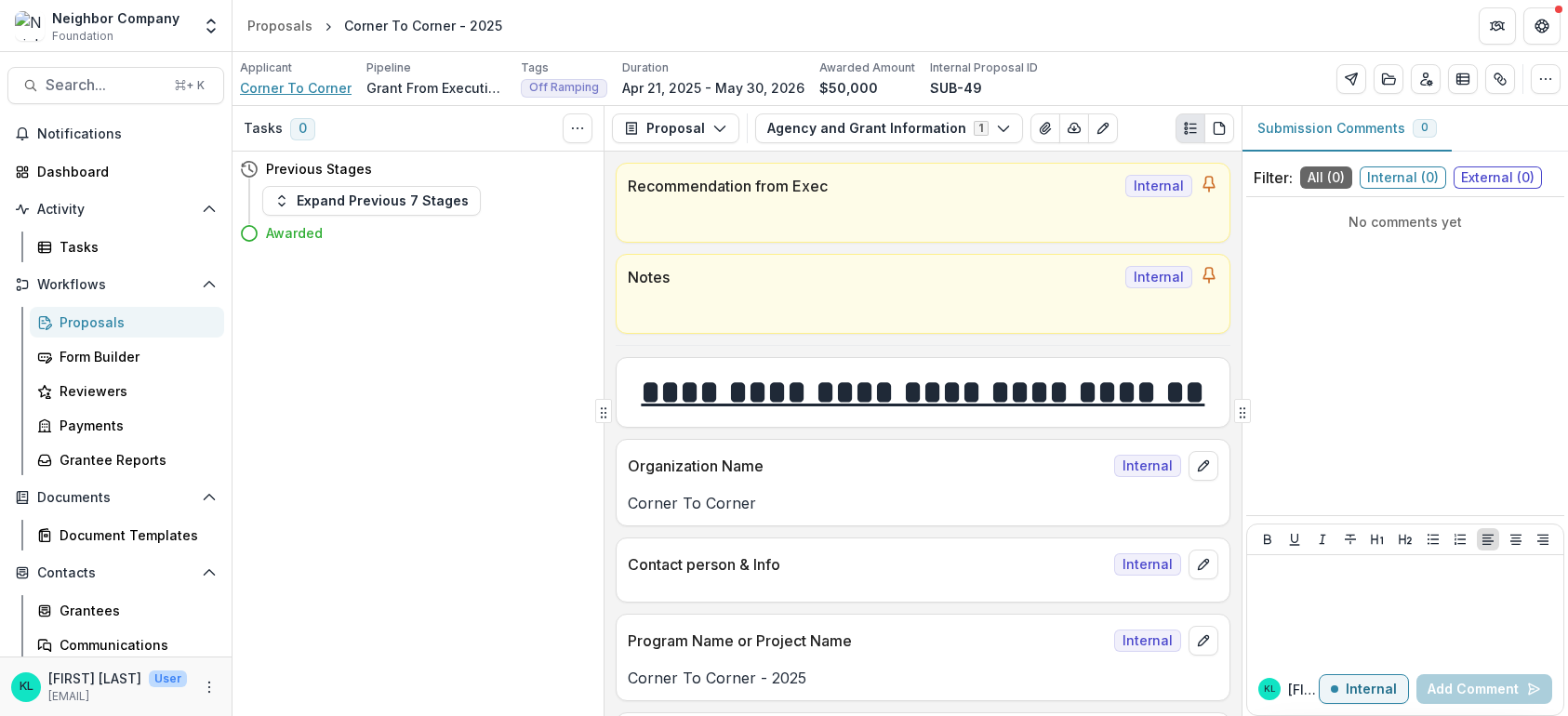 click on "Corner To Corner" at bounding box center [296, 87] 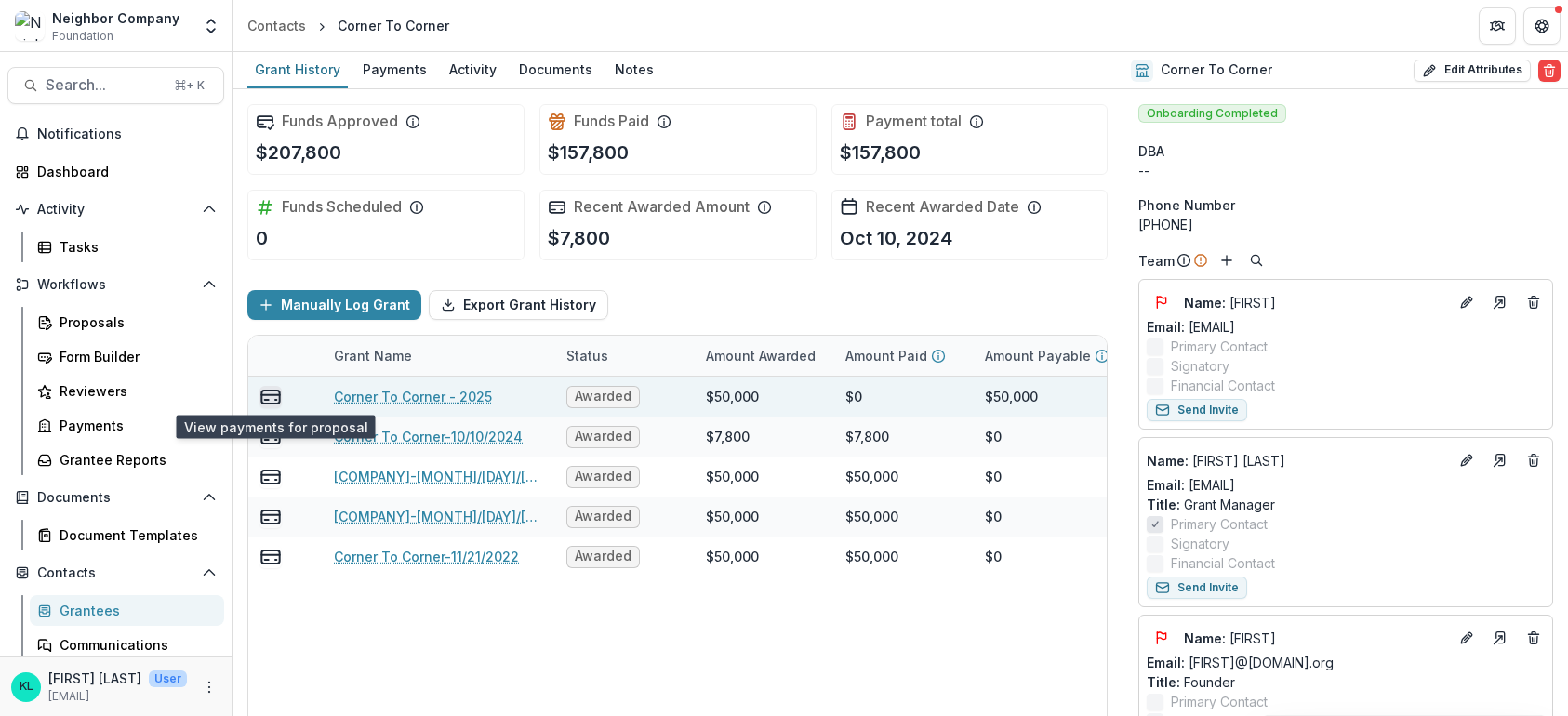 click 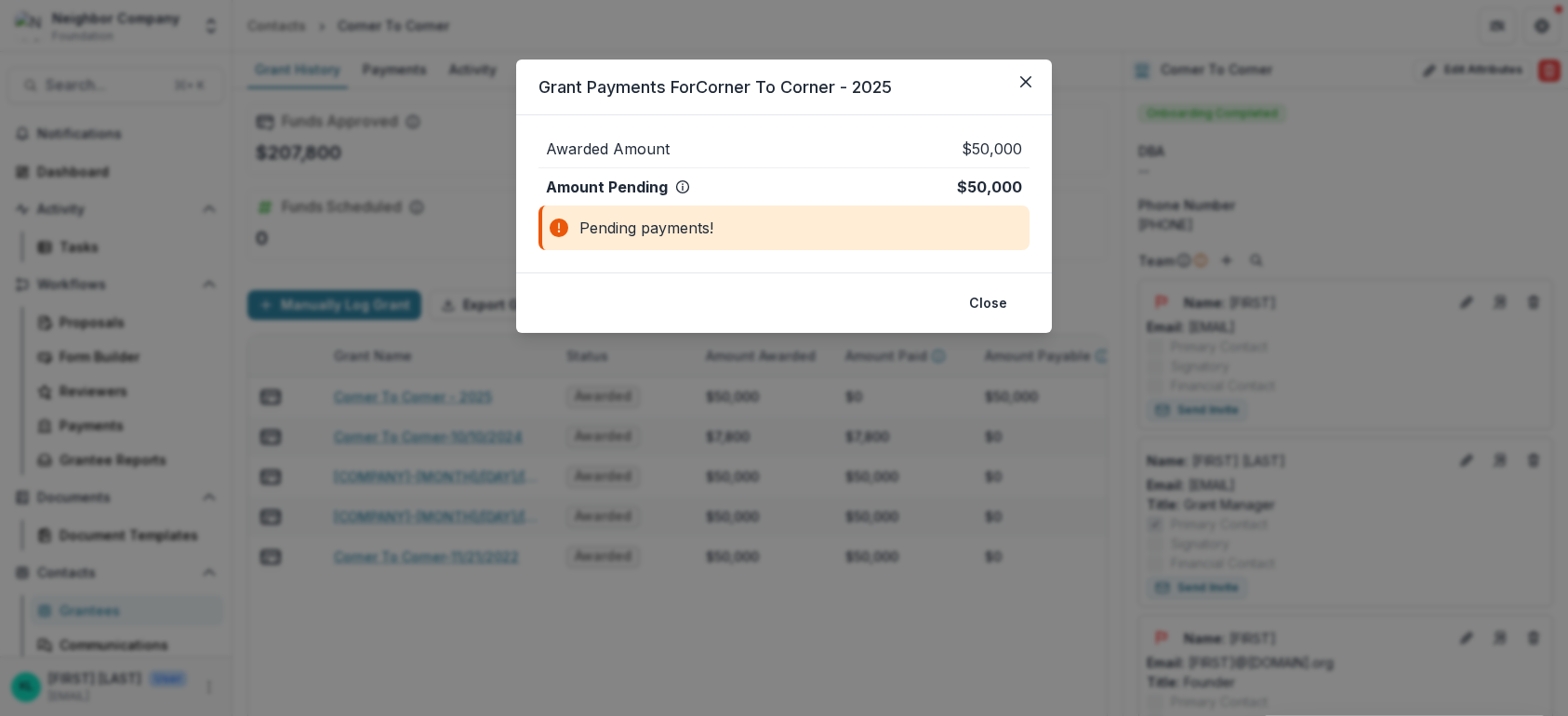 click 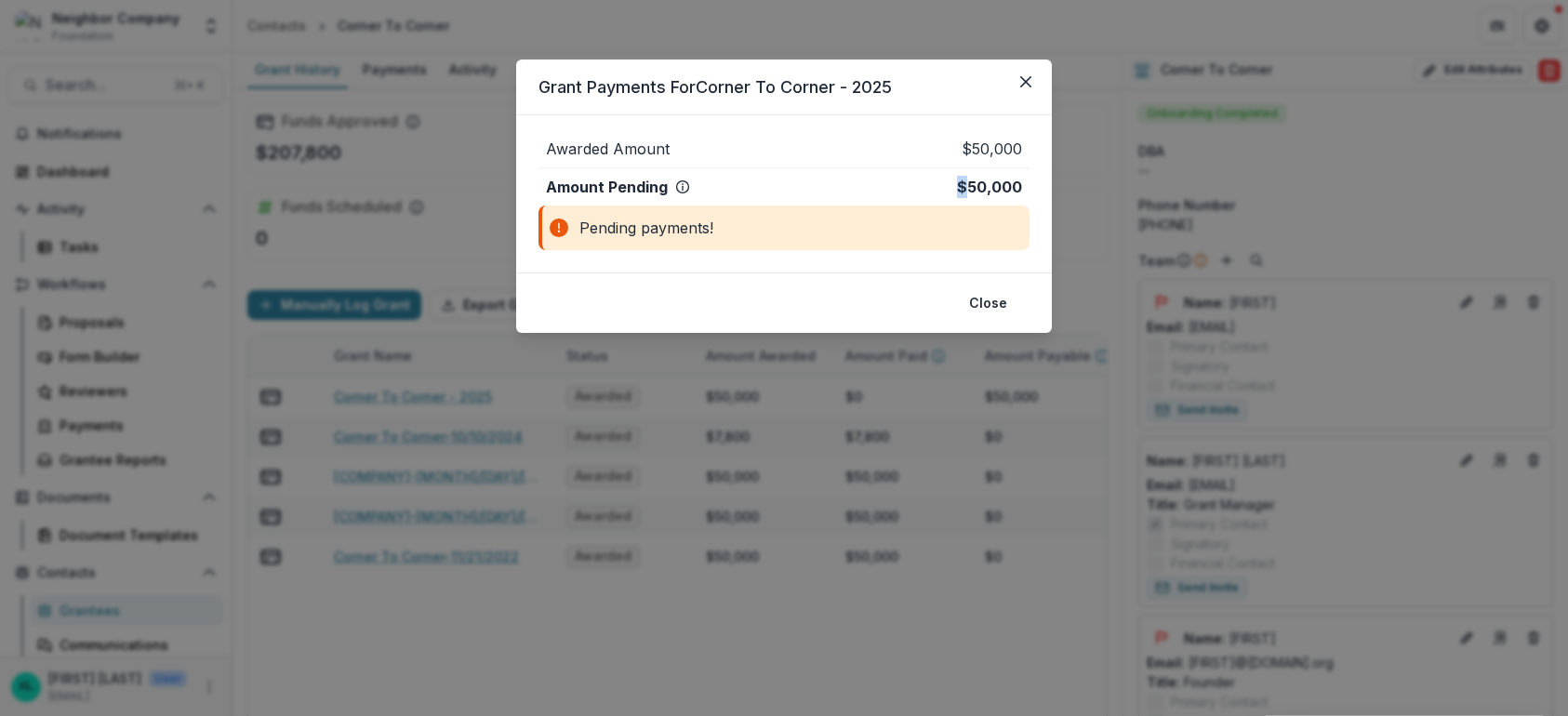 click 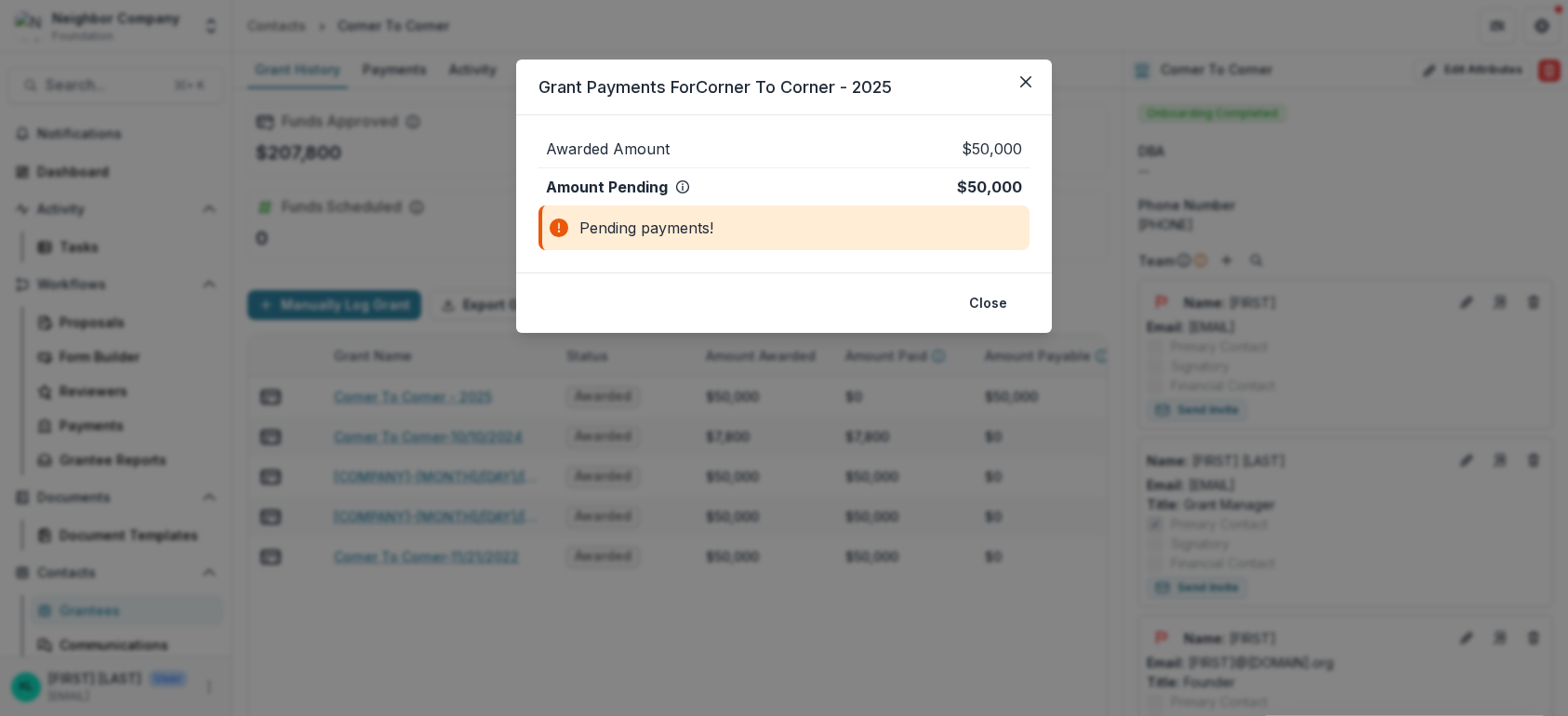 click 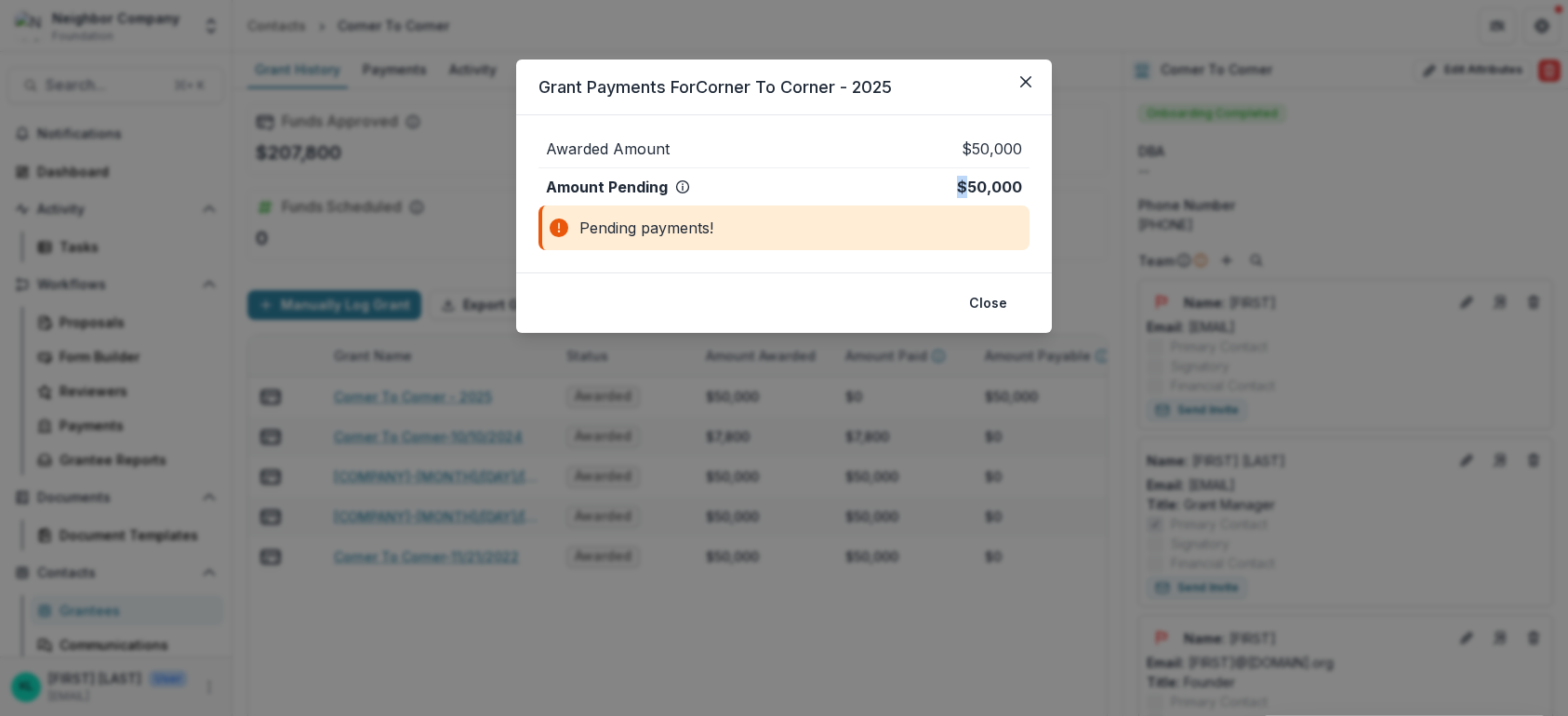 click 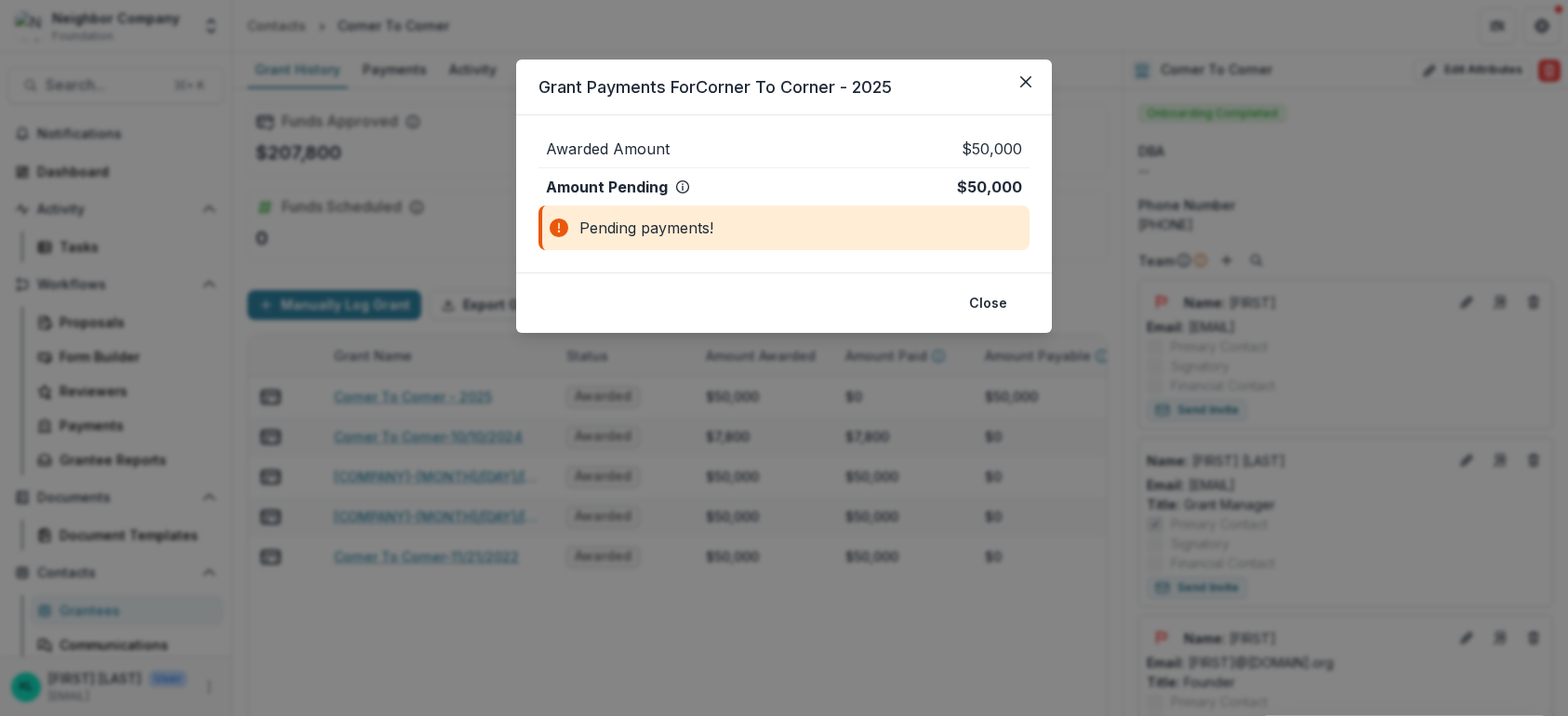 click 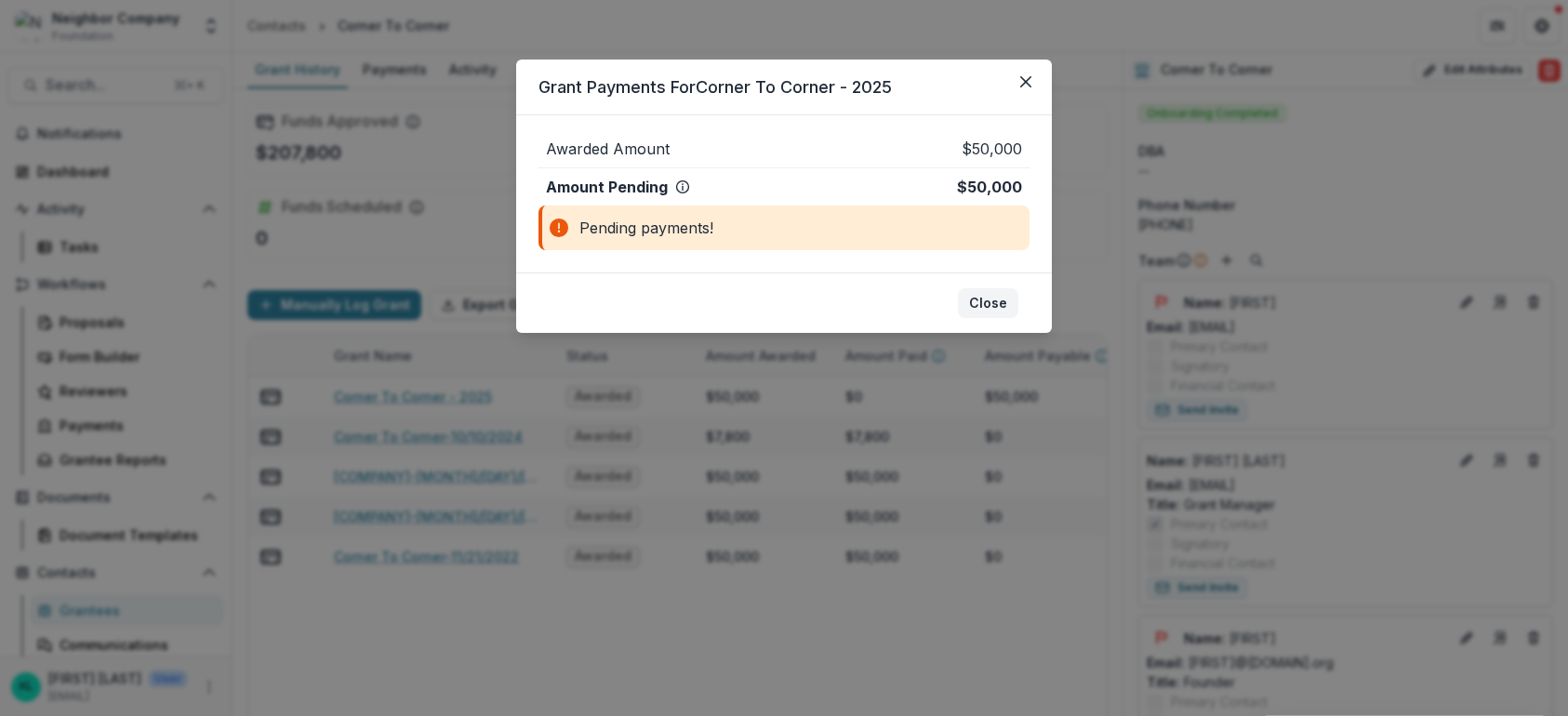 click on "Close" at bounding box center (988, 303) 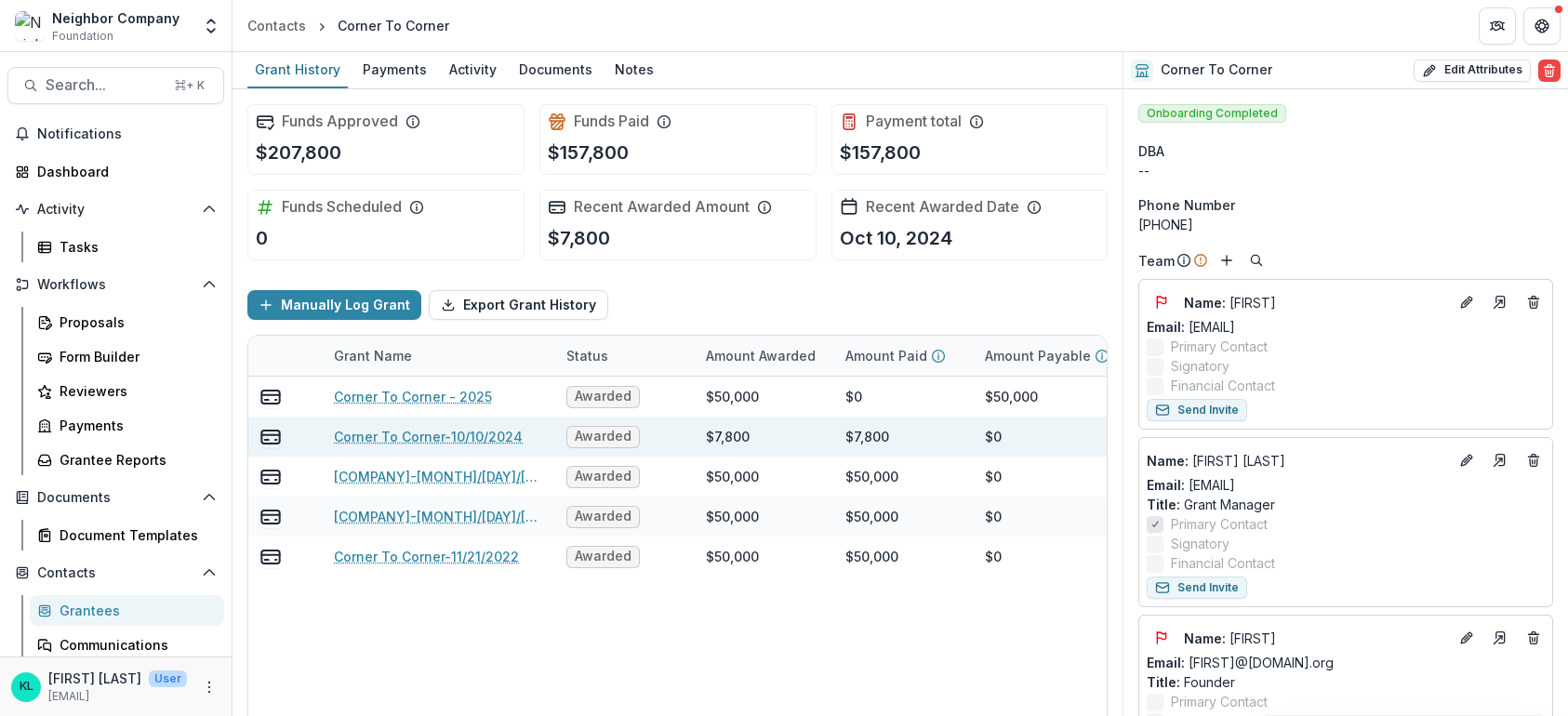 type 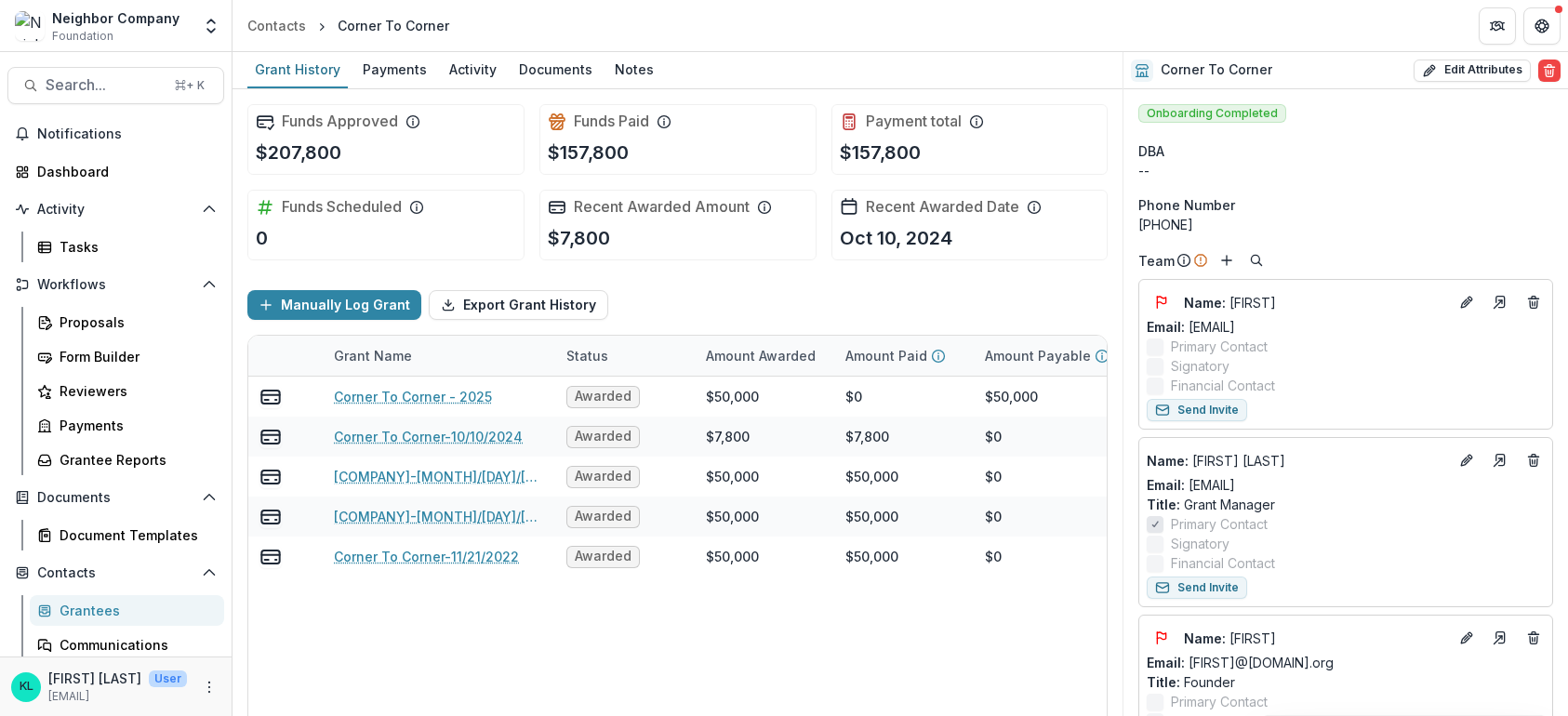 click on "Grantees" at bounding box center (134, 610) 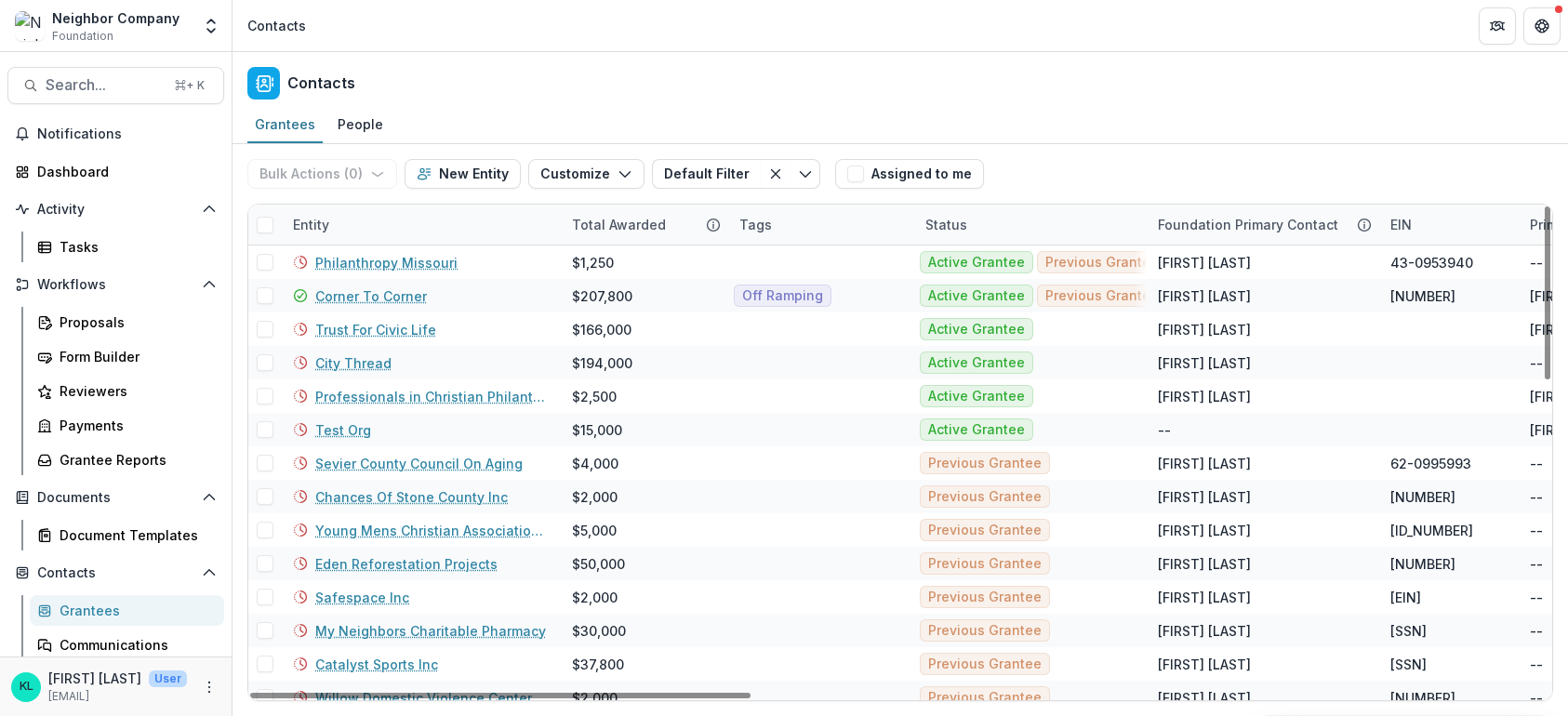 click on "Entity" at bounding box center (311, 224) 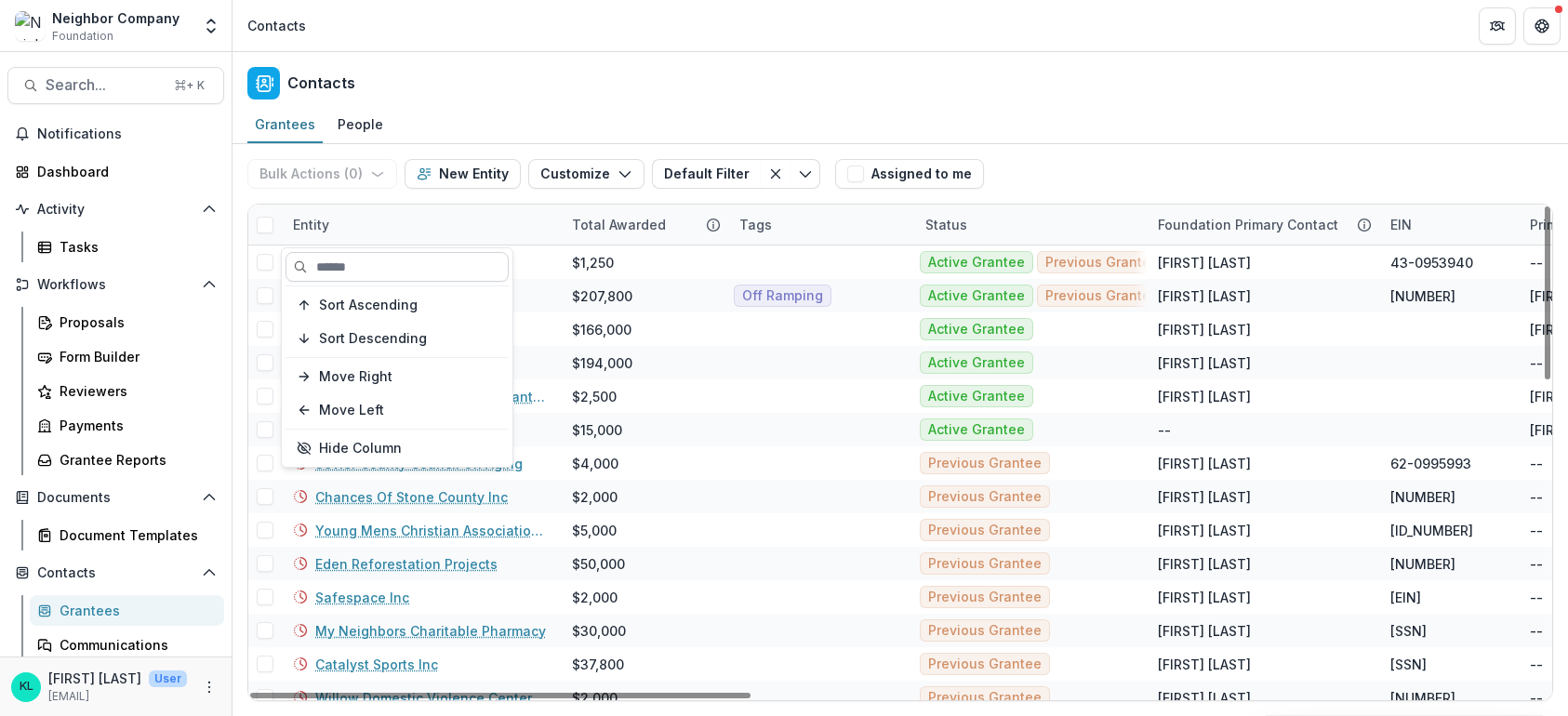 click at bounding box center (397, 267) 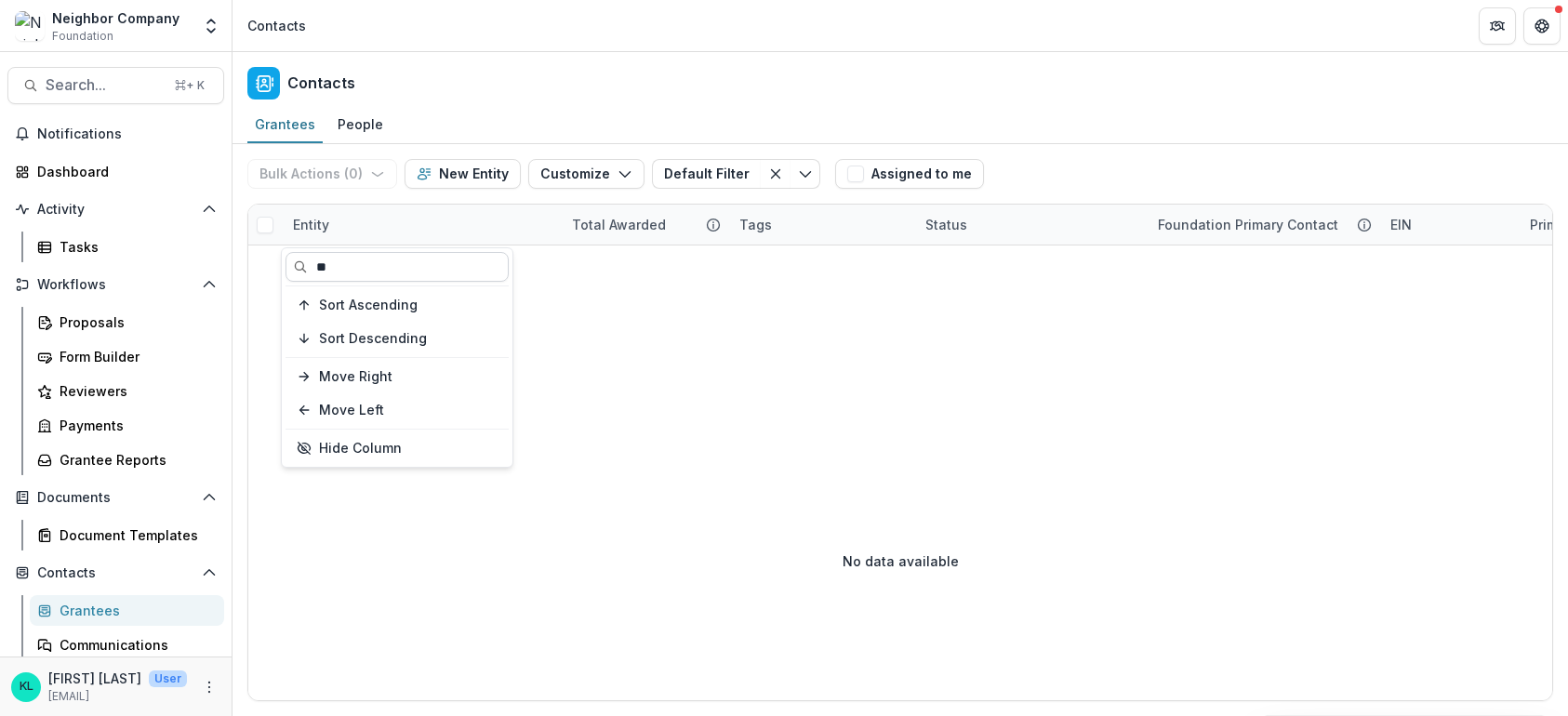 type on "*" 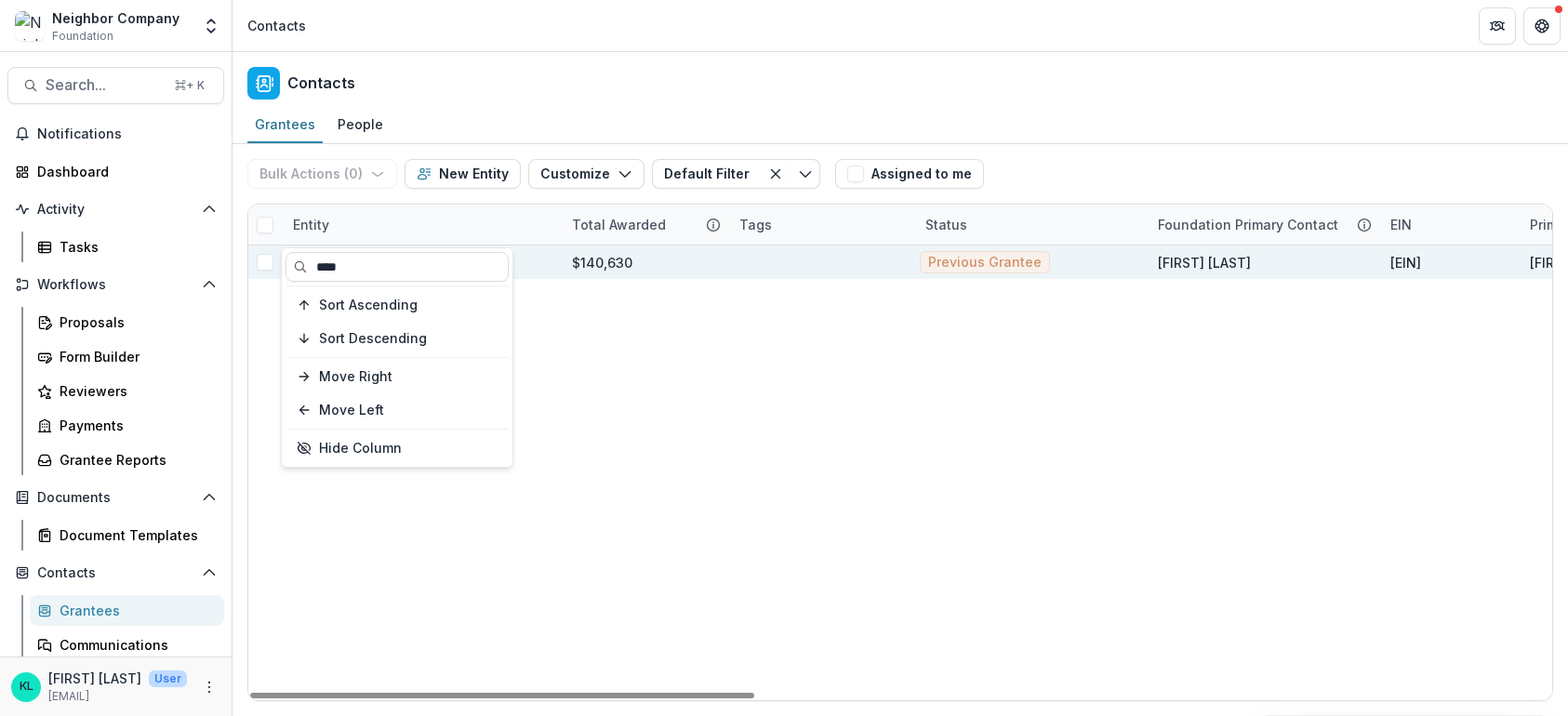 type on "****" 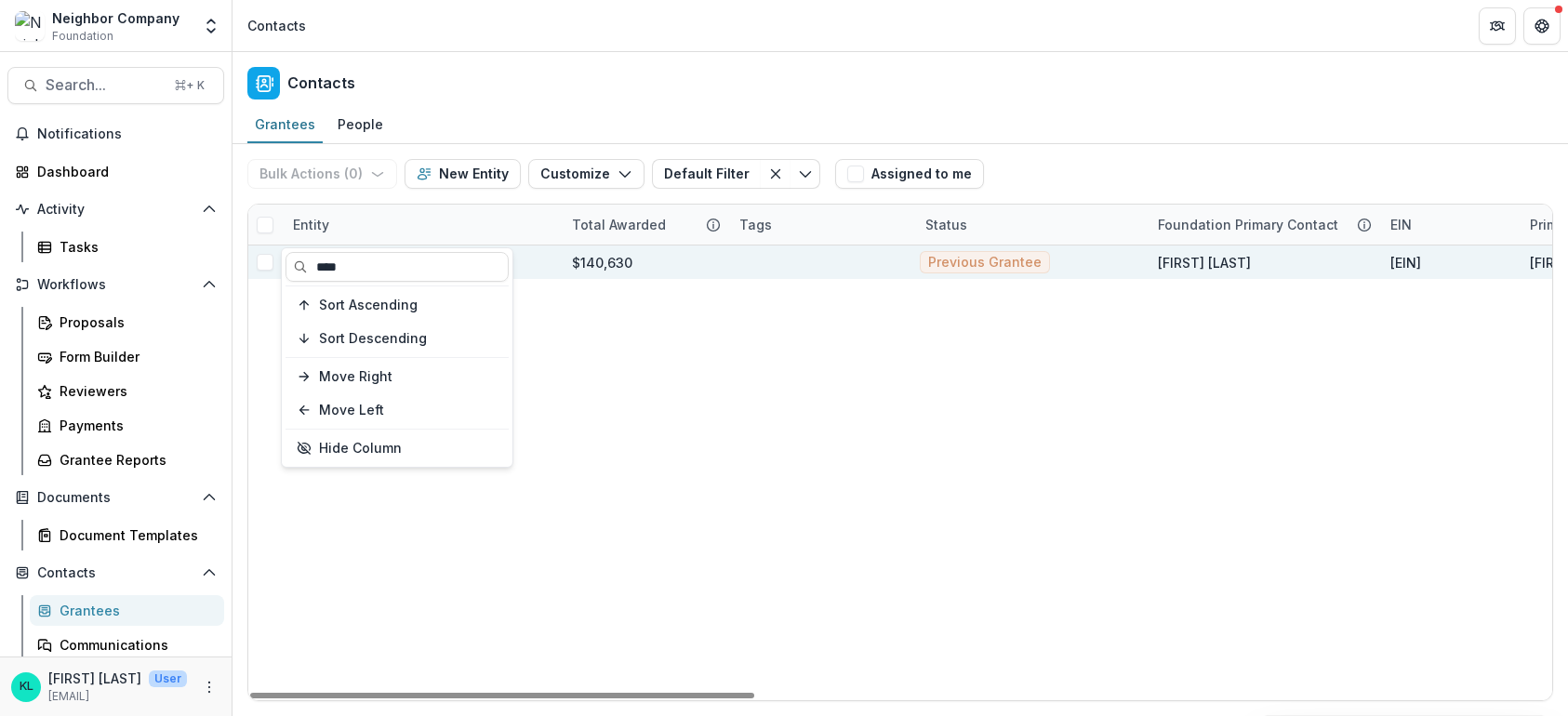 click on "$140,630" at bounding box center [644, 262] 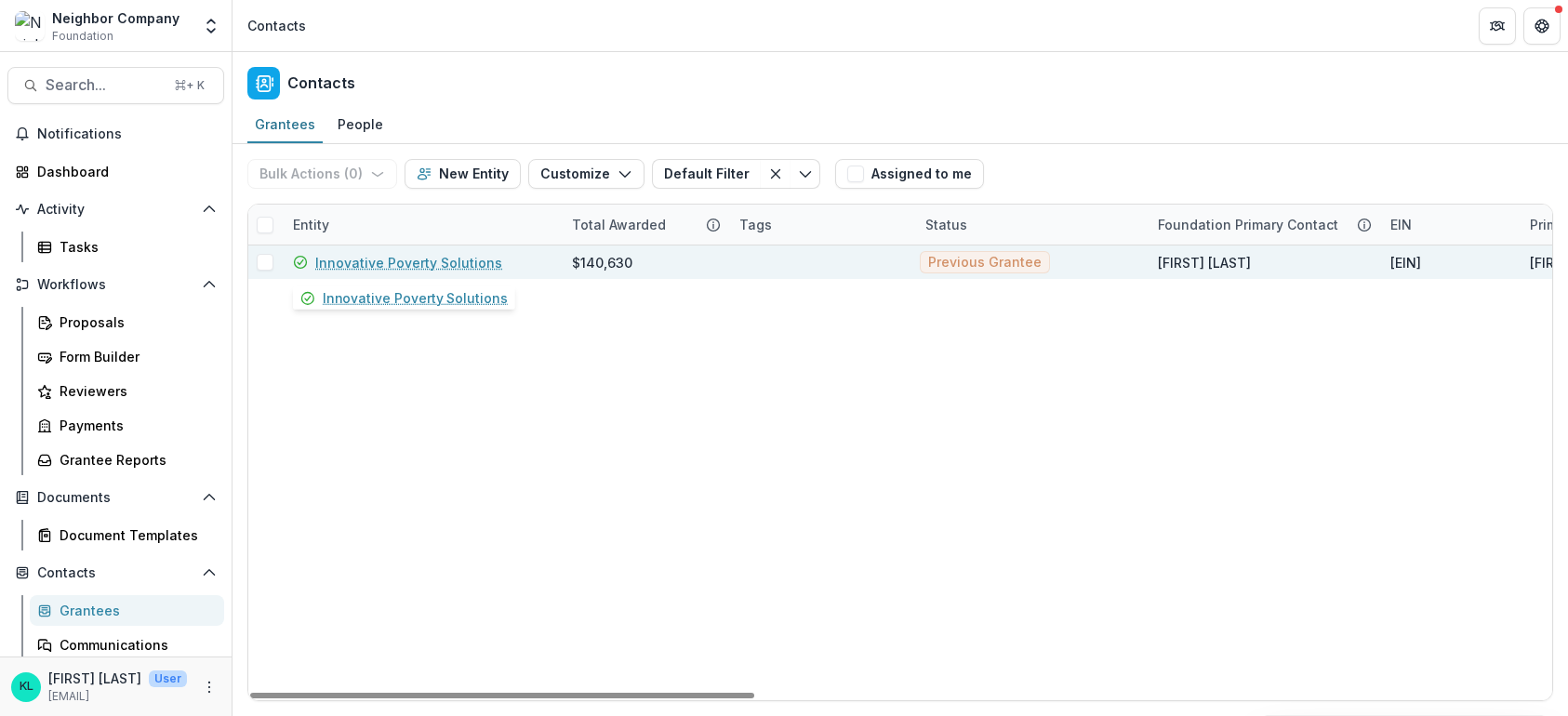 click on "Innovative Poverty Solutions" at bounding box center (408, 262) 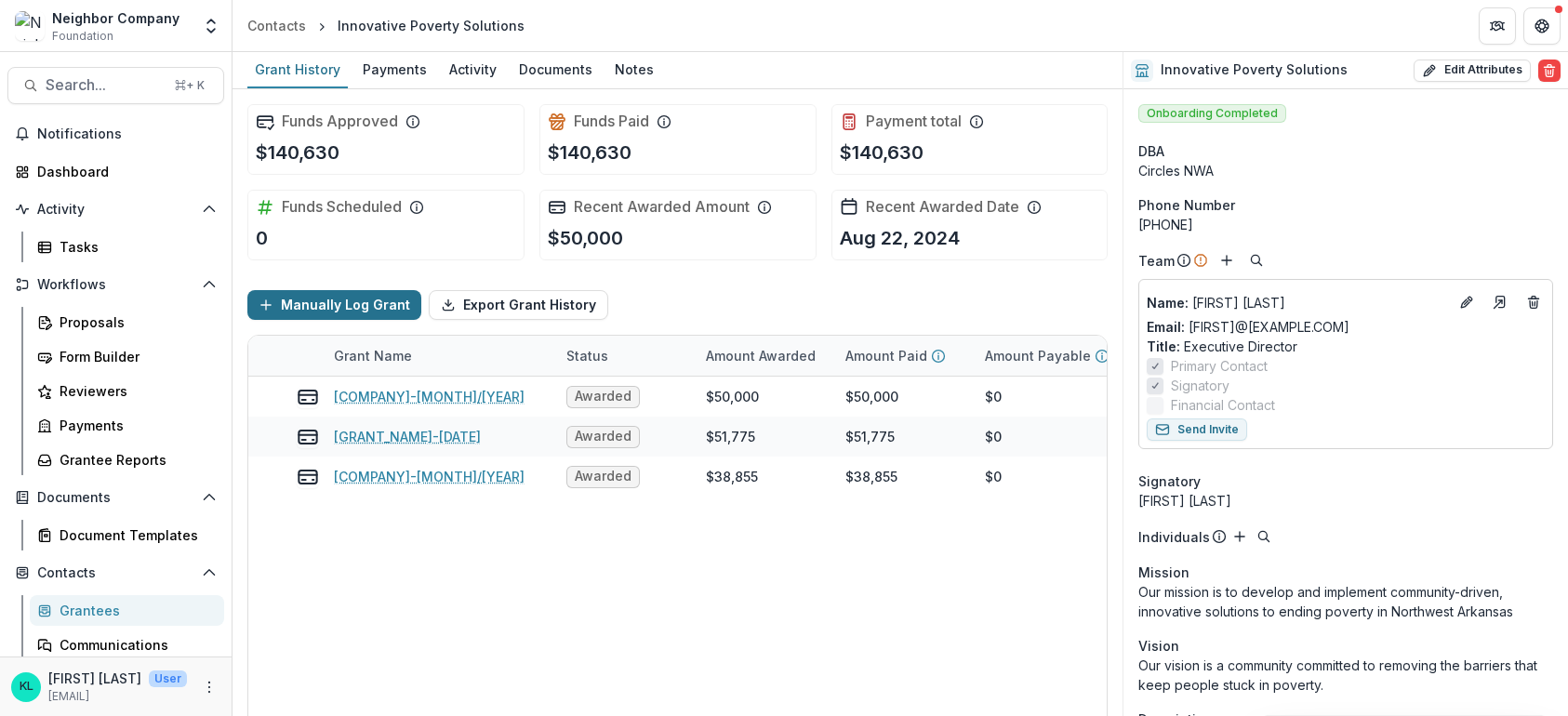 click on "Manually Log Grant" at bounding box center [334, 305] 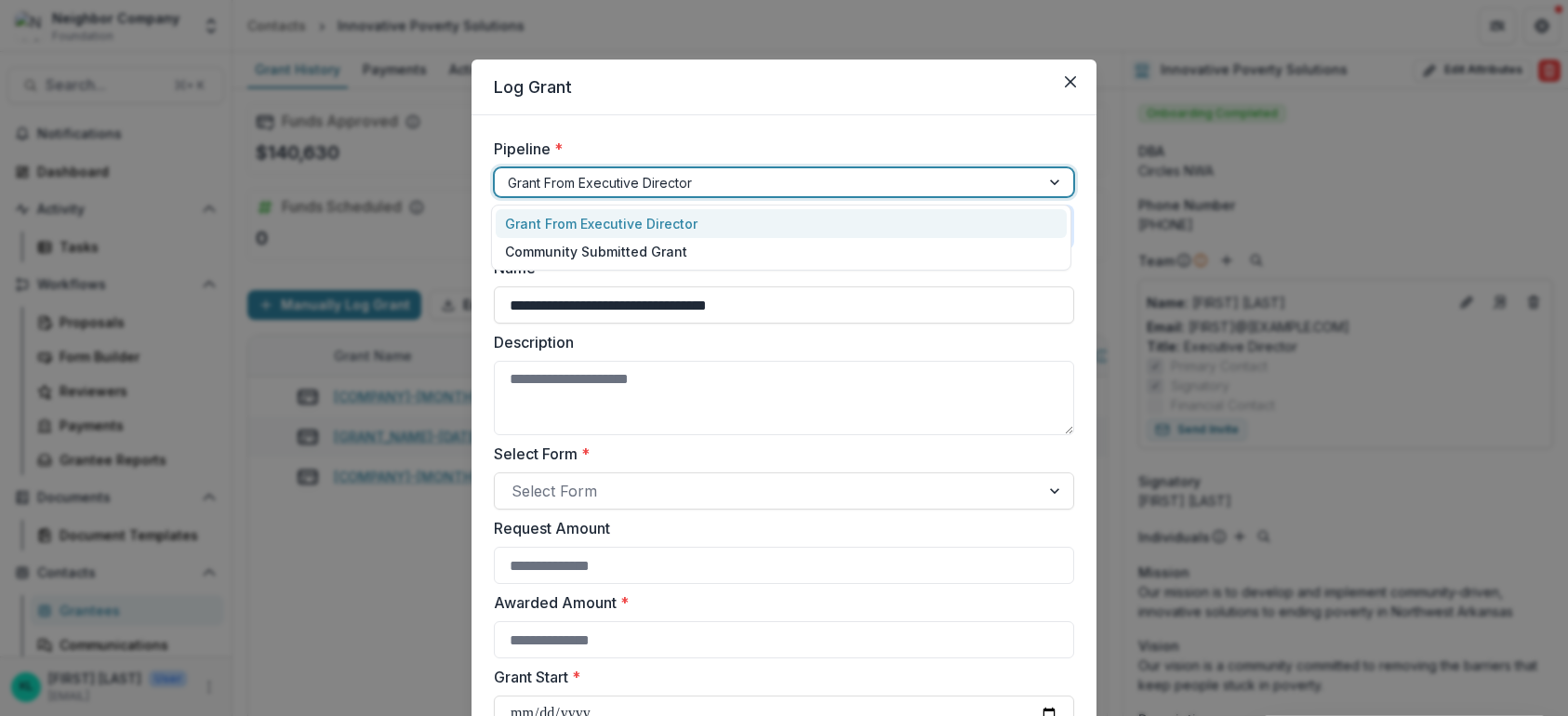 click at bounding box center (767, 182) 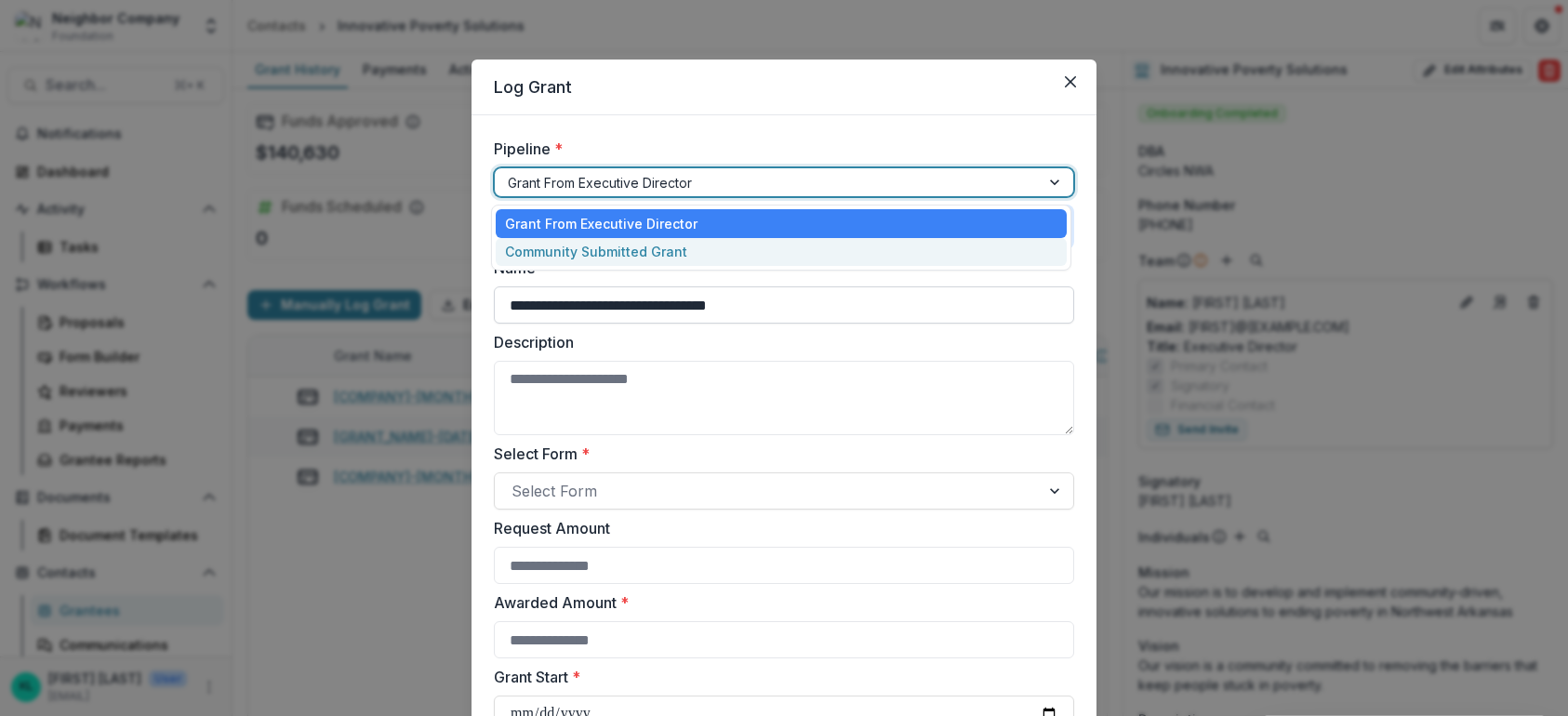 click on "**********" at bounding box center [784, 305] 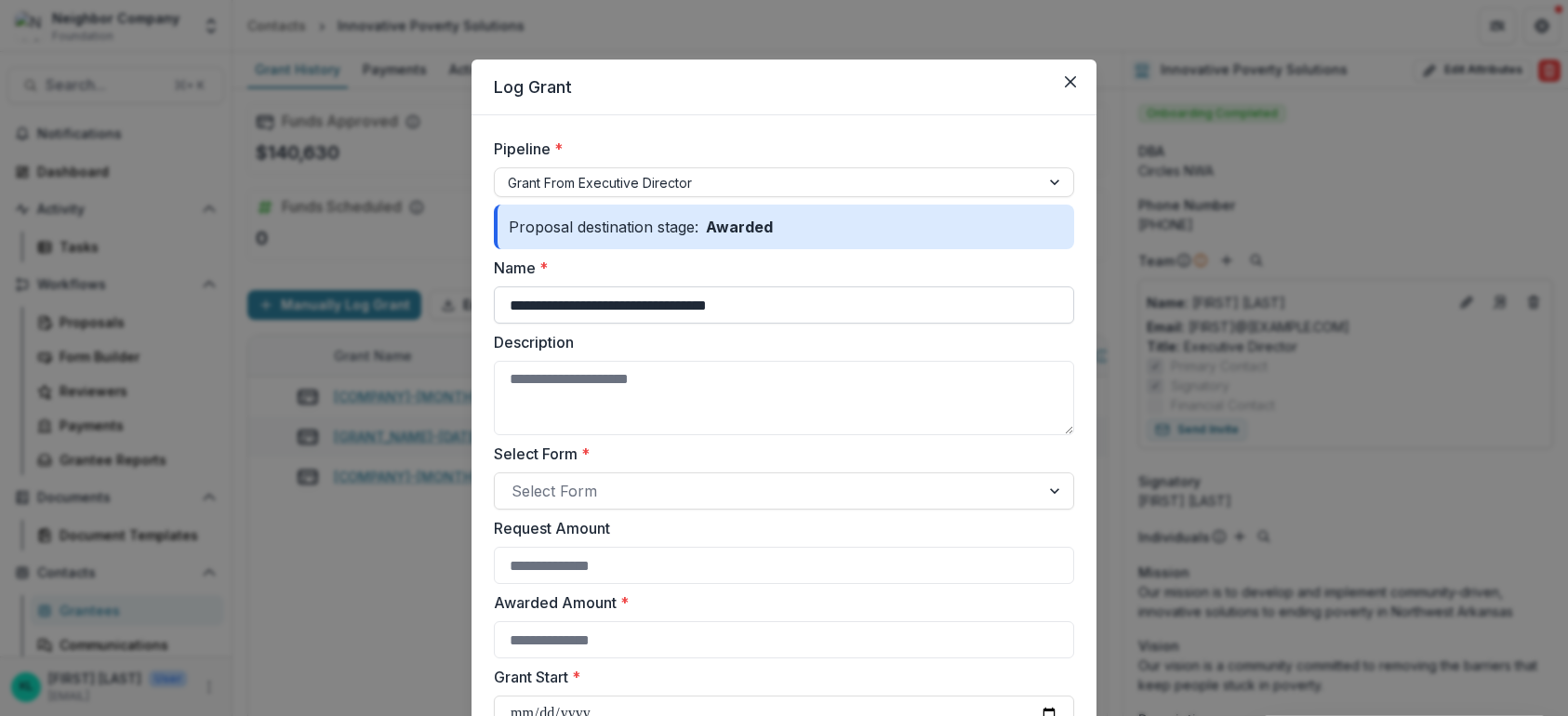 click on "**********" at bounding box center [784, 305] 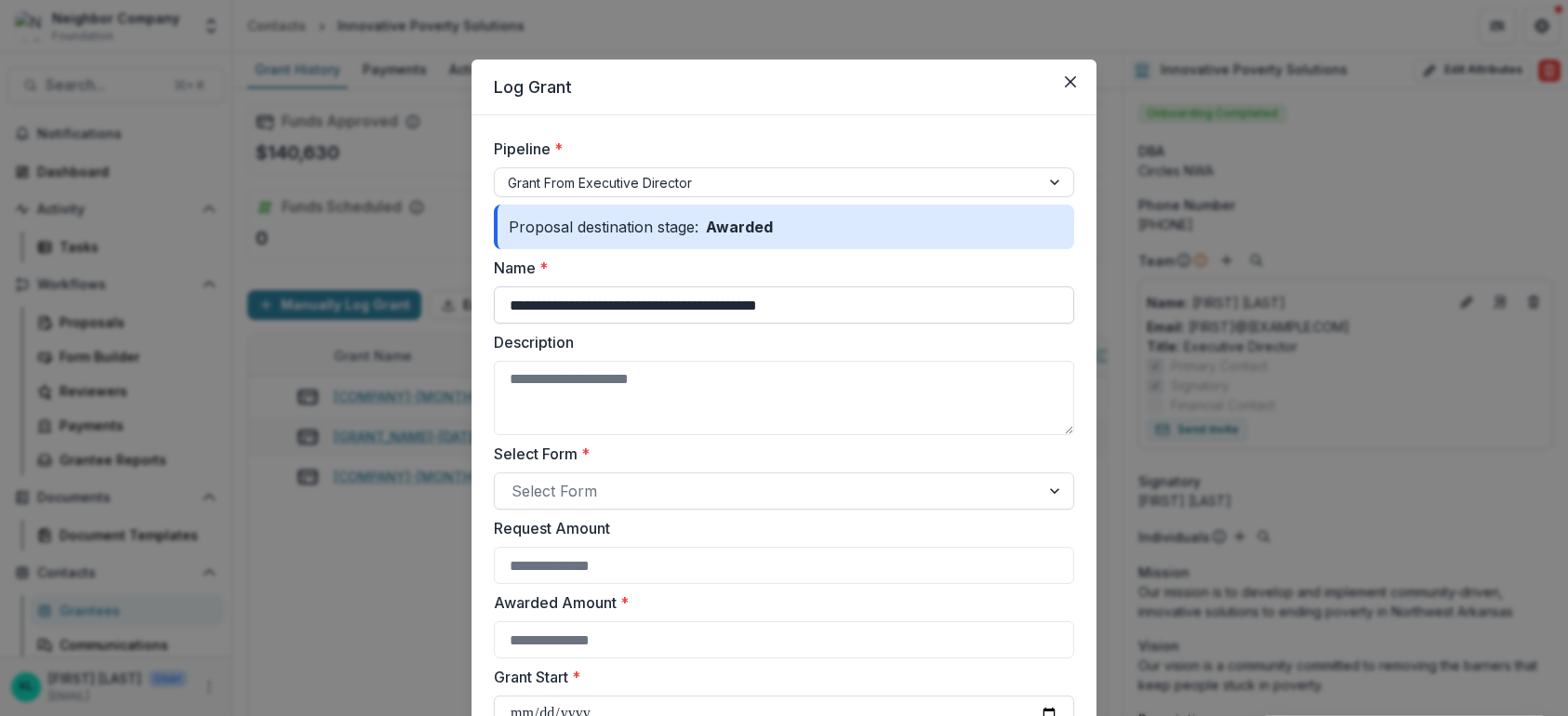 type on "**********" 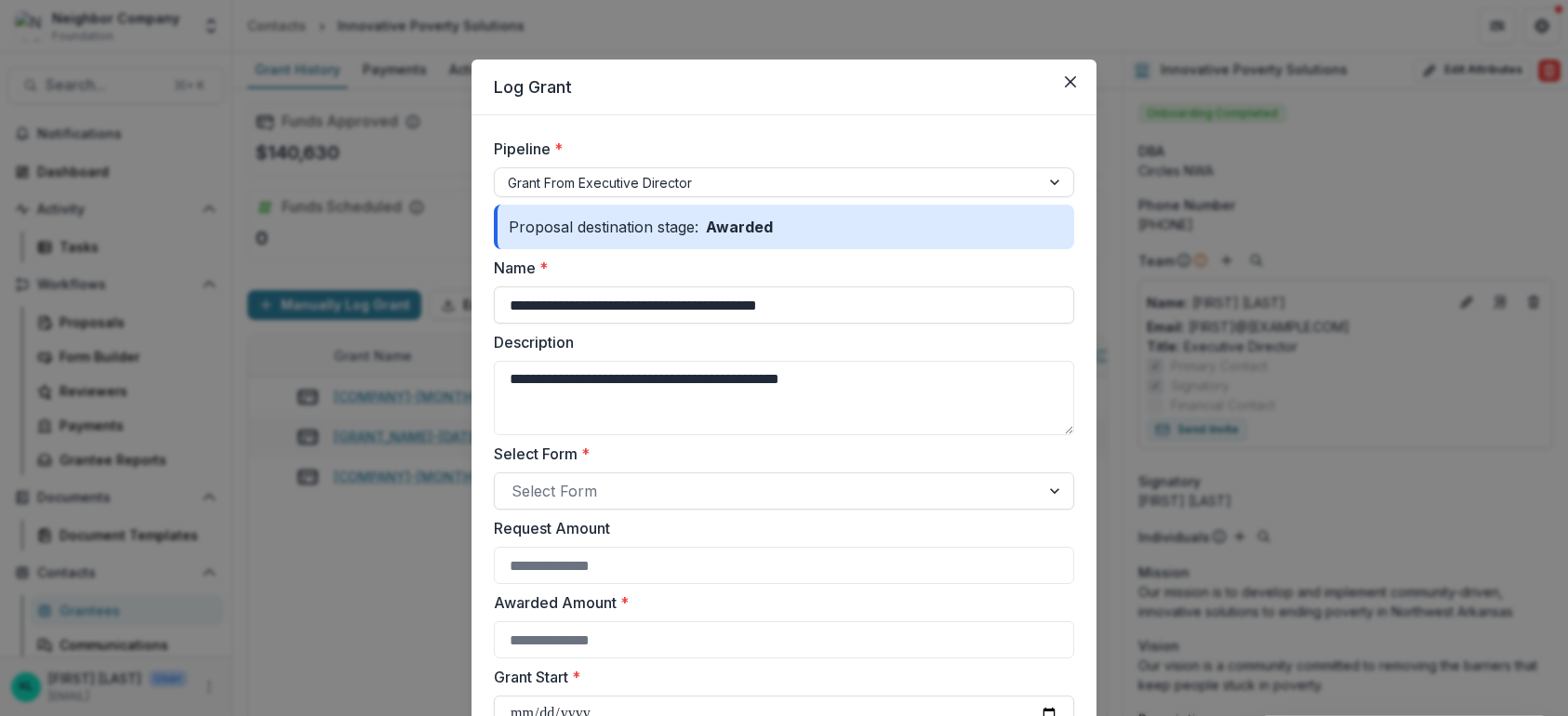 type on "**********" 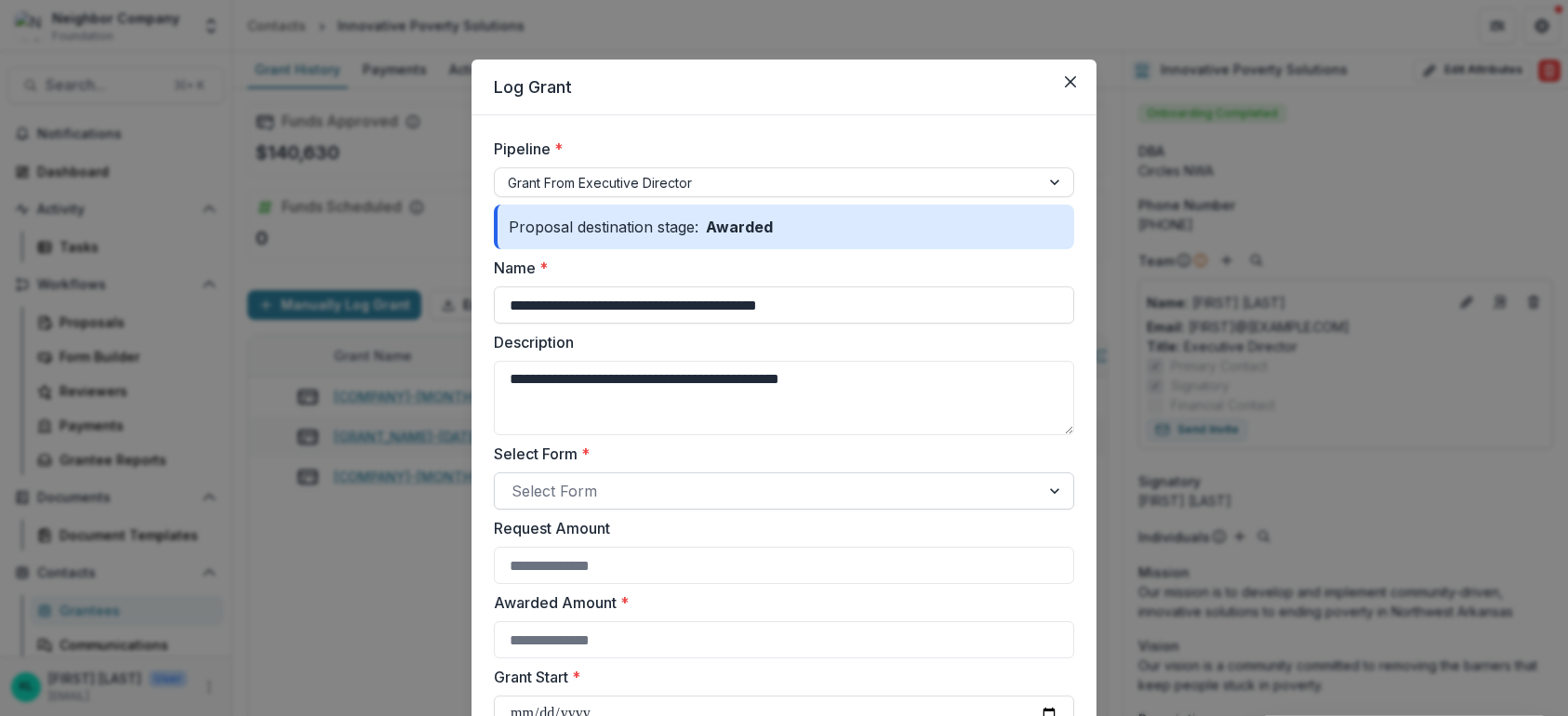 click at bounding box center (767, 491) 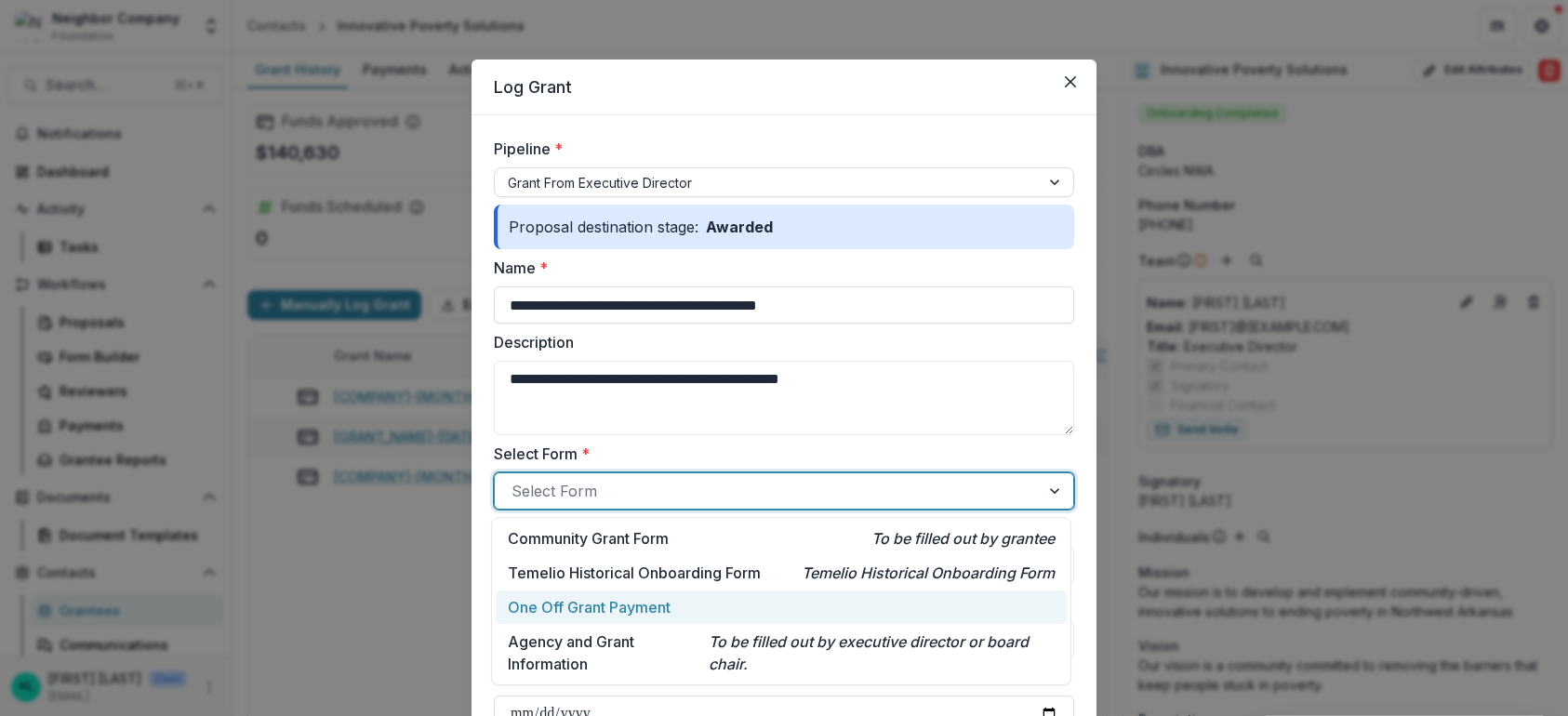 click on "One Off Grant Payment" at bounding box center [589, 607] 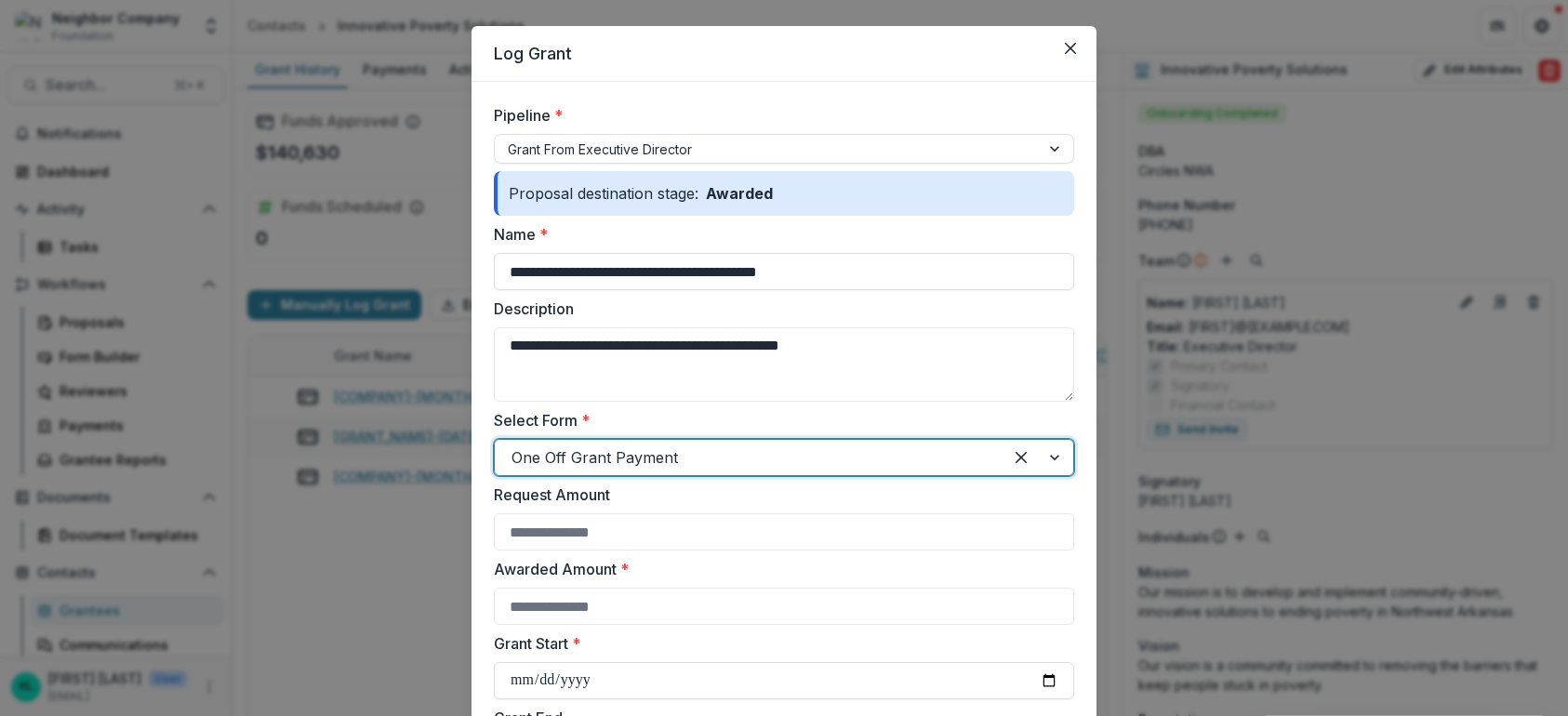 scroll, scrollTop: 35, scrollLeft: 0, axis: vertical 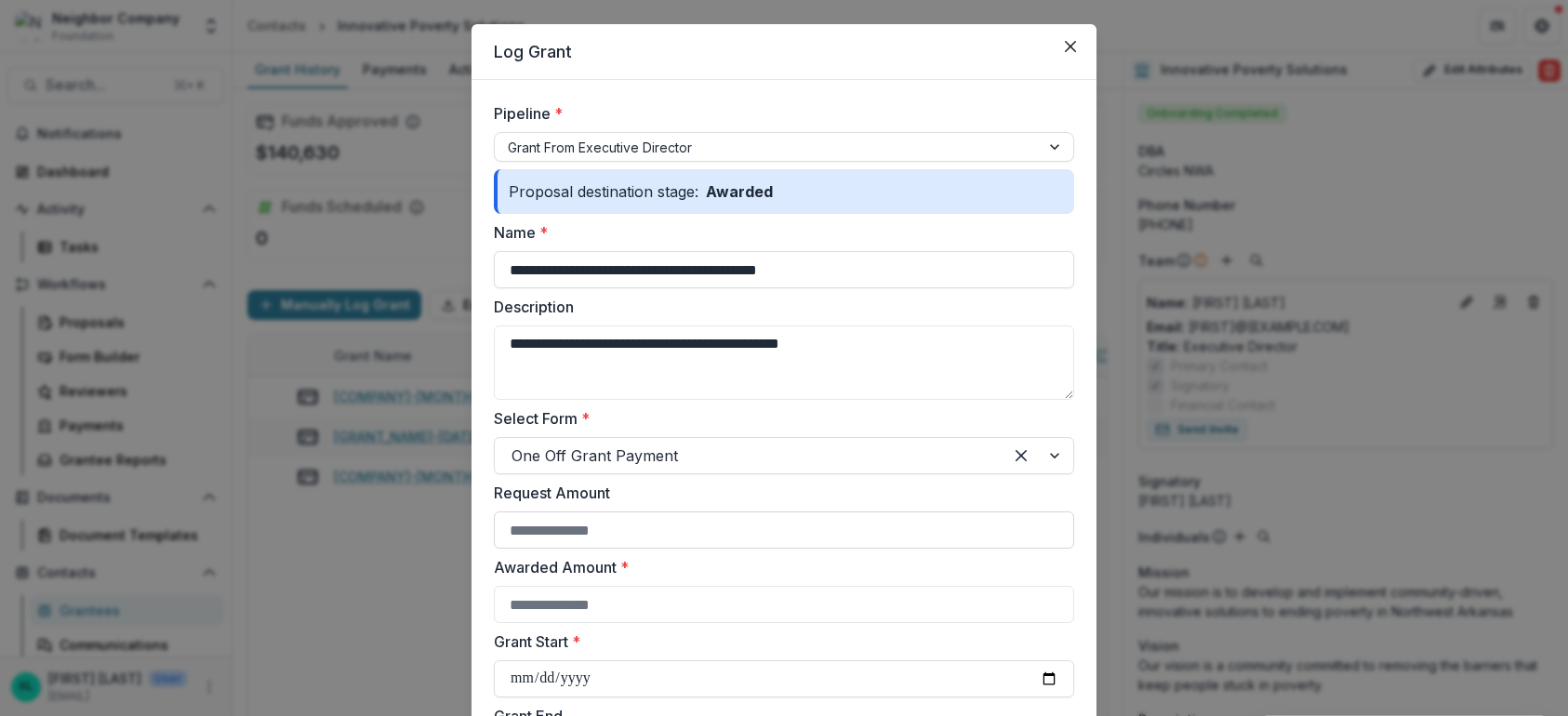 click on "Request Amount" at bounding box center (784, 530) 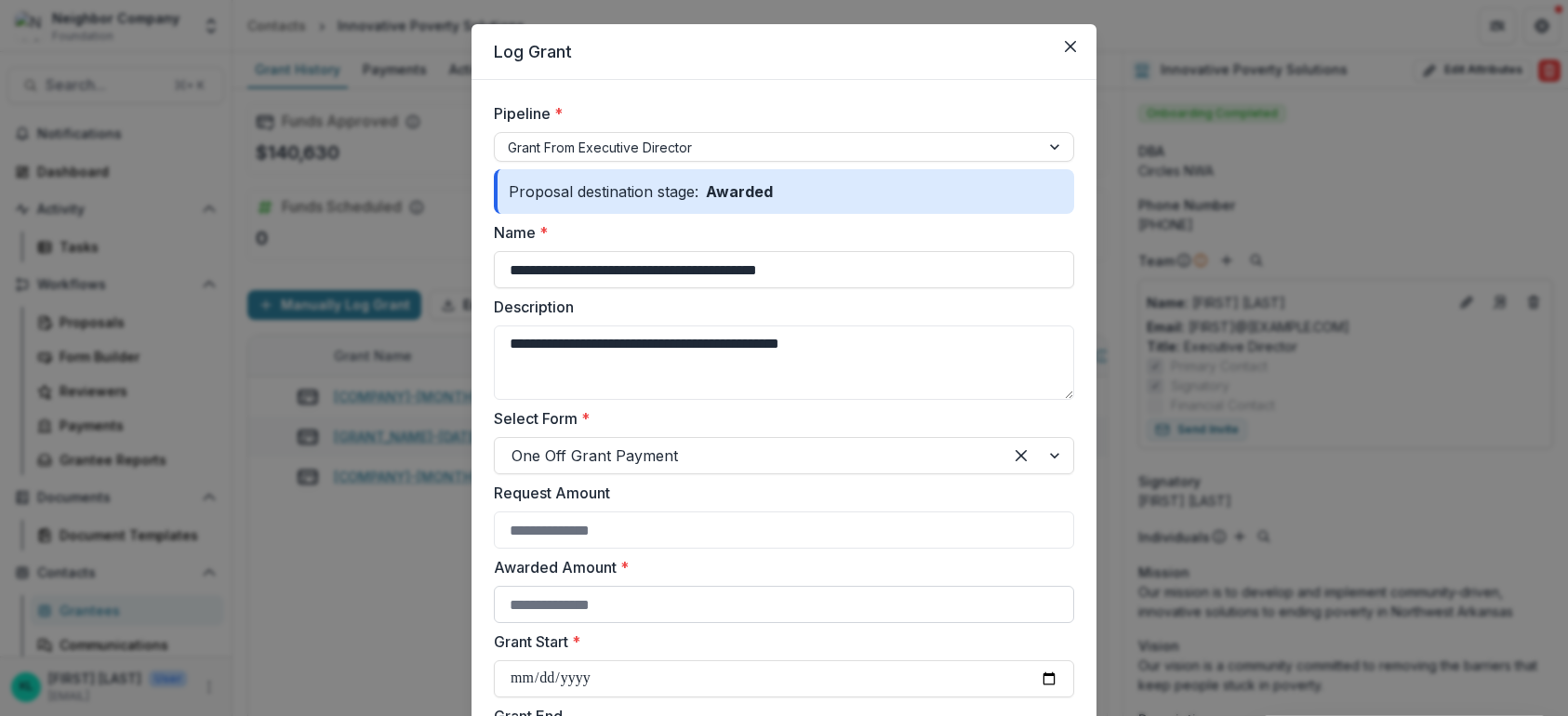 click on "Awarded Amount *" at bounding box center [784, 604] 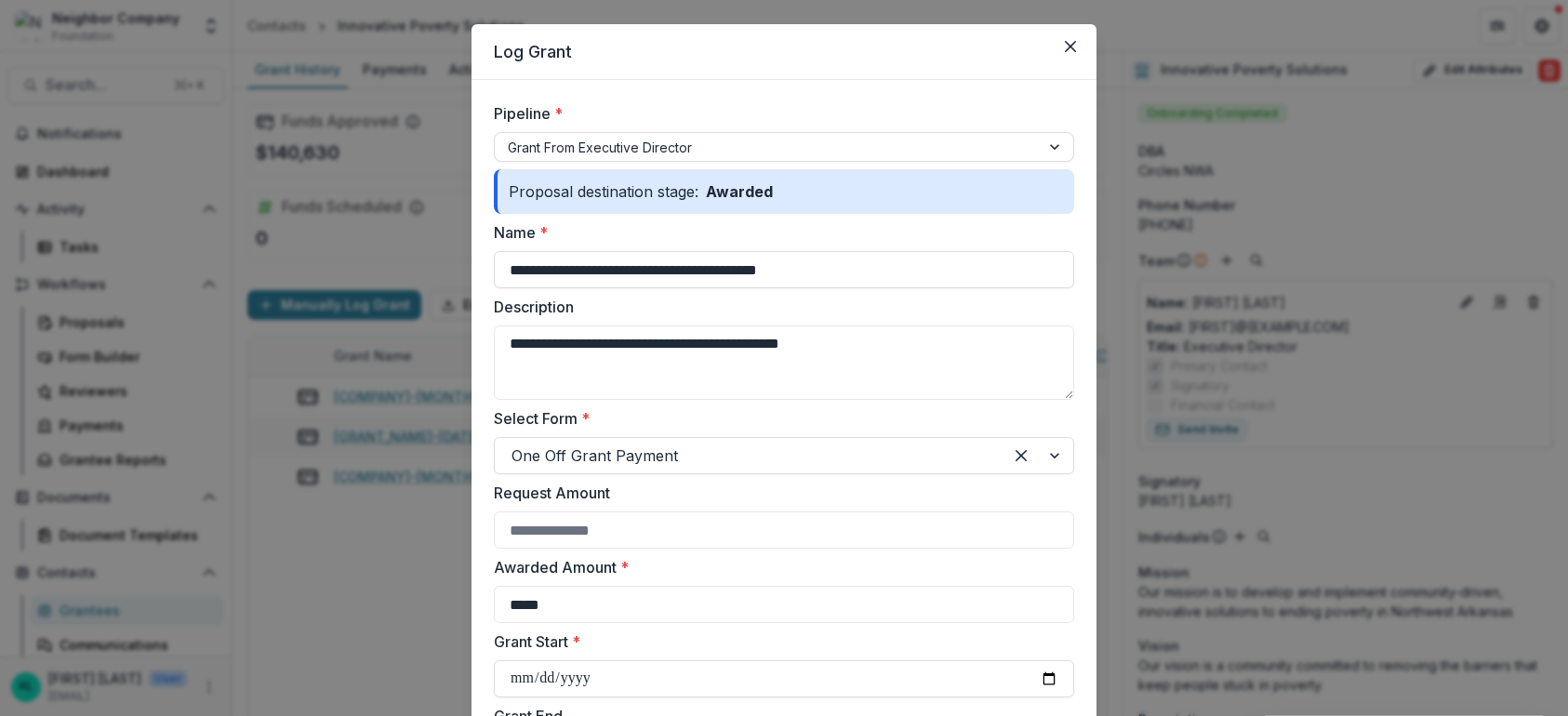 type on "*****" 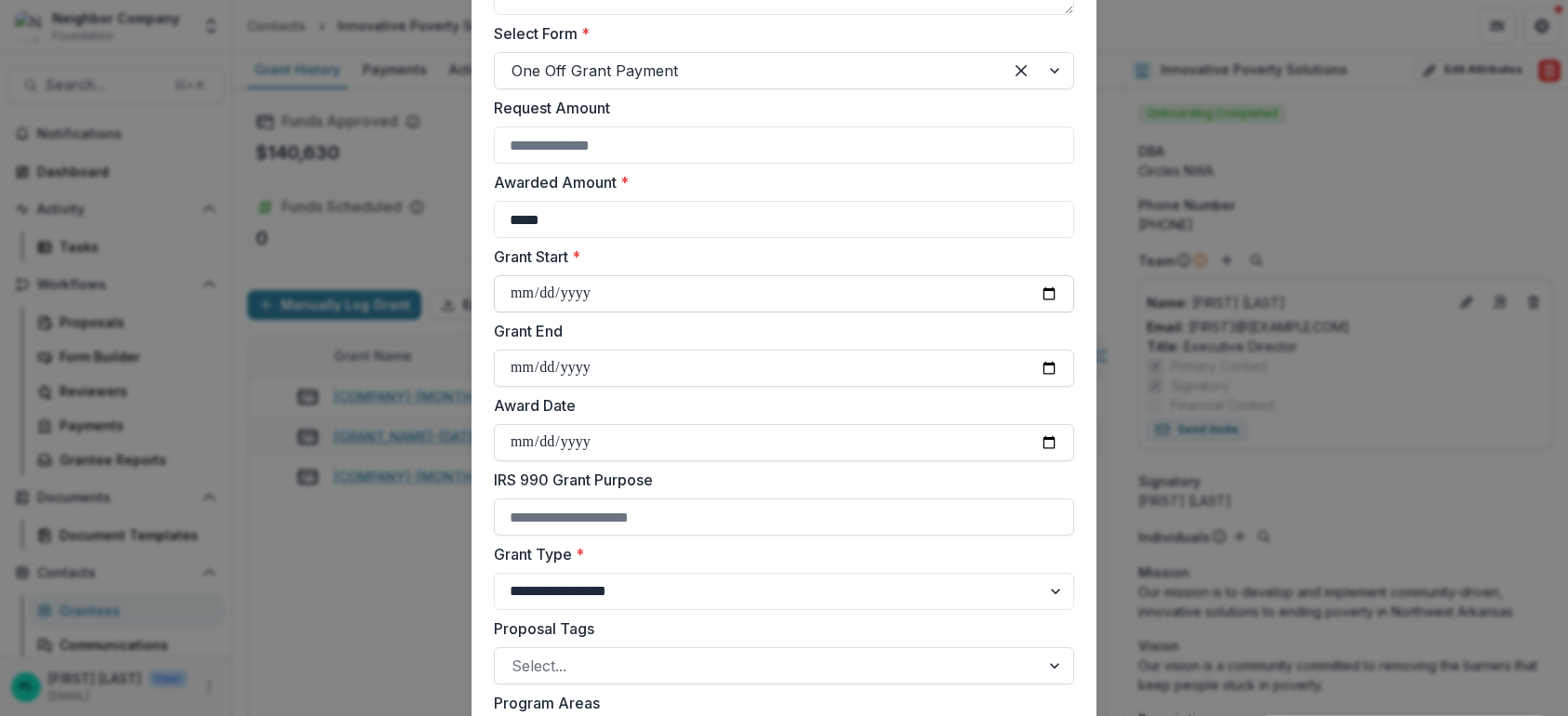 click on "Grant Start *" at bounding box center [784, 294] 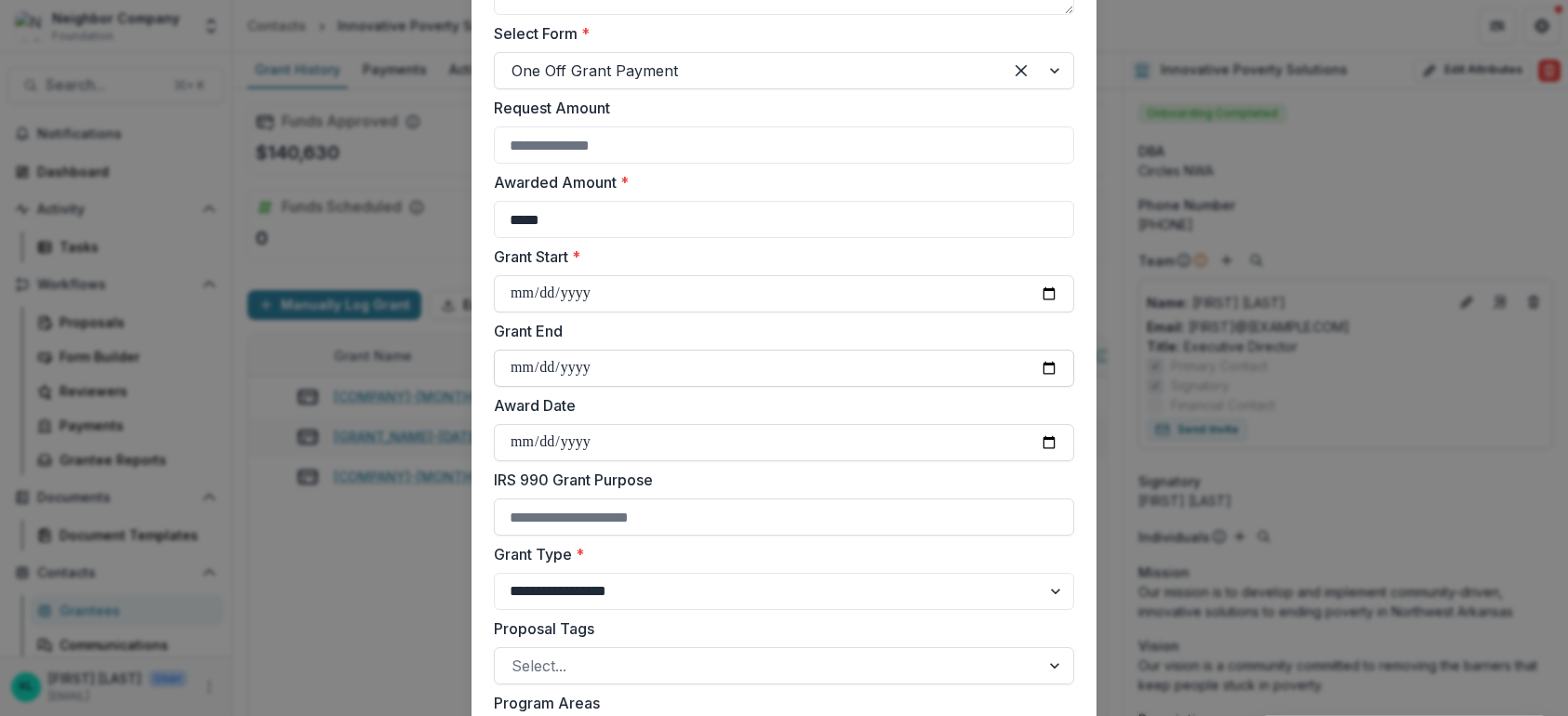 click on "Grant End" at bounding box center [784, 368] 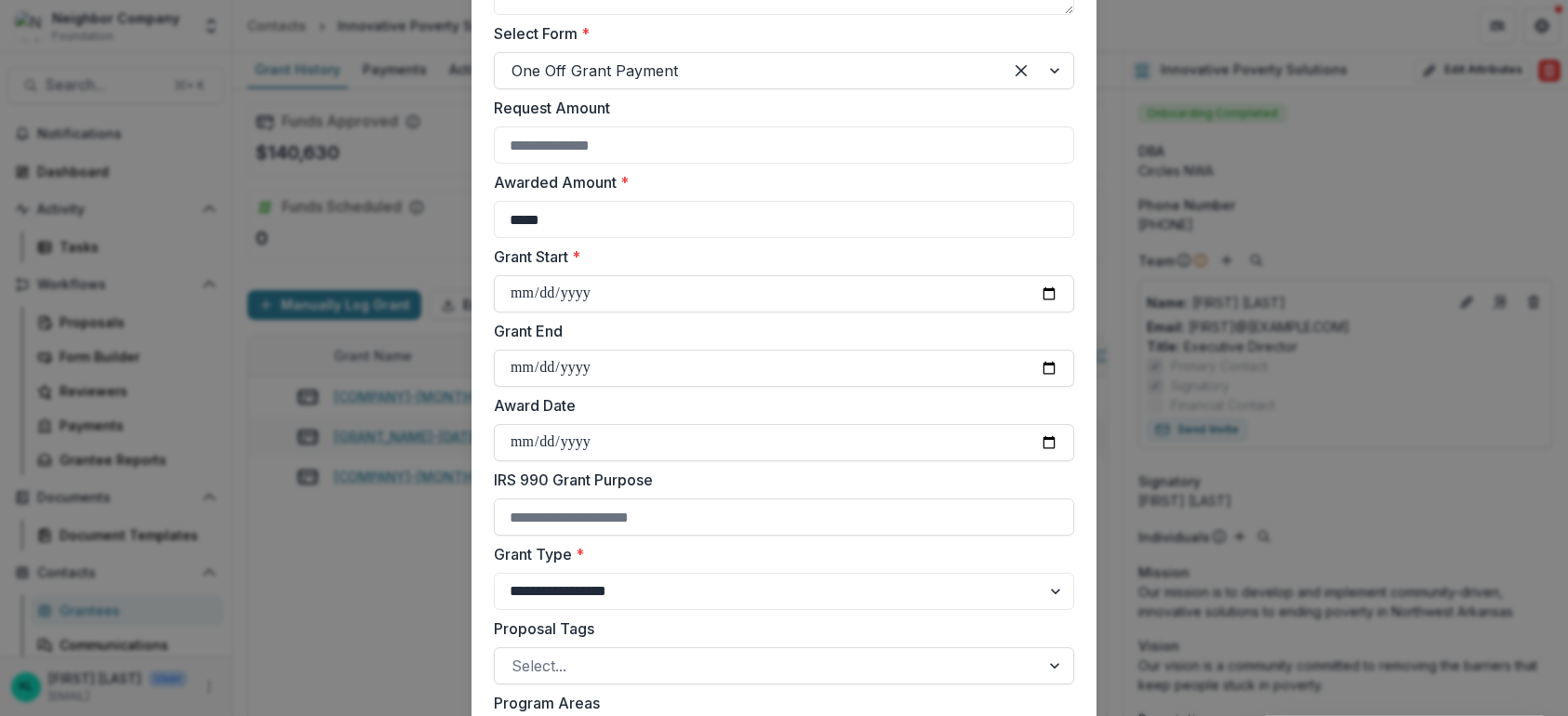 type on "**********" 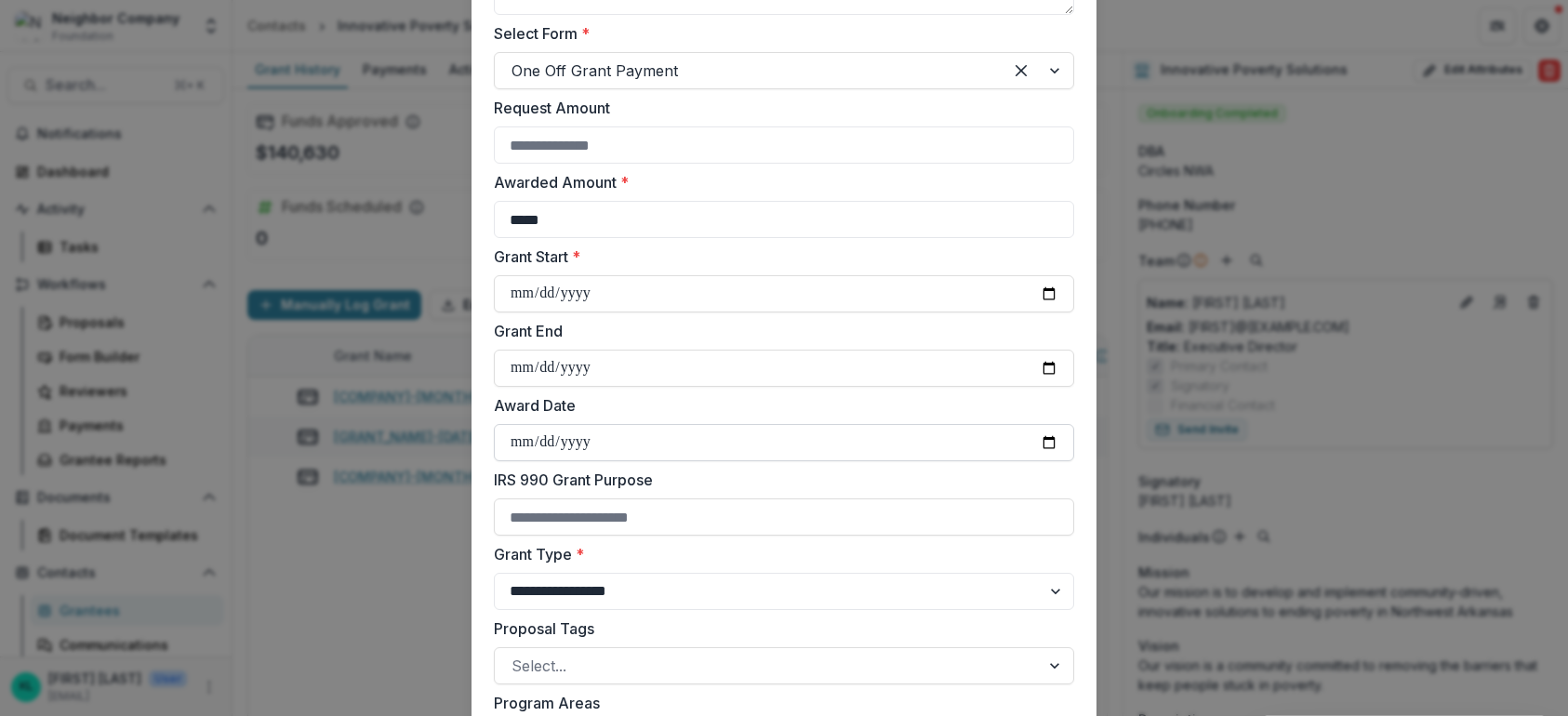 click on "Award Date" at bounding box center (784, 443) 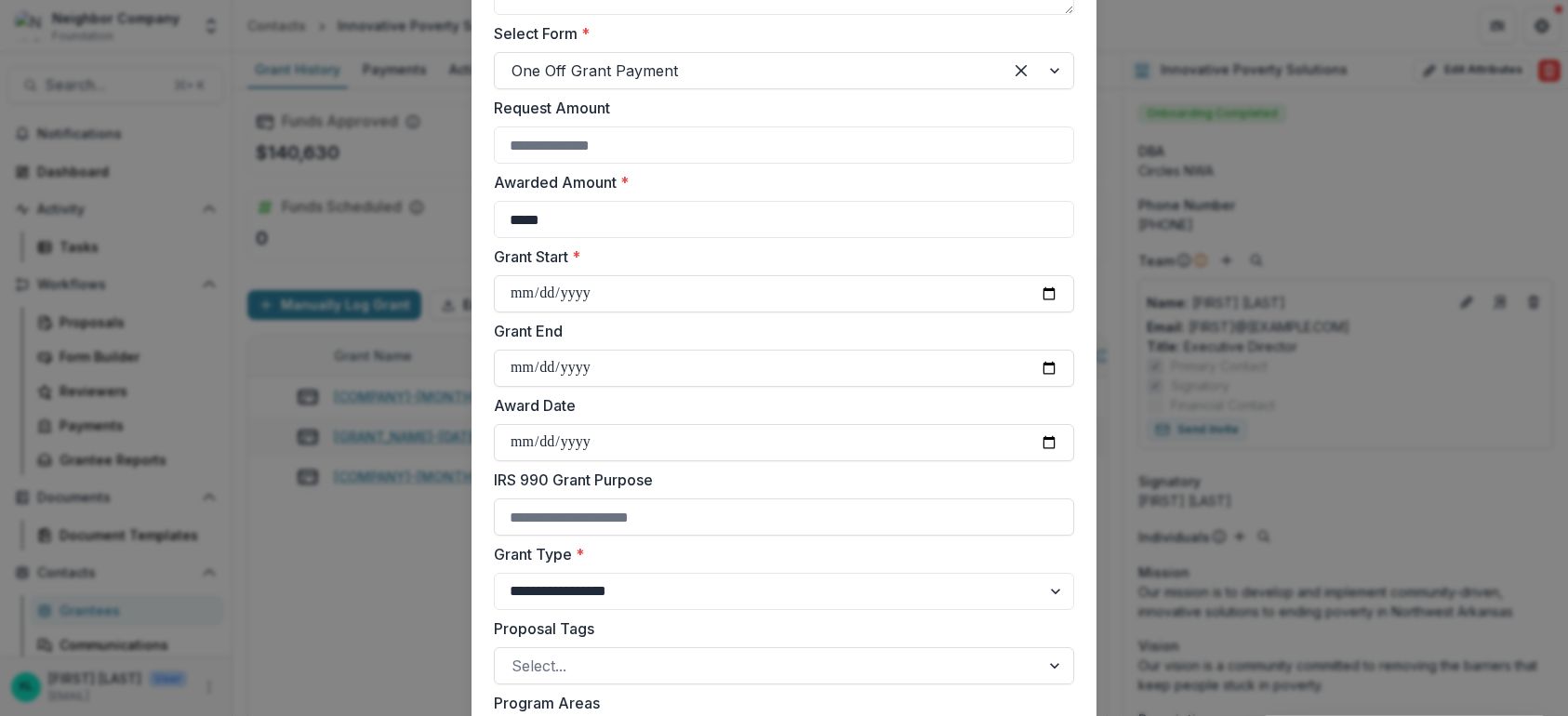 click on "IRS 990 Grant Purpose" at bounding box center (778, 480) 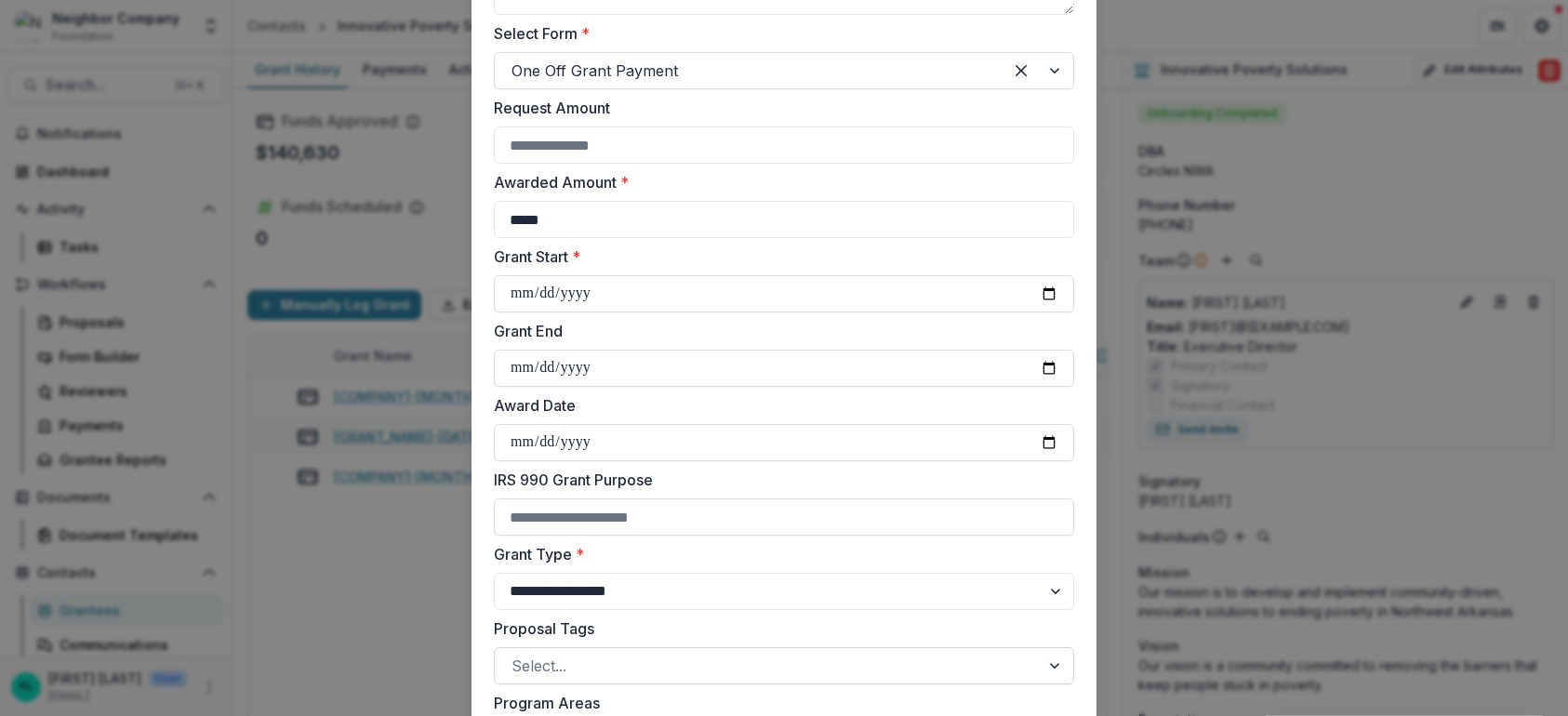 click at bounding box center [767, 666] 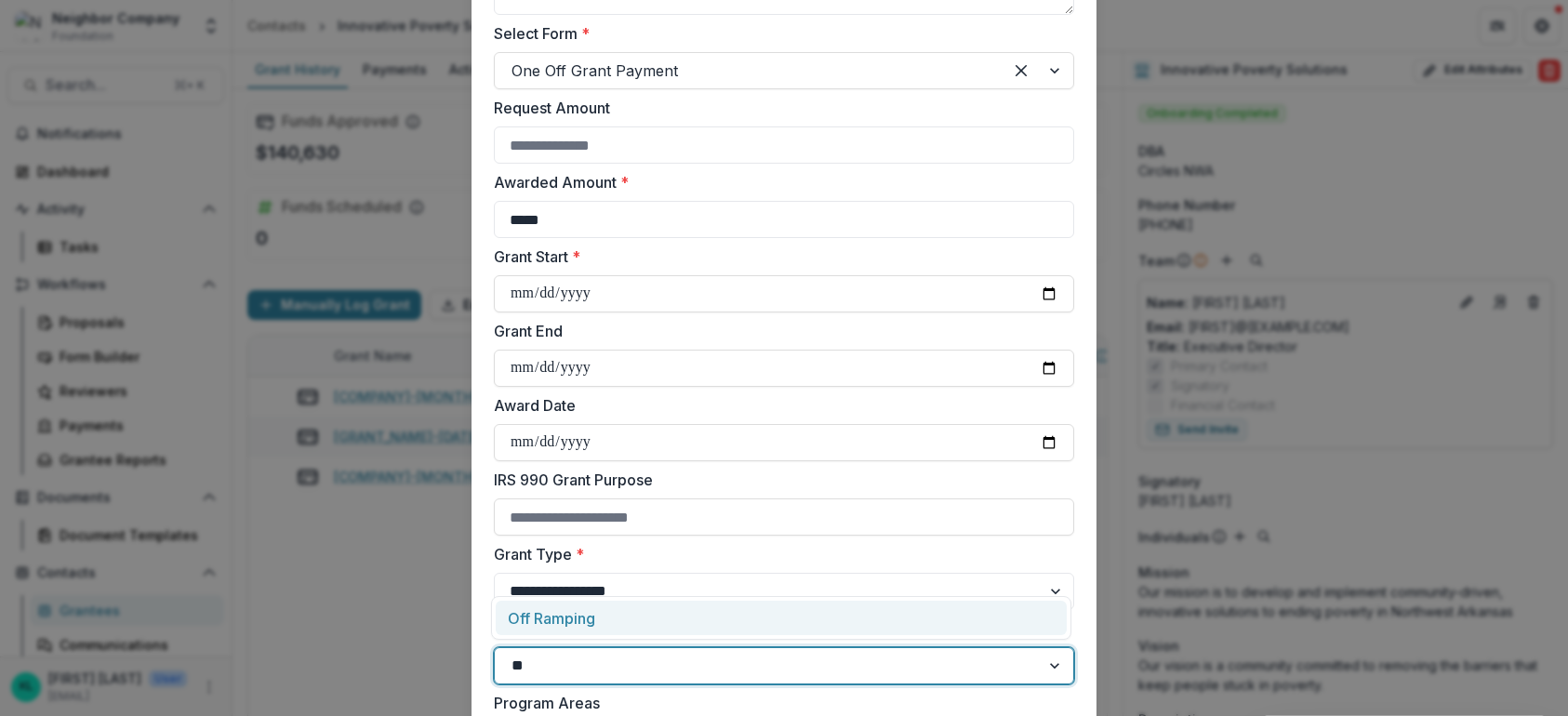 type 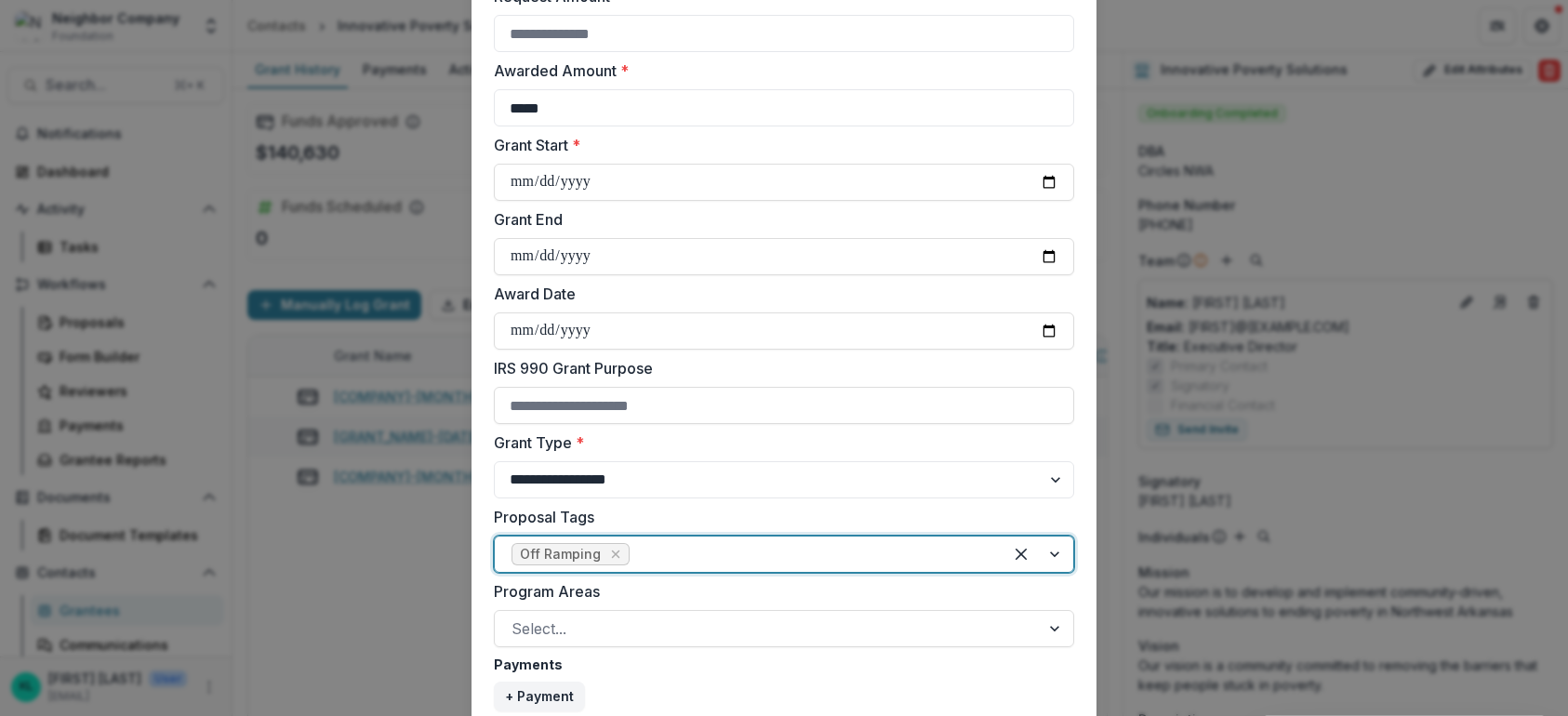scroll, scrollTop: 536, scrollLeft: 0, axis: vertical 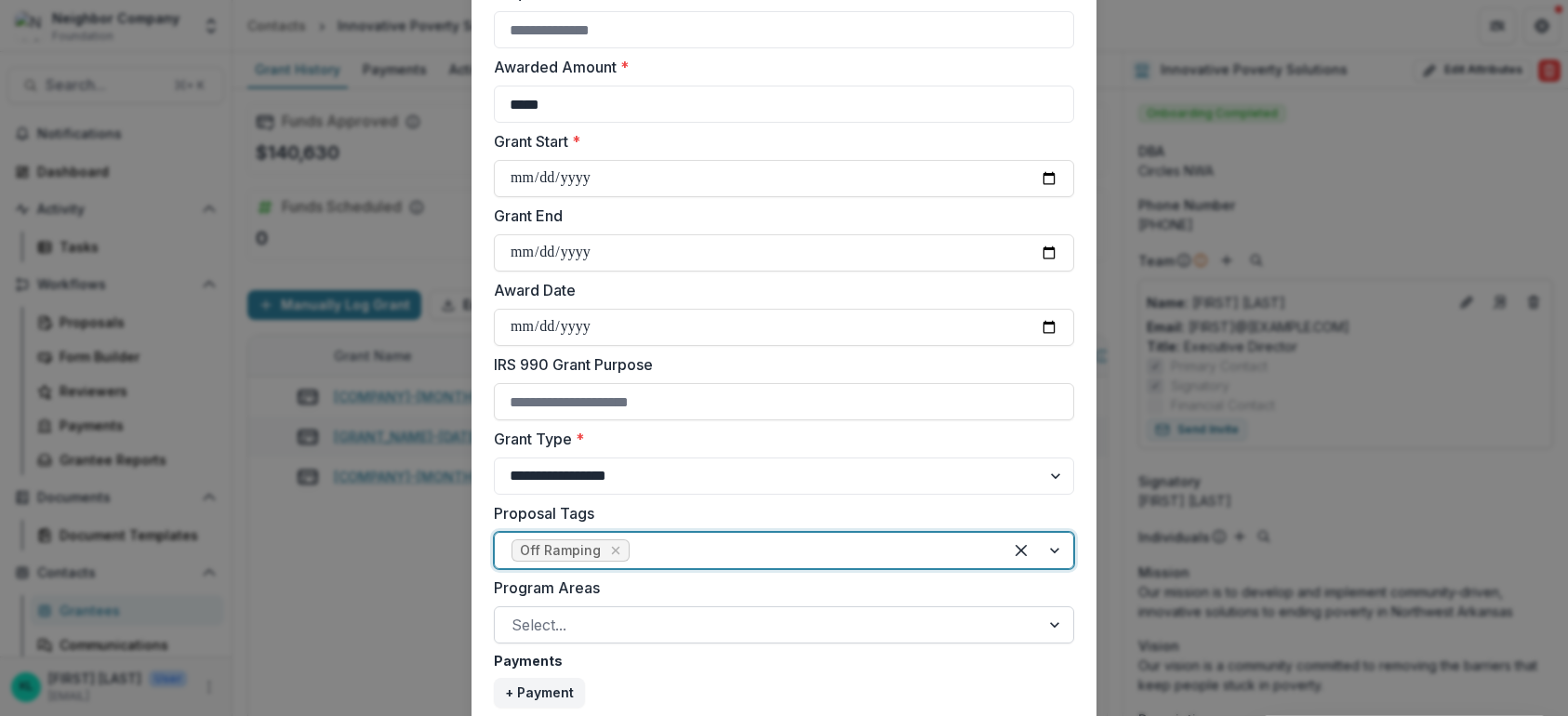 click at bounding box center (767, 625) 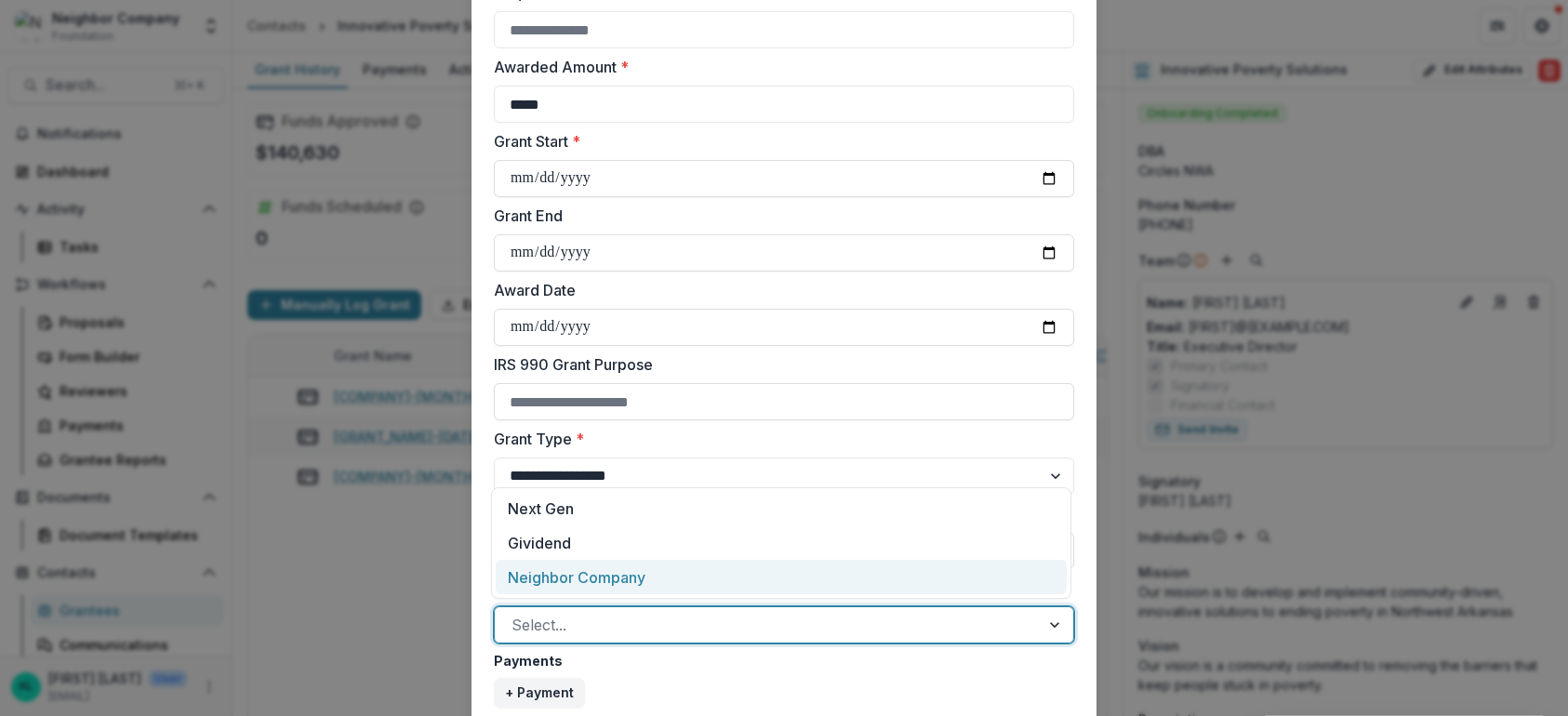click on "Neighbor Company" at bounding box center (781, 577) 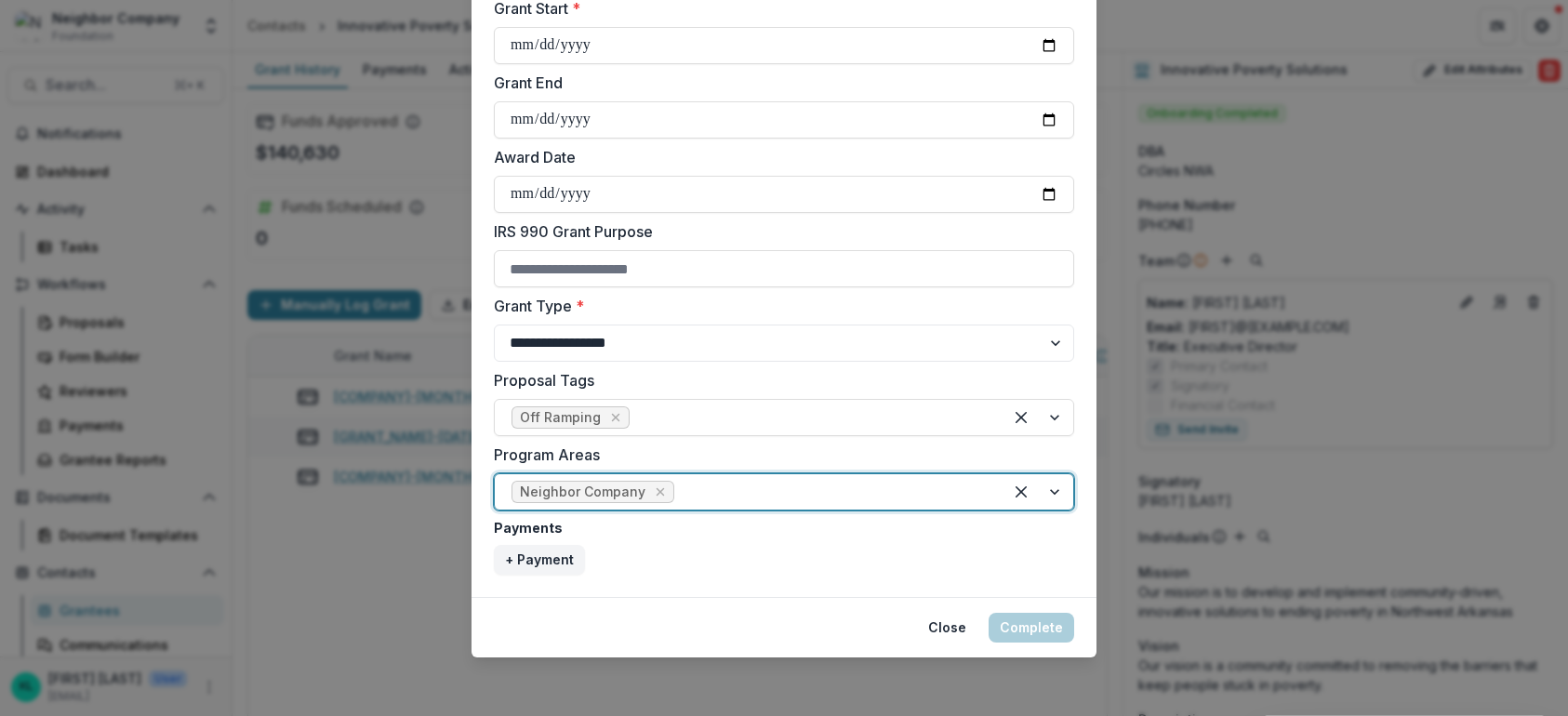 scroll, scrollTop: 670, scrollLeft: 0, axis: vertical 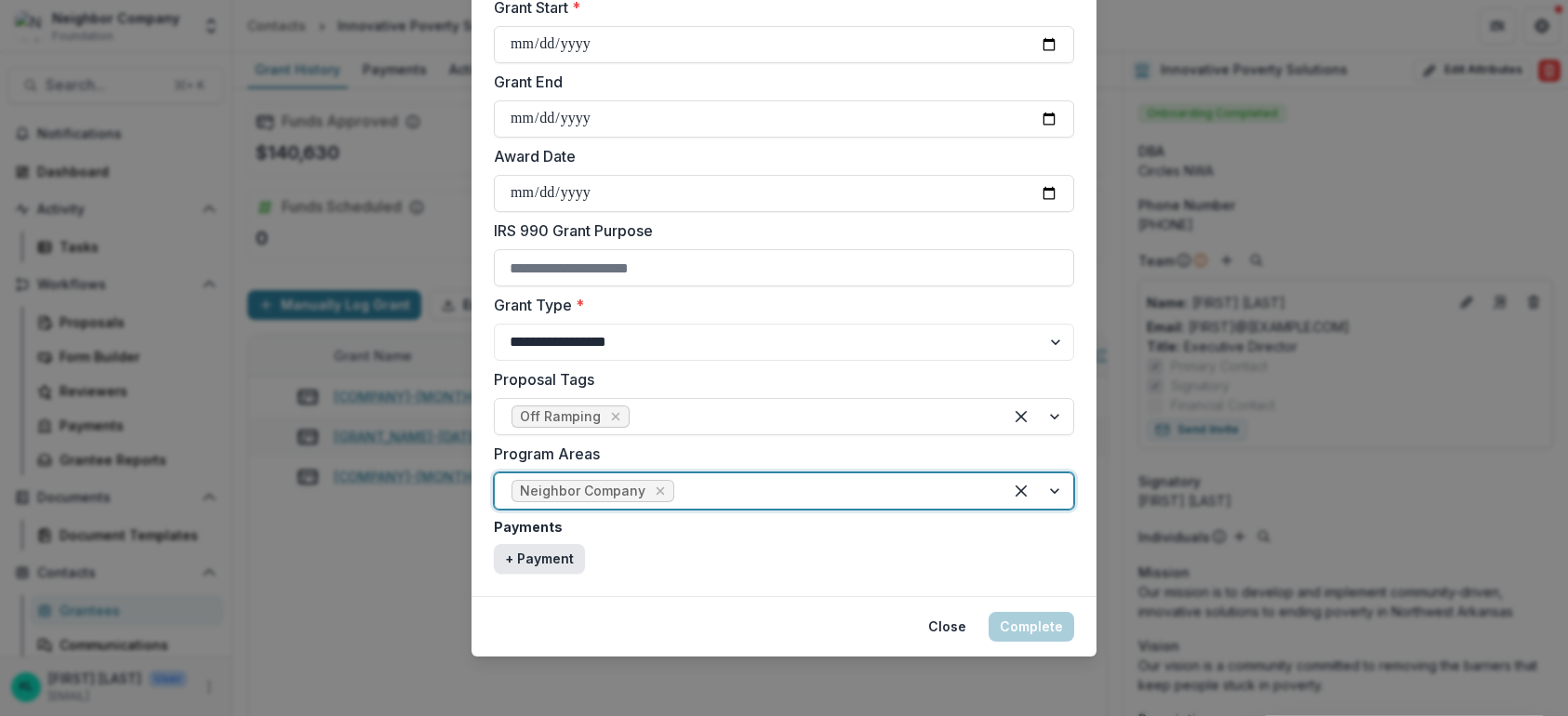 click on "+ Payment" at bounding box center [539, 559] 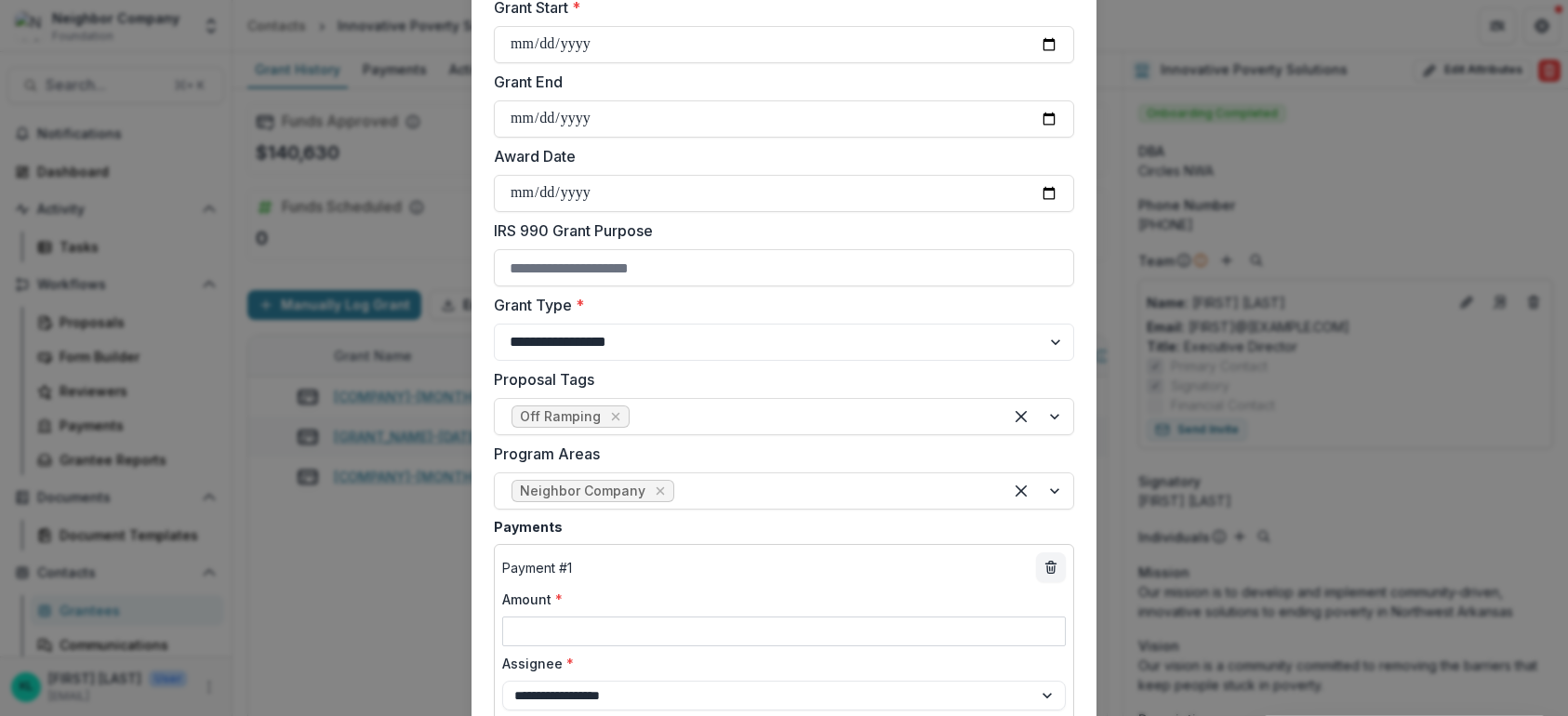 click on "Amount *" at bounding box center [784, 631] 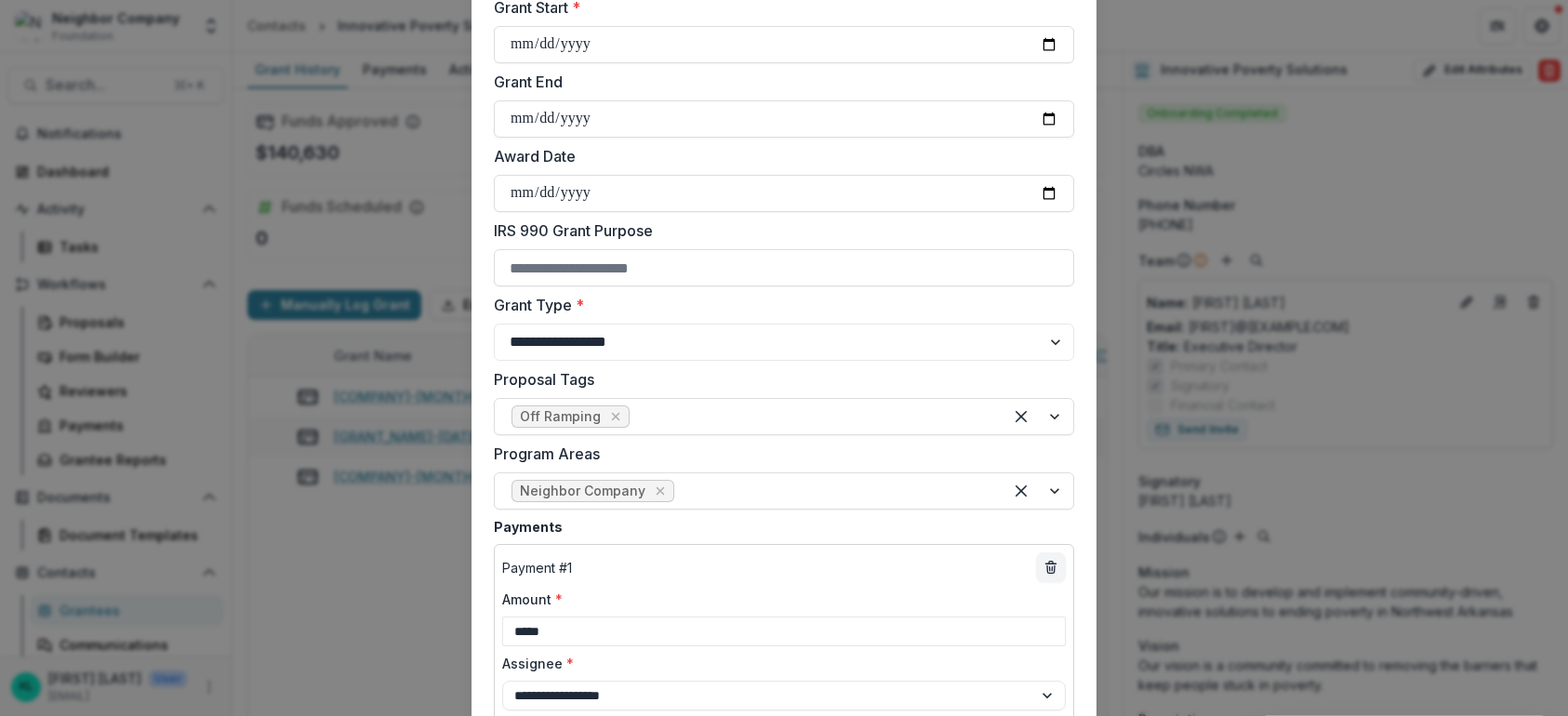 click on "**********" at bounding box center (784, 772) 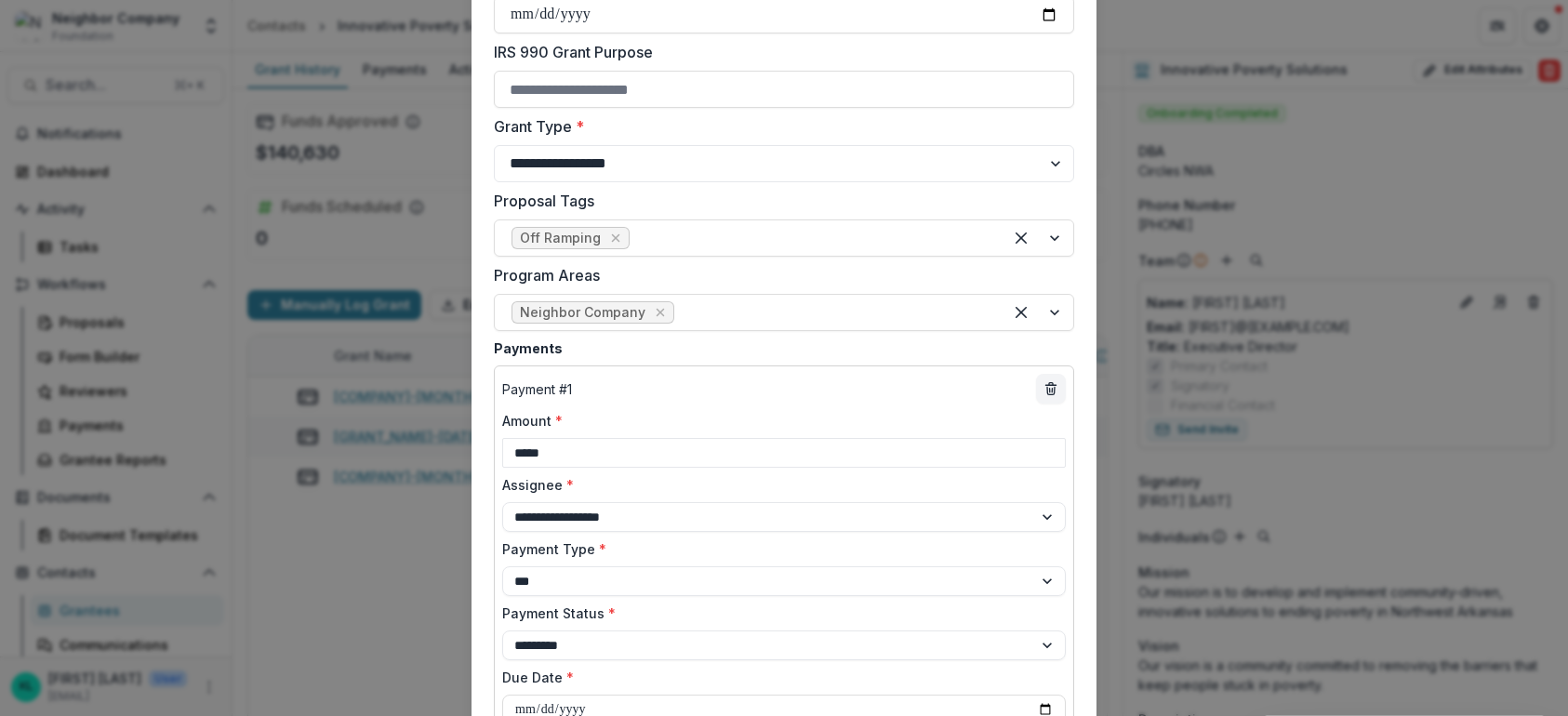 scroll, scrollTop: 852, scrollLeft: 0, axis: vertical 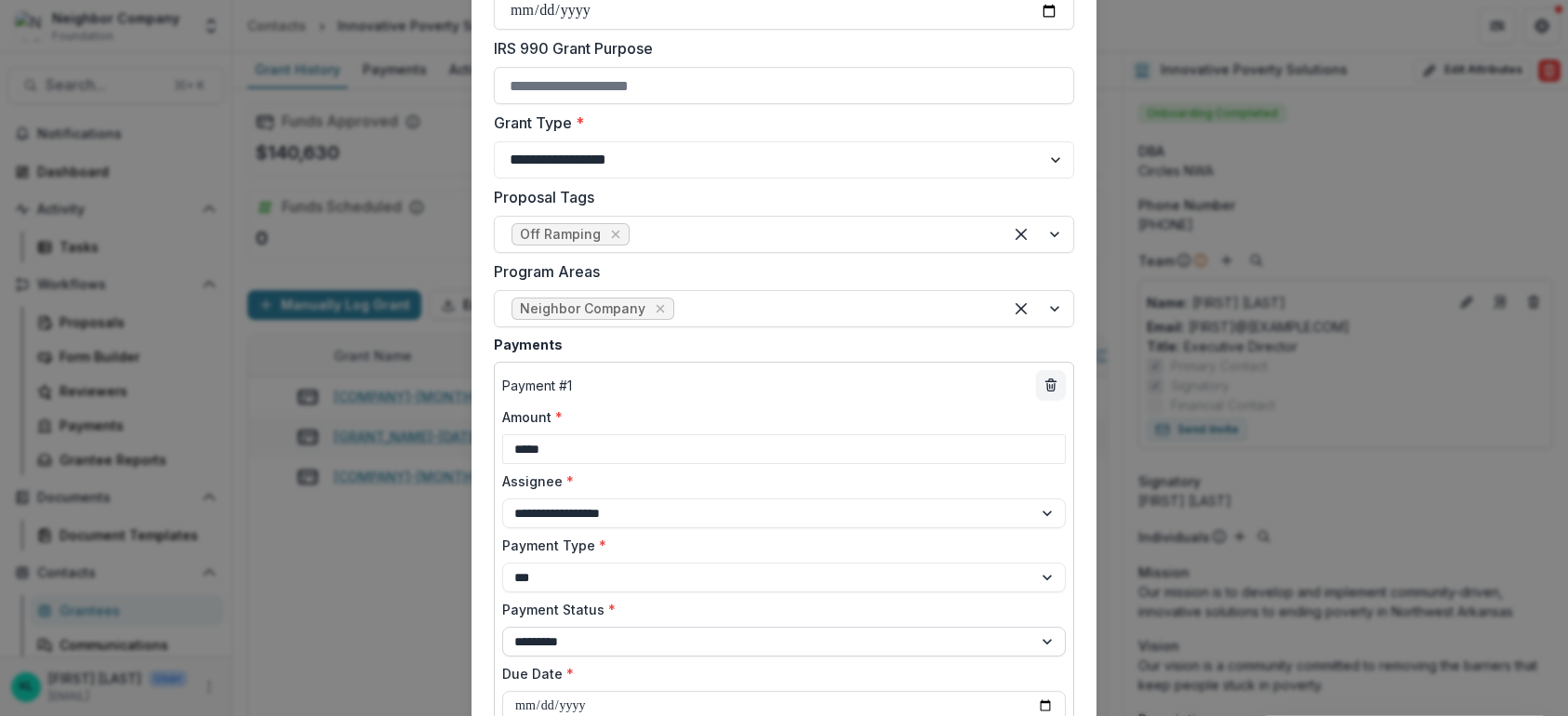 click on "**********" at bounding box center (784, 642) 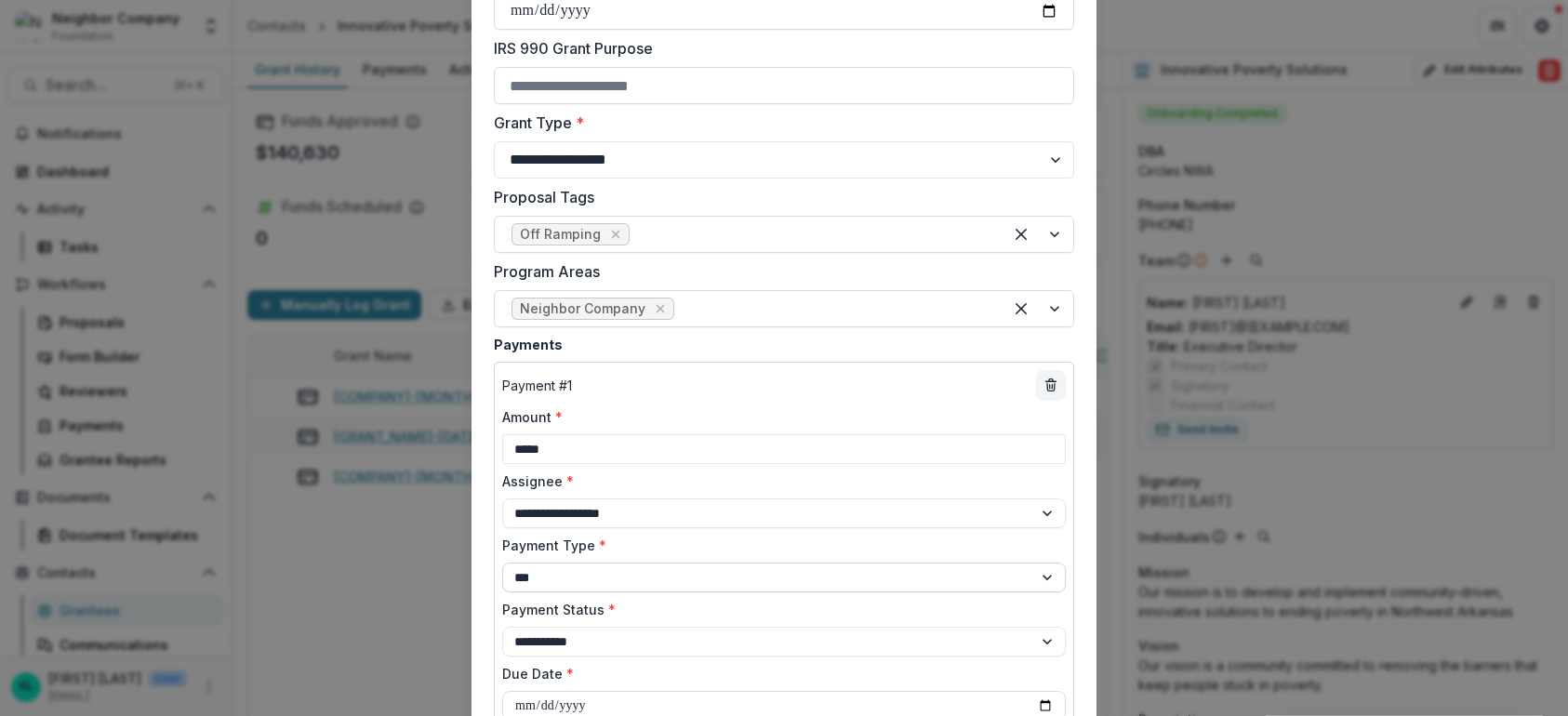 click on "**********" at bounding box center [784, 577] 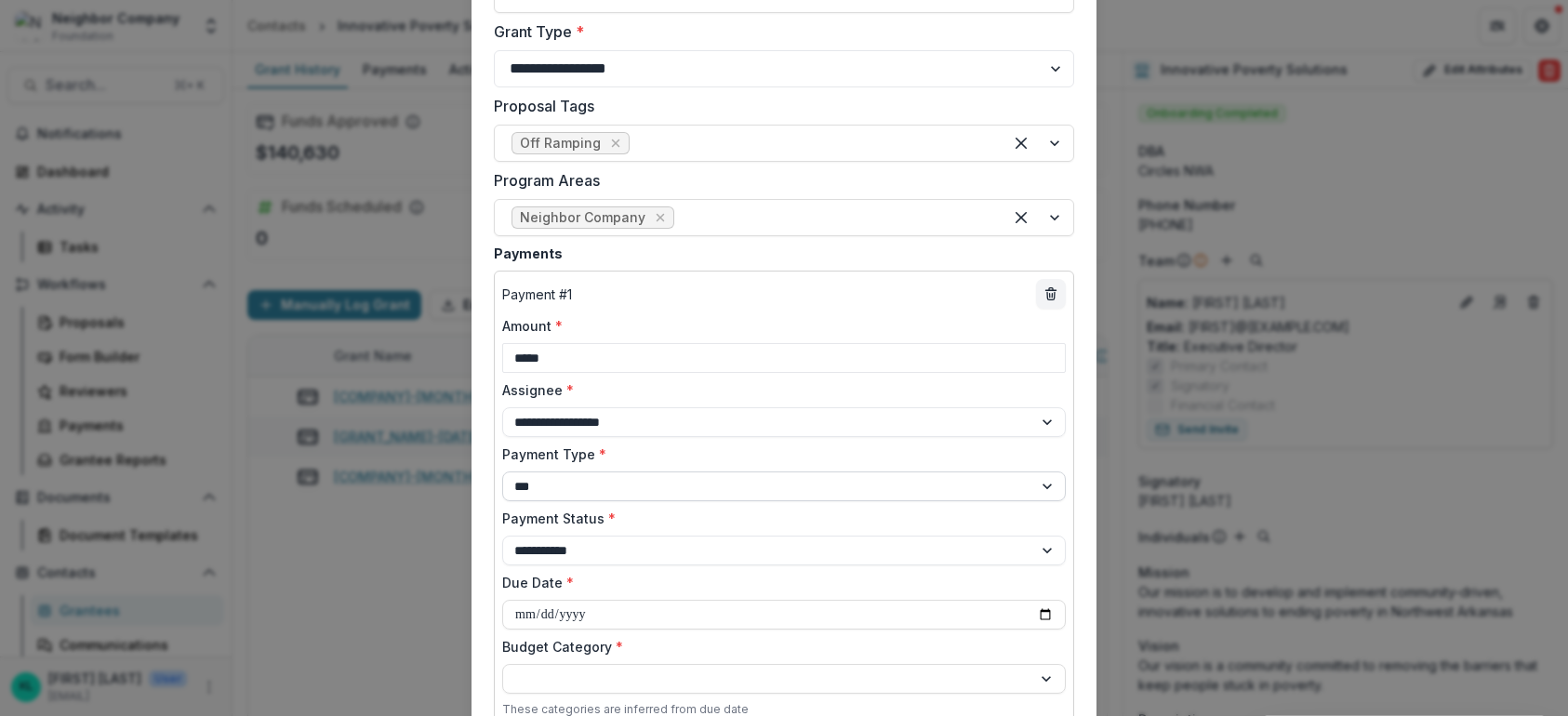 scroll, scrollTop: 988, scrollLeft: 0, axis: vertical 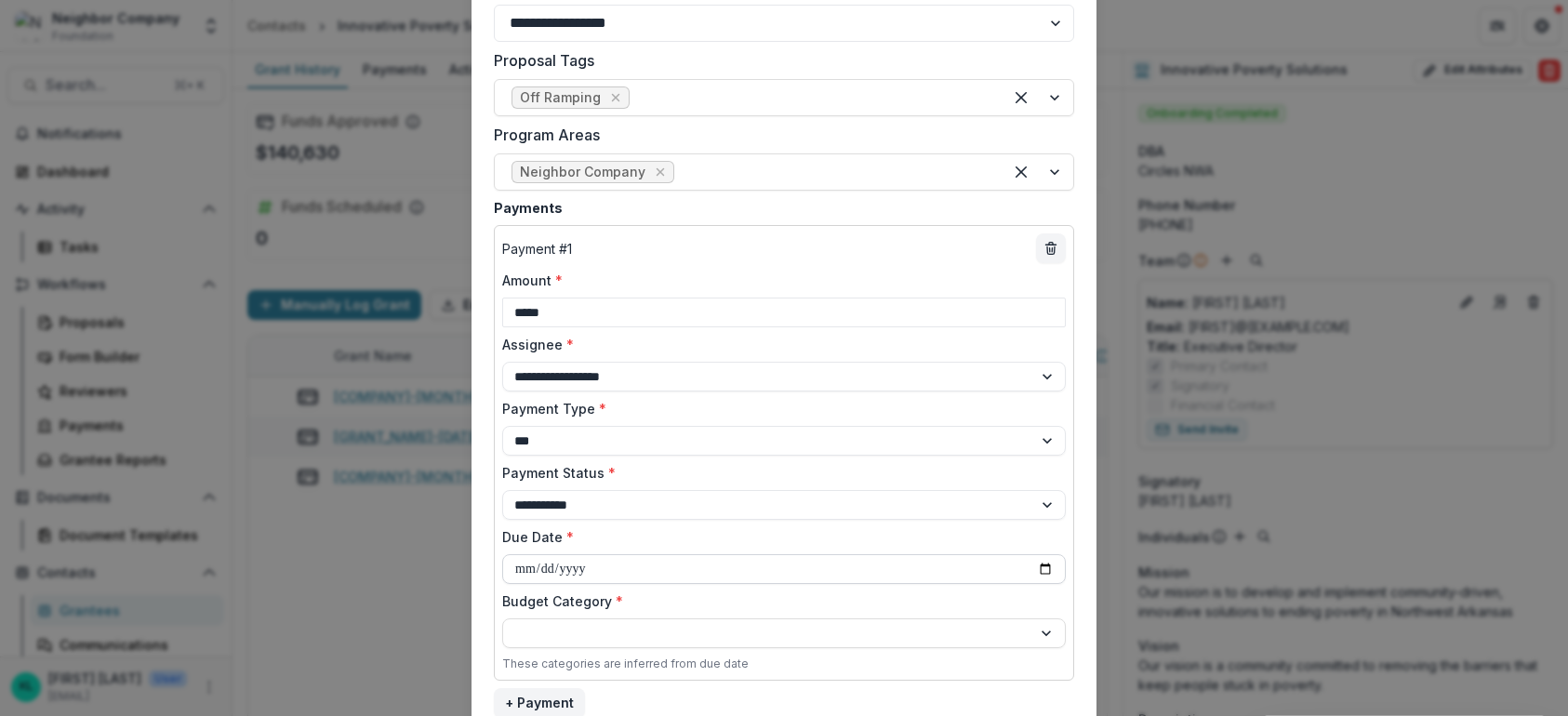 click on "Due Date *" at bounding box center [784, 569] 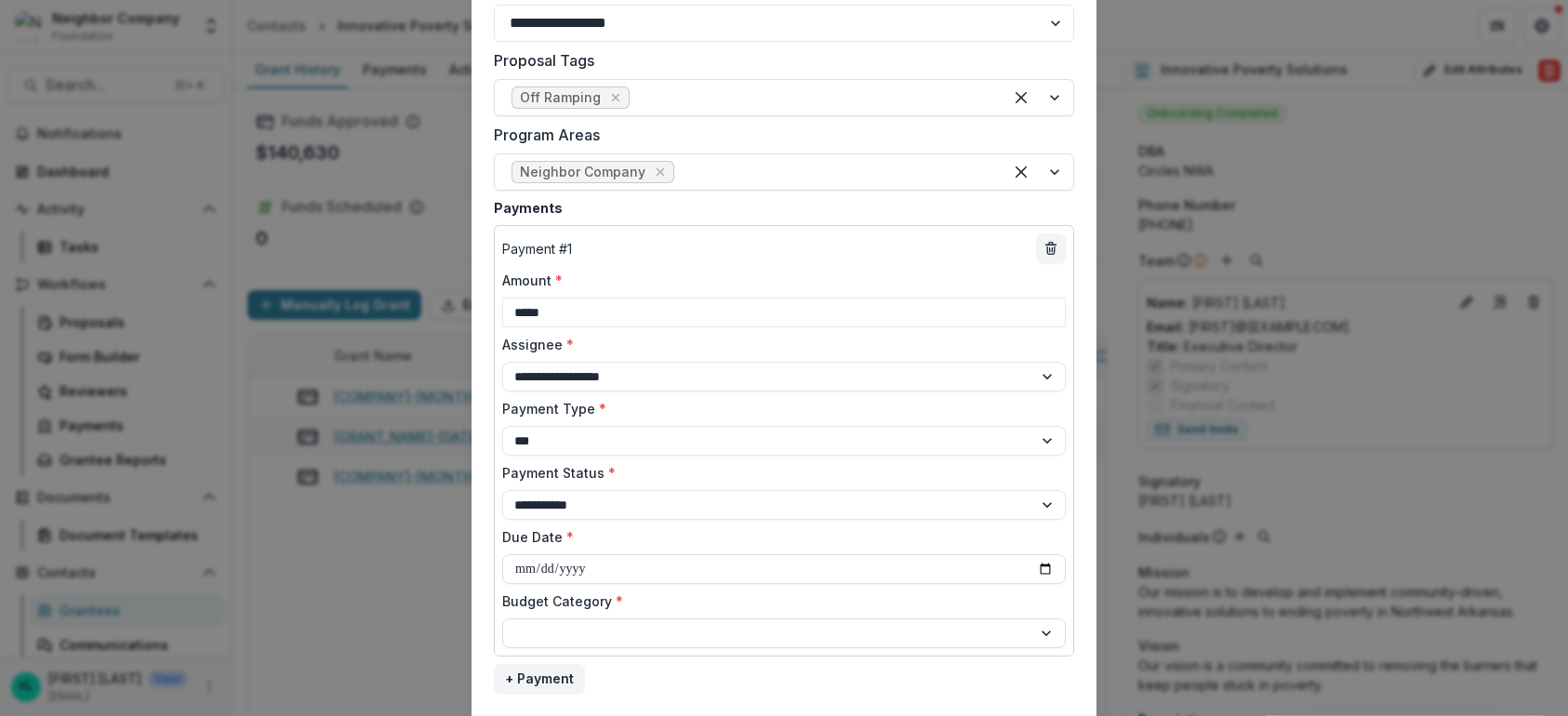 click on "Due Date *" at bounding box center [778, 537] 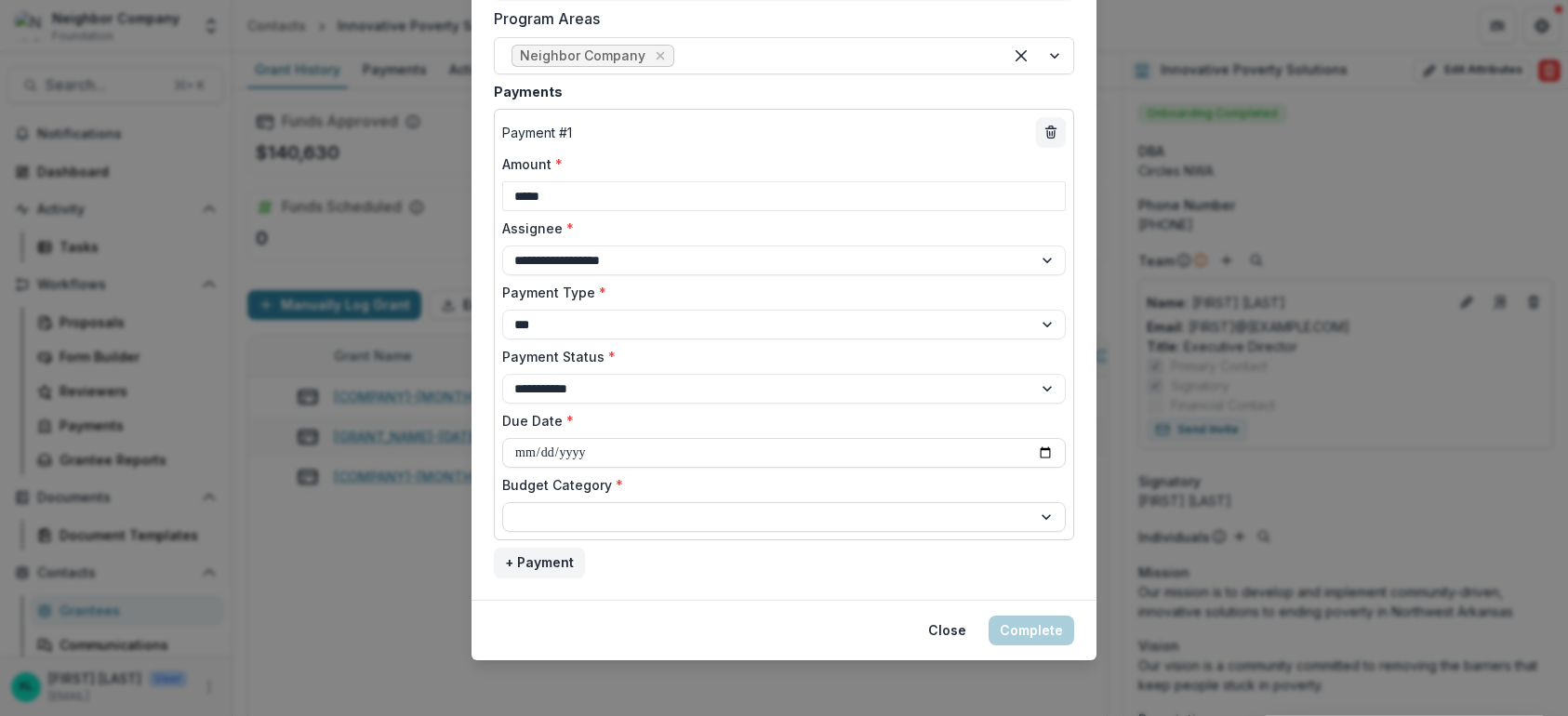 scroll, scrollTop: 1108, scrollLeft: 0, axis: vertical 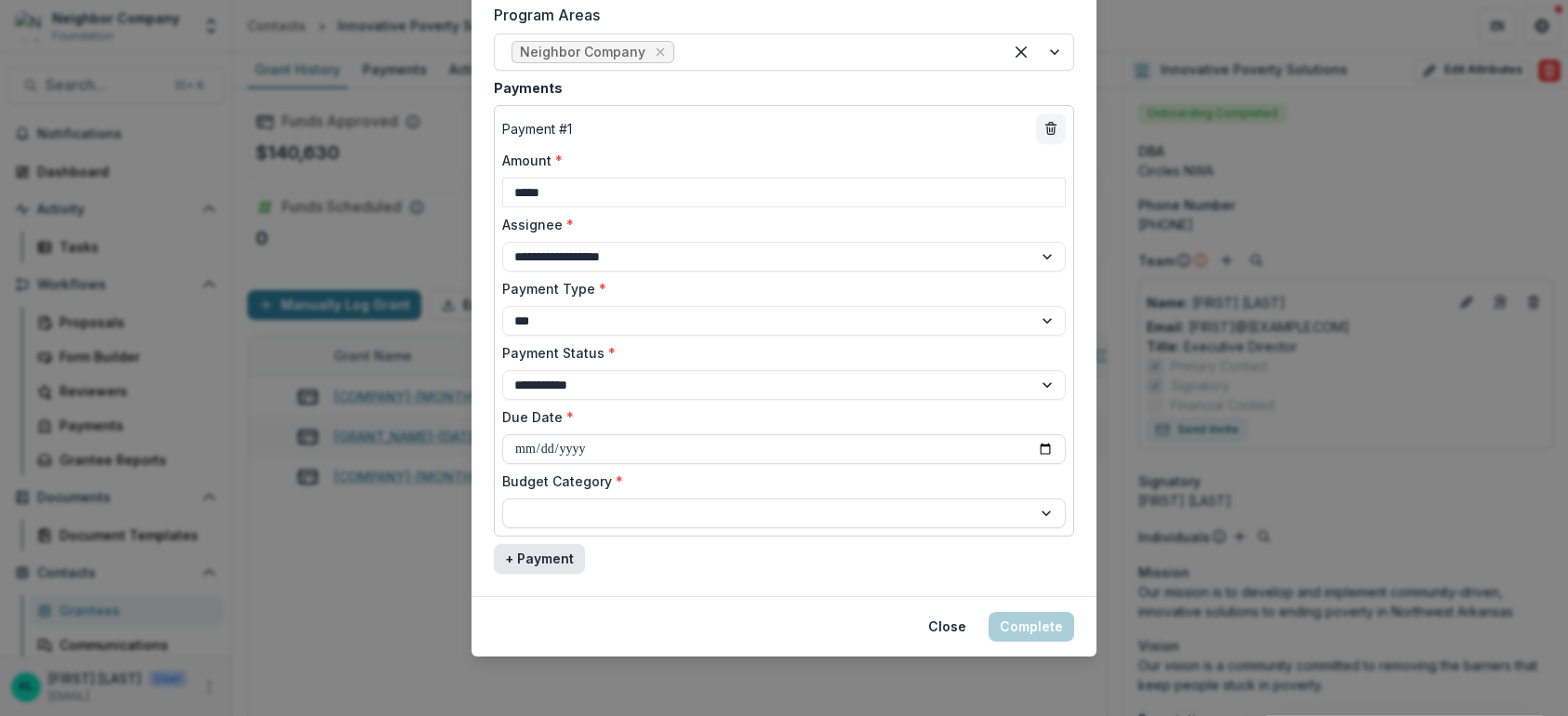 click on "+ Payment" at bounding box center (539, 559) 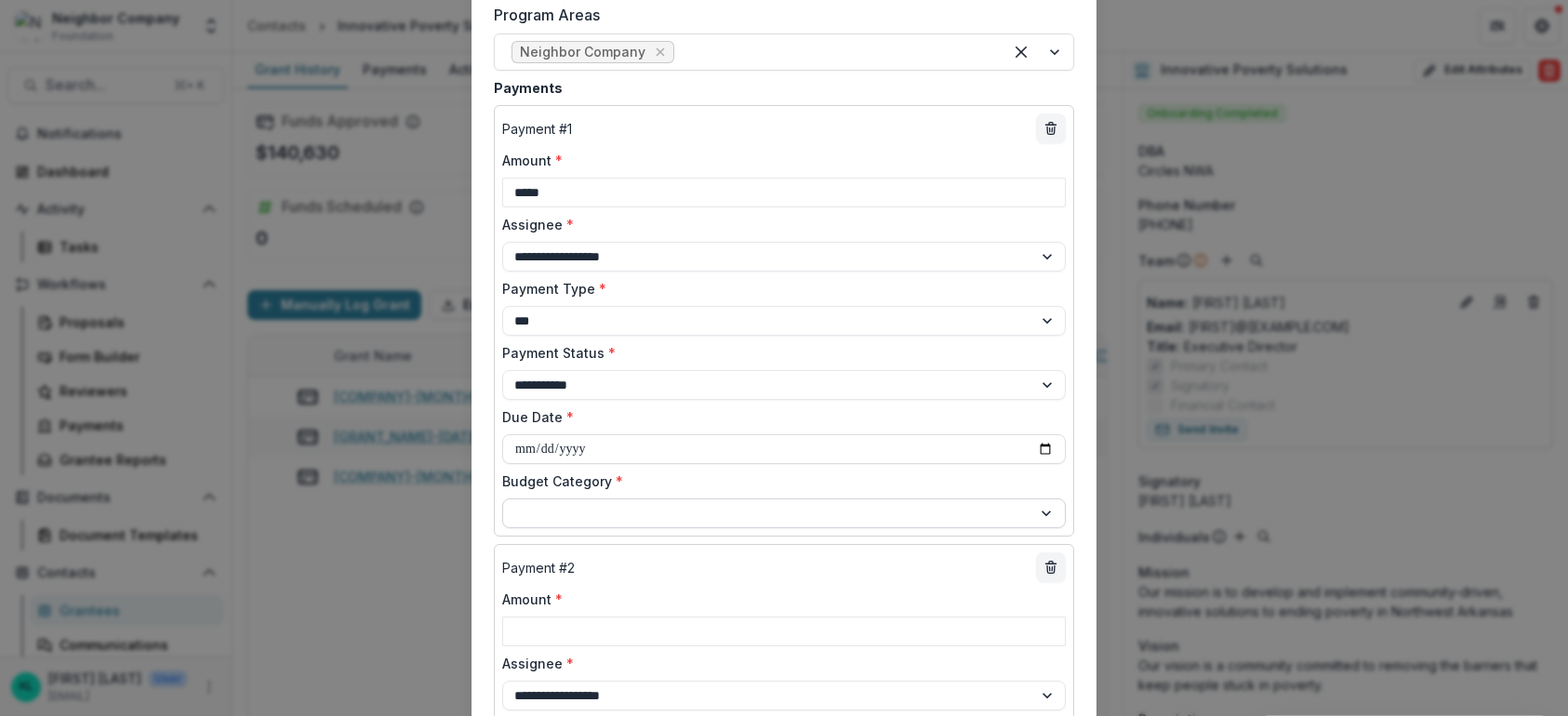 click at bounding box center [767, 513] 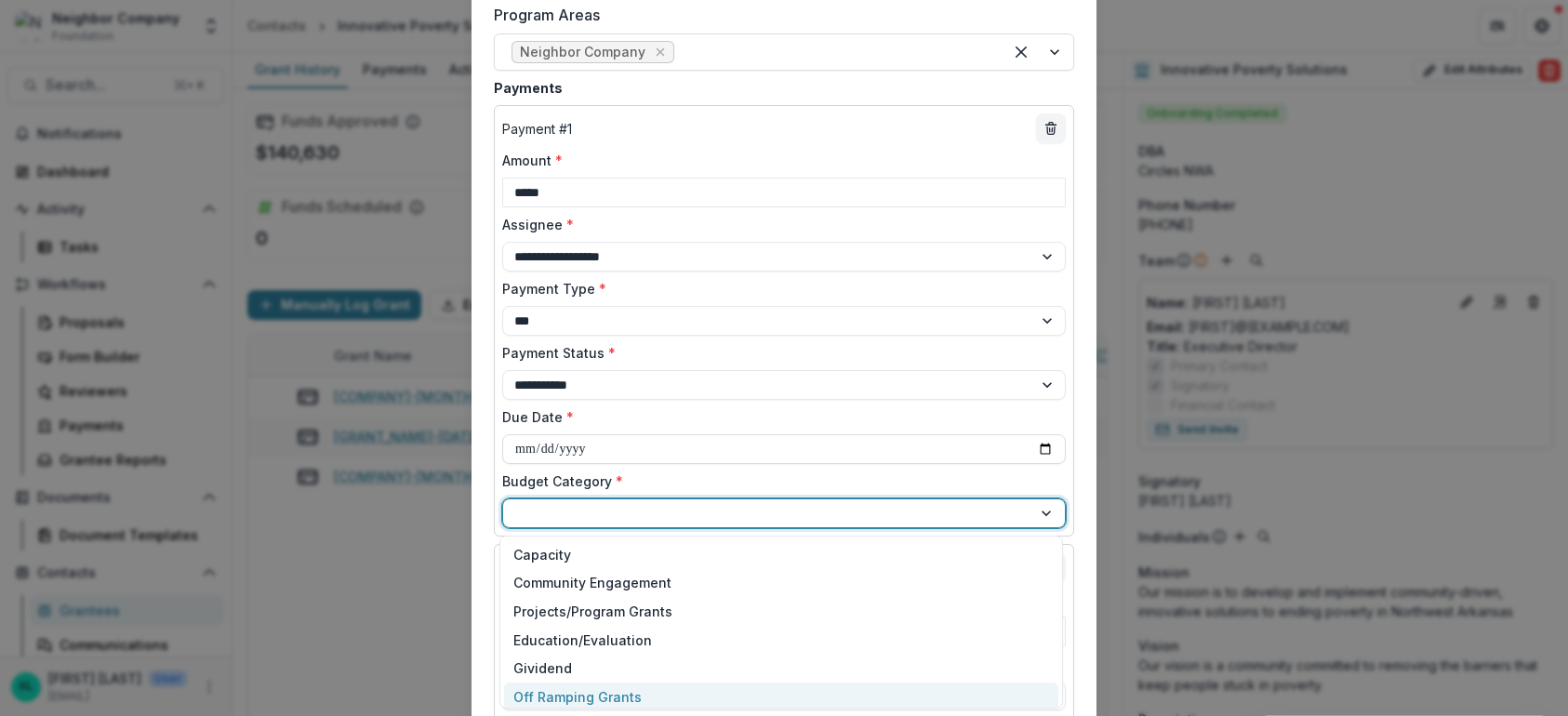 click on "Off Ramping Grants" at bounding box center [578, 696] 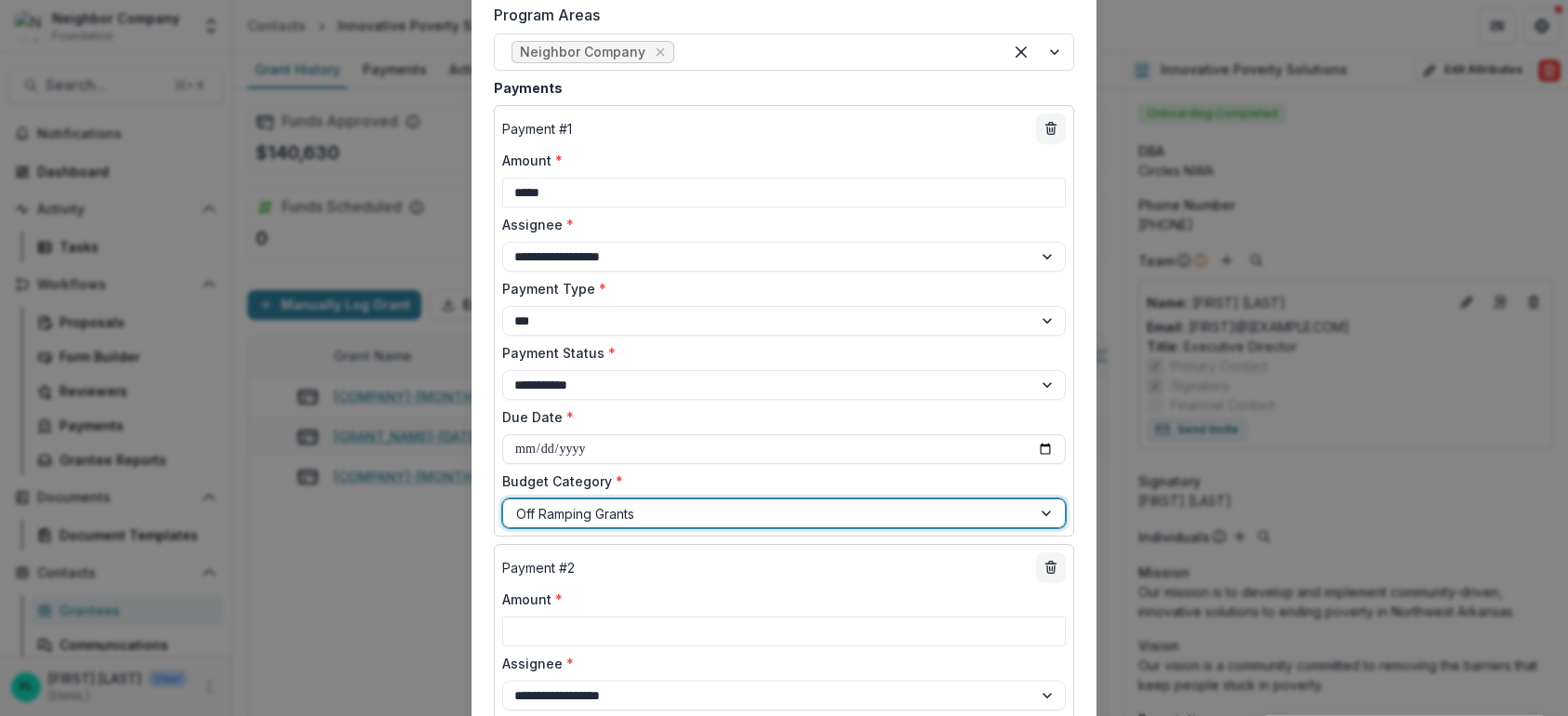 click on "Amount *" at bounding box center (778, 599) 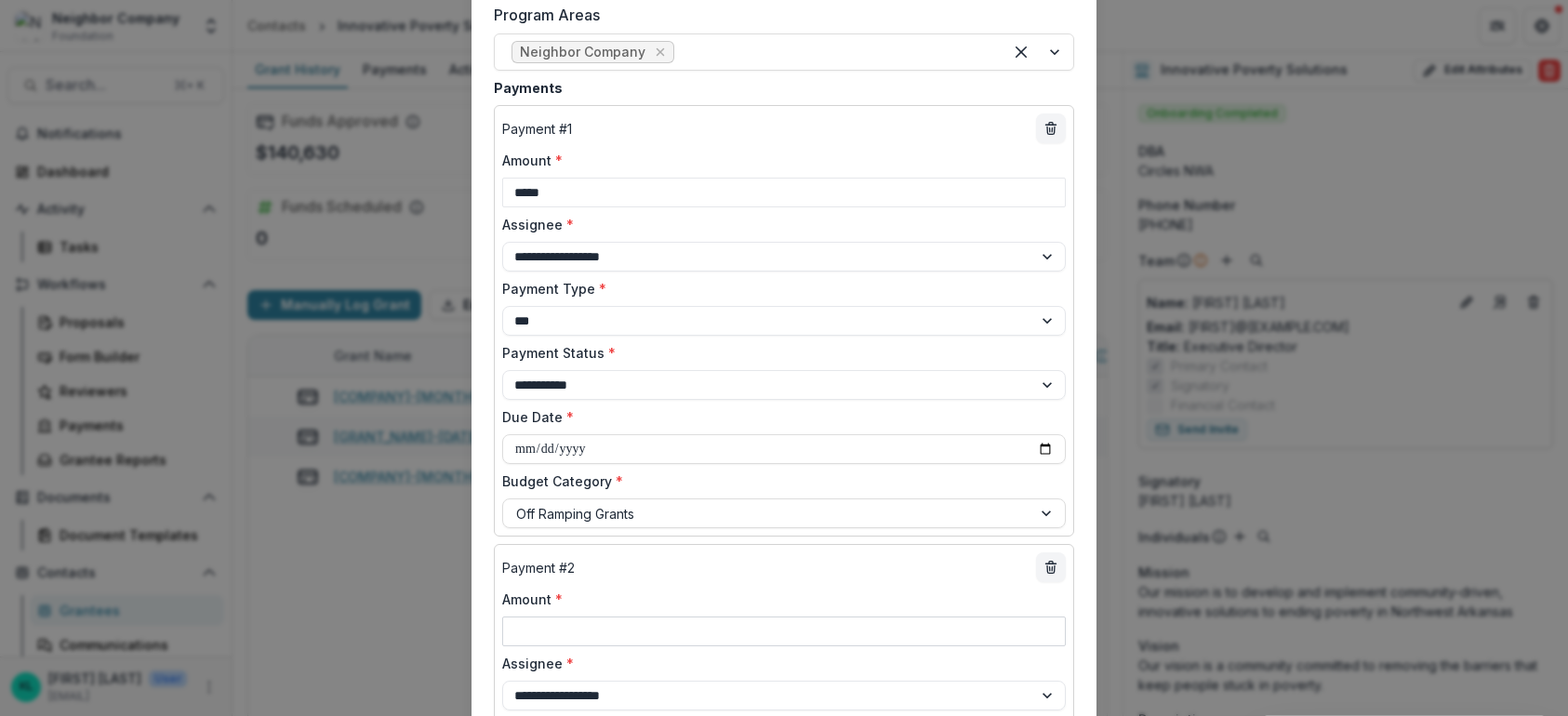 click on "Amount *" at bounding box center (784, 631) 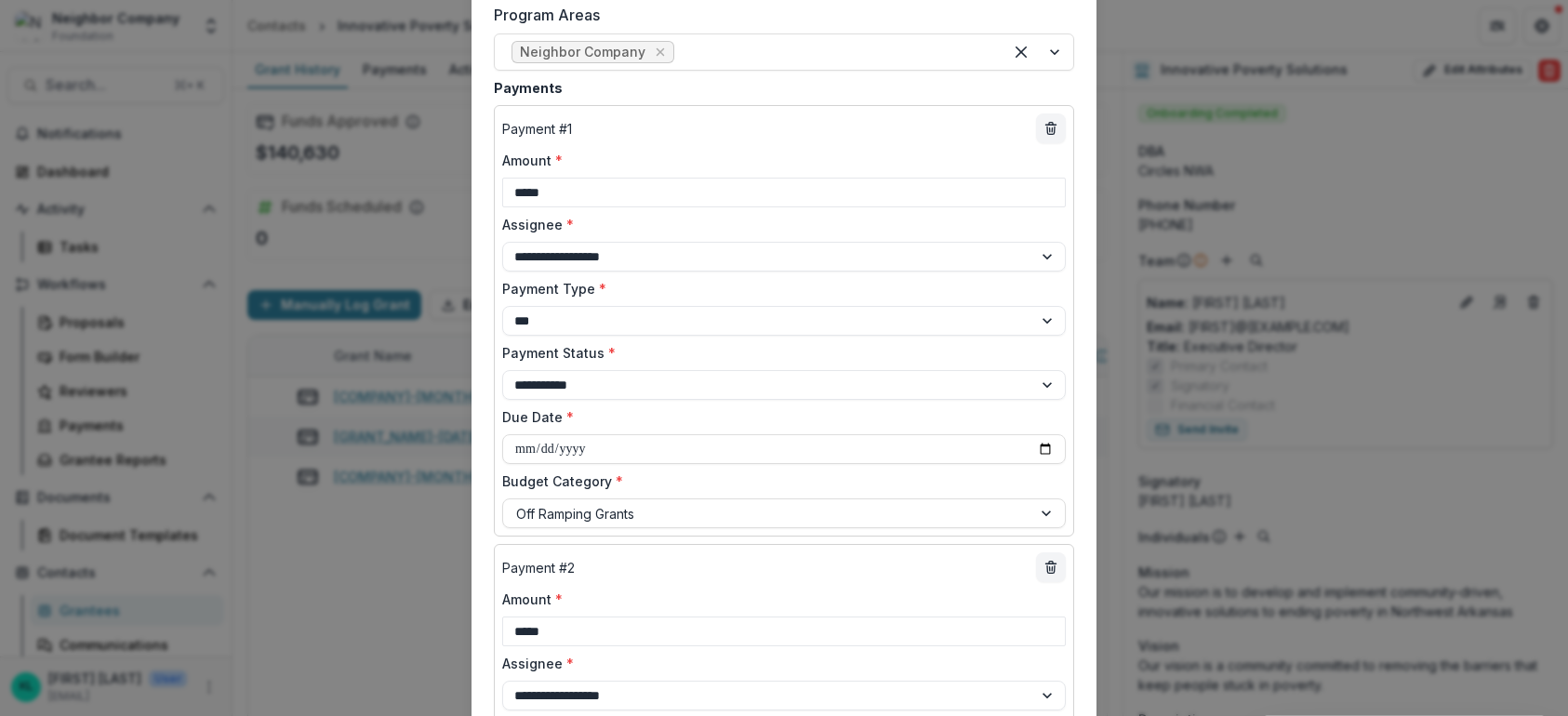 scroll, scrollTop: 1286, scrollLeft: 0, axis: vertical 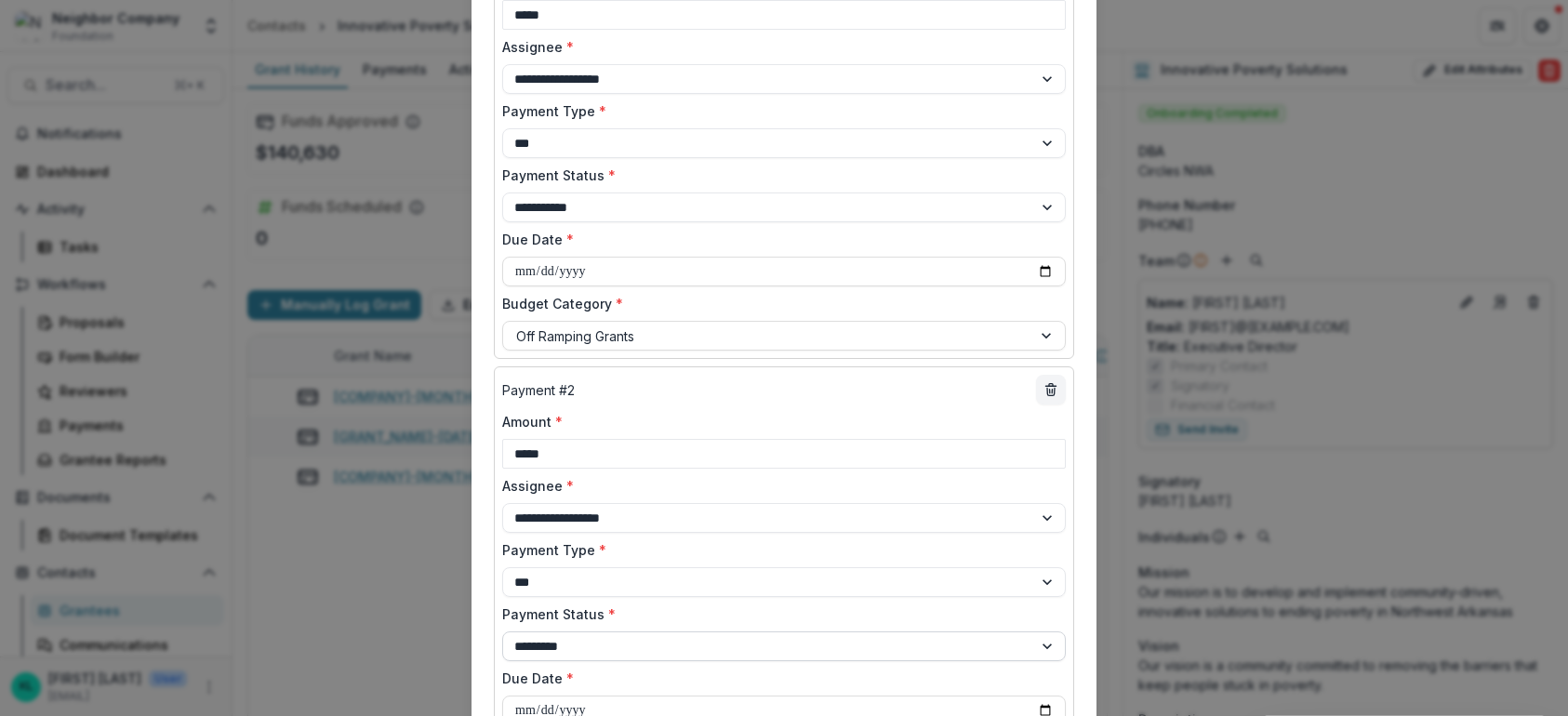 click on "**********" at bounding box center [784, 646] 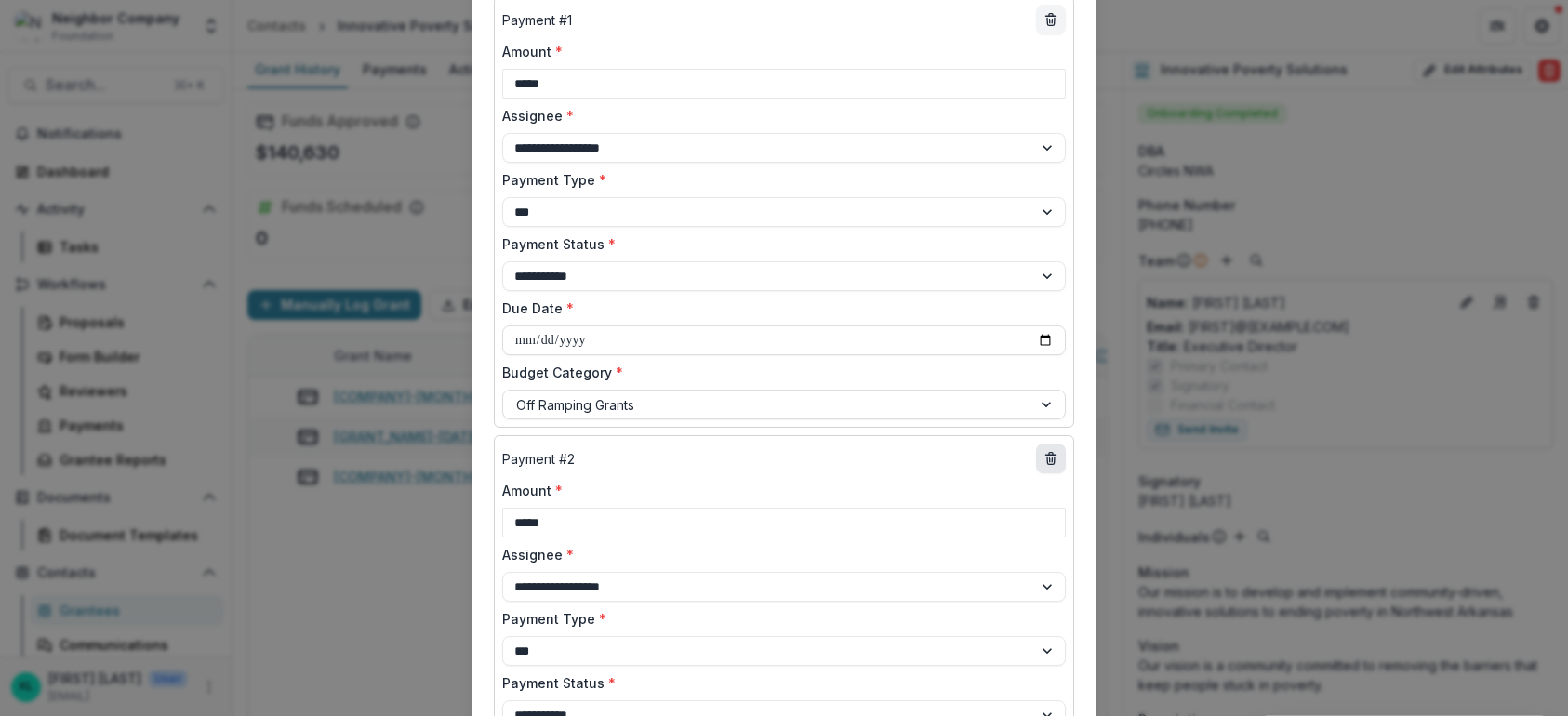 click 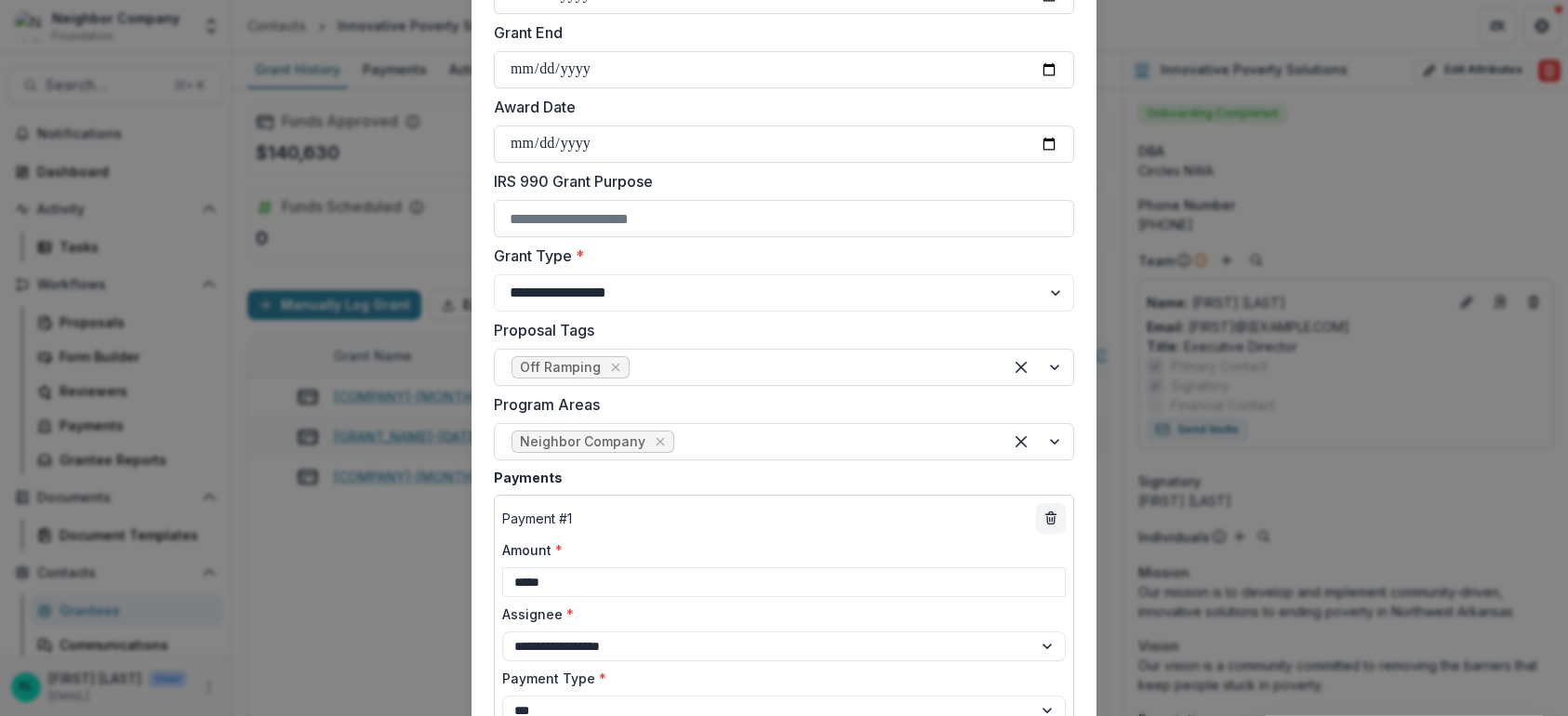 scroll, scrollTop: 1108, scrollLeft: 0, axis: vertical 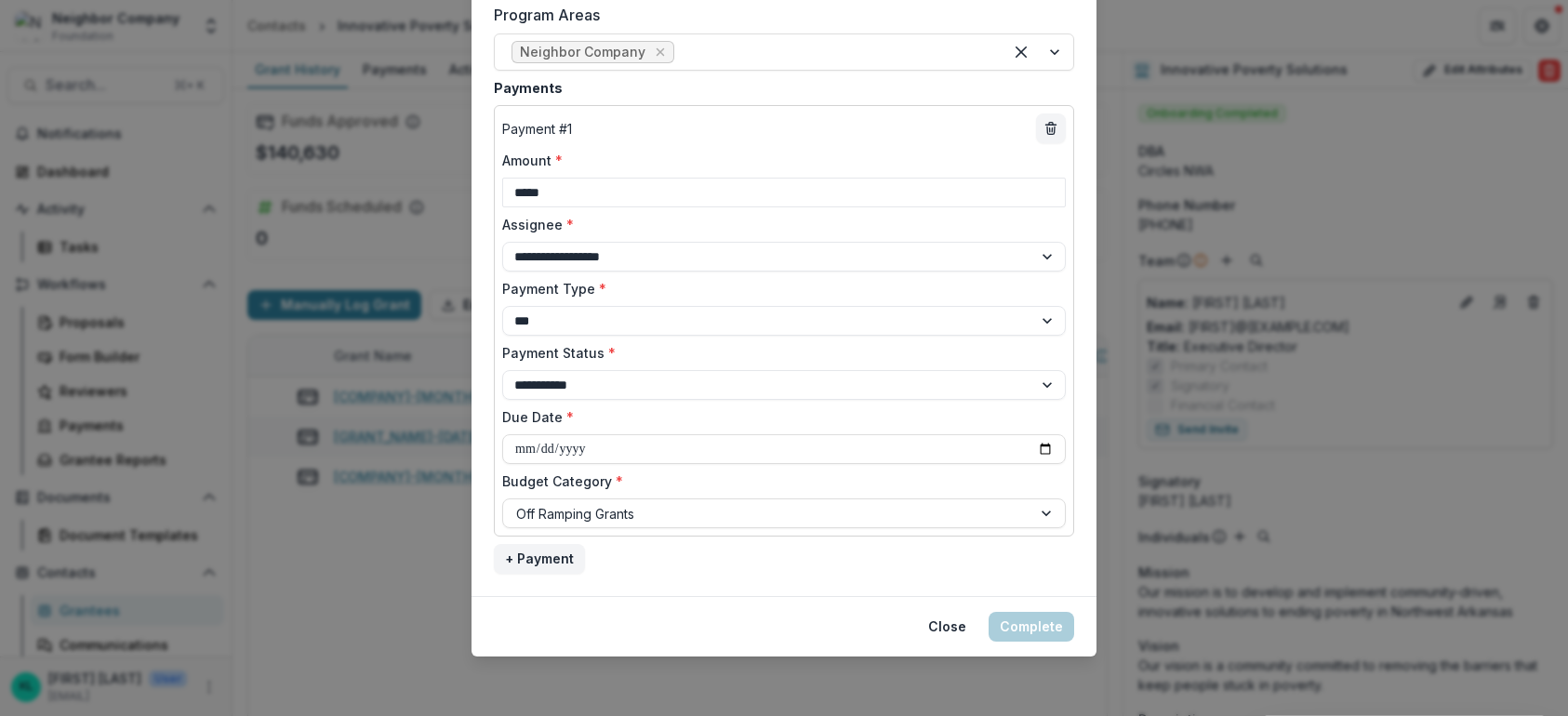 click on "**********" at bounding box center (784, 339) 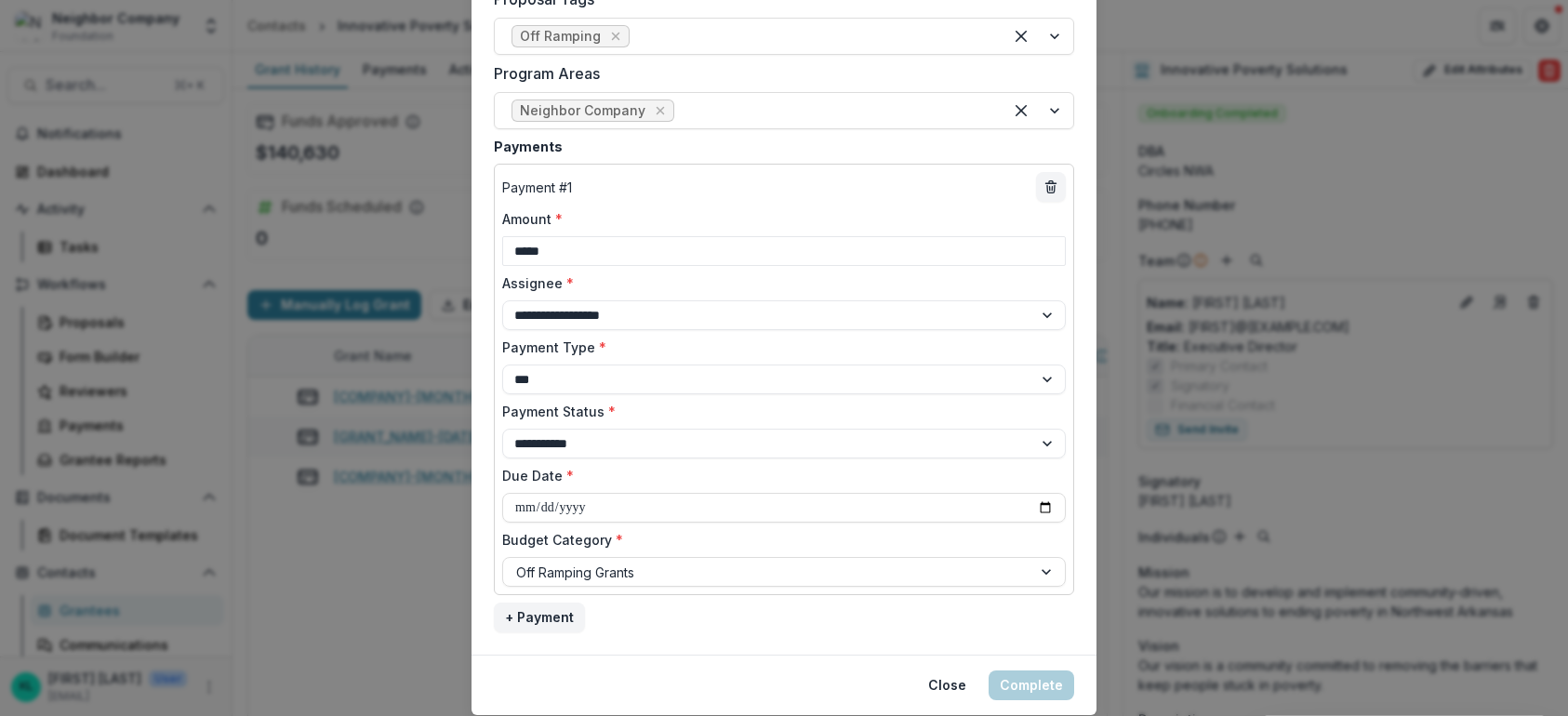 scroll, scrollTop: 1046, scrollLeft: 0, axis: vertical 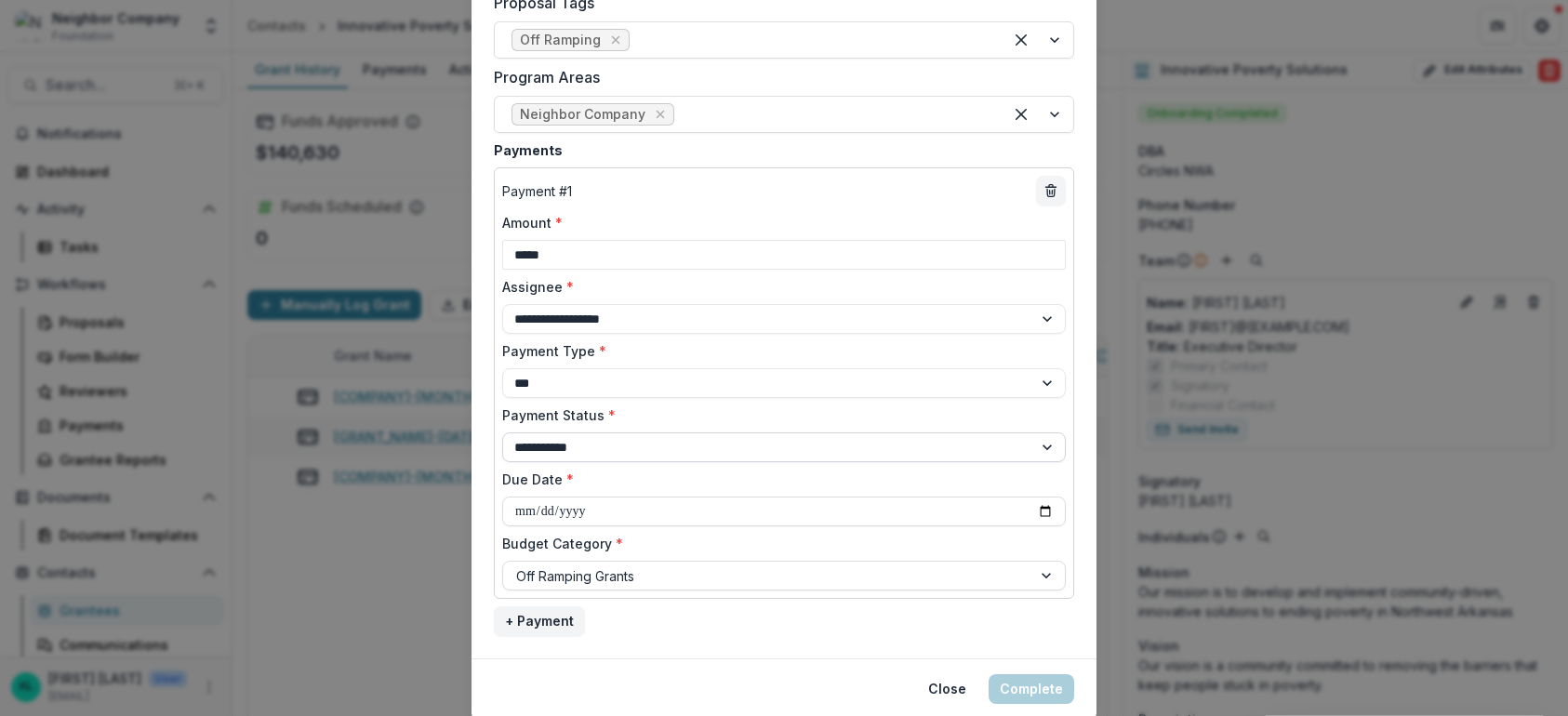 click on "**********" at bounding box center [784, 447] 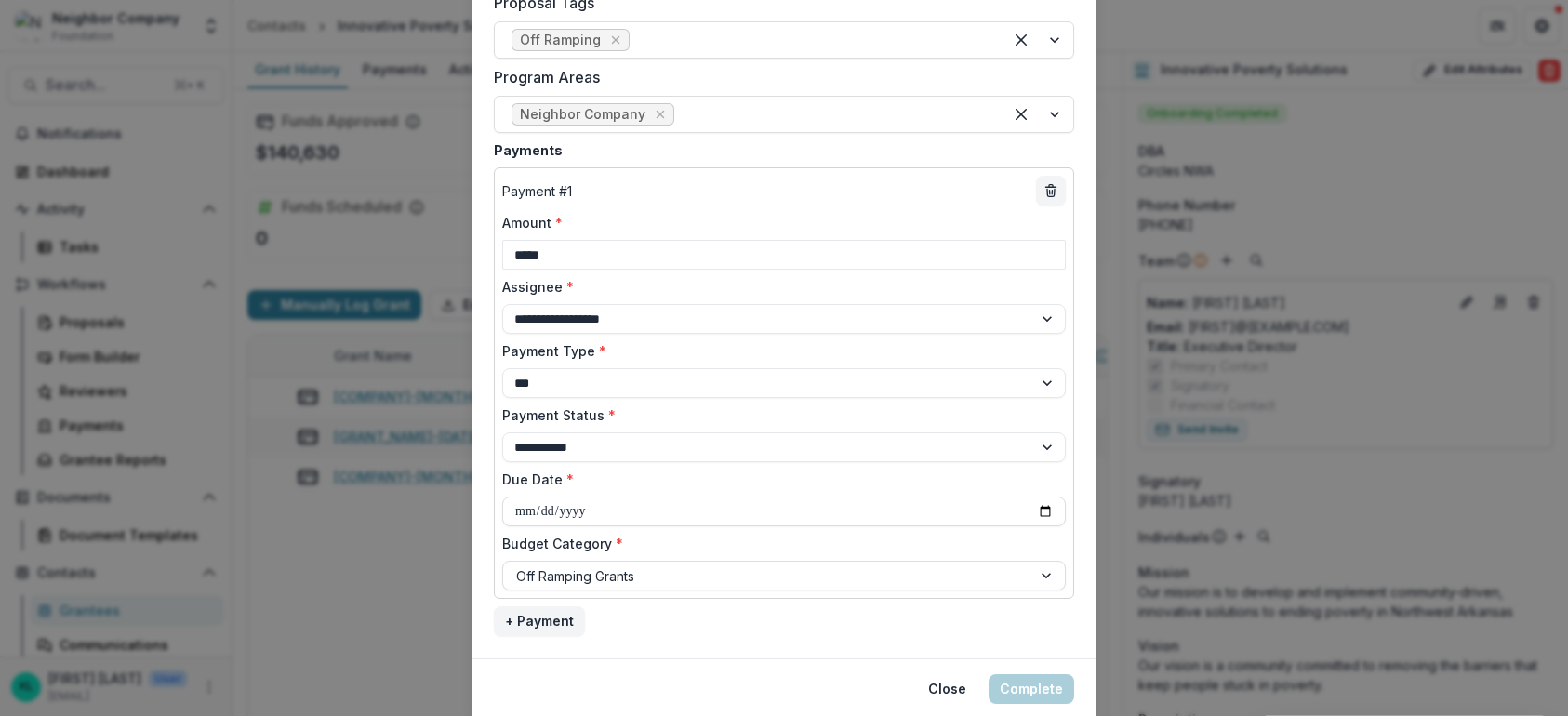 click on "Payment Type *" at bounding box center [778, 351] 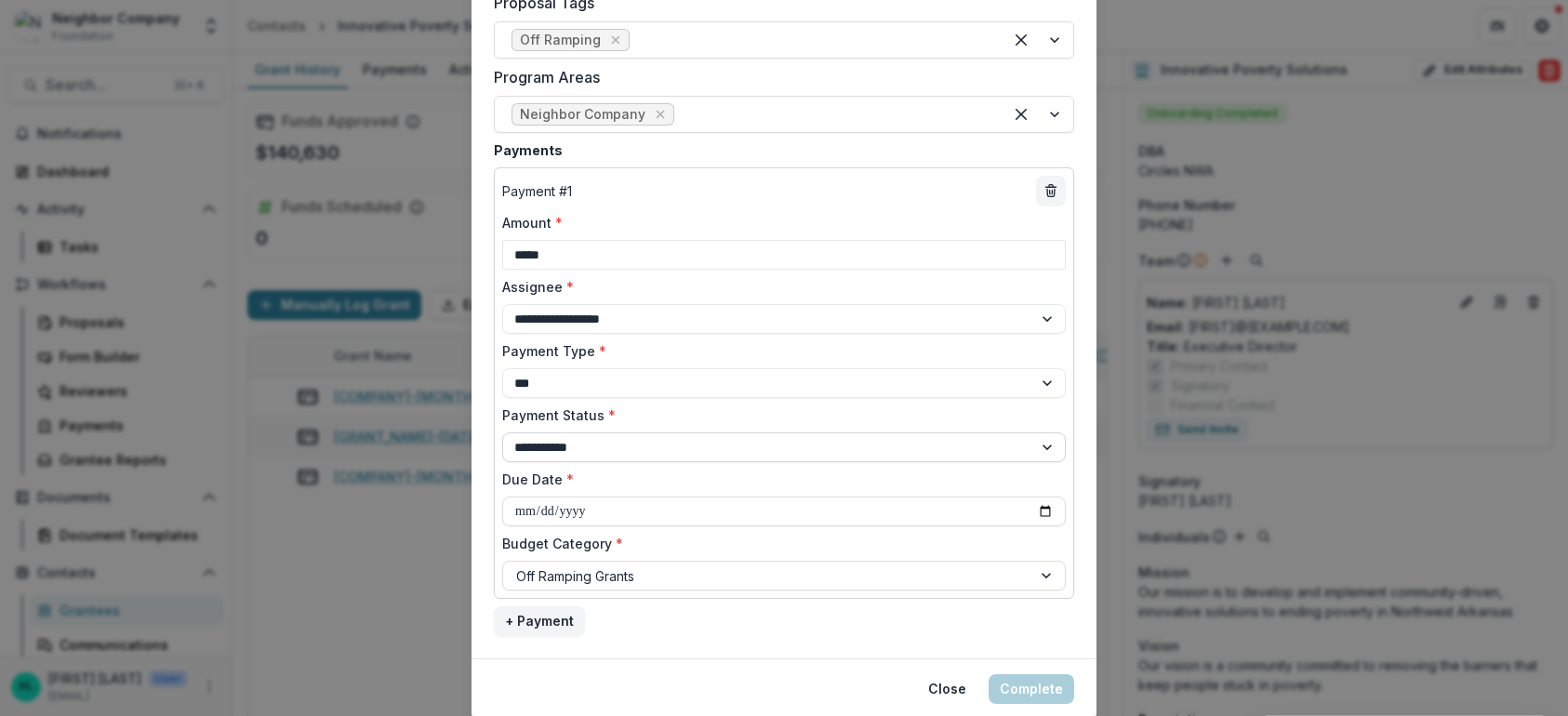 click on "**********" at bounding box center [784, 447] 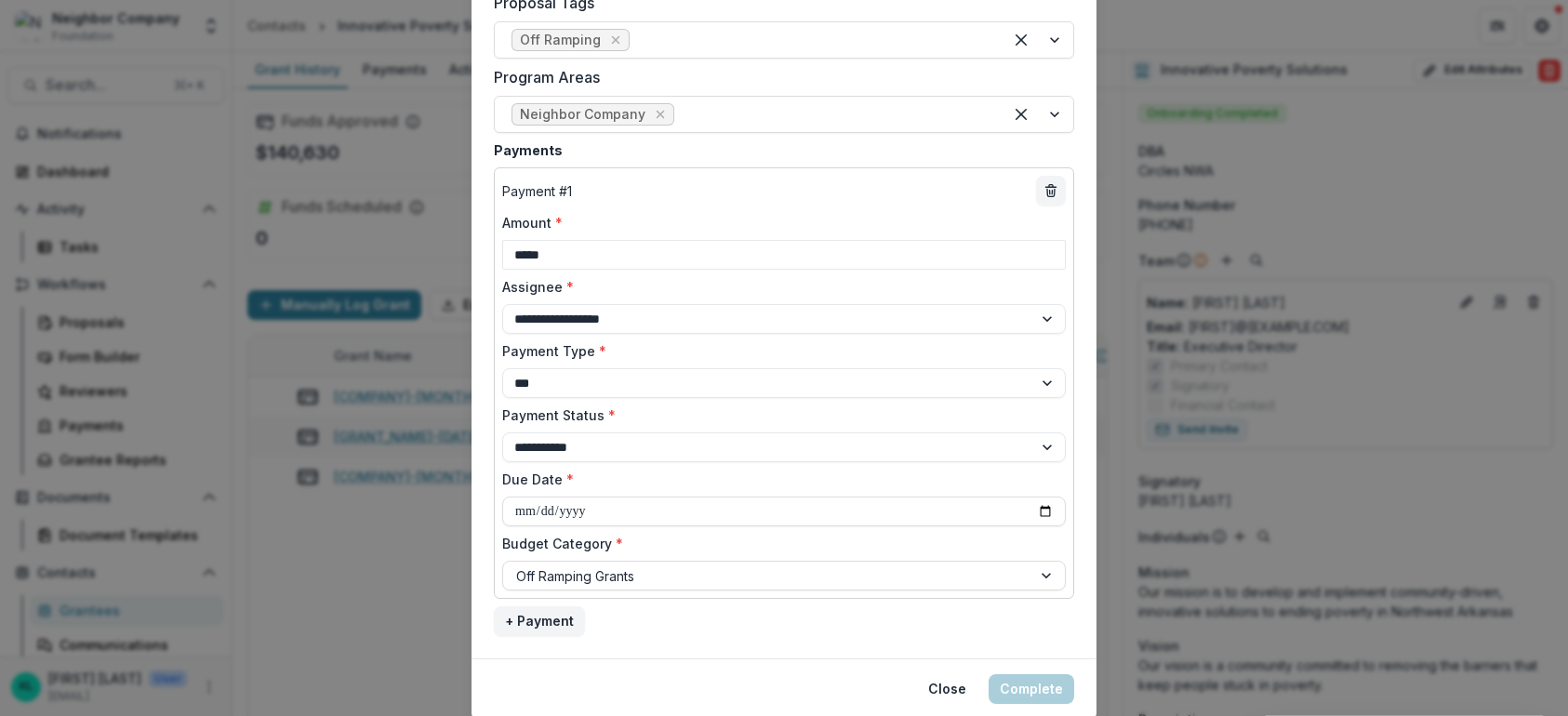 click on "Payment Status *" at bounding box center (778, 415) 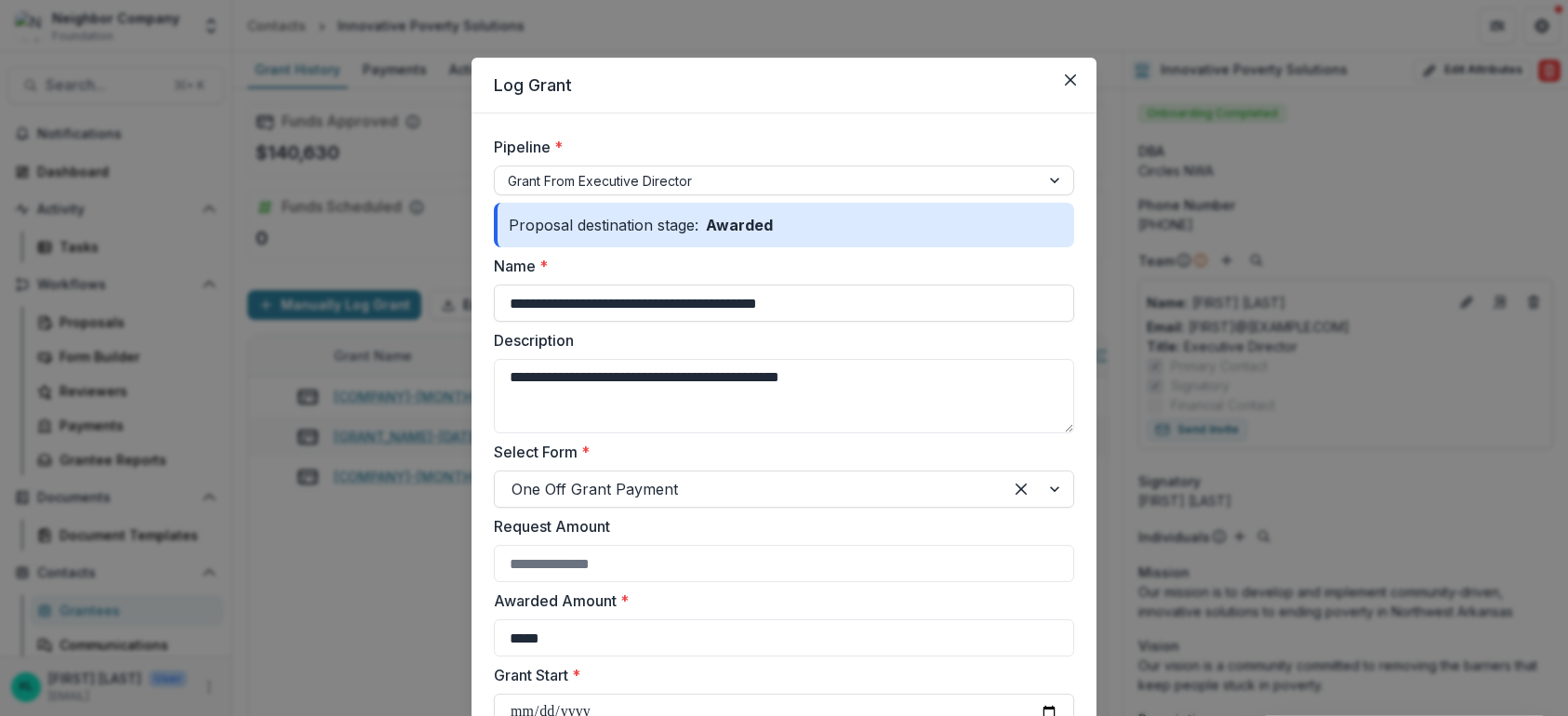 scroll, scrollTop: 0, scrollLeft: 0, axis: both 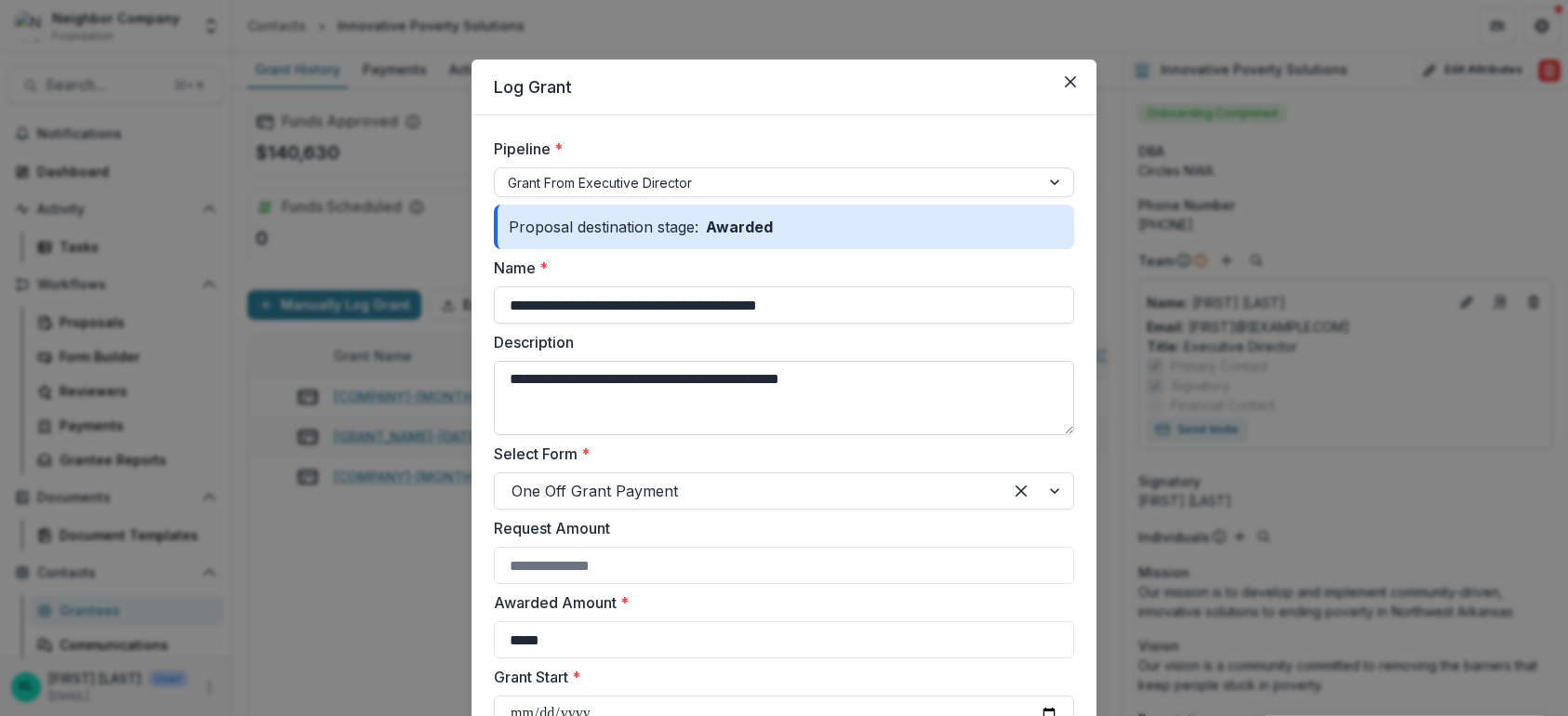 click on "**********" at bounding box center [784, 398] 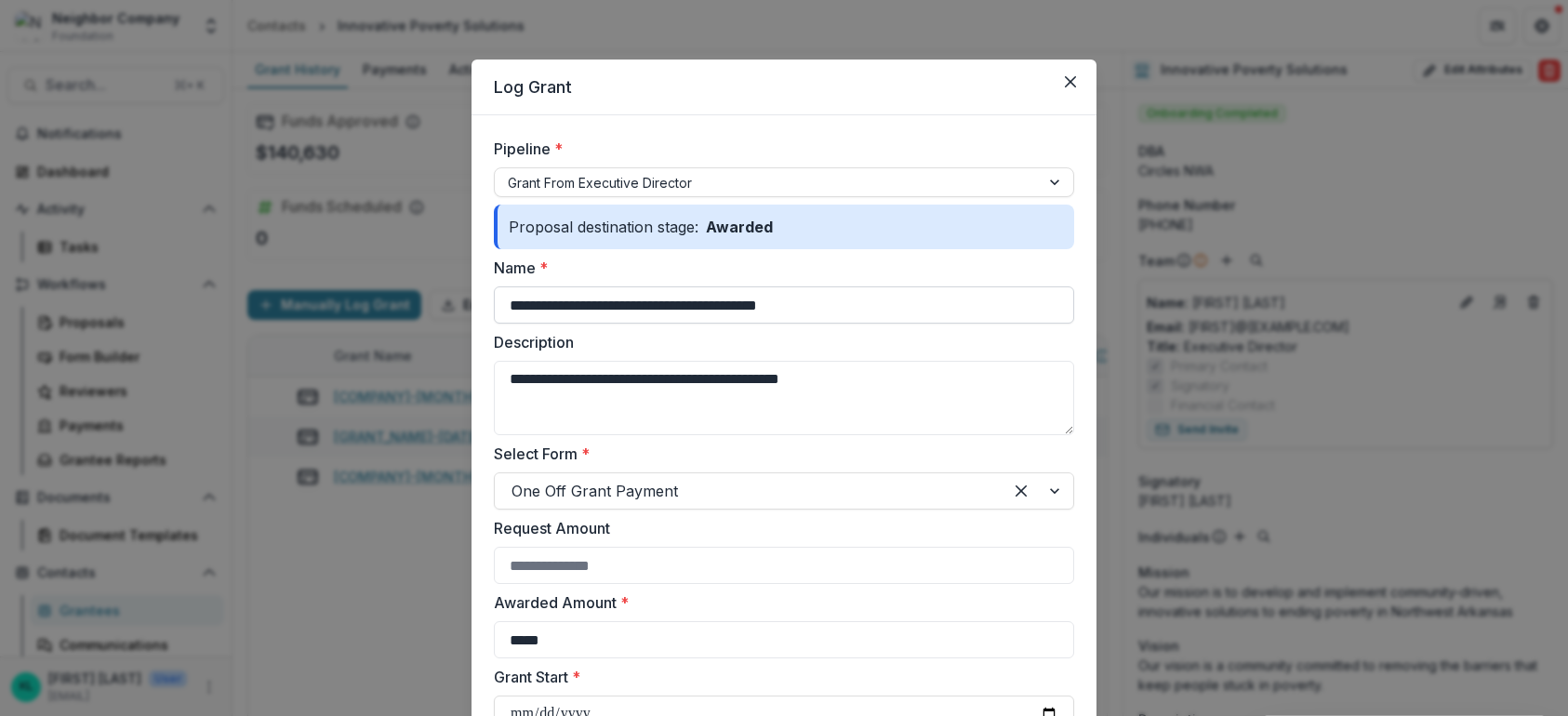 click on "**********" at bounding box center (784, 305) 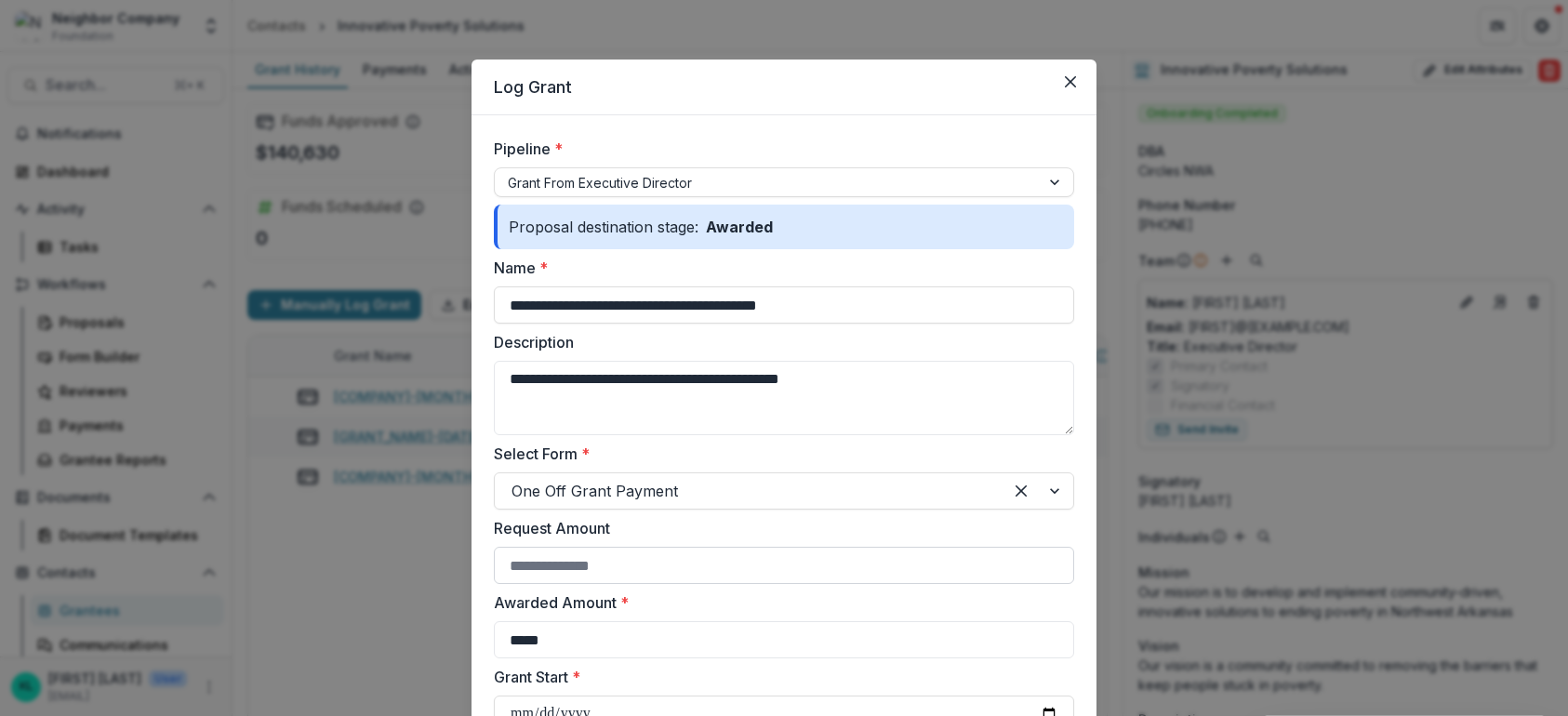 click on "Request Amount" at bounding box center [784, 565] 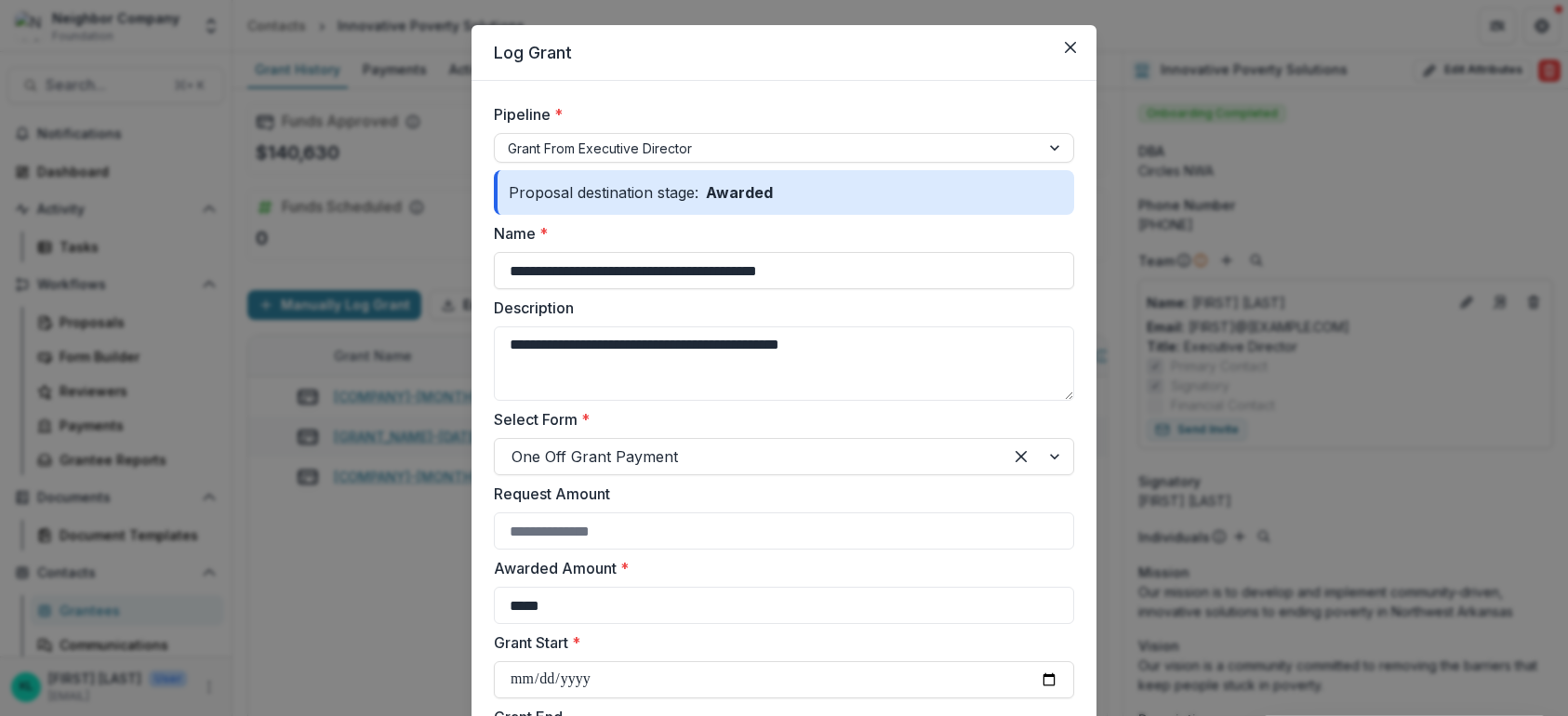 scroll, scrollTop: 37, scrollLeft: 0, axis: vertical 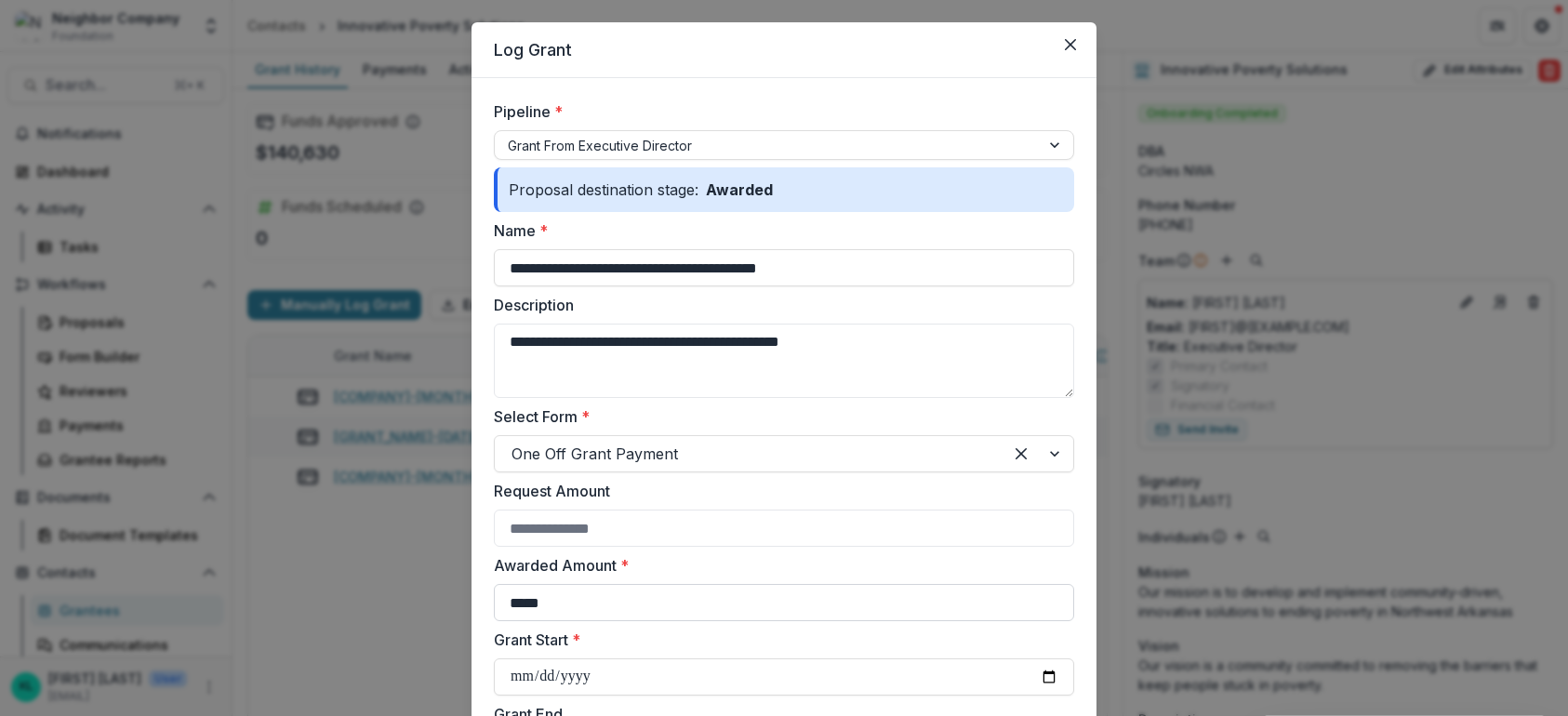 click on "*****" at bounding box center (784, 603) 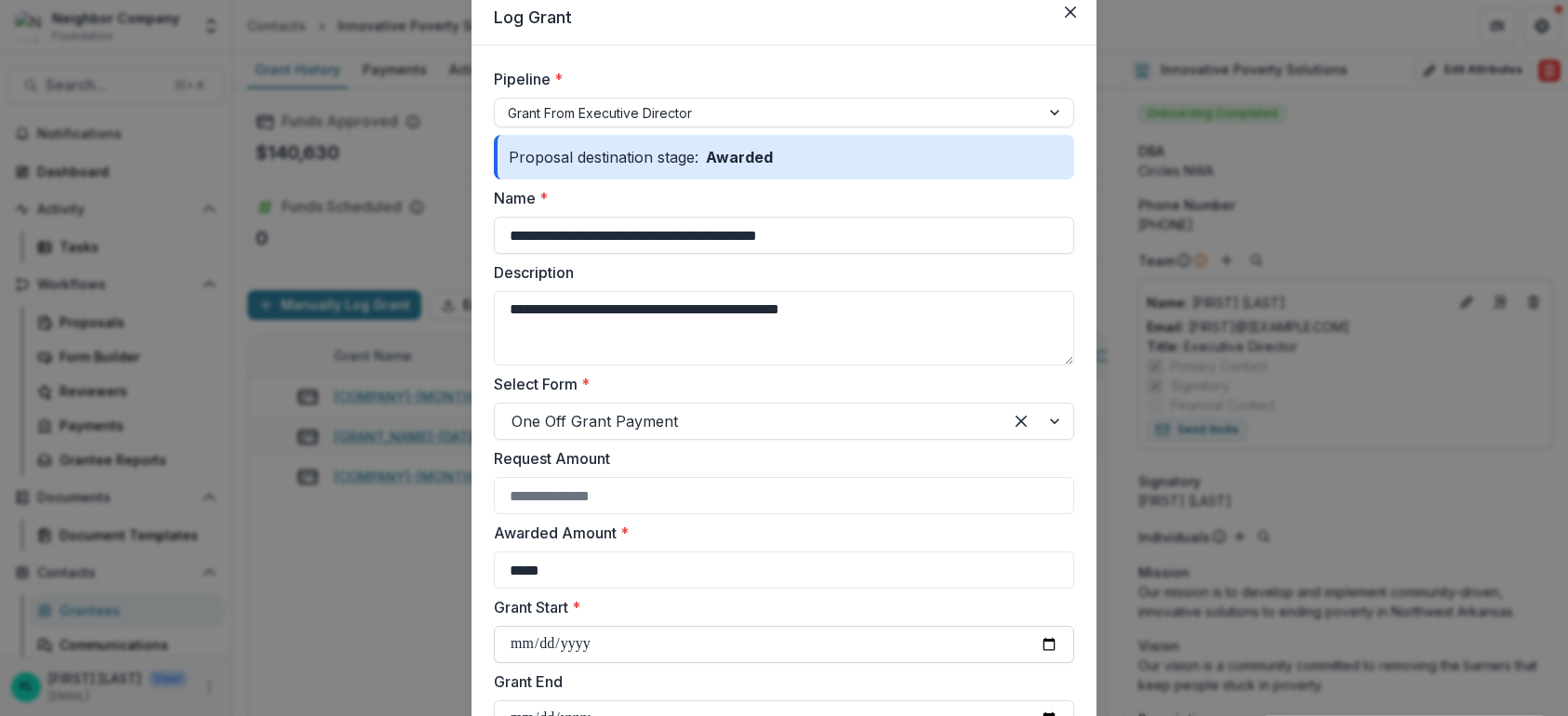 scroll, scrollTop: 75, scrollLeft: 0, axis: vertical 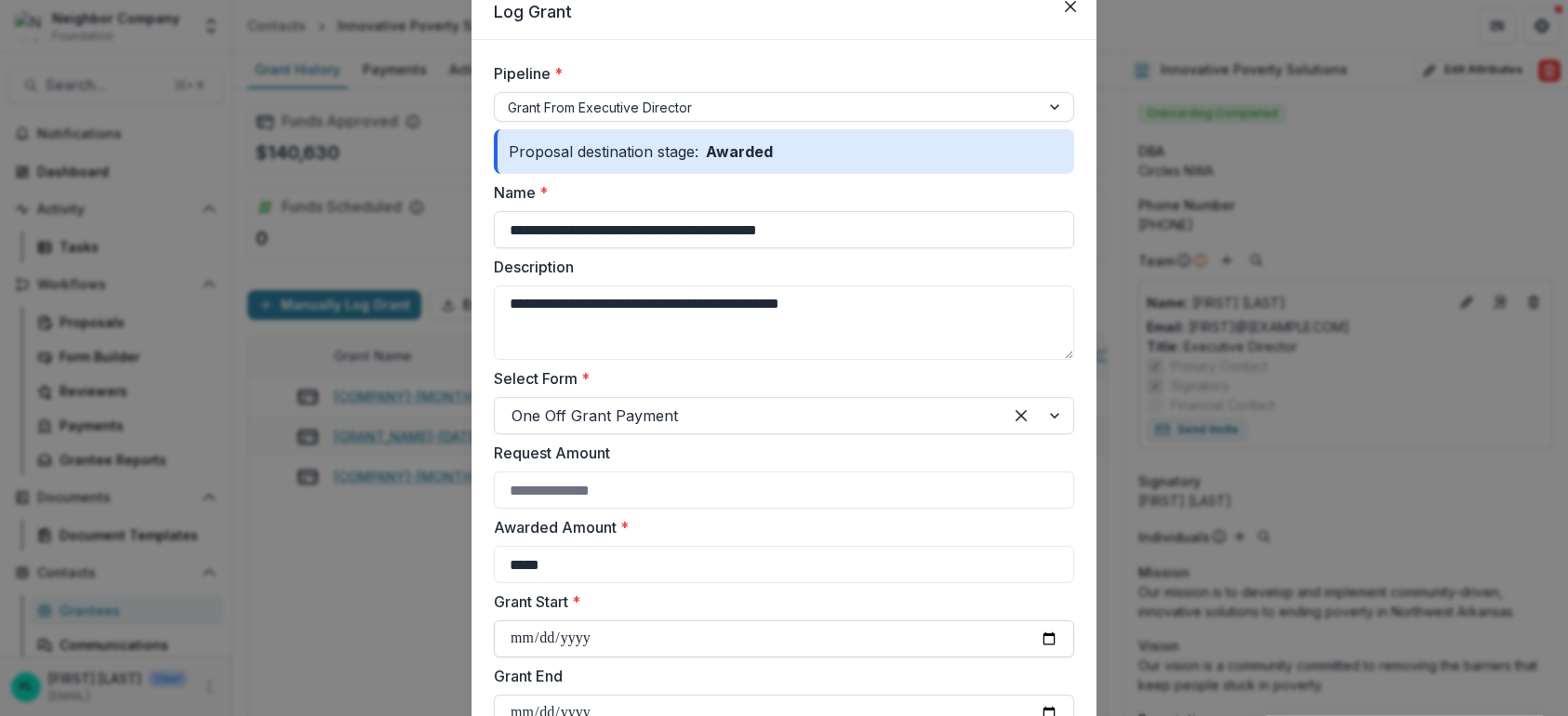 click on "Grant Start *" at bounding box center (784, 639) 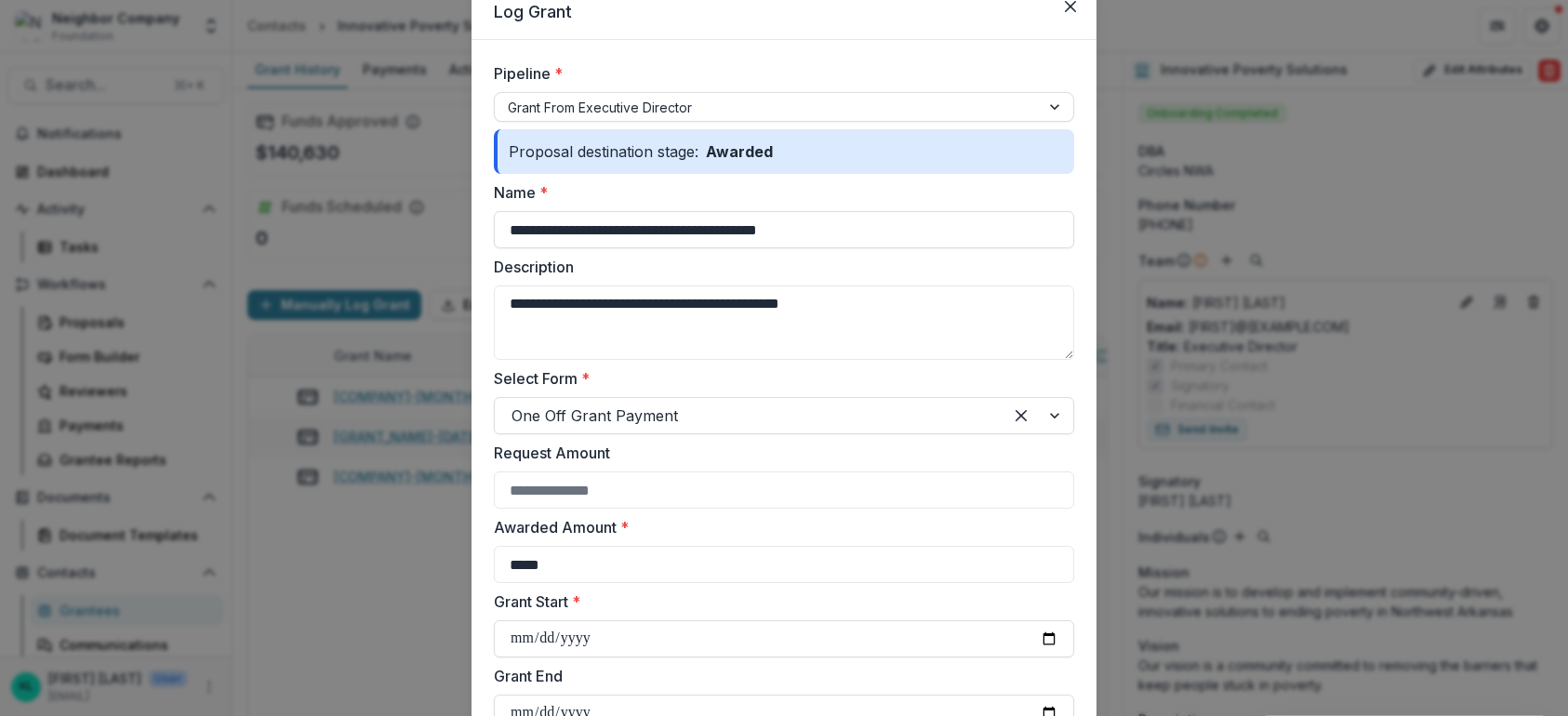 click on "Grant Start *" at bounding box center (778, 602) 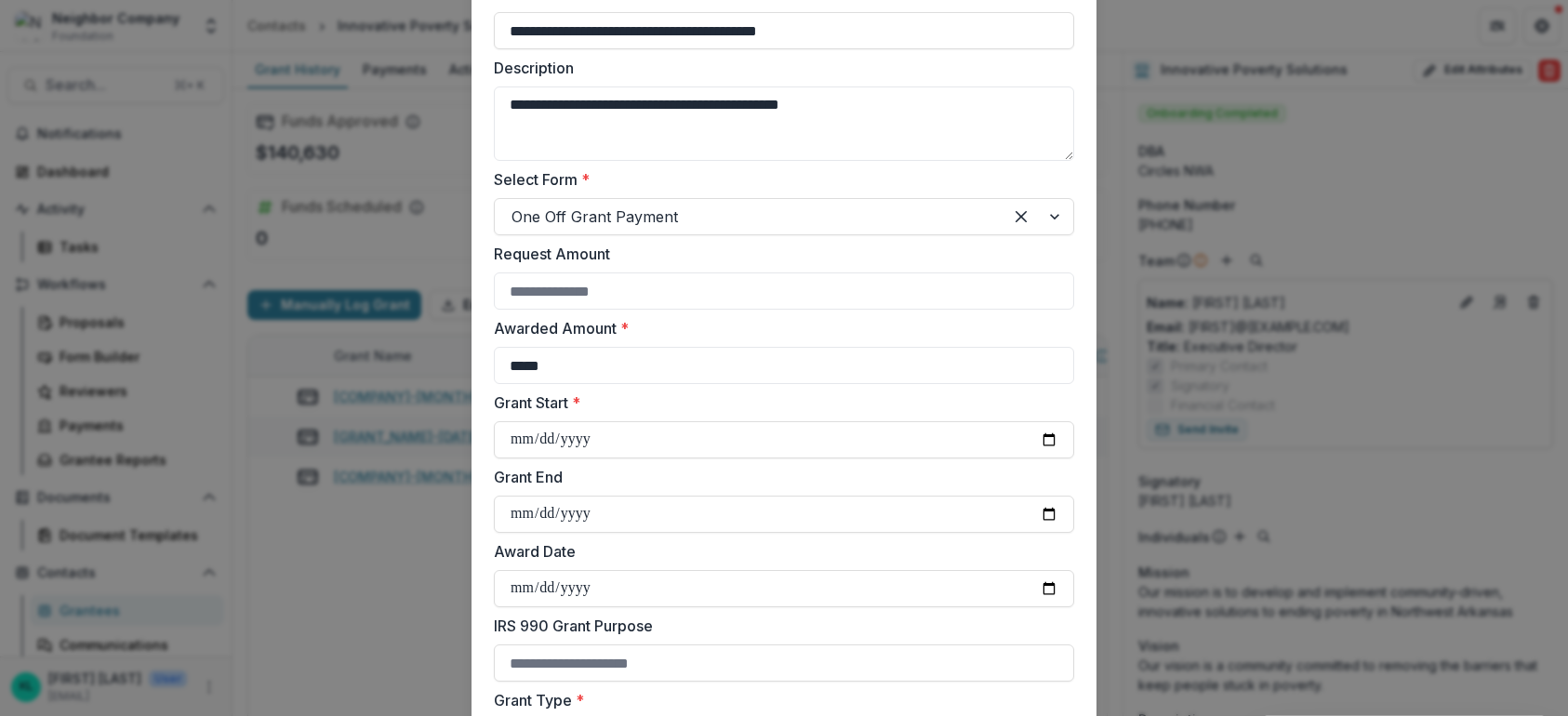 scroll, scrollTop: 281, scrollLeft: 0, axis: vertical 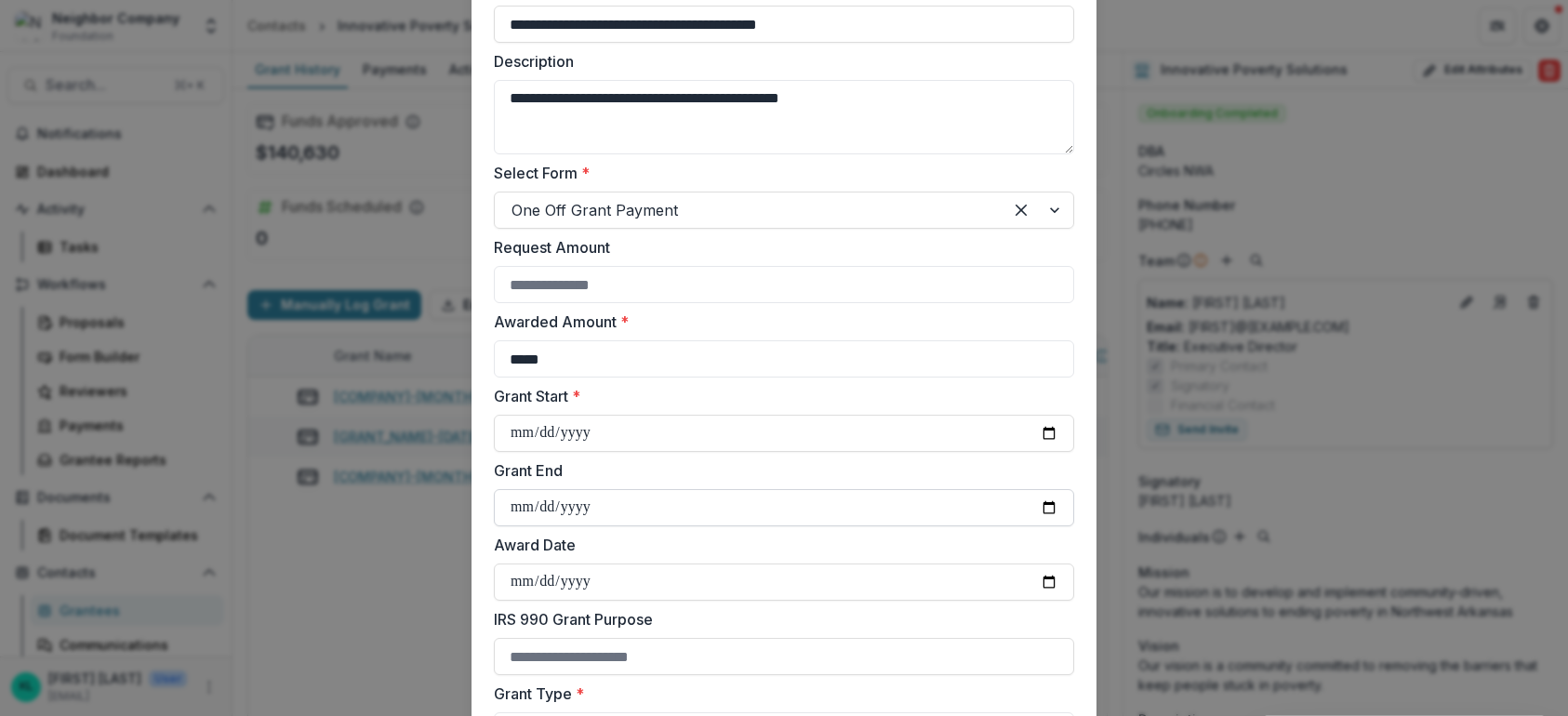 click on "**********" at bounding box center [784, 508] 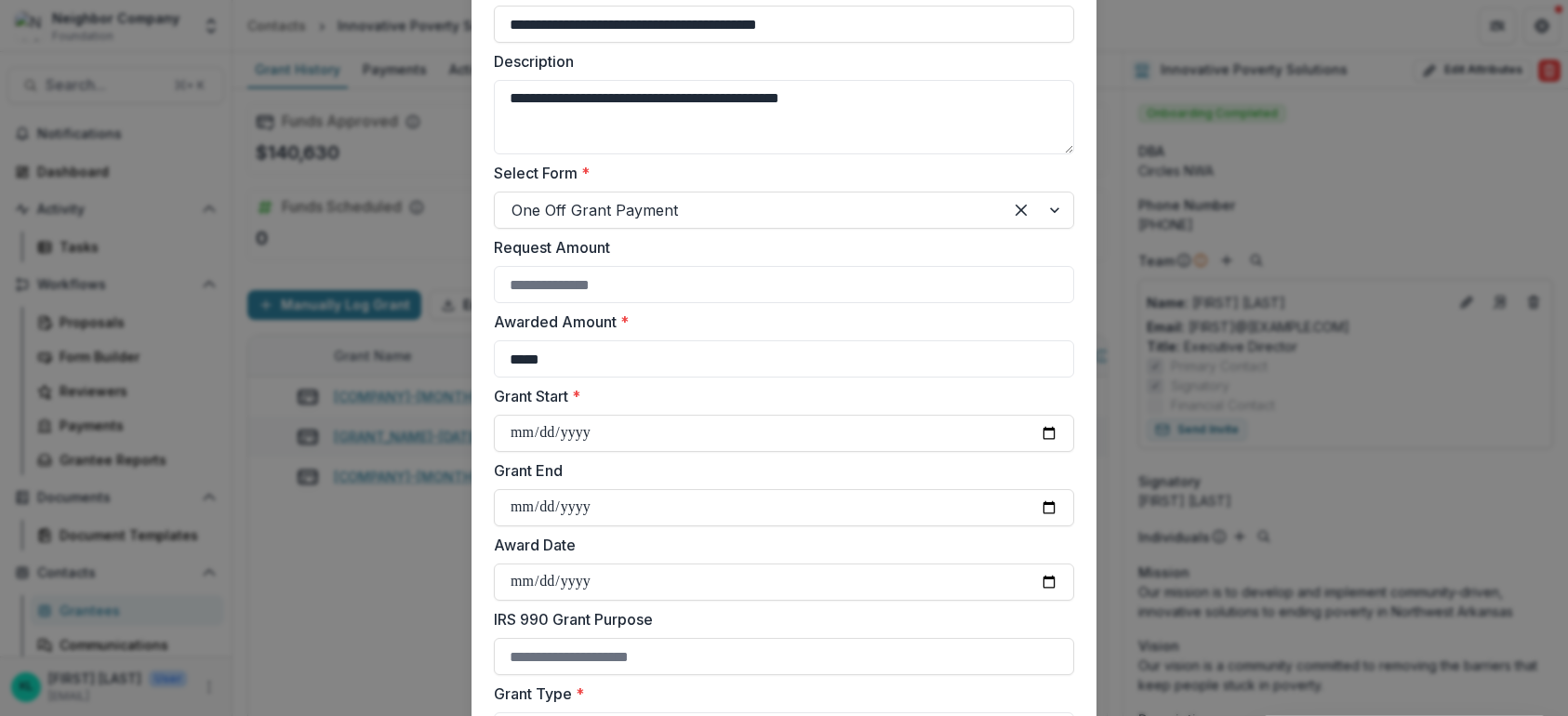 click on "Grant End" at bounding box center (778, 471) 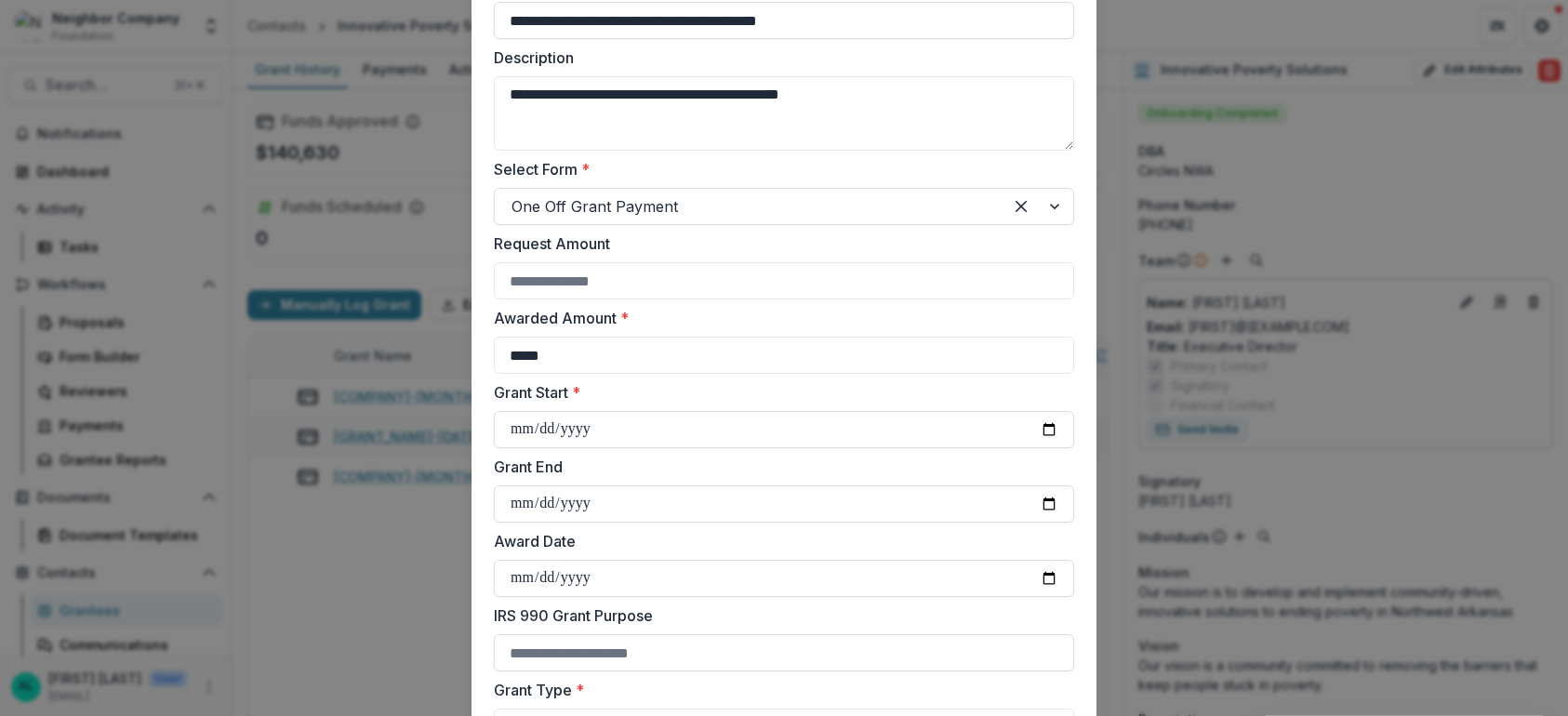 click on "Grant End" at bounding box center [778, 467] 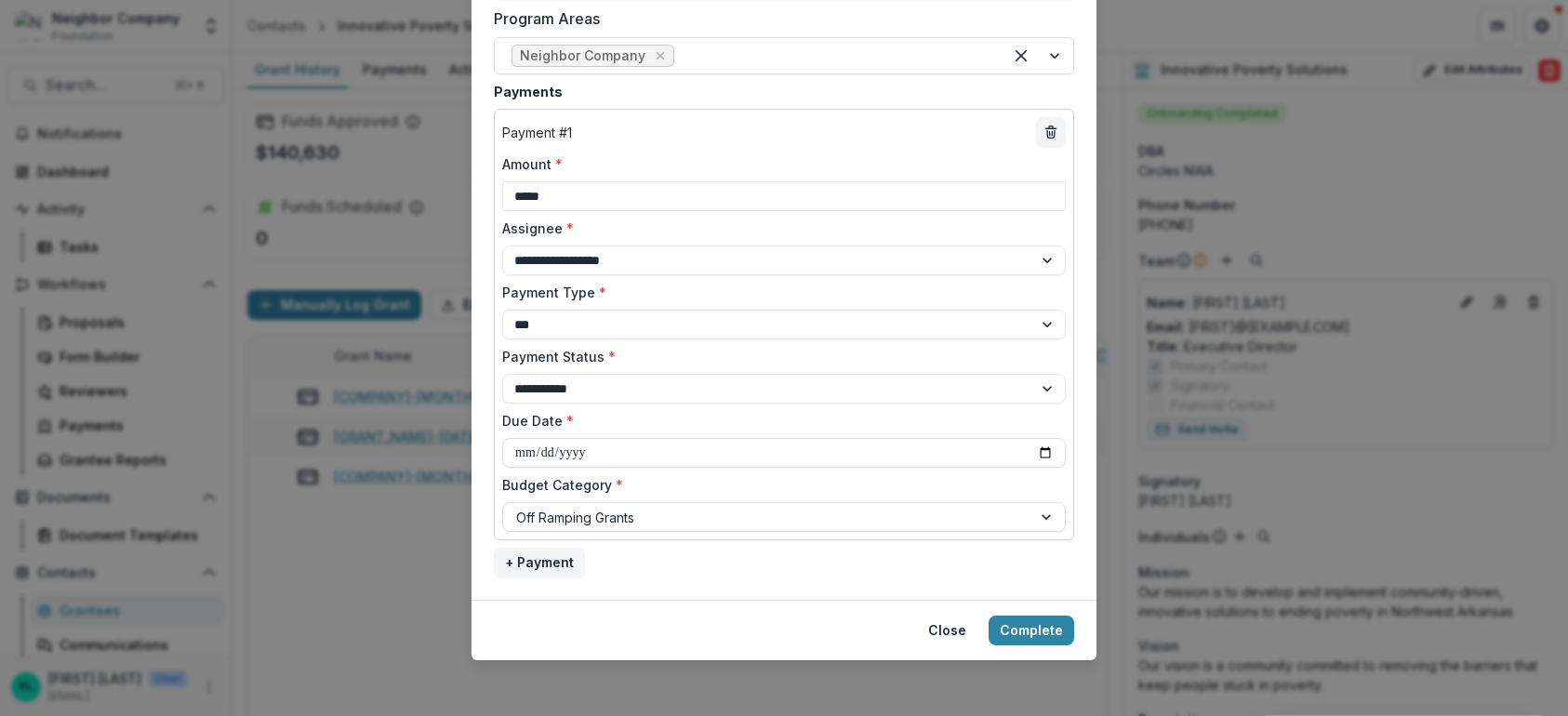 scroll, scrollTop: 1108, scrollLeft: 0, axis: vertical 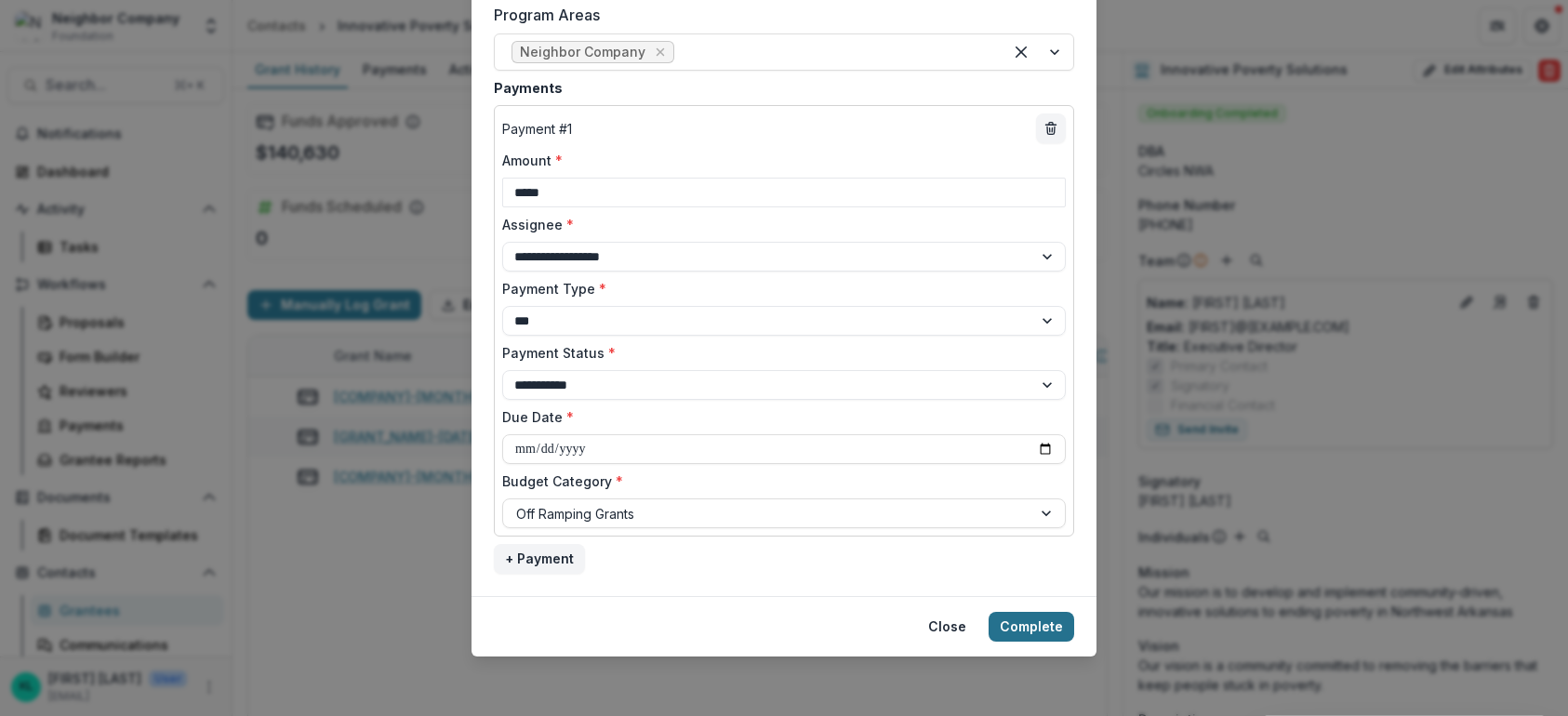 click on "Complete" at bounding box center (1031, 627) 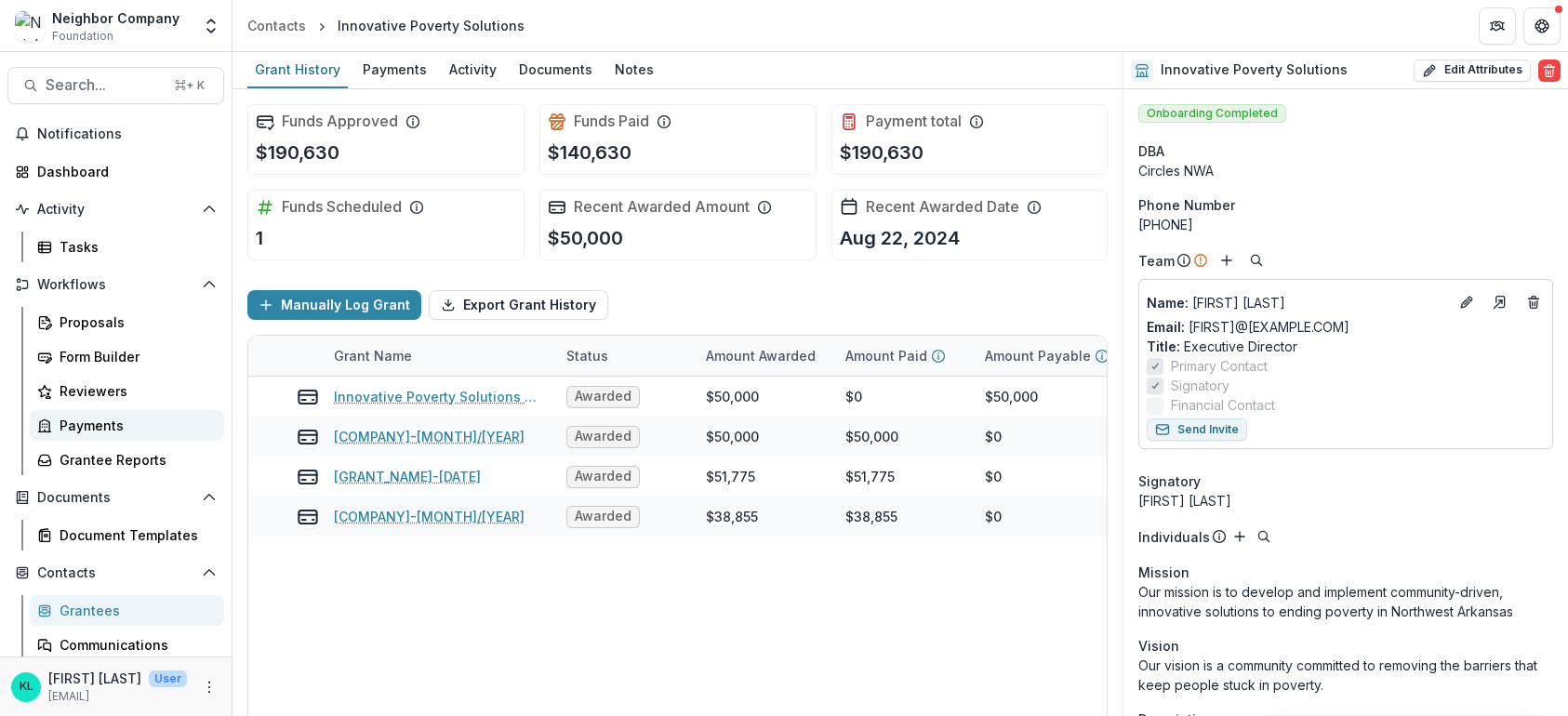 click on "Payments" at bounding box center [134, 425] 